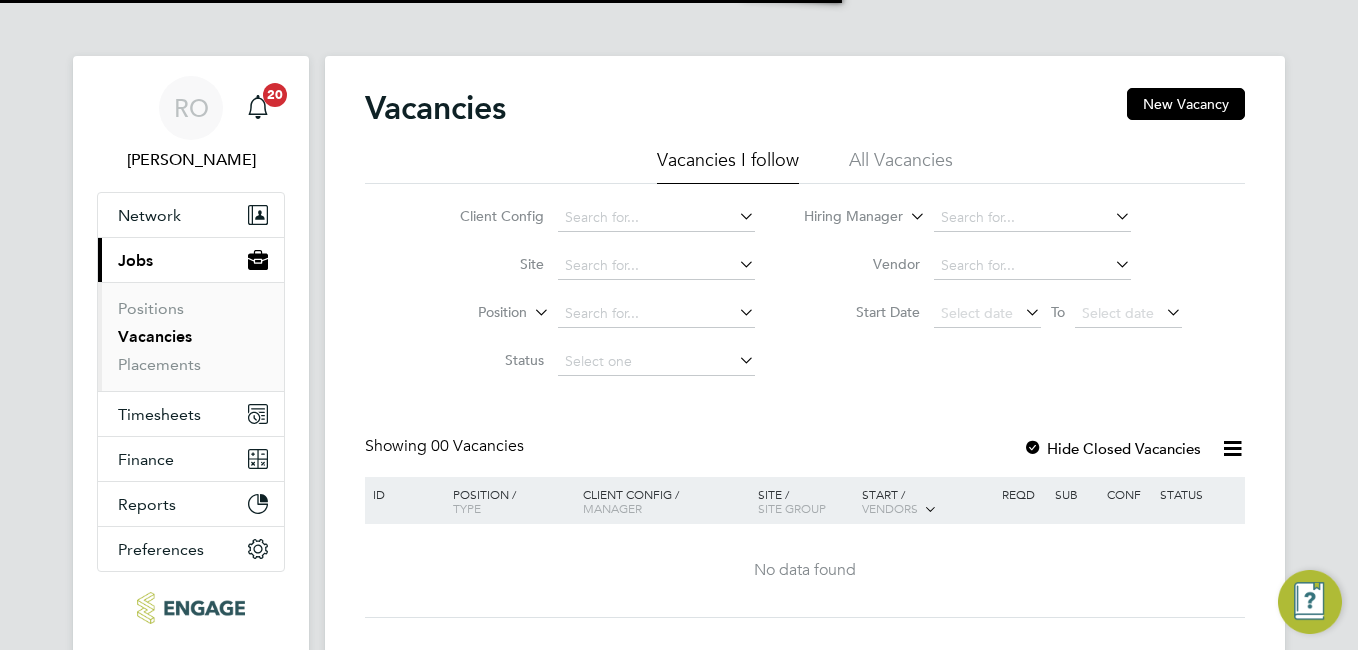 scroll, scrollTop: 0, scrollLeft: 0, axis: both 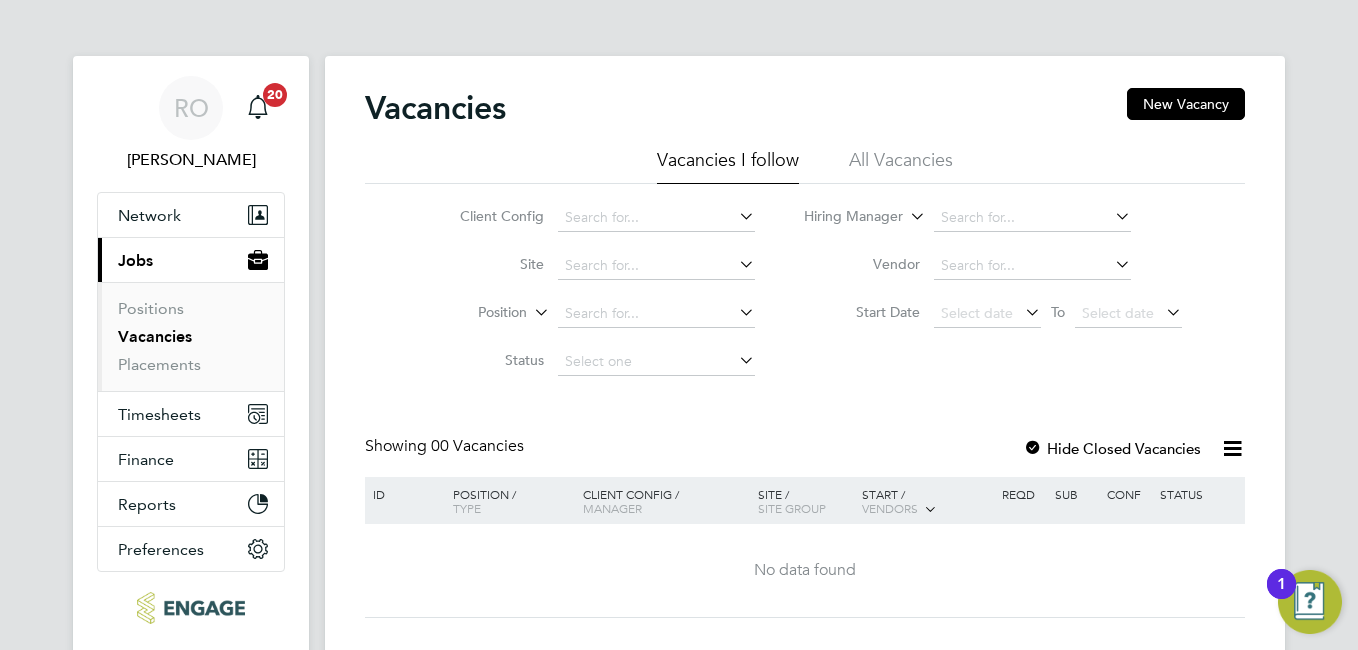click on "Vacancies" at bounding box center (155, 336) 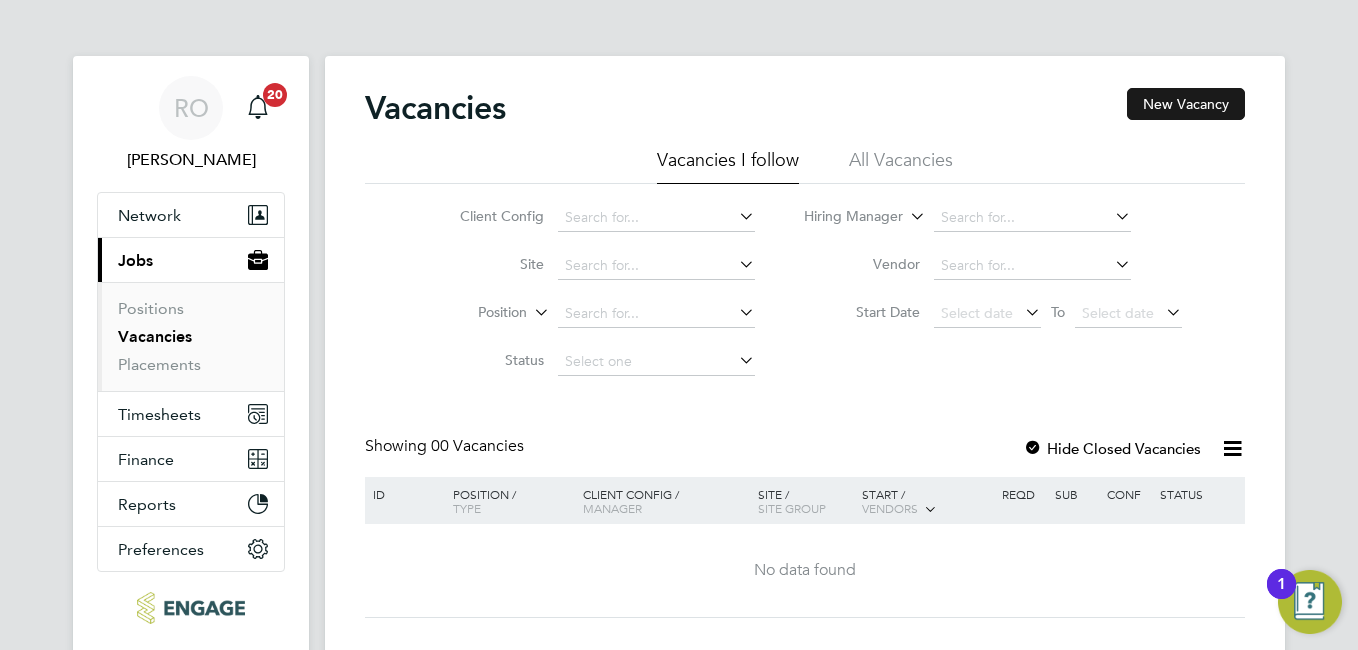 click on "New Vacancy" 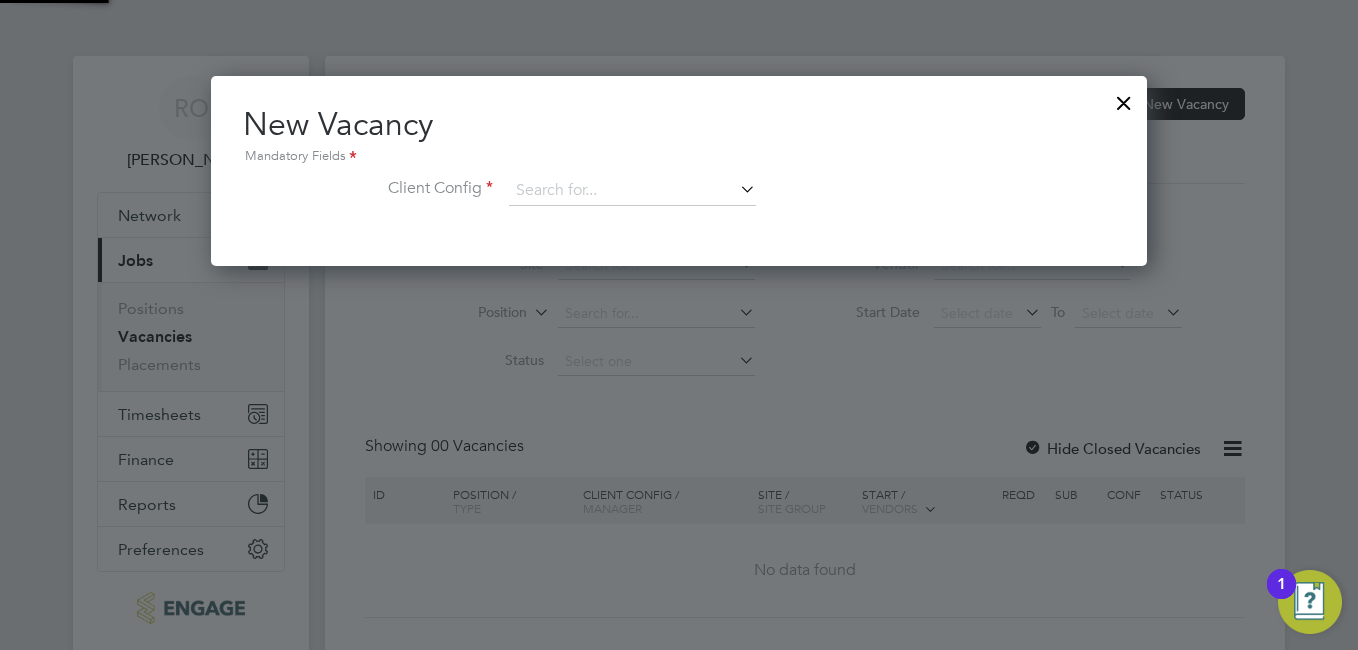 scroll, scrollTop: 10, scrollLeft: 10, axis: both 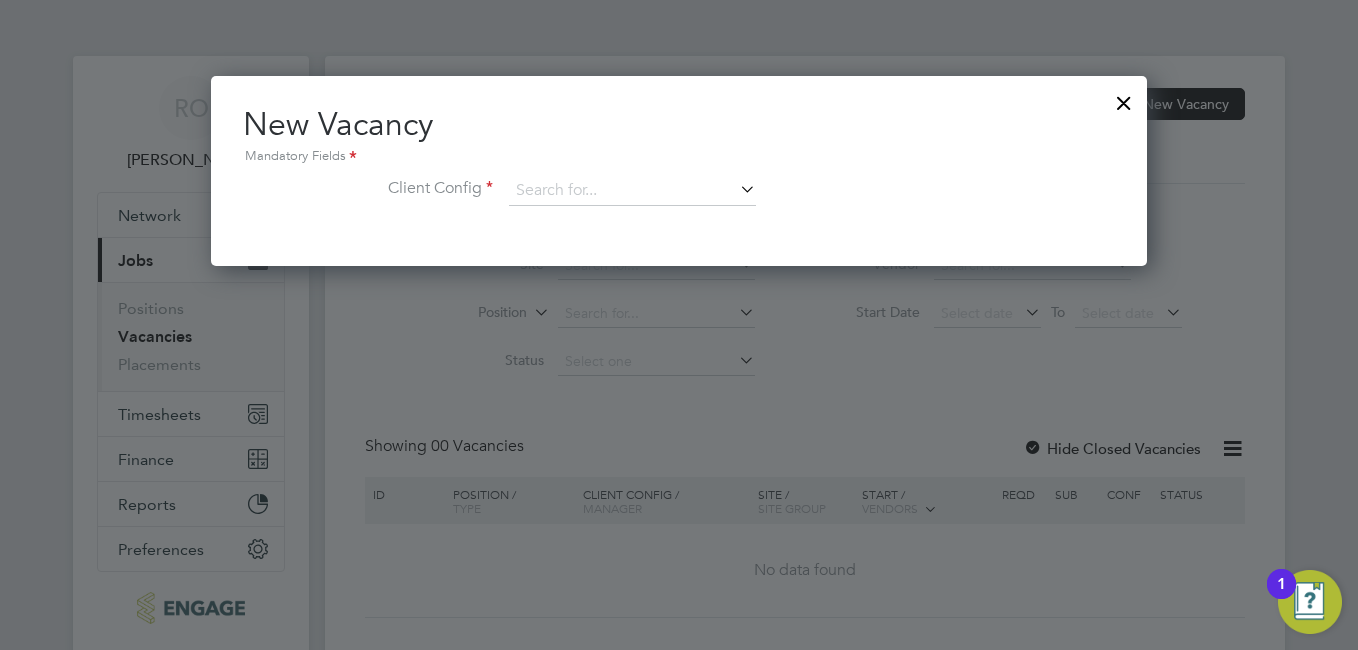 click at bounding box center (736, 189) 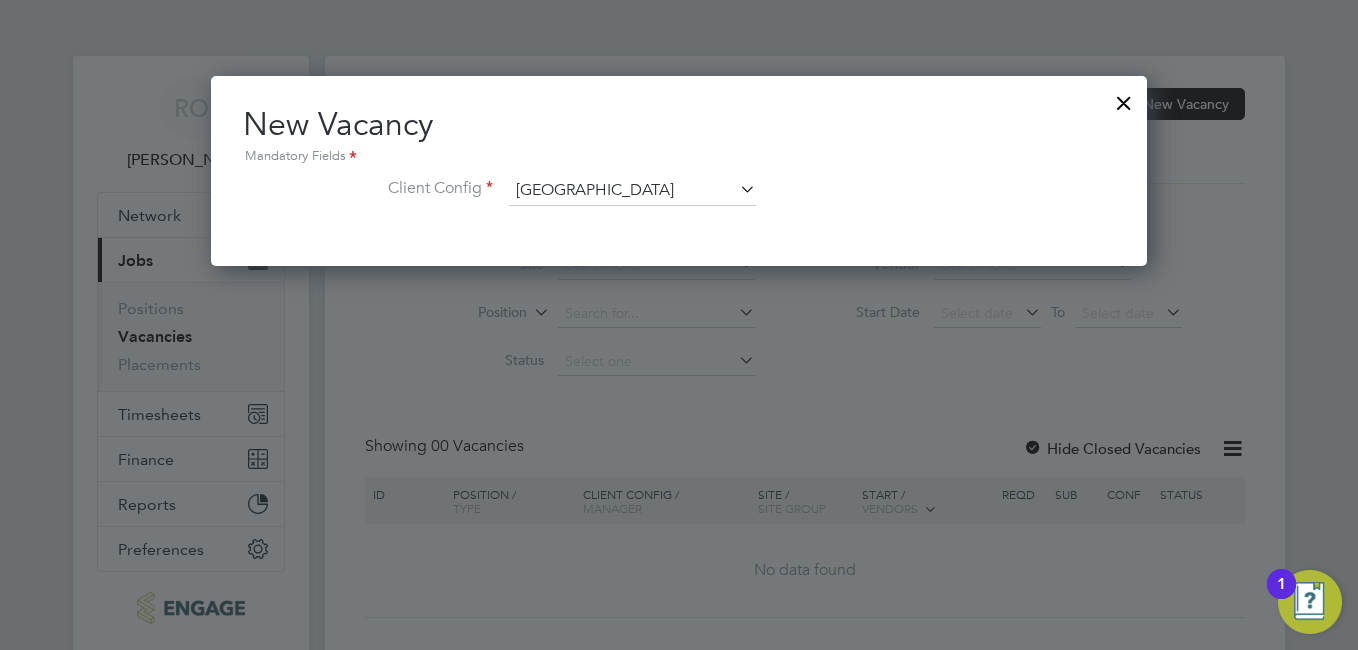 scroll, scrollTop: 10, scrollLeft: 10, axis: both 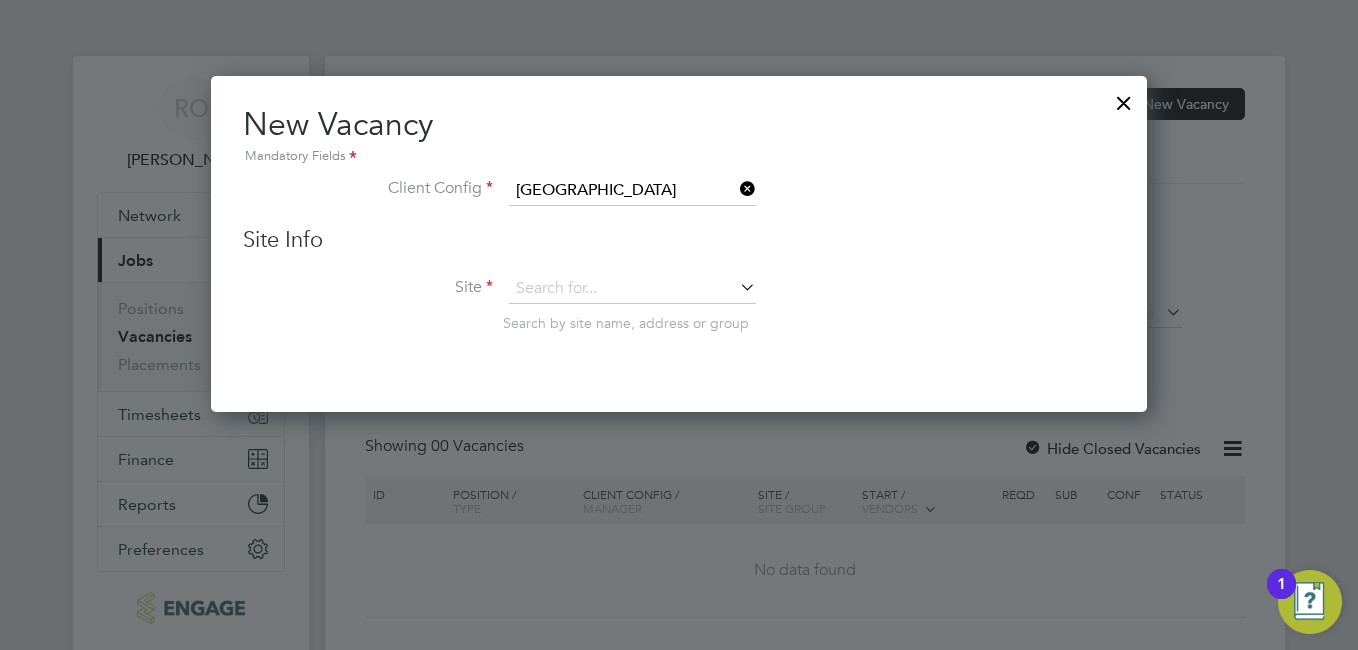 click at bounding box center (736, 287) 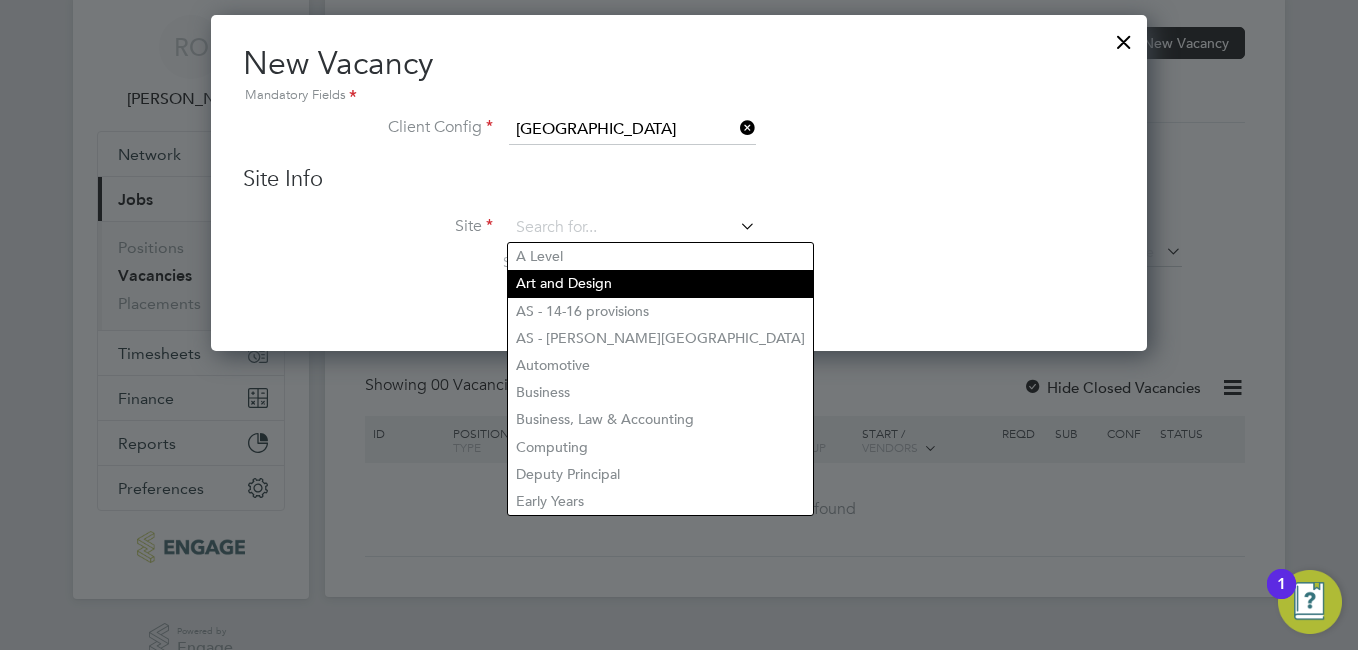 scroll, scrollTop: 96, scrollLeft: 0, axis: vertical 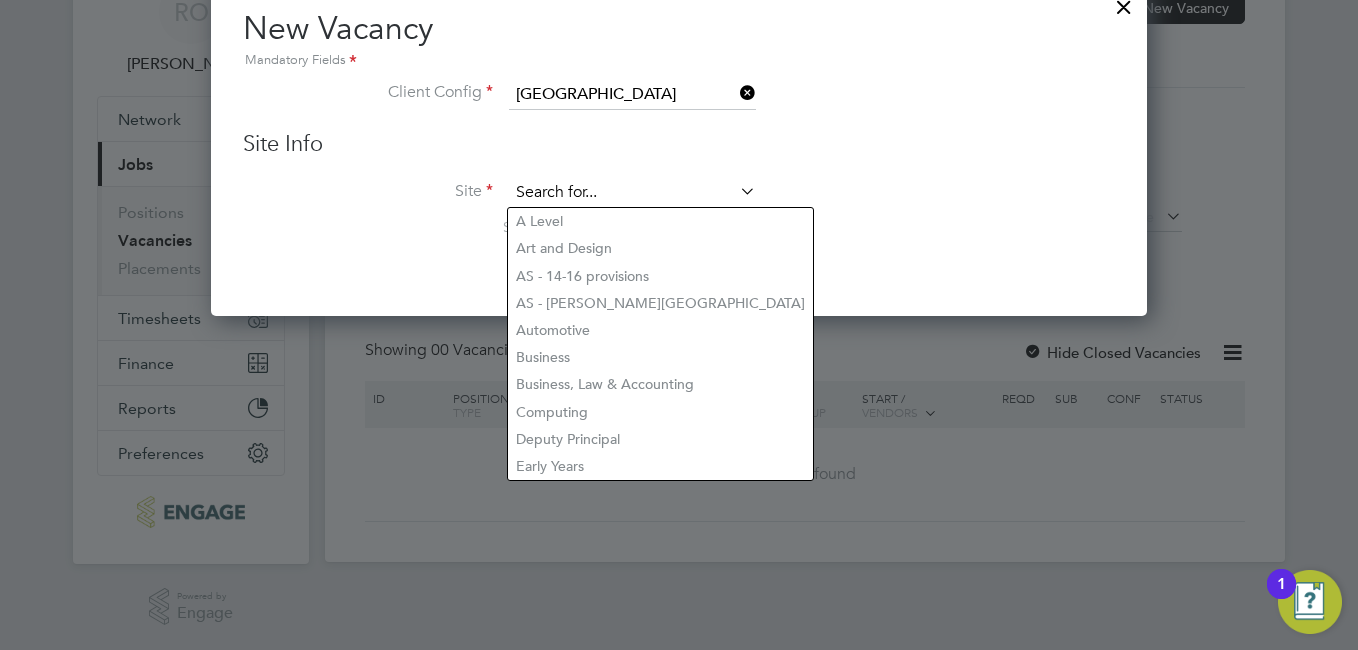 click at bounding box center [632, 193] 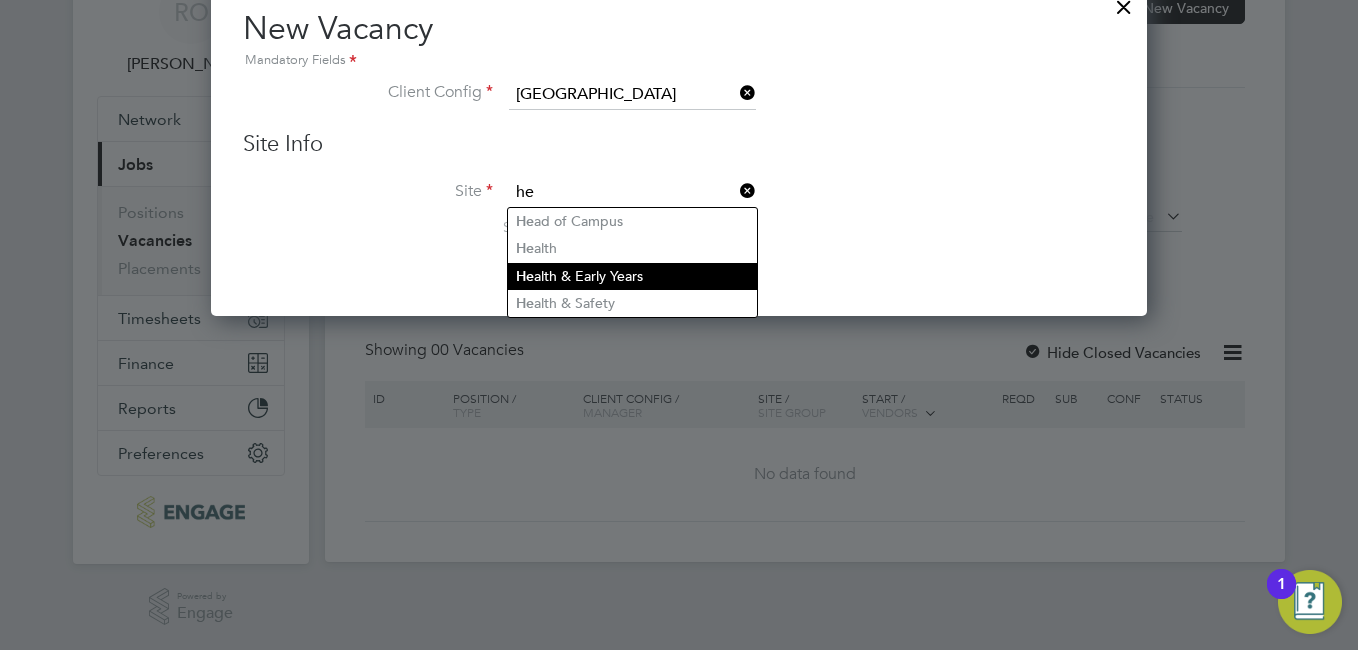 click on "He alth & Early Years" 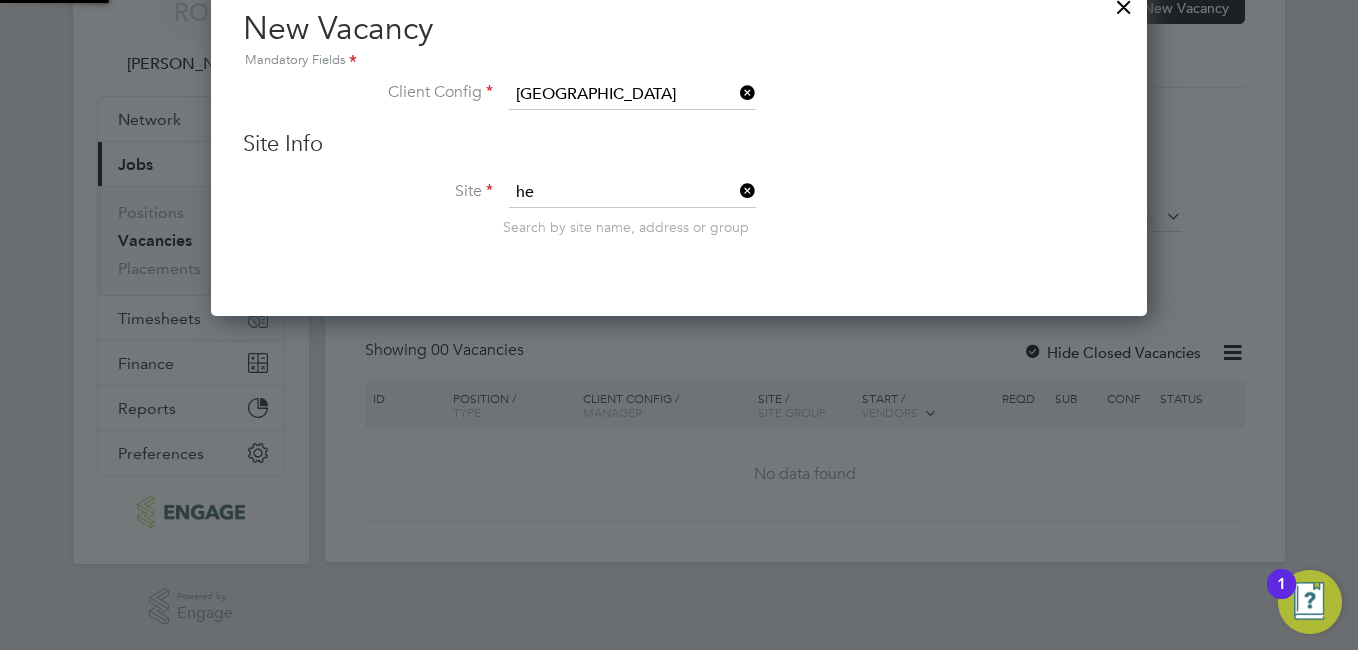 type on "Health & Early Years" 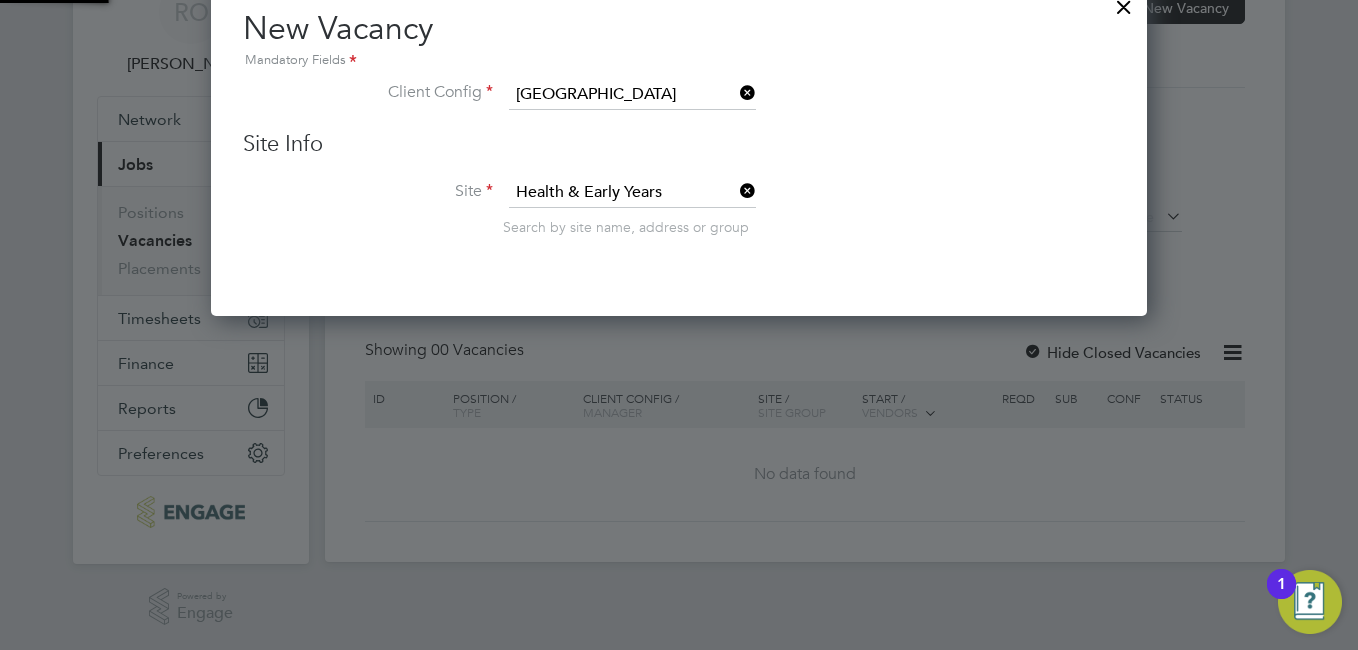 scroll, scrollTop: 10, scrollLeft: 10, axis: both 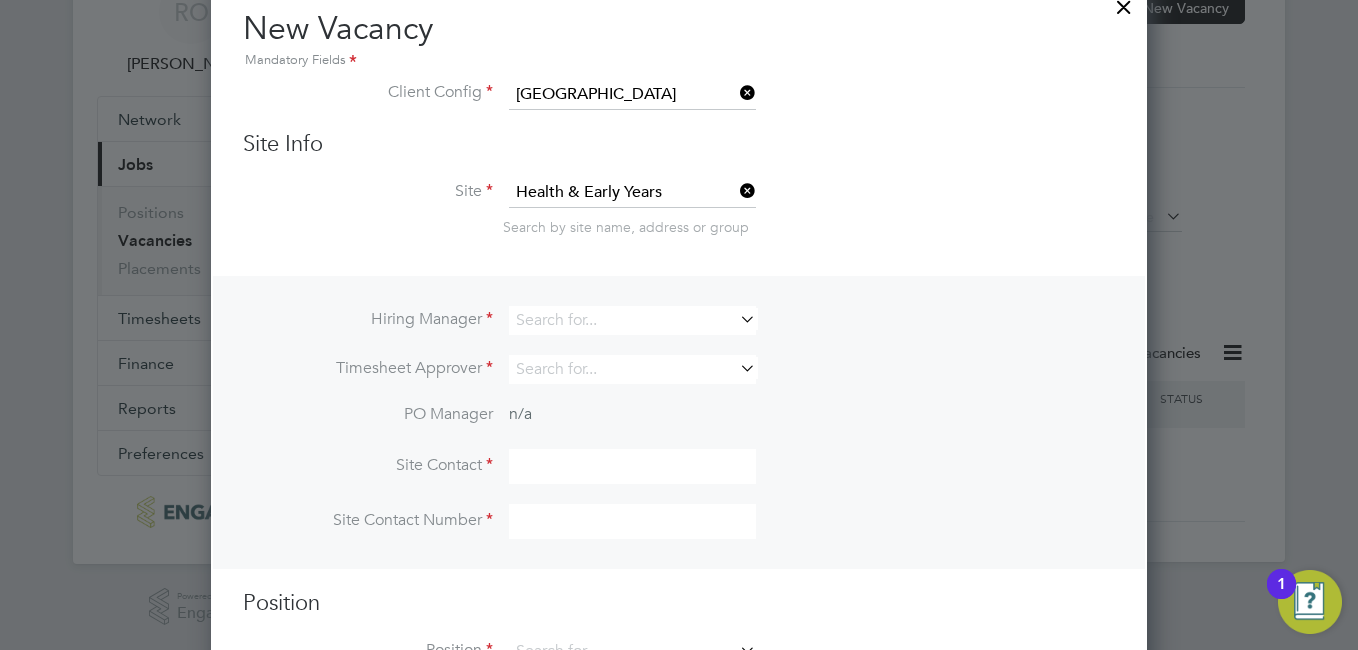 click at bounding box center (736, 319) 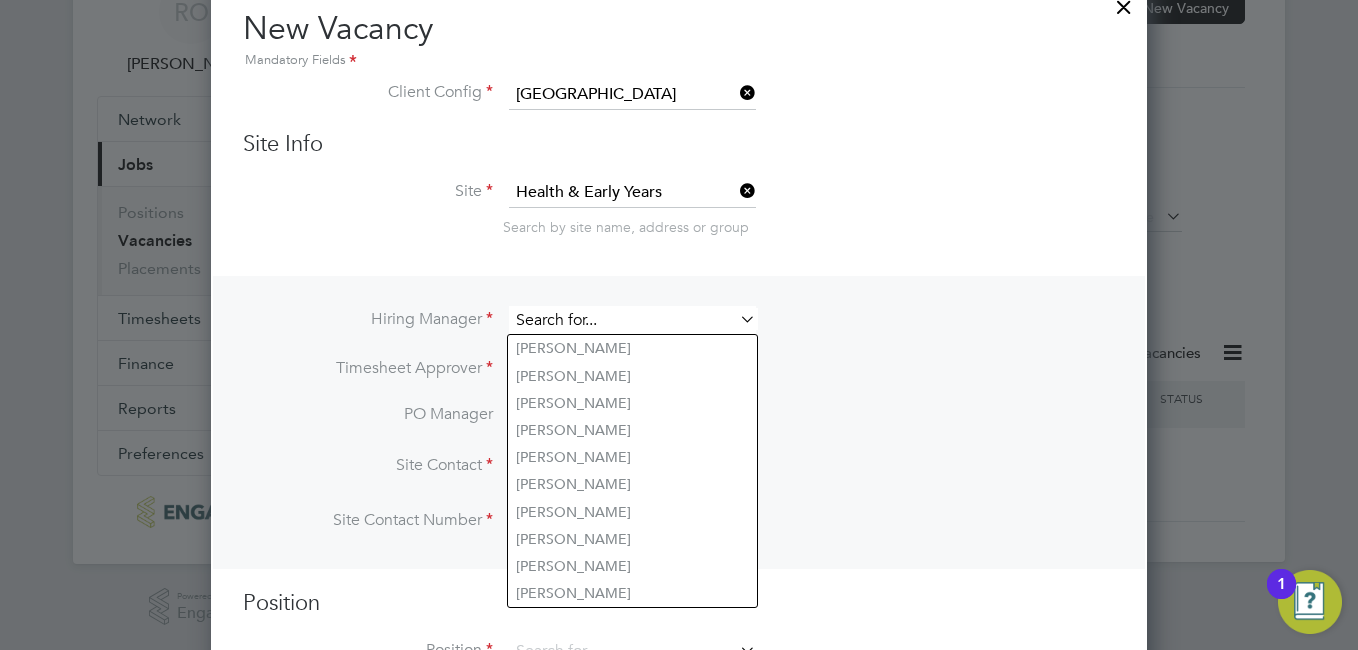 click at bounding box center [632, 320] 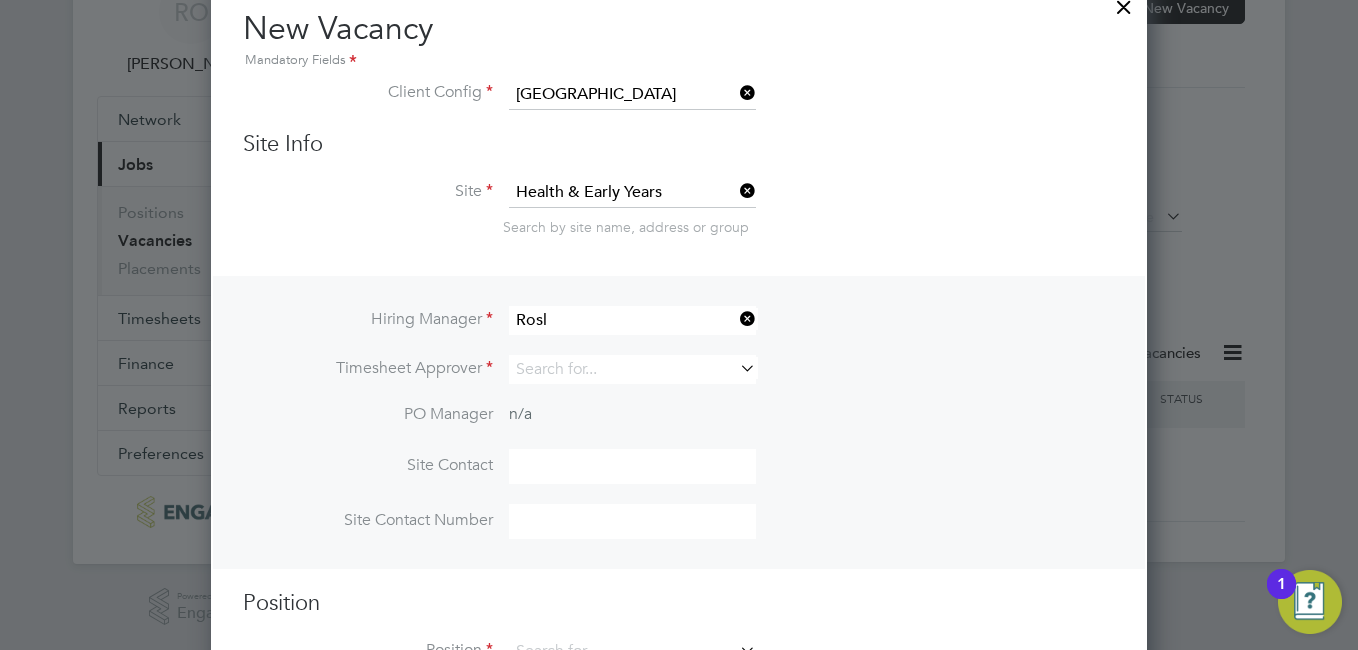 click on "Rosl yn O'Garro" 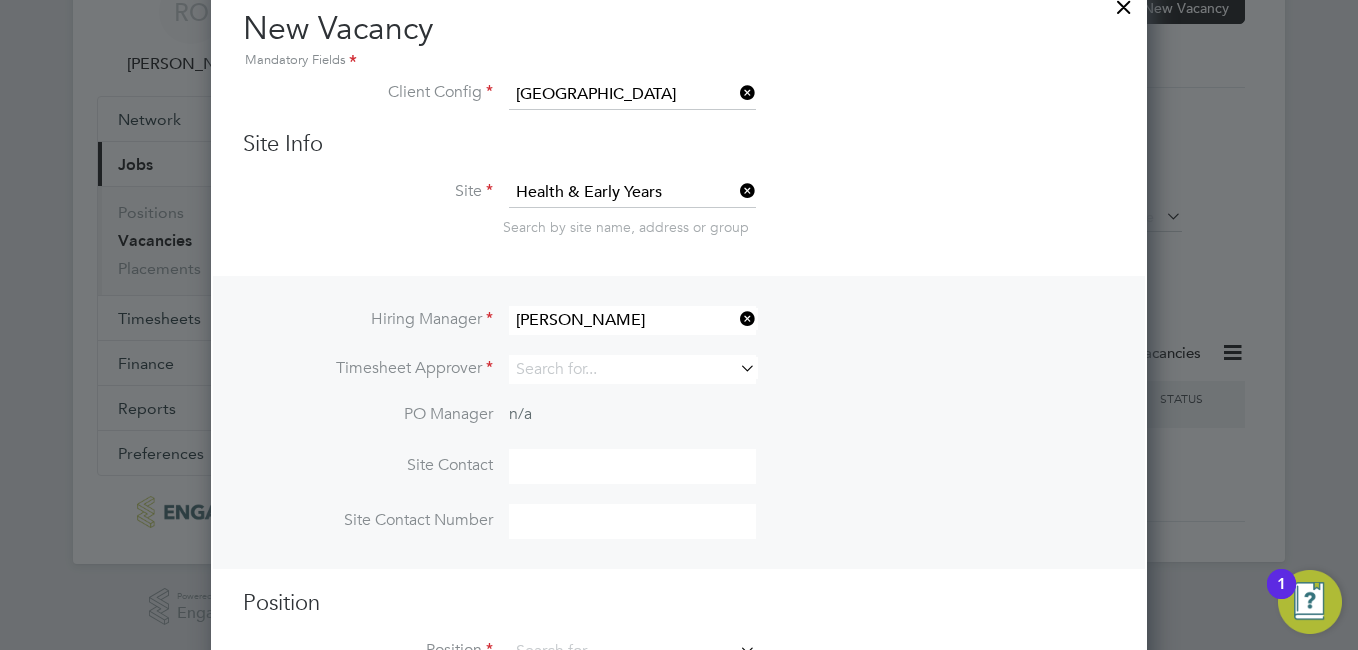 scroll, scrollTop: 10, scrollLeft: 10, axis: both 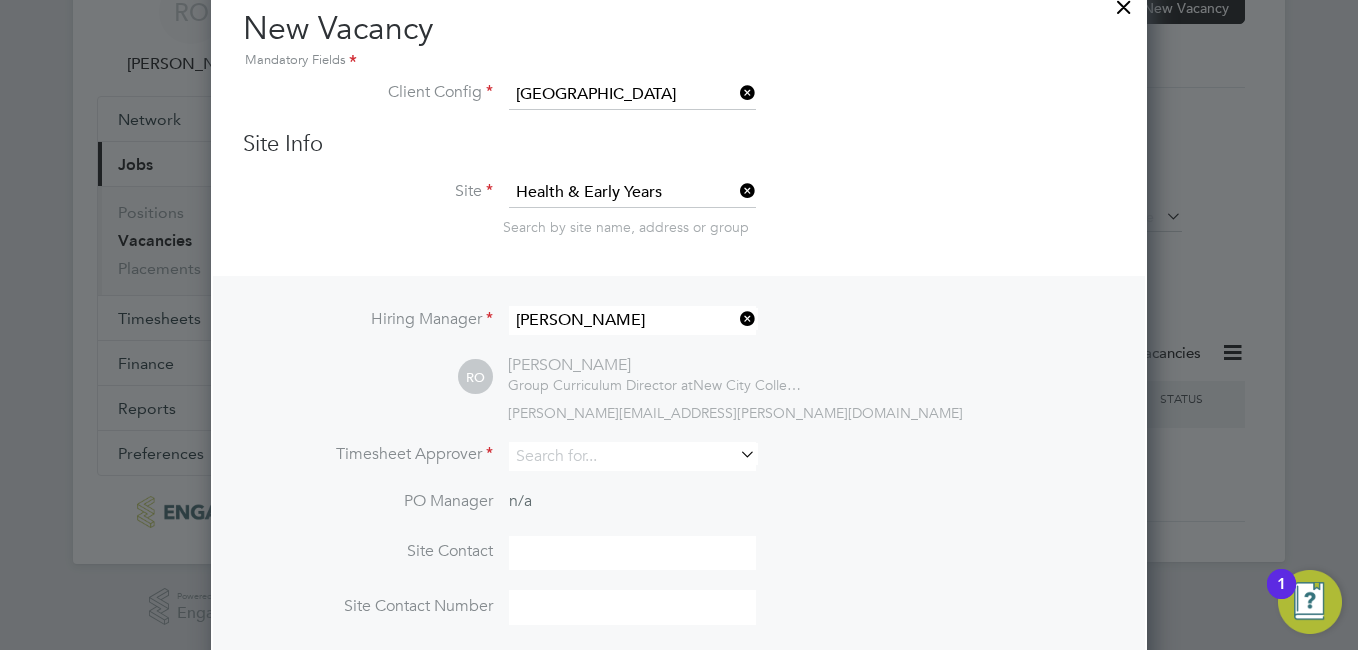 click at bounding box center [736, 454] 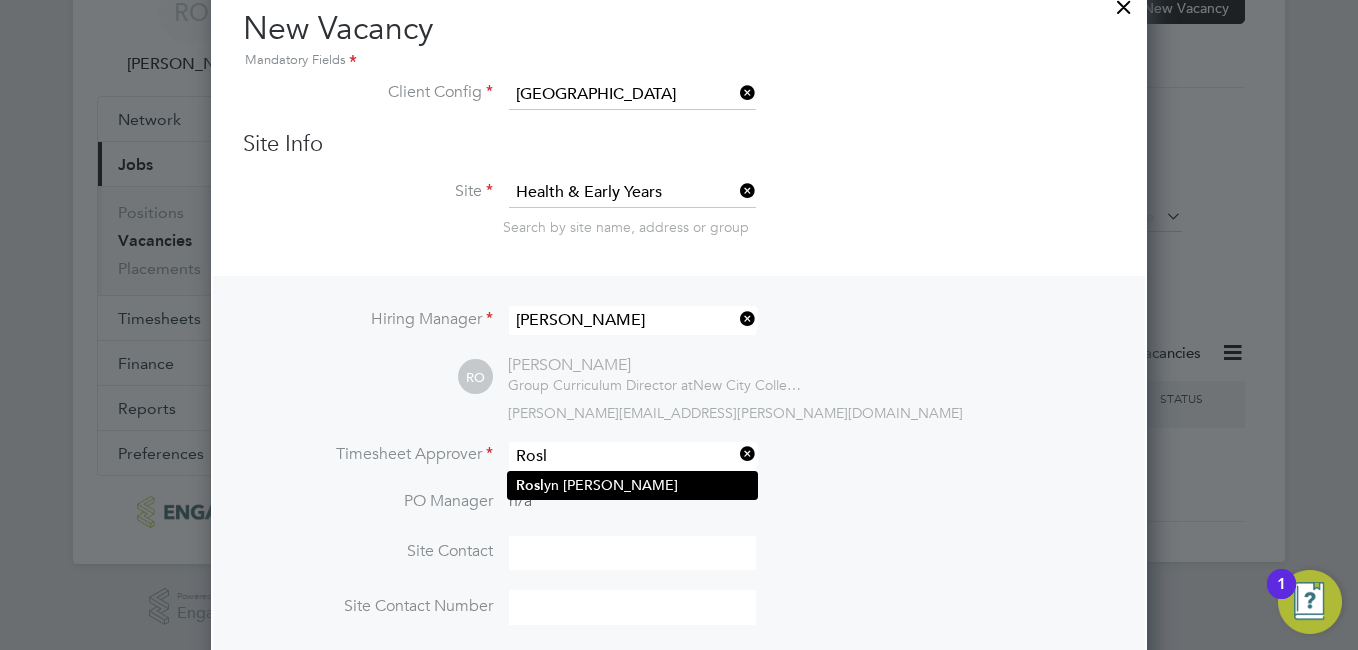 click on "Rosl yn O'Garro" 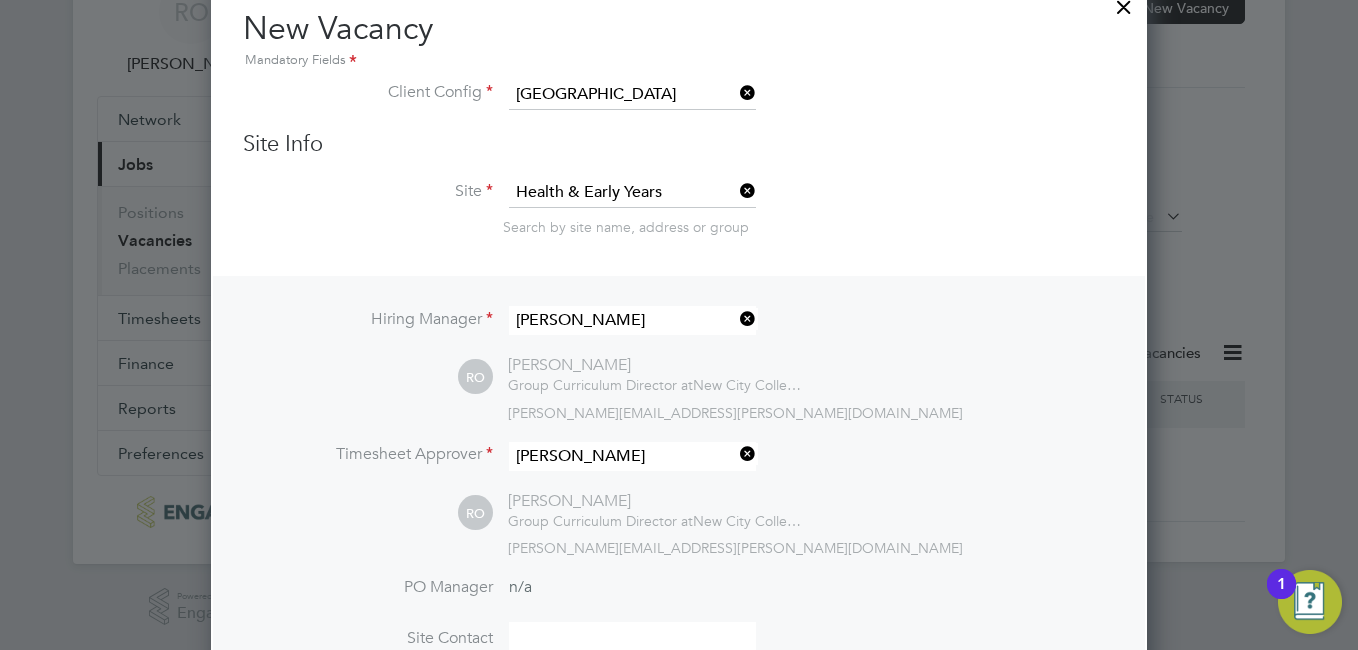 scroll, scrollTop: 10, scrollLeft: 10, axis: both 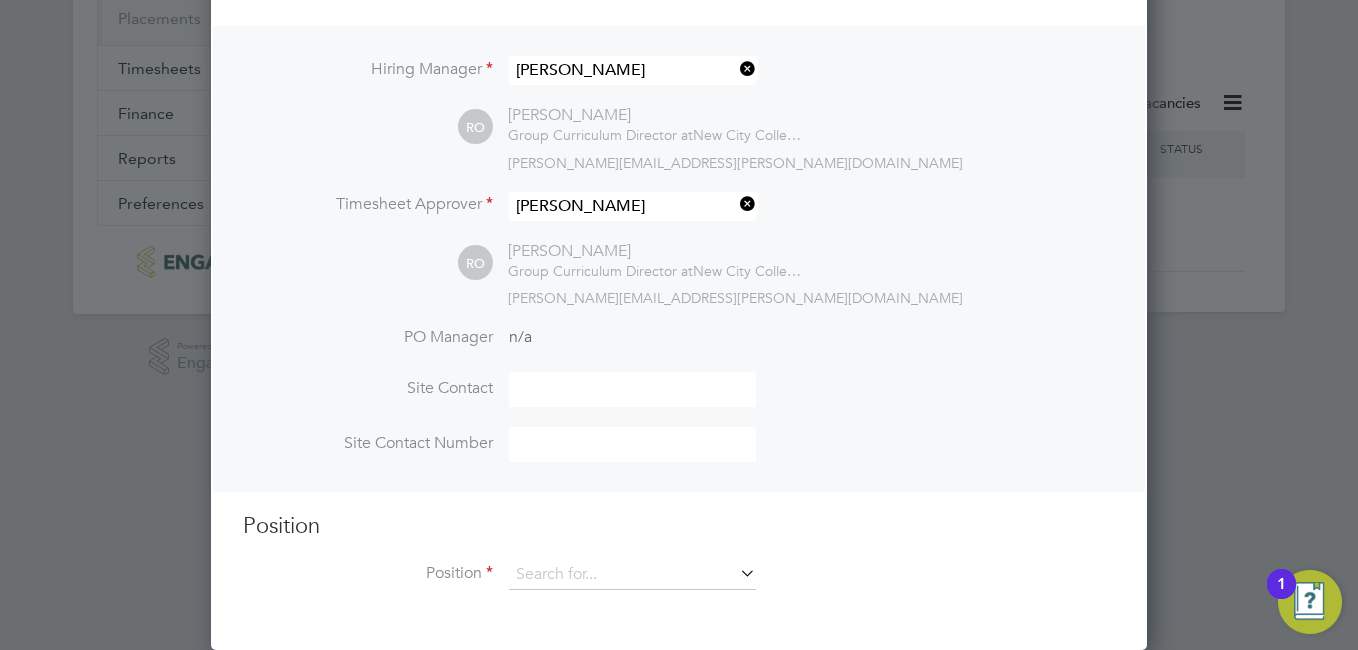click at bounding box center [632, 389] 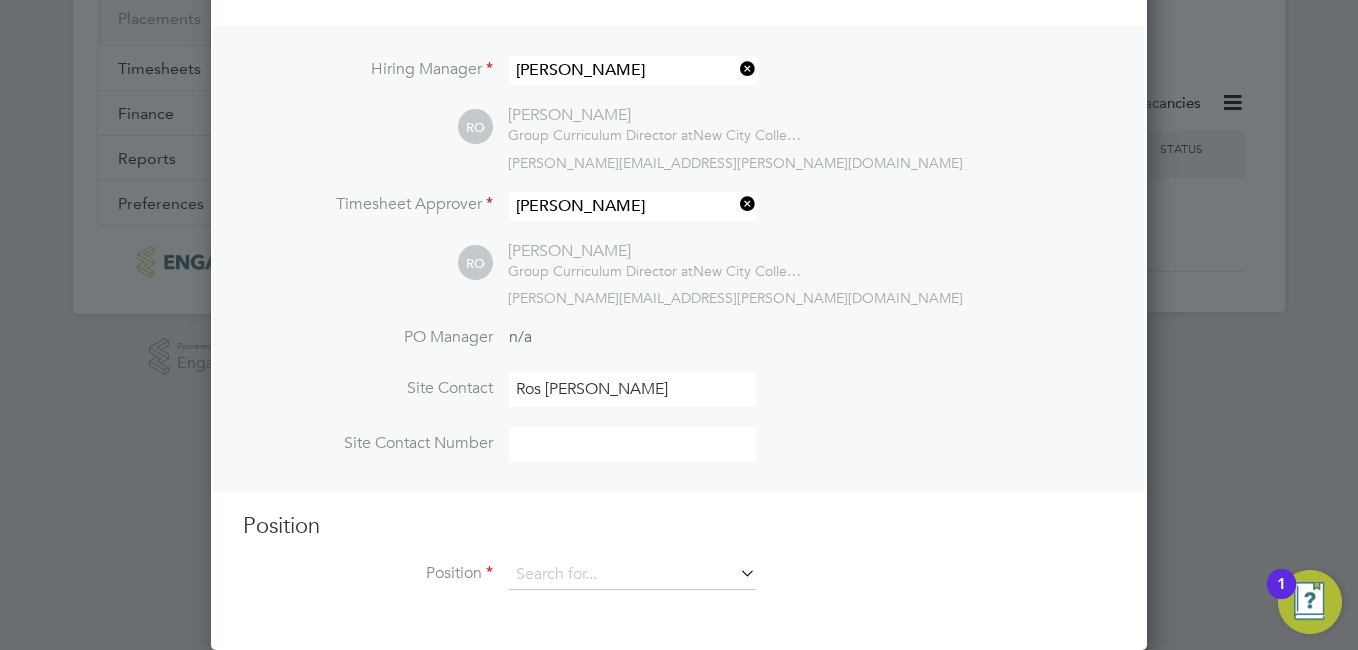 click at bounding box center [632, 444] 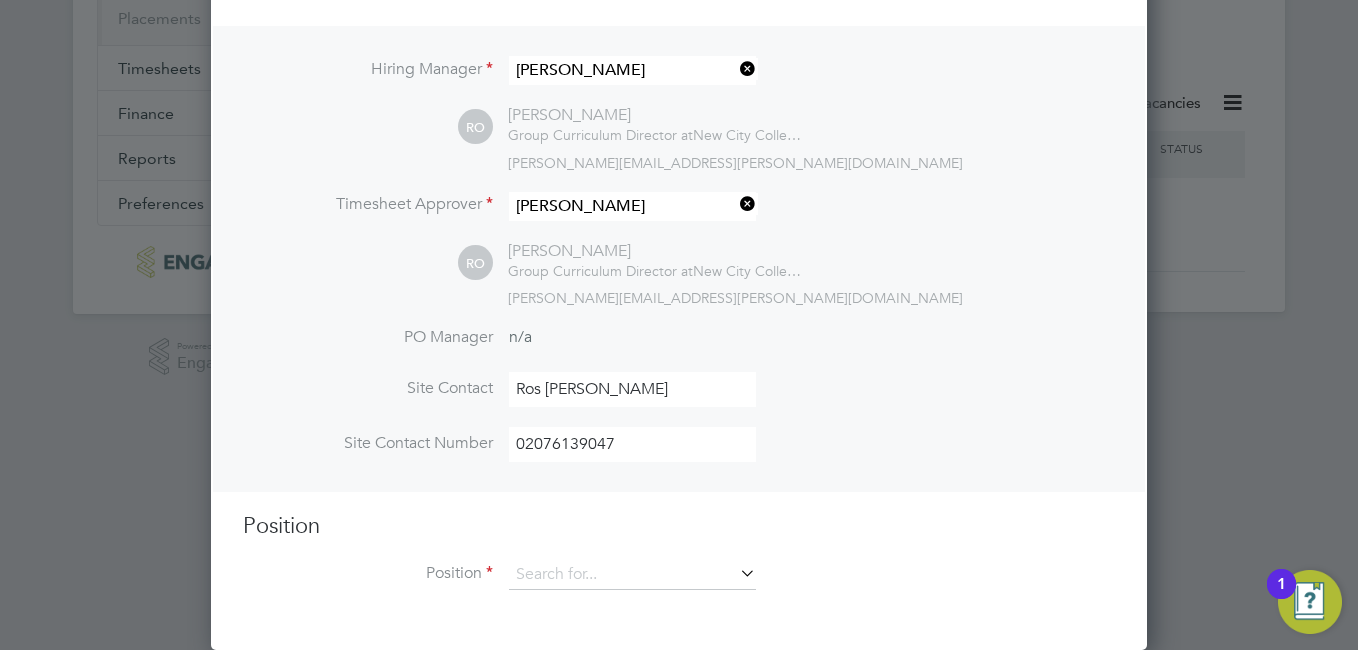 click at bounding box center [736, 573] 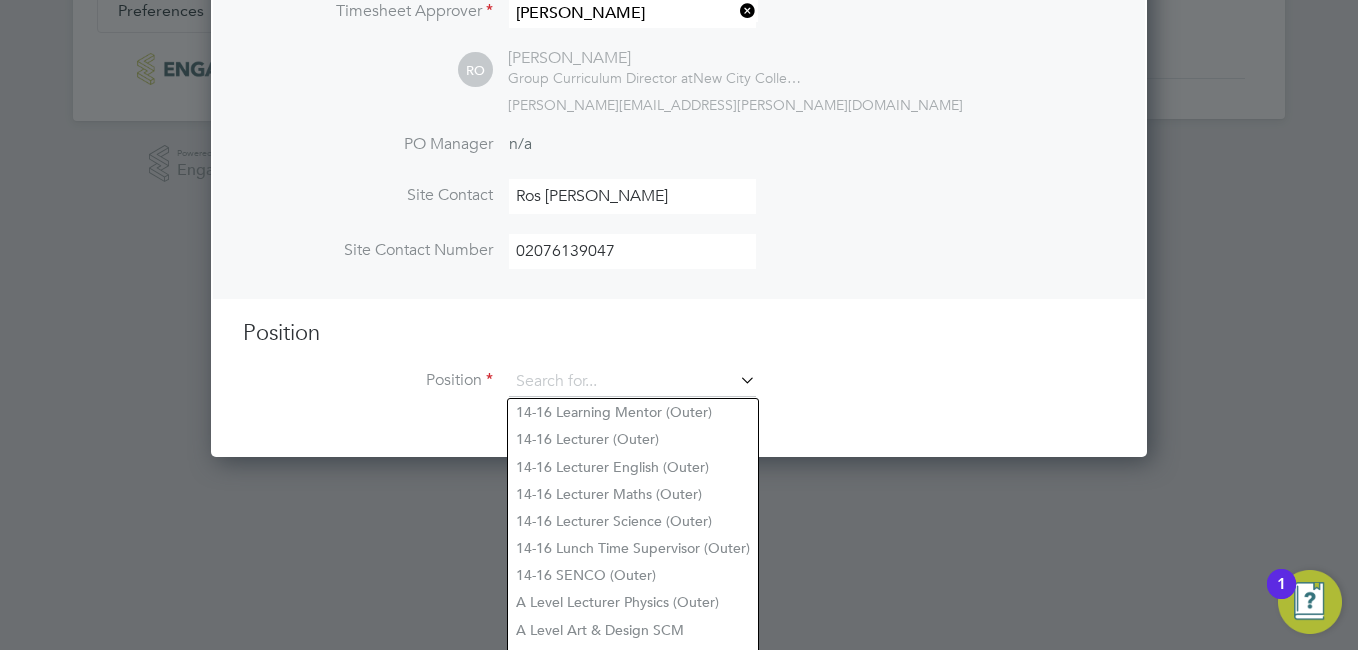 scroll, scrollTop: 551, scrollLeft: 0, axis: vertical 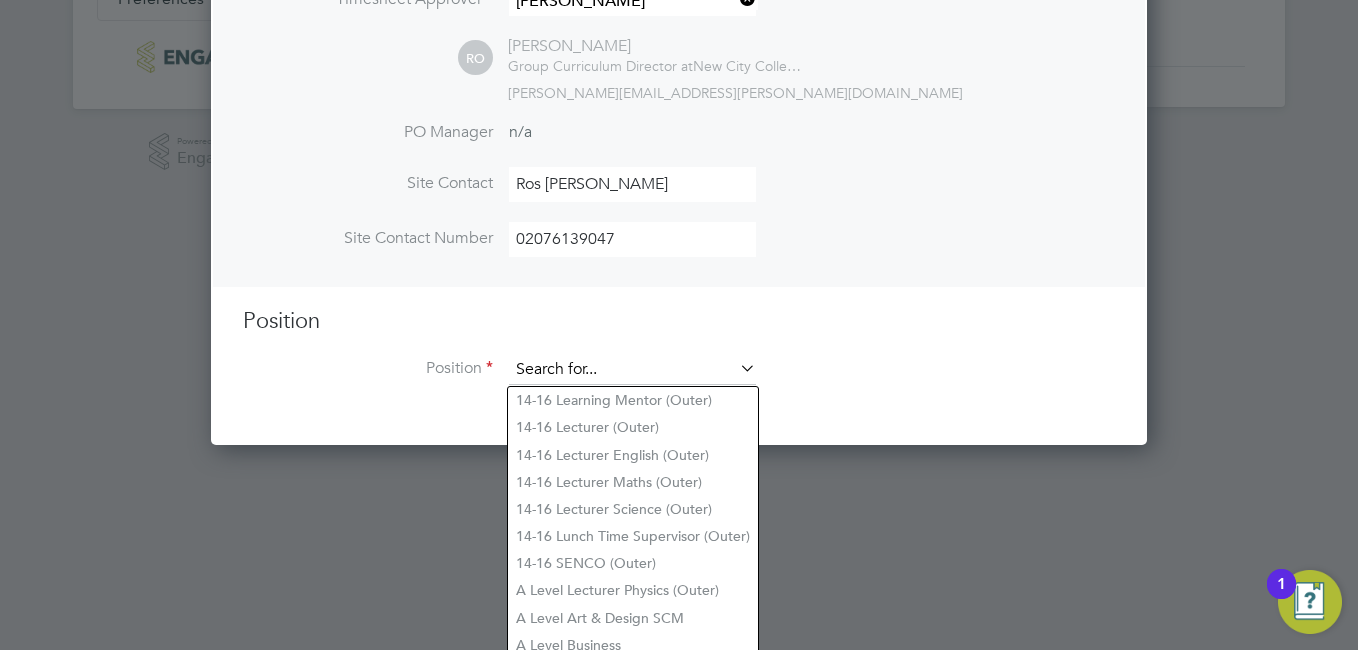 click at bounding box center [632, 370] 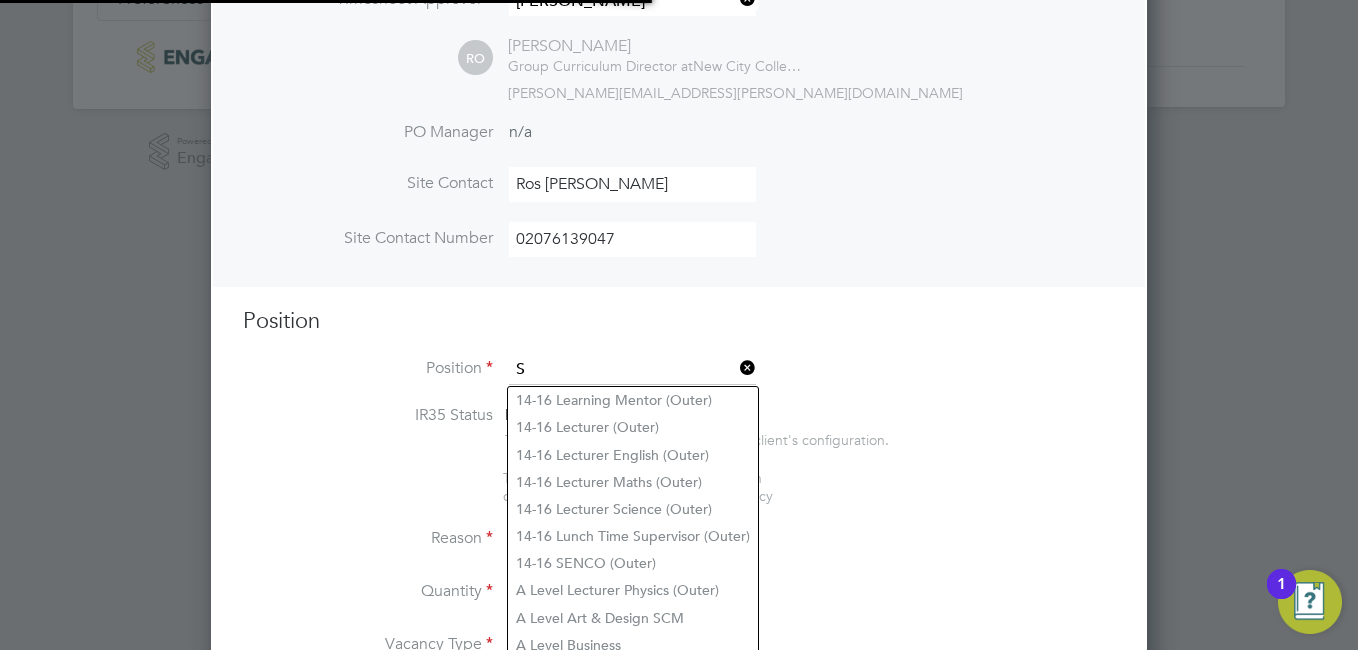 scroll, scrollTop: 10, scrollLeft: 10, axis: both 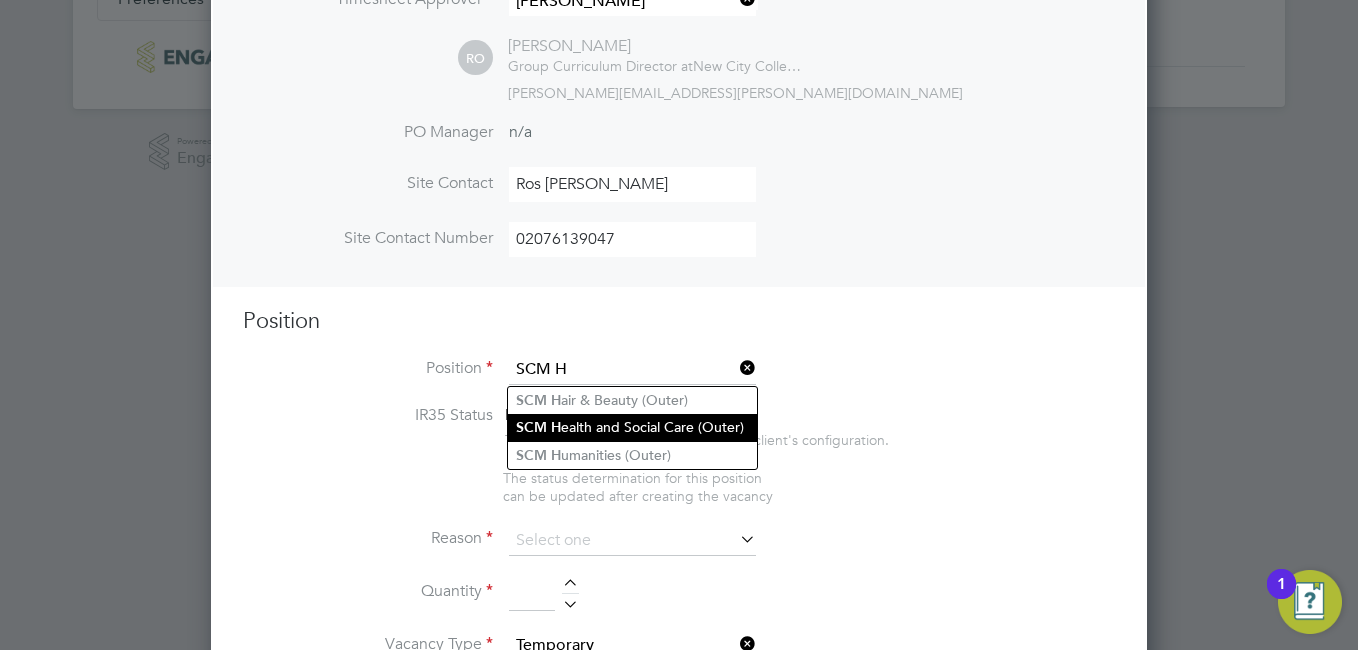 type on "SCM H" 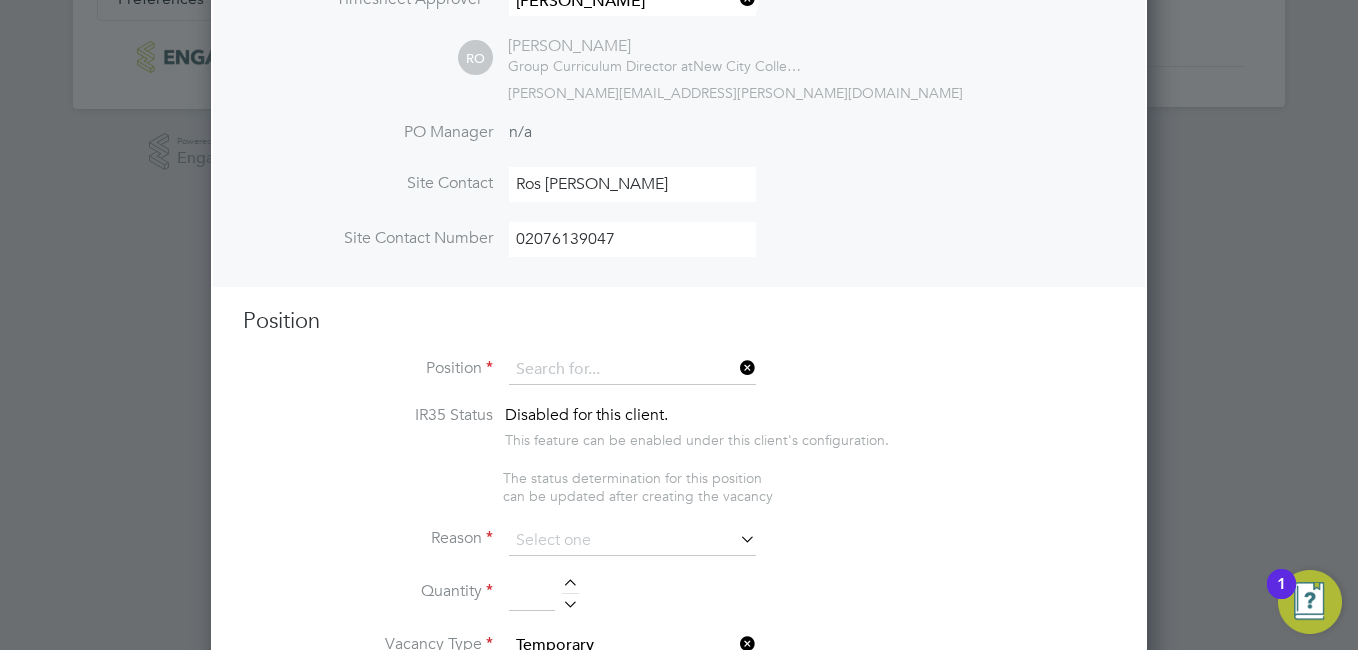 scroll, scrollTop: 923, scrollLeft: 937, axis: both 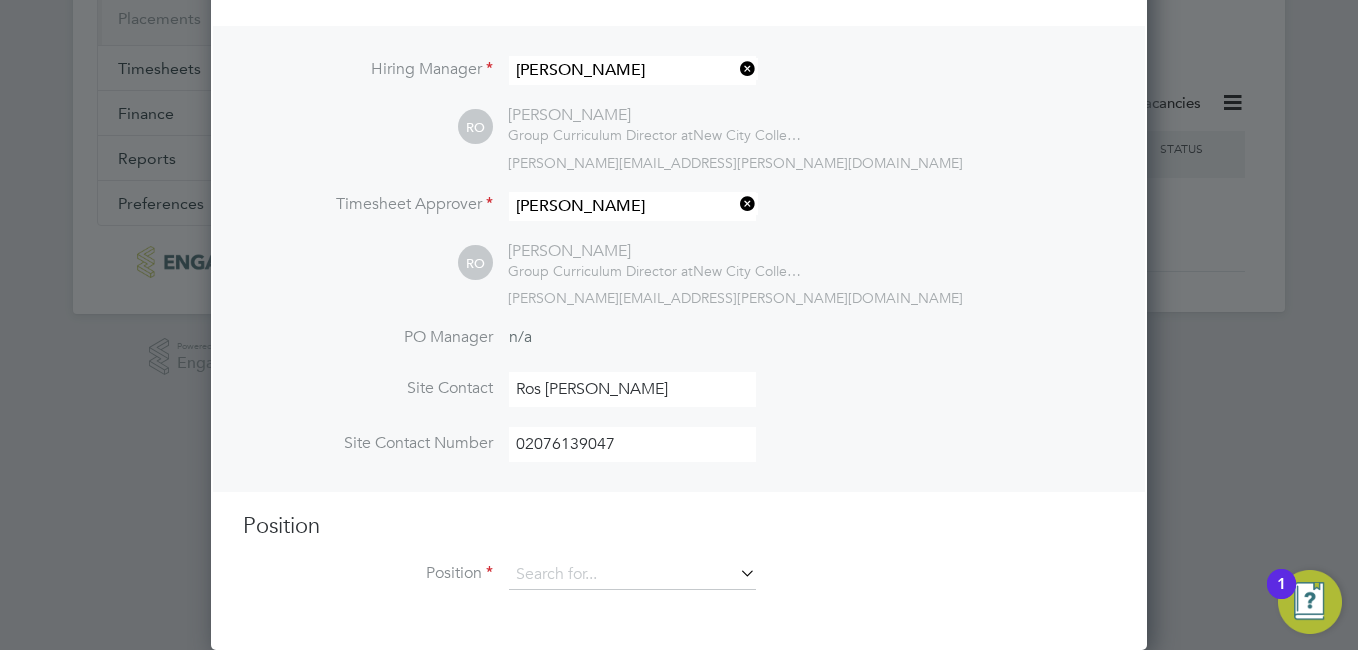 click on "Vacancies New Vacancy Vacancies I follow All Vacancies Client Config     Site     Position     Status   Hiring Manager     Vendor   Start Date
Select date
To
Select date
Showing   00 Vacancies Hide Closed Vacancies ID  Position / Type   Client Config / Manager Site / Site Group Start / Vendors   Reqd Sub Conf Status No data found Show   more M T W T F S S M T W T F S S Download vacancies report New Vacancy Mandatory Fields Client Config   Havering Sixth Form Campus   Site Info Site   Health & Early Years Search by site name, address or group Hiring Manager   Roslyn O'Garro RO Roslyn O'Garro Group Curriculum Director at  New City College Limited   roslyn.ogarro@ncclondon.ac.uk Timesheet Approver   Roslyn O'Garro RO Roslyn O'Garro Group Curriculum Director at  New City College Limited   roslyn.ogarro@ncclondon.ac.uk PO Manager   n/a Site Contact   Ros O'GARRO Site Contact Number   02076139047 Position Position     Arbour Square Ardleigh Green Attlee A Level Academy BSix Central Team He" 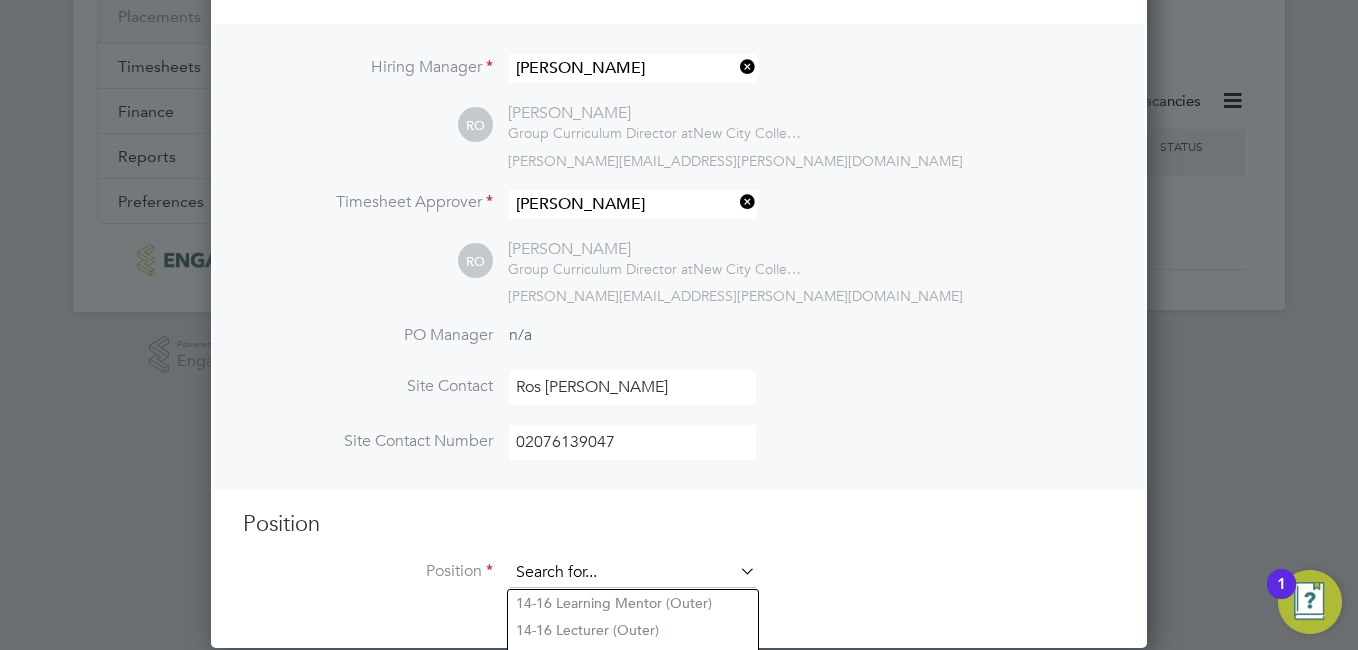 click at bounding box center (632, 573) 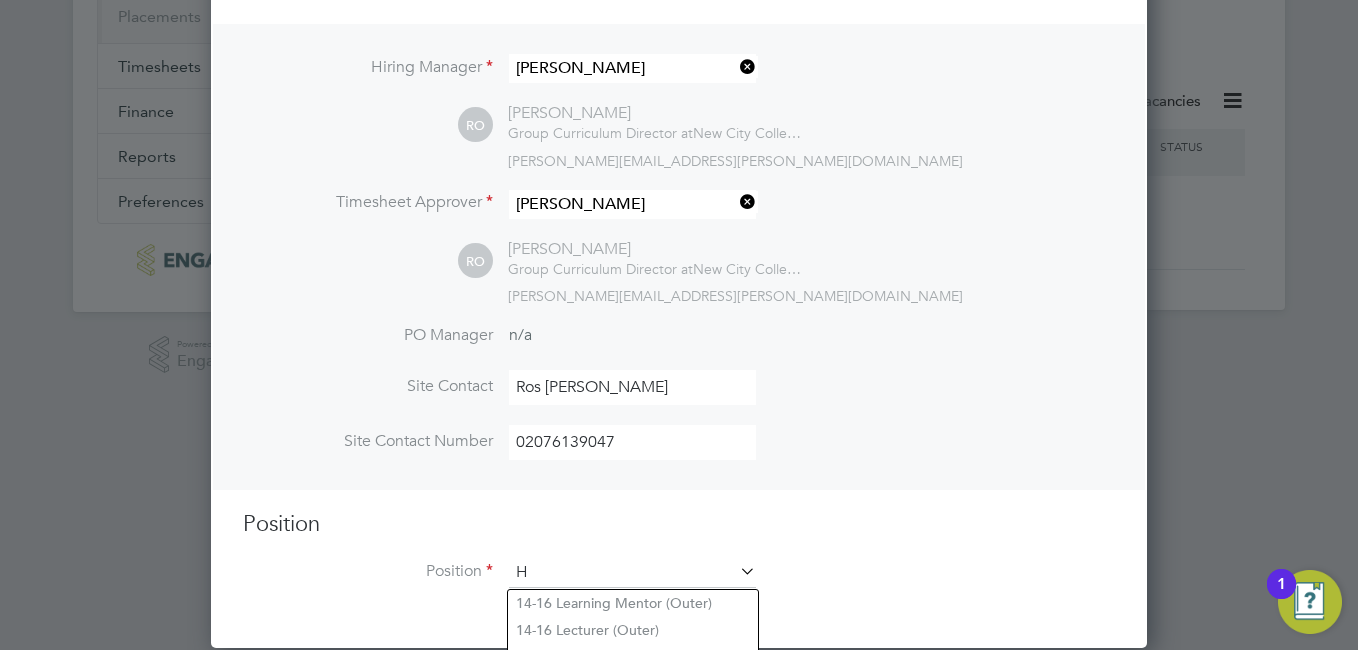 scroll, scrollTop: 10, scrollLeft: 10, axis: both 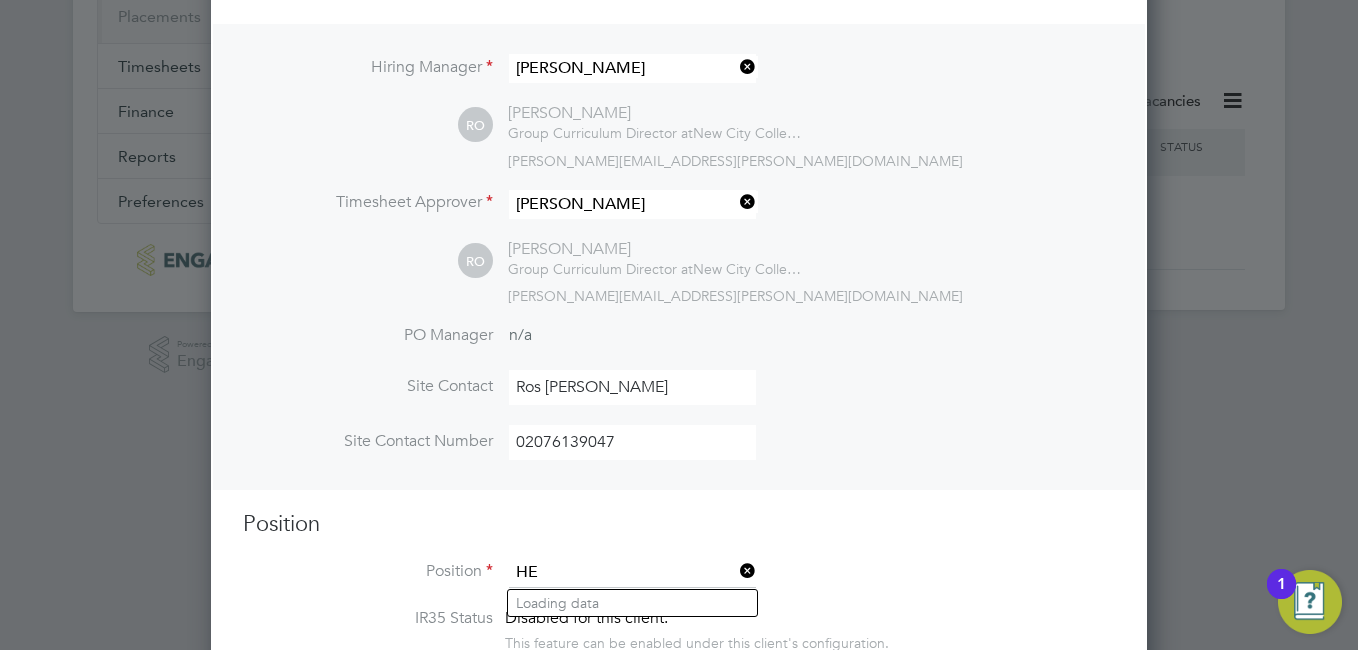 type on "H" 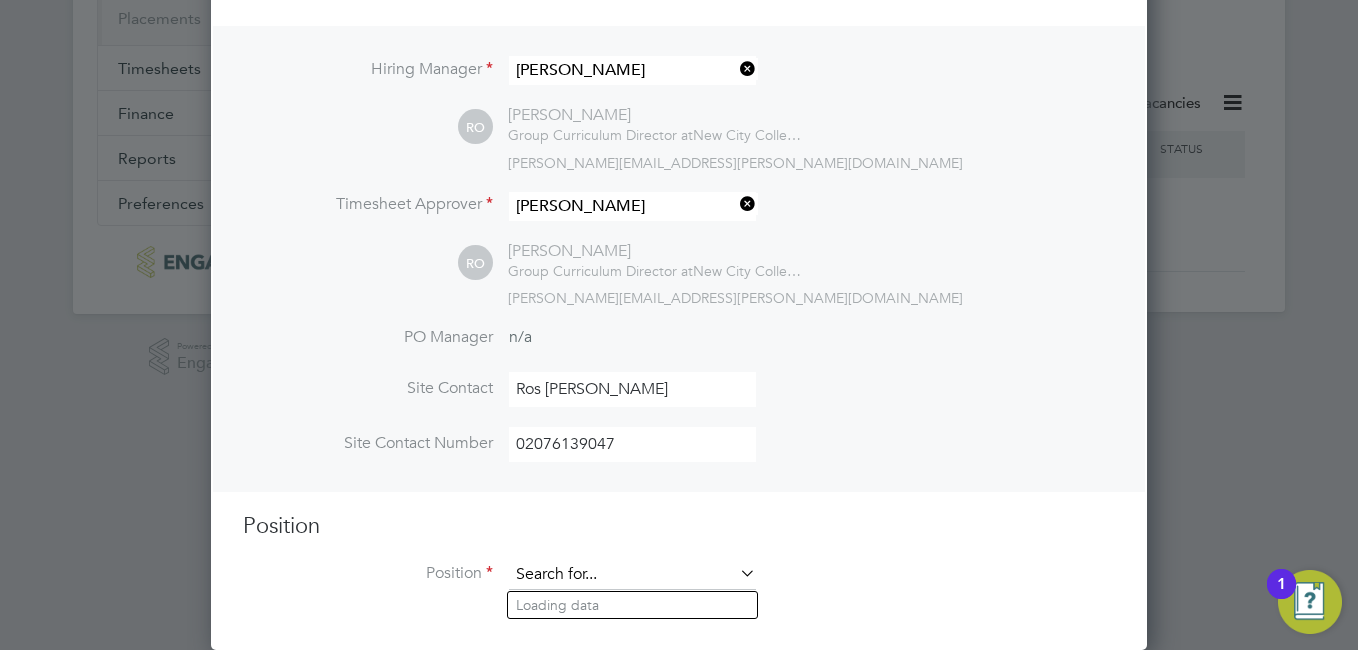 scroll, scrollTop: 923, scrollLeft: 937, axis: both 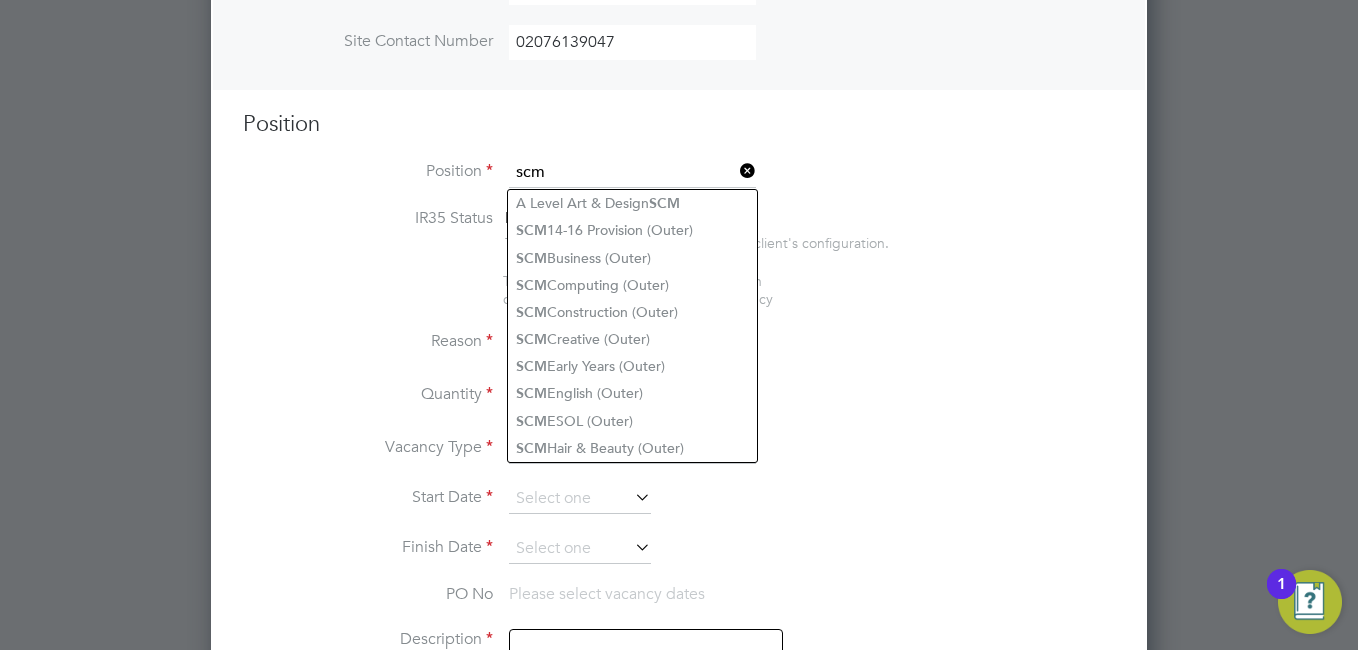 click on "scm" at bounding box center (632, 173) 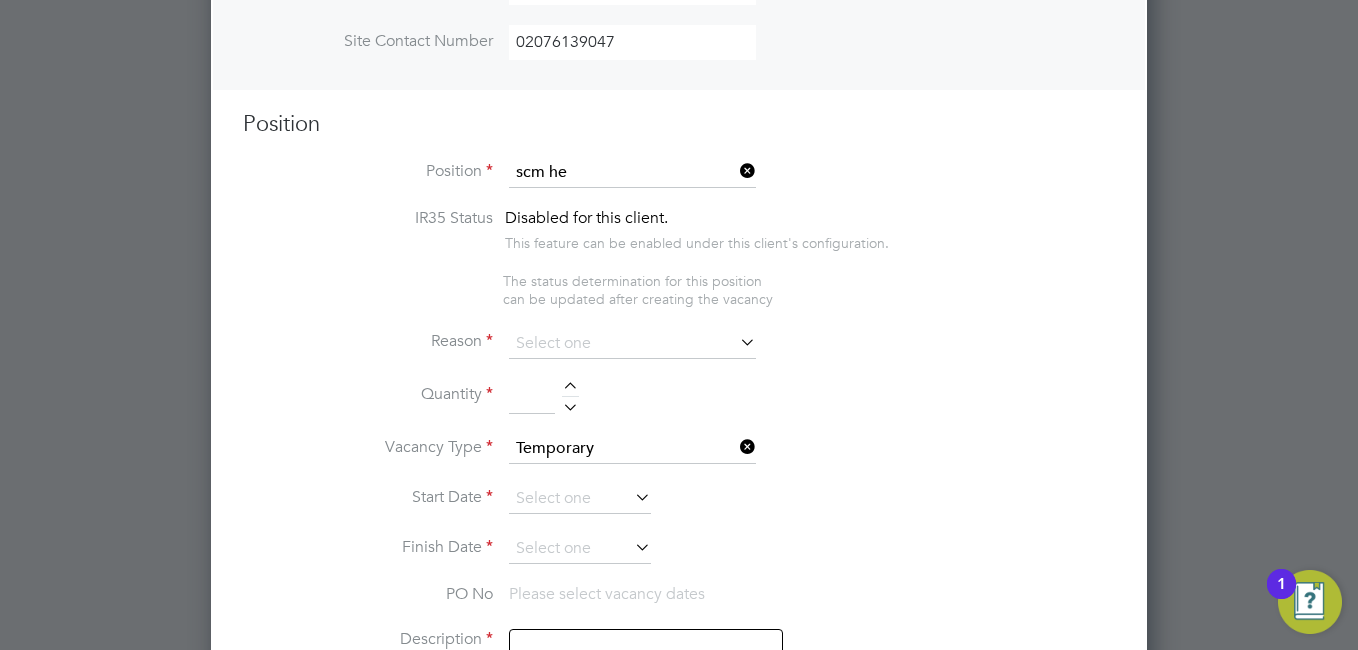 click on "SCM   He alth and Social Care (Outer)" 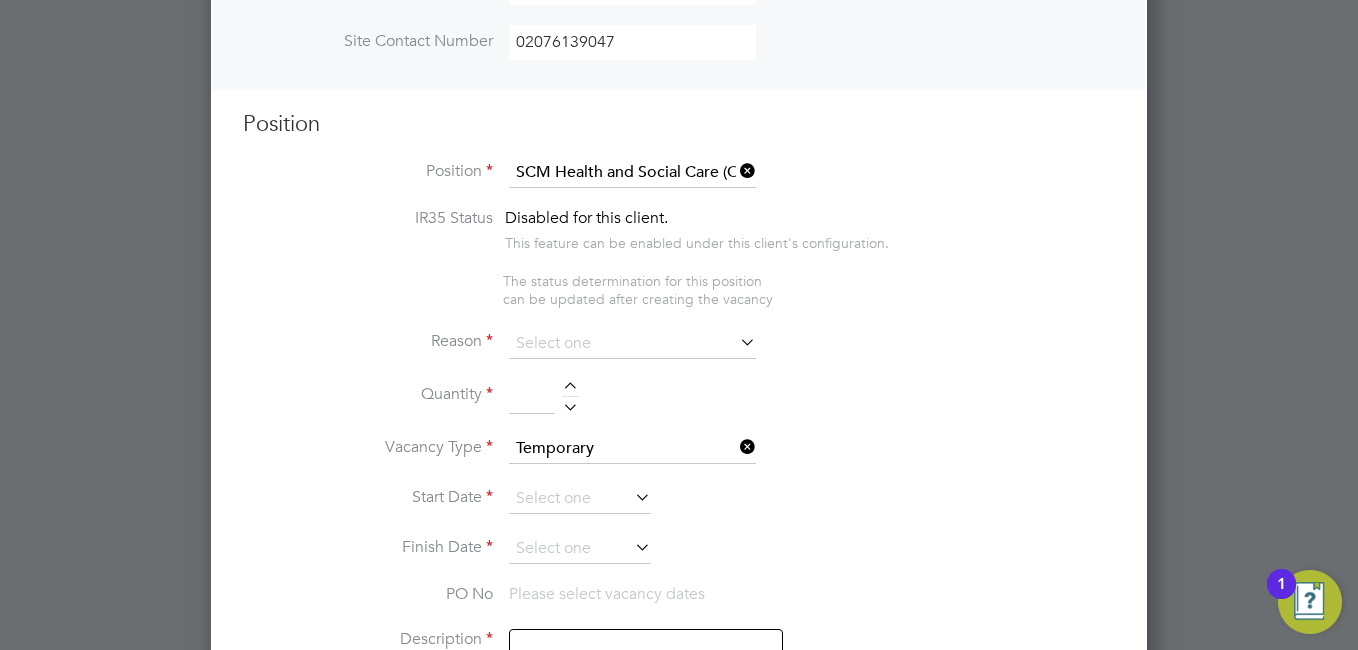 type on "To have responsibility for courses and defined operational issues within the
Directorate
• To carry out line-management duties i.e. performance development review
process, observations, budget control
• To teach between 288-400 hours per annum excluding occasional cover for
cancelled classes, subject to operational demands agreed with your line
manager and the specific responsibilities of the post.
• To teach at other campus as and when required
• To deputise for the Group Curriculum Director as necessary.
MAIN TASKS AND RESPONSIBILITIES:
1. In common with all other staff:
1.1 To support the College’s mission, vision, values and strategic objectives;
1.2 To implement the College’s Equality and Diversity policies and to work
actively to overcome discrimination on grounds of all protected
characteristics; sex, race, religion/belief, disability, sexual orientation, age,
pregnancy/maternity, gender reassignment status, marriage/civil
partnership status.
1.3 To take responsibility for one’s own professional dev..." 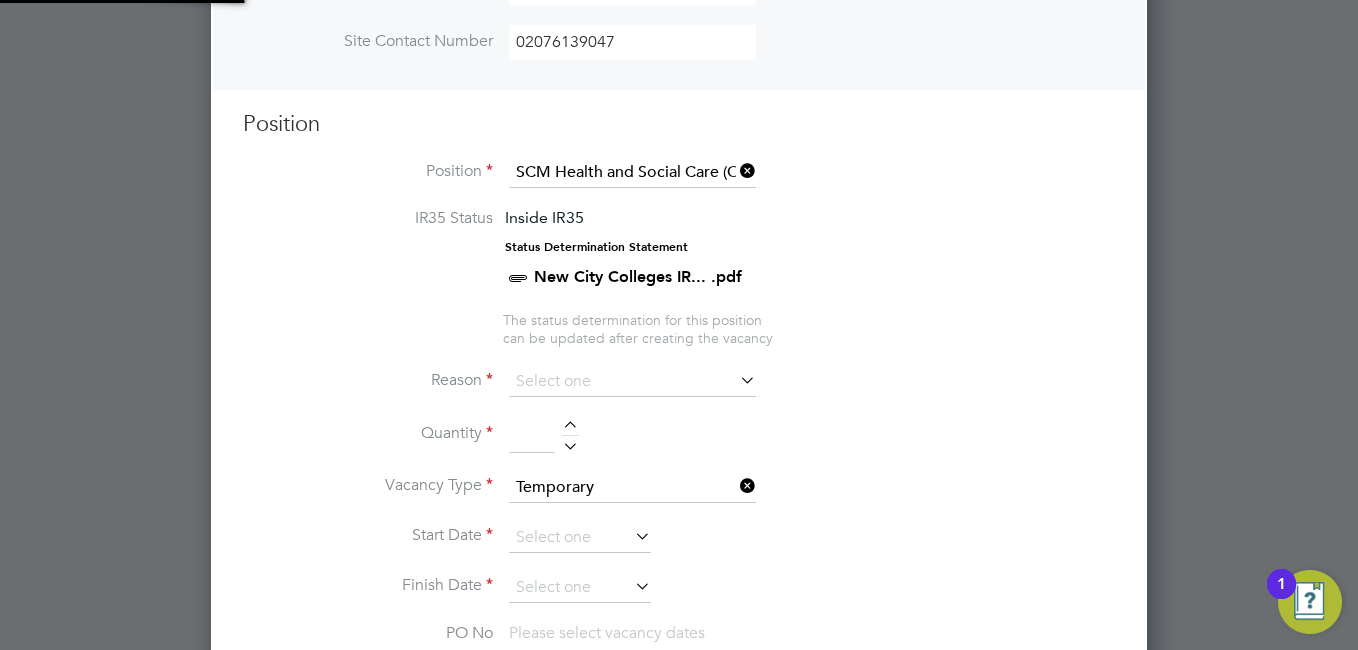 scroll, scrollTop: 10, scrollLeft: 10, axis: both 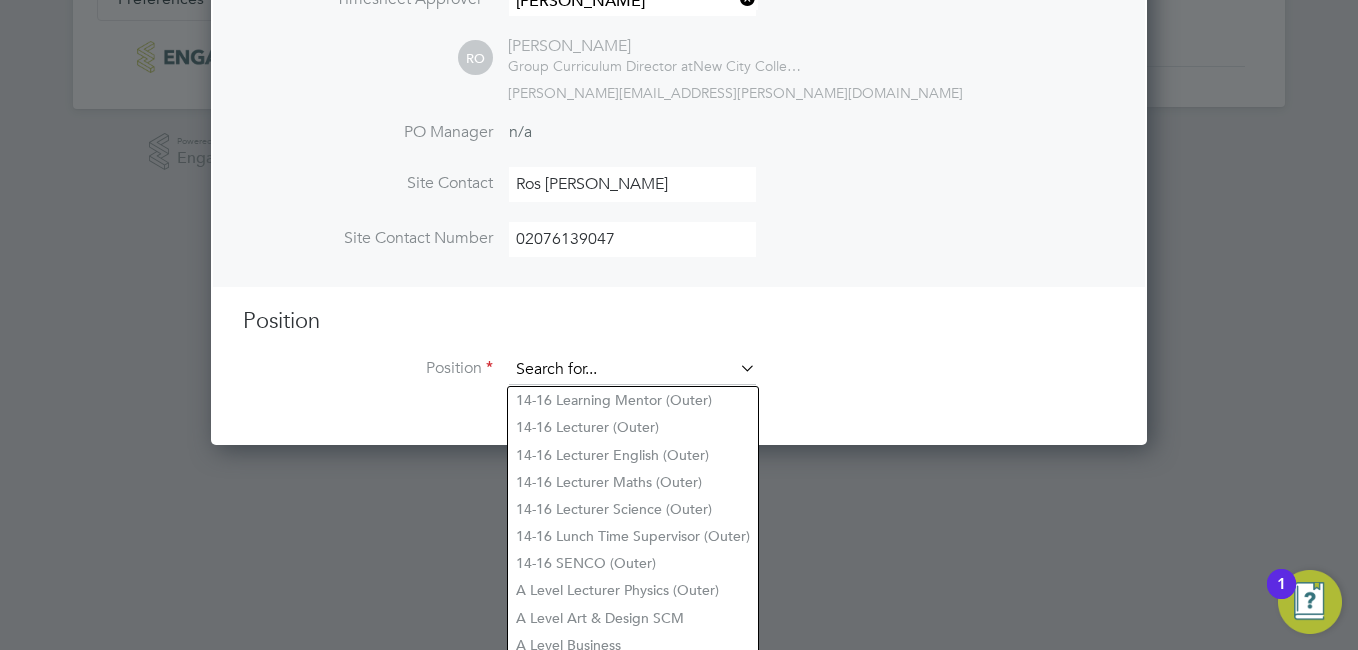 click on "Hiring Manager   Roslyn O'Garro RO Roslyn O'Garro Group Curriculum Director at  New City College Limited   roslyn.ogarro@ncclondon.ac.uk Timesheet Approver   Roslyn O'Garro RO Roslyn O'Garro Group Curriculum Director at  New City College Limited   roslyn.ogarro@ncclondon.ac.uk PO Manager   n/a Site Contact   Ros O'GARRO Site Contact Number   02076139047 Position Position" at bounding box center [679, 113] 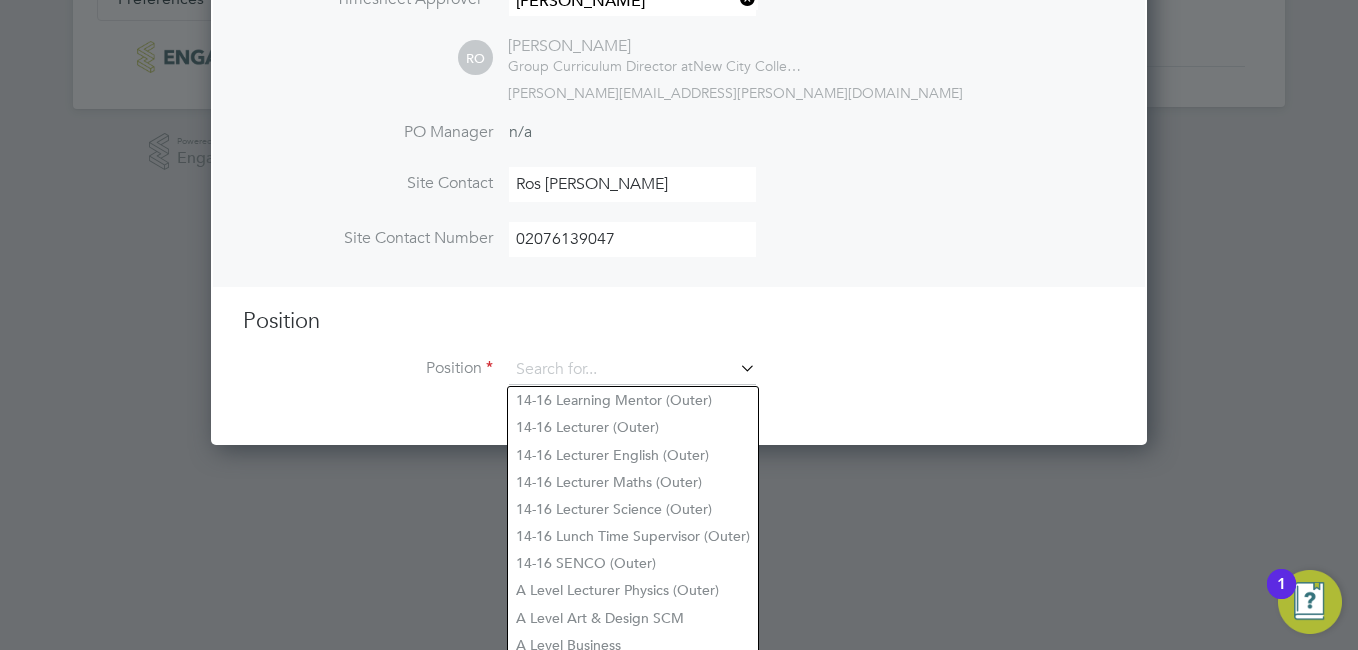 click on "Position Position" at bounding box center (679, 356) 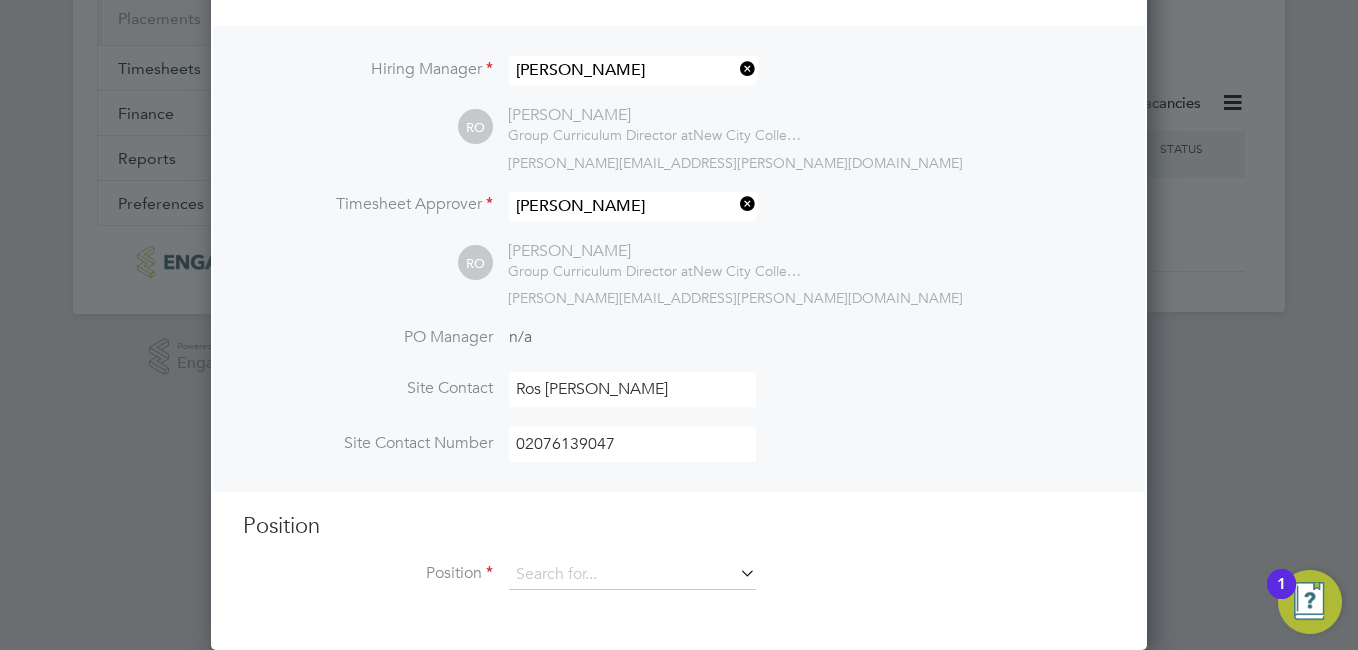 scroll, scrollTop: 348, scrollLeft: 0, axis: vertical 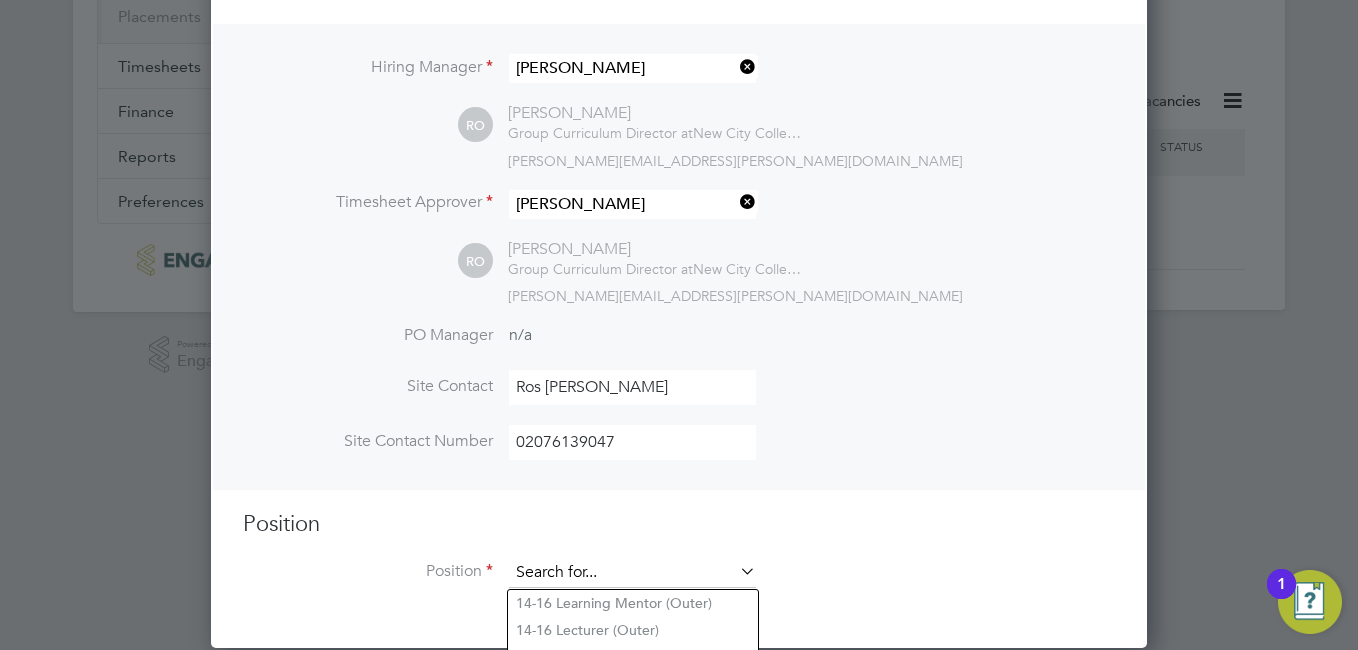 click at bounding box center [632, 573] 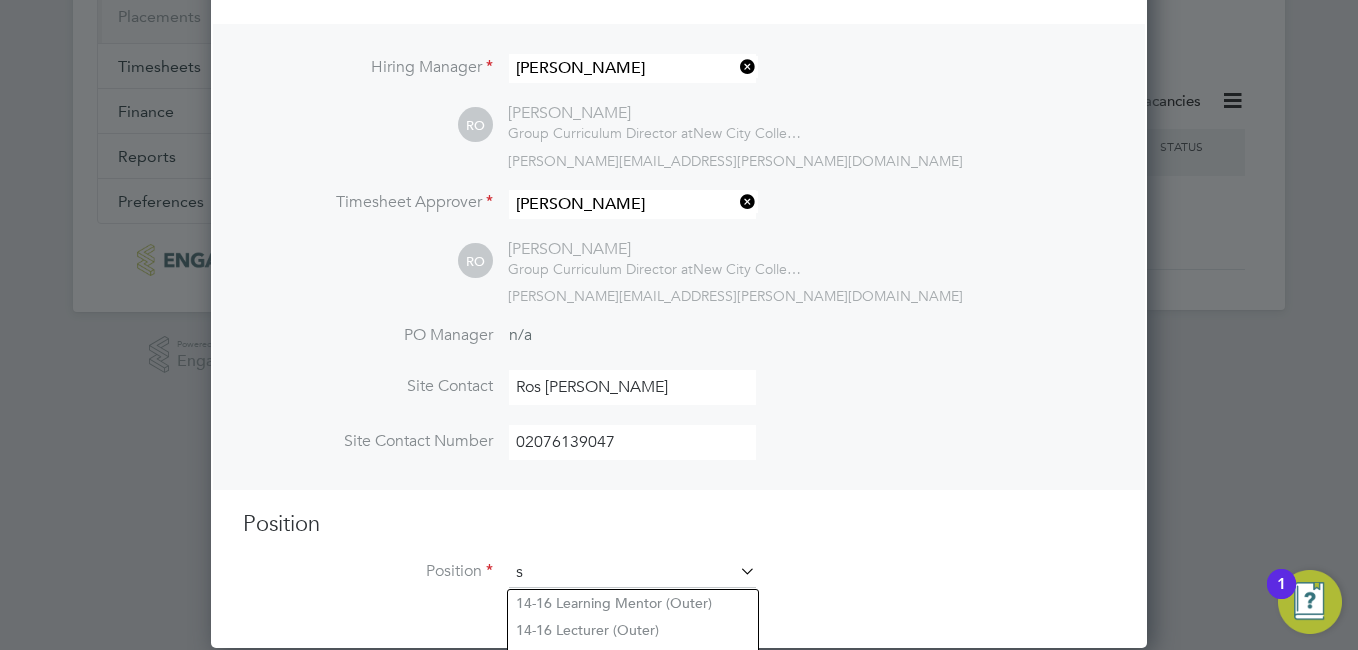 scroll, scrollTop: 10, scrollLeft: 10, axis: both 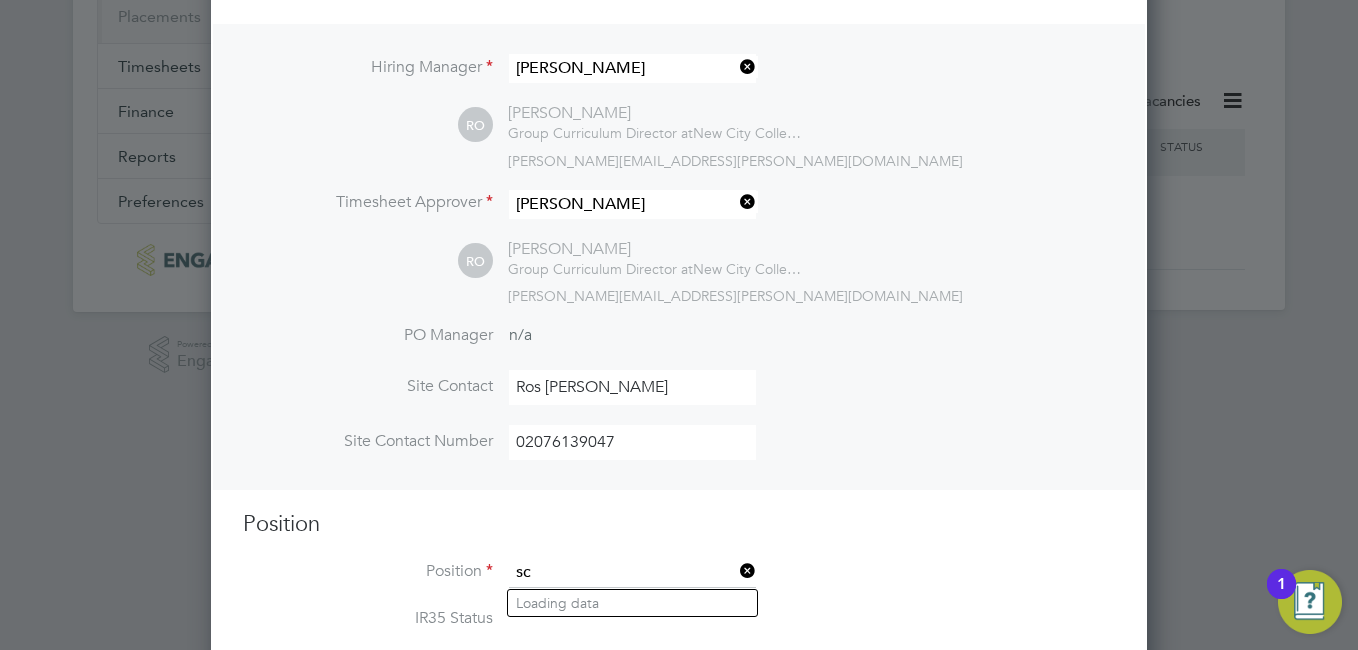type on "s" 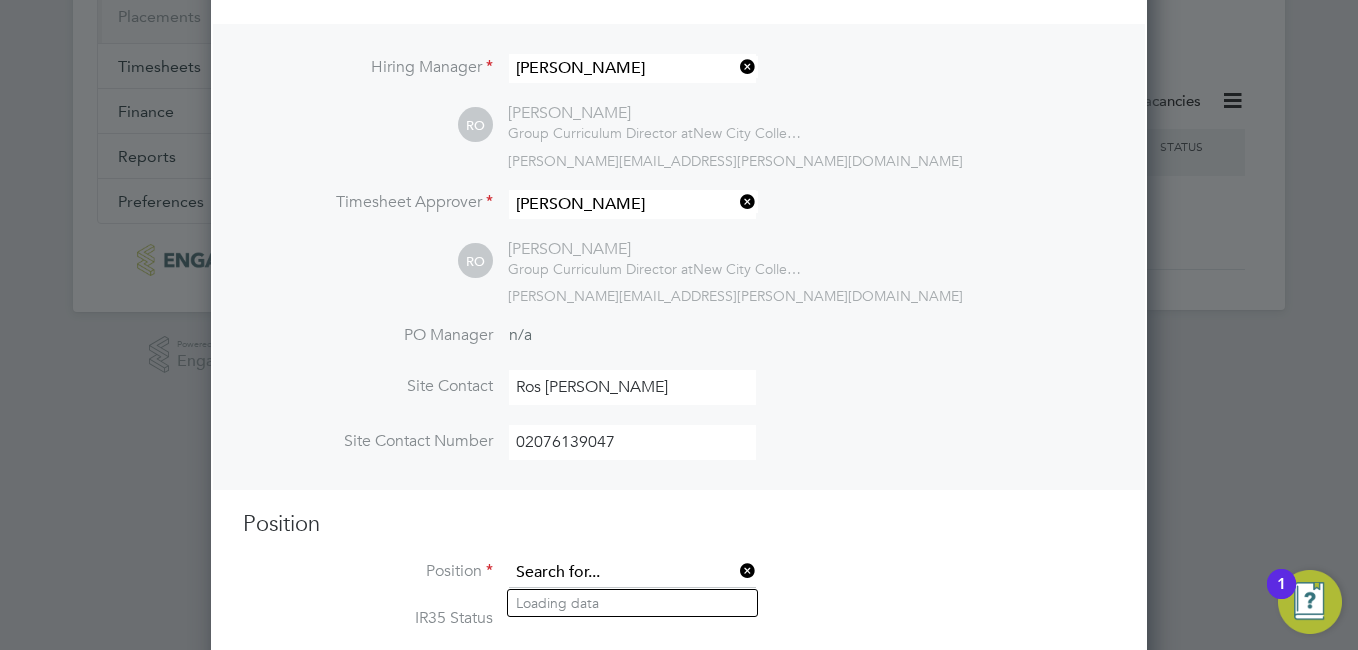 scroll, scrollTop: 923, scrollLeft: 937, axis: both 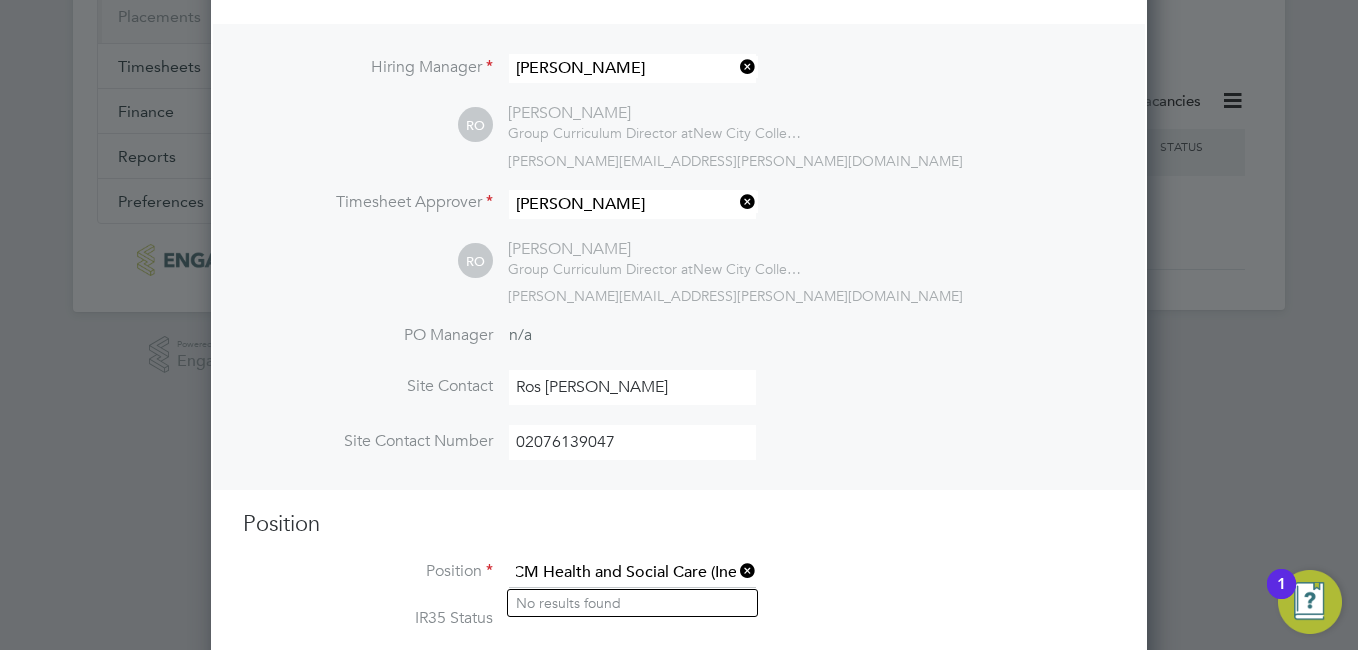 click on "SCM Health and Social Care (Ineer)" at bounding box center [632, 573] 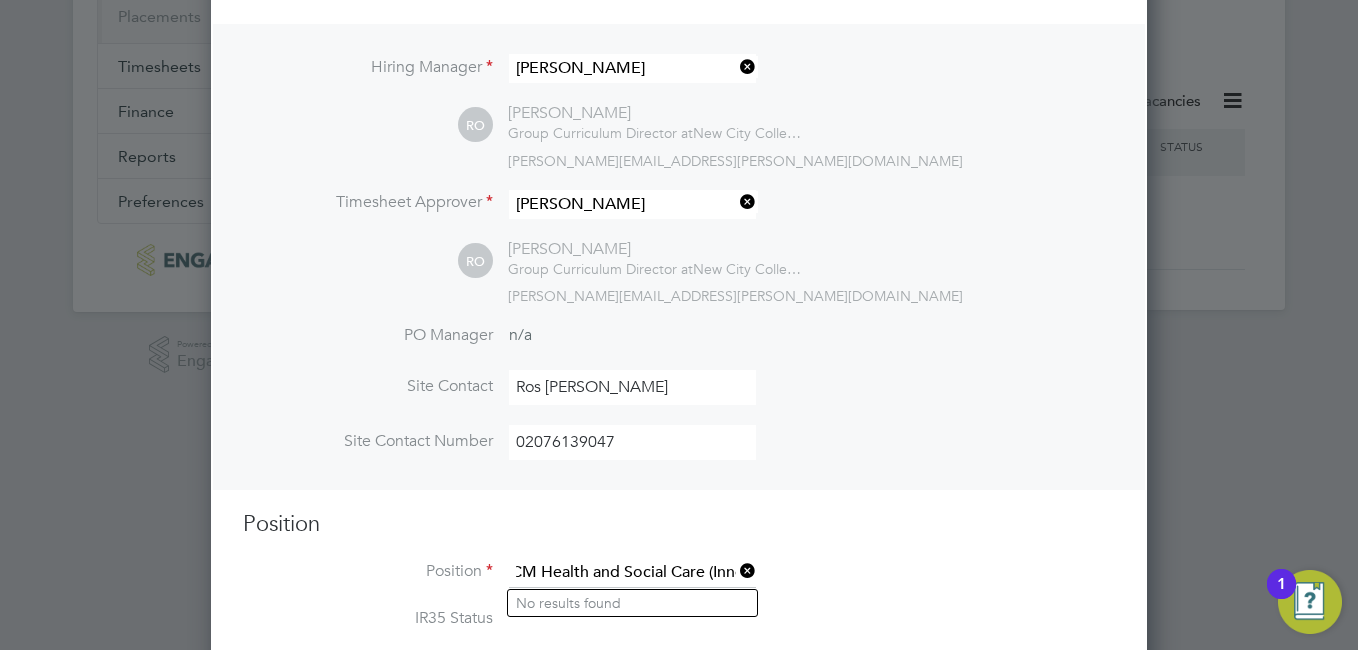 click on "SCM Health and Social Care (Inneer)" at bounding box center (632, 573) 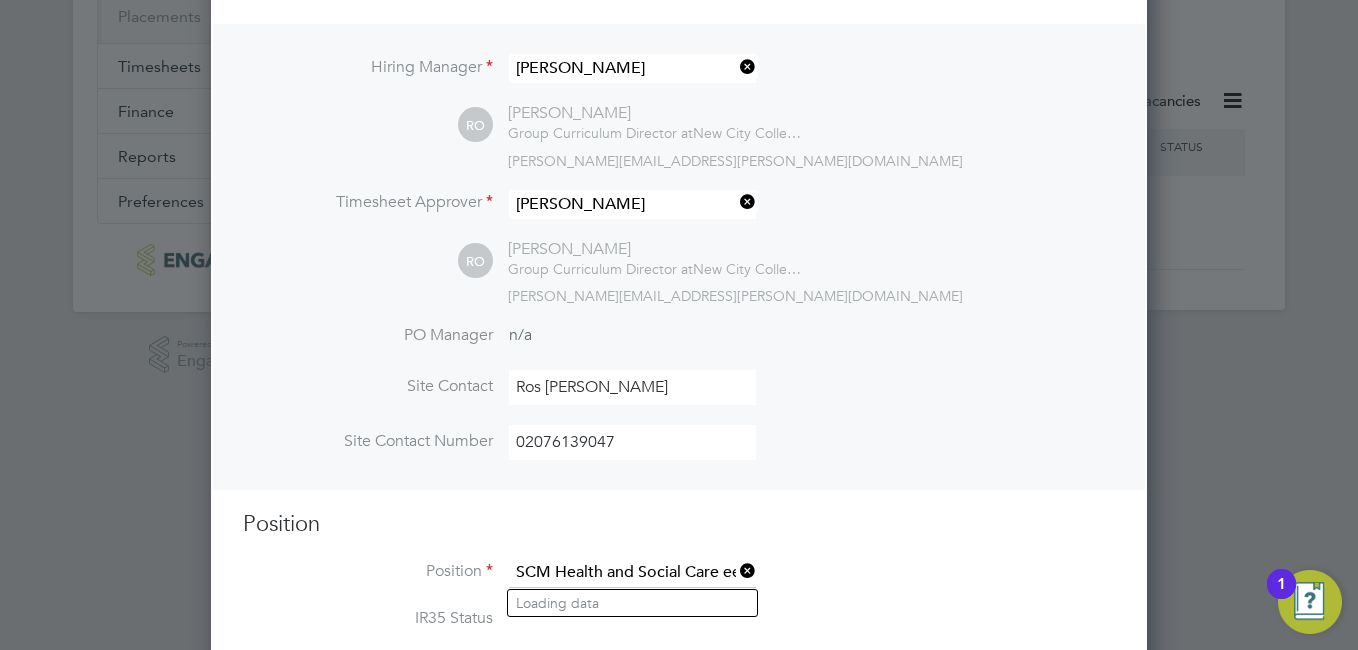 scroll, scrollTop: 0, scrollLeft: 0, axis: both 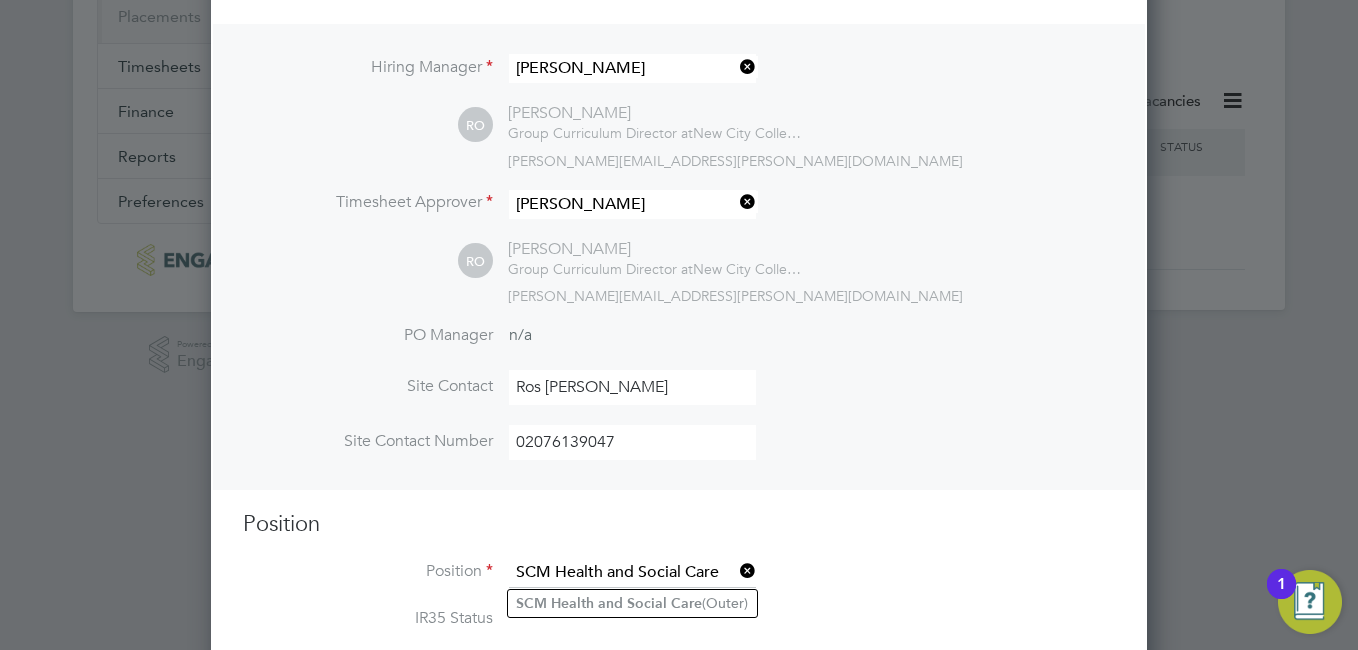 type on "SCM Health and Social Care" 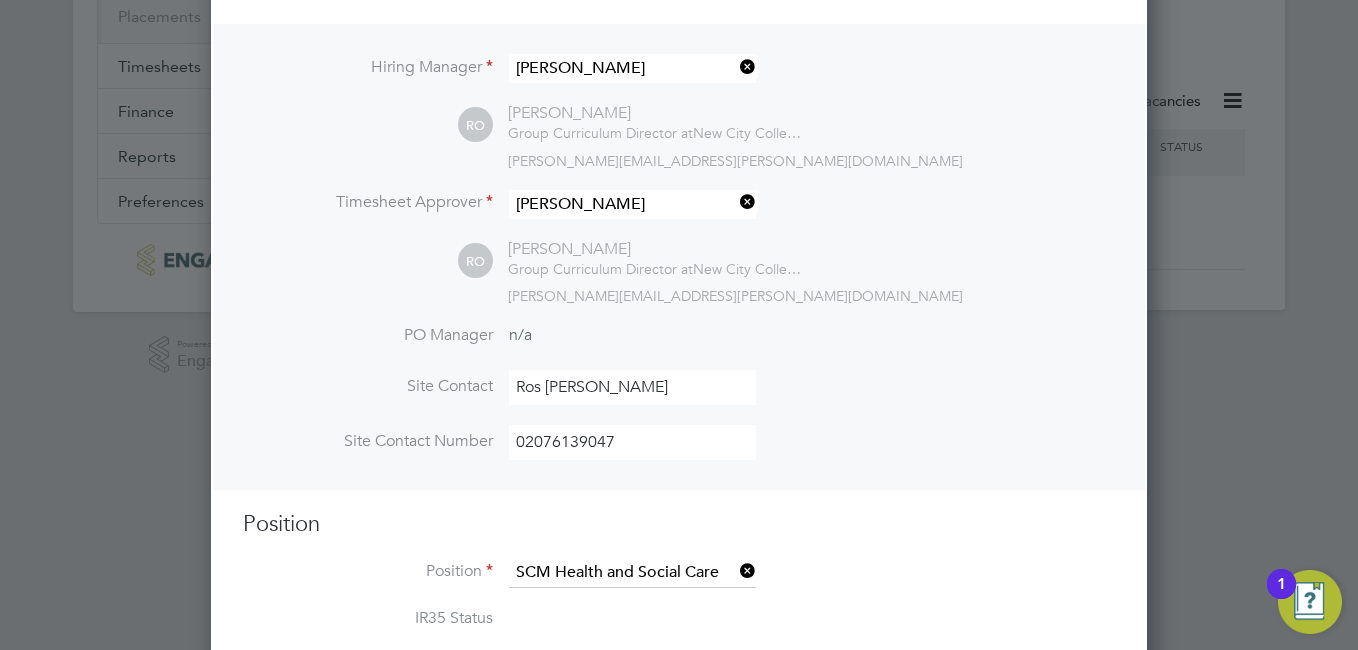 click on "Position   SCM Health and Social Care" at bounding box center [679, 583] 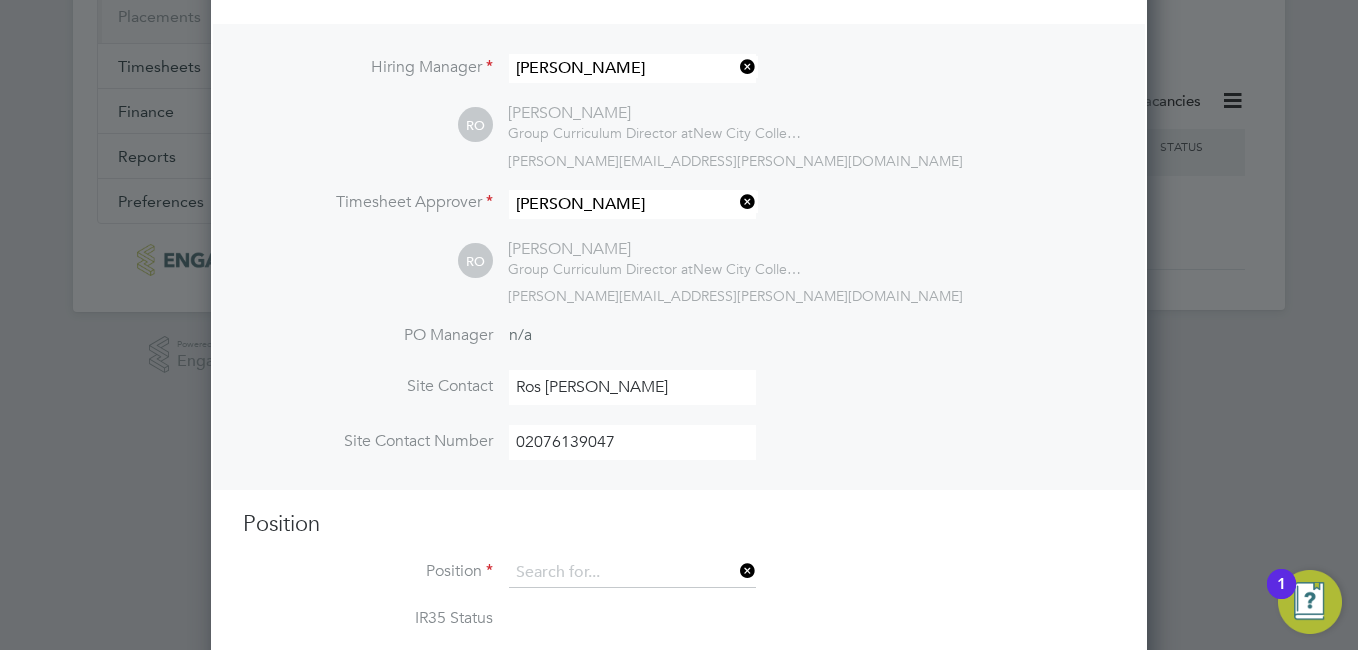 scroll, scrollTop: 923, scrollLeft: 937, axis: both 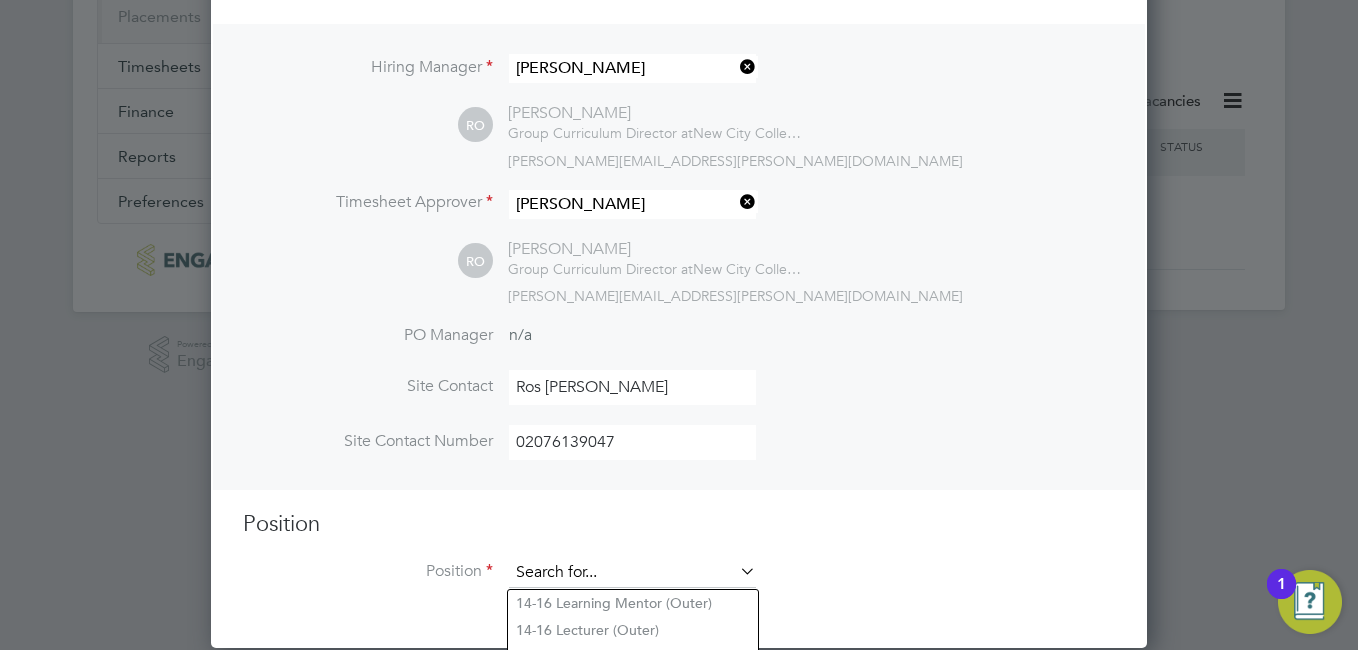click at bounding box center [632, 573] 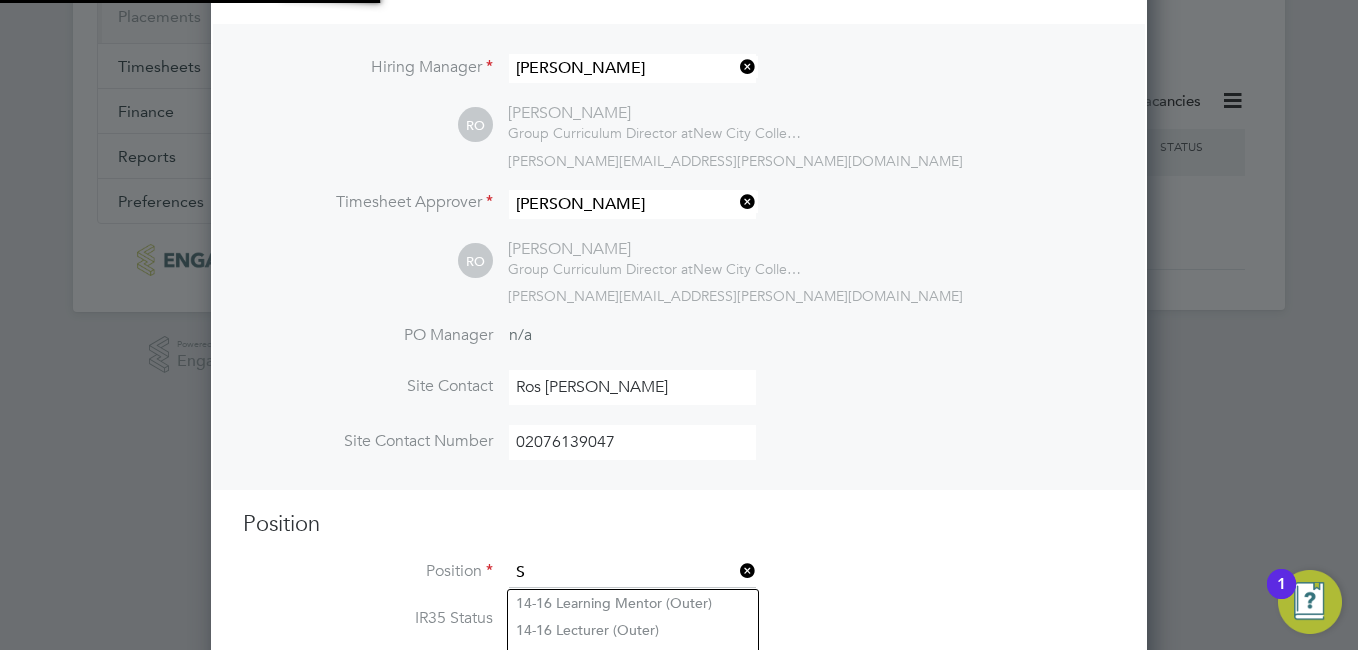 scroll, scrollTop: 10, scrollLeft: 10, axis: both 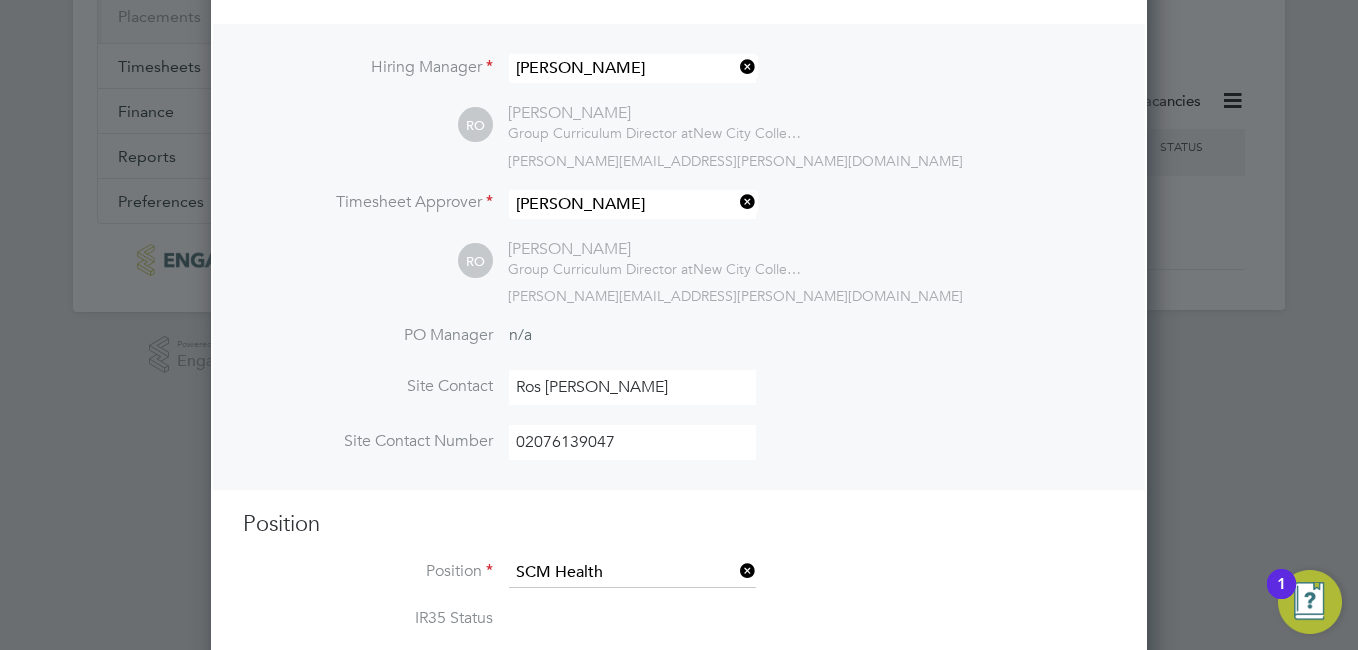 click on "SCM   Health  and Social Care (Outer)" 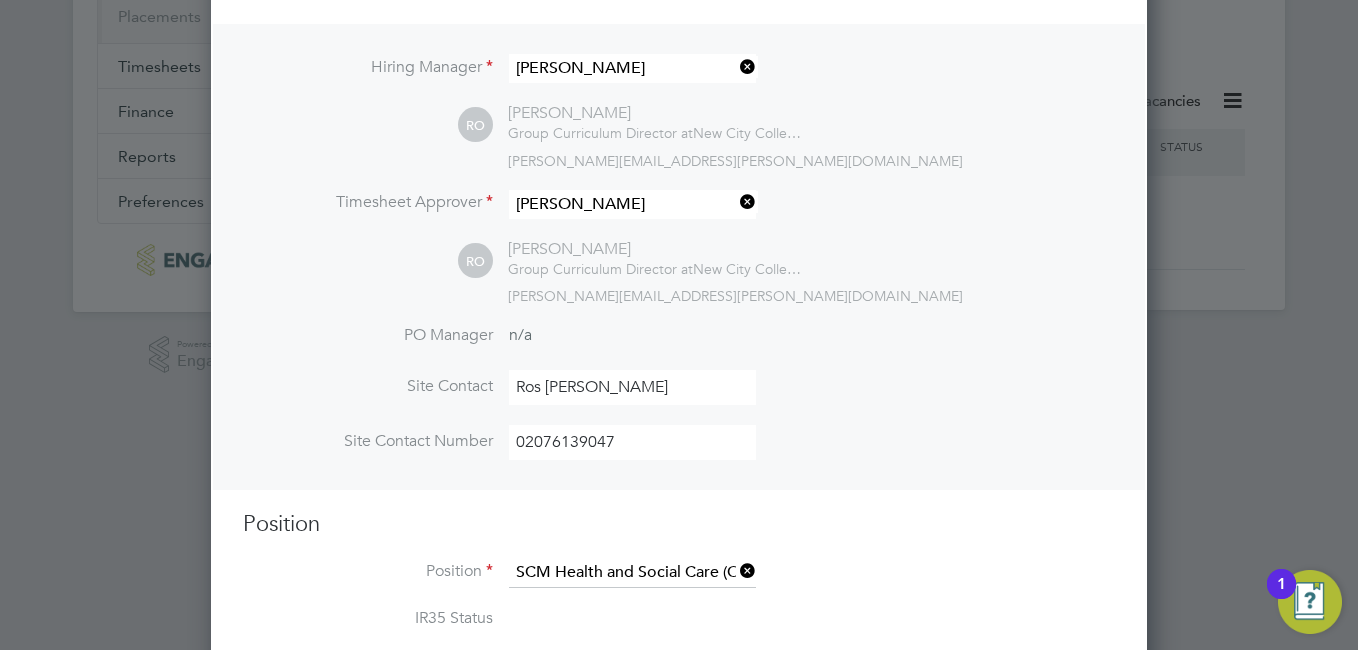 scroll, scrollTop: 10, scrollLeft: 10, axis: both 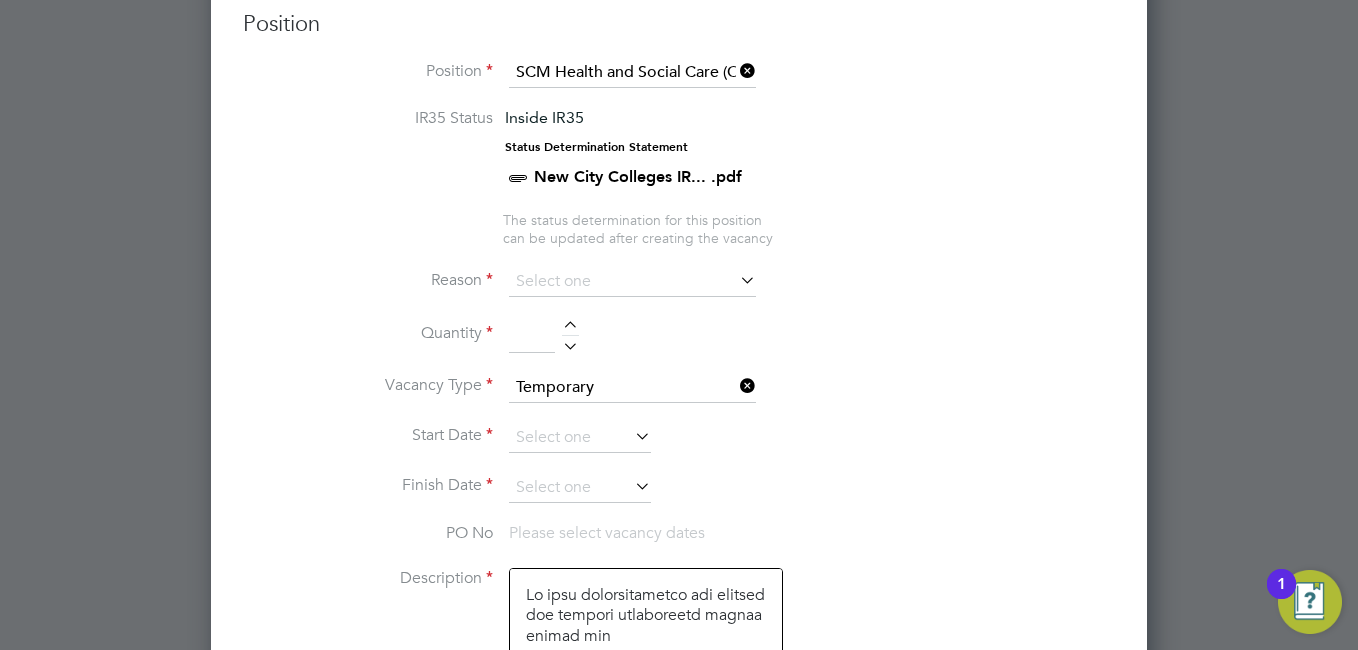 click at bounding box center (736, 280) 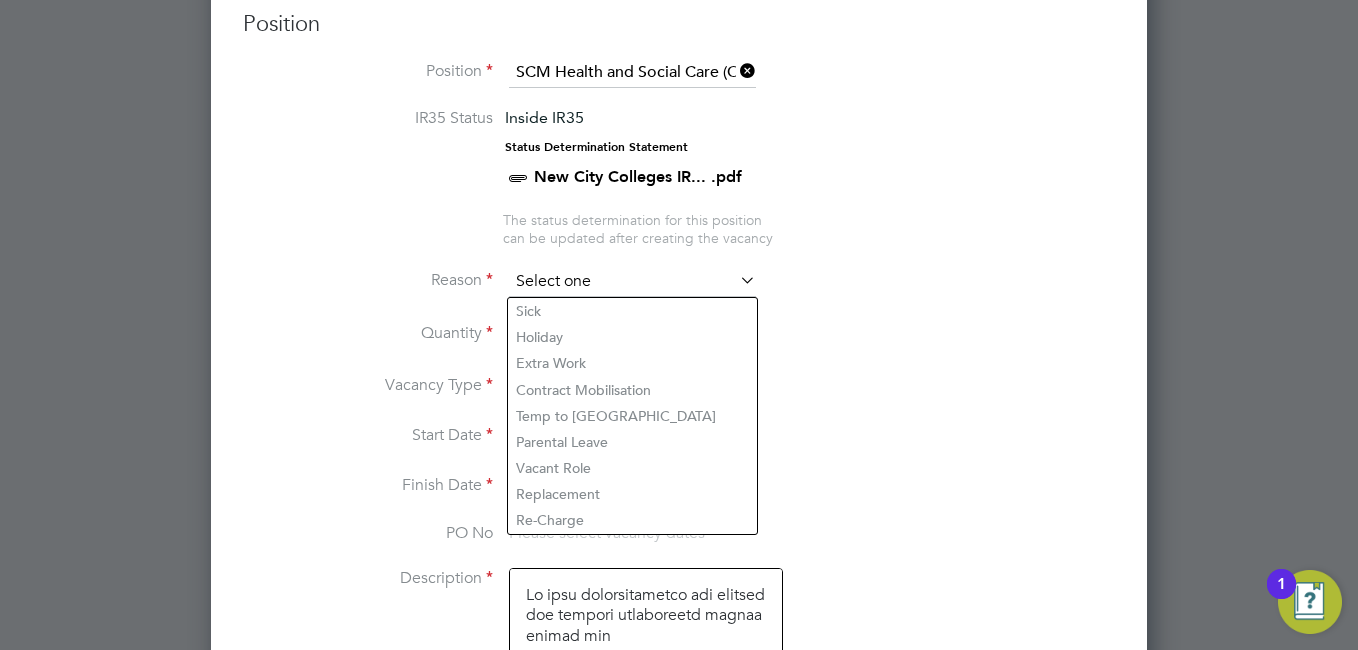 click at bounding box center [632, 282] 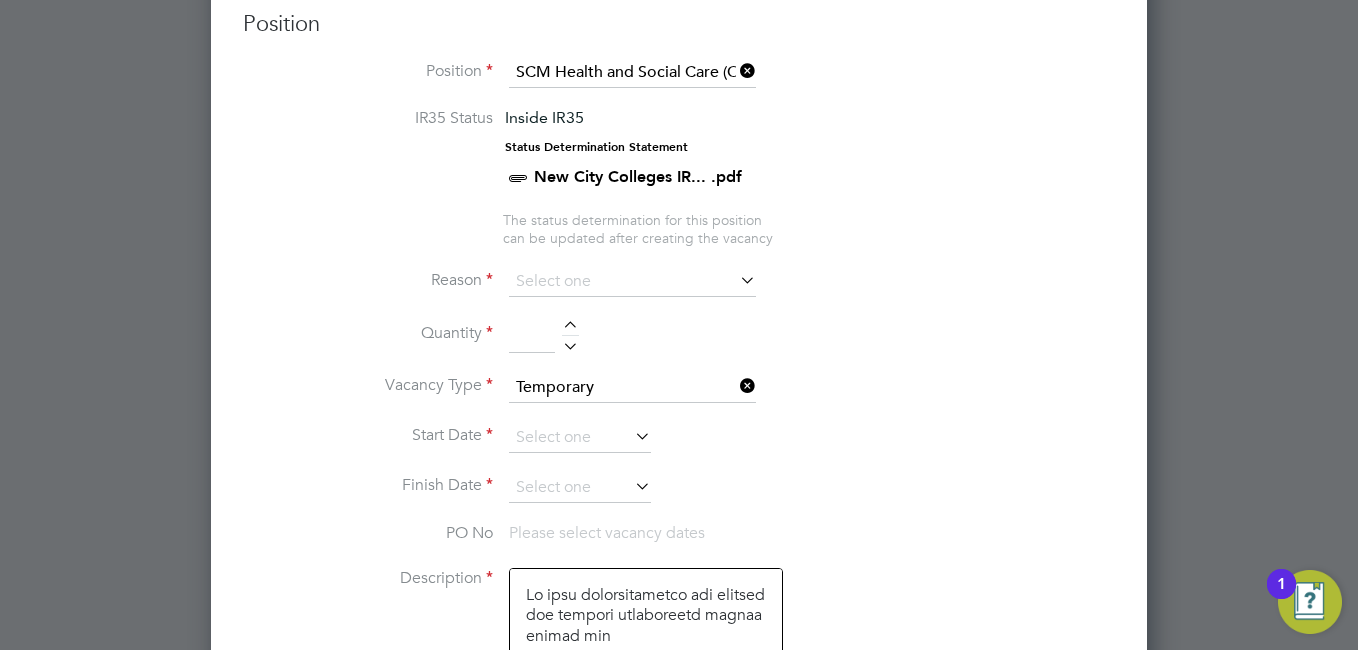click on "Vacant Role" 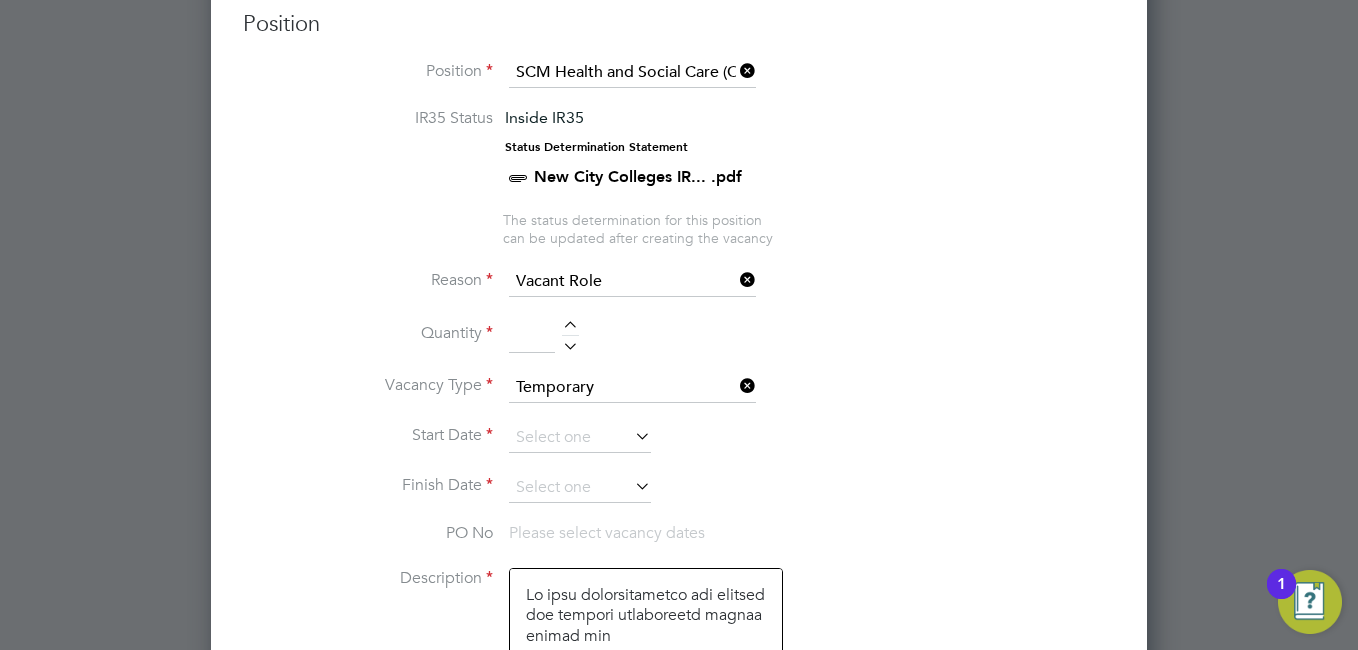 click at bounding box center (570, 328) 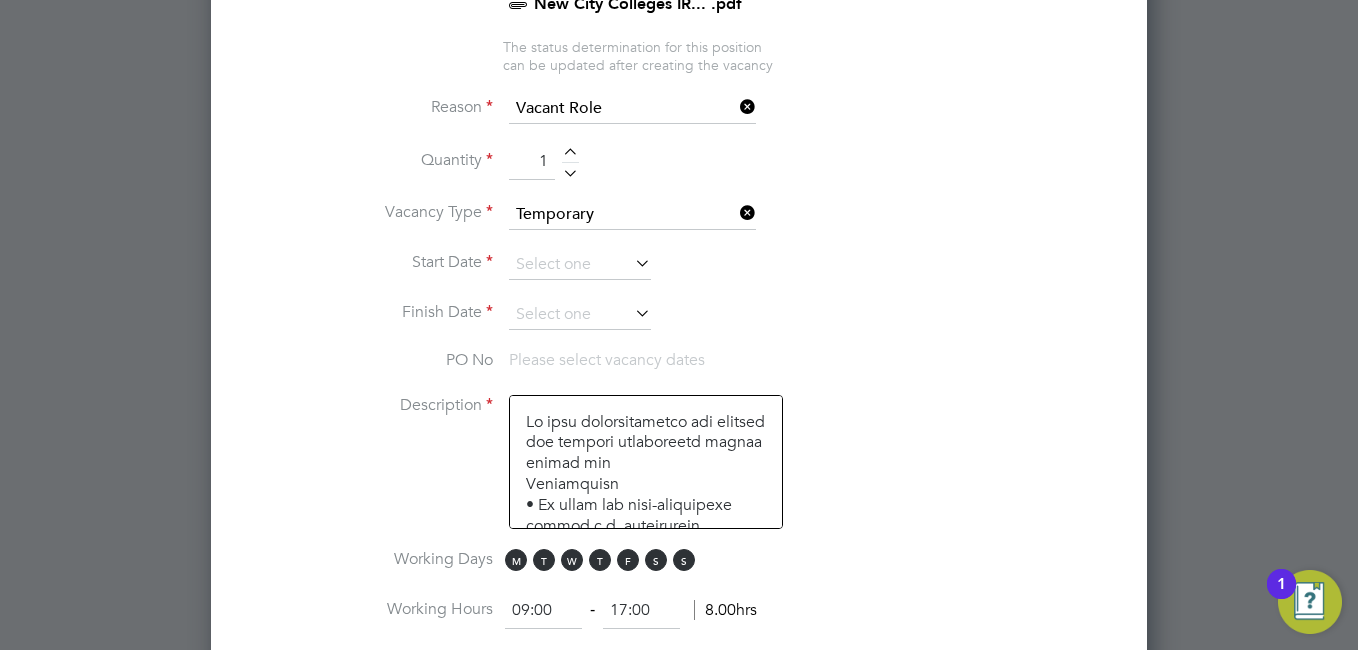 scroll, scrollTop: 1048, scrollLeft: 0, axis: vertical 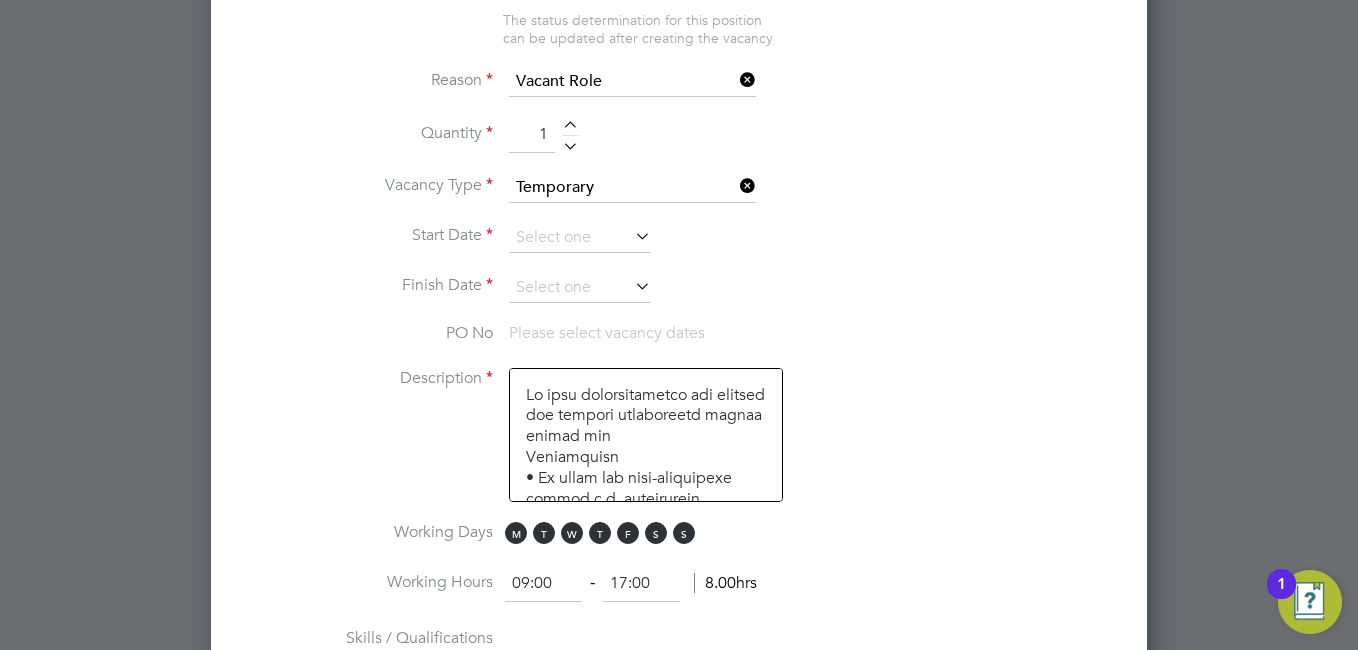 click at bounding box center [631, 236] 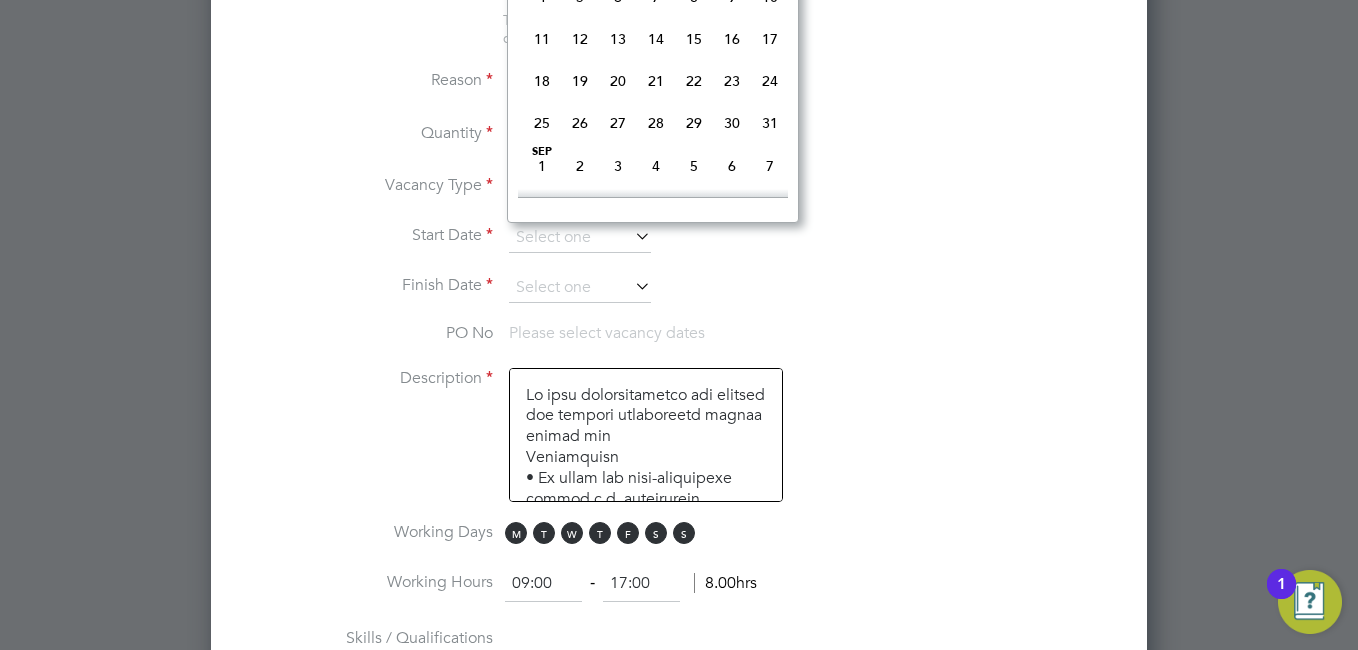 scroll, scrollTop: 892, scrollLeft: 0, axis: vertical 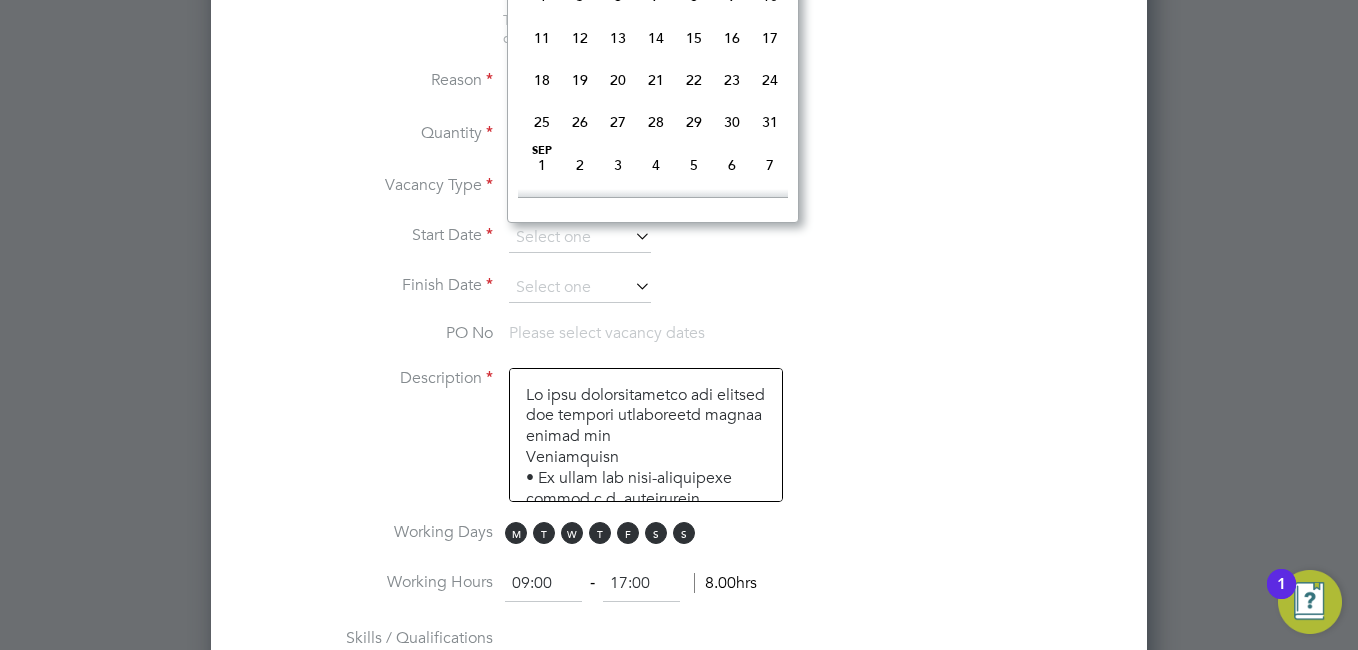 click on "18" 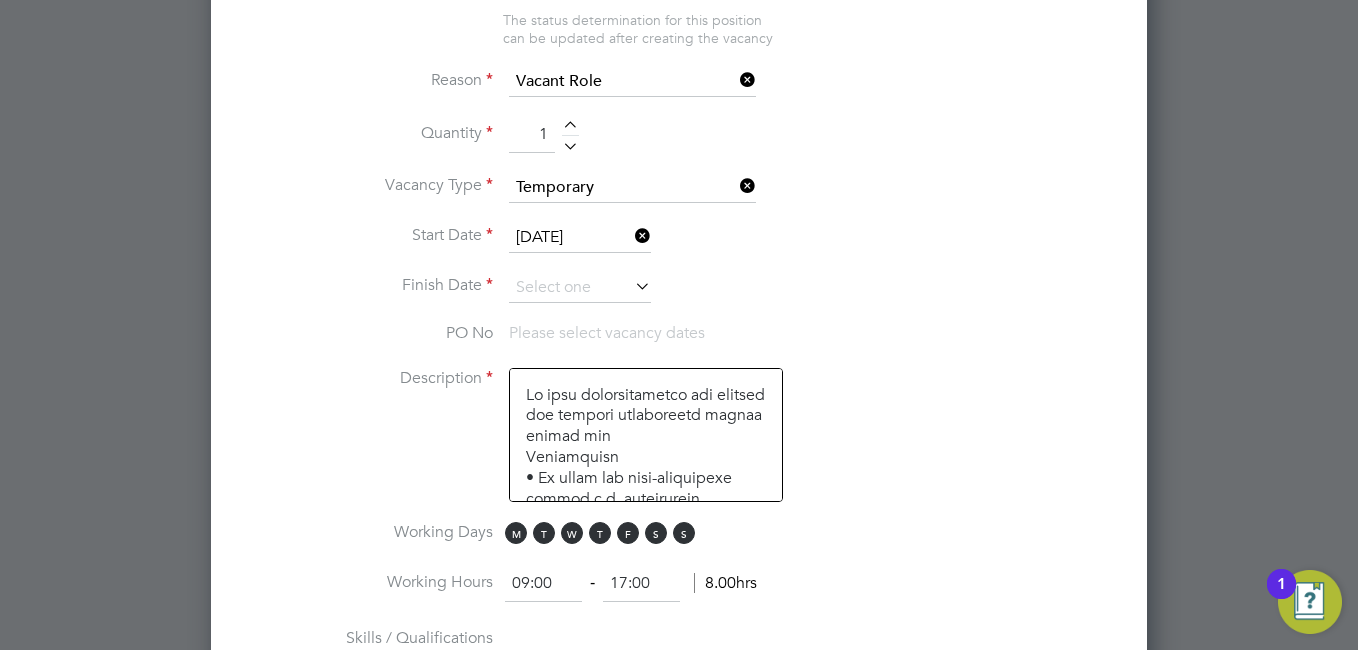 click at bounding box center (631, 286) 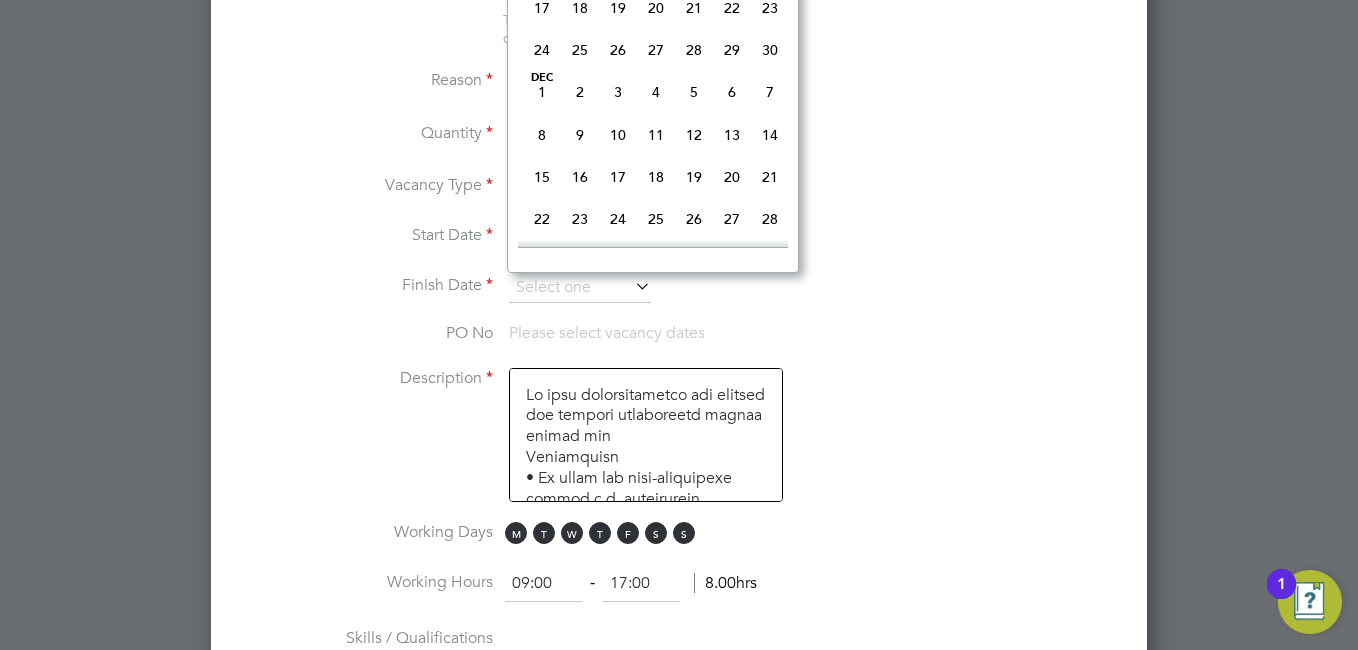 scroll, scrollTop: 1536, scrollLeft: 0, axis: vertical 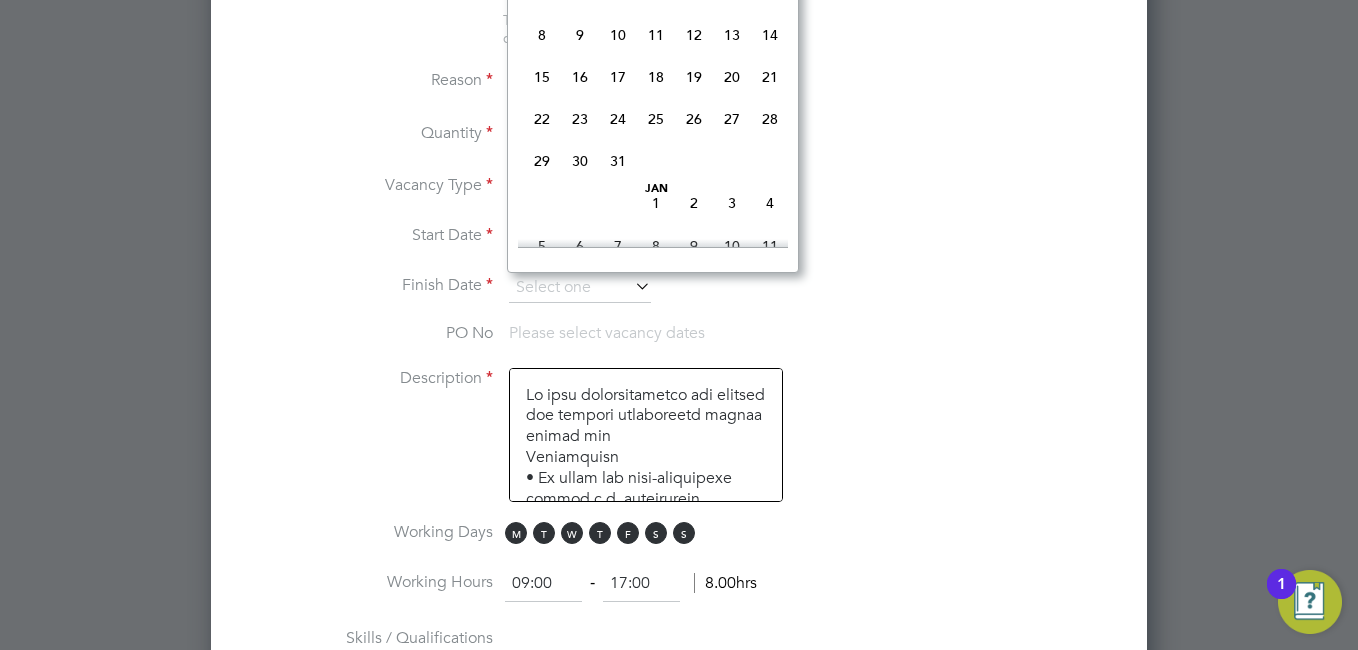 click on "20" 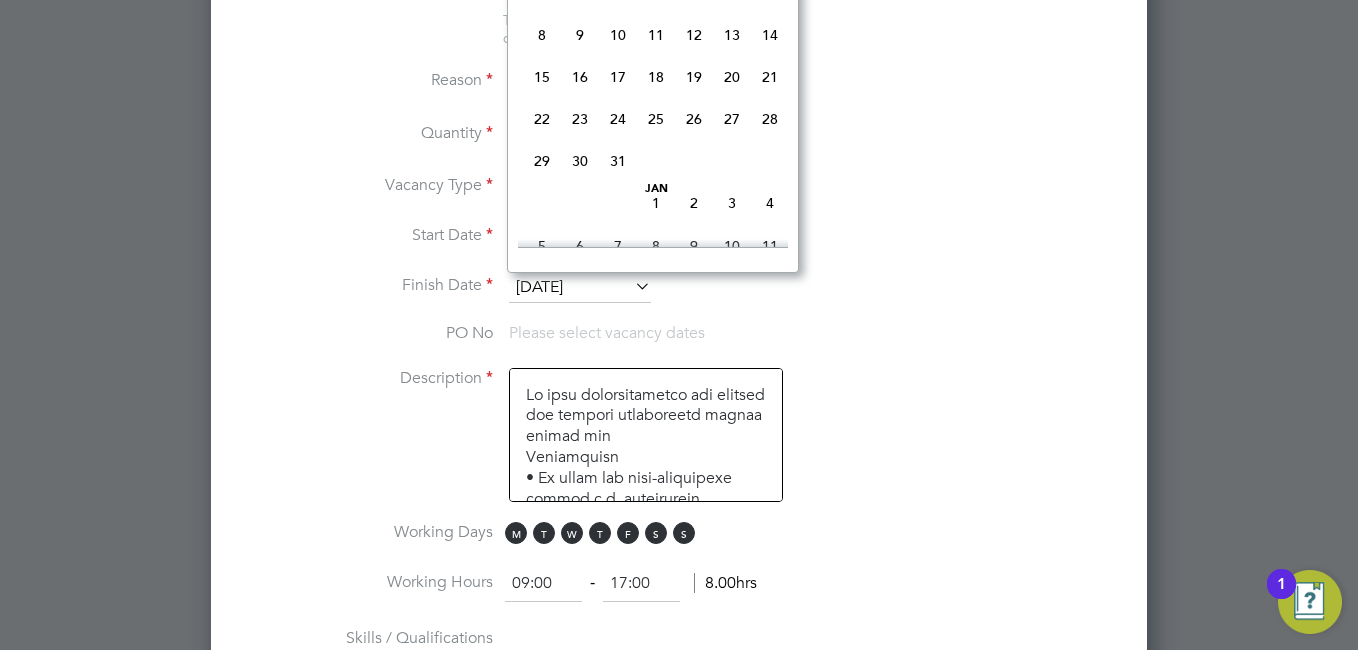 scroll, scrollTop: 10, scrollLeft: 10, axis: both 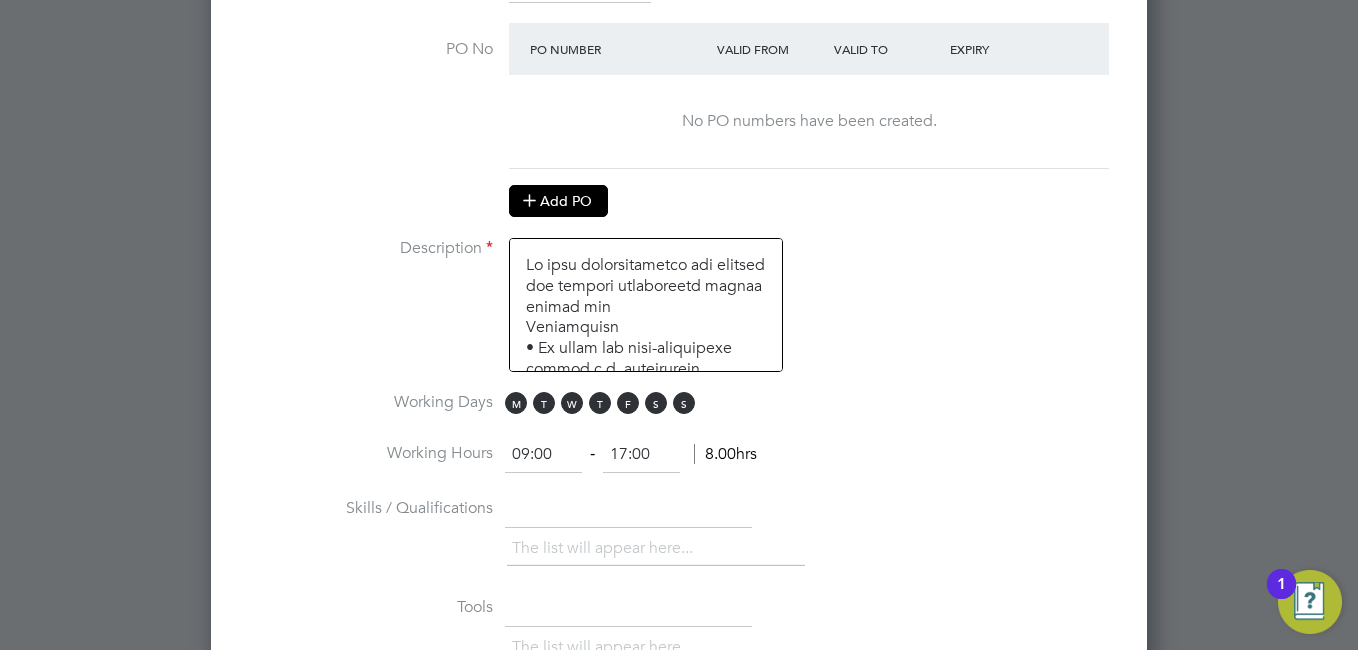 click on "Add PO" at bounding box center (558, 201) 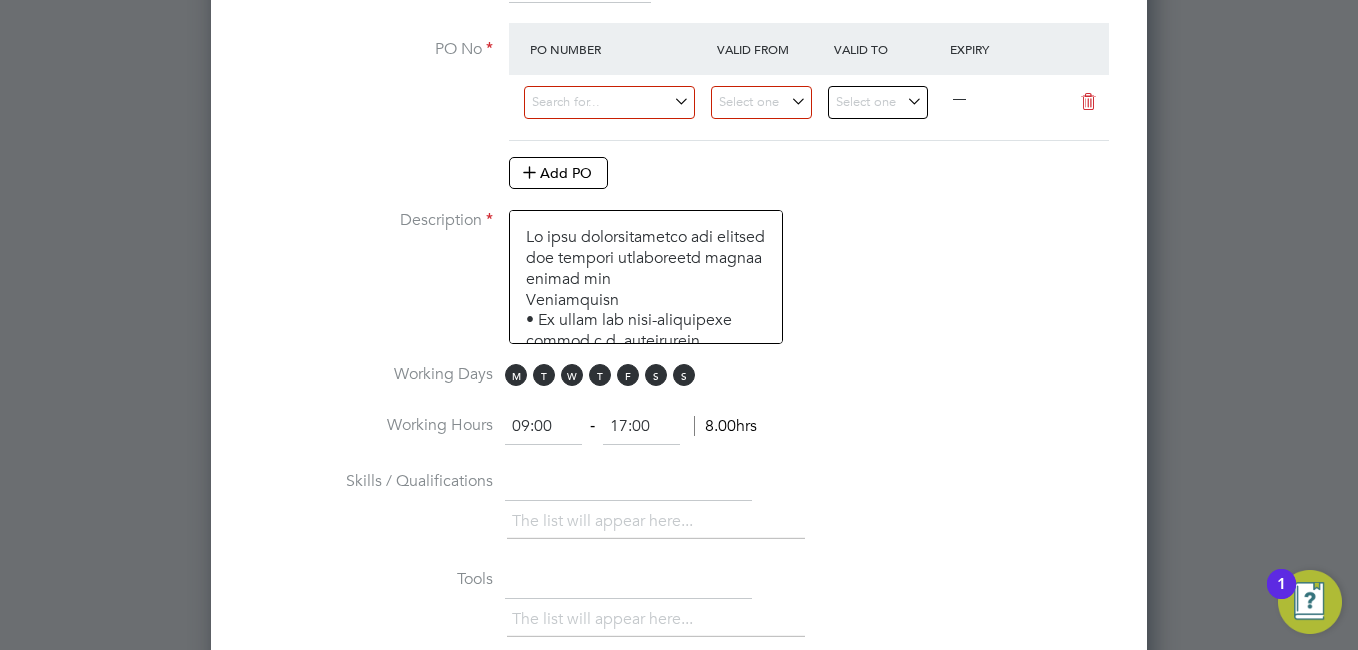 click at bounding box center [1088, 102] 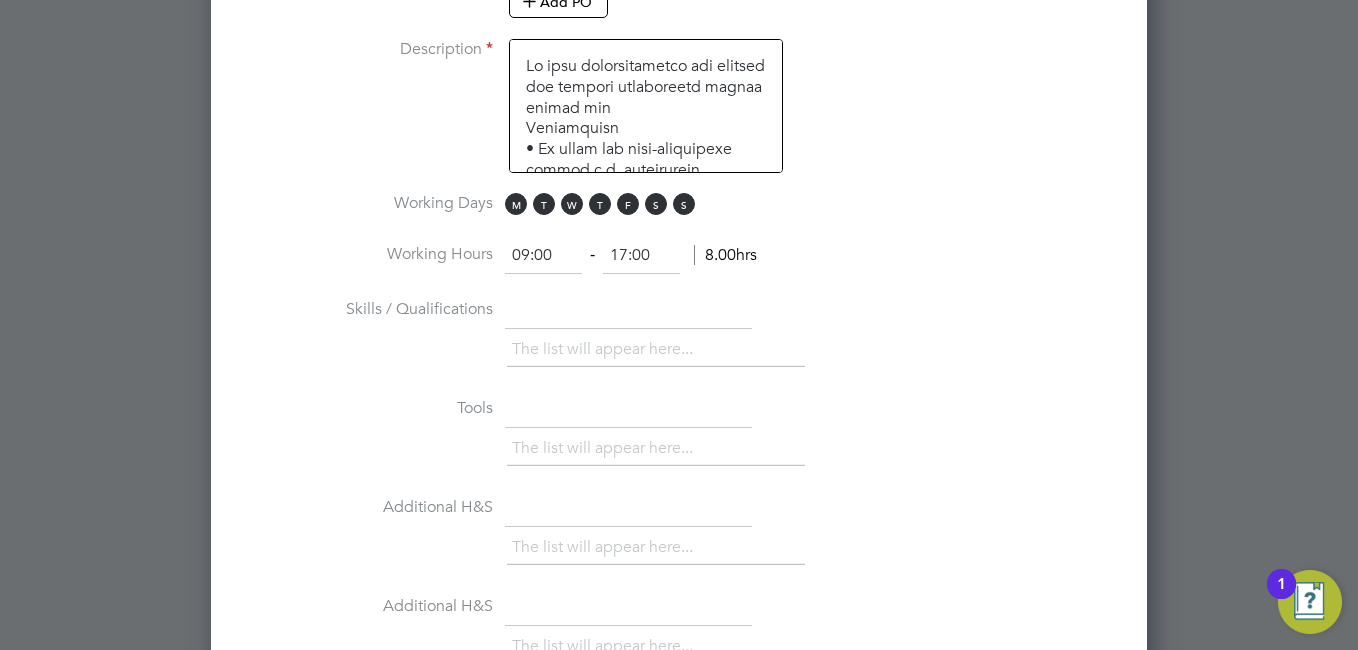 scroll, scrollTop: 1548, scrollLeft: 0, axis: vertical 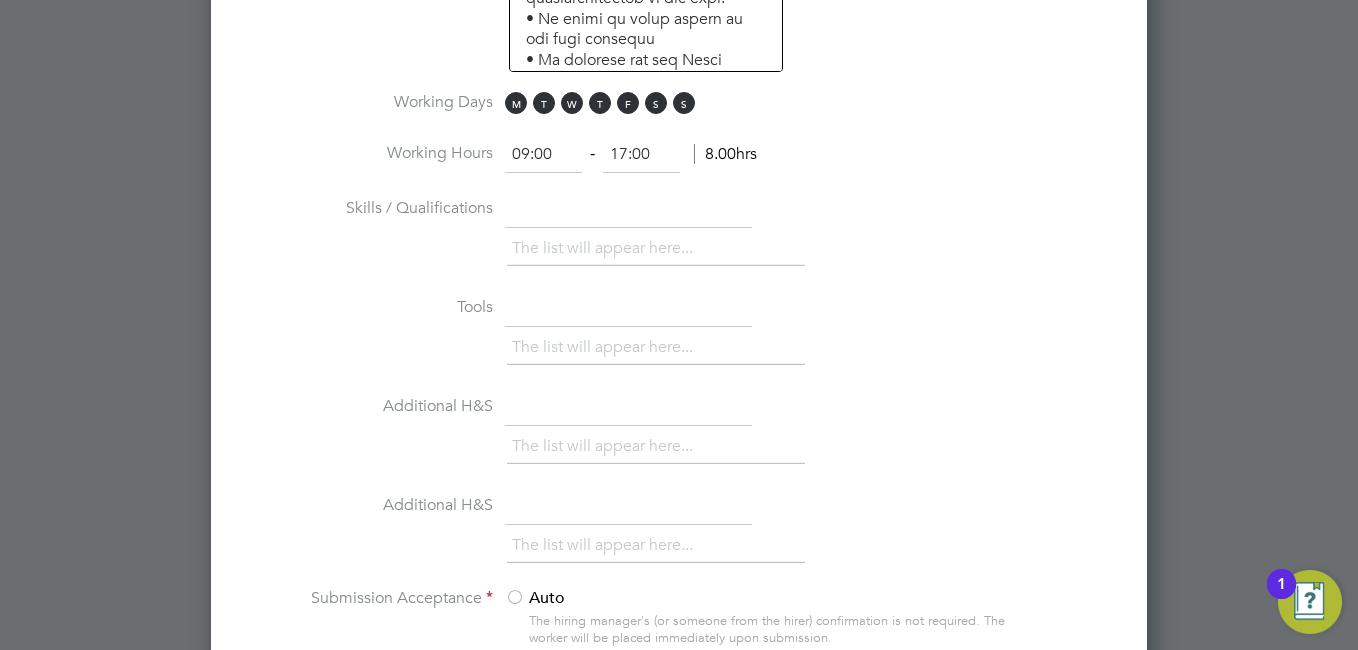click on "8.00hrs" at bounding box center [725, 154] 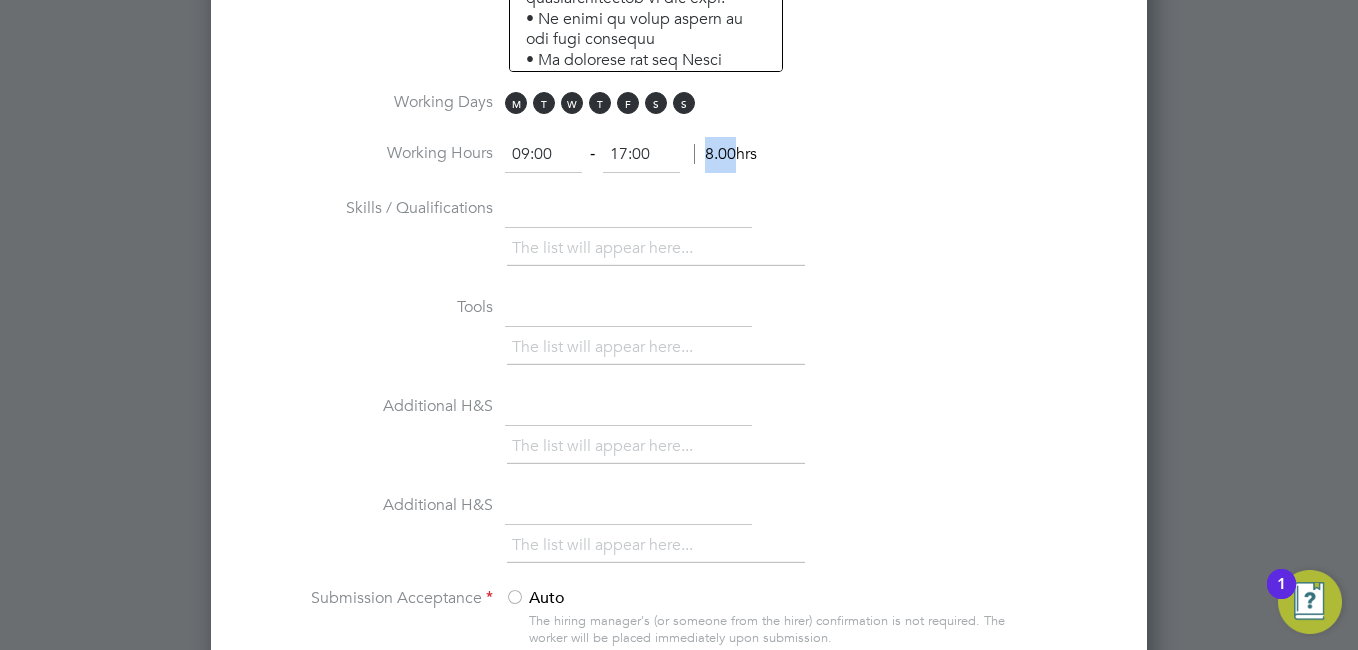 drag, startPoint x: 710, startPoint y: 152, endPoint x: 740, endPoint y: 156, distance: 30.265491 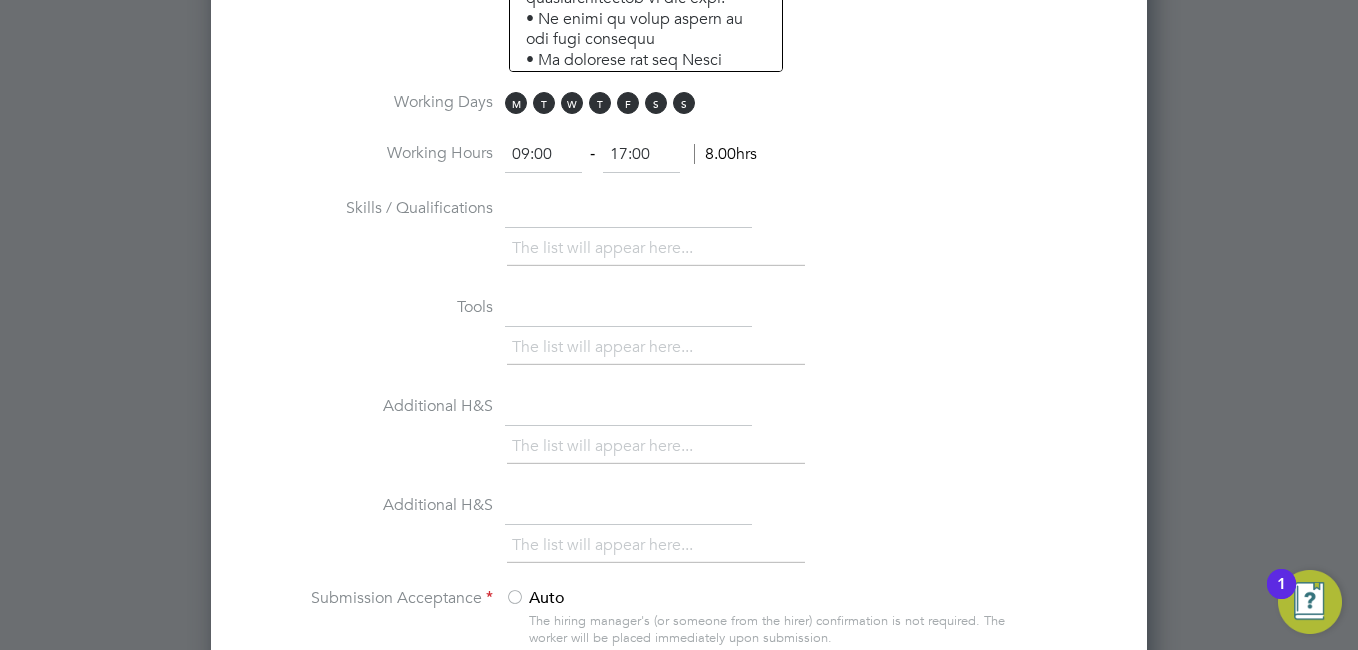 drag, startPoint x: 740, startPoint y: 156, endPoint x: 885, endPoint y: 240, distance: 167.57387 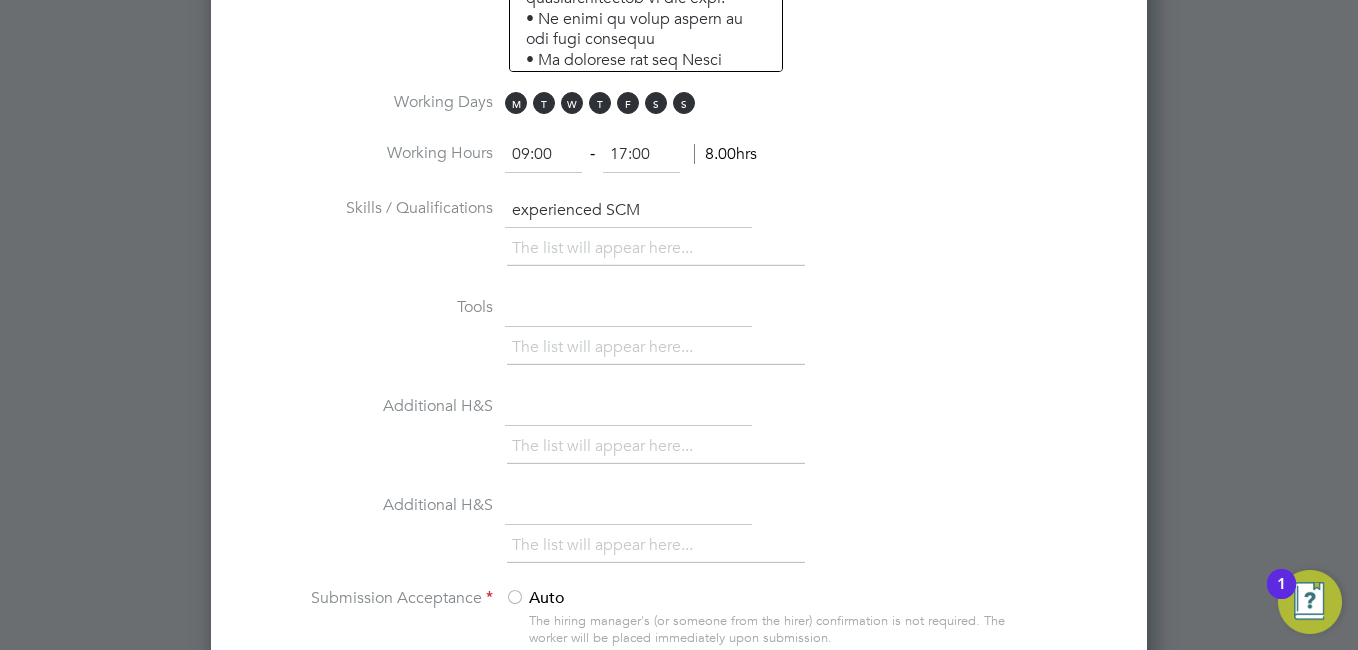 drag, startPoint x: 645, startPoint y: 211, endPoint x: 607, endPoint y: 213, distance: 38.052597 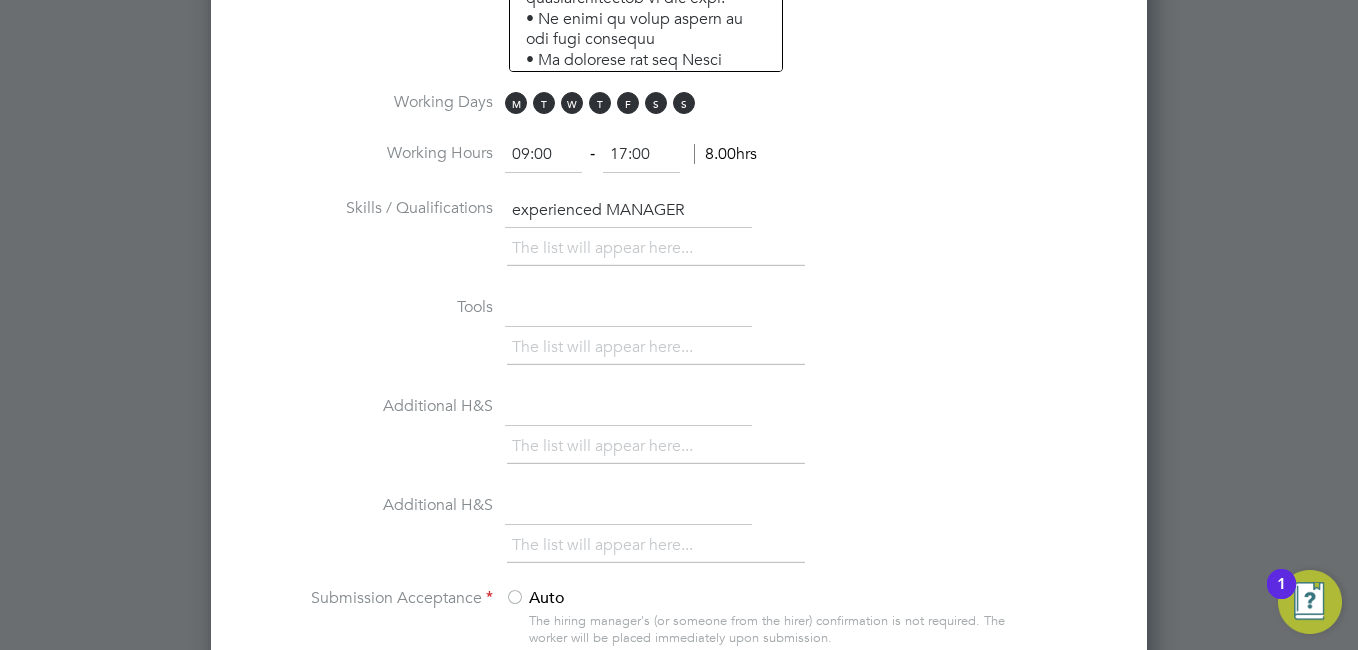 drag, startPoint x: 610, startPoint y: 204, endPoint x: 773, endPoint y: 188, distance: 163.78339 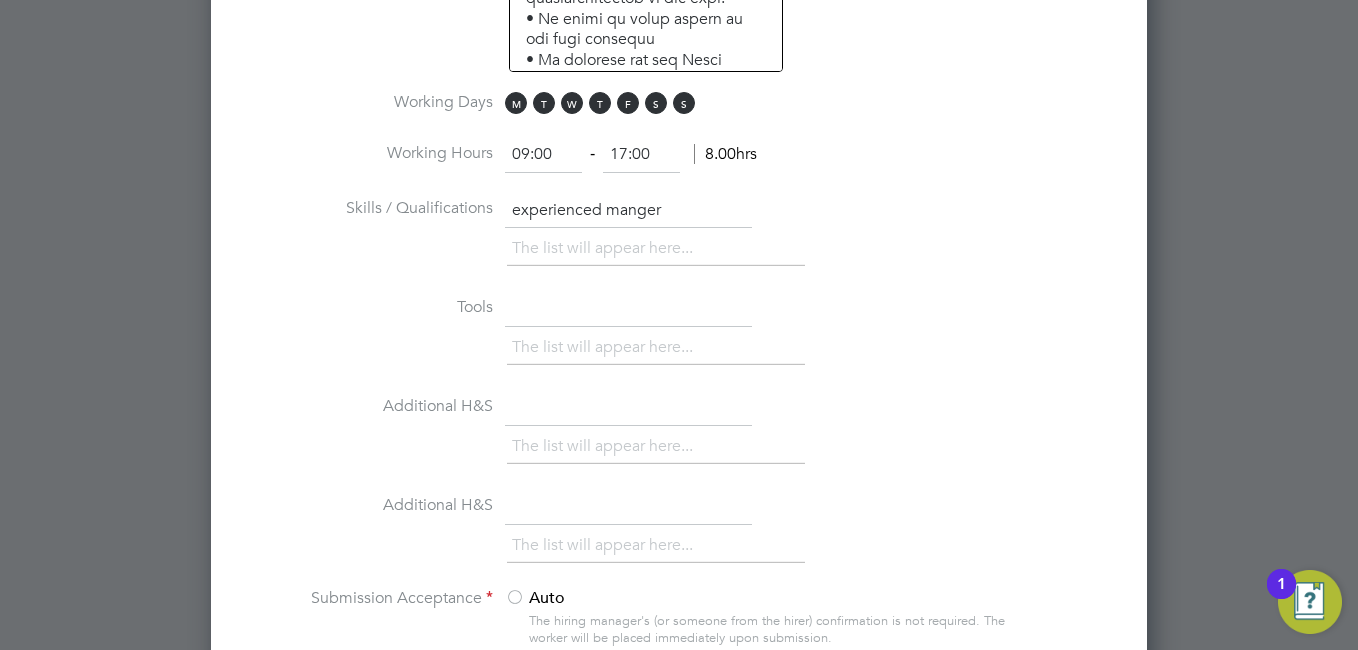 click on "experienced manger" at bounding box center [628, 211] 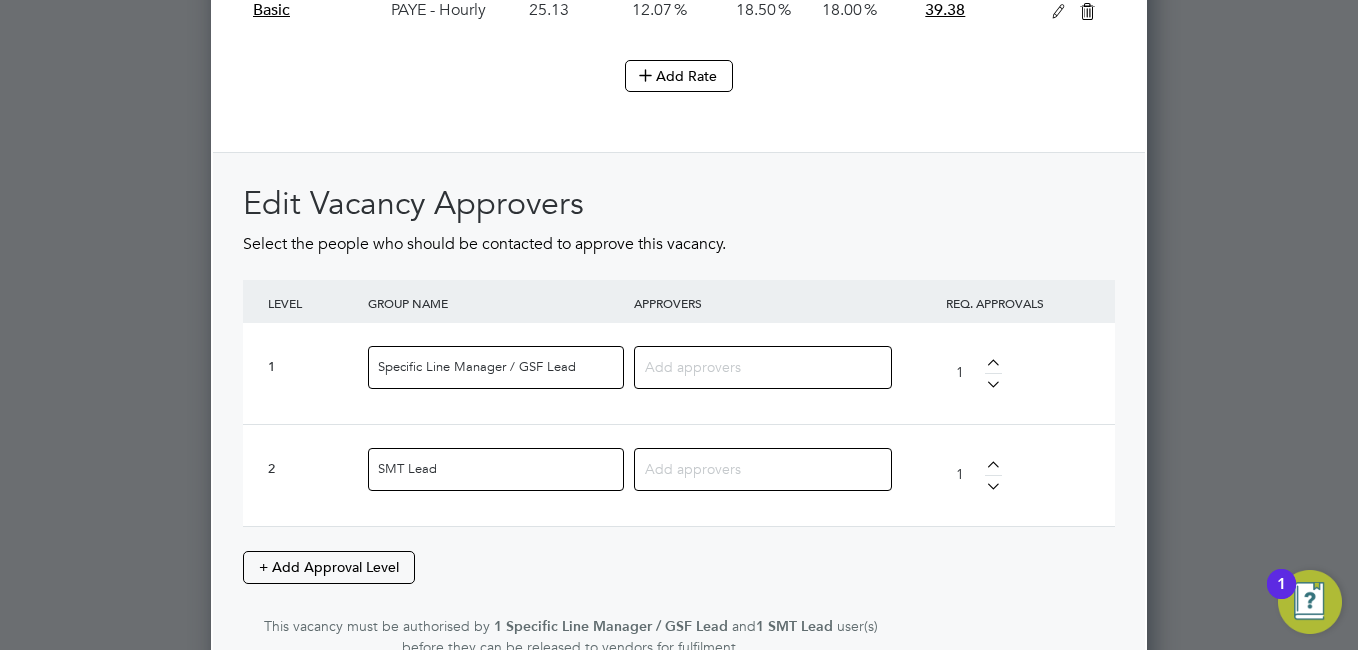 scroll, scrollTop: 2548, scrollLeft: 0, axis: vertical 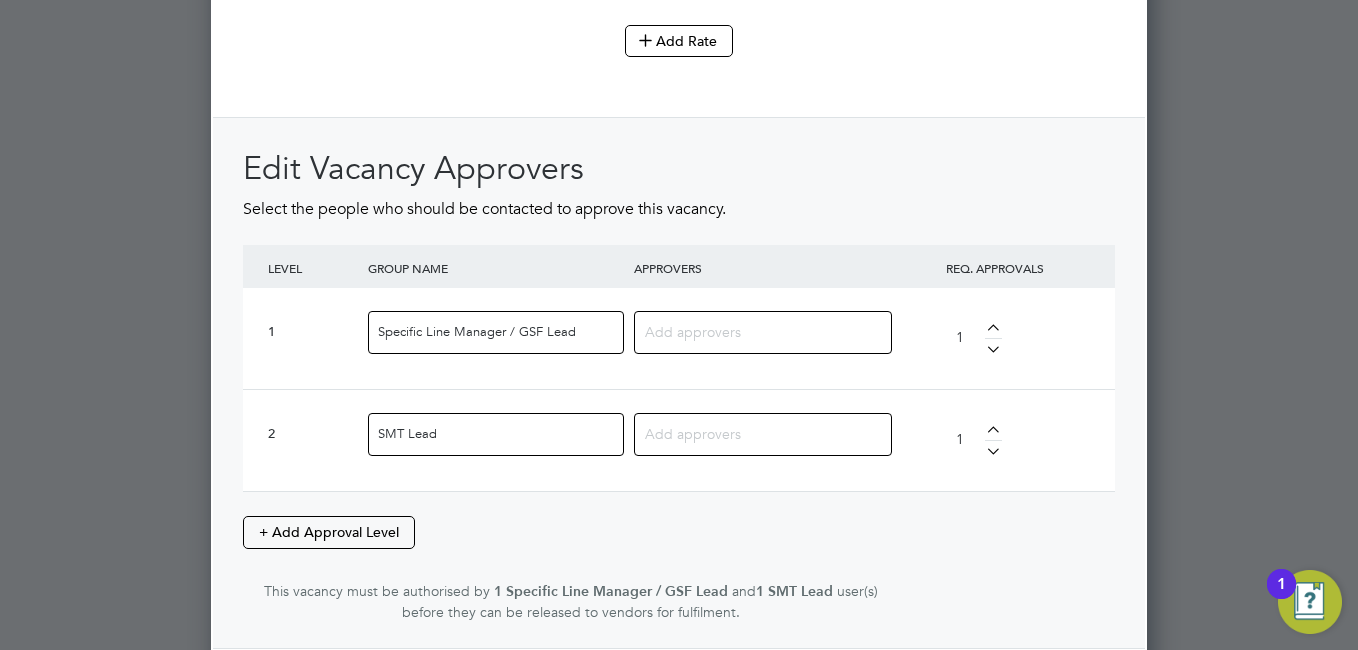 type on "experienced manager" 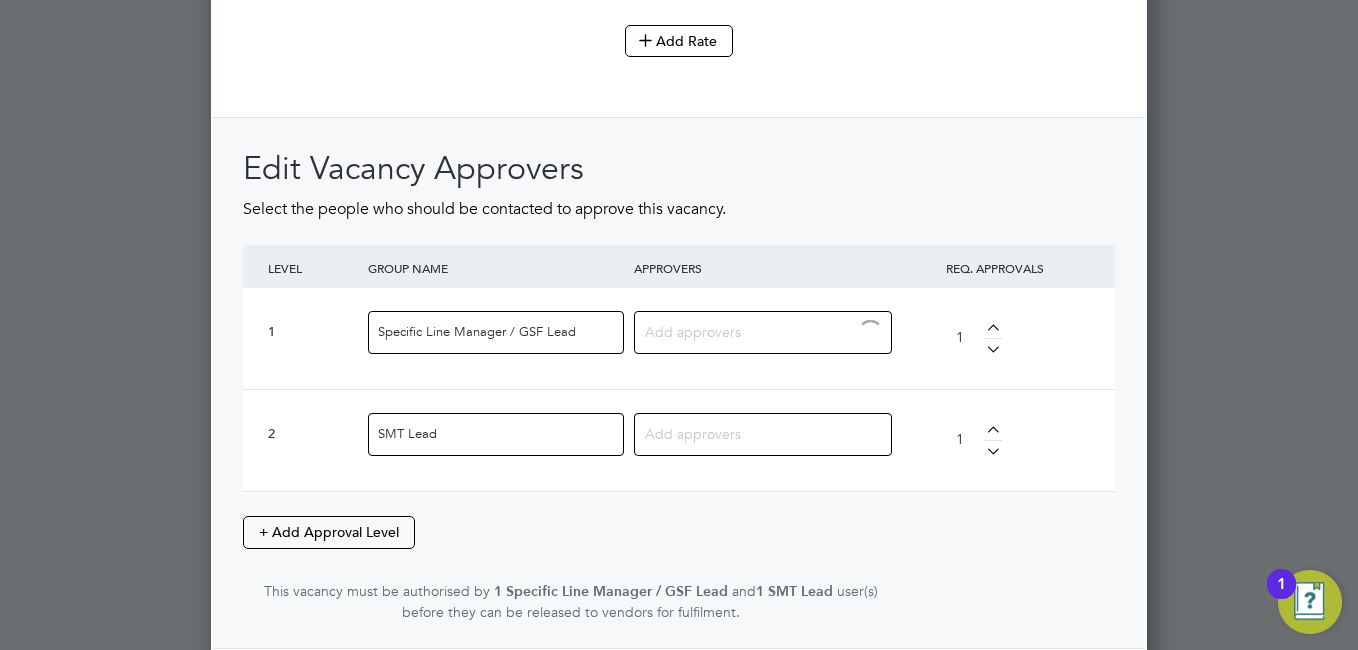 click at bounding box center (755, 331) 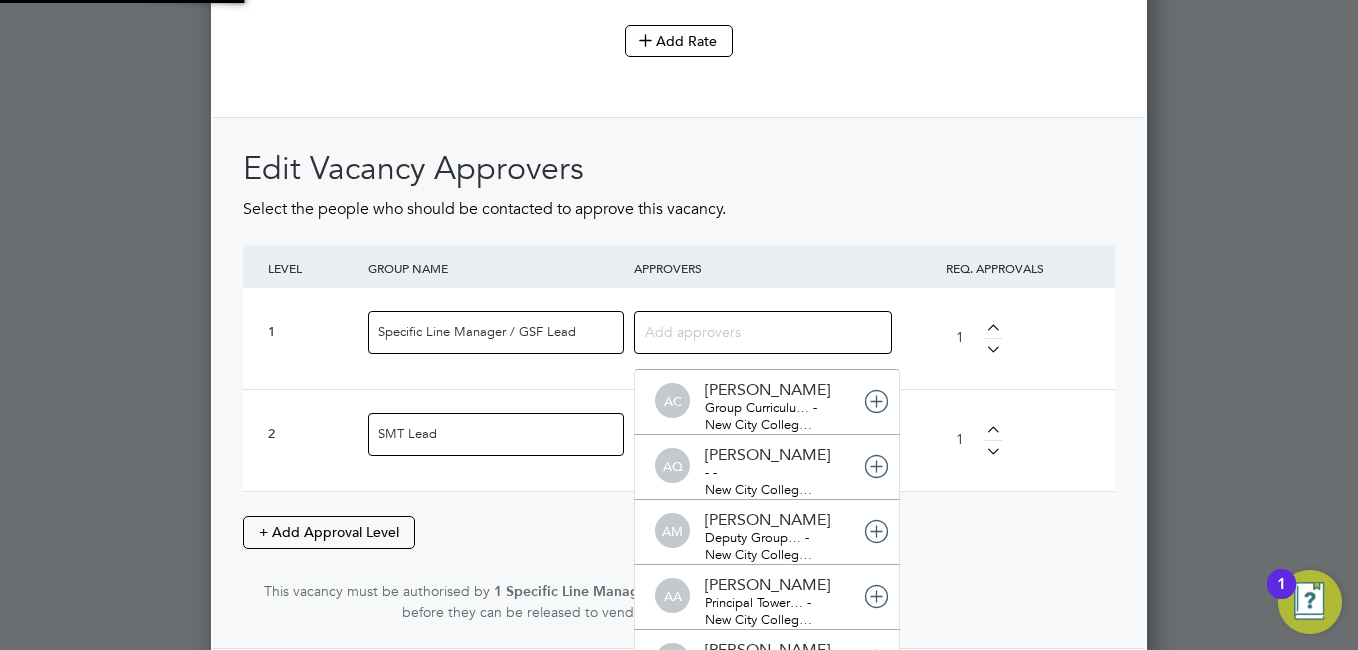 scroll, scrollTop: 10, scrollLeft: 10, axis: both 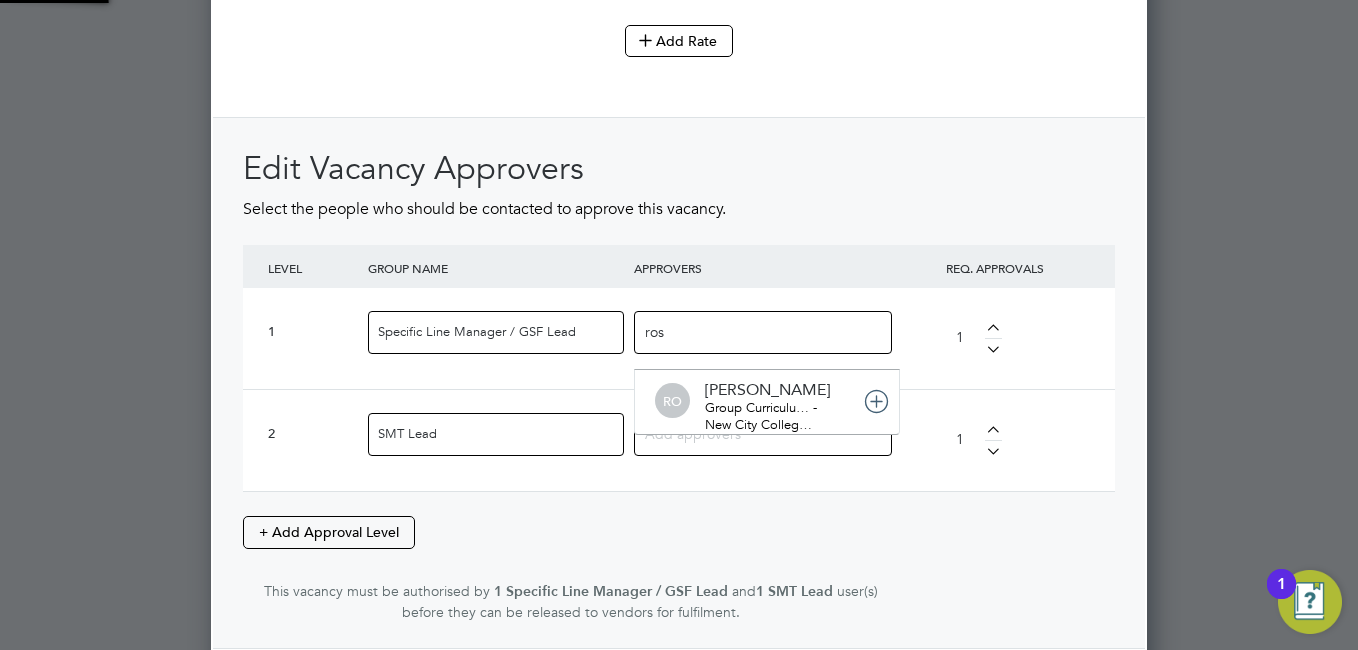 type on "rosl" 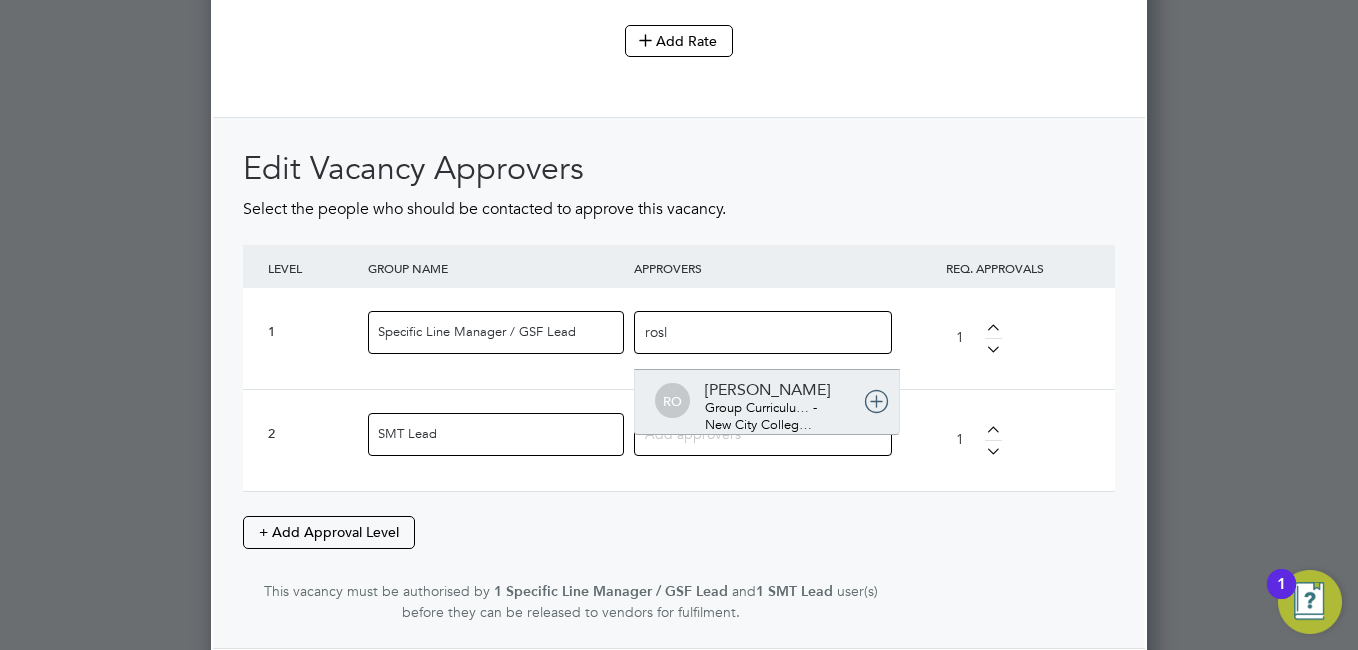 type 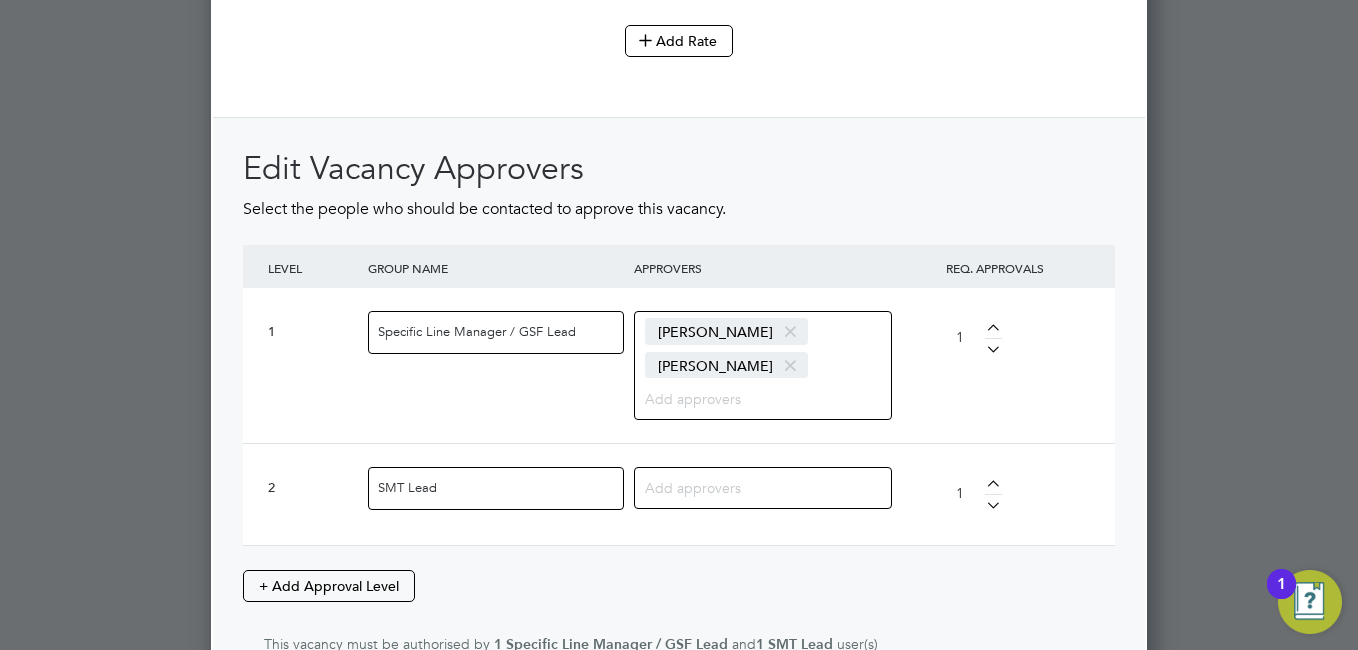 drag, startPoint x: 754, startPoint y: 361, endPoint x: 744, endPoint y: 417, distance: 56.88585 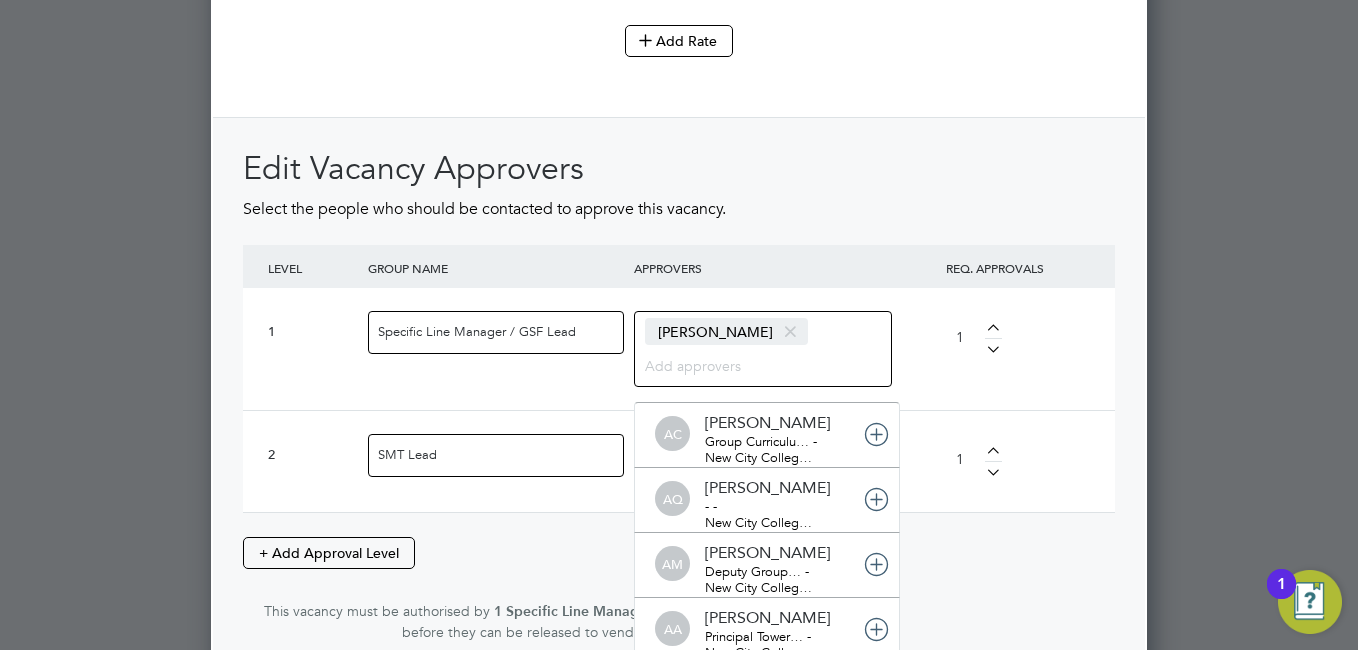 click on "Edit Vacancy Approvers Select the people who should be contacted to approve this vacancy. LEVEL GROUP NAME APPROVERS REQ. APPROVALS 1 Specific Line Manager / GSF Lead Roslyn O'Garro   AC Aaron Carr Group Curriculu…   -  New City Colleg…   AQ Adrian Quester -   -  New City Colleg…   AM Alexander McGowan Deputy Group…   -  New City Colleg…   AA Alison Arnaud Principal Tower…   -  New City Colleg…   AB Amreen Begum PA to Group Ex…   -  New City Colleg… 1 2 SMT Lead 1 + Add Approval Level This vacancy must be authorised by   1 Specific Line Manager / GSF Lead     and  1 SMT Lead   user(s) before they can be released to vendors for fulfilment." at bounding box center [679, 395] 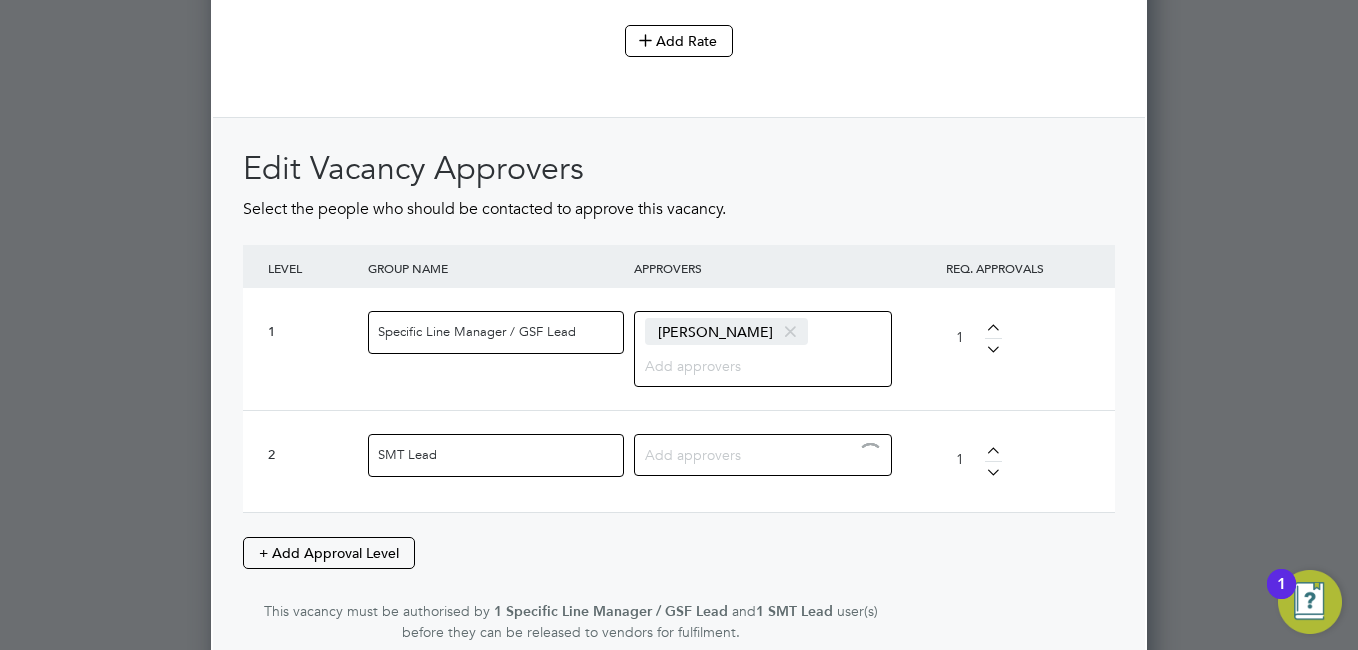 click at bounding box center (755, 454) 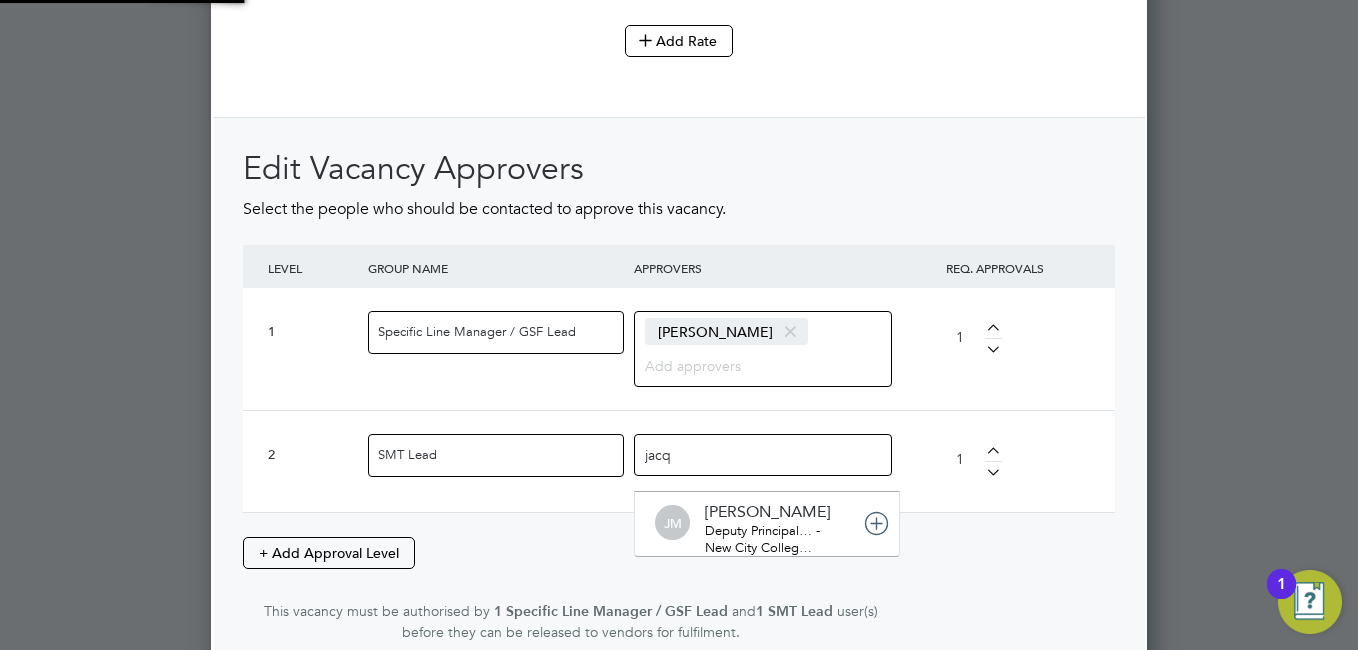 type on "jacqu" 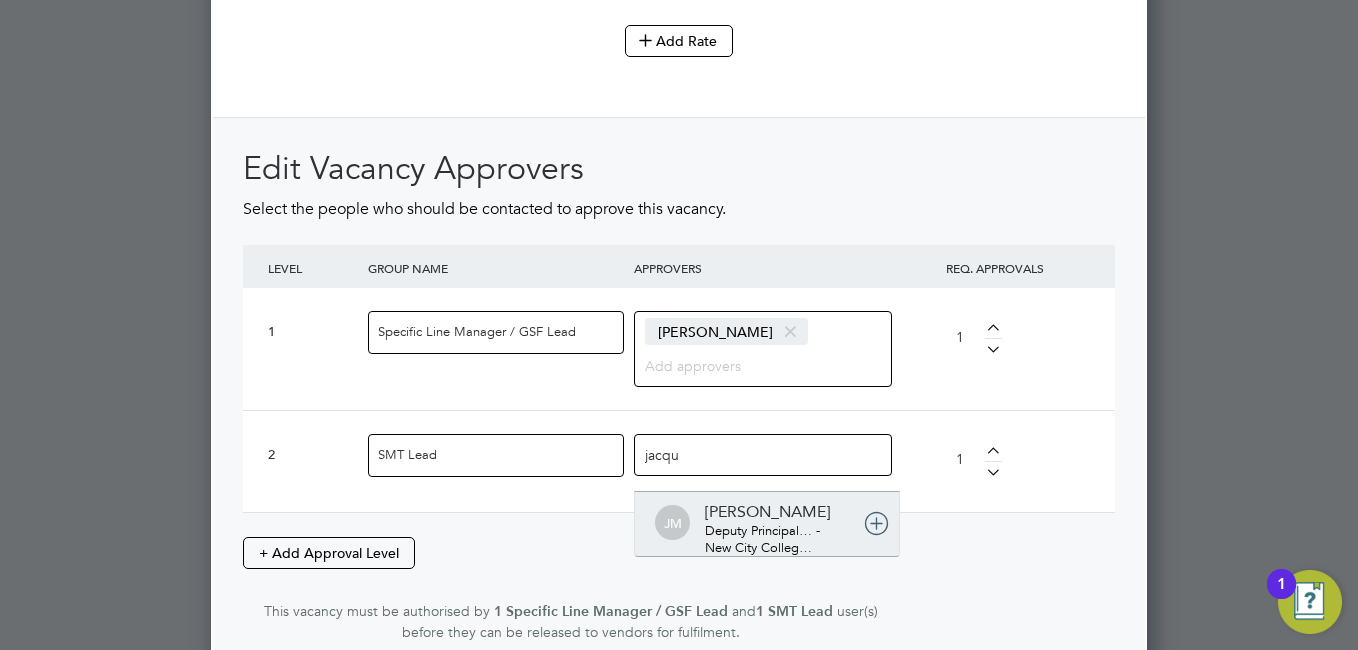 type 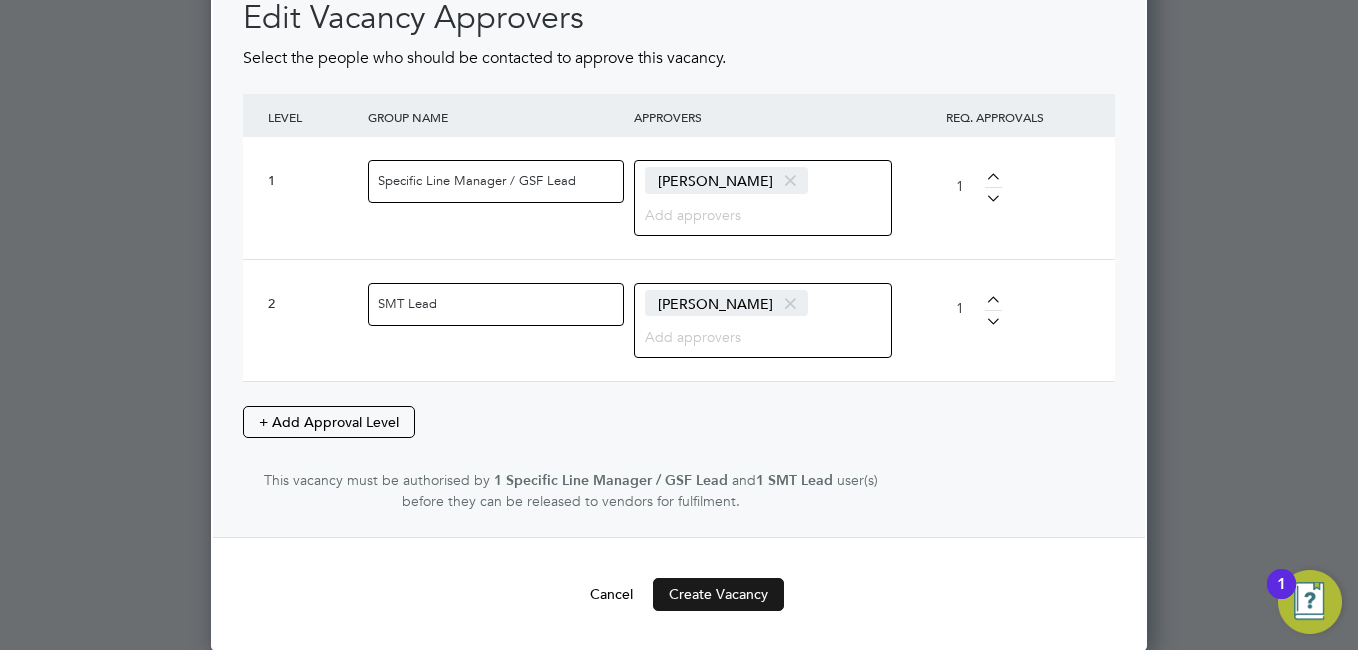 click on "Create Vacancy" at bounding box center (718, 594) 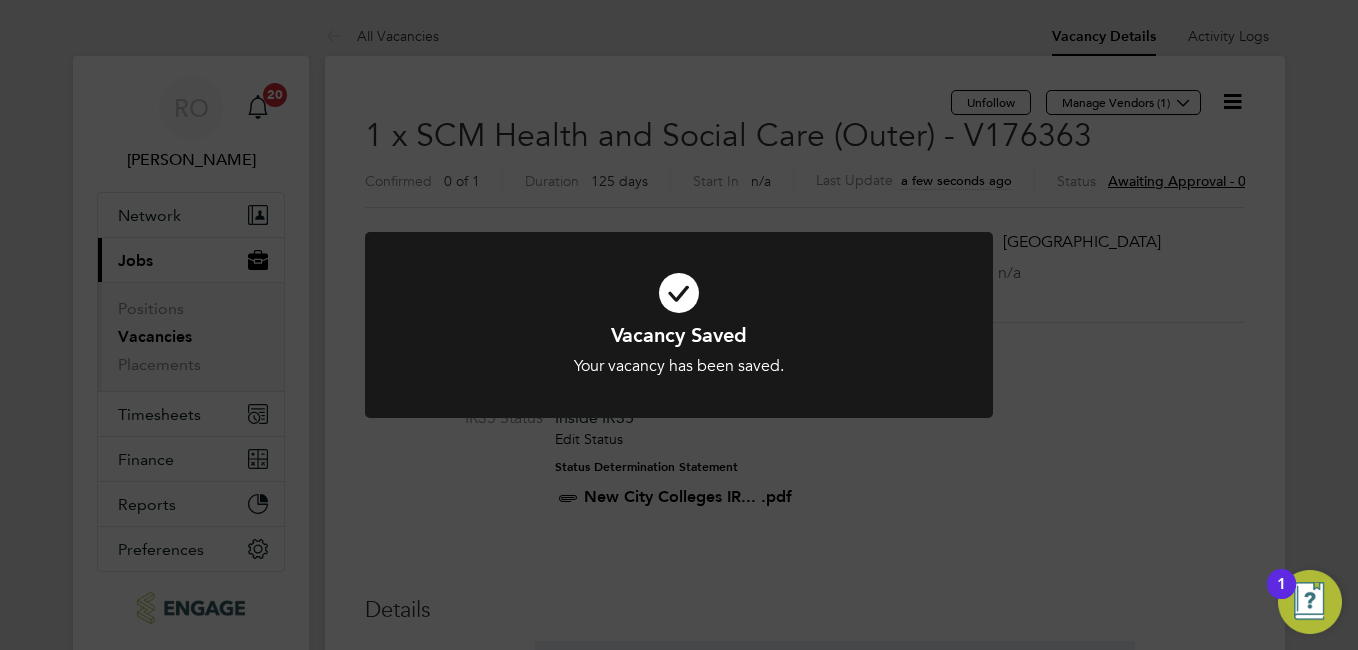 click on "Vacancy Saved Your vacancy has been saved. Cancel Okay" 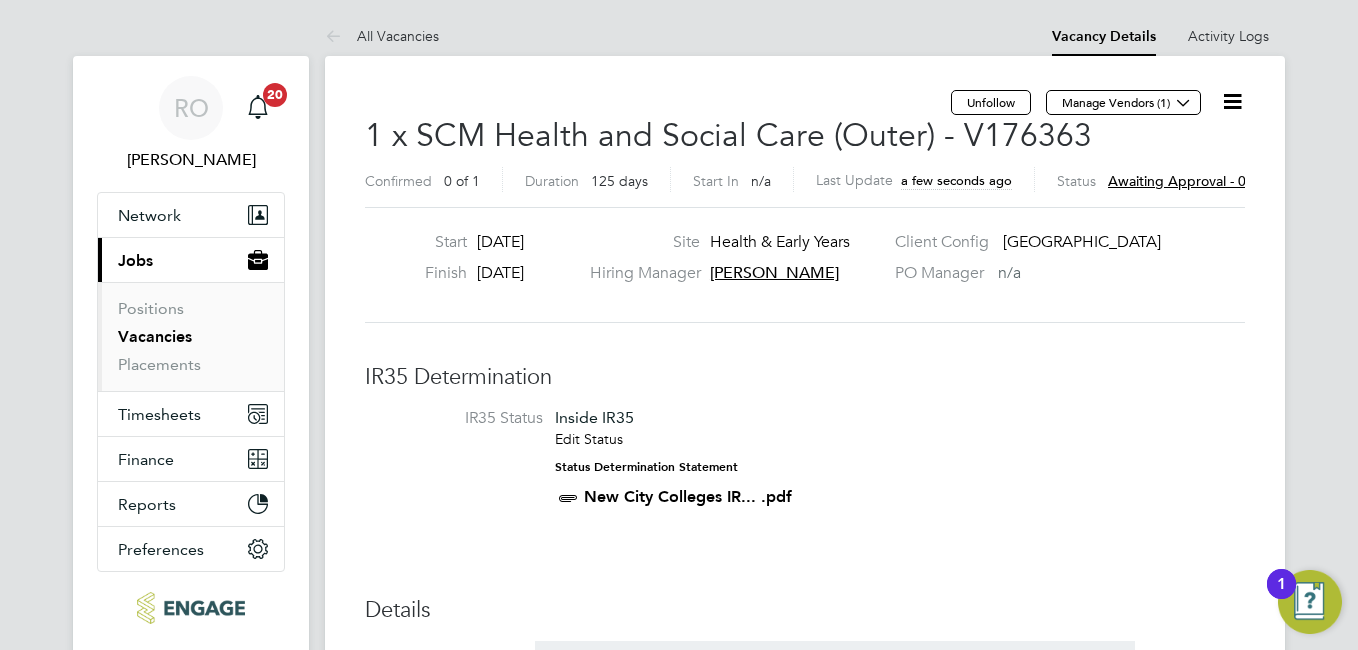 click 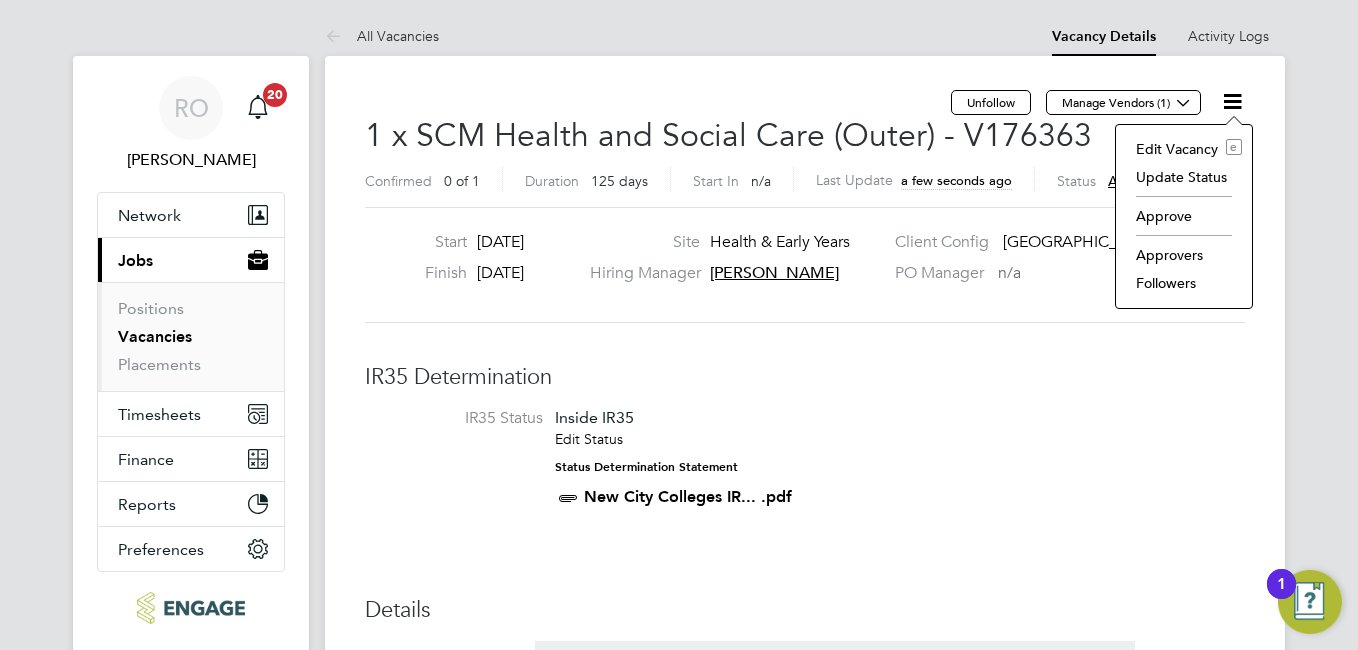 click on "Positions   Vacancies   Placements" at bounding box center [191, 336] 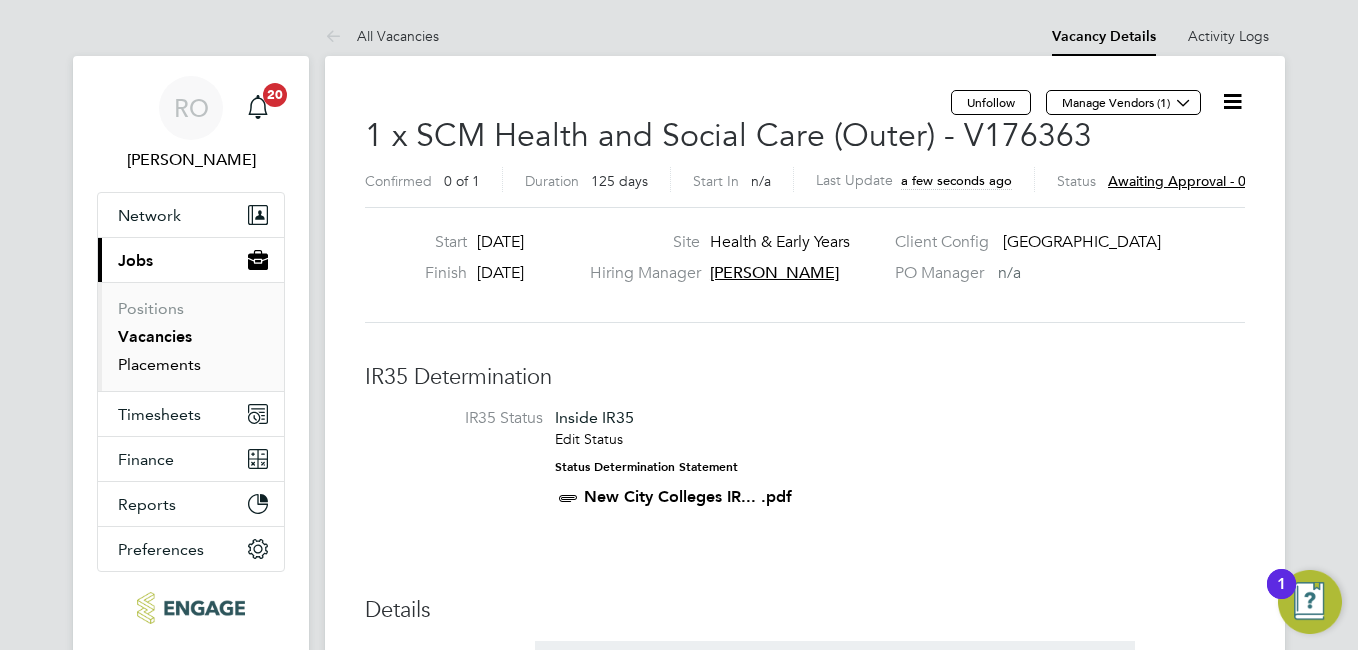 click on "Placements" at bounding box center (159, 364) 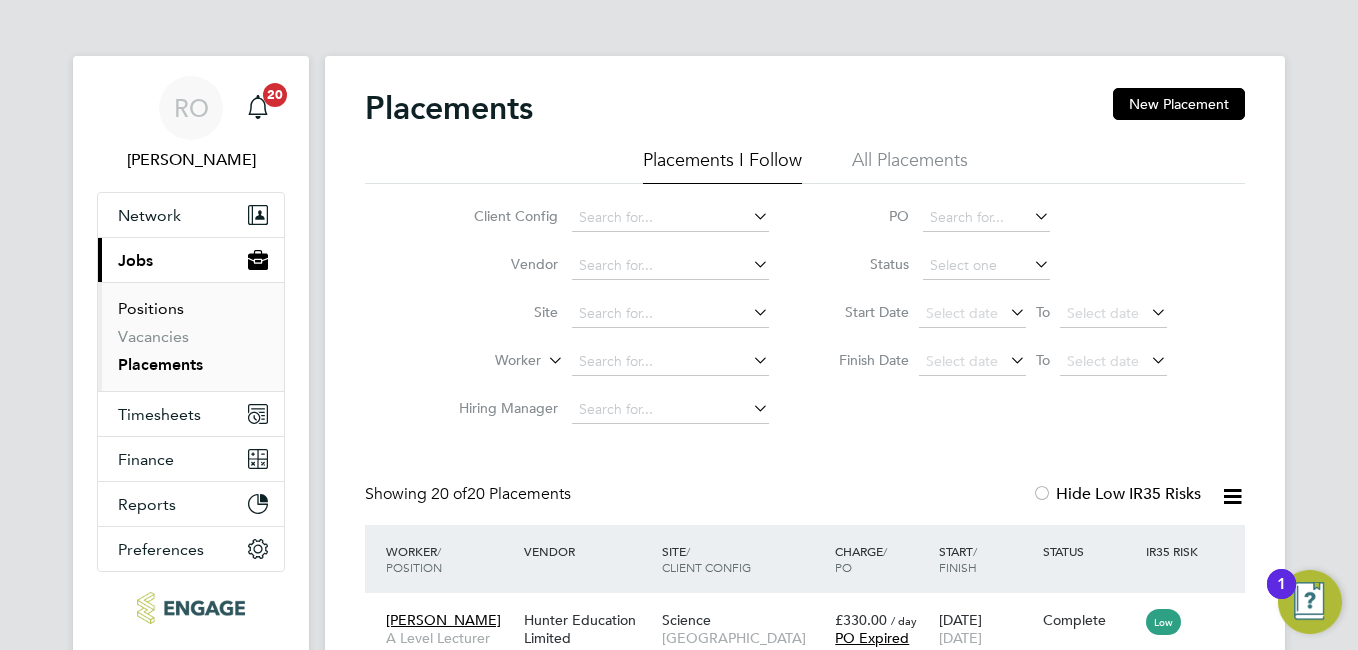 click on "Positions" at bounding box center (151, 308) 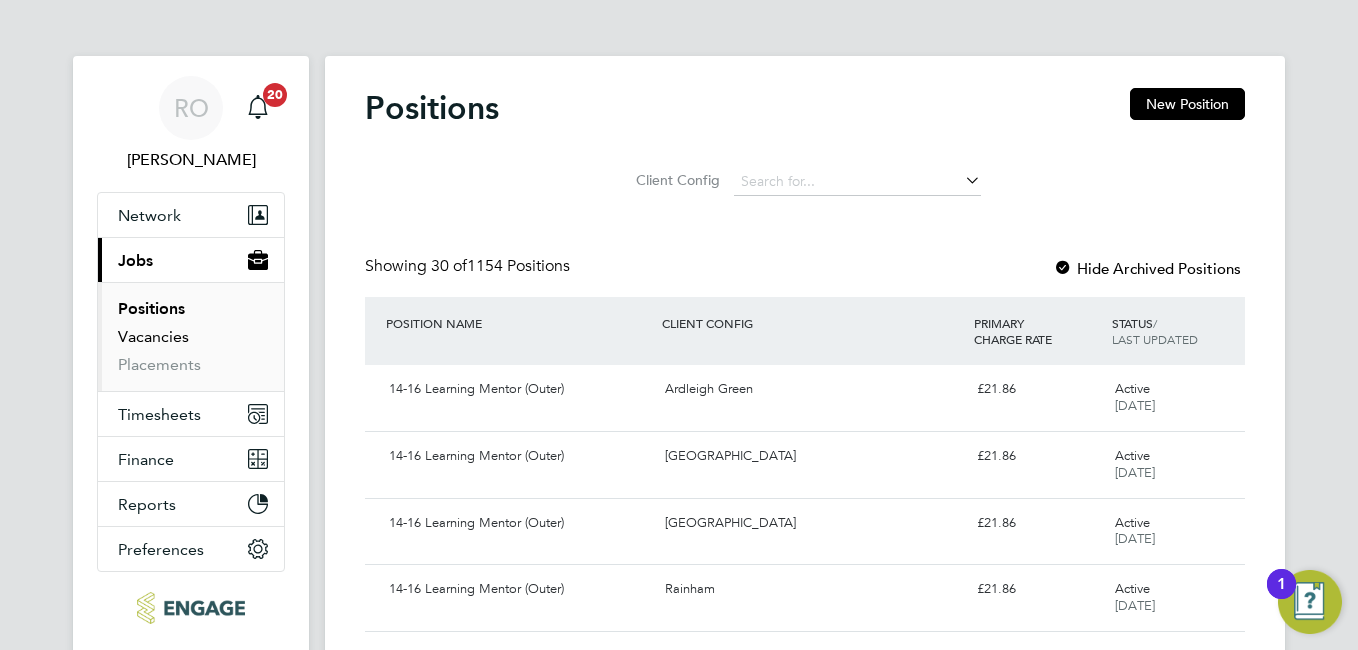 click on "Vacancies" at bounding box center [153, 336] 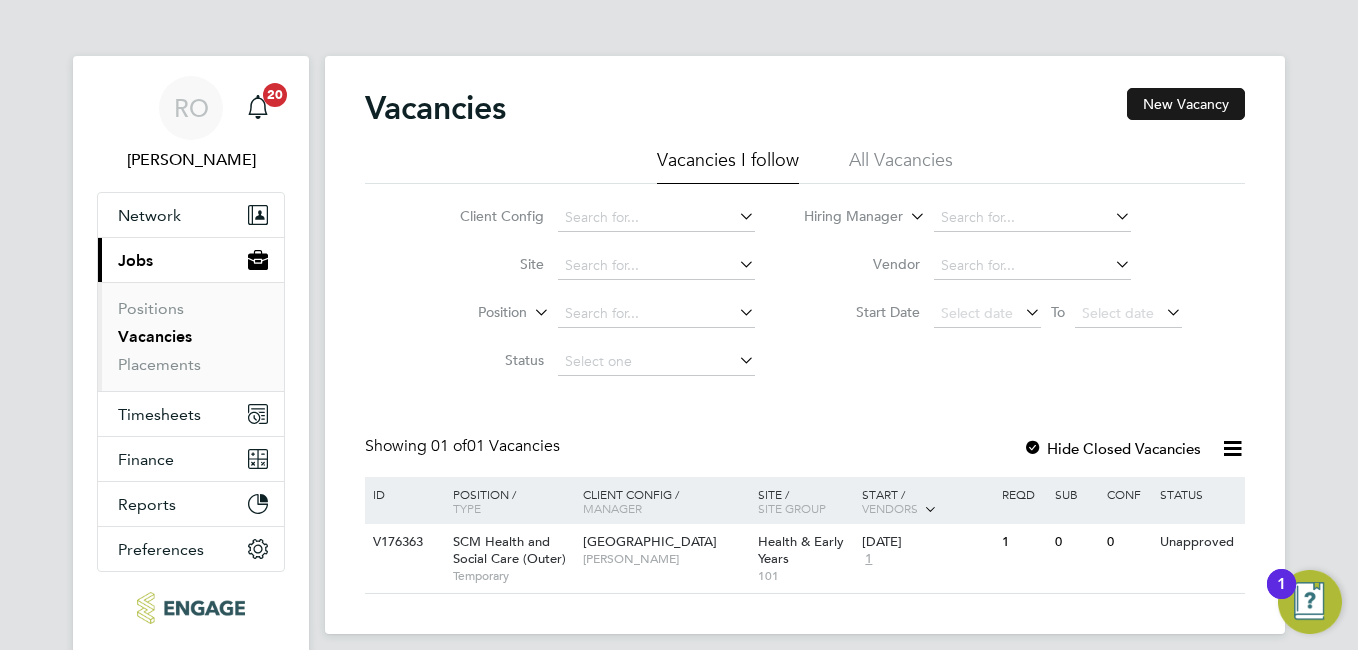 click on "New Vacancy" 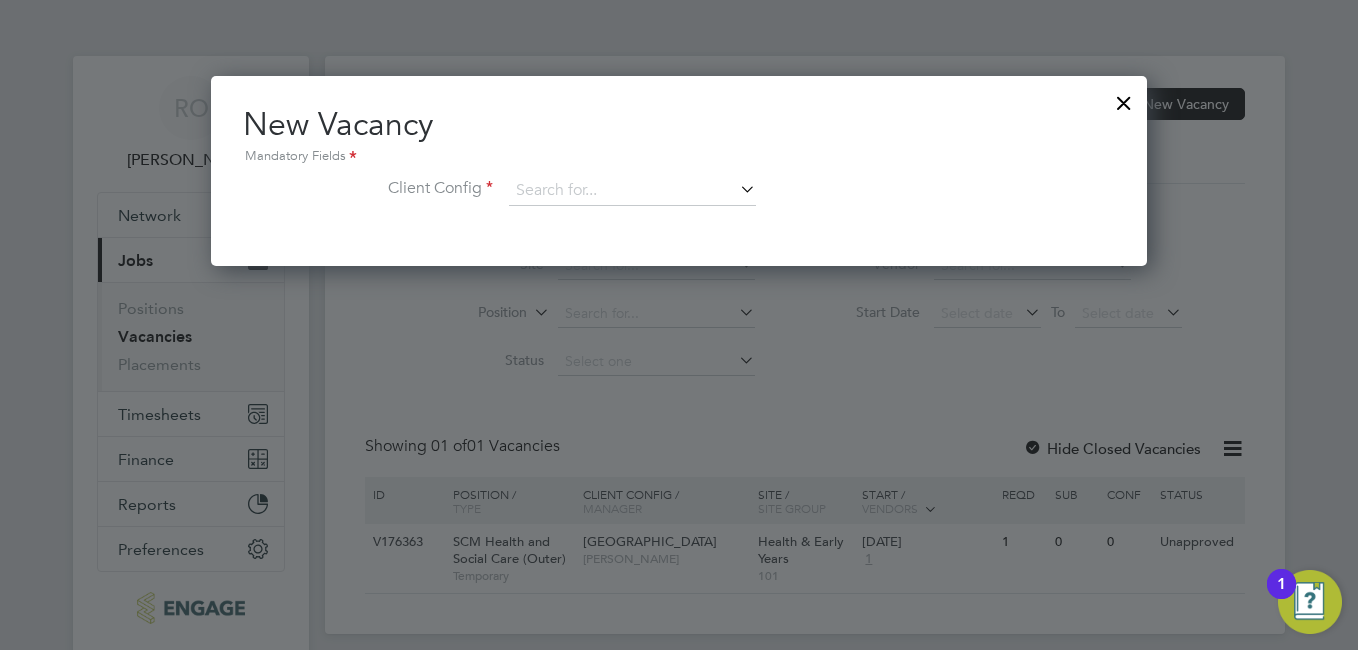 click at bounding box center [736, 189] 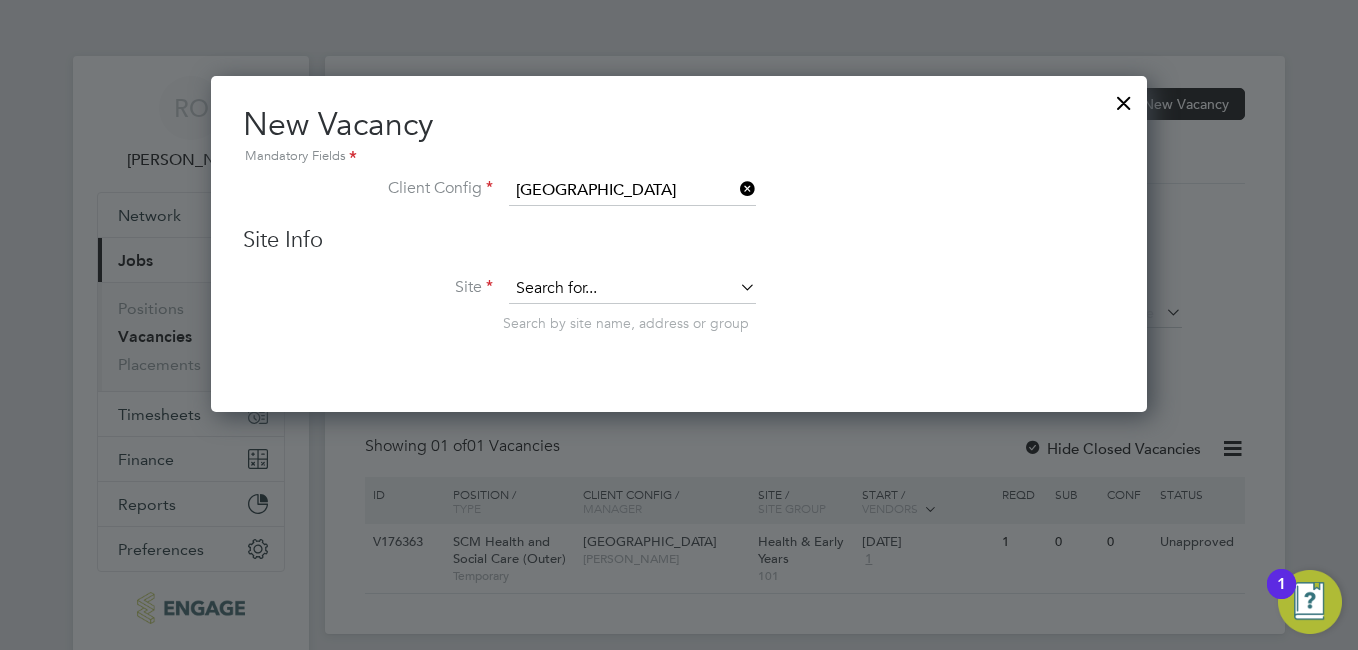 click at bounding box center (632, 289) 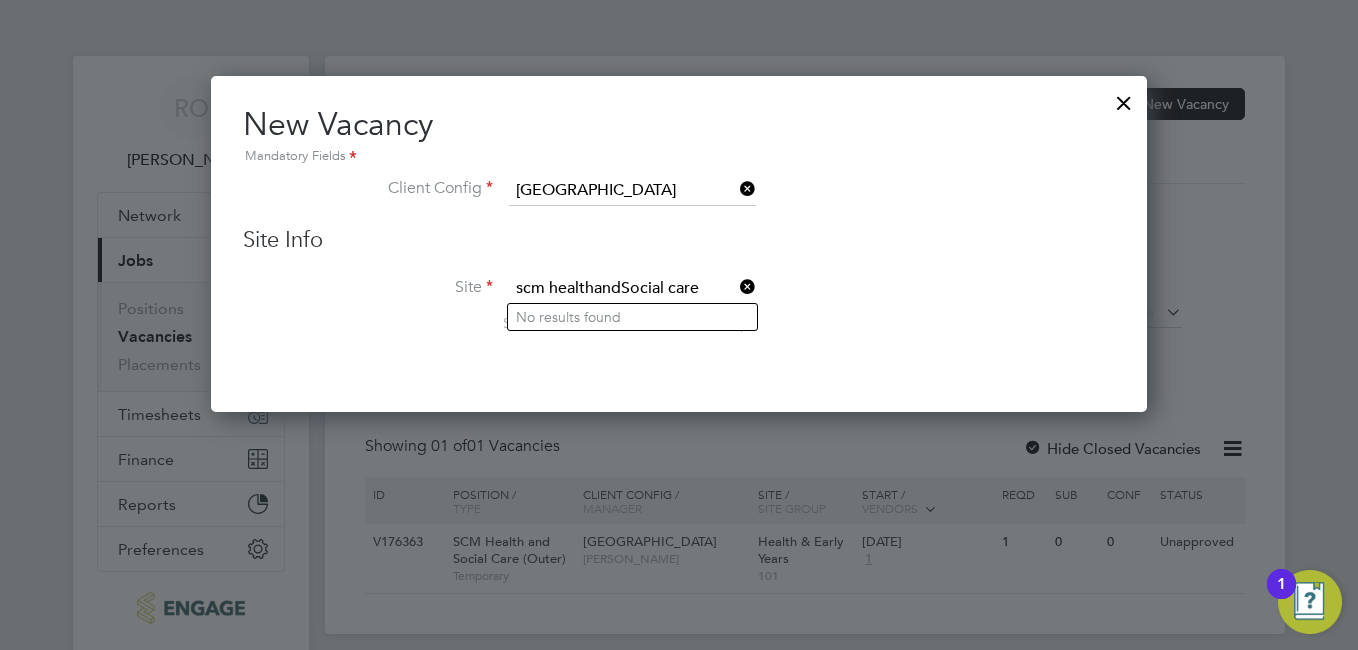 click on "scm healthandSocial care" at bounding box center (632, 289) 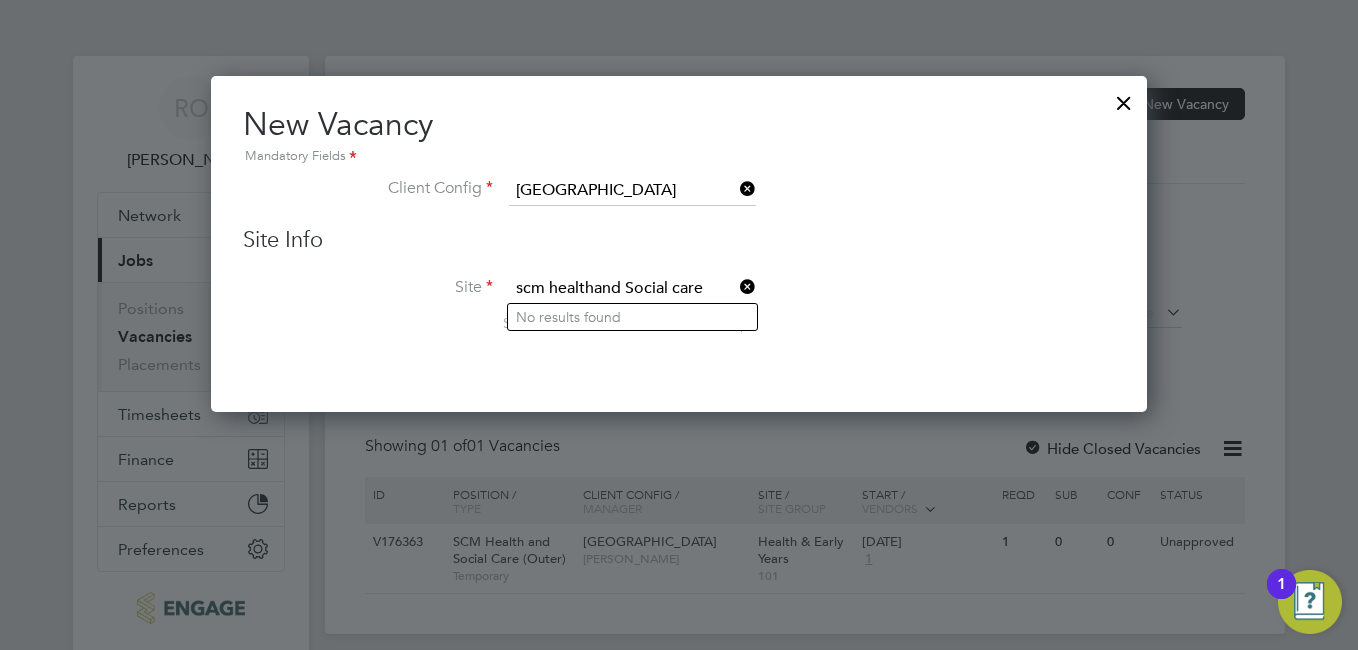 click on "scm healthand Social care" at bounding box center [632, 289] 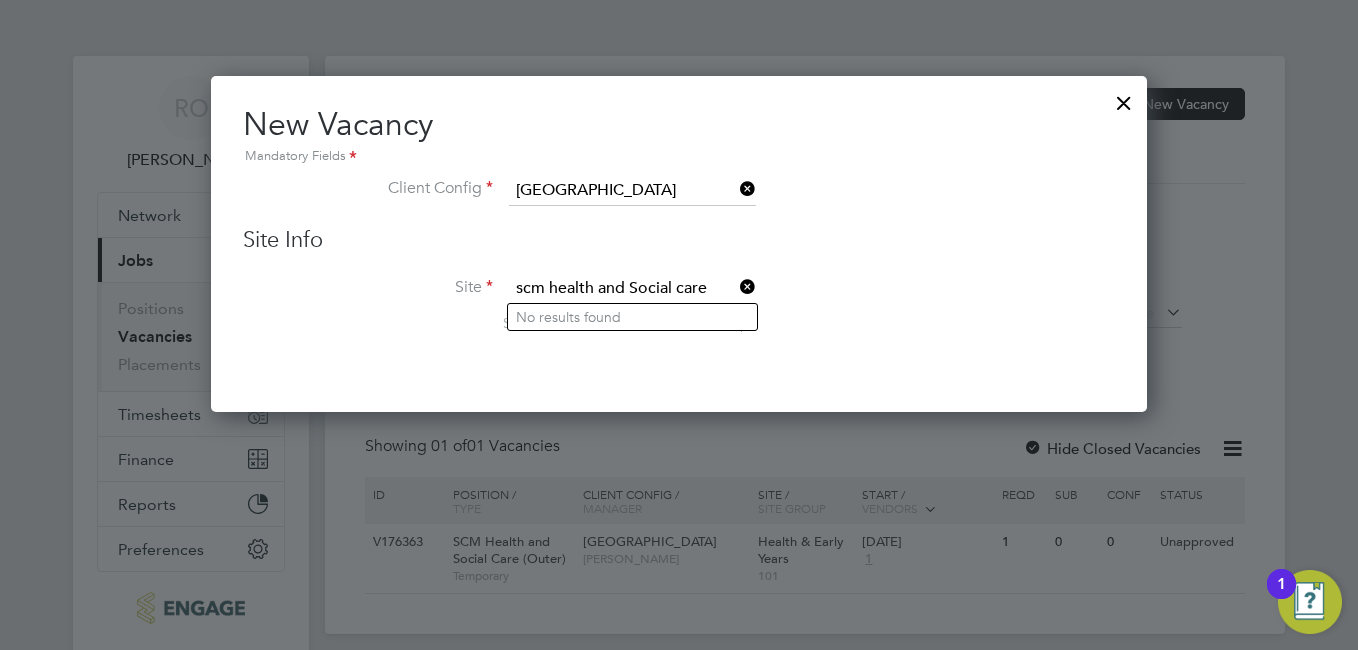 drag, startPoint x: 549, startPoint y: 284, endPoint x: 507, endPoint y: 306, distance: 47.41308 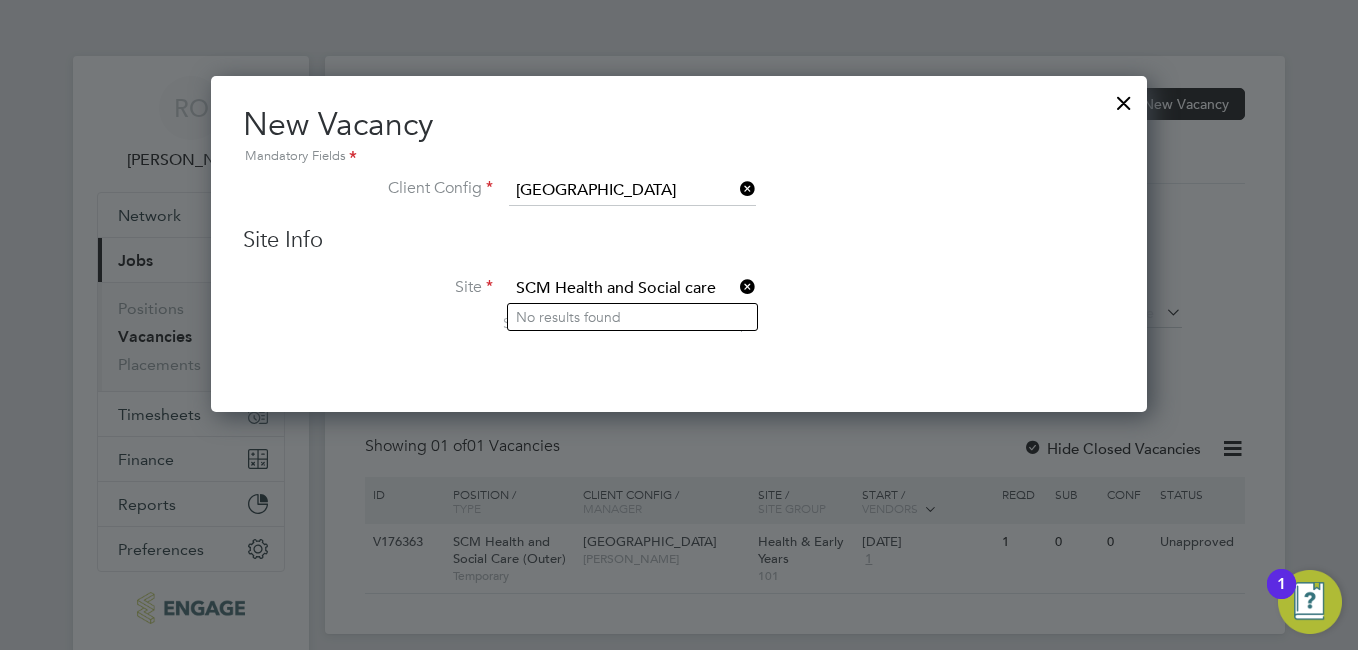 drag, startPoint x: 559, startPoint y: 286, endPoint x: 740, endPoint y: 290, distance: 181.04419 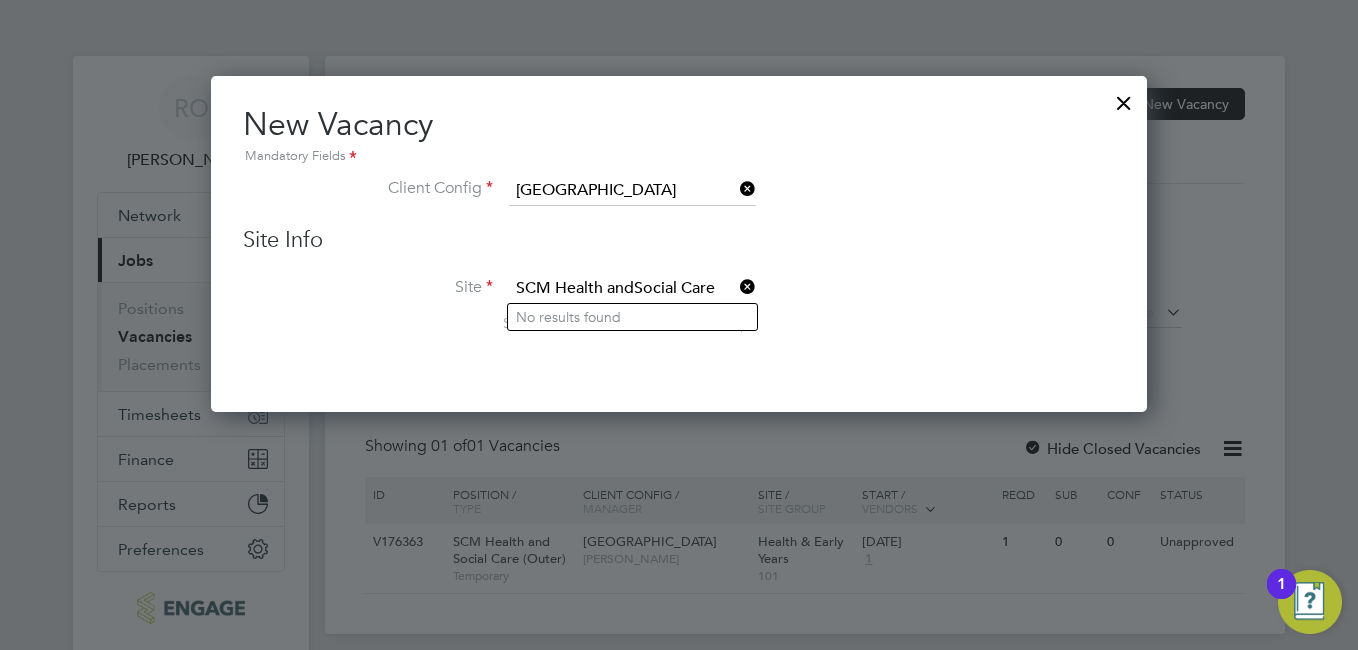 click on "SCM Health andSocial Care" at bounding box center [632, 289] 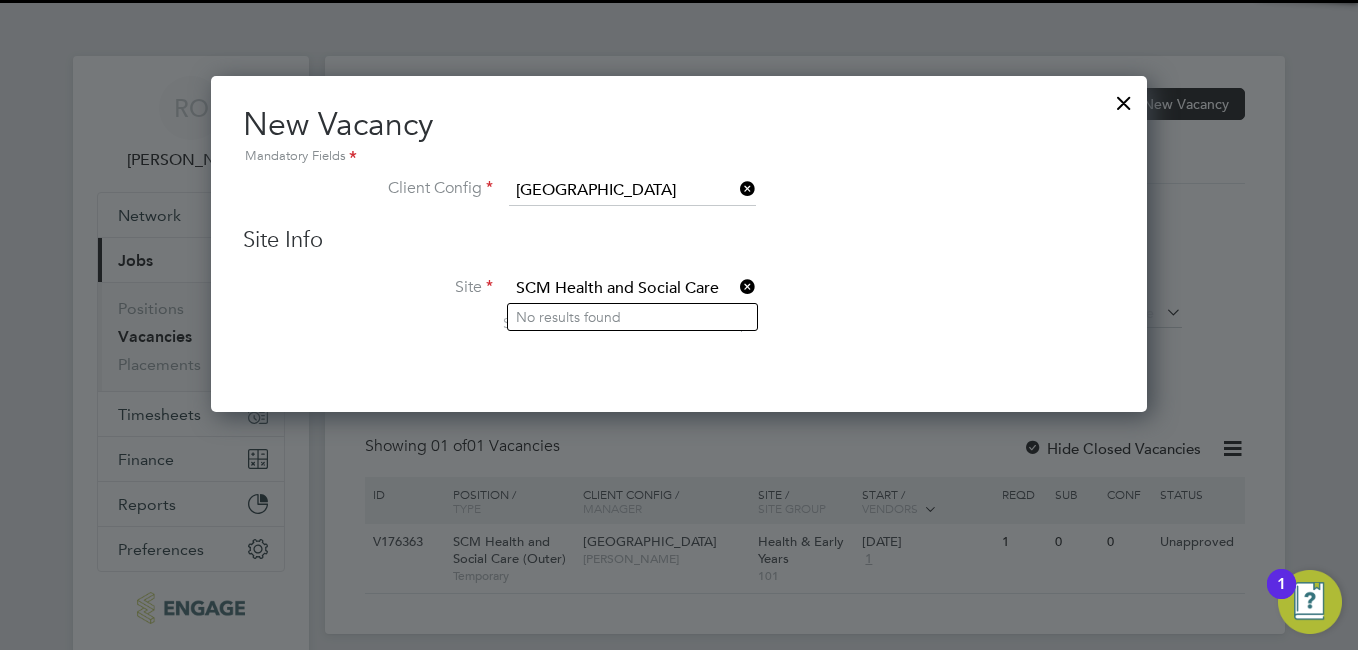type on "SCM Health and Social Care" 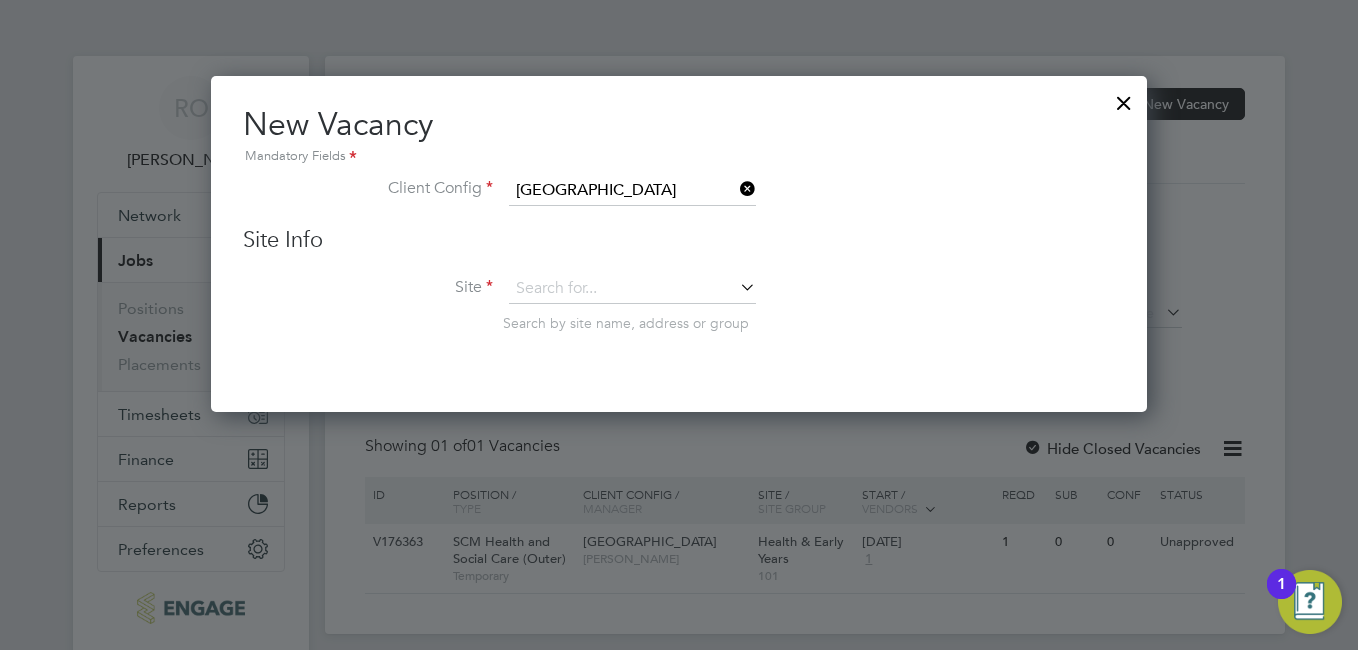 click at bounding box center (736, 287) 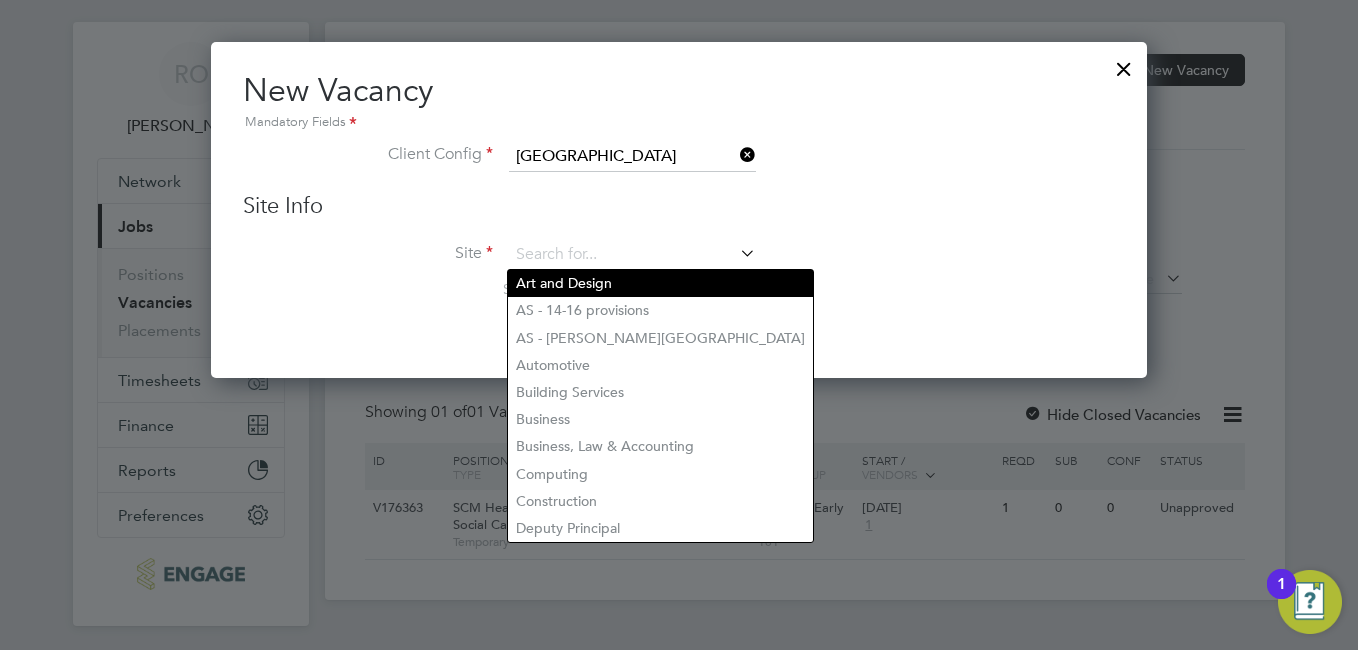 scroll, scrollTop: 0, scrollLeft: 0, axis: both 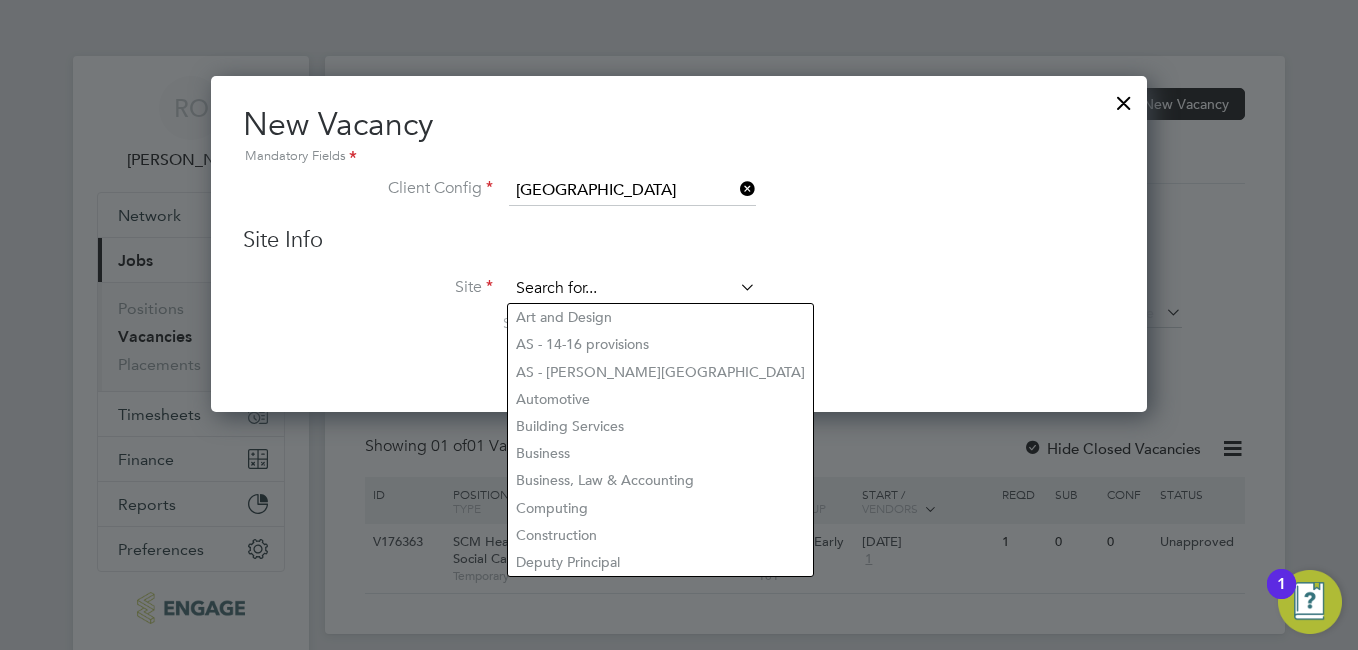 click at bounding box center [632, 289] 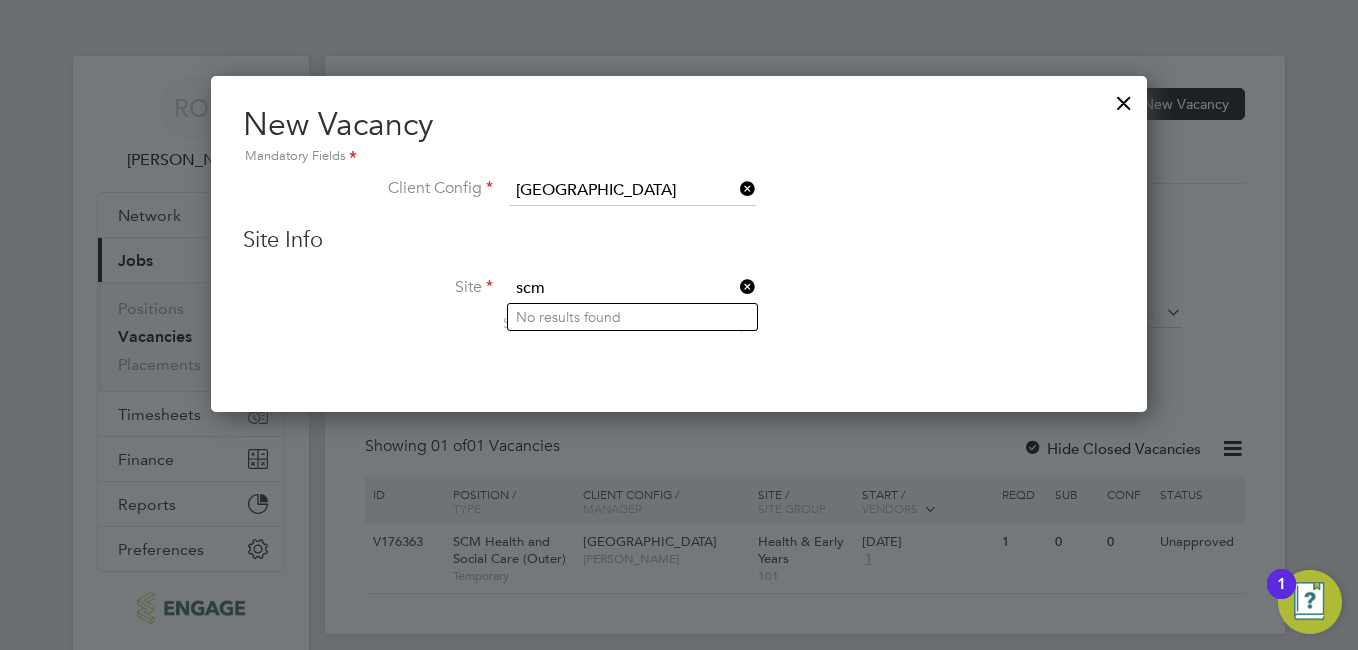 drag, startPoint x: 558, startPoint y: 285, endPoint x: 489, endPoint y: 285, distance: 69 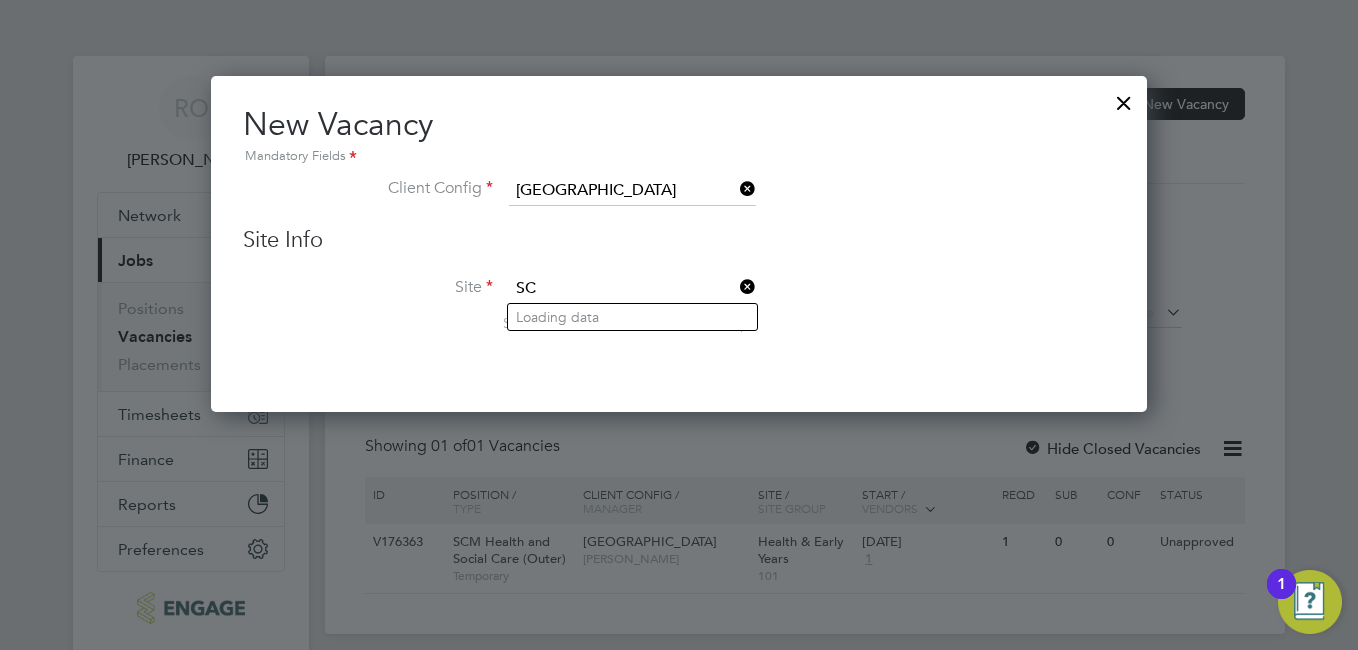 type on "S" 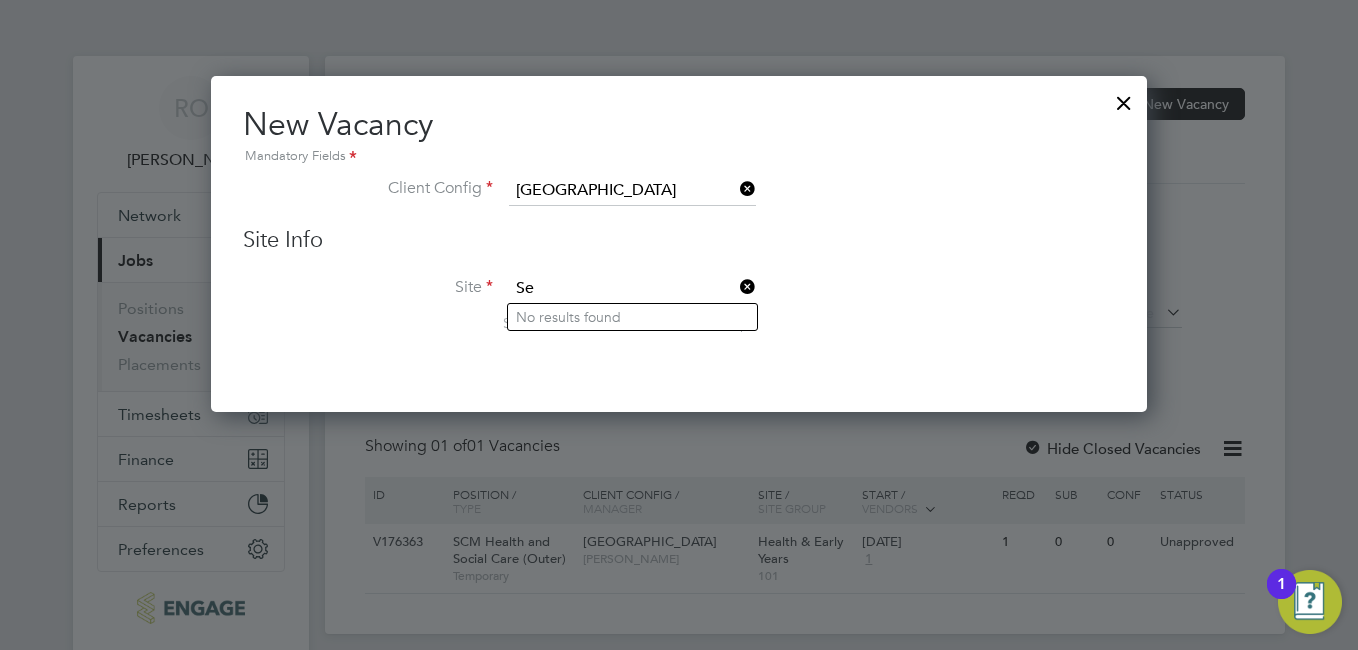 type on "S" 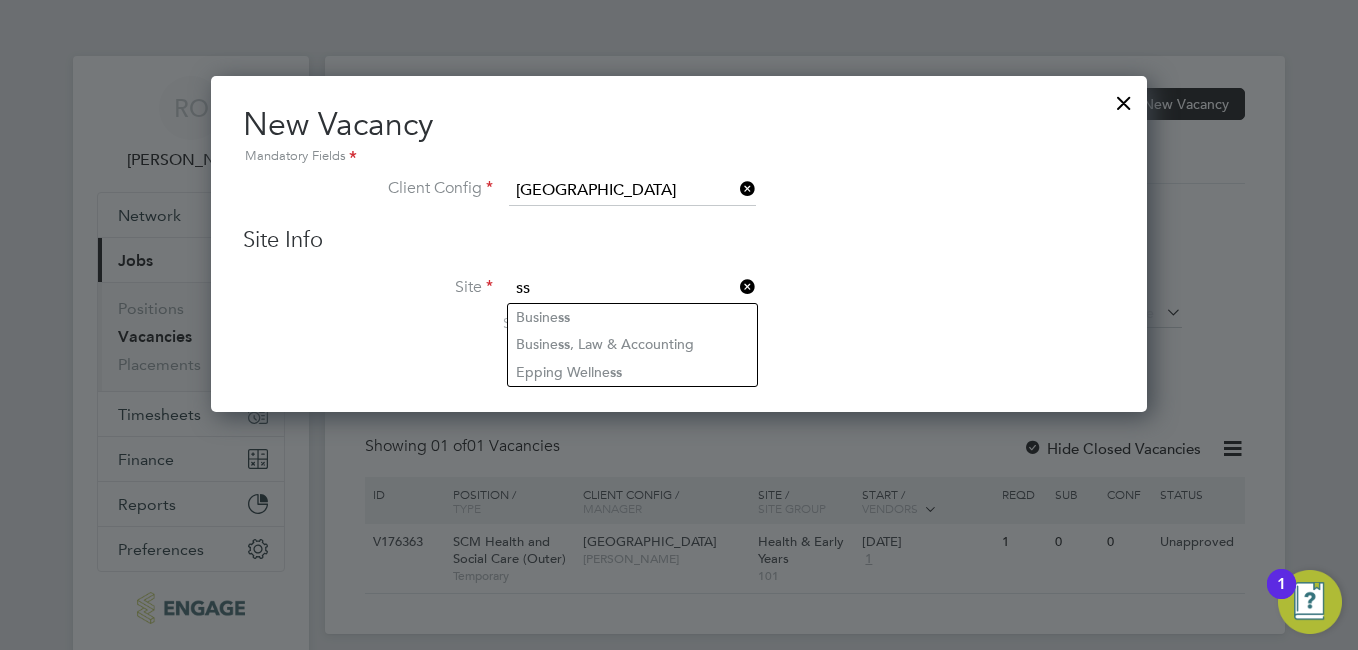 type on "s" 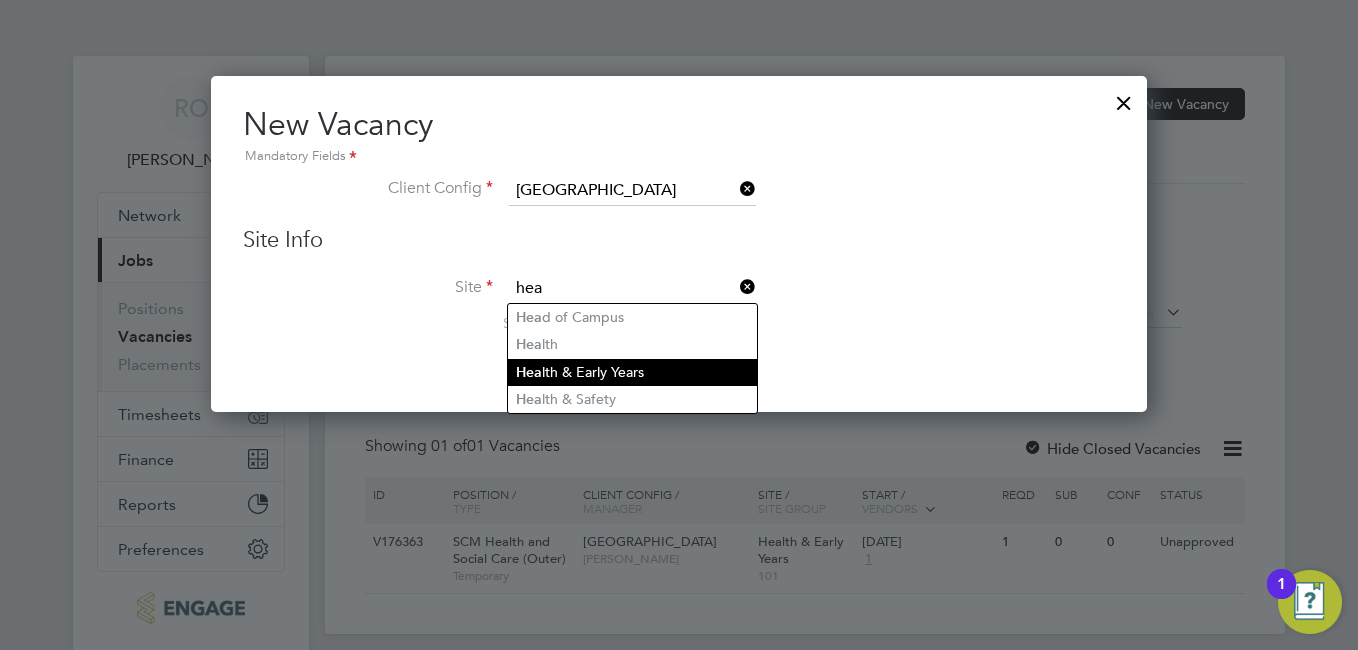 type on "hea" 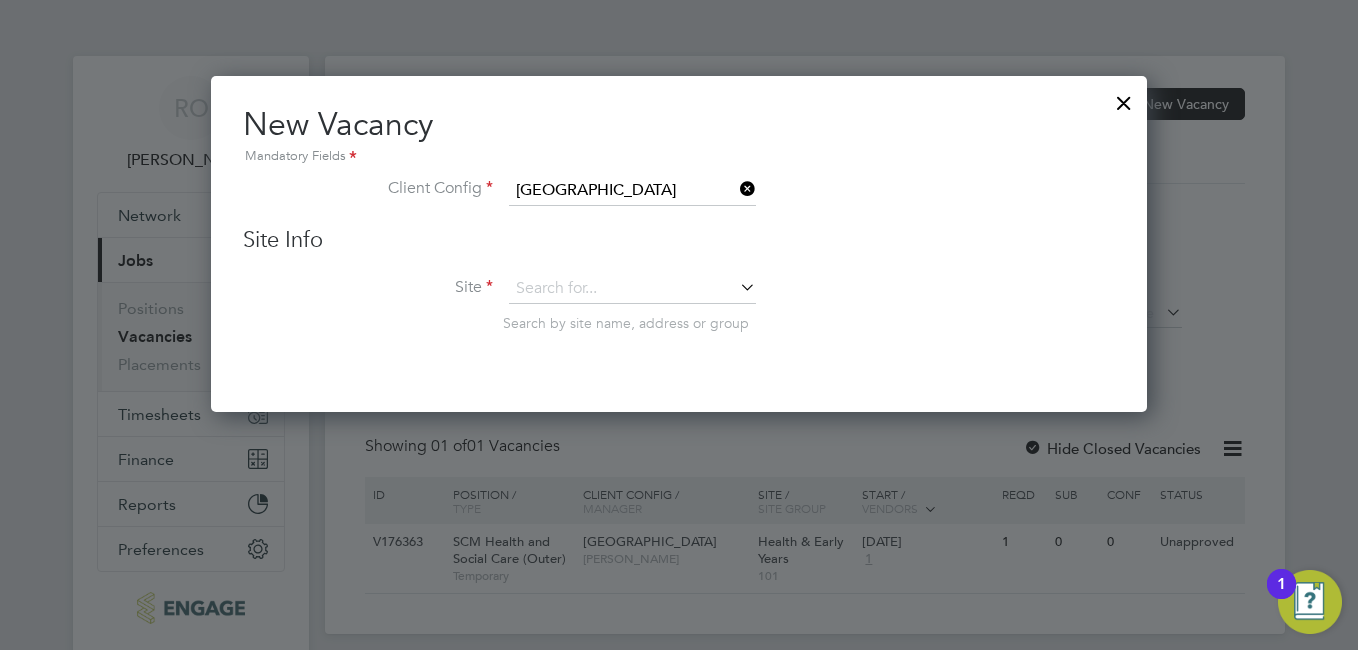 click on "Vacancies New Vacancy Vacancies I follow All Vacancies Client Config     Site     Position     Status   Hiring Manager     Vendor   Start Date
Select date
To
Select date
Showing   01 of  01 Vacancies Hide Closed Vacancies ID  Position / Type   Client Config / Manager Site / Site Group Start / Vendors   Reqd Sub Conf Status V176363 SCM Health and Social Care (Outer)   Temporary Havering Sixth Form Campus   Roslyn O'Garro Health & Early Years   101 18 Aug 2025 1 1 0 0 Unapproved Show   more Vacancy Saved Your vacancy has been saved. Cancel Okay Arbour Square Ardleigh Green Attlee A Level Academy BSix Central Team Epping Forest Campus Hackney Campus Havering Sixth Form Campus Ilford Campus Rainham He ad of Campus He alth He alth & Early Years He alth & Safety Rosl yn O'Garro Rosl yn O'Garro SCM   Health  and Social Care (Outer) Sick Holiday Extra Work Contract Mobilisation Temp to Perm Parental Leave Vacant Role Replacement Re-Charge
No contacts found
M" 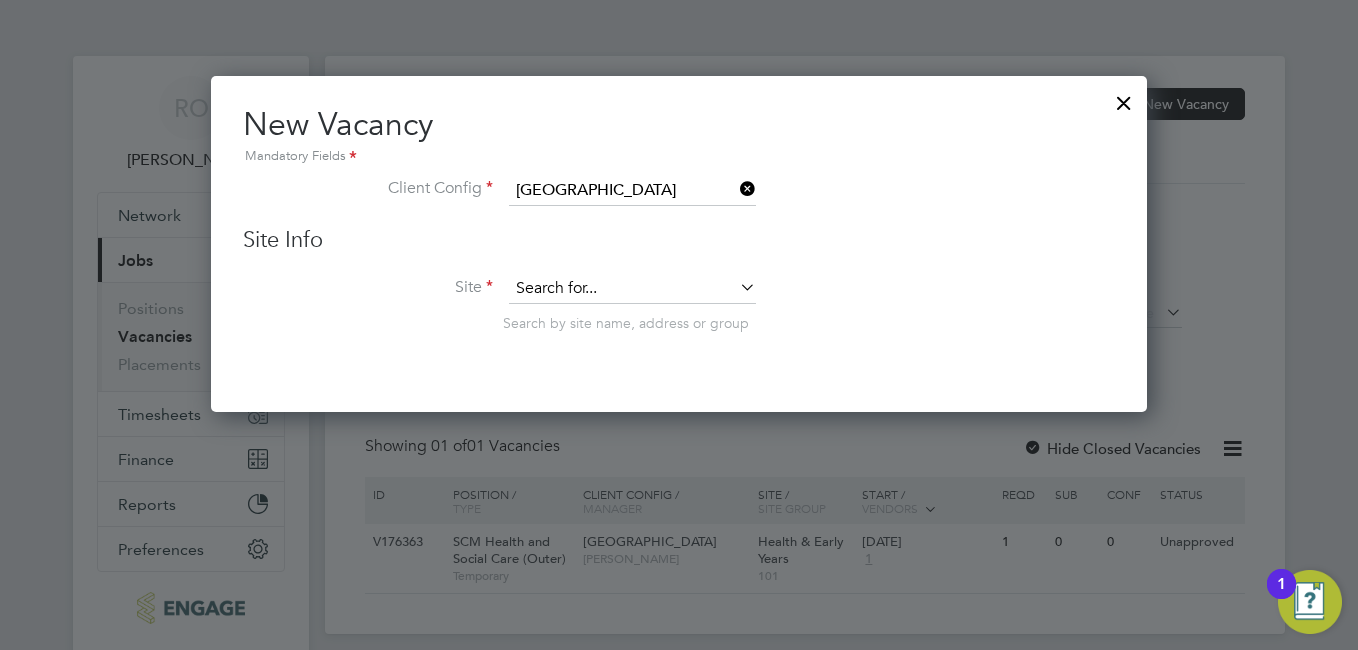 click at bounding box center [632, 289] 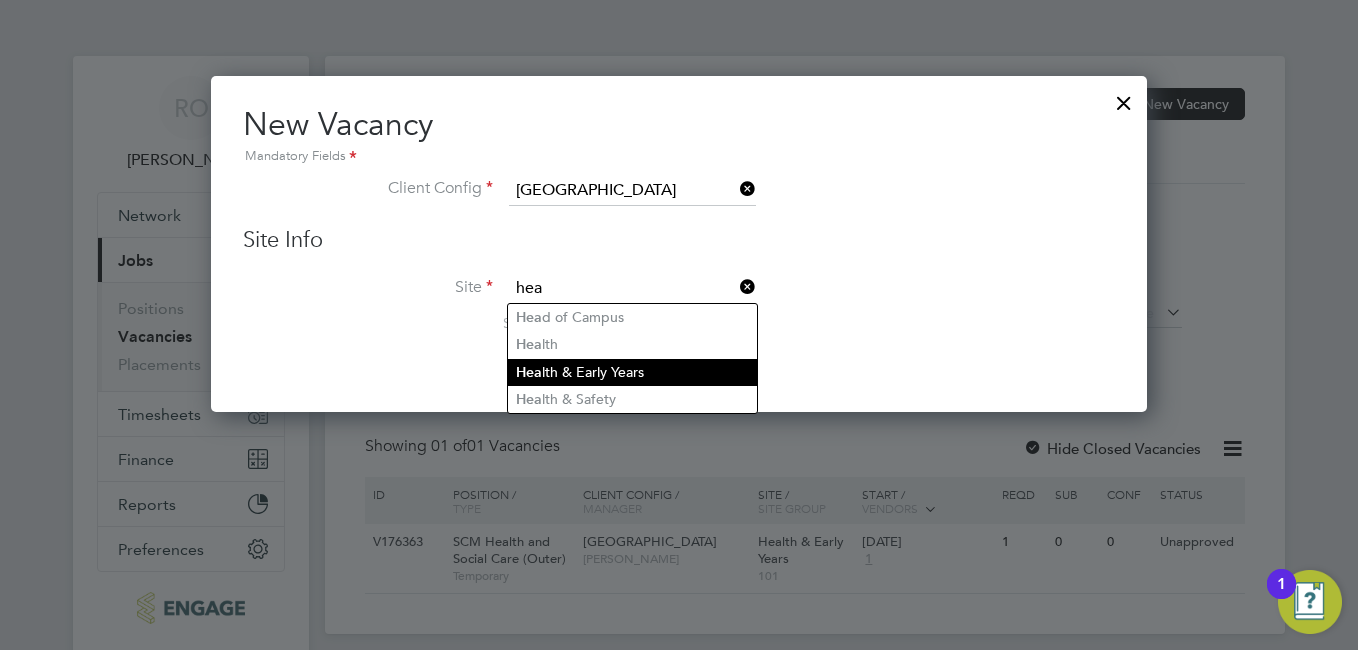 type on "hea" 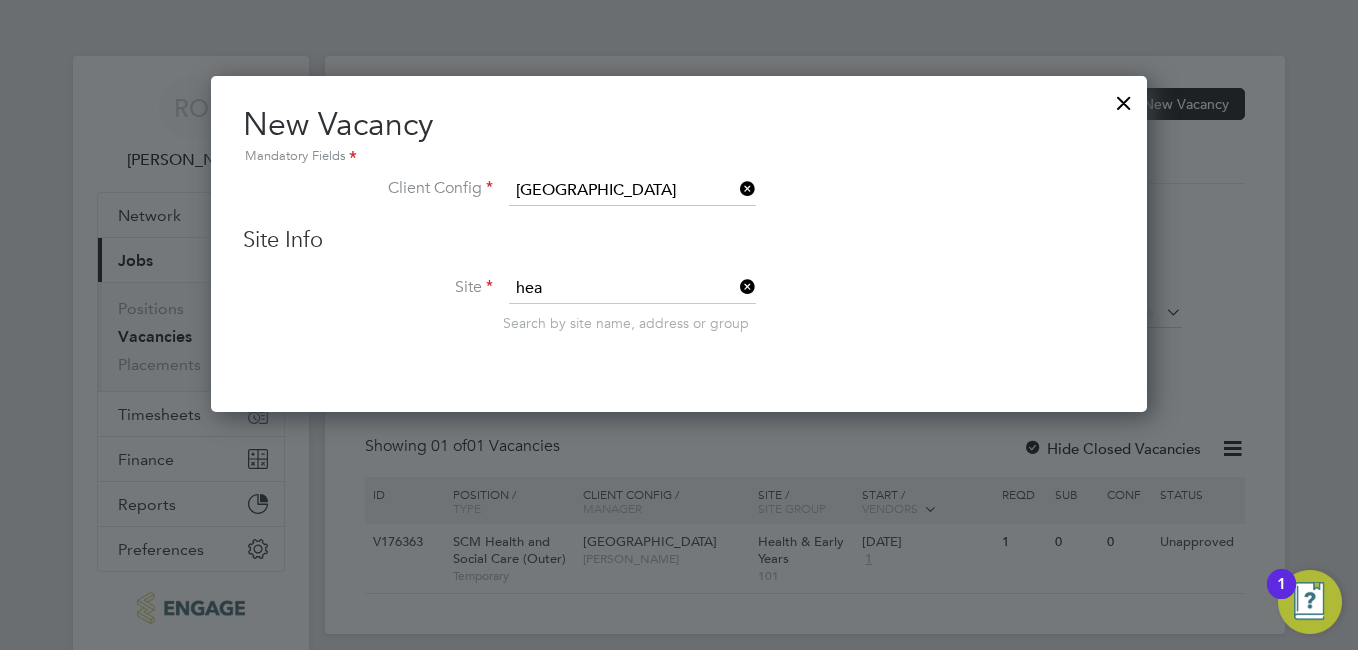 click on "Vacancies New Vacancy Vacancies I follow All Vacancies Client Config     Site     Position     Status   Hiring Manager     Vendor   Start Date
Select date
To
Select date
Showing   01 of  01 Vacancies Hide Closed Vacancies ID  Position / Type   Client Config / Manager Site / Site Group Start / Vendors   Reqd Sub Conf Status V176363 SCM Health and Social Care (Outer)   Temporary Havering Sixth Form Campus   Roslyn O'Garro Health & Early Years   101 18 Aug 2025 1 1 0 0 Unapproved Show   more Vacancy Saved Your vacancy has been saved. Cancel Okay Arbour Square Ardleigh Green Attlee A Level Academy BSix Central Team Epping Forest Campus Hackney Campus Havering Sixth Form Campus Ilford Campus Rainham He ad of Campus He alth He alth & Early Years He alth & Safety Rosl yn O'Garro Rosl yn O'Garro SCM   Health  and Social Care (Outer) Sick Holiday Extra Work Contract Mobilisation Temp to Perm Parental Leave Vacant Role Replacement Re-Charge
No contacts found
M" 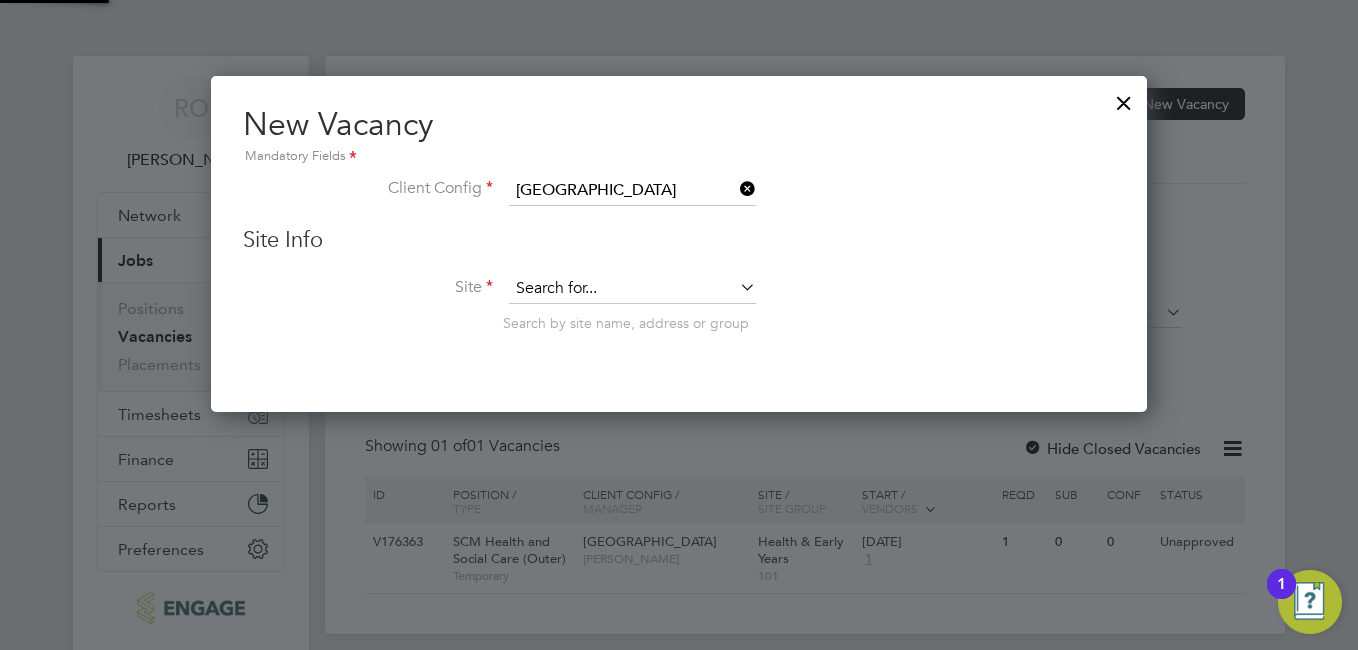 click at bounding box center [632, 289] 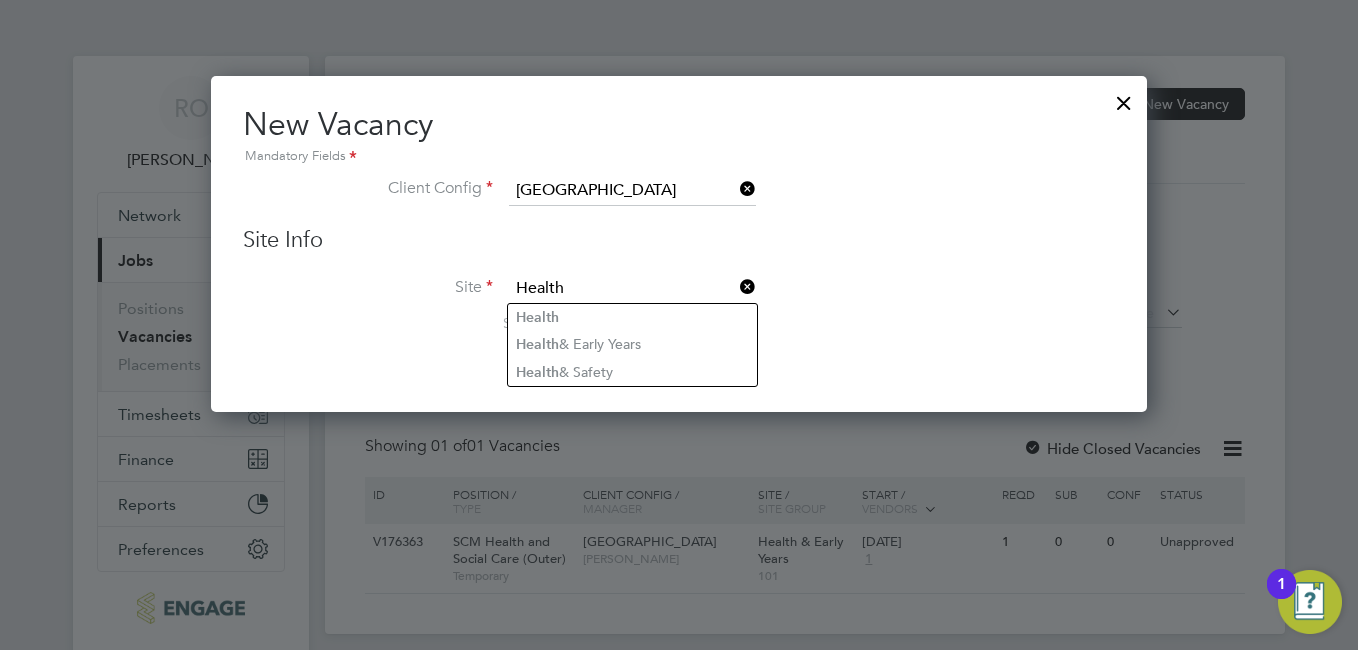 type on "Health" 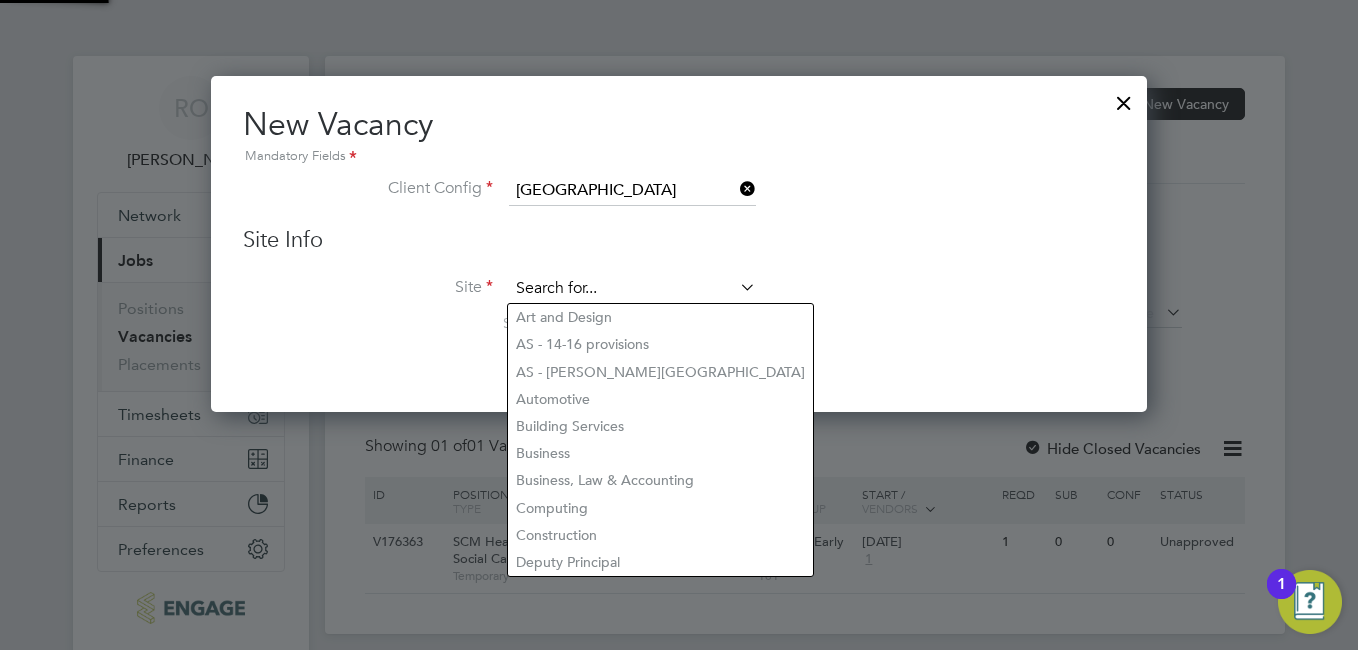 click at bounding box center (632, 289) 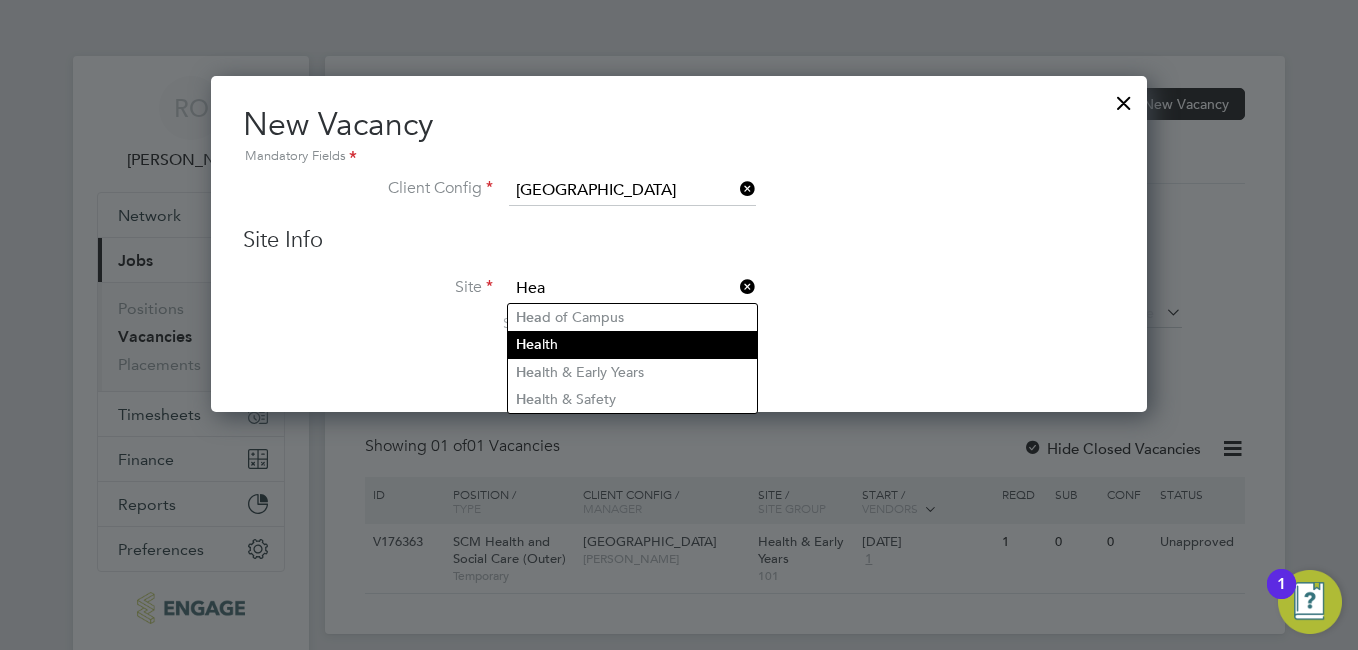 type on "Hea" 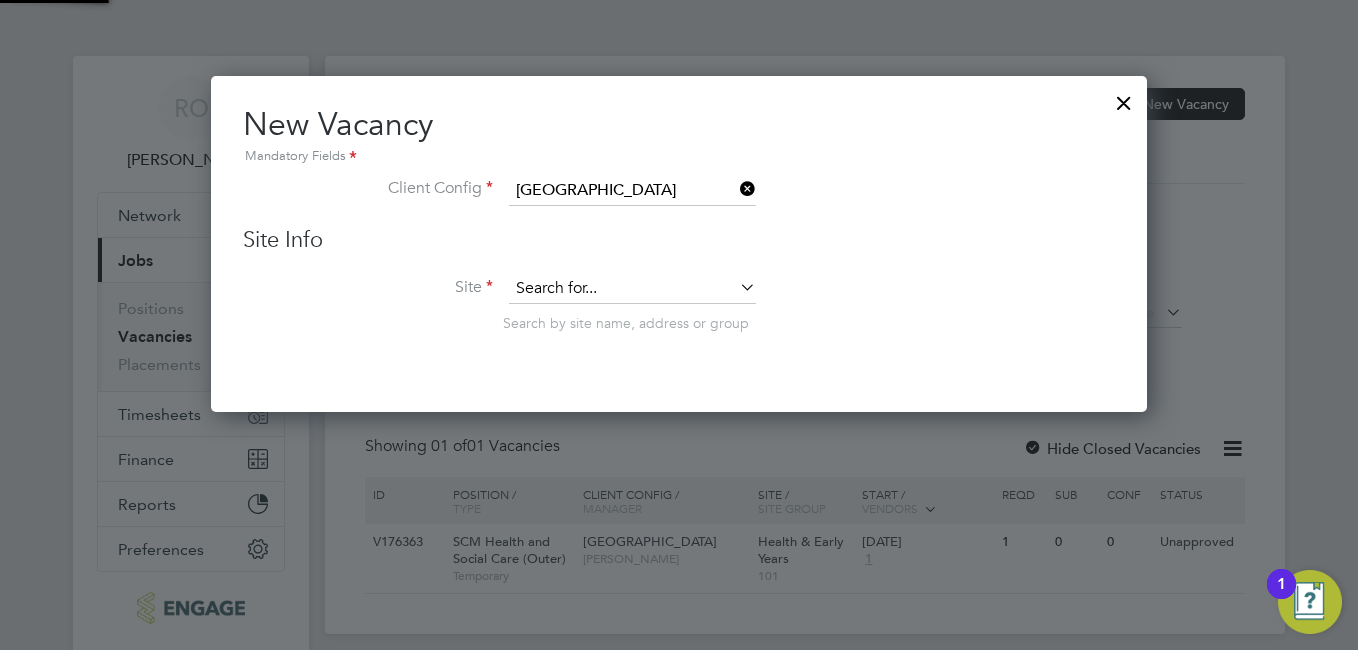 type on "Health" 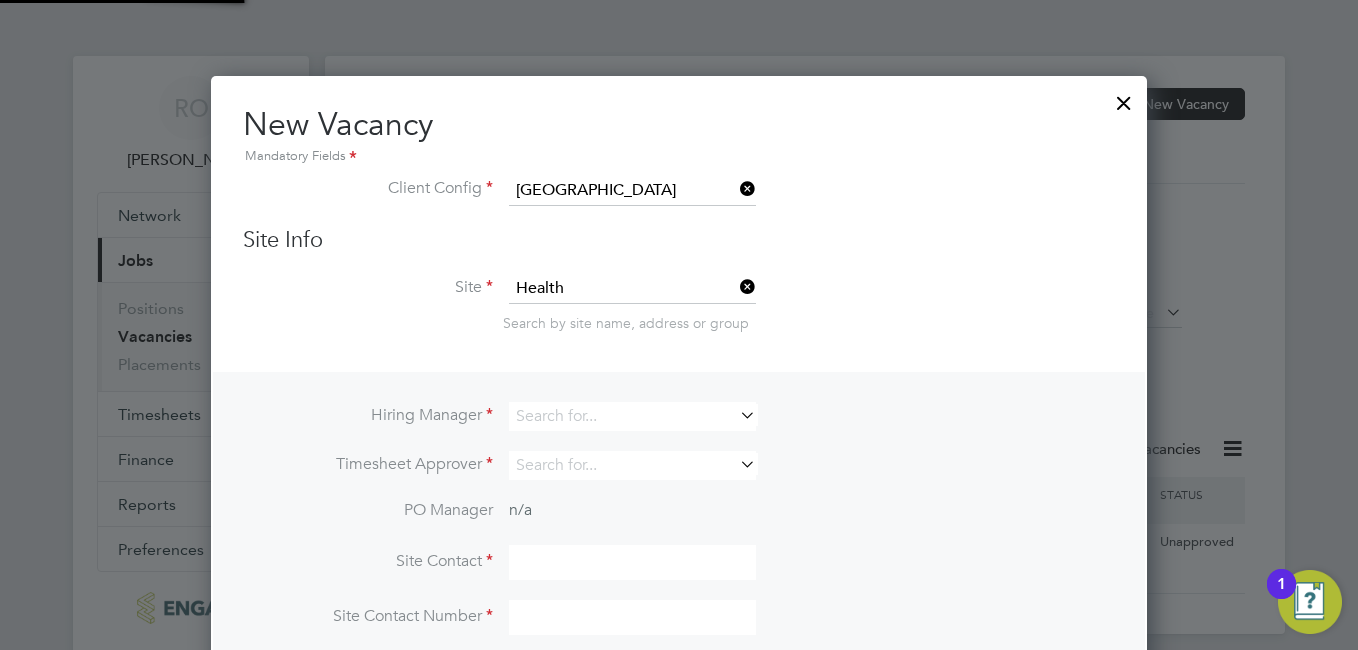 scroll, scrollTop: 10, scrollLeft: 10, axis: both 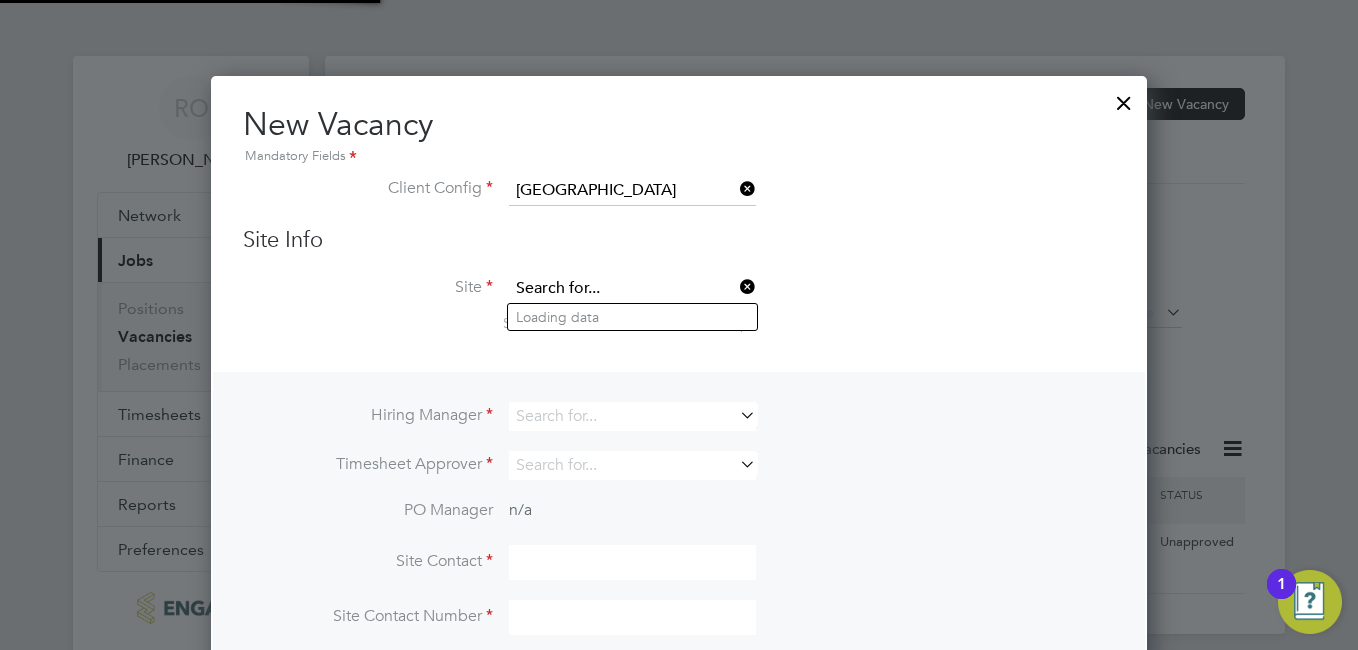 drag, startPoint x: 565, startPoint y: 285, endPoint x: 549, endPoint y: 278, distance: 17.464249 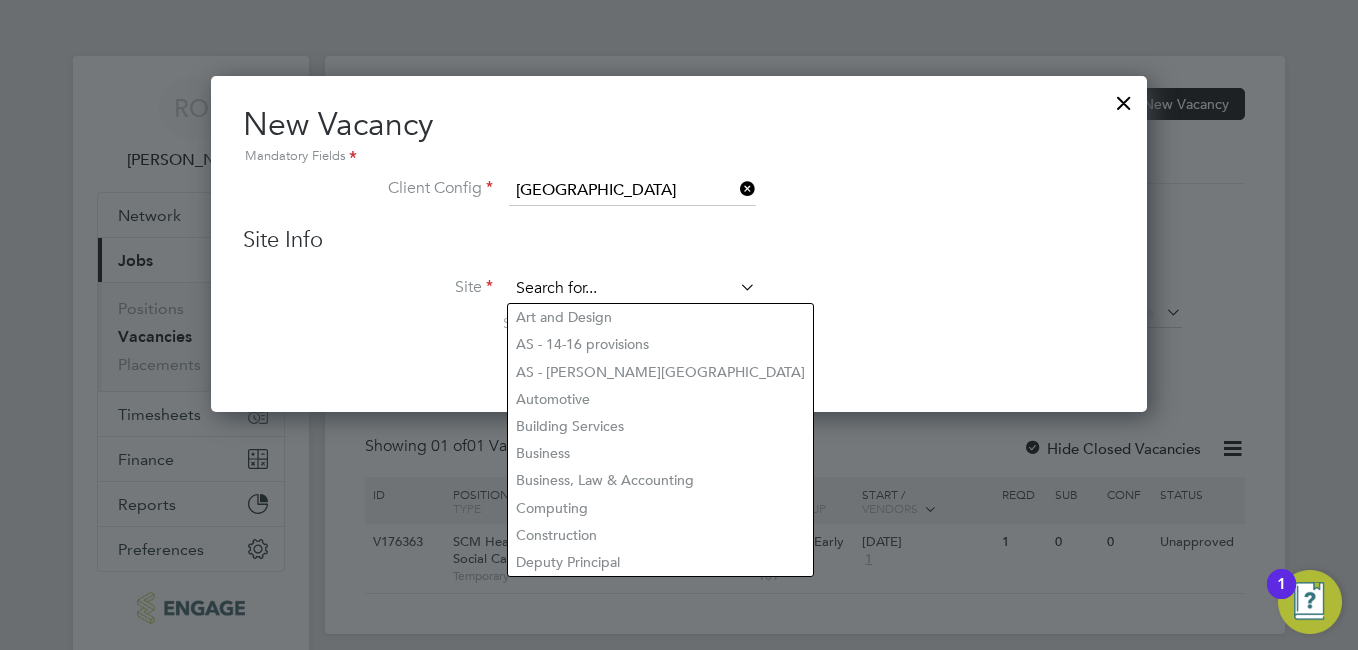scroll, scrollTop: 338, scrollLeft: 937, axis: both 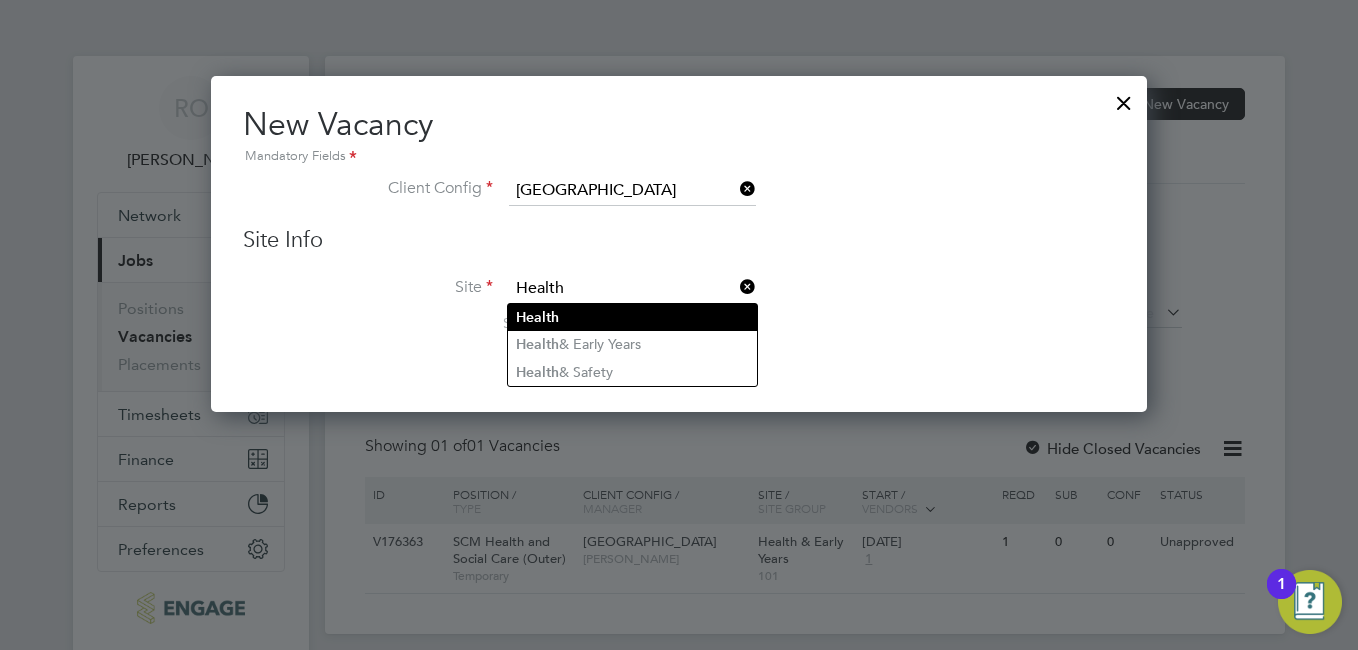 type on "Health" 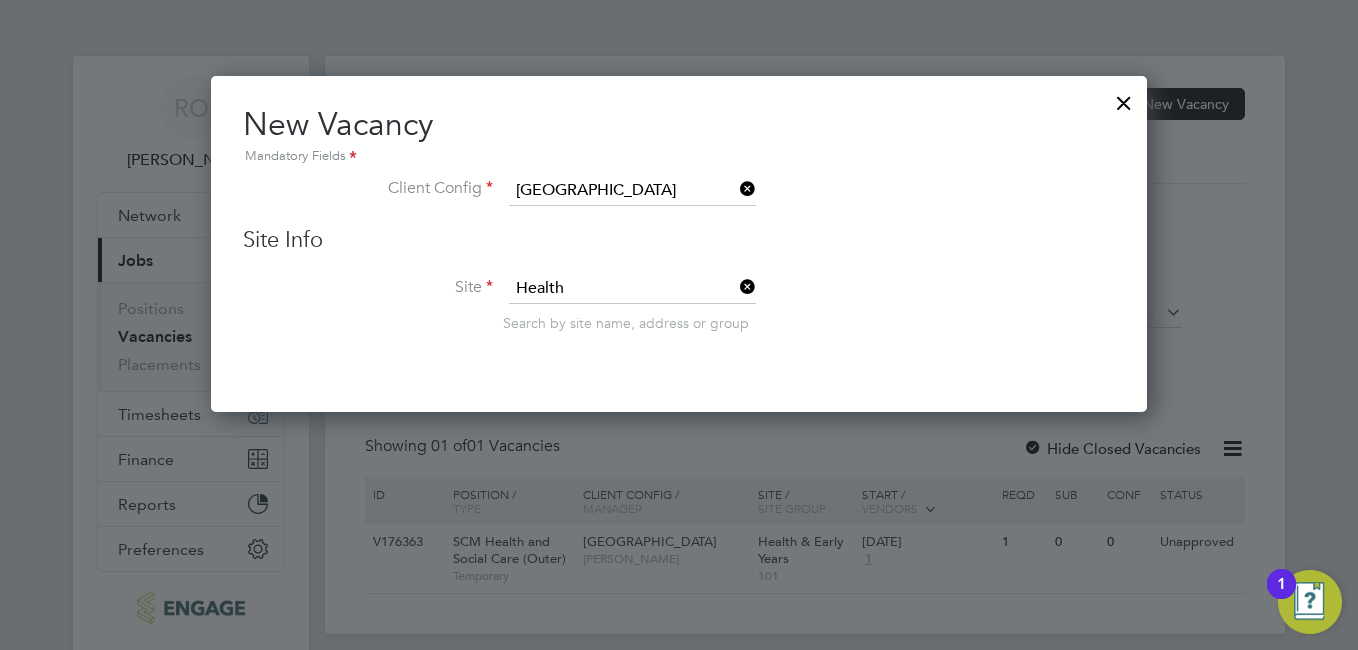 click on "Health" 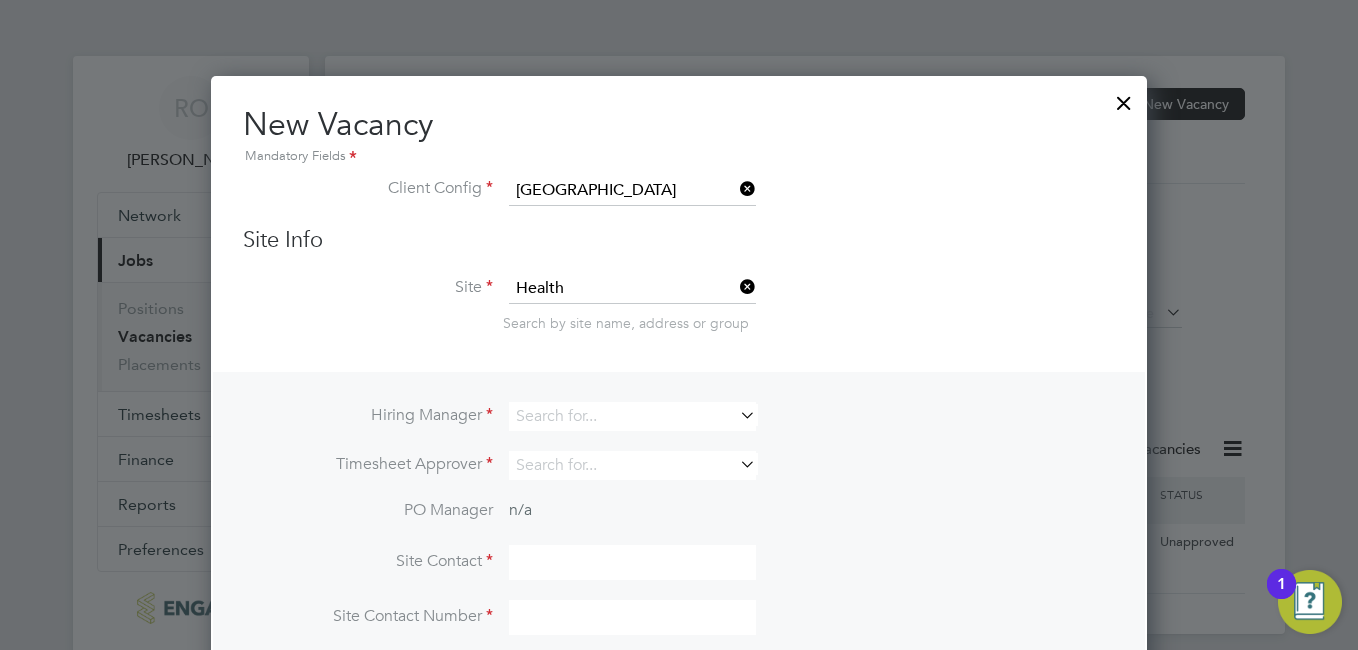 click at bounding box center [736, 415] 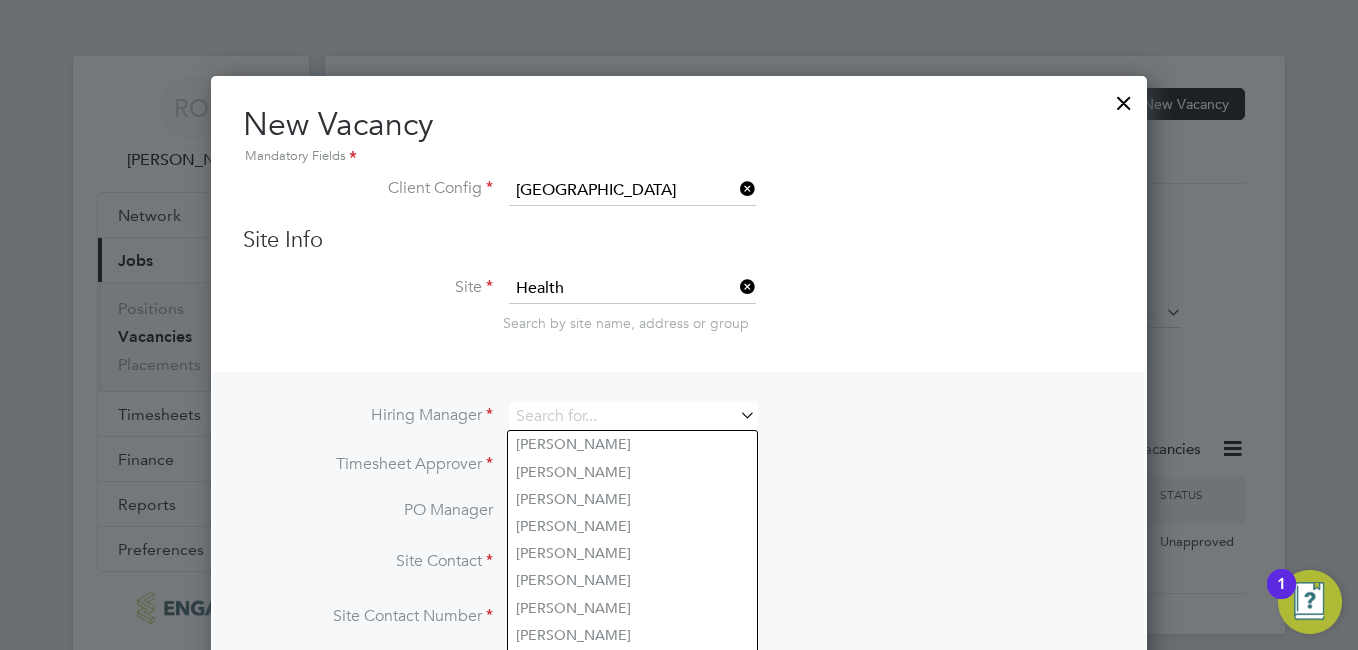 scroll, scrollTop: 100, scrollLeft: 0, axis: vertical 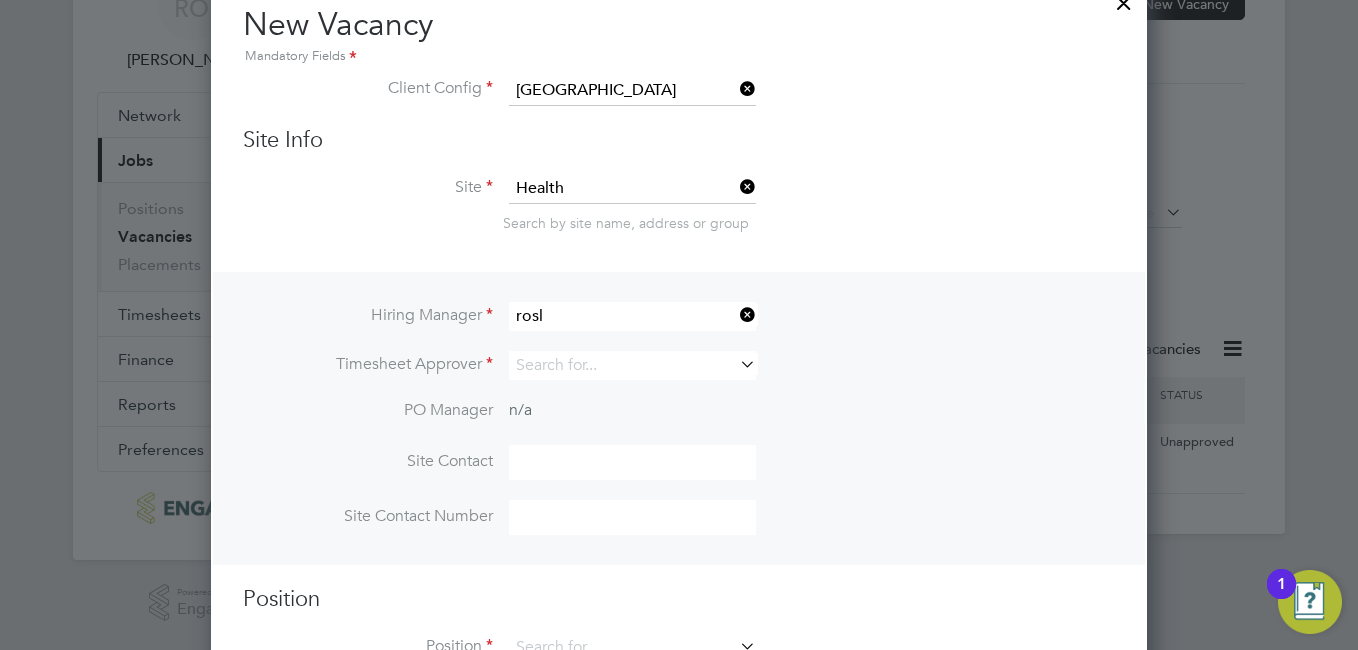 click on "Rosl yn O'Garro" 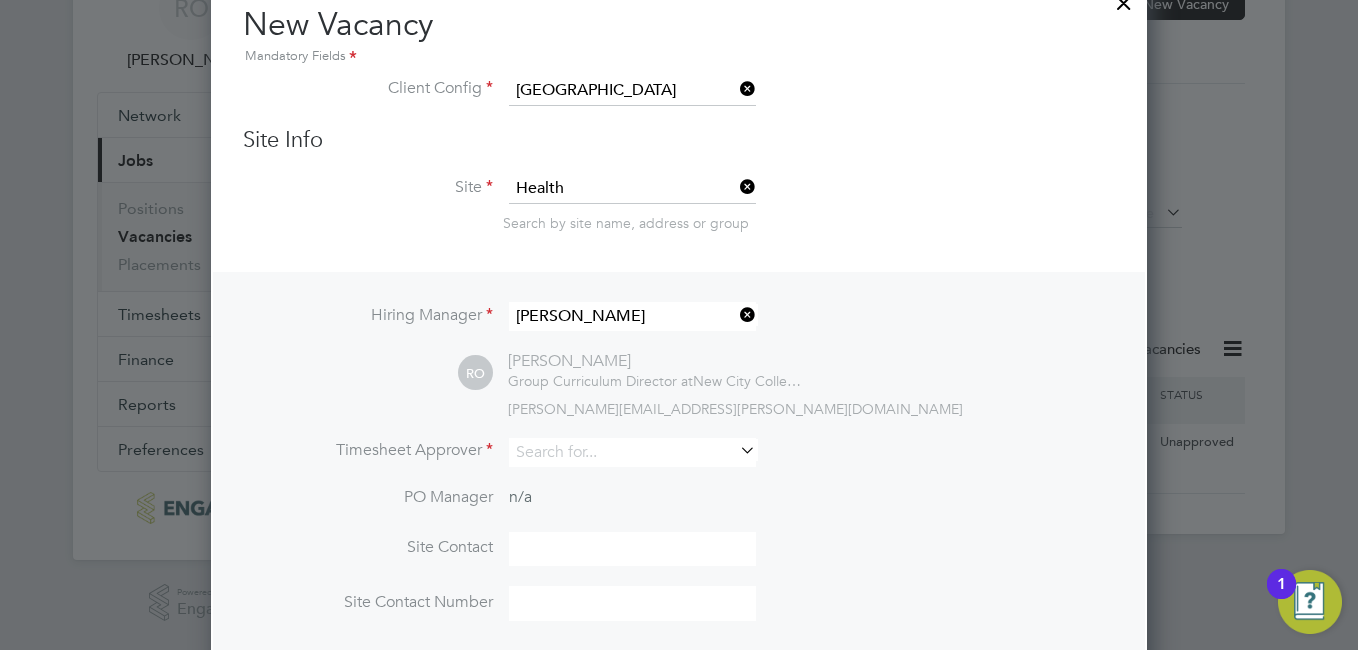 scroll, scrollTop: 10, scrollLeft: 10, axis: both 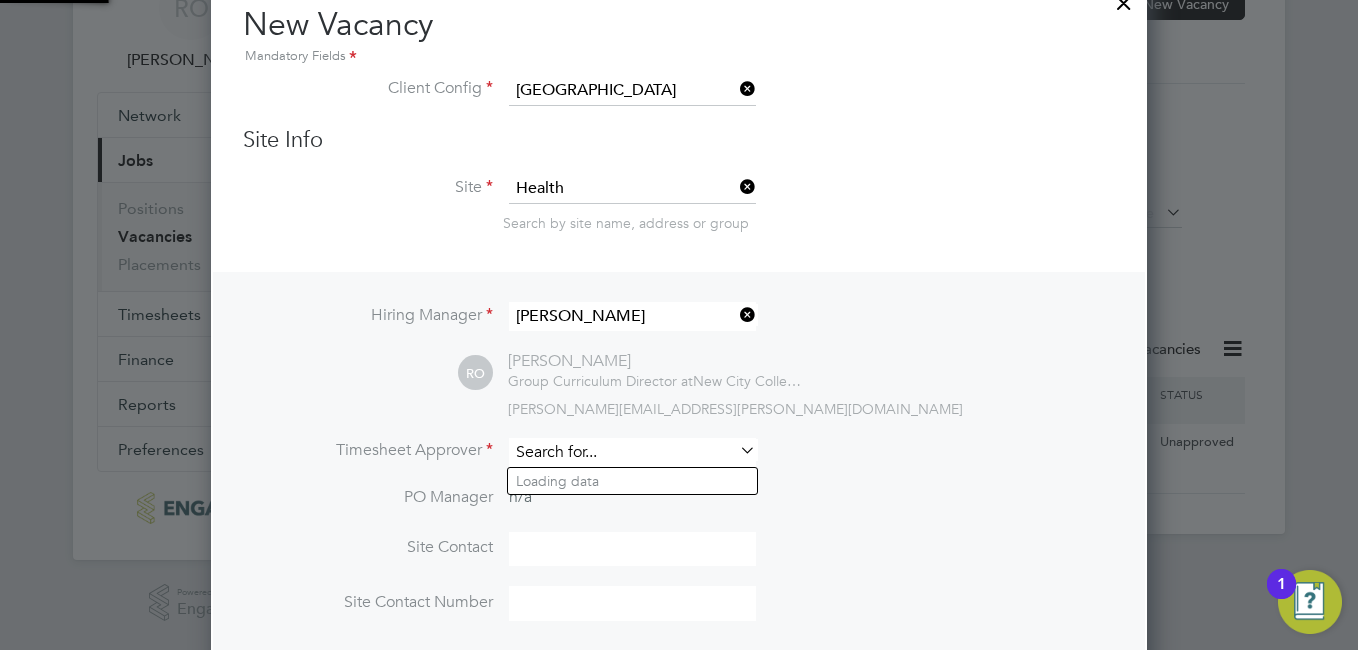 click at bounding box center [632, 452] 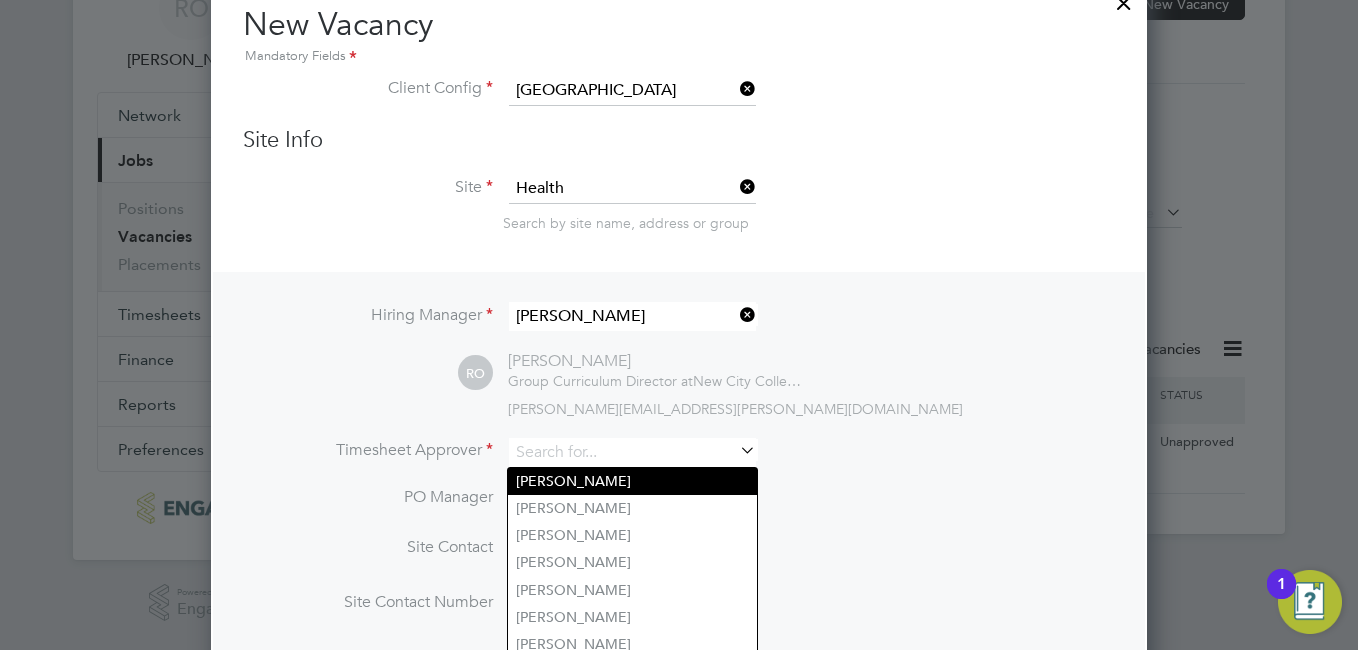 type on "o" 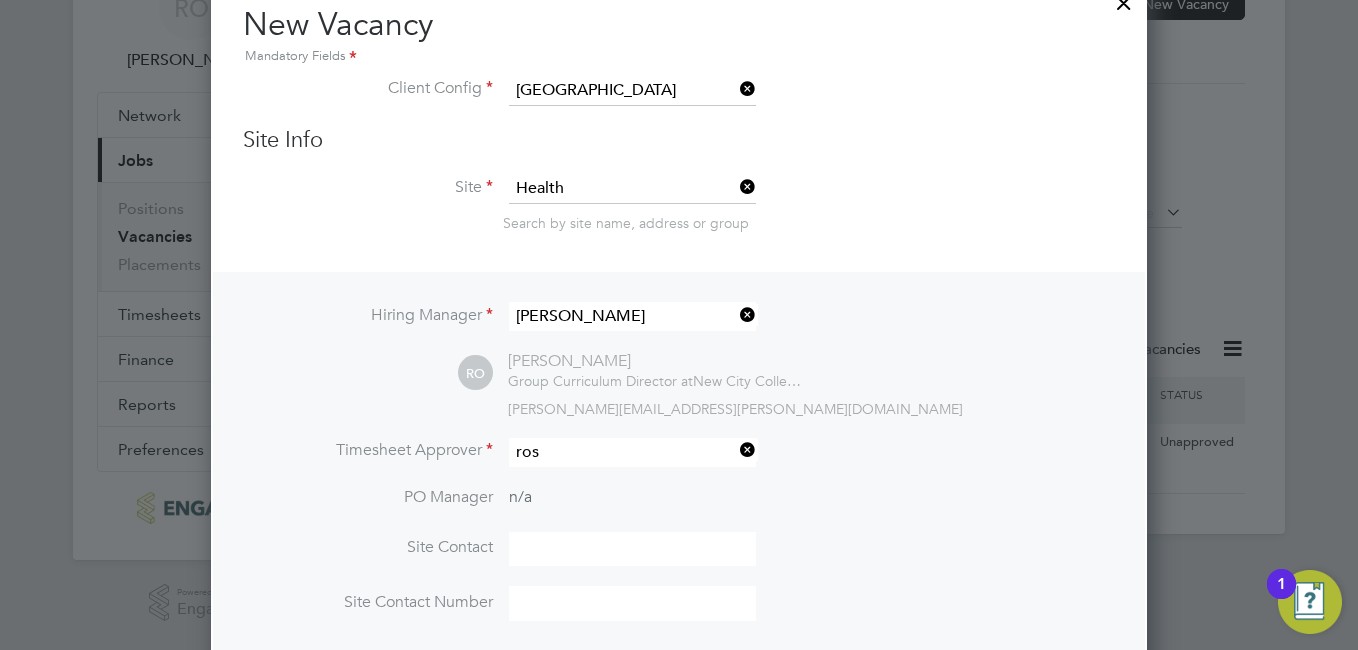 click on "Ros lyn O'Garro" 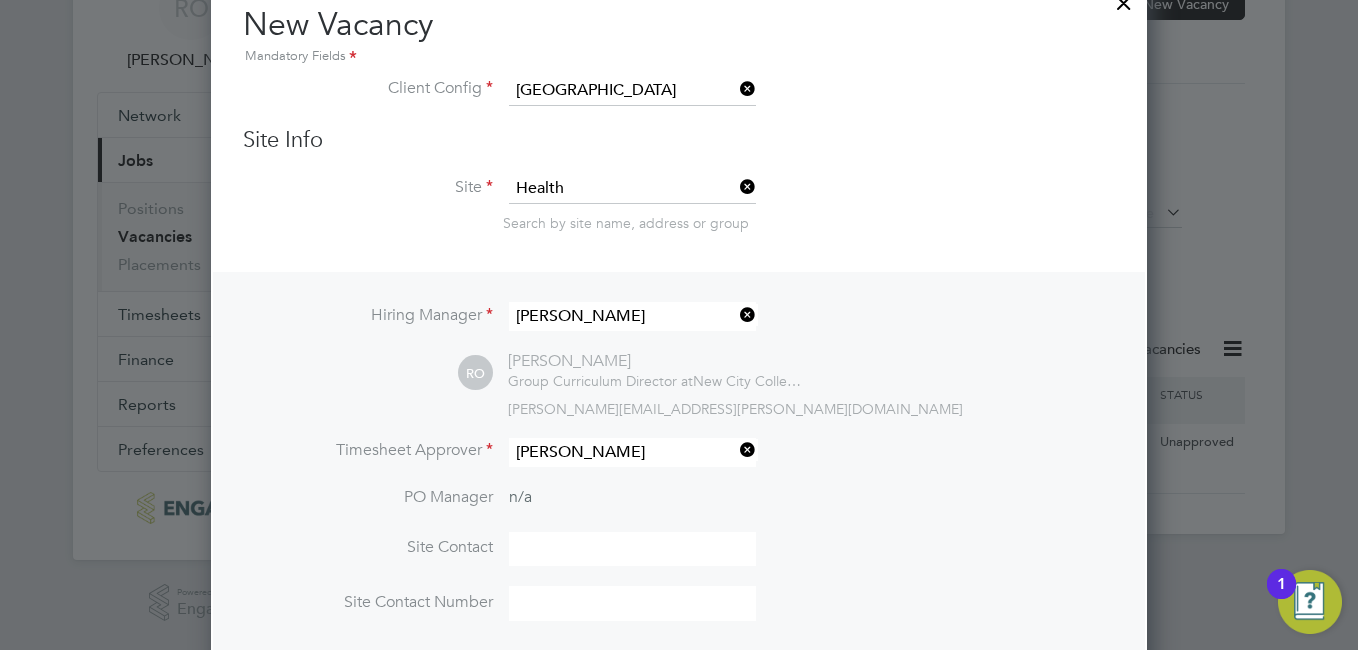 scroll, scrollTop: 10, scrollLeft: 10, axis: both 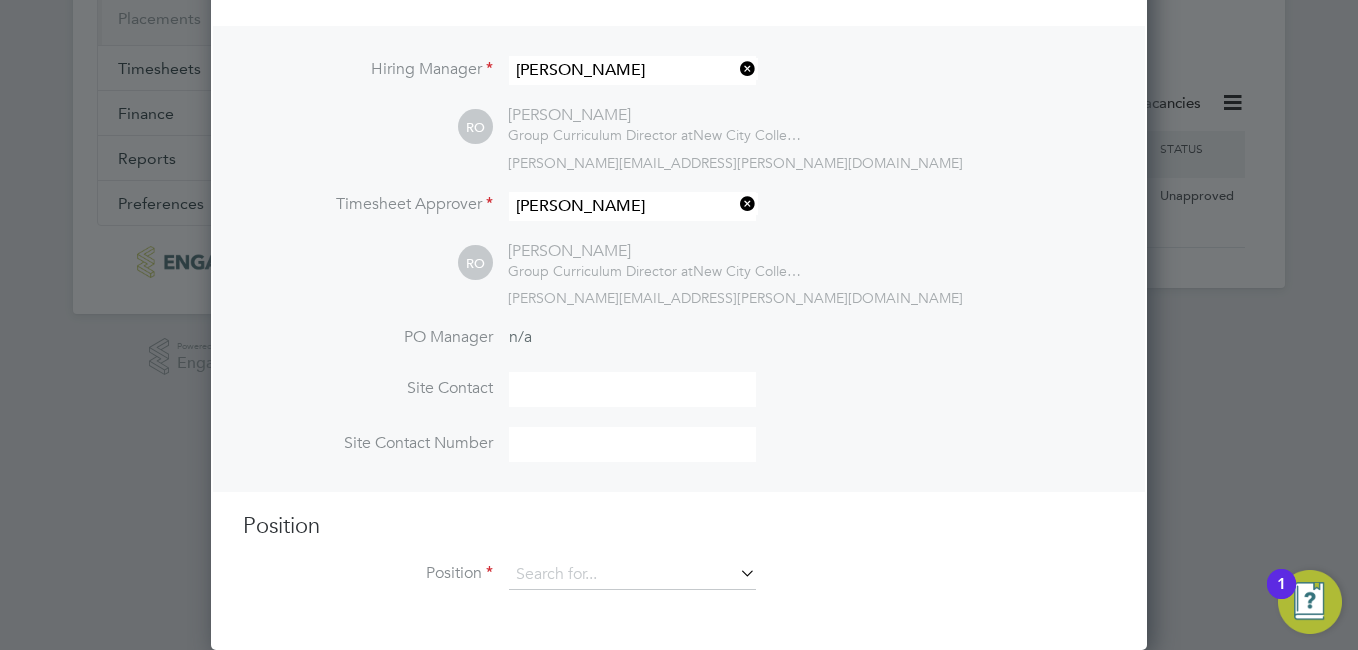 click at bounding box center [632, 389] 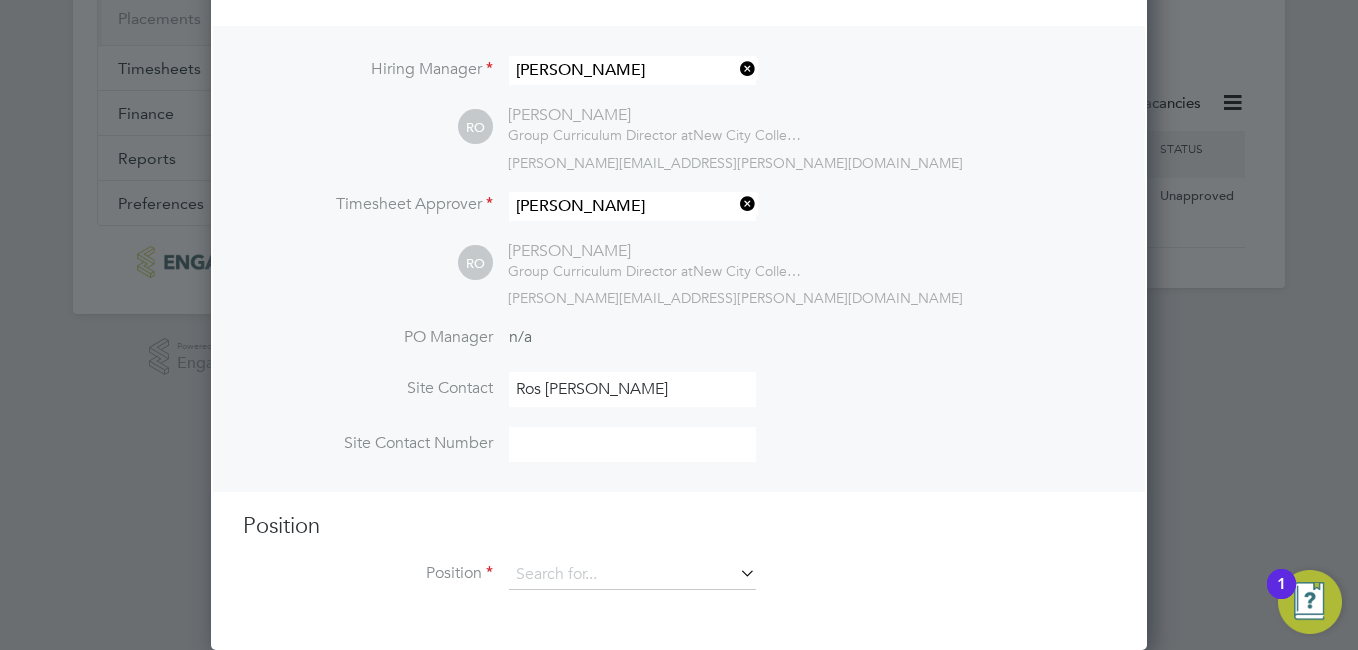 type on "02076139047" 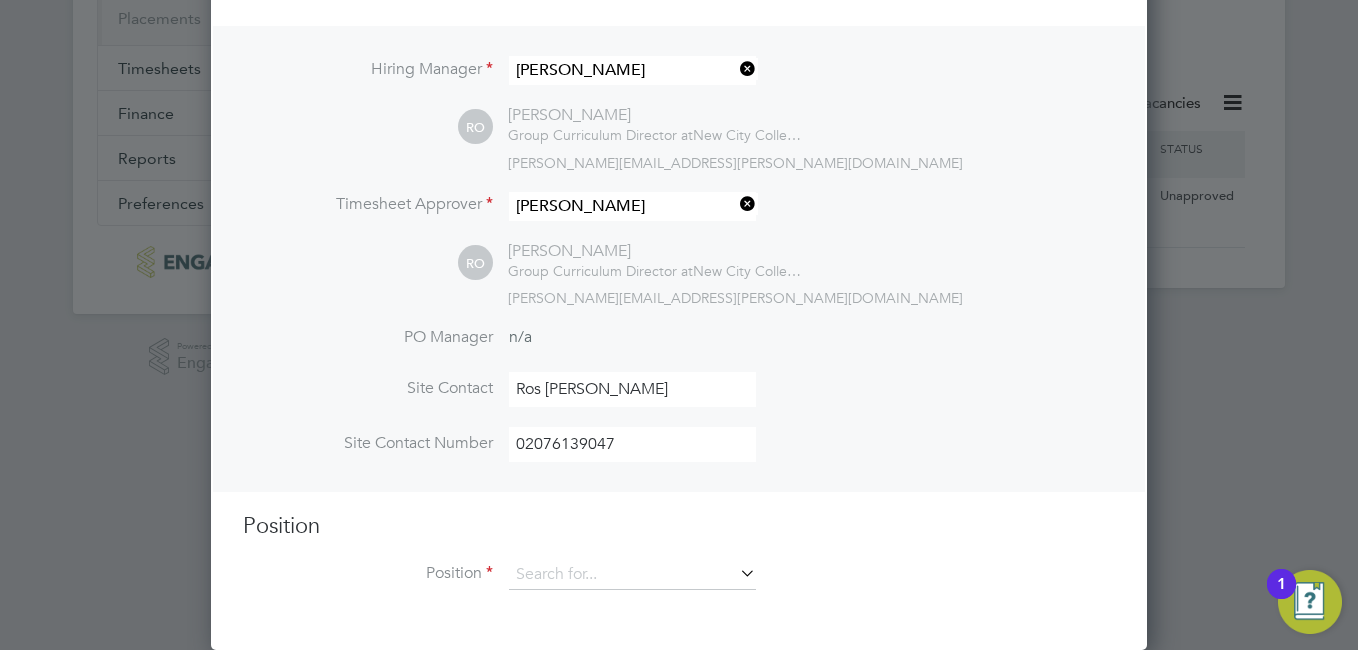 type on "SCM Health and Social Care (Outer)" 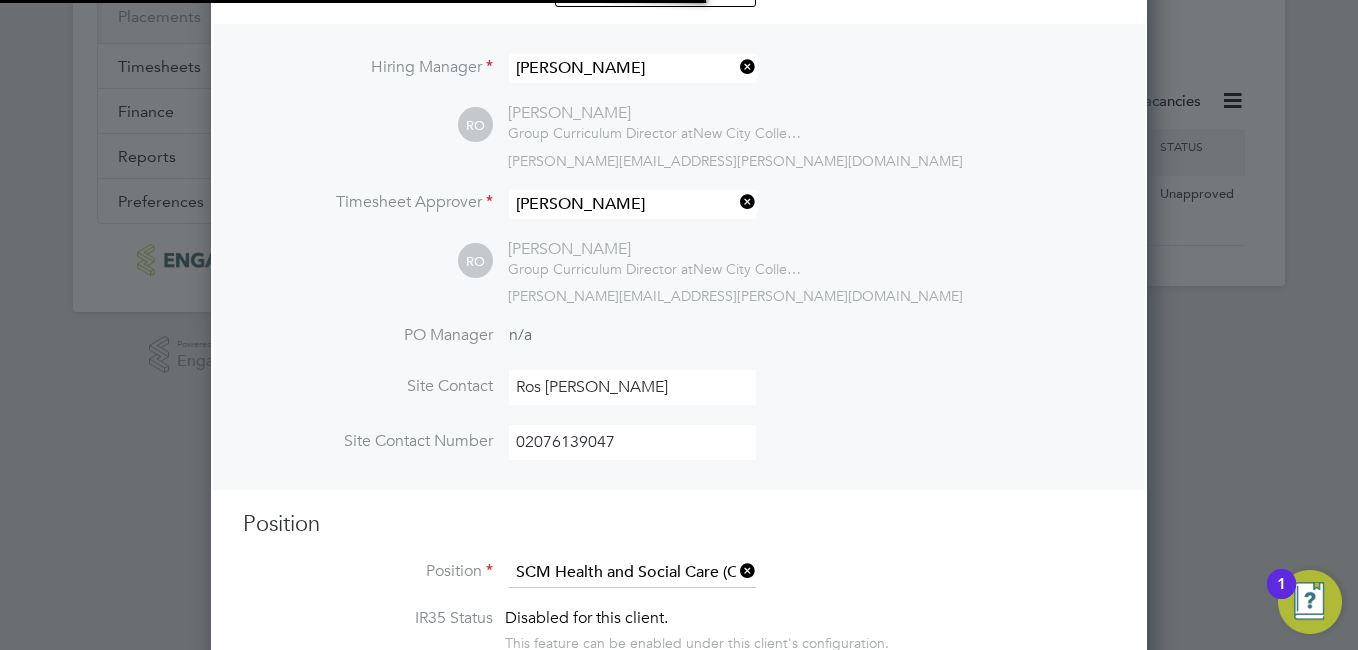 scroll, scrollTop: 10, scrollLeft: 10, axis: both 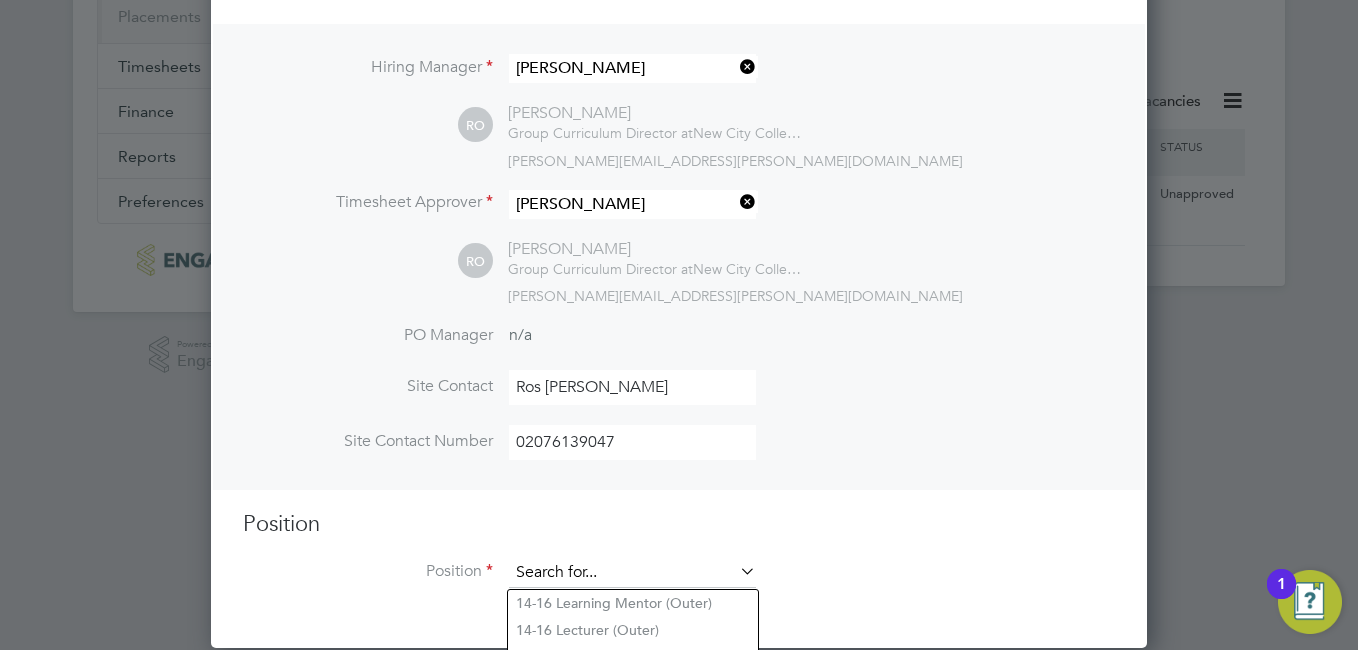 click at bounding box center (632, 573) 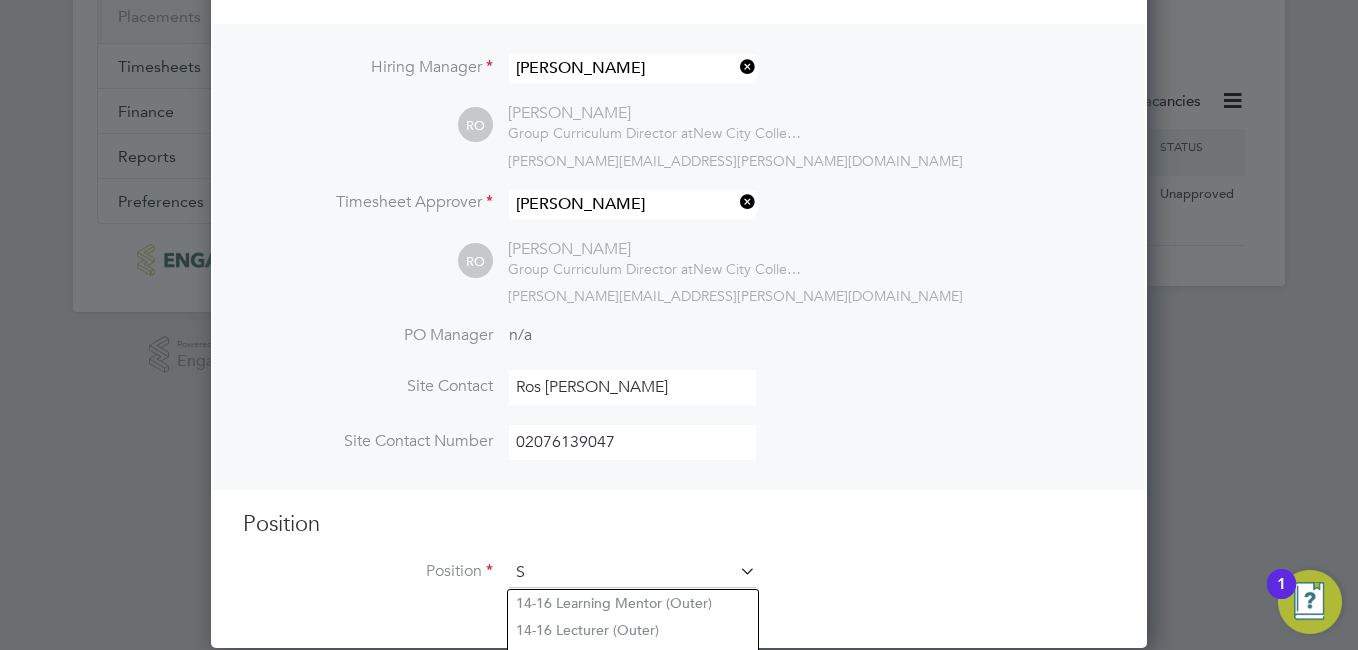 scroll, scrollTop: 10, scrollLeft: 10, axis: both 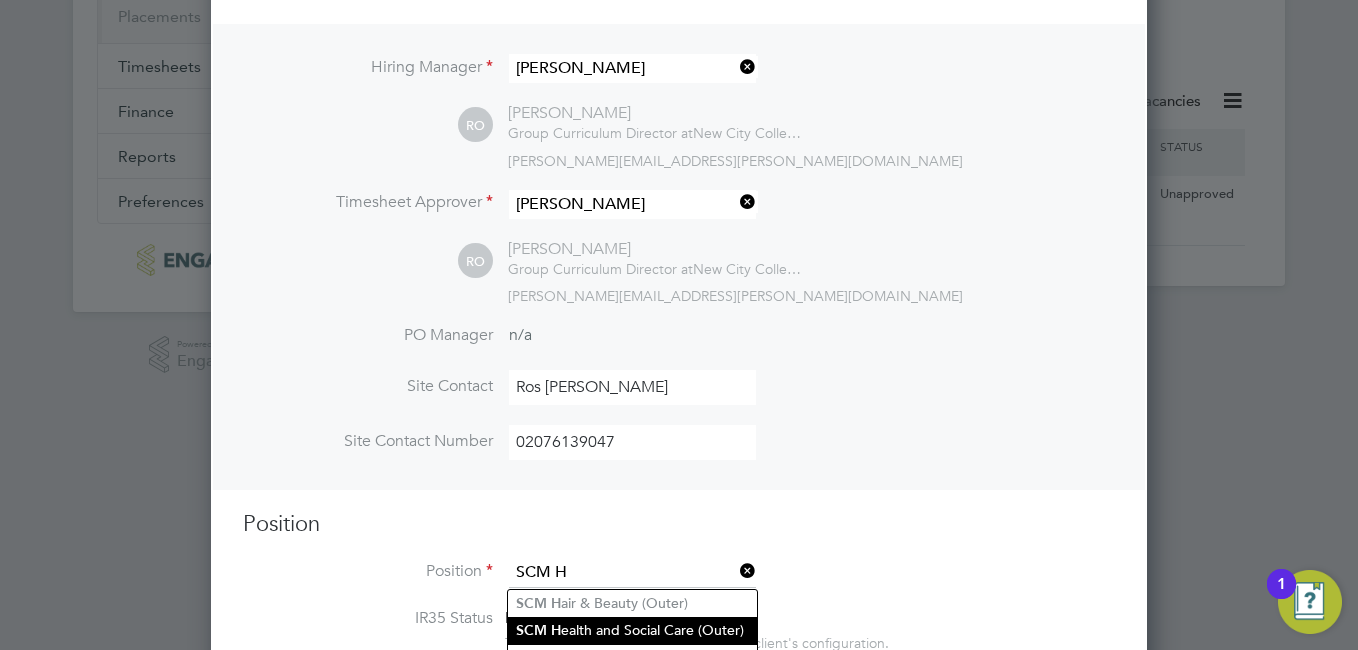 click on "SCM   H ealth and Social Care (Outer)" 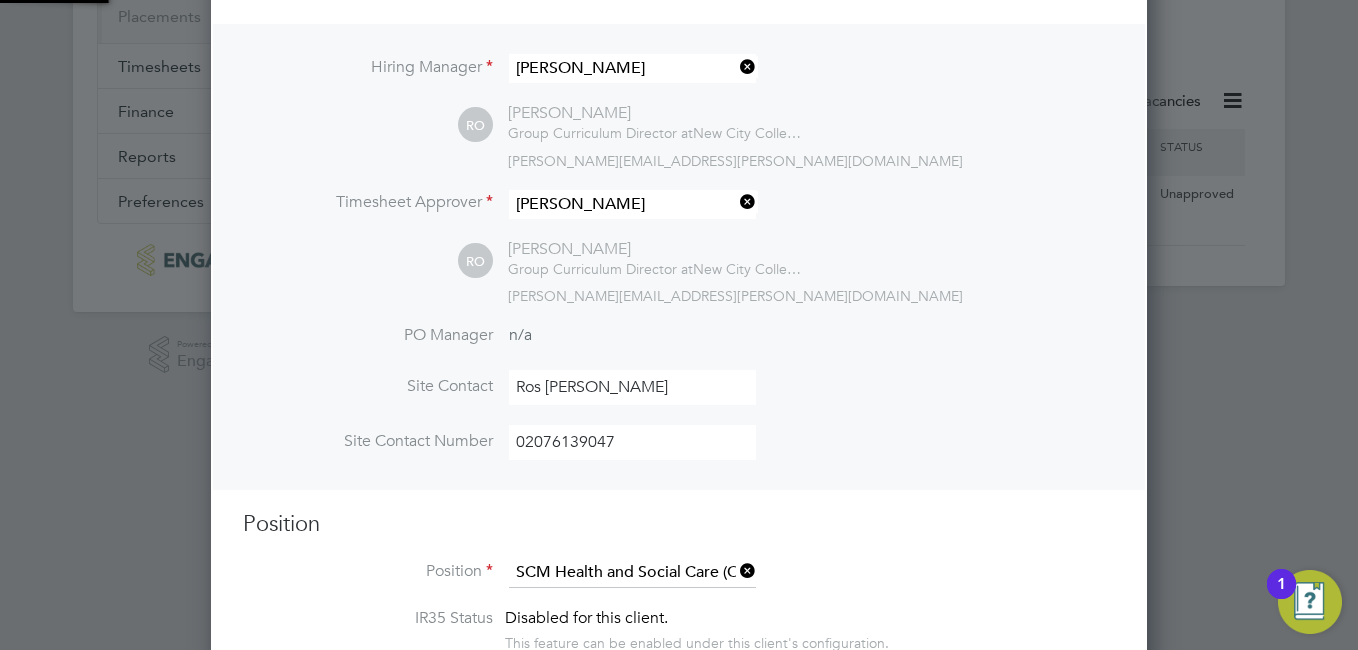 type on "To have responsibility for courses and defined operational issues within the
Directorate
• To carry out line-management duties i.e. performance development review
process, observations, budget control
• To teach between 288-400 hours per annum excluding occasional cover for
cancelled classes, subject to operational demands agreed with your line
manager and the specific responsibilities of the post.
• To teach at other campus as and when required
• To deputise for the Group Curriculum Director as necessary.
MAIN TASKS AND RESPONSIBILITIES:
1. In common with all other staff:
1.1 To support the College’s mission, vision, values and strategic objectives;
1.2 To implement the College’s Equality and Diversity policies and to work
actively to overcome discrimination on grounds of all protected
characteristics; sex, race, religion/belief, disability, sexual orientation, age,
pregnancy/maternity, gender reassignment status, marriage/civil
partnership status.
1.3 To take responsibility for one’s own professional dev..." 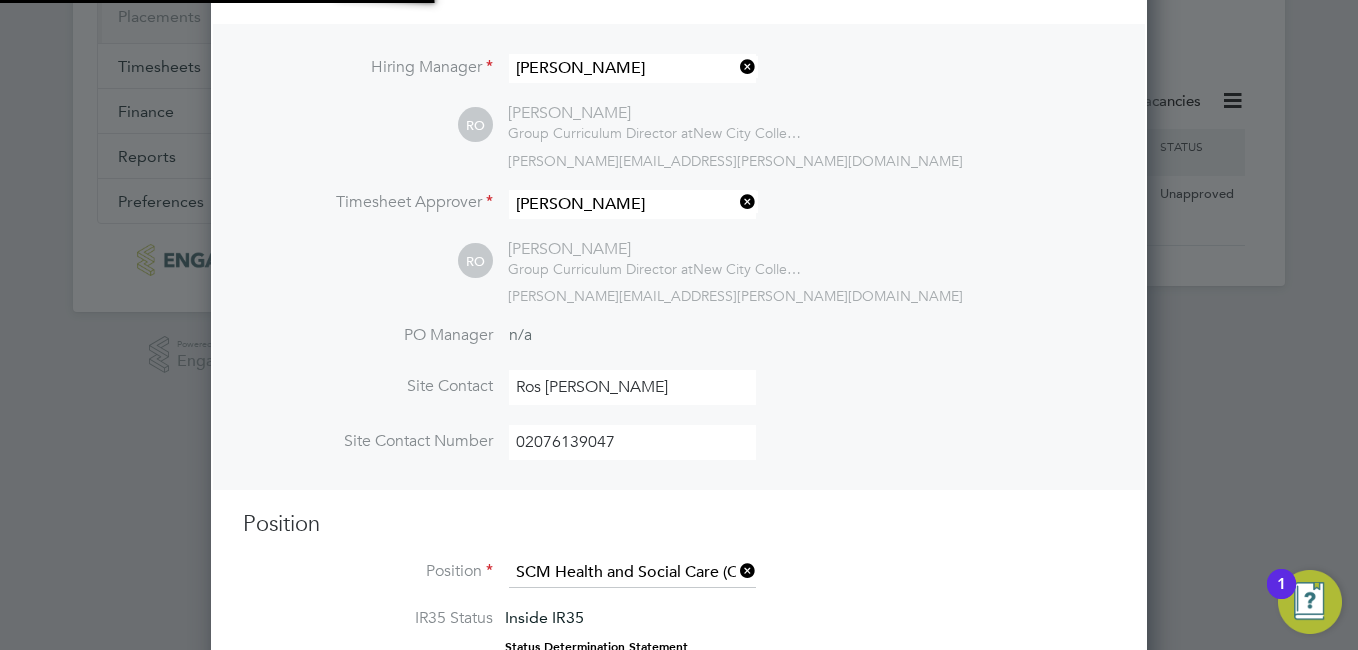 scroll, scrollTop: 10, scrollLeft: 10, axis: both 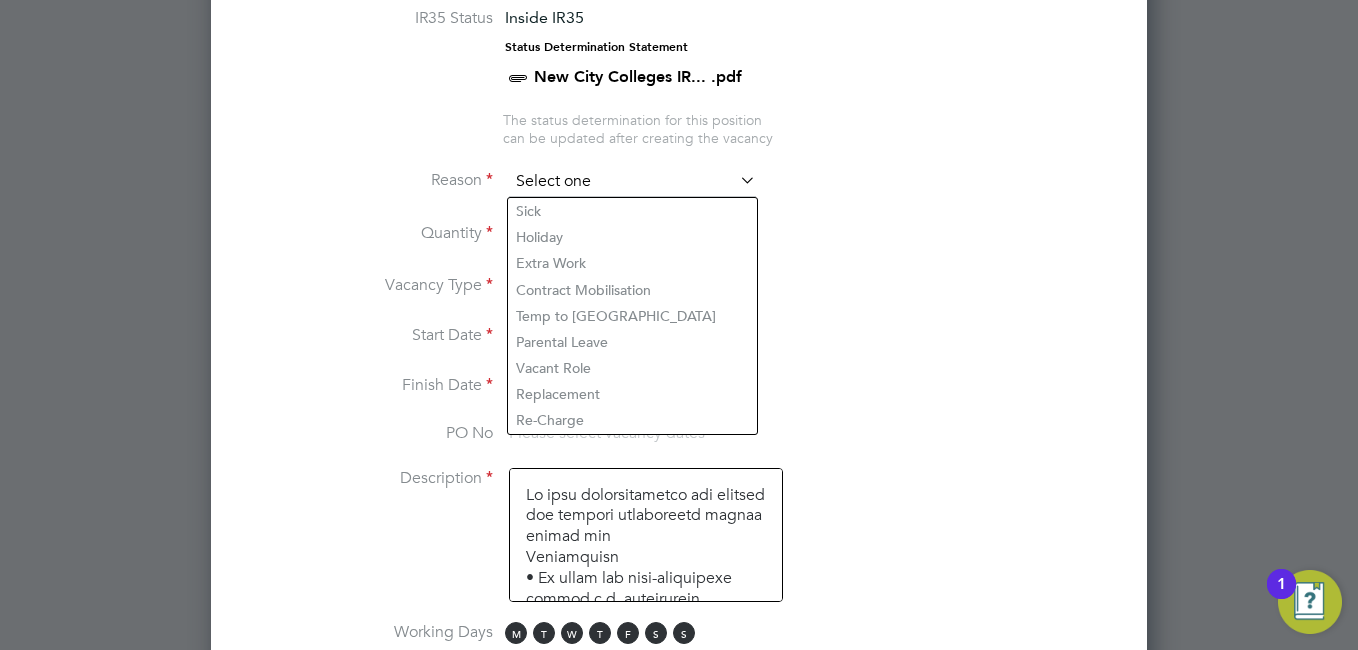 click at bounding box center (632, 182) 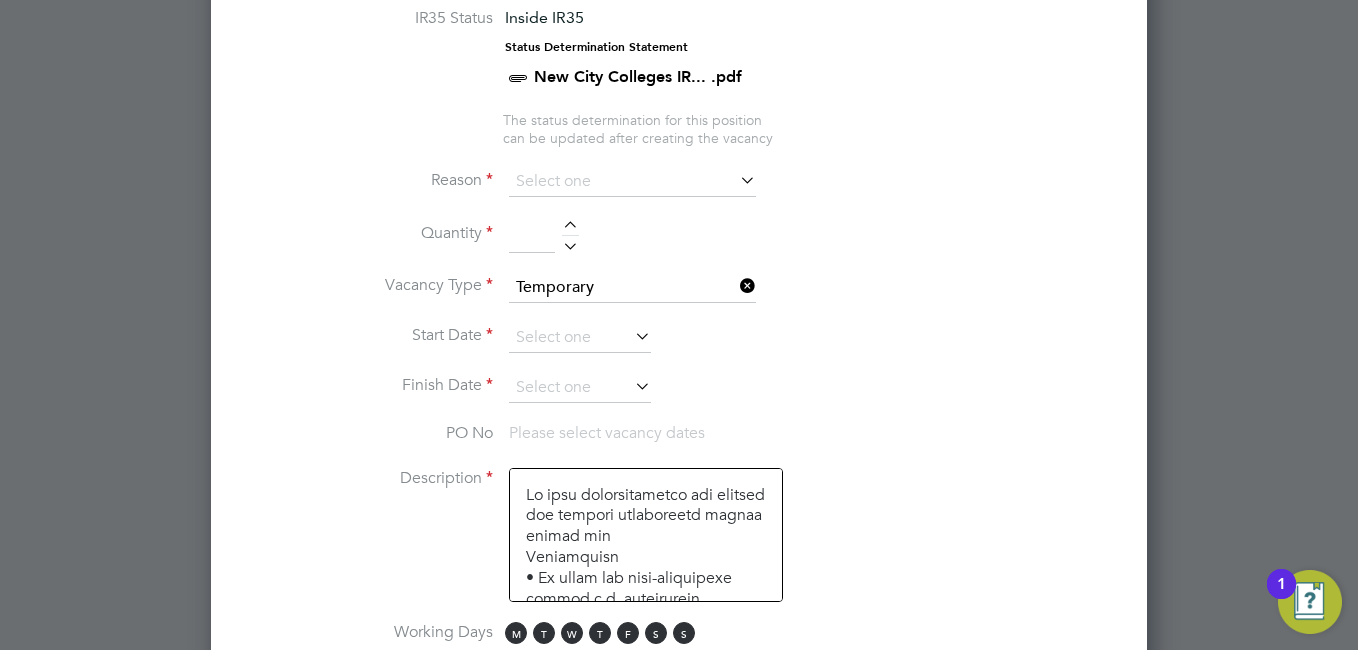 click on "Vacant Role" 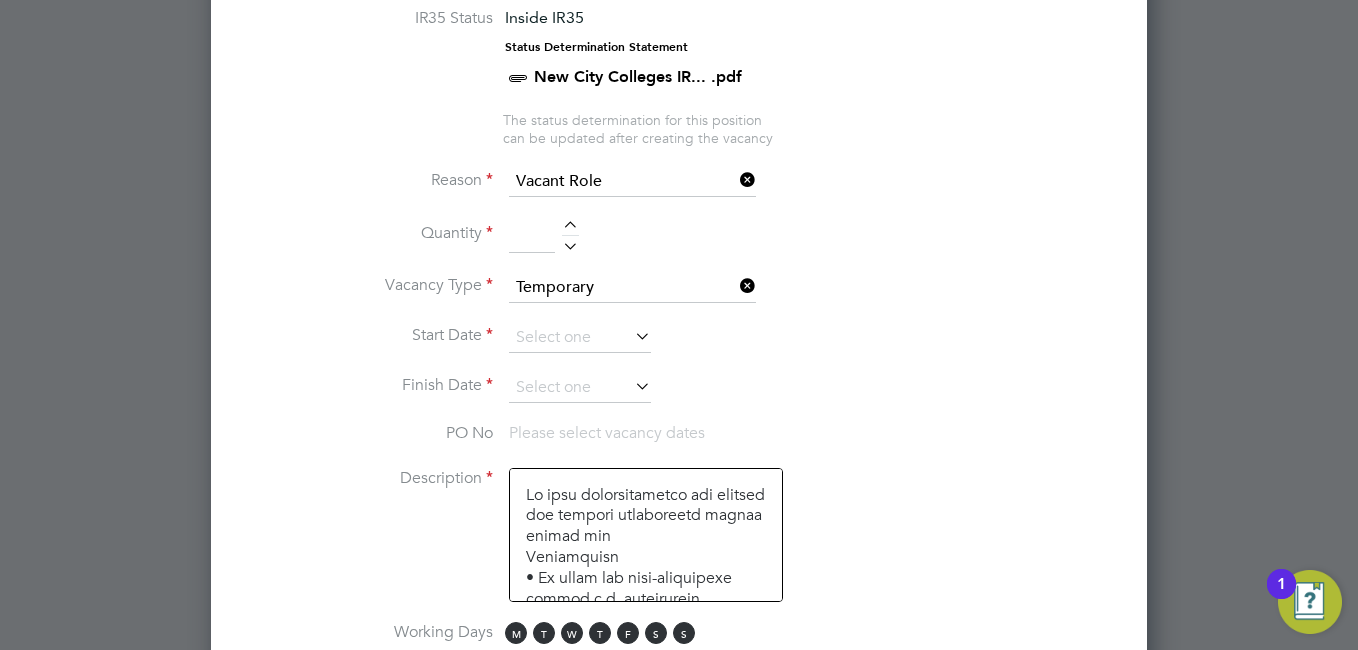 click at bounding box center [570, 228] 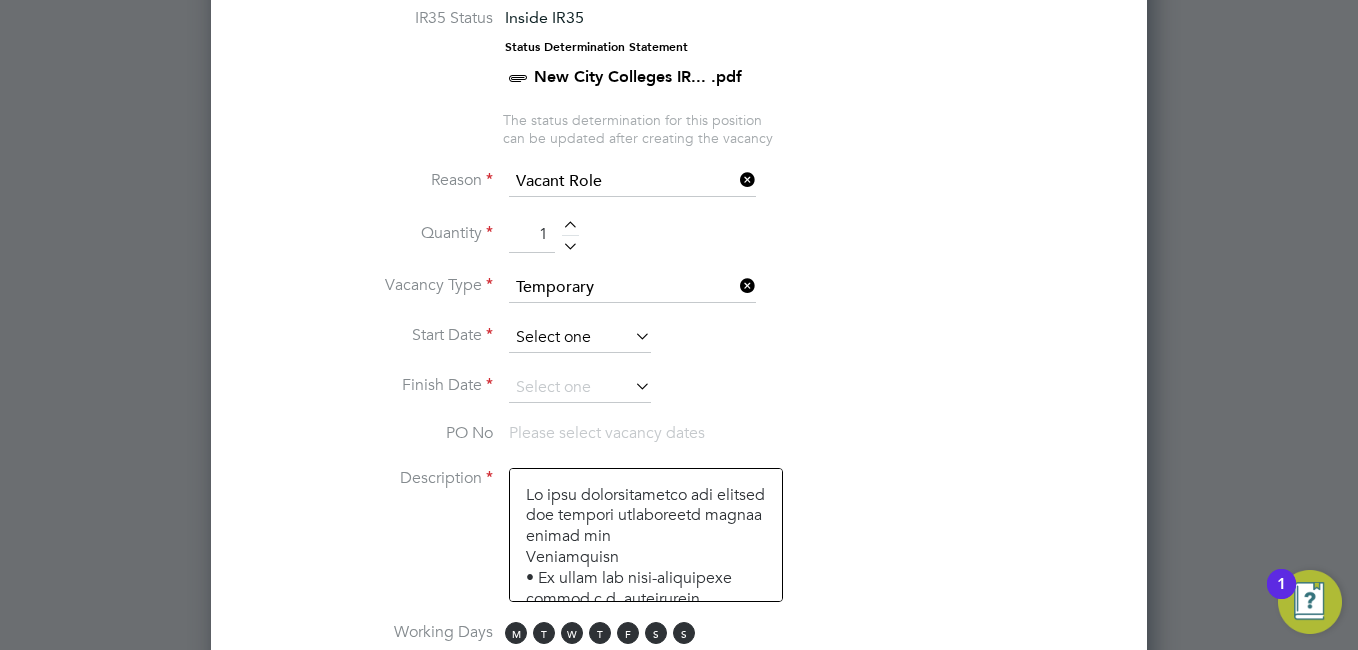 scroll, scrollTop: 692, scrollLeft: 0, axis: vertical 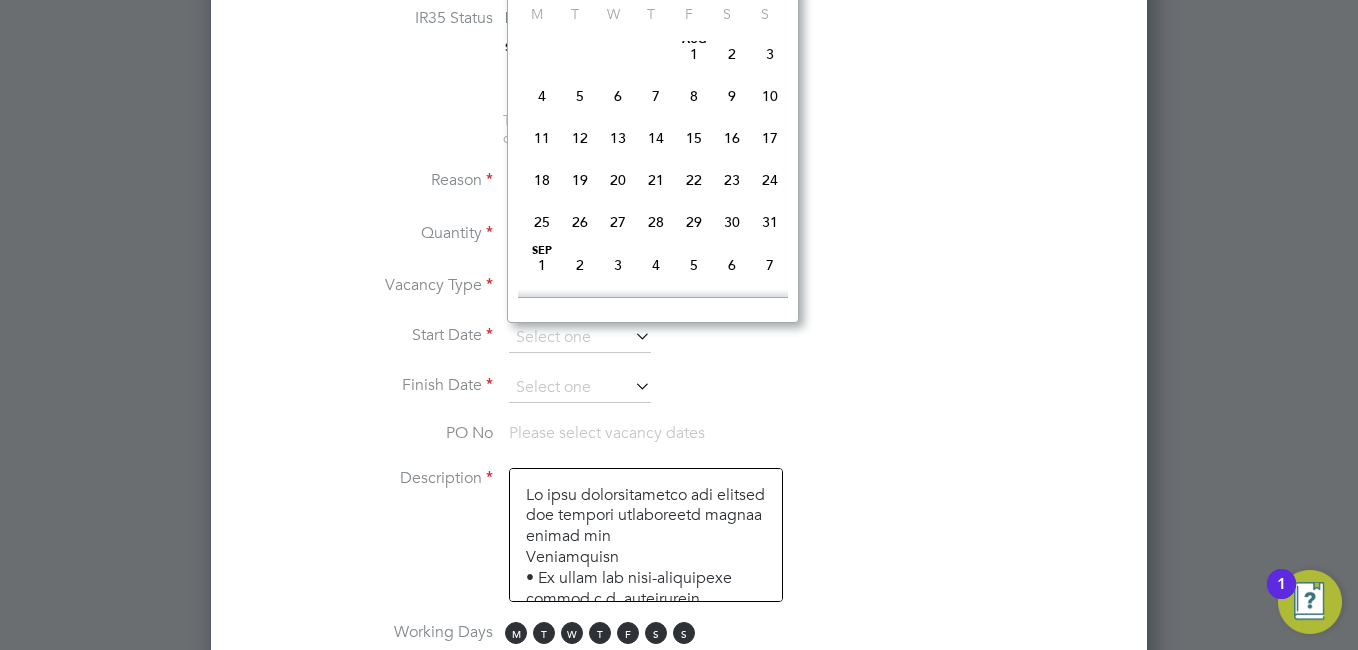 click on "13" 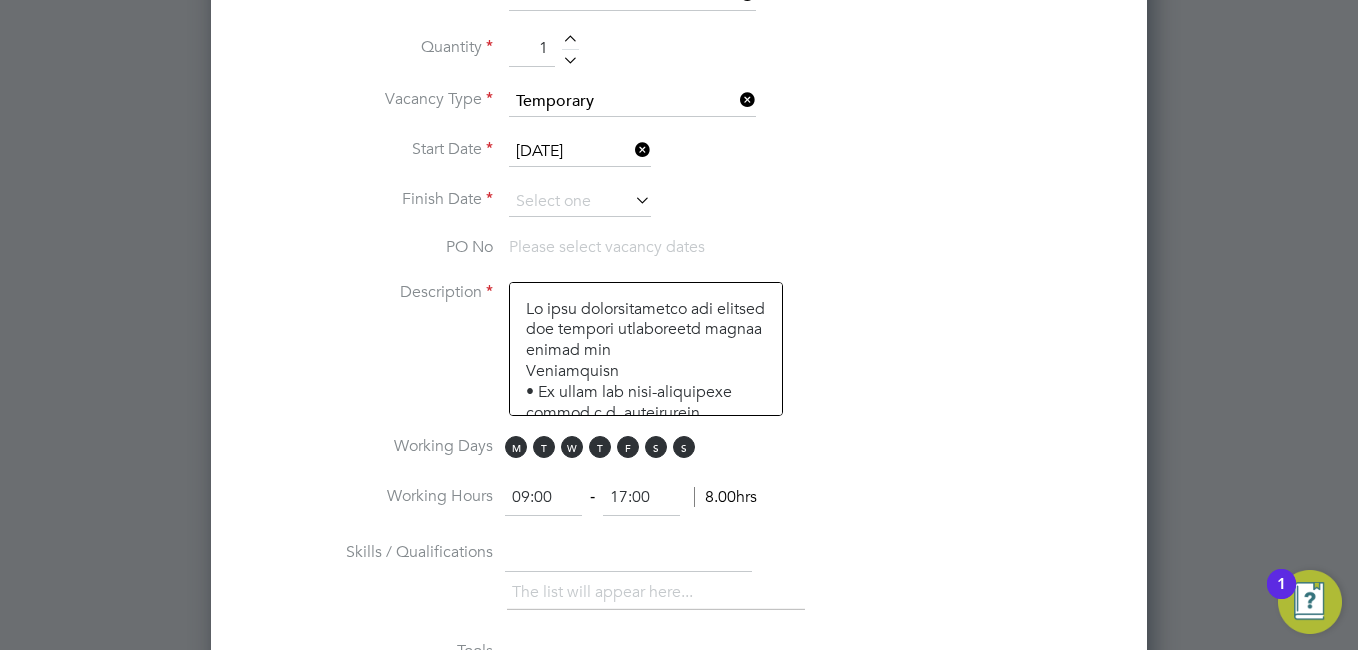 scroll, scrollTop: 1148, scrollLeft: 0, axis: vertical 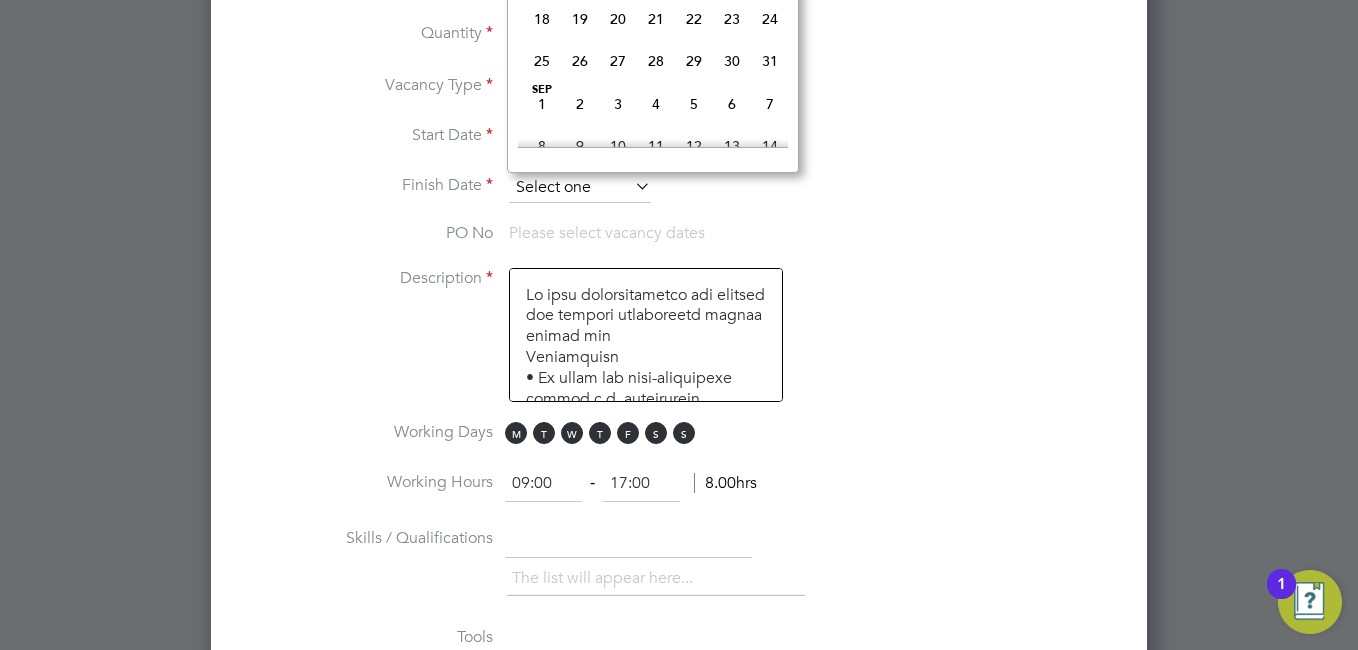 click at bounding box center [580, 188] 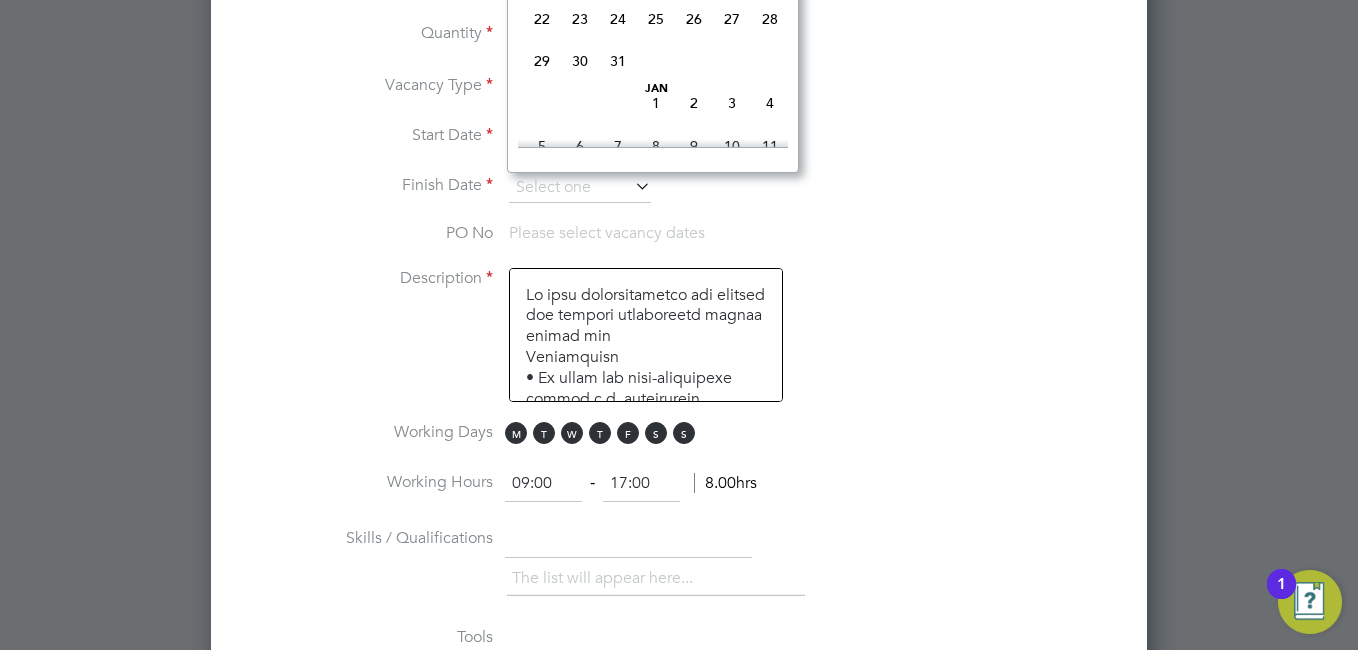 scroll, scrollTop: 1492, scrollLeft: 0, axis: vertical 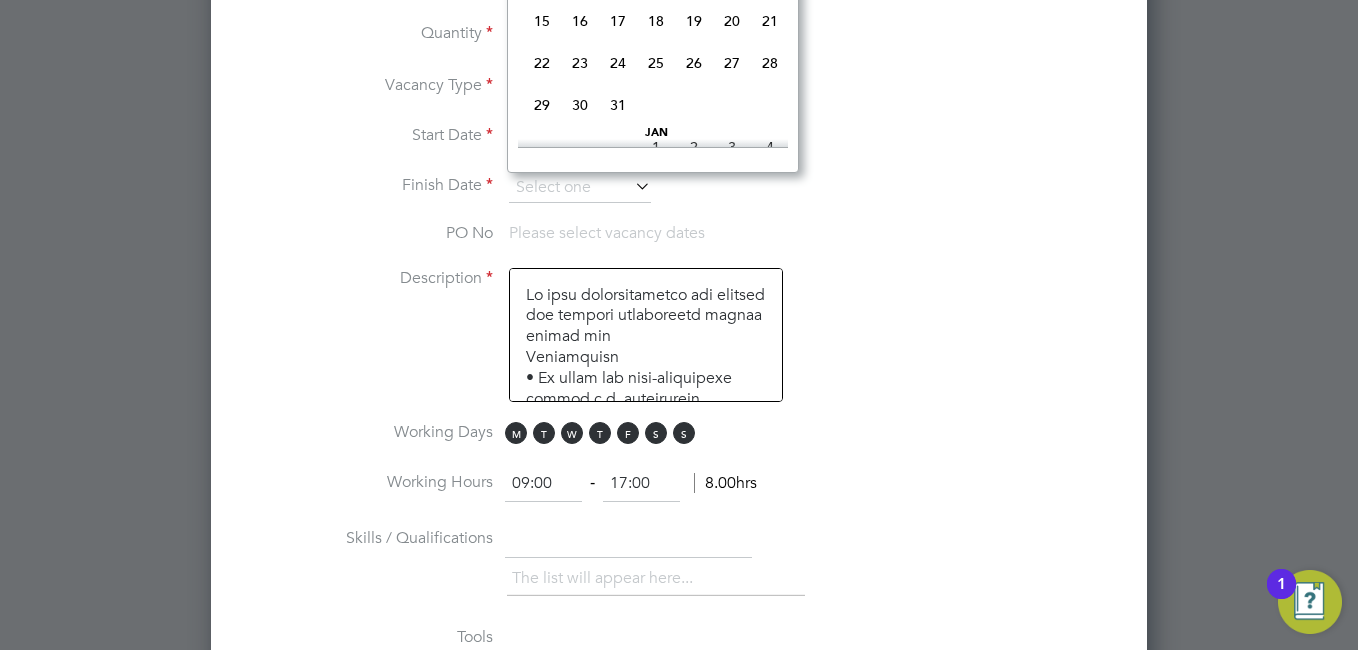 click on "20" 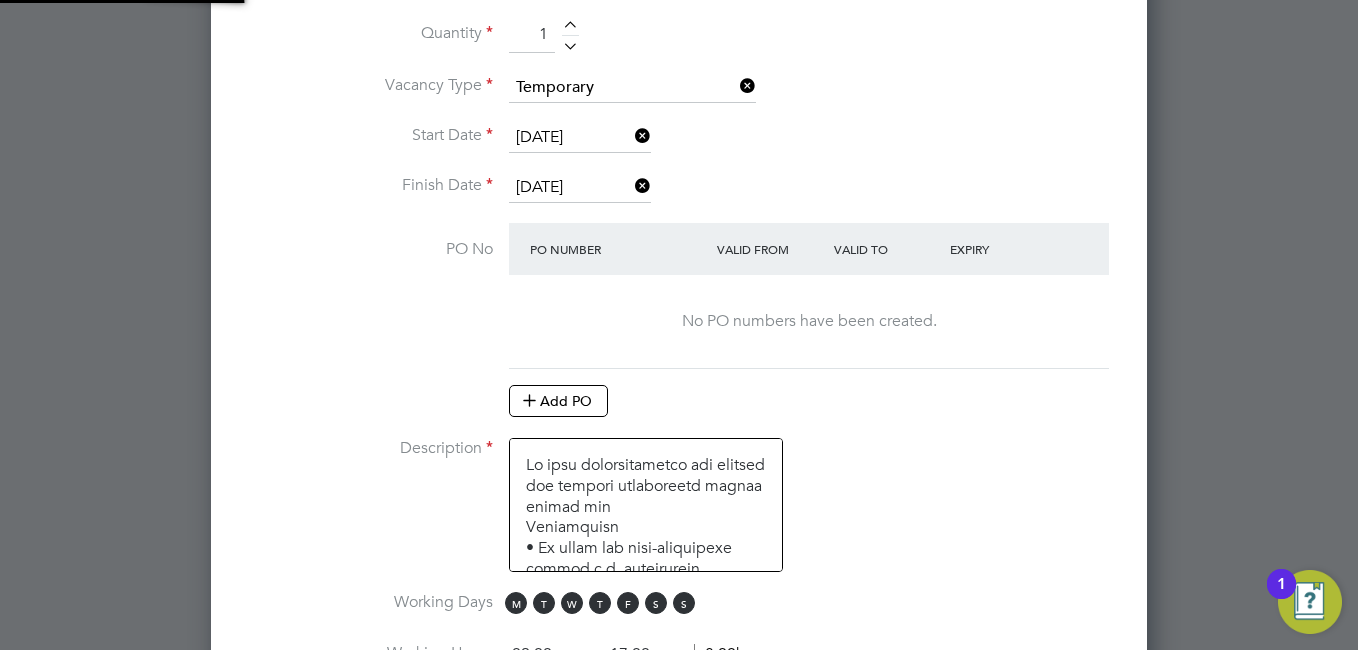 scroll, scrollTop: 10, scrollLeft: 10, axis: both 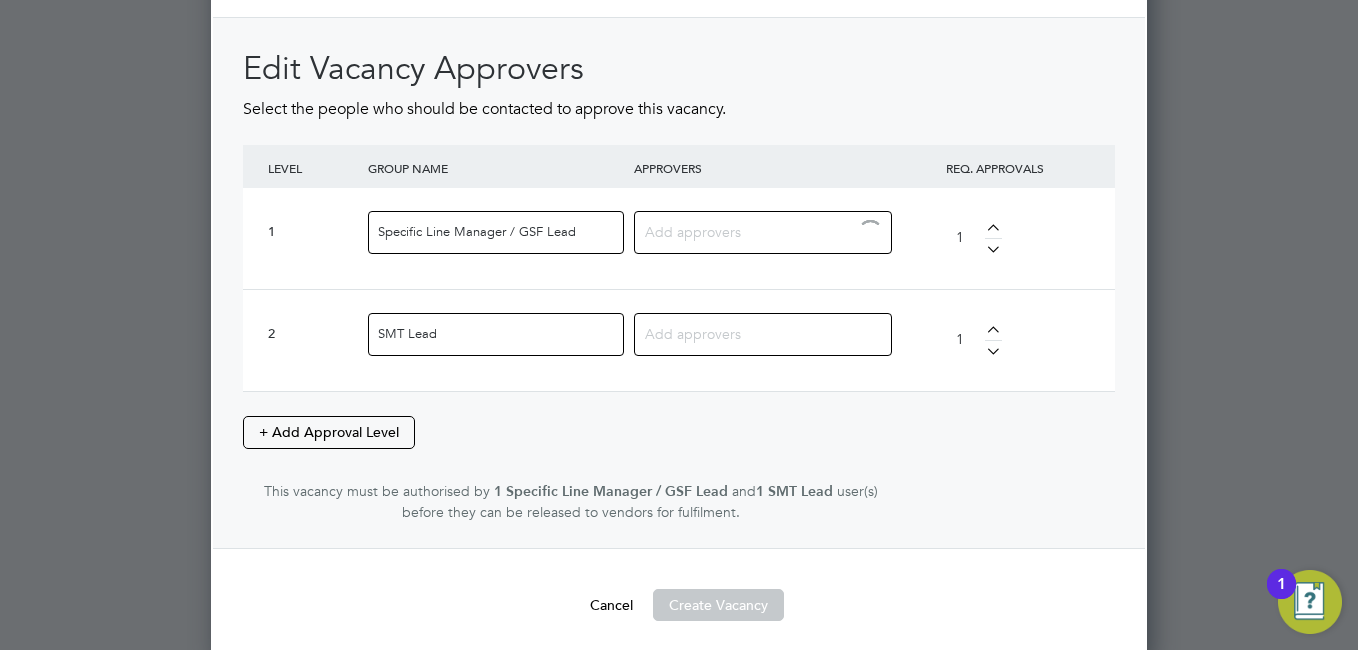 click at bounding box center [755, 231] 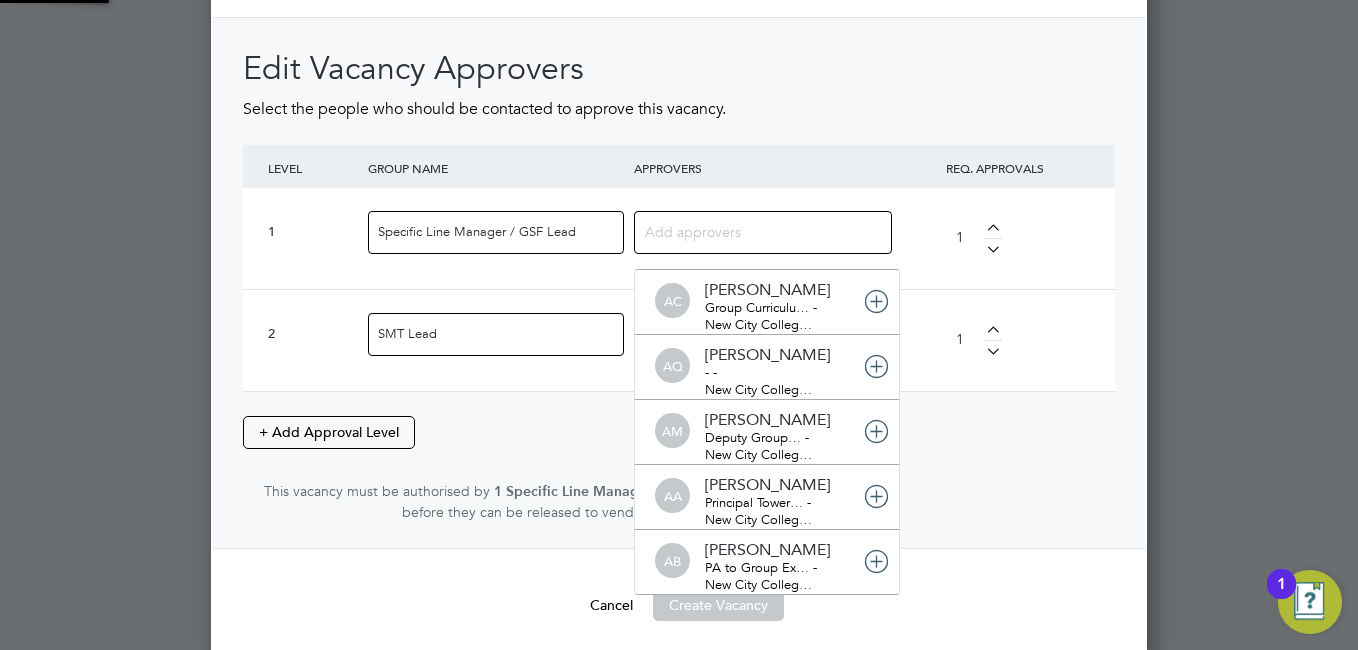 scroll, scrollTop: 0, scrollLeft: 0, axis: both 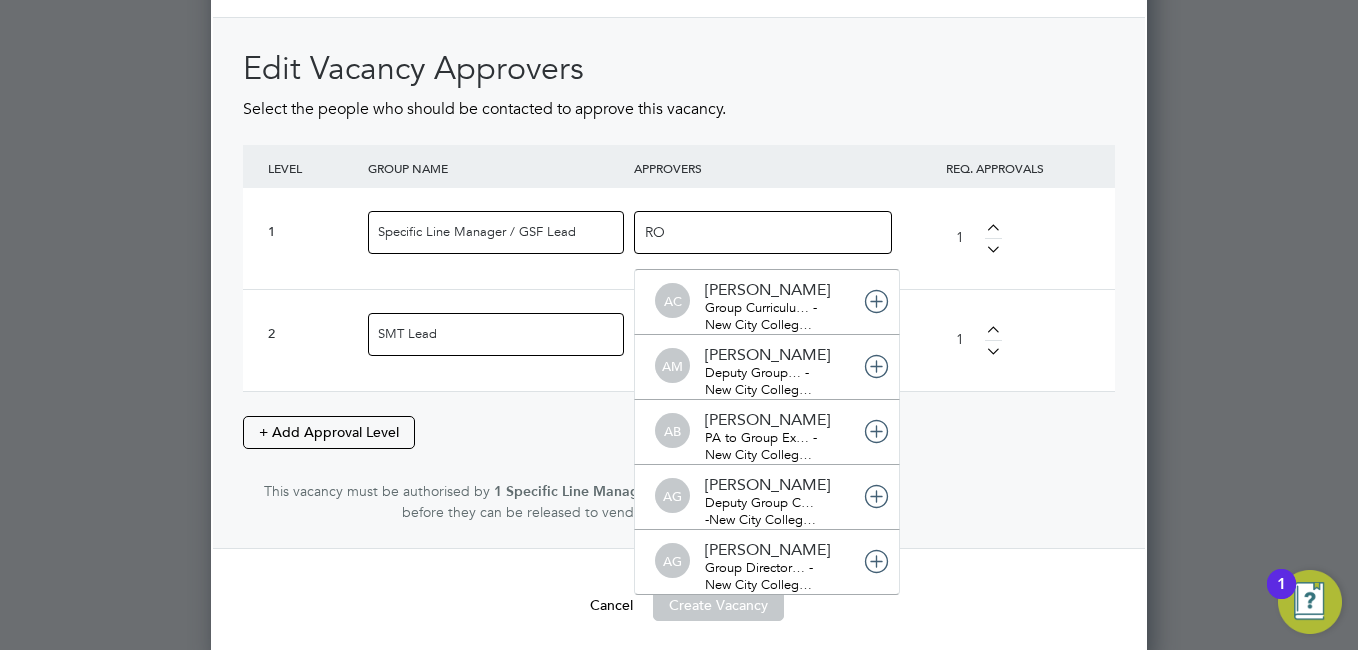 type on "ROS" 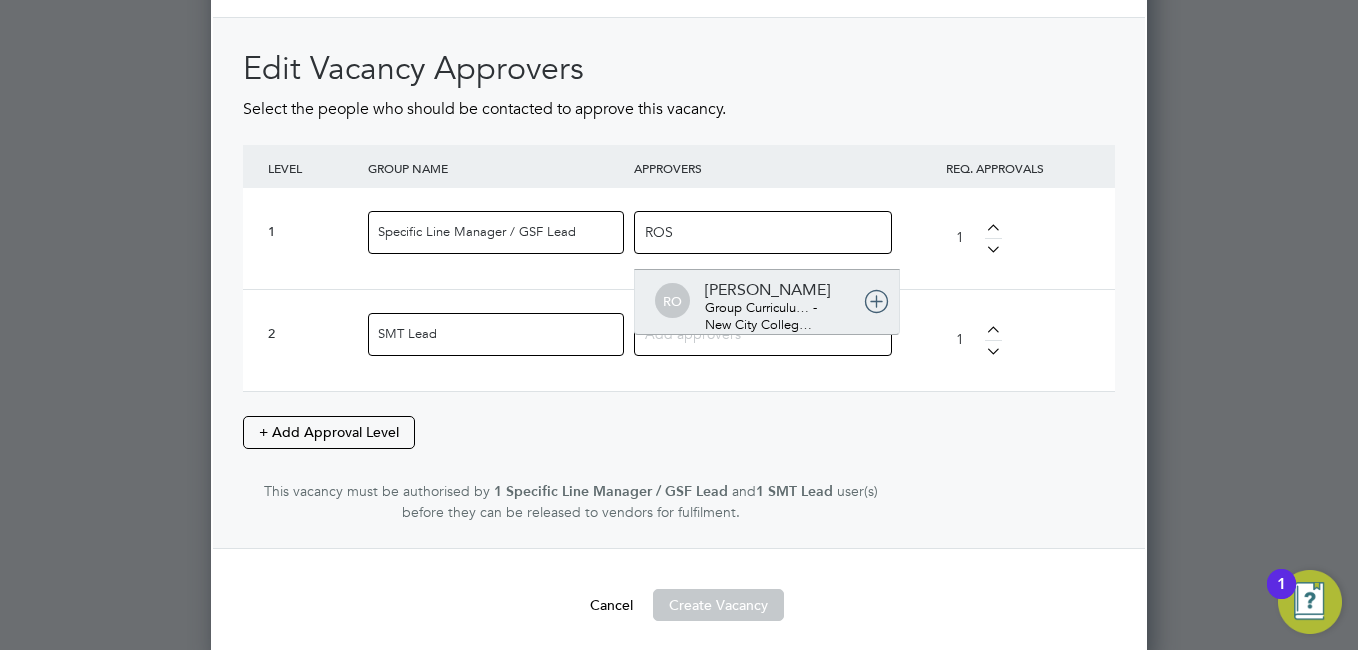 type 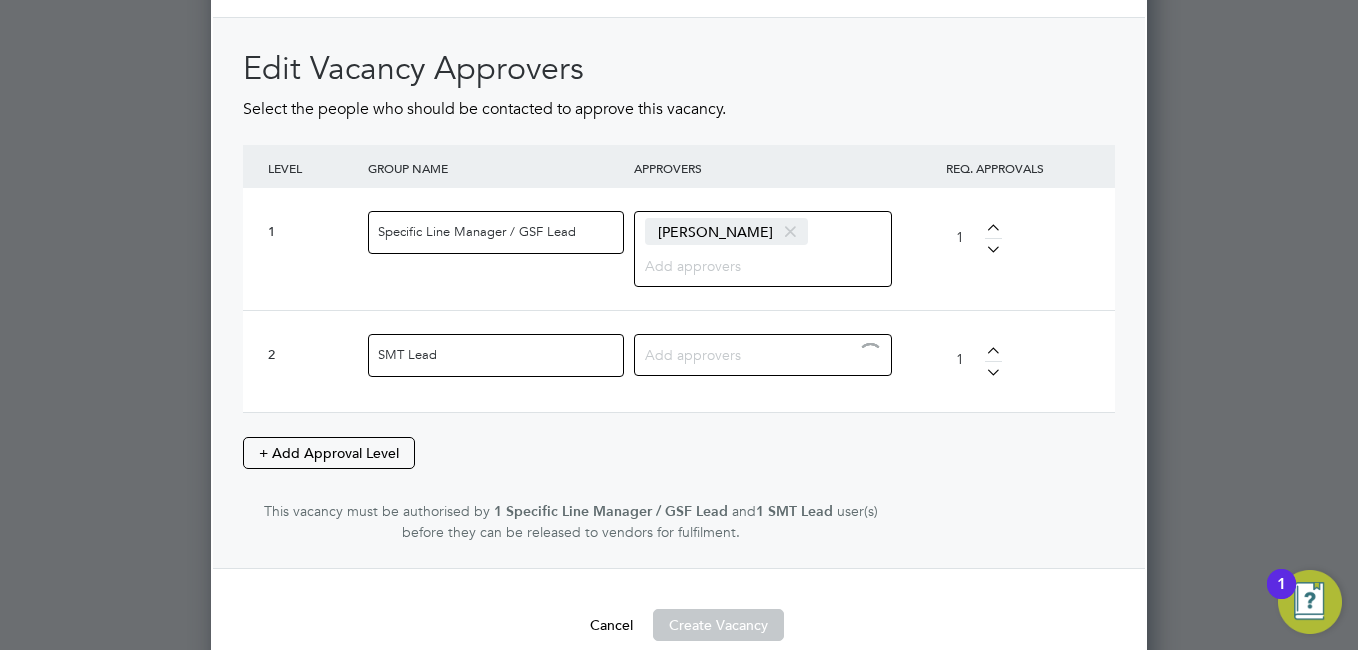 click at bounding box center (755, 354) 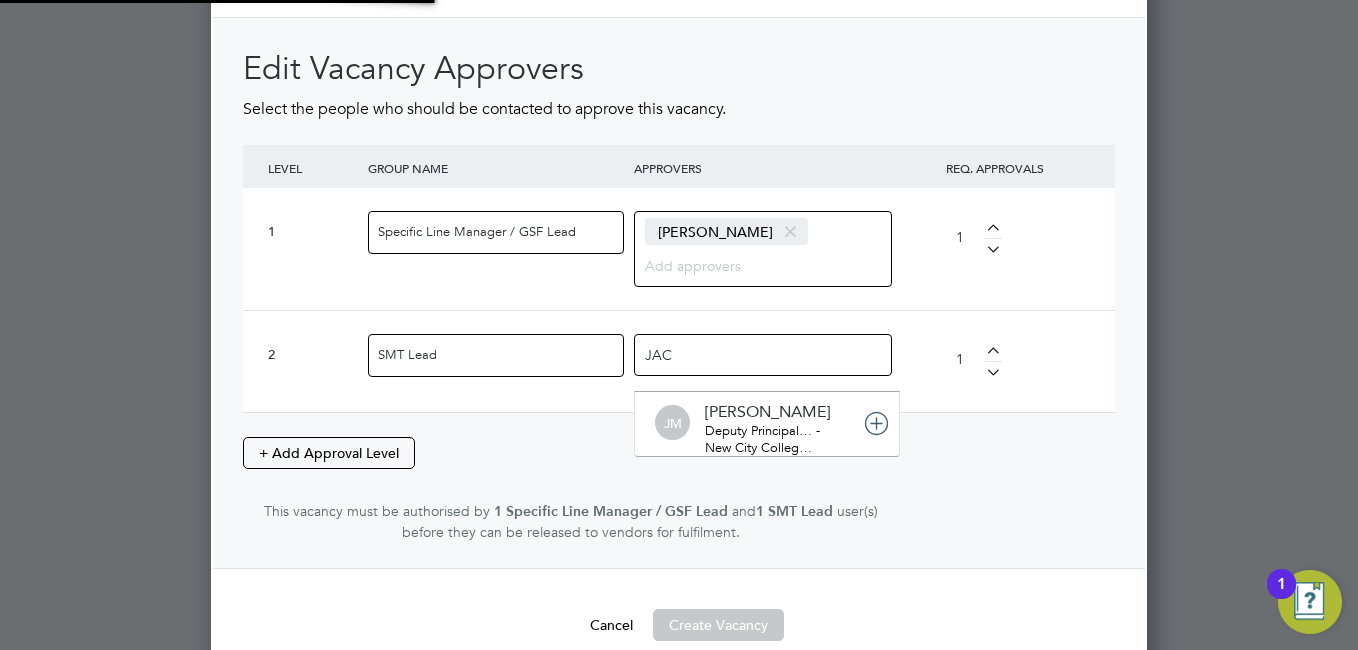 type on "JACQ" 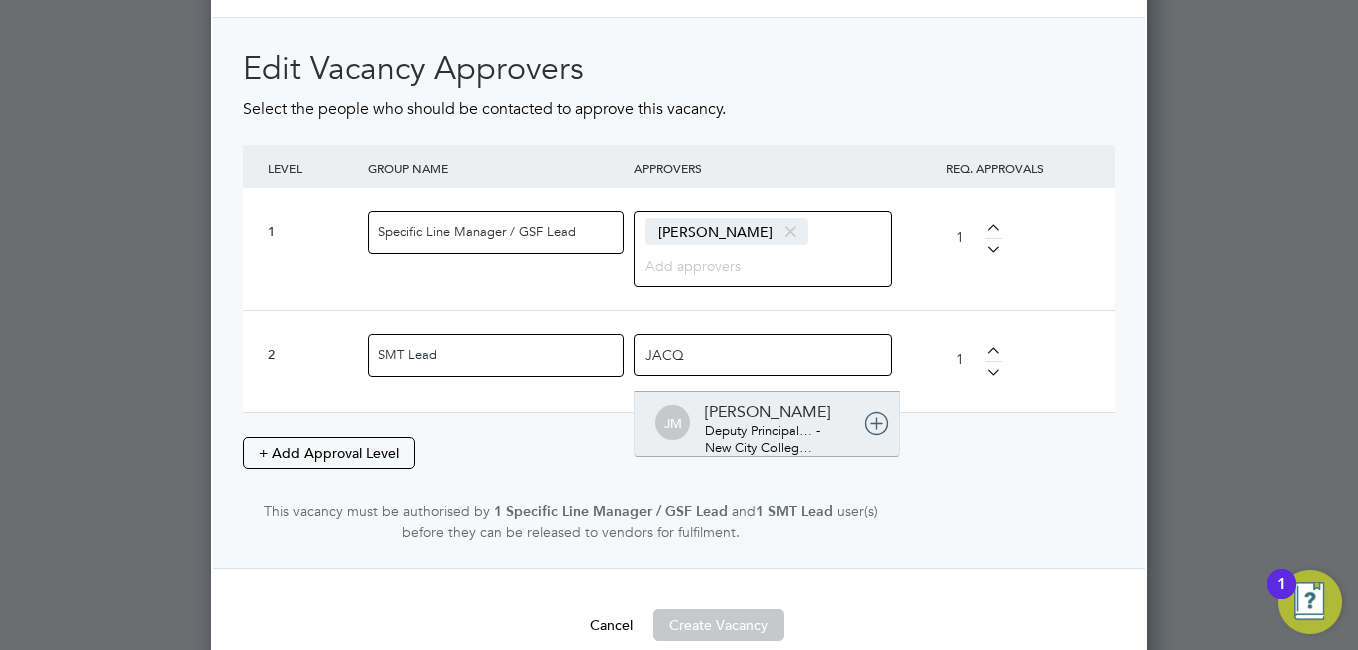type 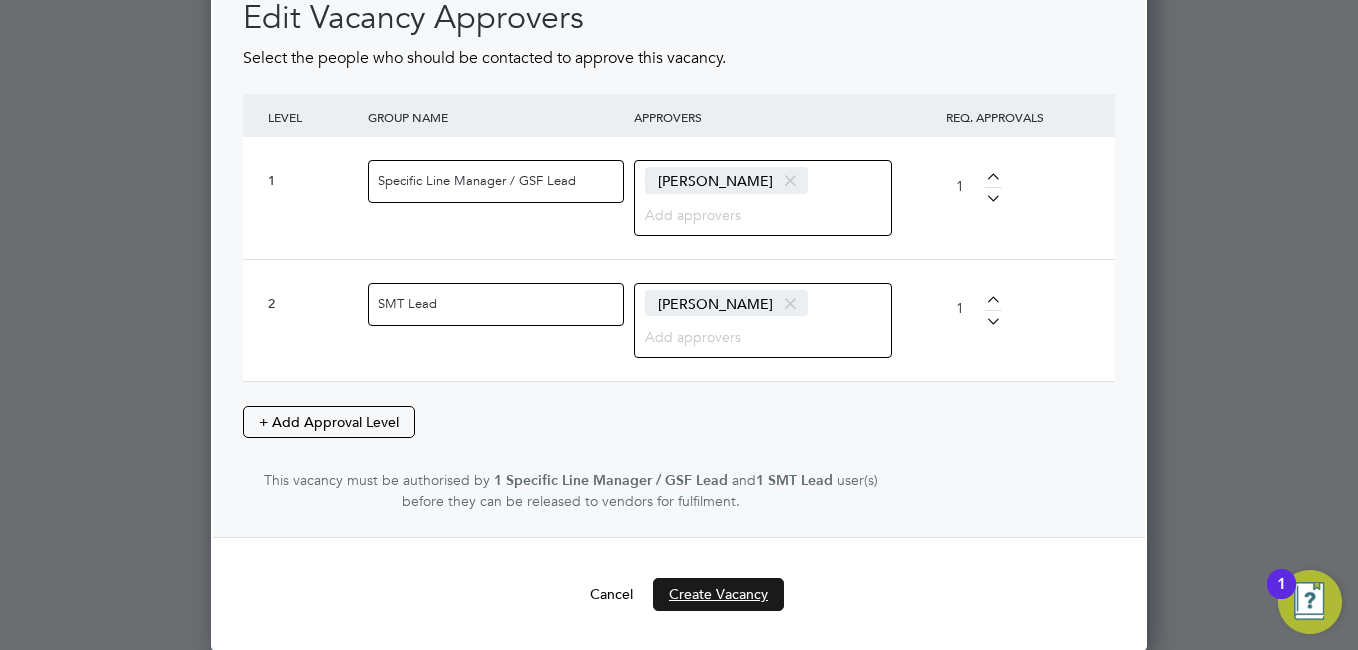click on "Create Vacancy" at bounding box center [718, 594] 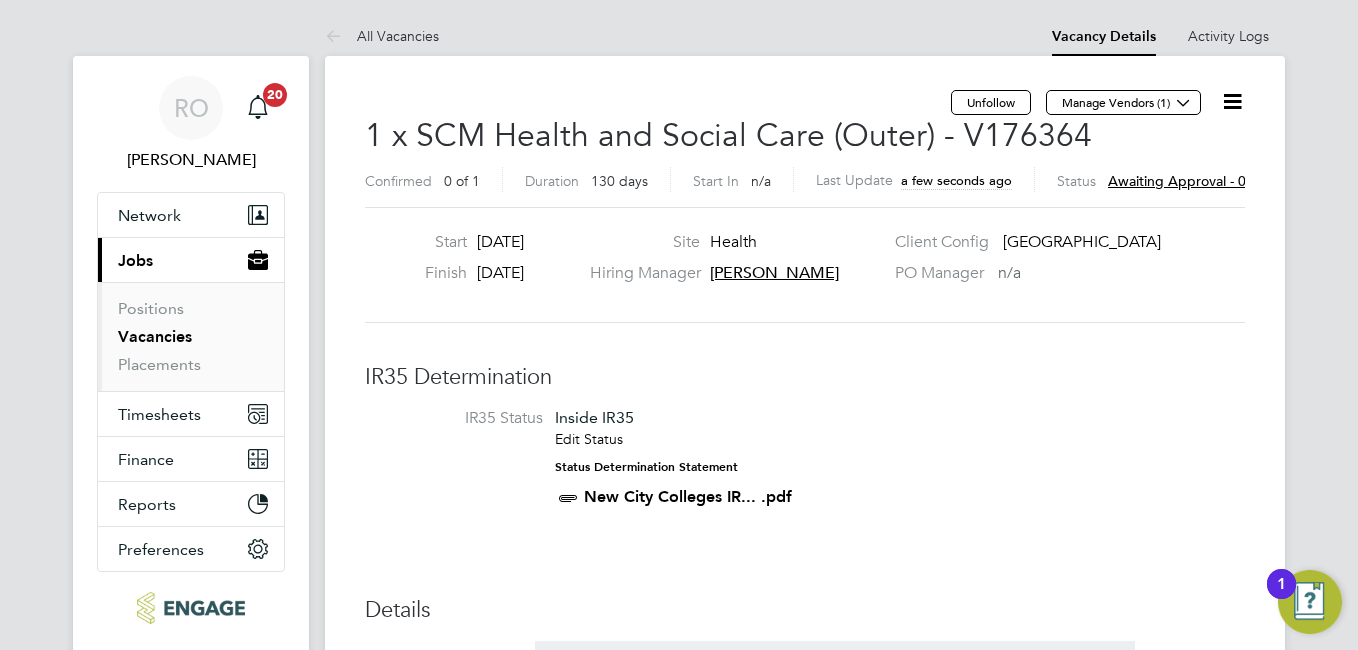 click on "RO   Roslyn O'Garro   Notifications
20   Applications:   Network
Sites   Workers   Current page:   Jobs
Positions   Vacancies   Placements   Timesheets
Timesheets   Expenses   Finance
Invoices & Credit Notes   Reports
CIS Reports   Report Downloads   Preferences
VMS Configurations
.st0{fill:#C0C1C2;}
Powered by Engage All Vacancies Vacancy Details   Activity Logs   Vacancy Details Activity Logs All Vacancies   Unfollow Manage Vendors (1)   1 x SCM Health and Social Care (Outer) - V176364 Confirmed   0 of 1 Duration   130 days Start In   n/a   Last Update a few seconds ago Status     Awaiting approval - 0/2 Start 13 Aug 2025 Finish 20 Dec 2025 Site Health Hiring Manager Roslyn O'Garro Client Config   Epping Forest Campus PO Manager" at bounding box center [679, 2348] 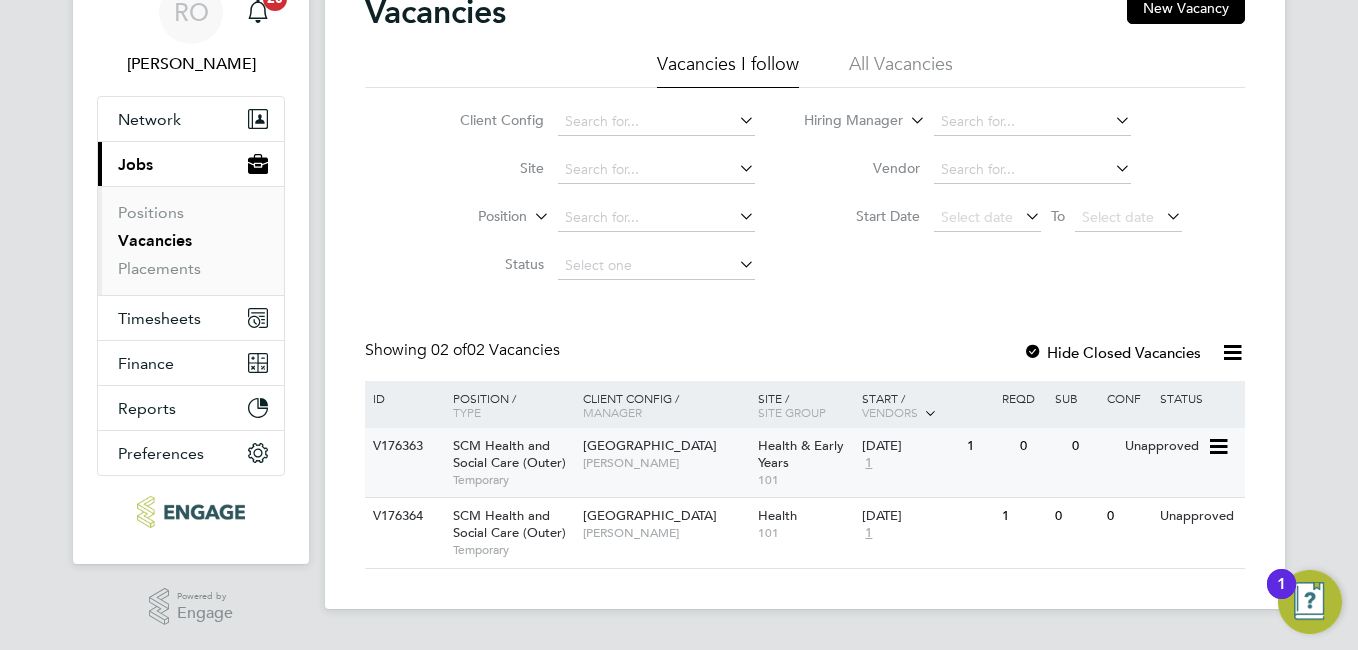 click 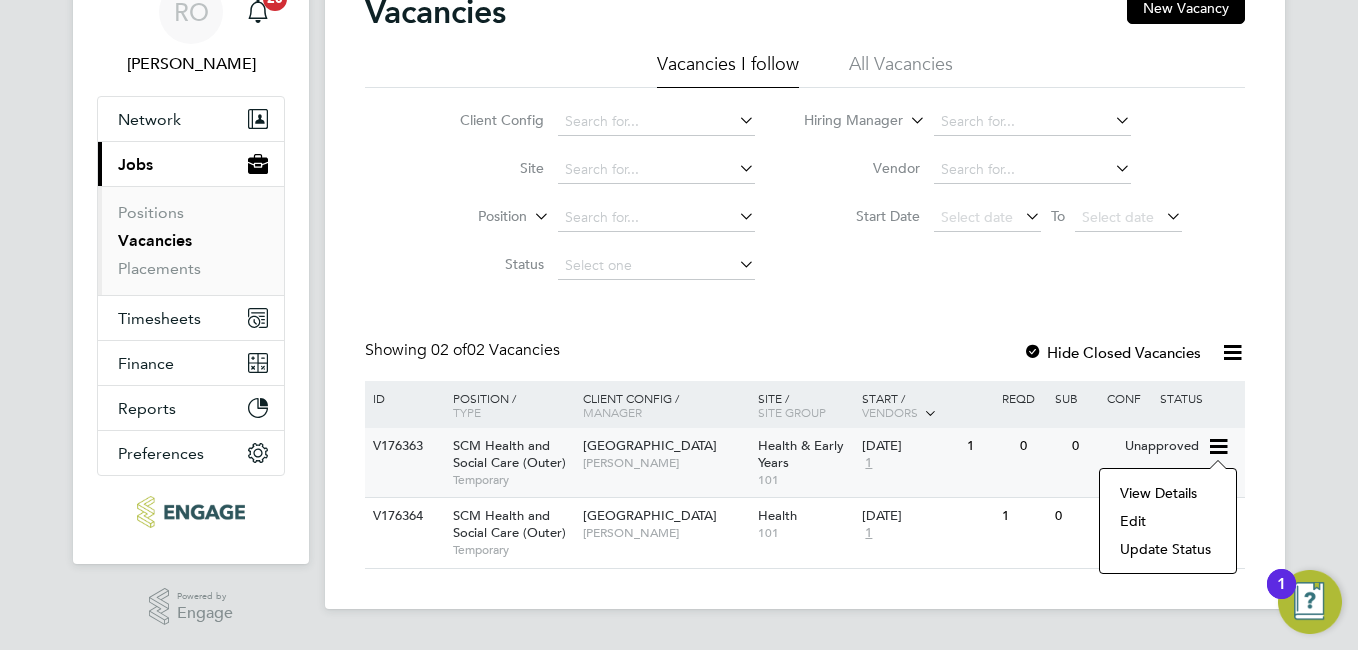 click 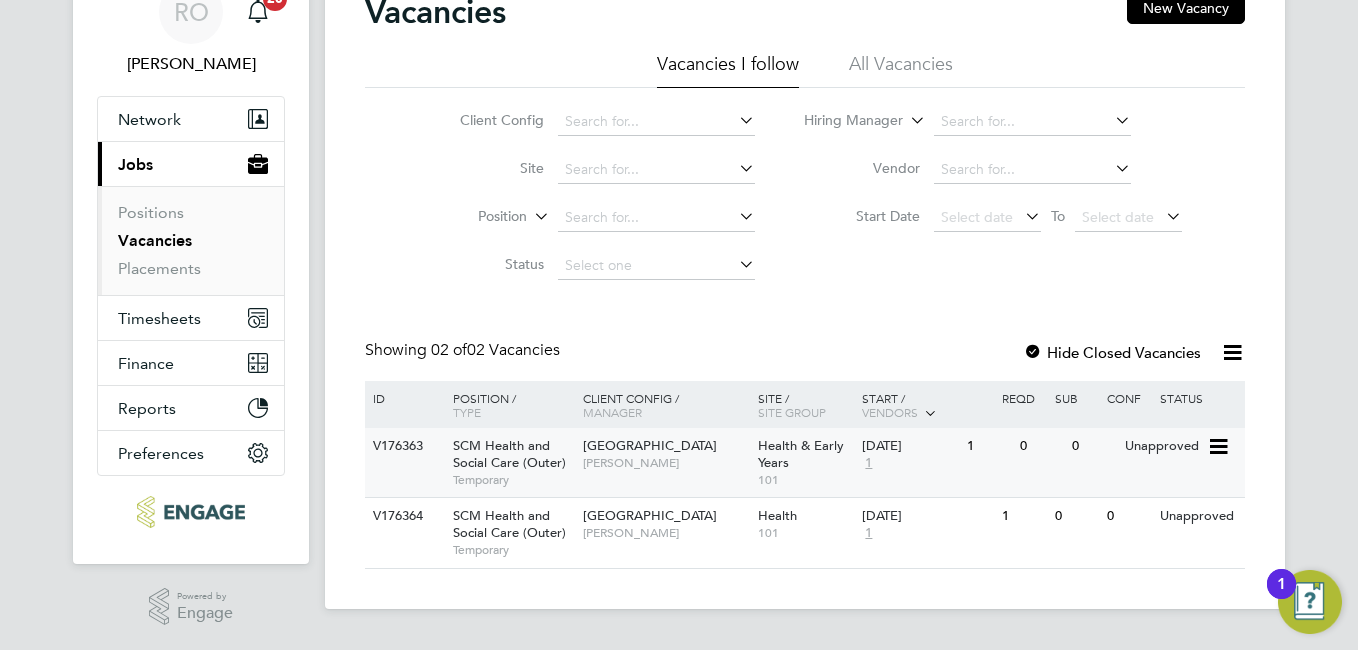 click on "Havering Sixth Form Campus" 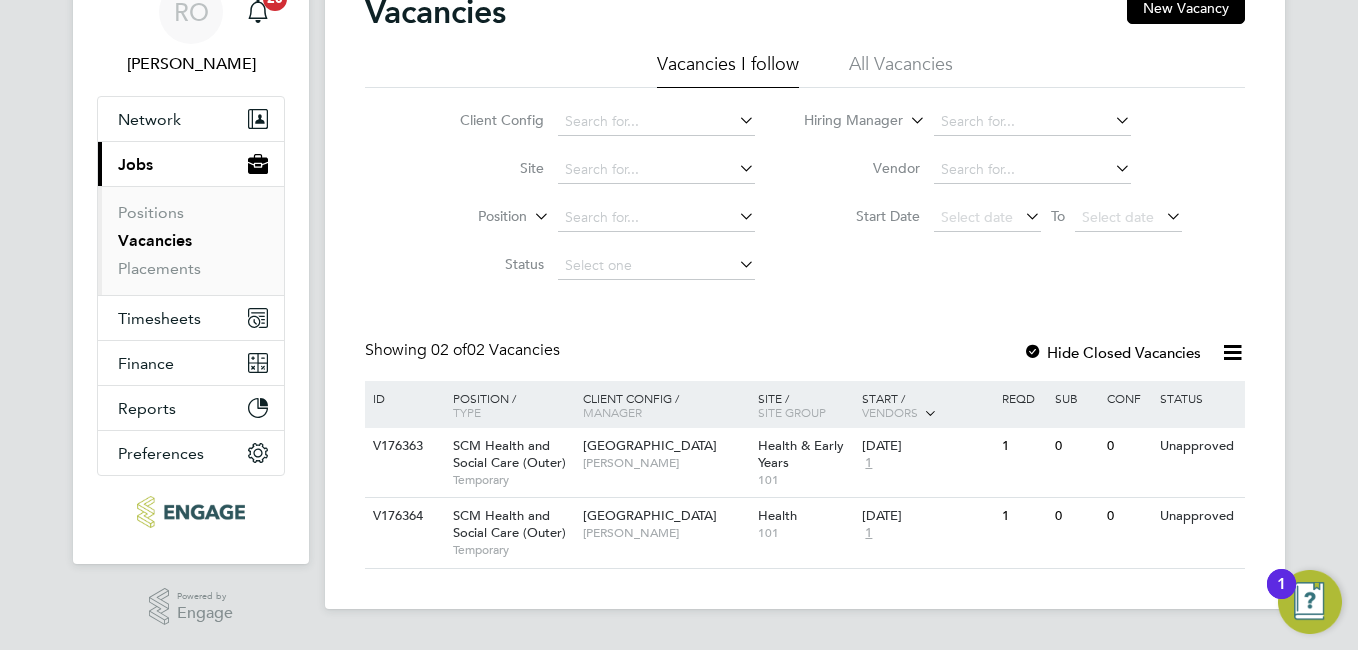 click on "Vacancies" at bounding box center [155, 240] 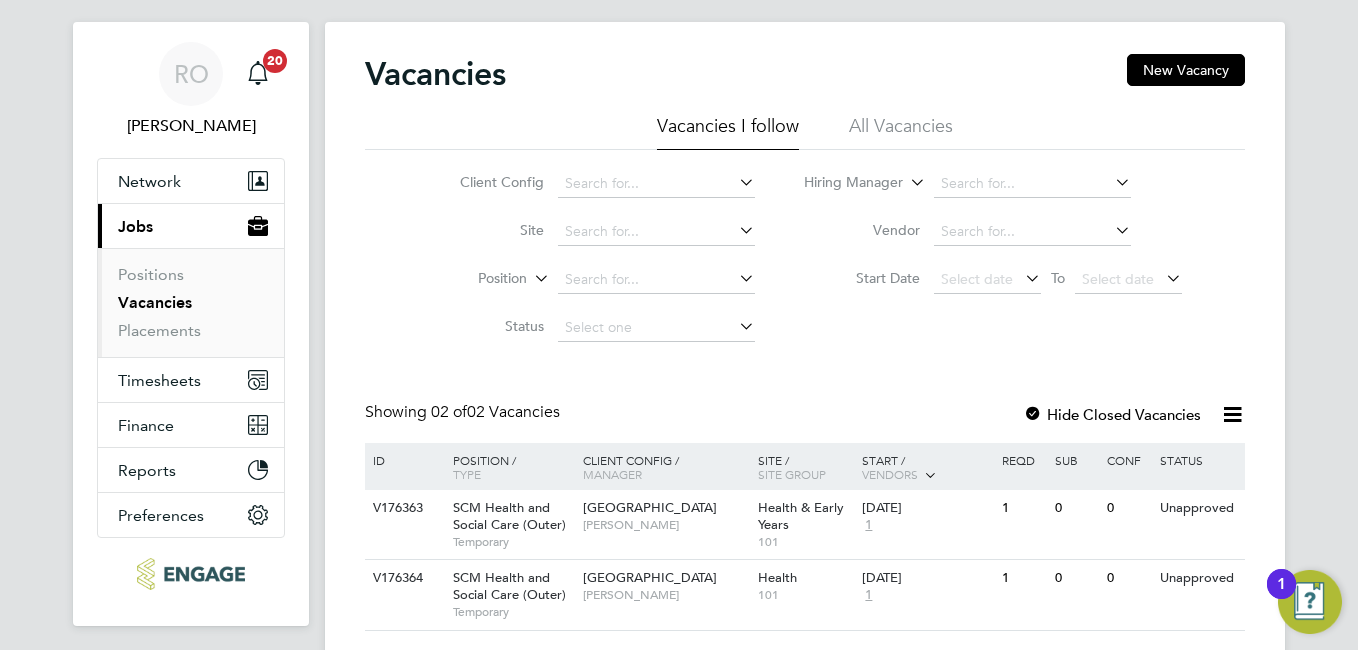 scroll, scrollTop: 0, scrollLeft: 0, axis: both 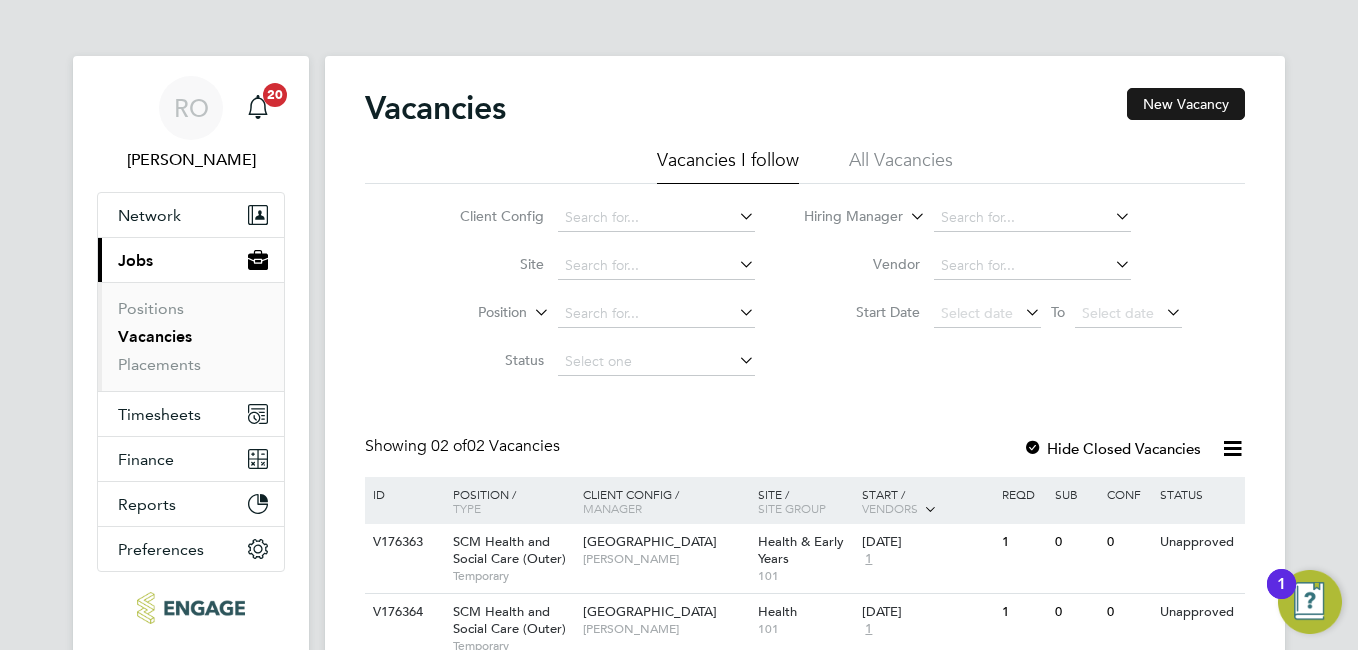 click on "New Vacancy" 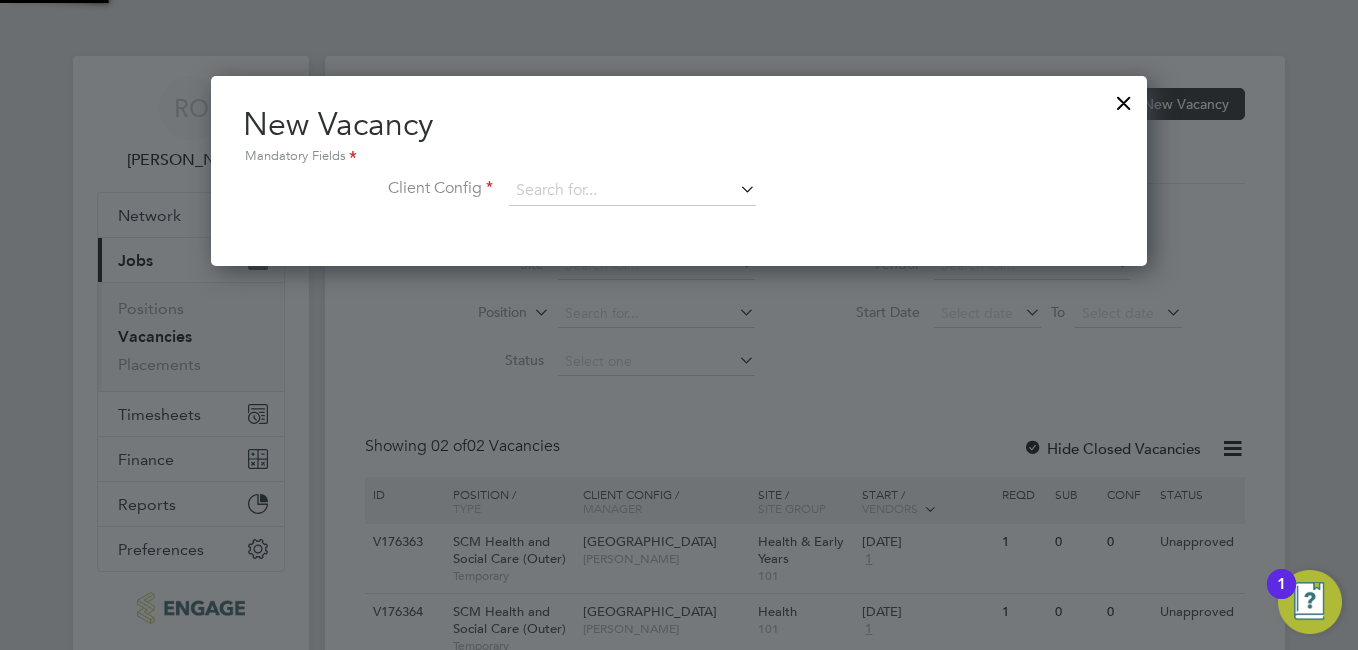 scroll, scrollTop: 10, scrollLeft: 10, axis: both 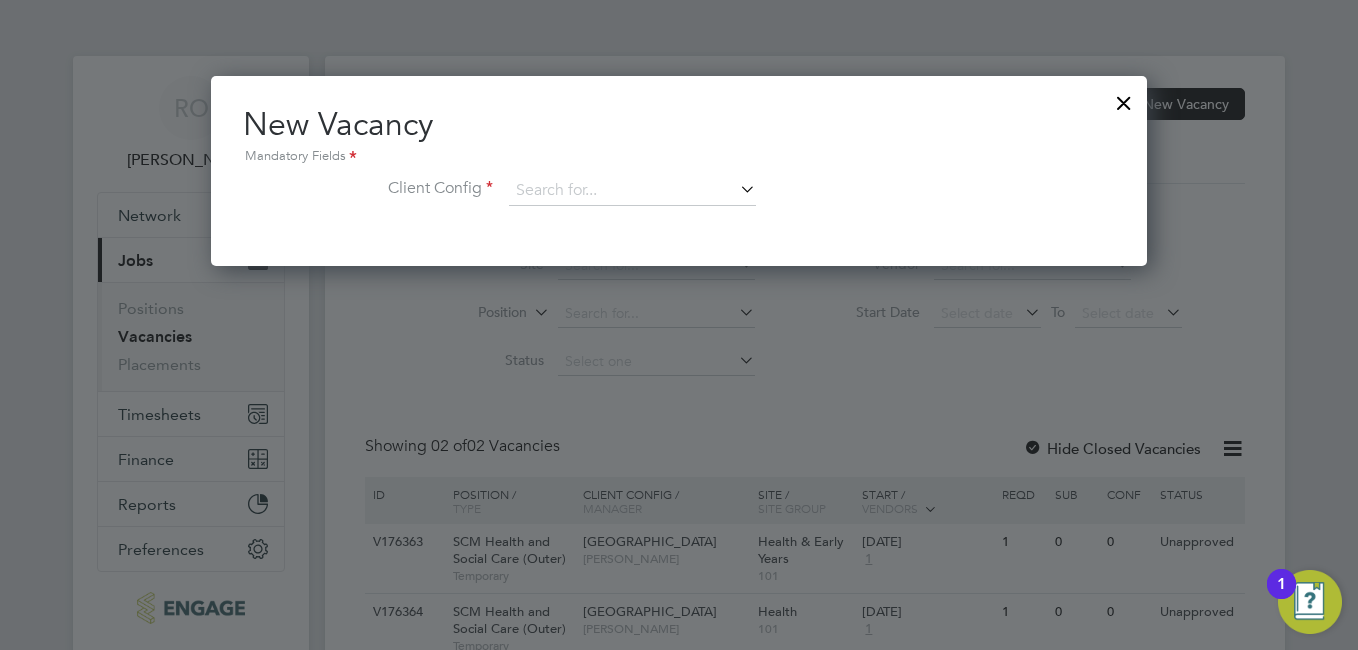 click at bounding box center (736, 189) 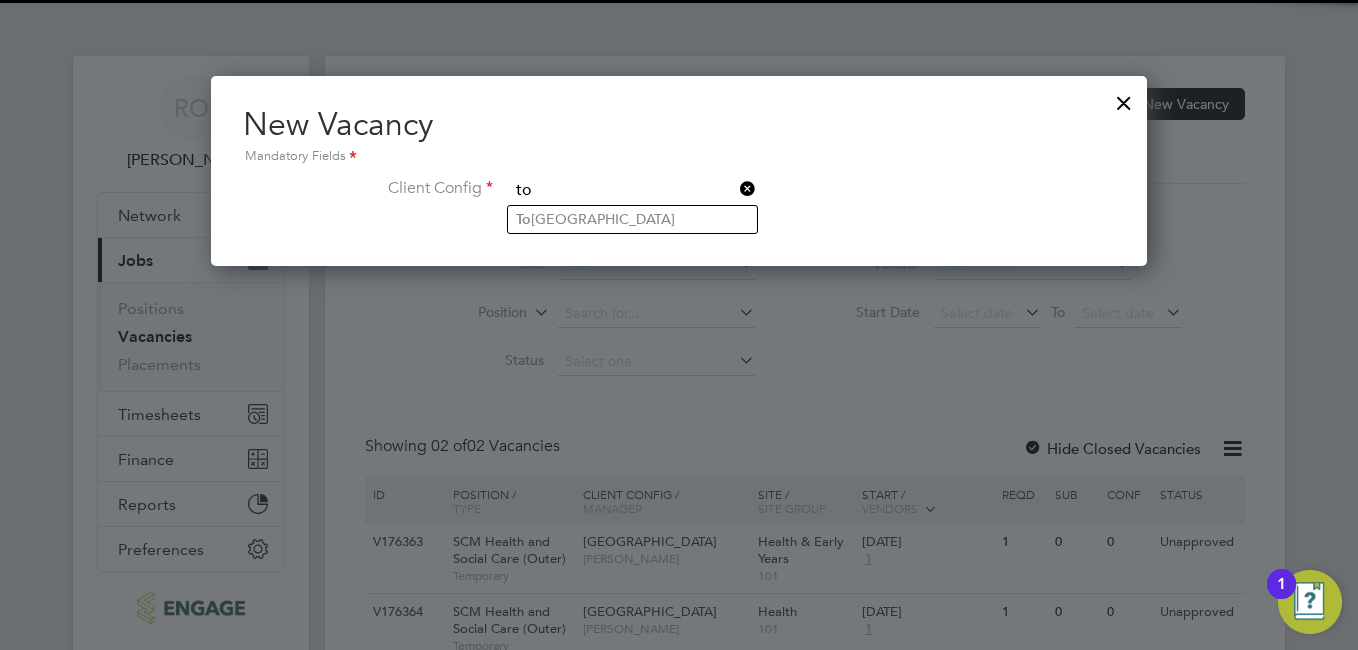 click on "To wer Hamlets Campus" 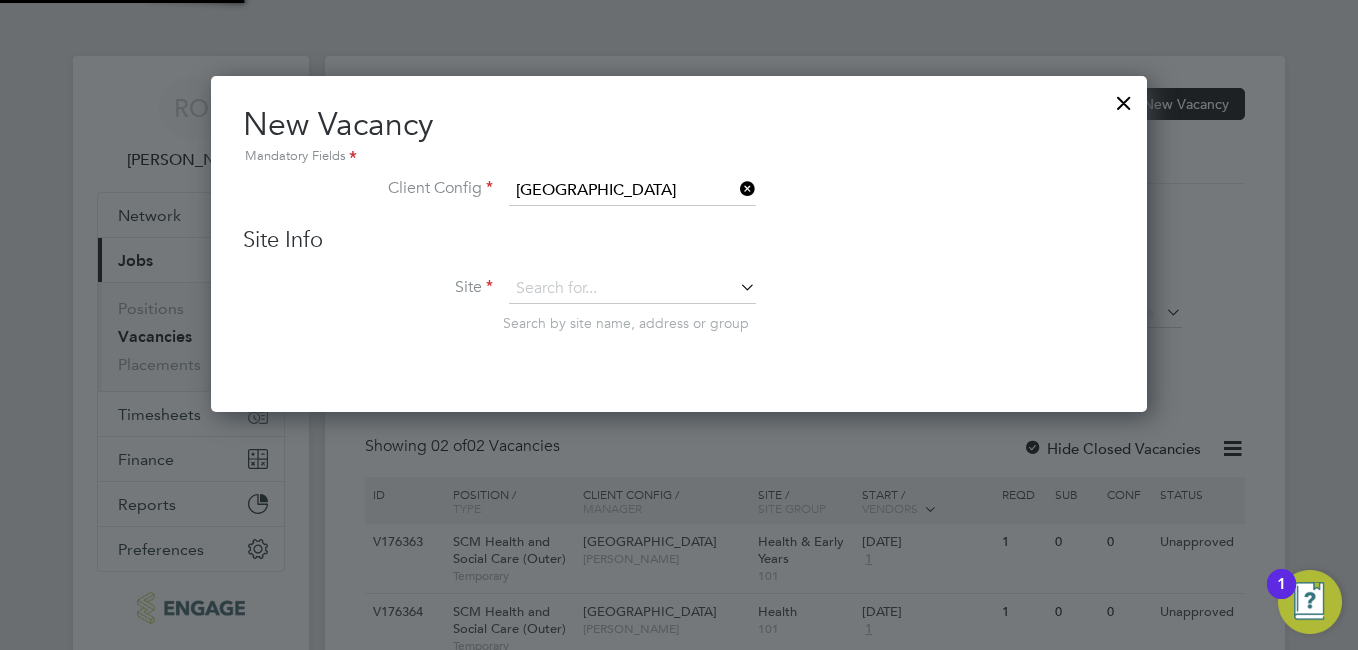 scroll, scrollTop: 10, scrollLeft: 10, axis: both 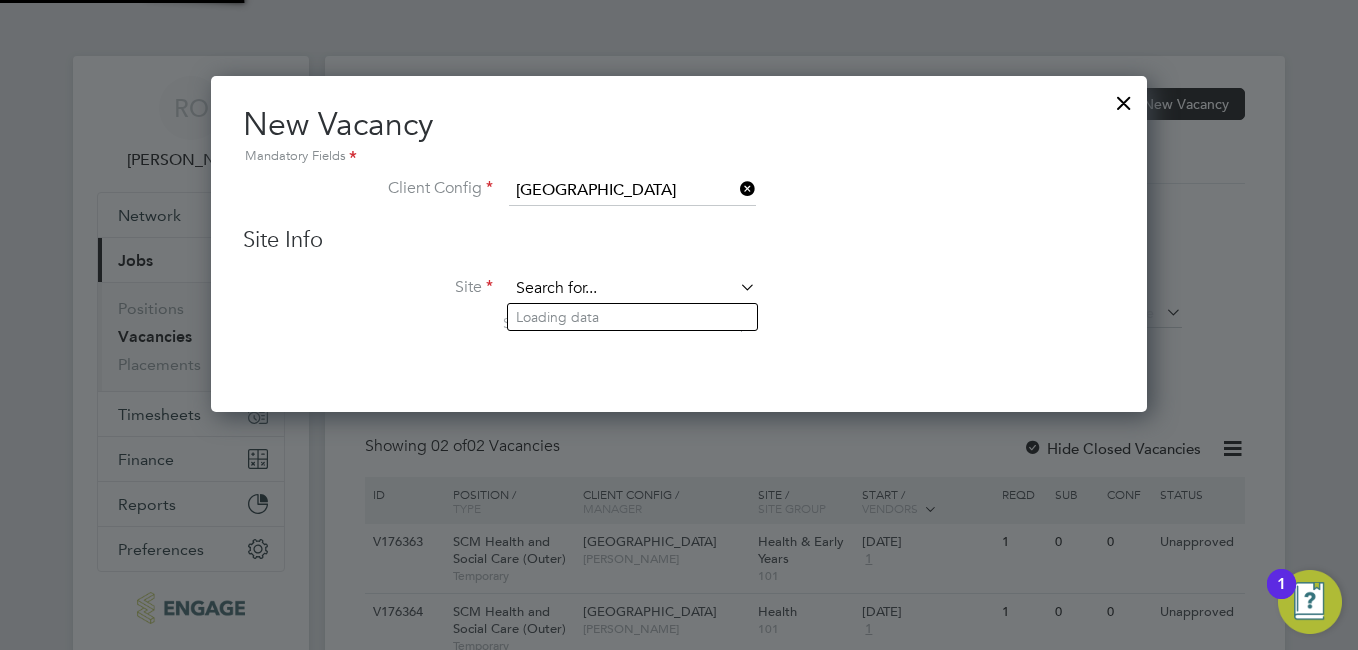 click at bounding box center [632, 289] 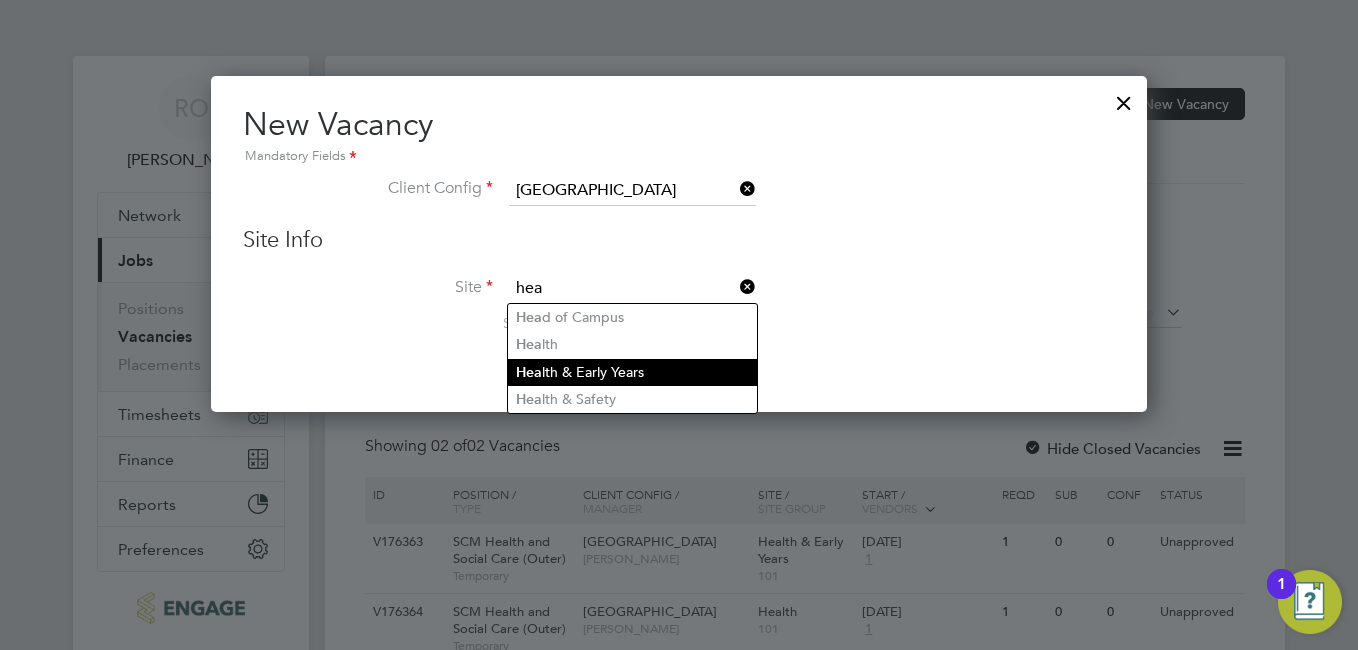 click on "Hea lth & Early Years" 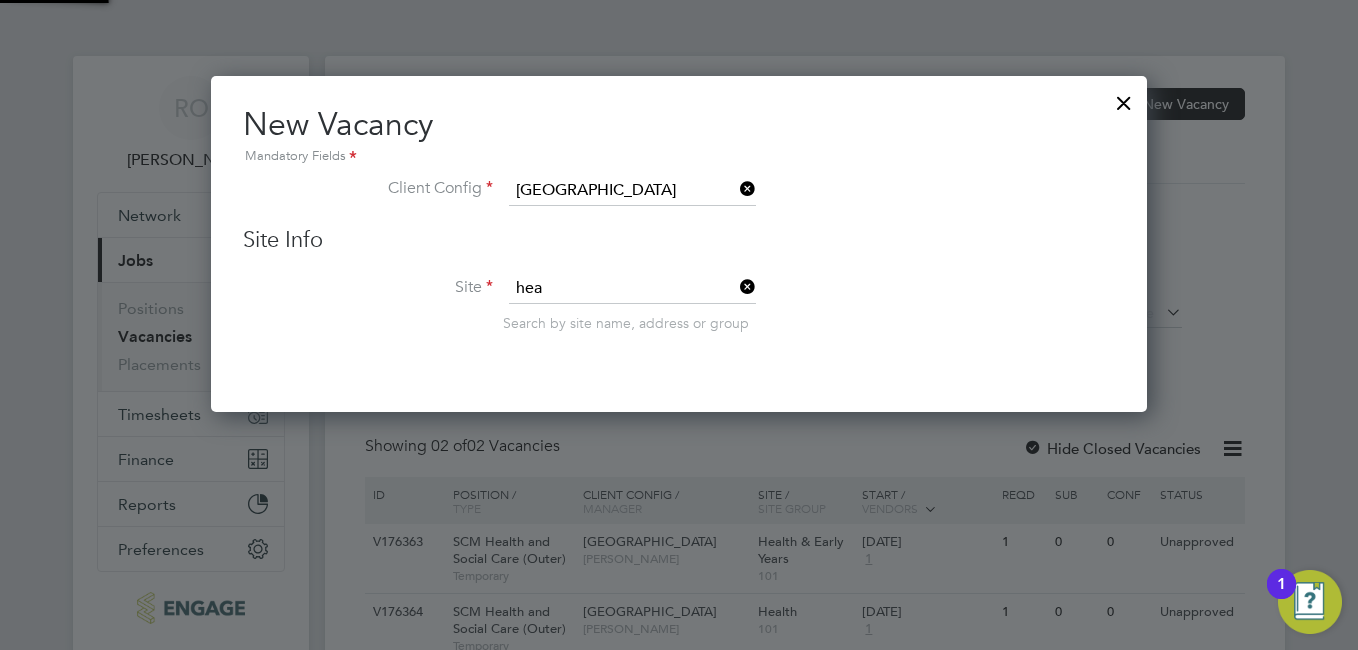 type on "Health & Early Years" 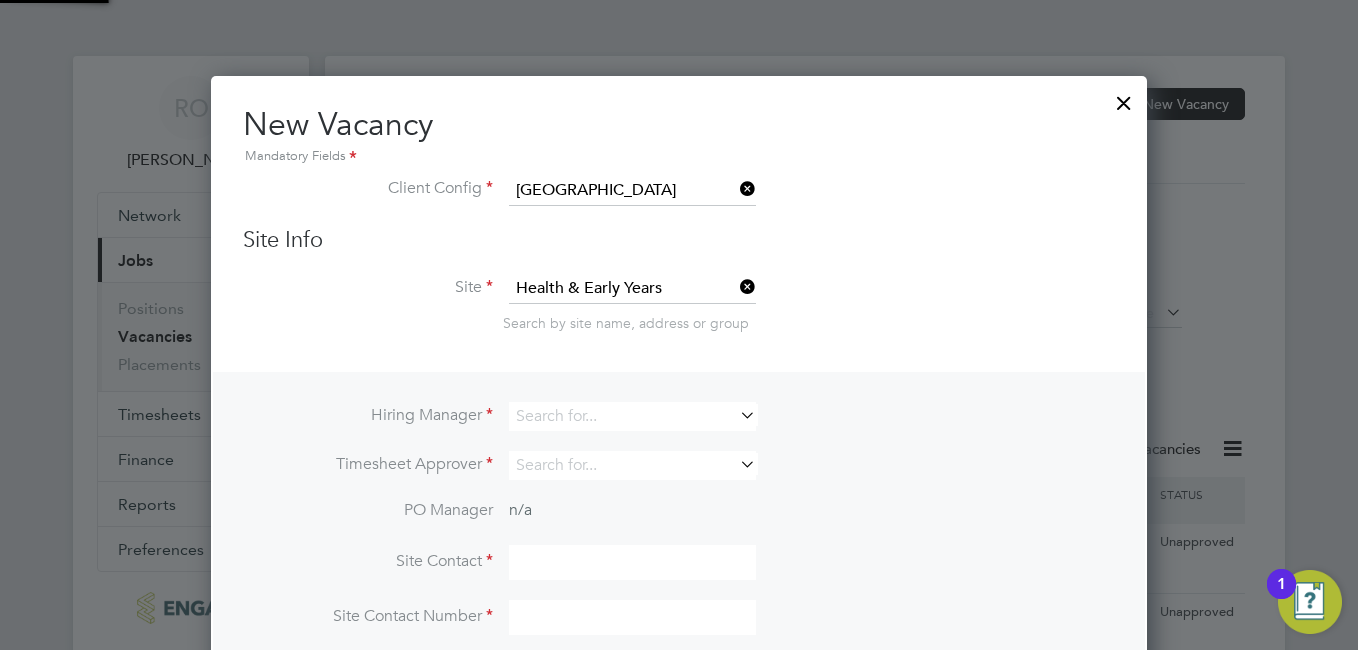 scroll, scrollTop: 10, scrollLeft: 10, axis: both 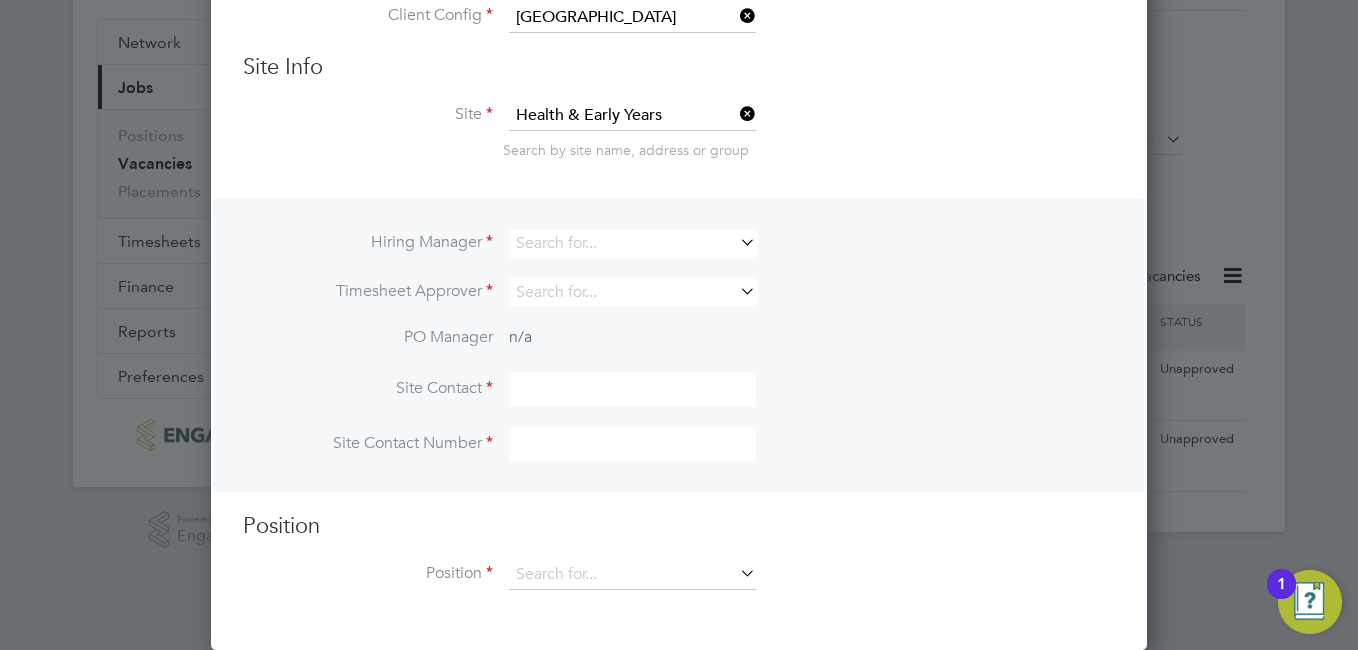 click at bounding box center [736, 242] 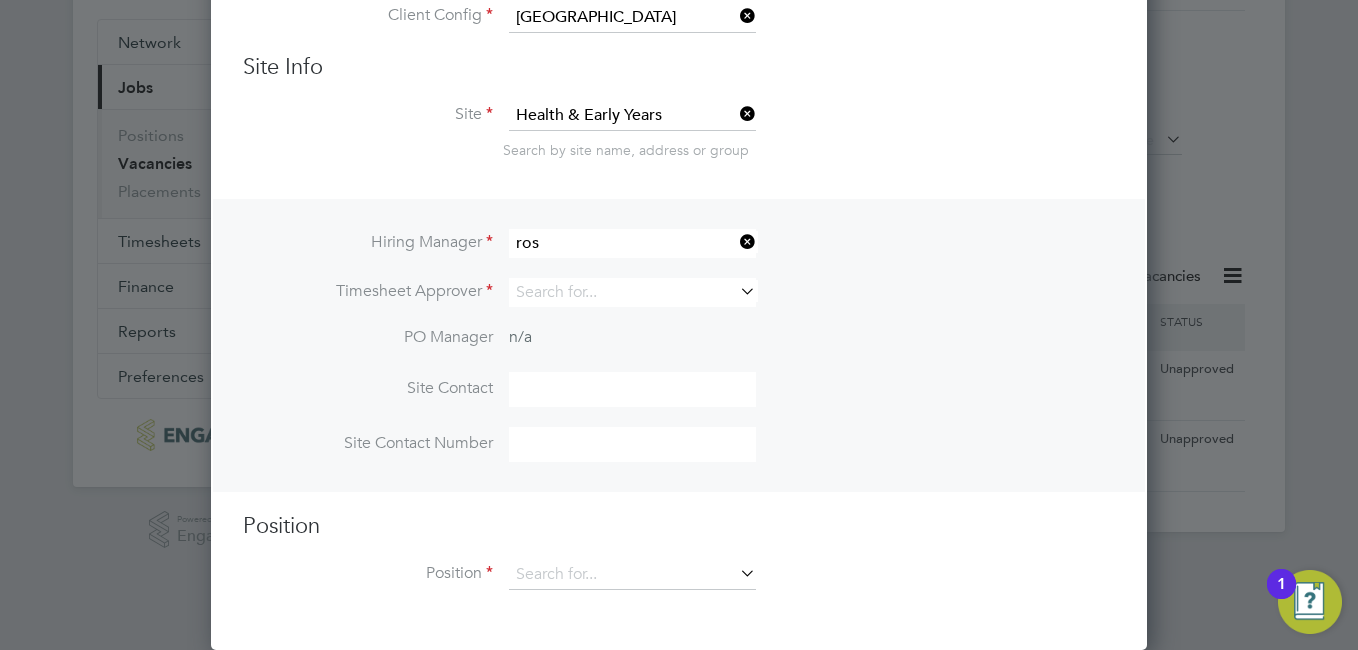 click on "Ros lyn O'Garro" 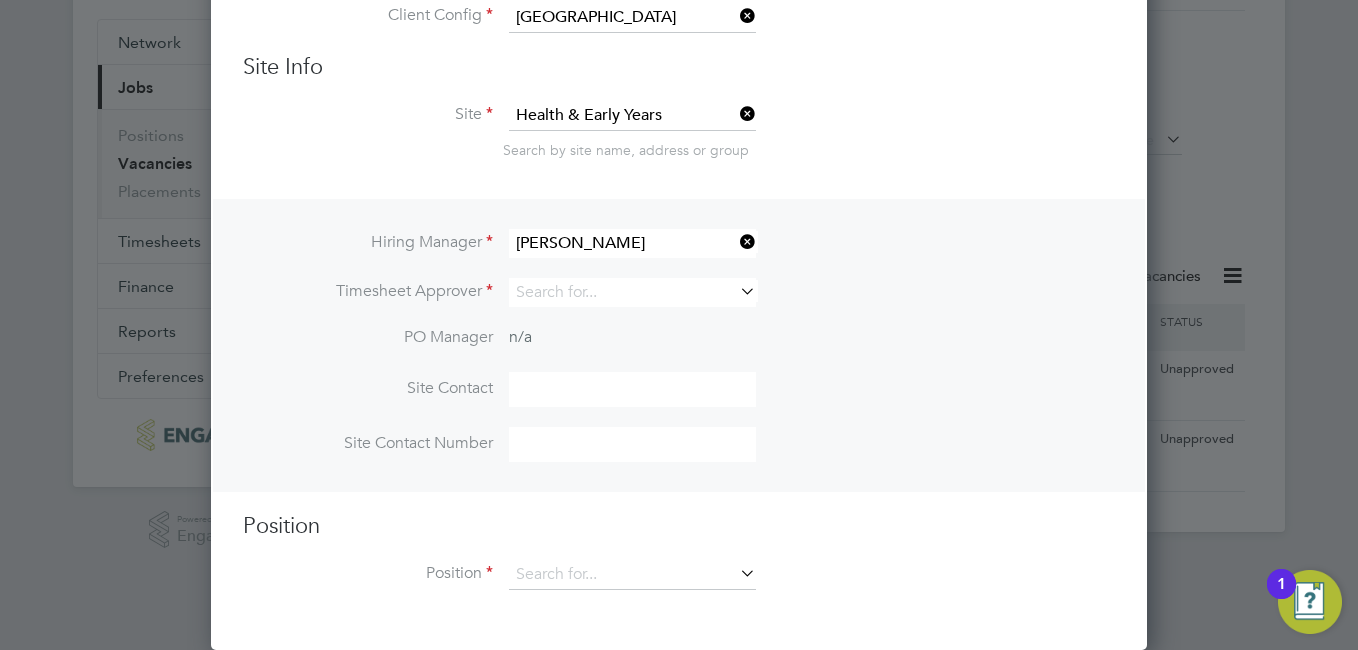 scroll, scrollTop: 10, scrollLeft: 10, axis: both 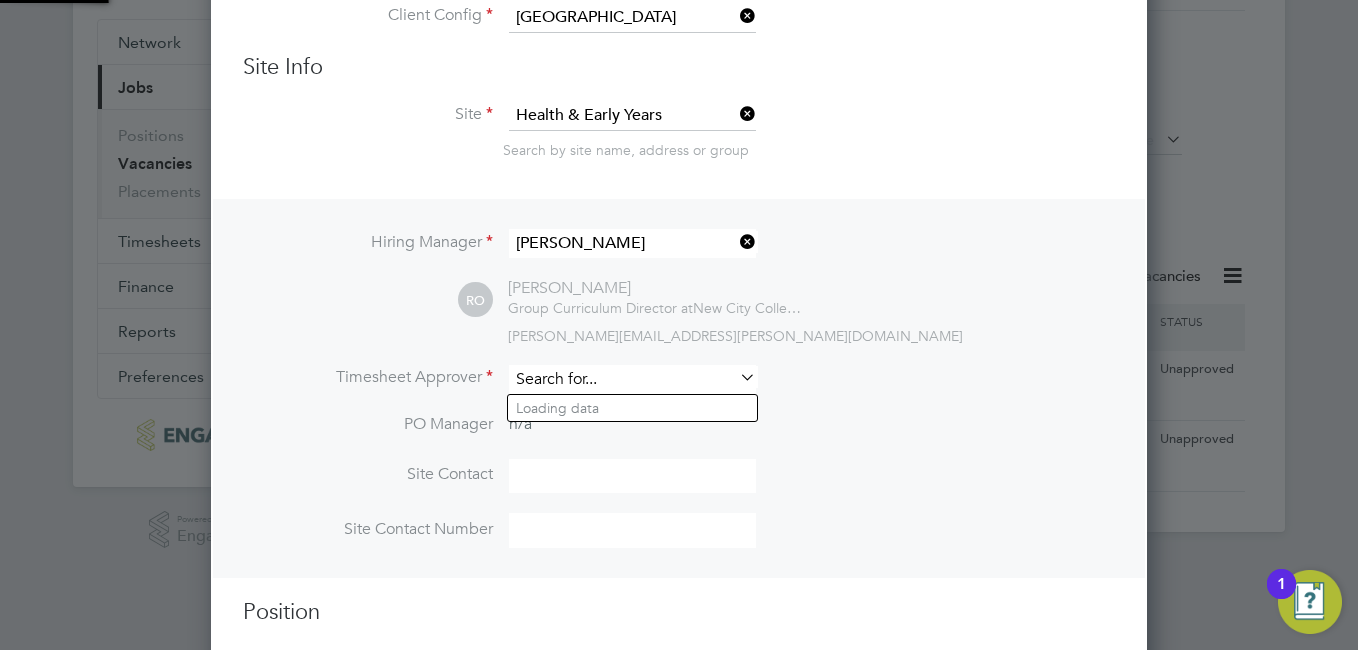 click at bounding box center [632, 379] 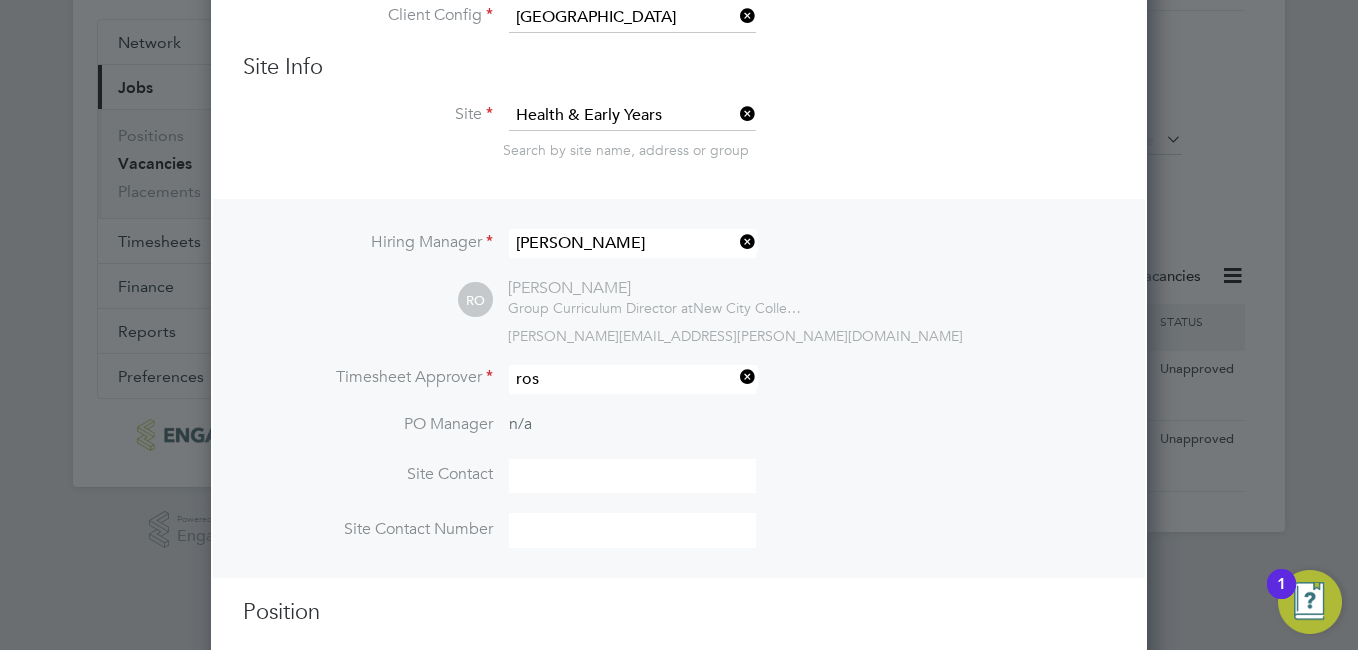 click on "Ros lyn O'Garro" 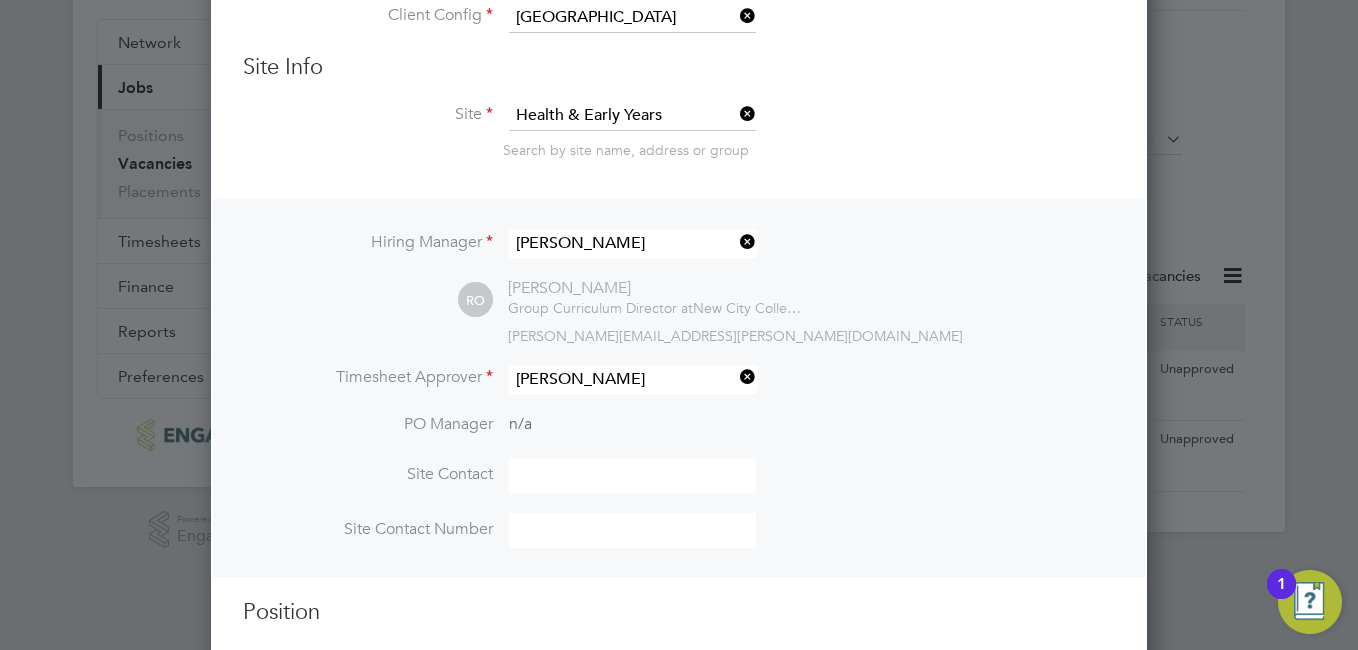scroll, scrollTop: 10, scrollLeft: 10, axis: both 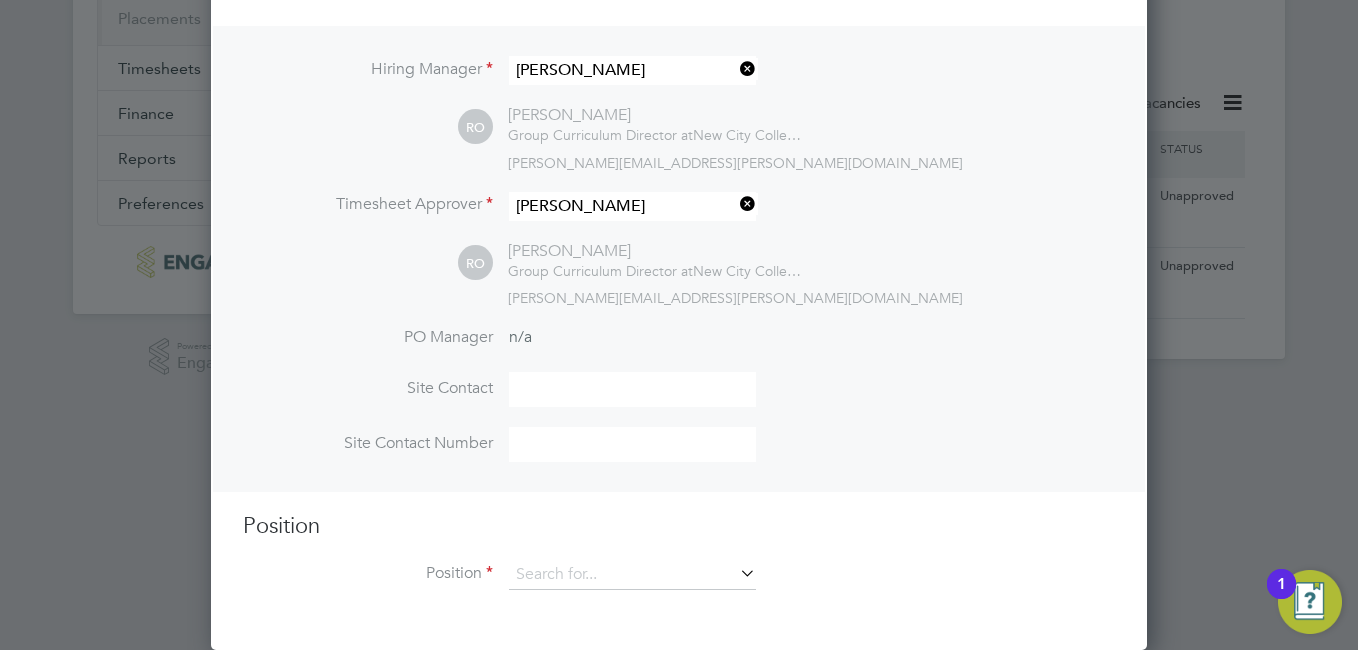 click at bounding box center [632, 389] 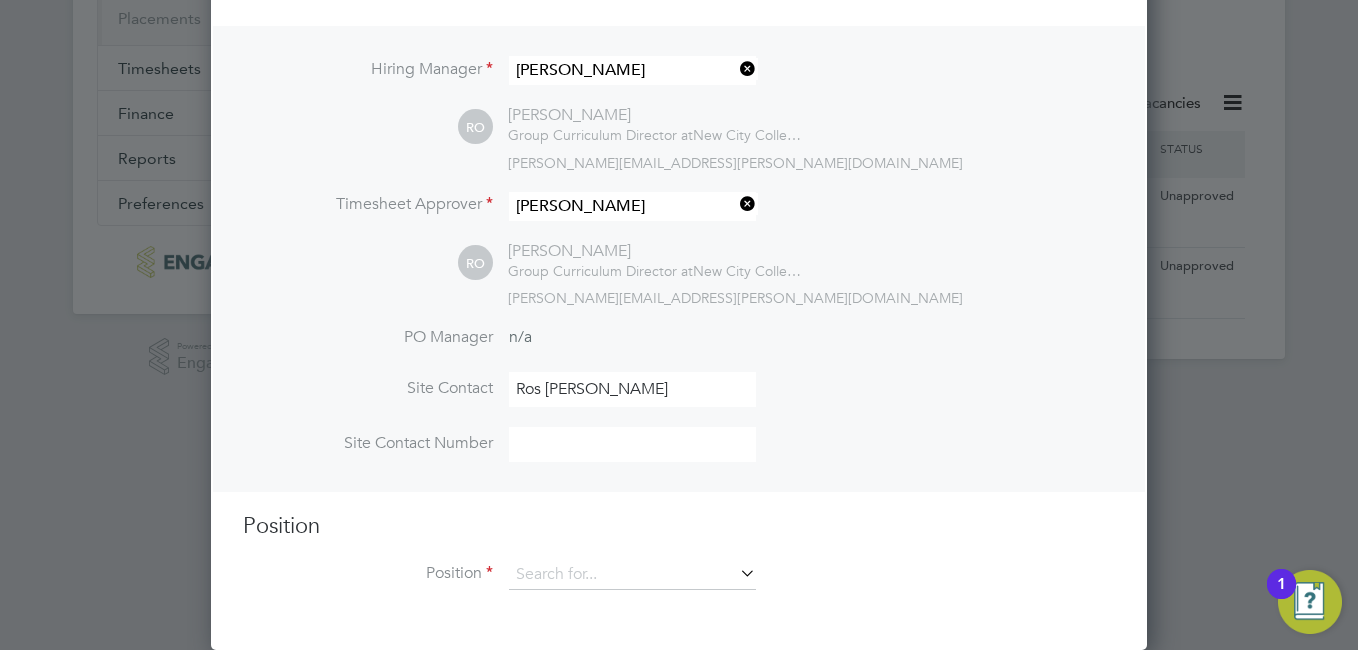 type on "02076139047" 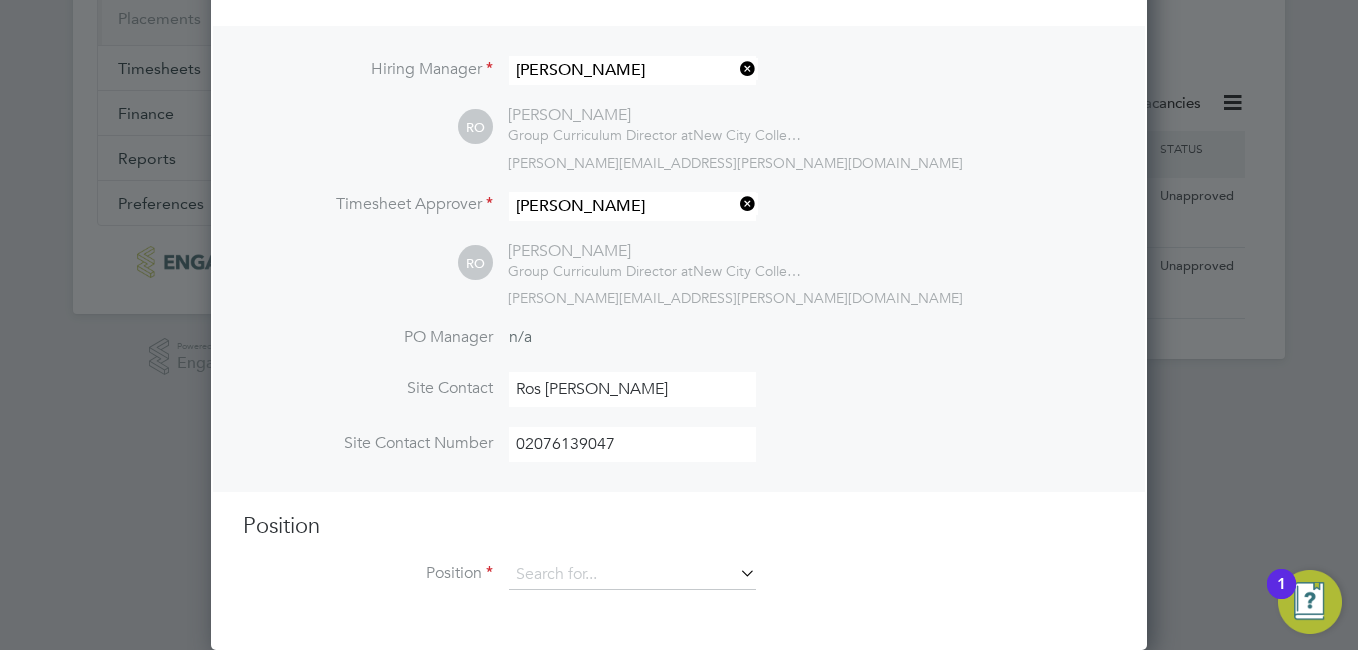 type on "Senior Curriculum Manager (Inner)" 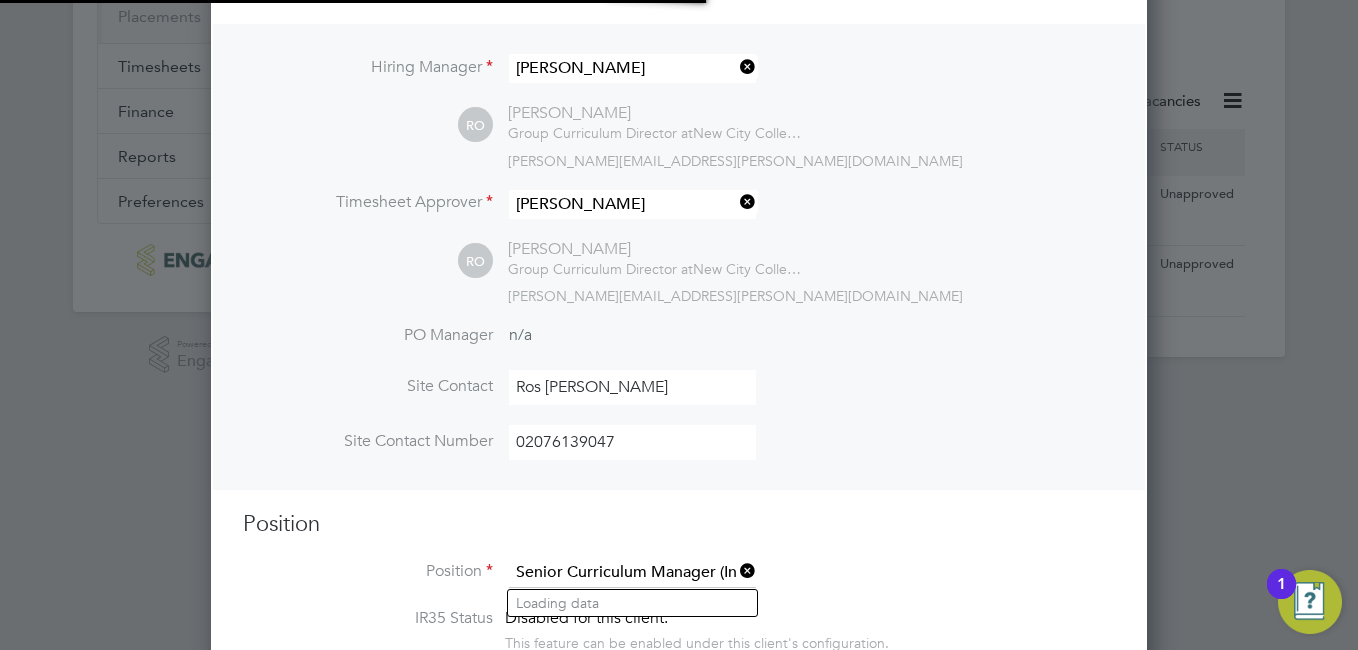 scroll, scrollTop: 10, scrollLeft: 10, axis: both 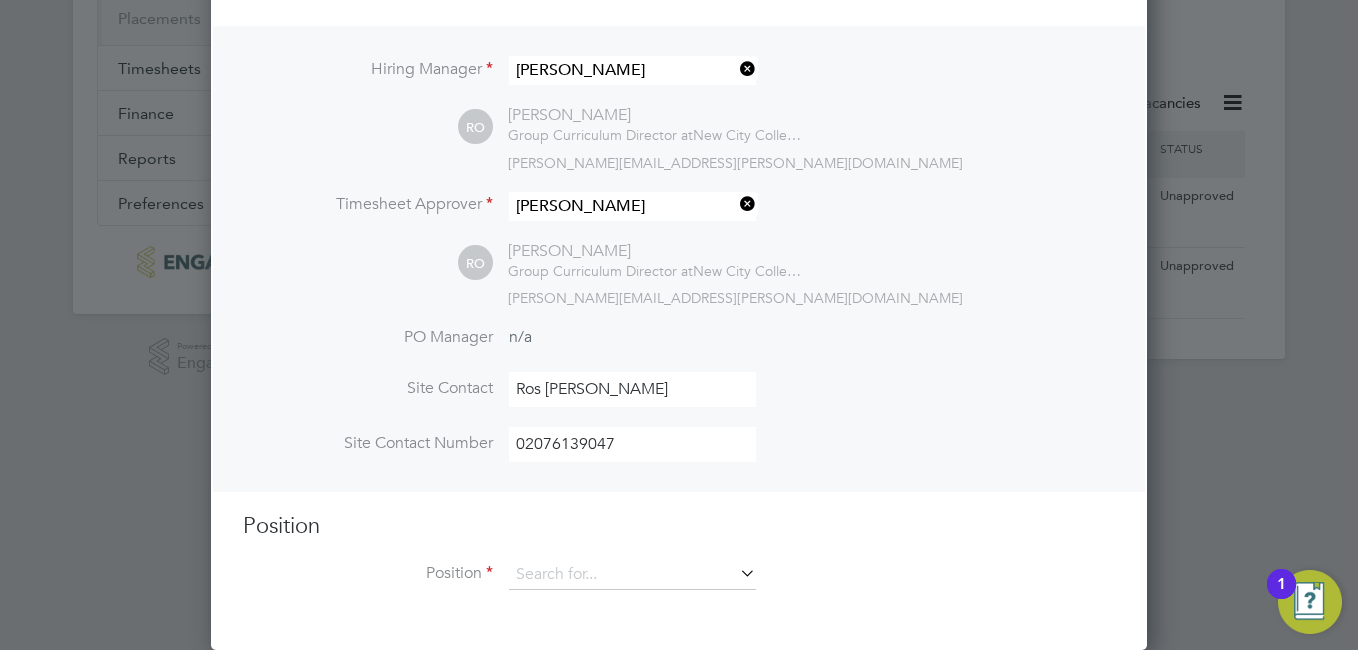 click at bounding box center (736, 573) 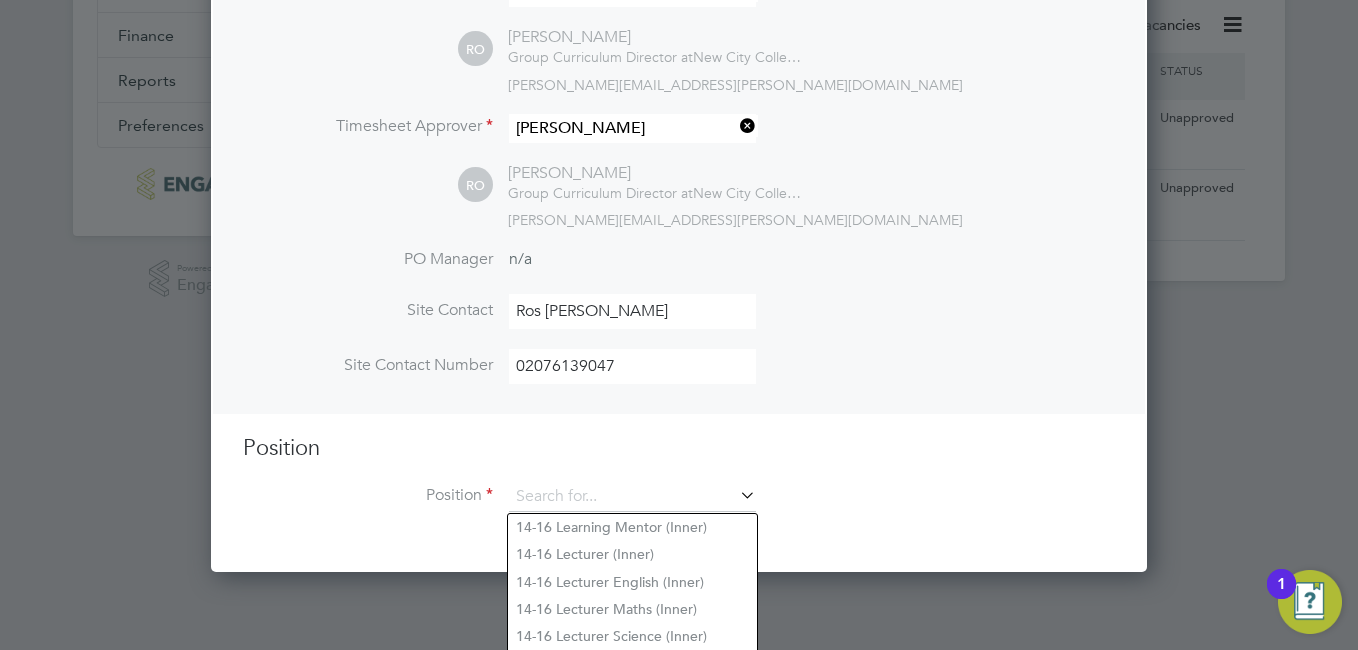 scroll, scrollTop: 551, scrollLeft: 0, axis: vertical 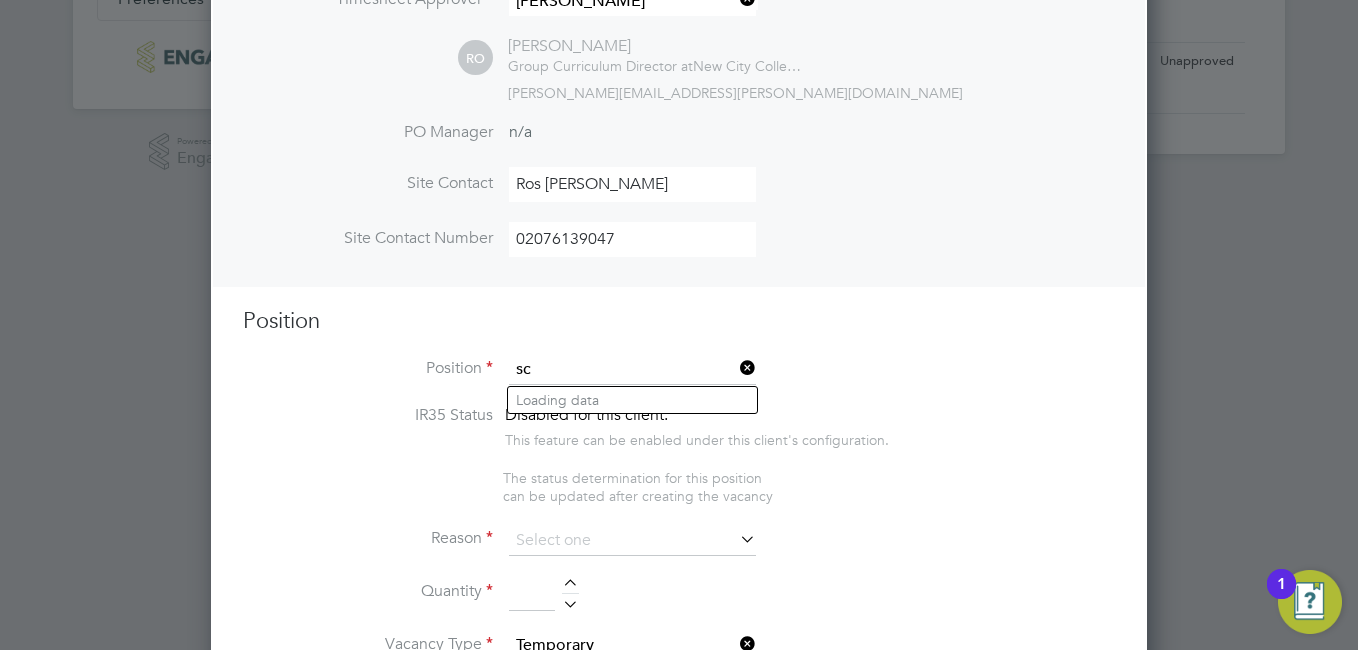 type on "s" 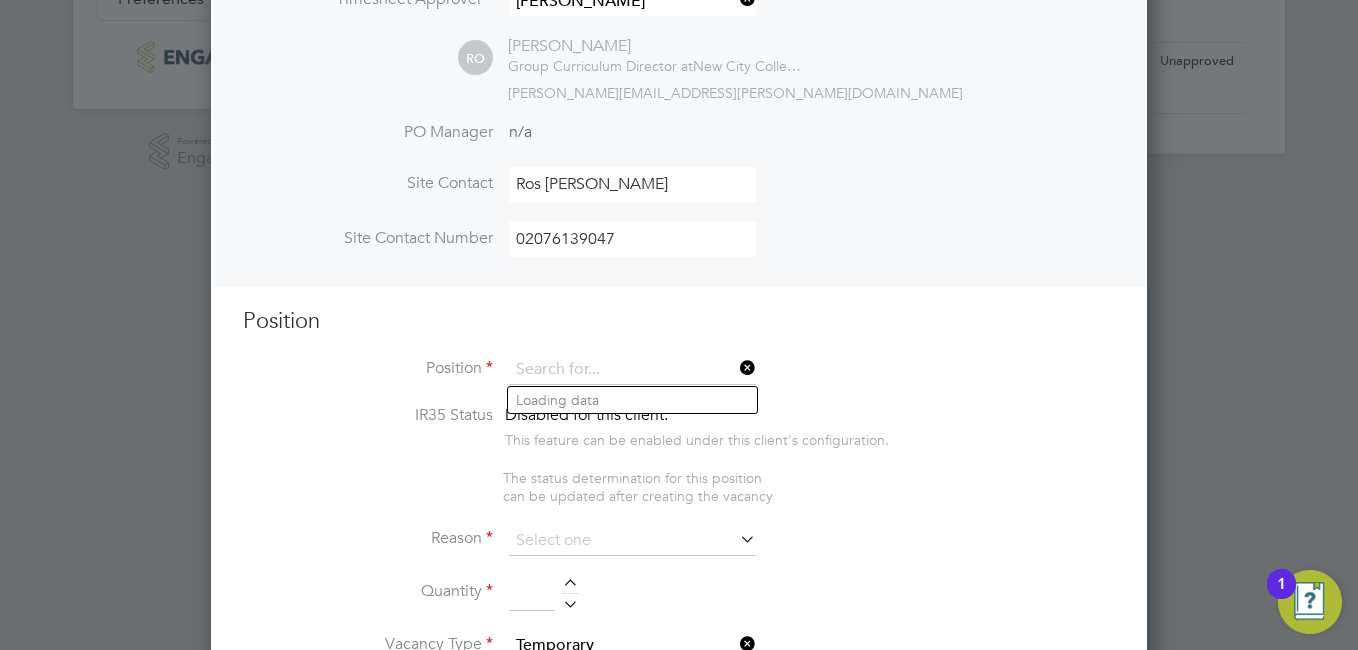scroll, scrollTop: 348, scrollLeft: 0, axis: vertical 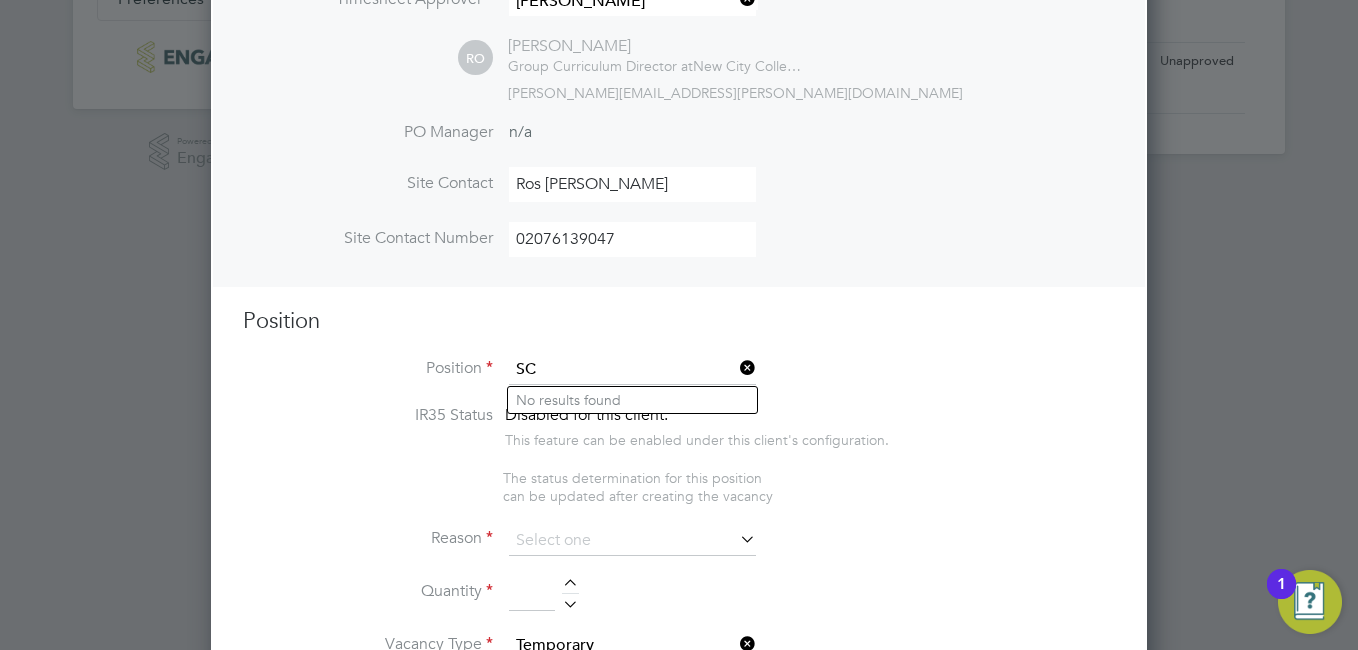 type on "S" 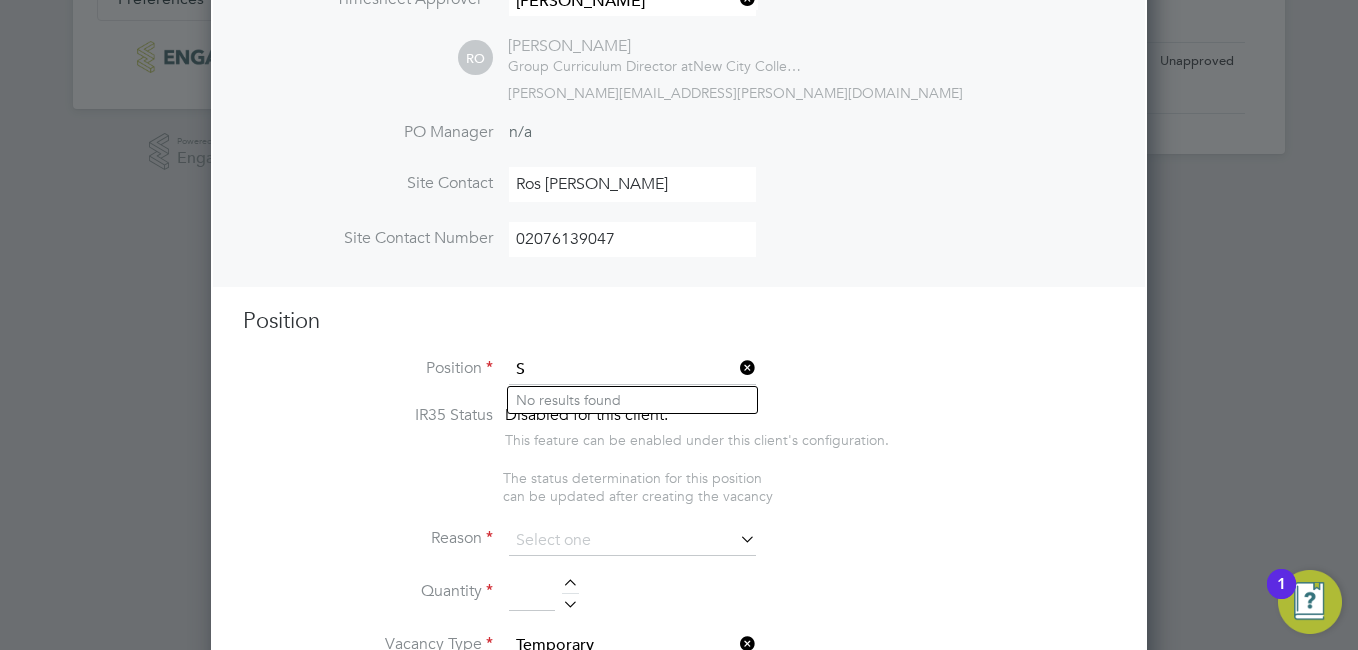 scroll, scrollTop: 348, scrollLeft: 0, axis: vertical 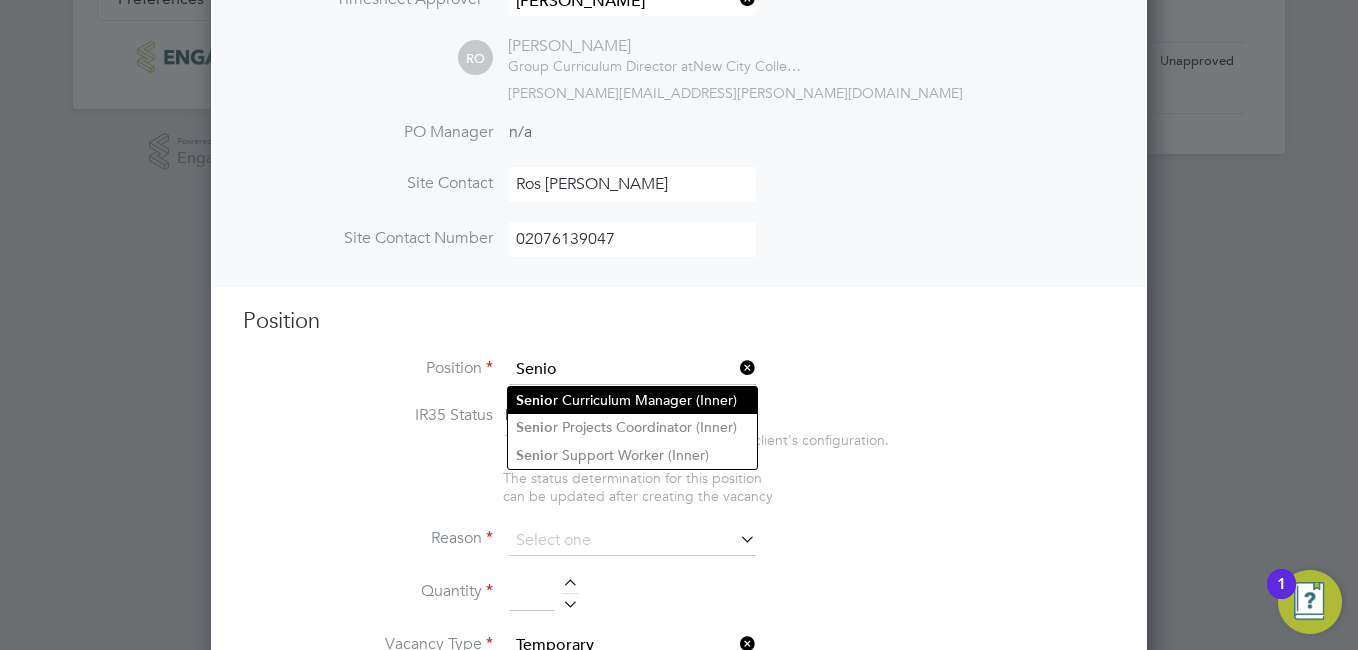 click on "Senio r Curriculum Manager (Inner)" 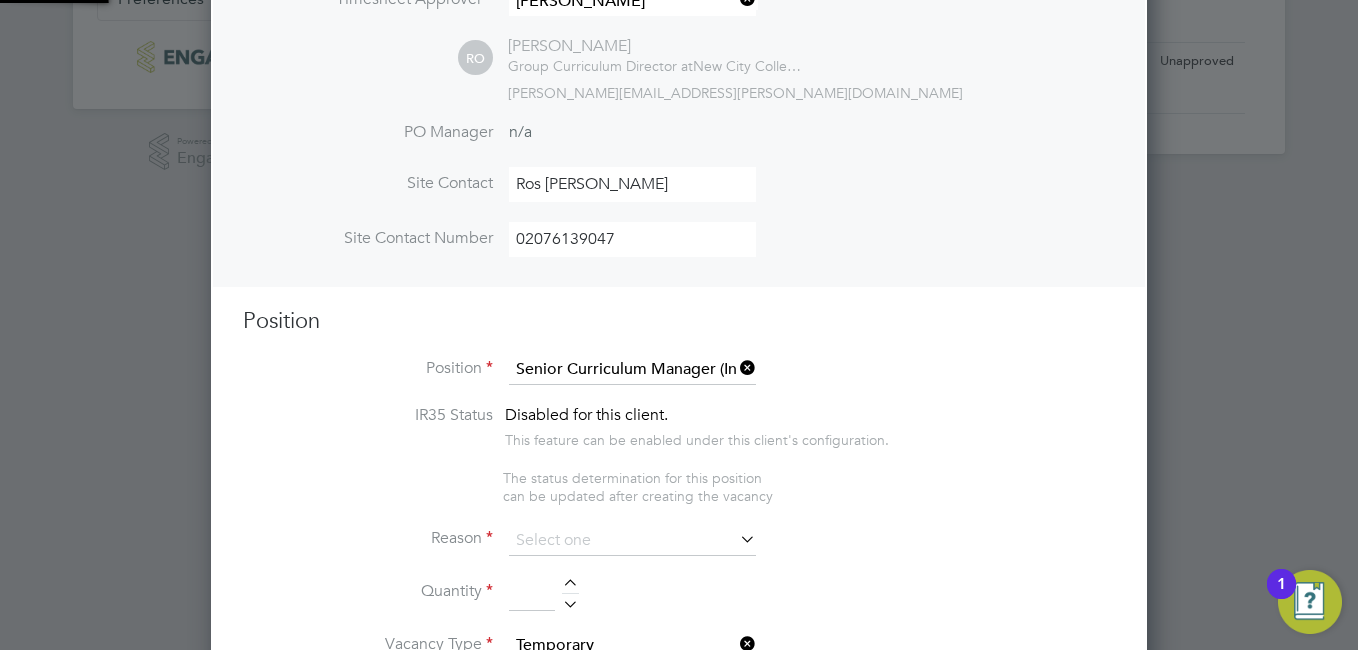 type on "PURPOSE OF JOB: • To have responsibility for courses and defined operational issues within the Directorate • To carry out line-management duties i.e. performance development review process, observations, budget control • To teach between 288-400 hours per annum excluding occasional cover for cancelled classes, subject to operational demands agreed with your line manager and the specific responsibilities of the post. • To teach at other campus as and when required • To deputise for the Group Curriculum Director as necessary • To be part of the Safeguarding team. MAIN TASKS AND RESPONSIBILITIES: 1. In common with all other staff: 1.1 To support the College’s mission, vision, values and strategic objectives; 1.2 To implement the College’s Equality and Diversity policies and to work actively to overcome discrimination on grounds of all protected characteristics; sex, race, religion/belief, disability, sexual orientation, age, pregnancy/maternity, gender reassignment status, marriage/civil partnership status. 1..." 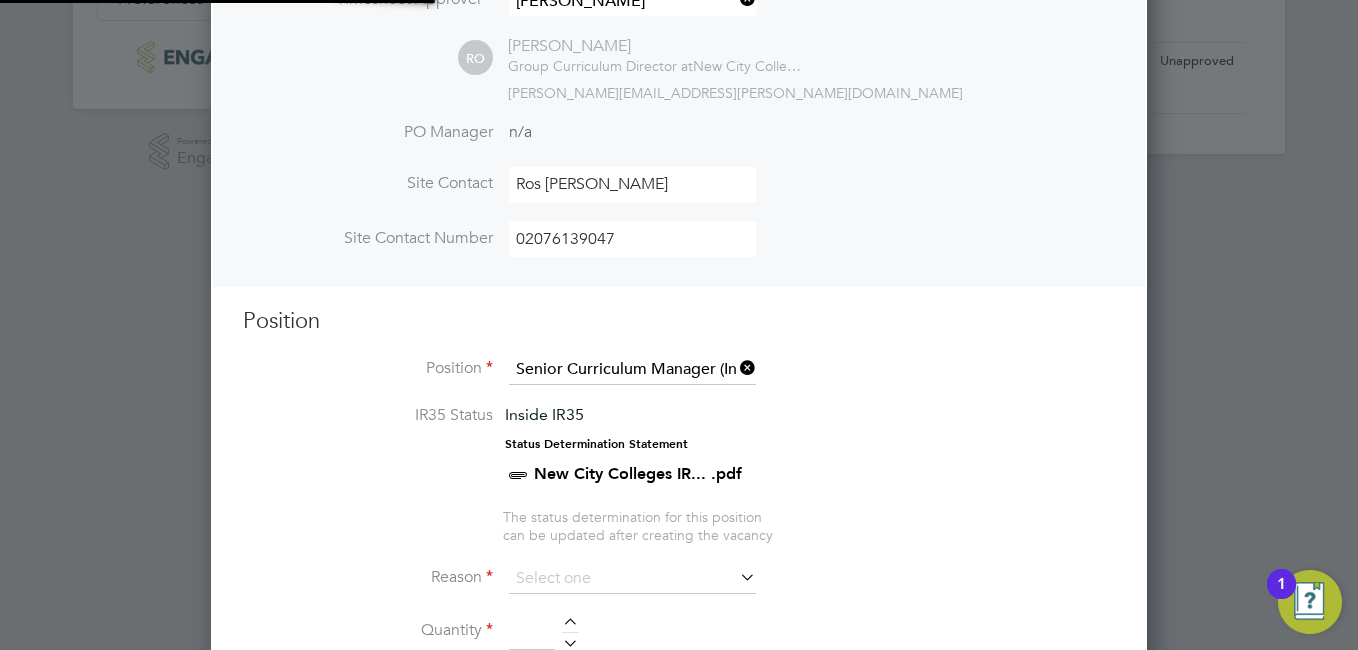 scroll, scrollTop: 10, scrollLeft: 10, axis: both 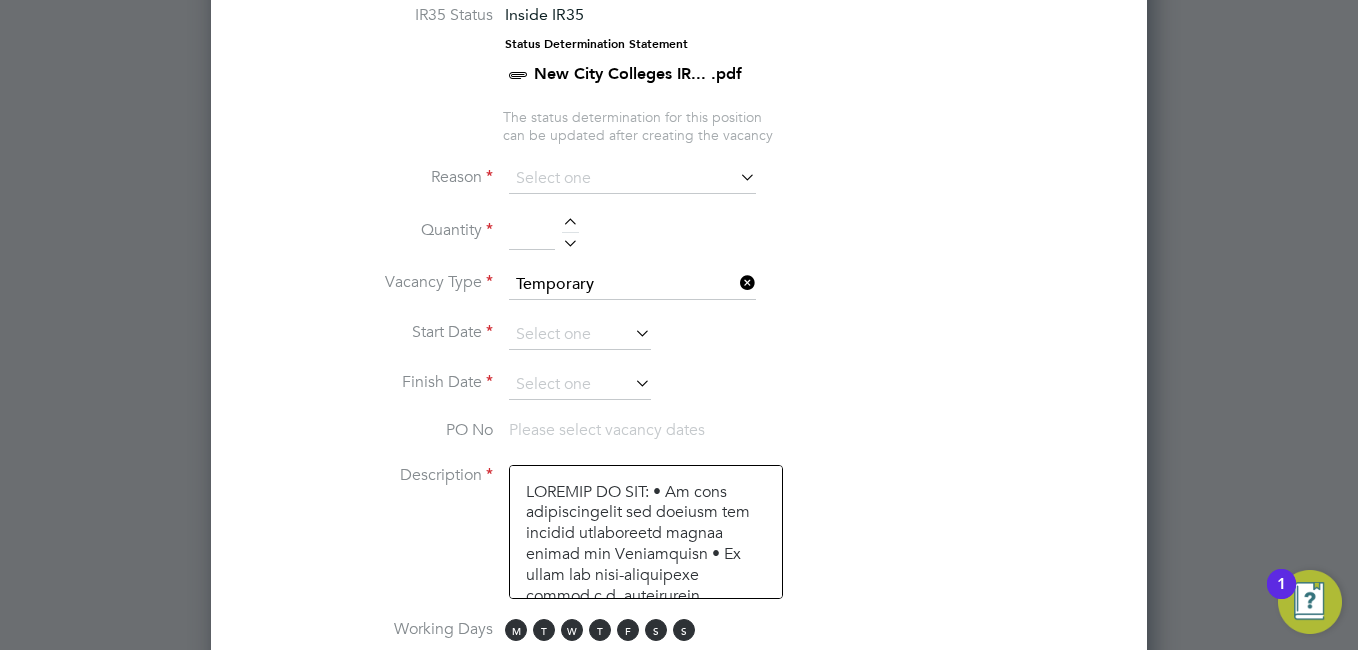 click at bounding box center [736, 177] 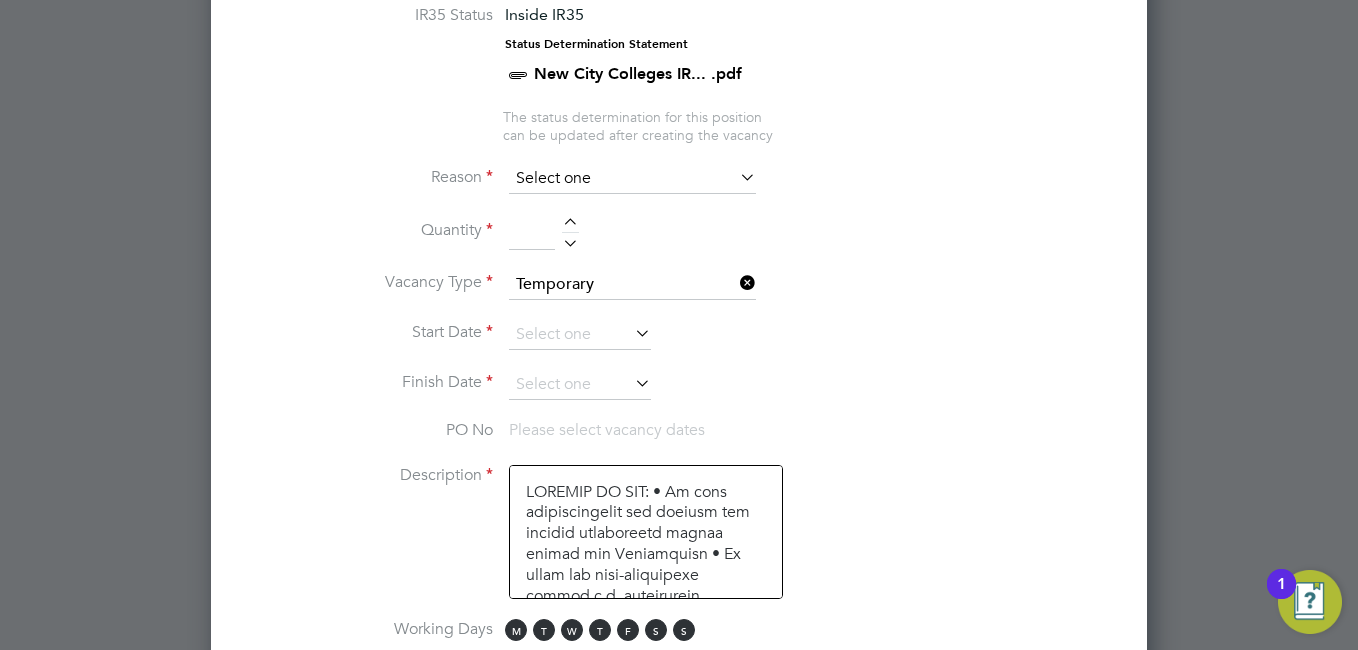 click at bounding box center [632, 179] 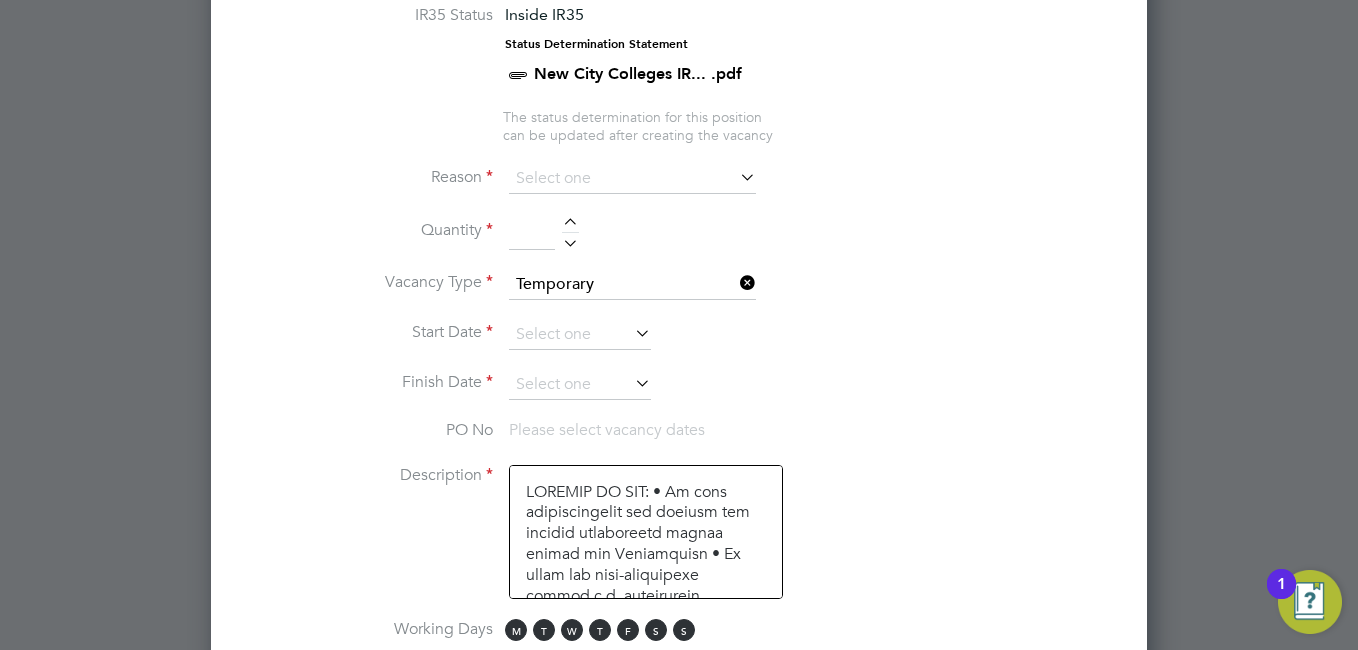 click on "Vacant Role" 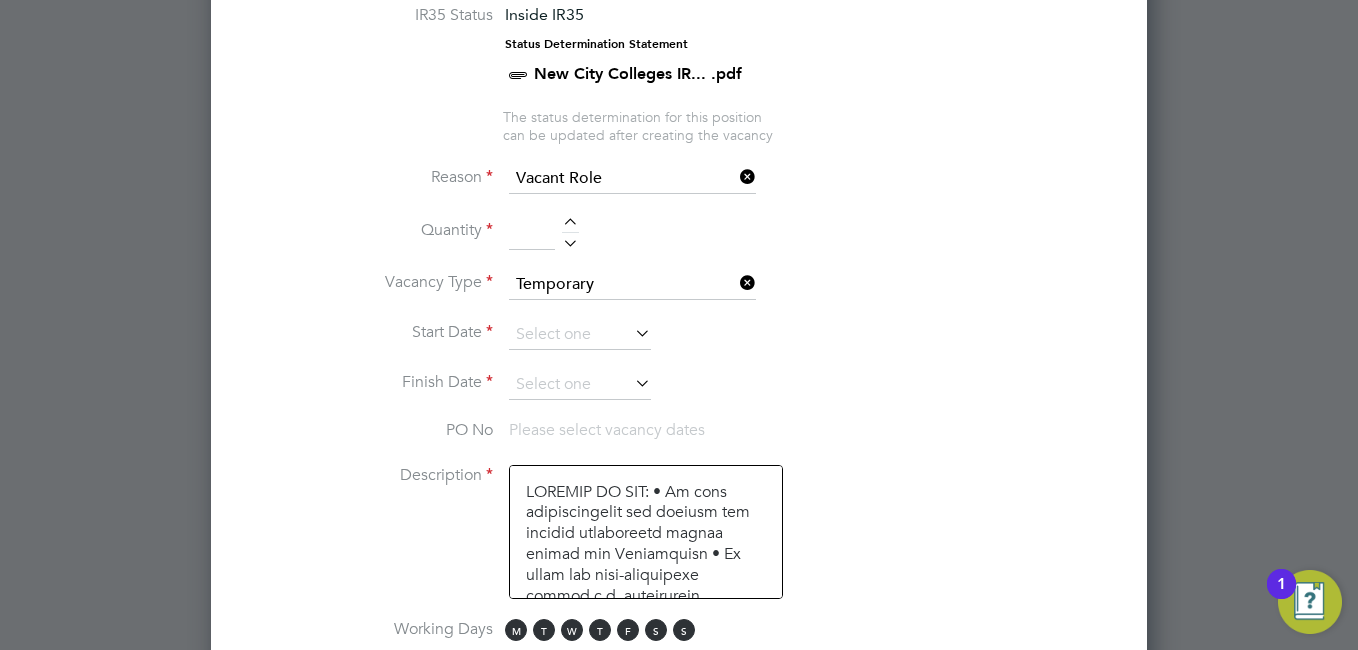 click at bounding box center [570, 225] 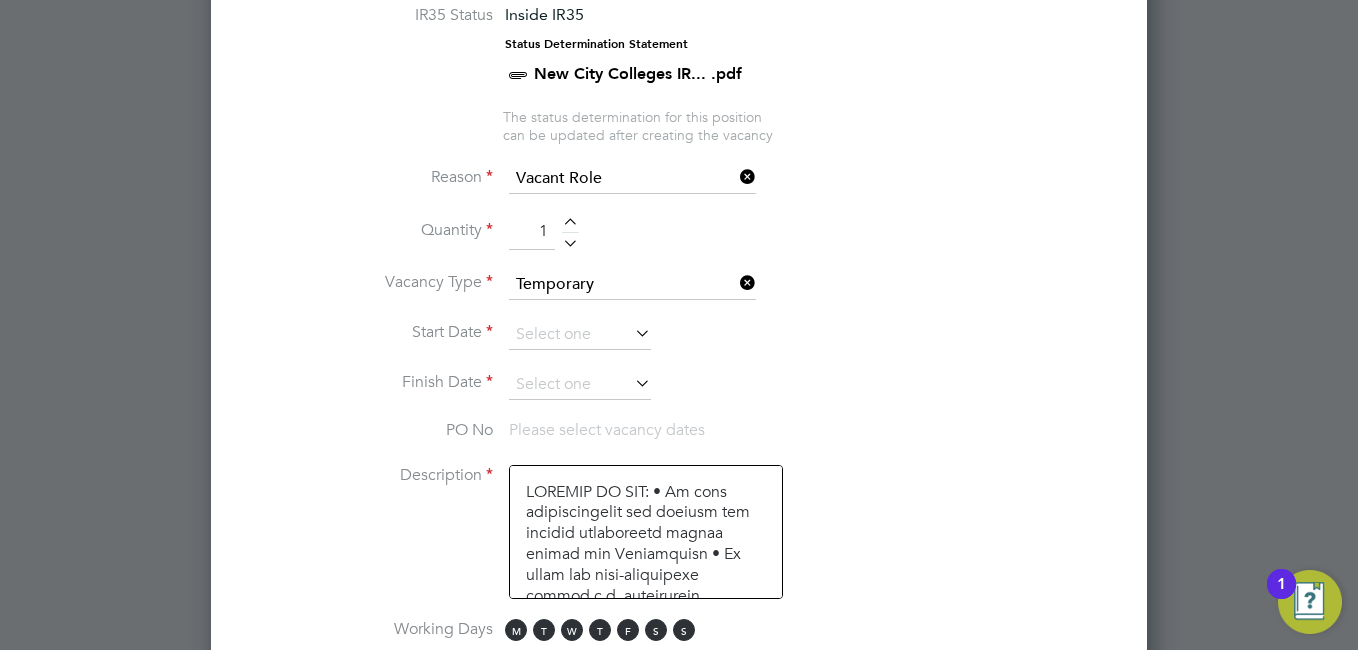 click at bounding box center (631, 333) 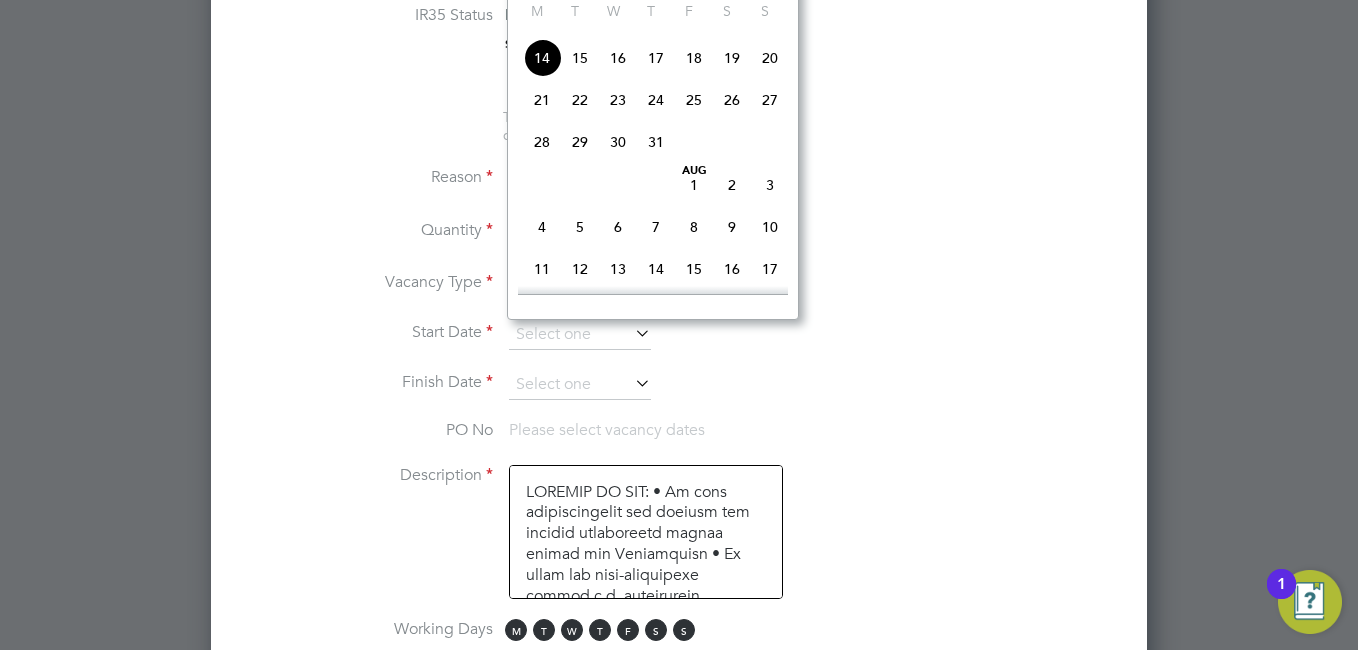 scroll, scrollTop: 892, scrollLeft: 0, axis: vertical 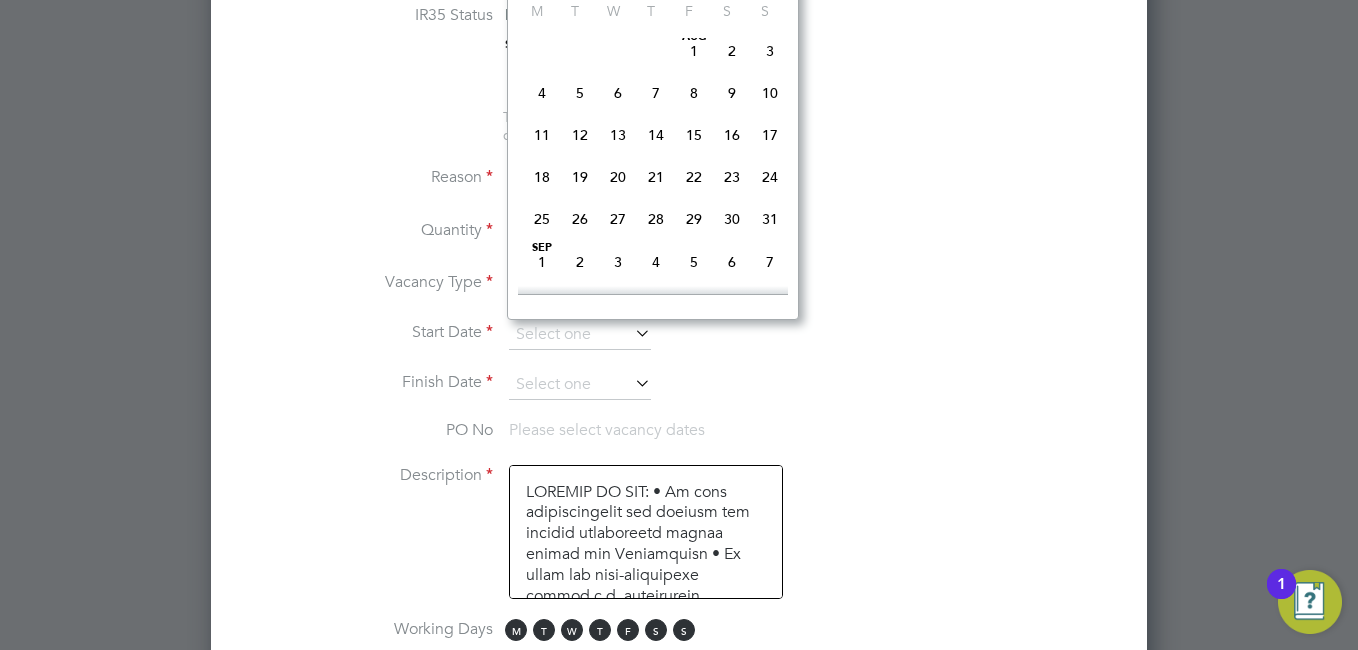 click on "13" 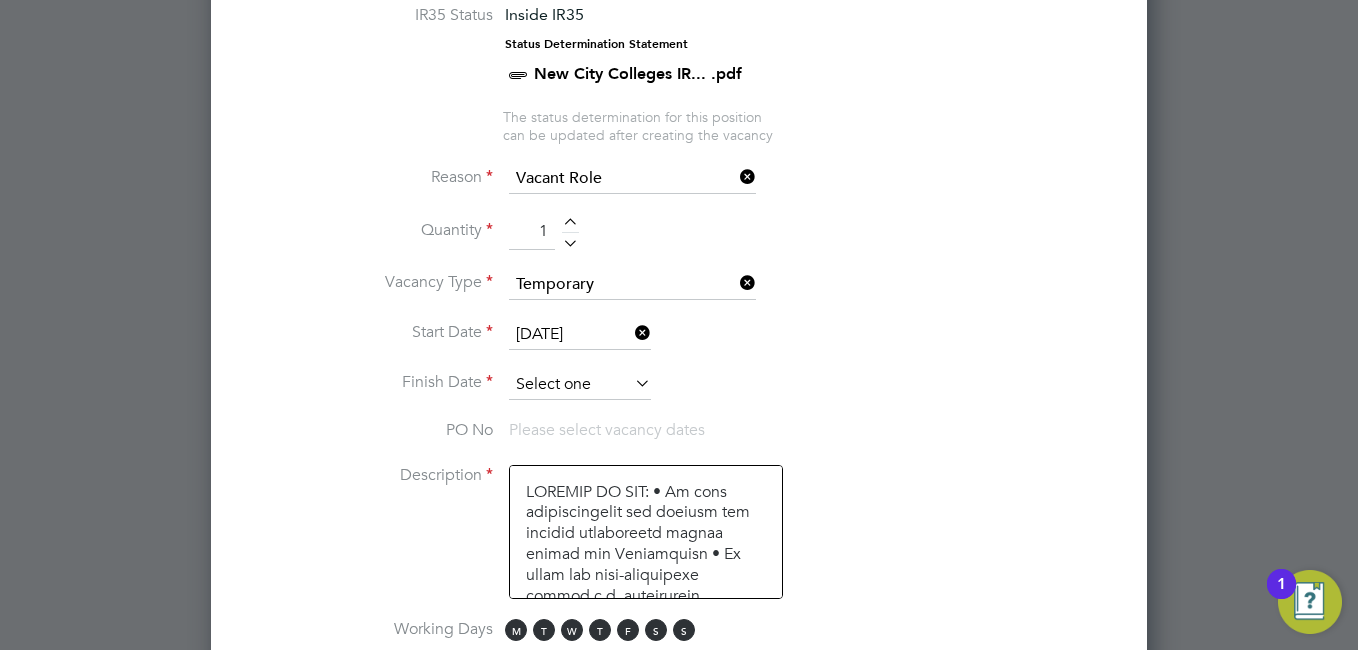 scroll, scrollTop: 692, scrollLeft: 0, axis: vertical 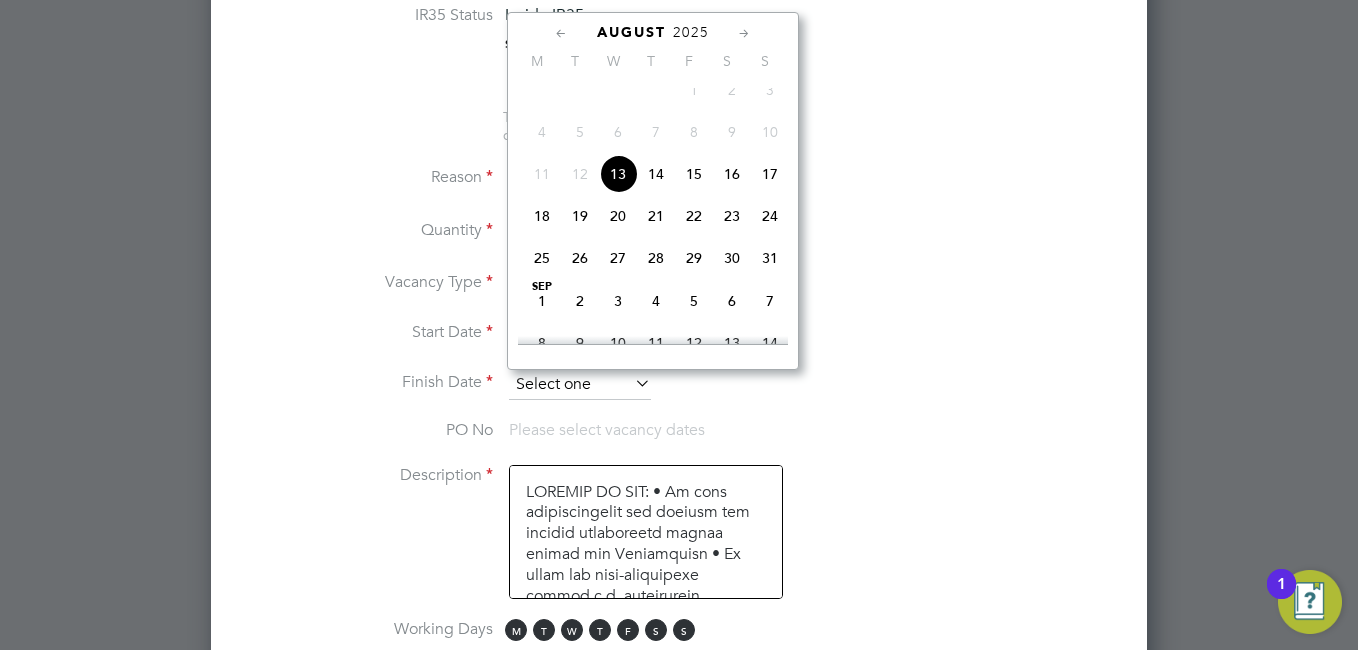 click at bounding box center (580, 385) 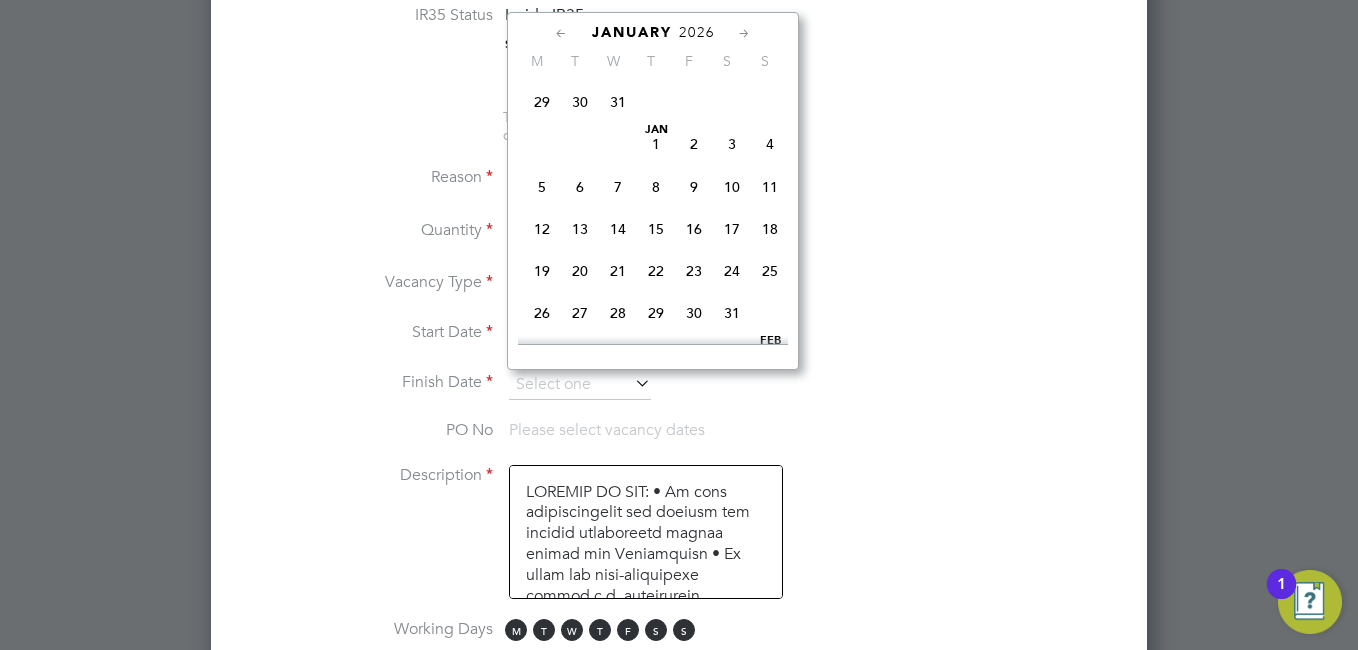 scroll, scrollTop: 1592, scrollLeft: 0, axis: vertical 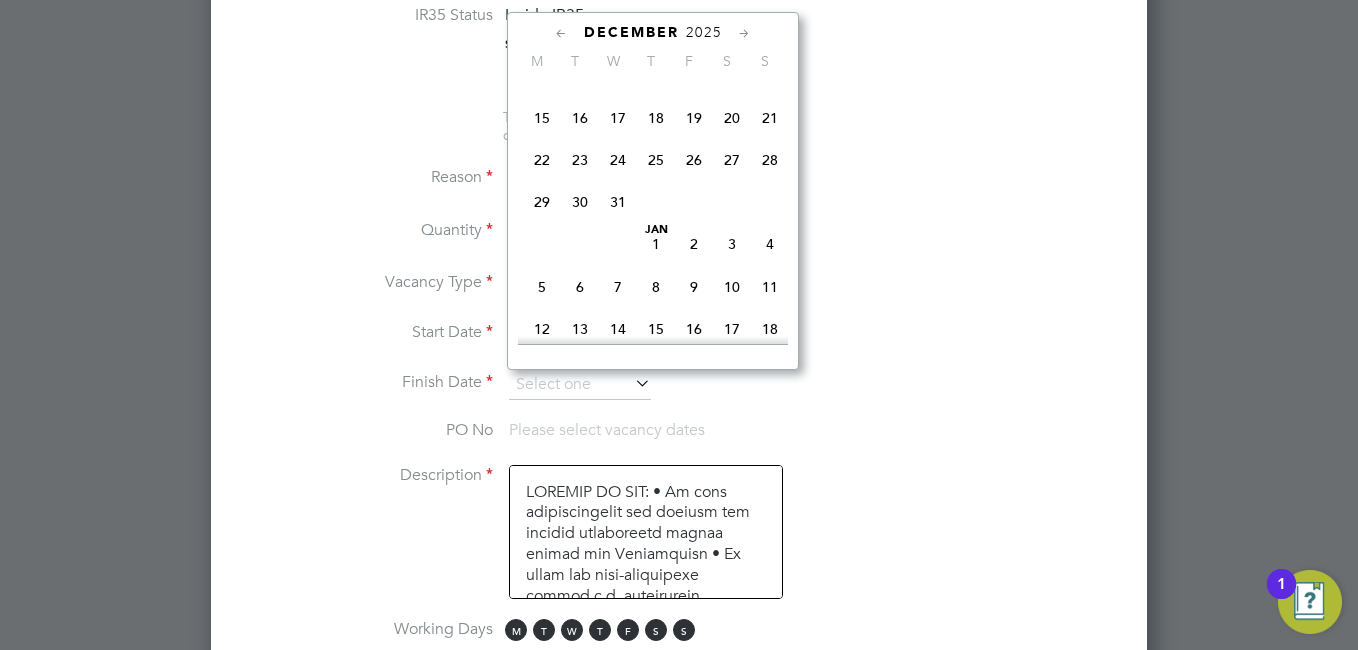 click on "20" 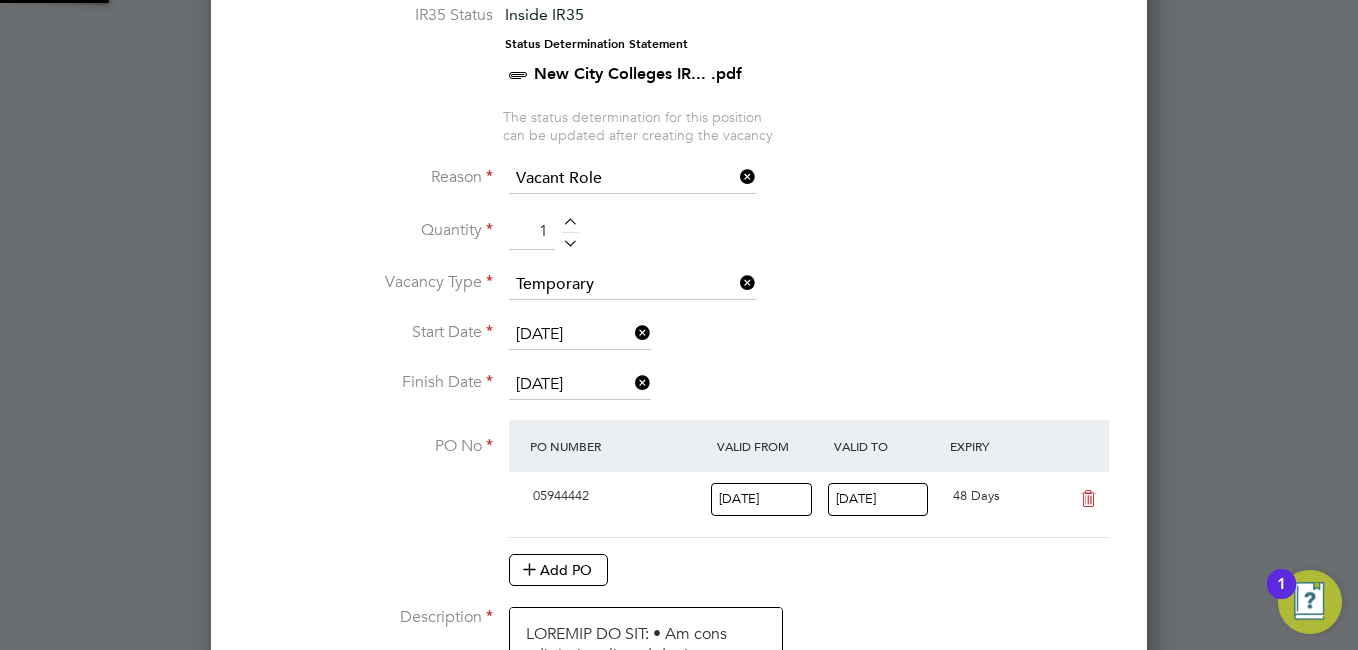 scroll, scrollTop: 10, scrollLeft: 10, axis: both 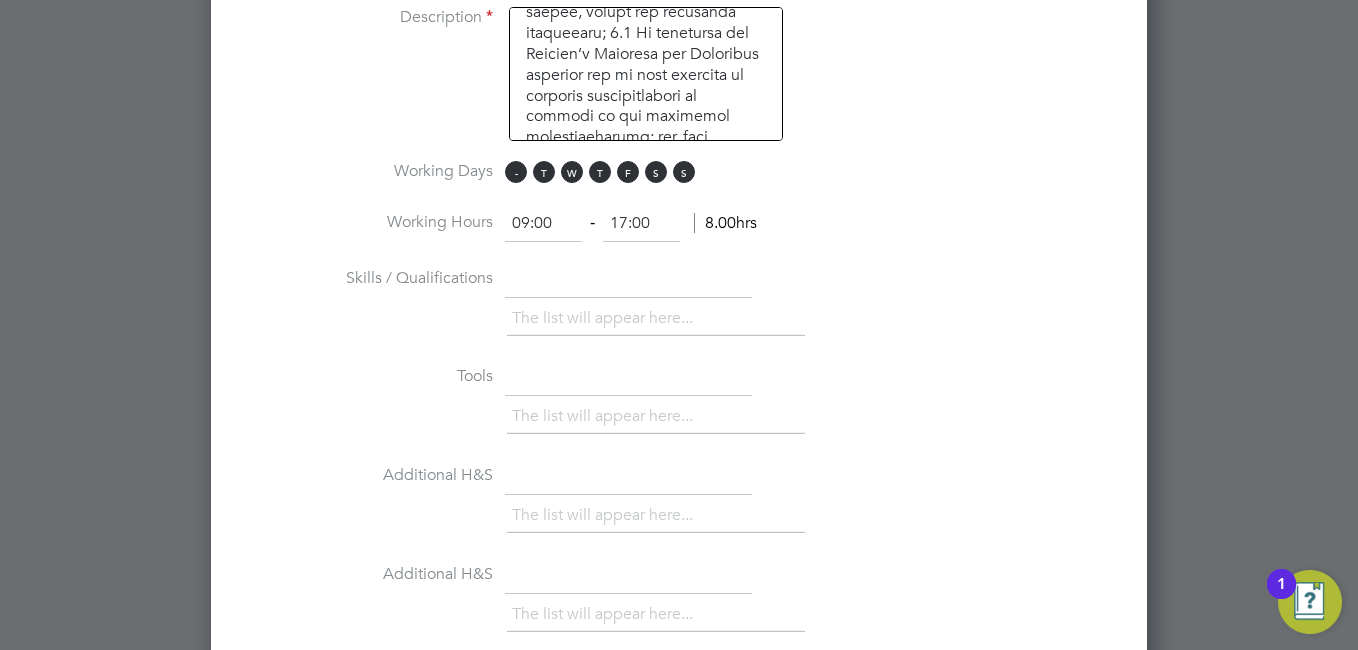 click on "M" at bounding box center [516, 172] 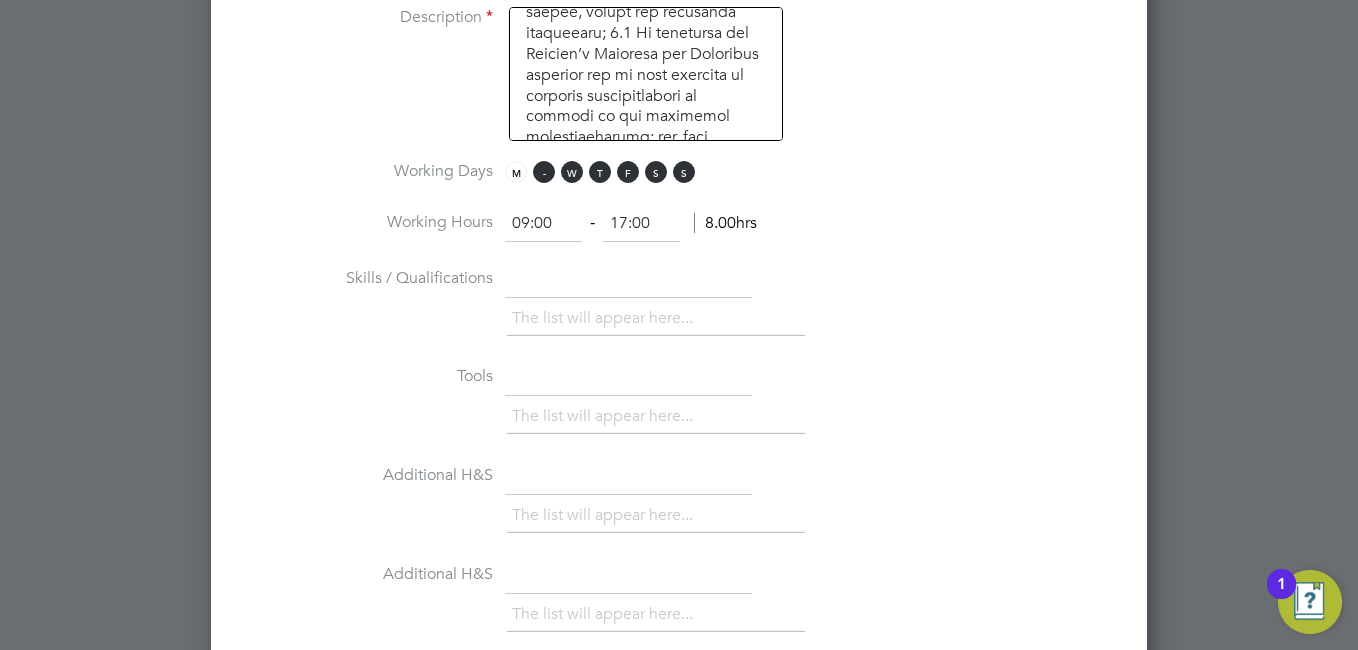 click on "T" at bounding box center (544, 172) 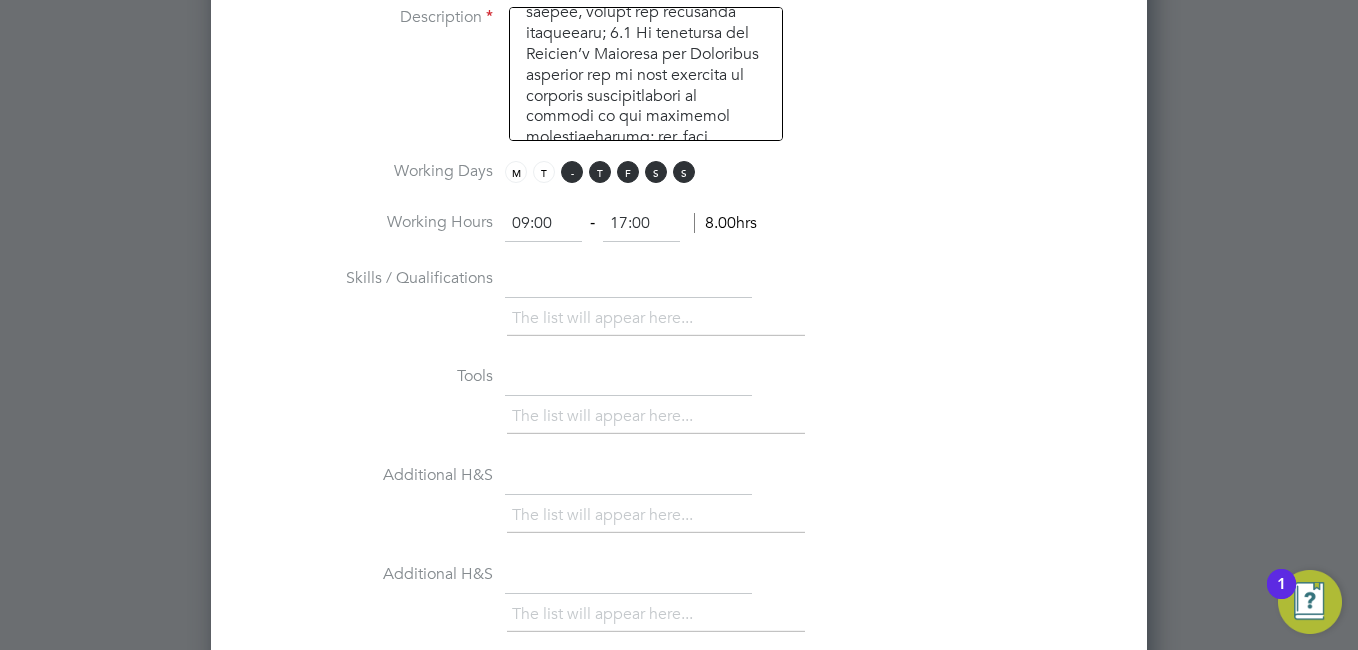 click on "W" at bounding box center (572, 172) 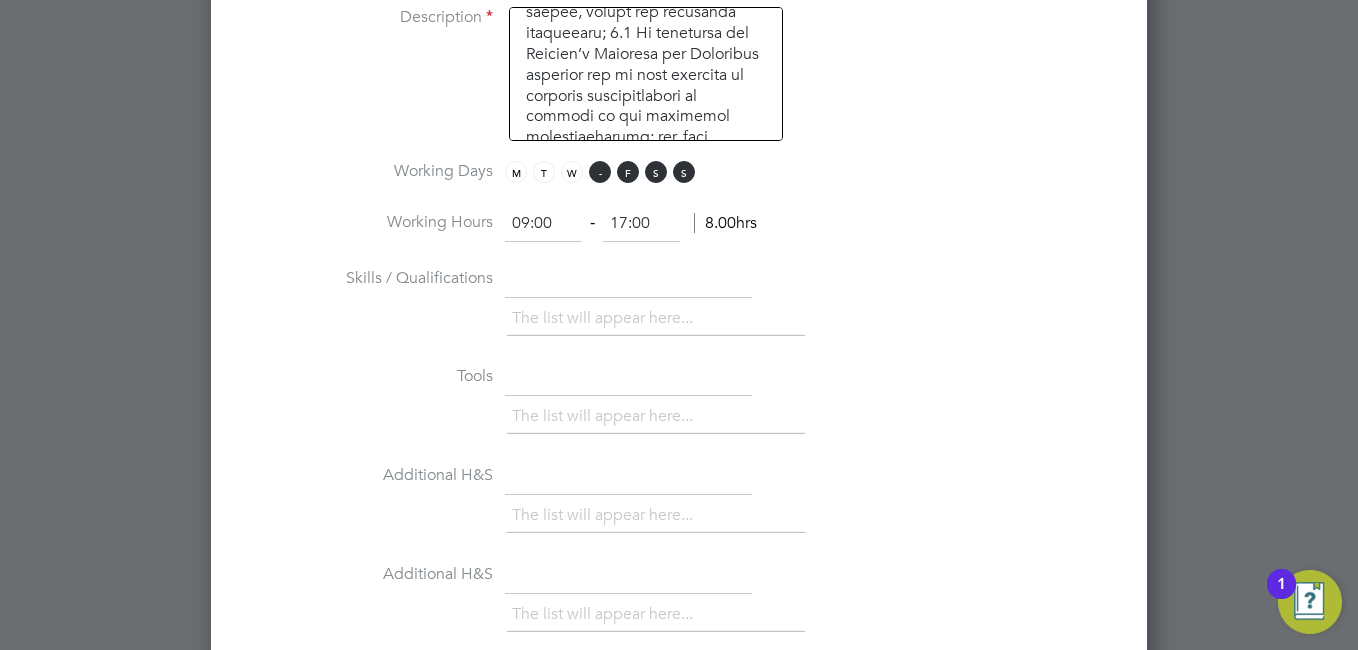 click on "T" at bounding box center [600, 172] 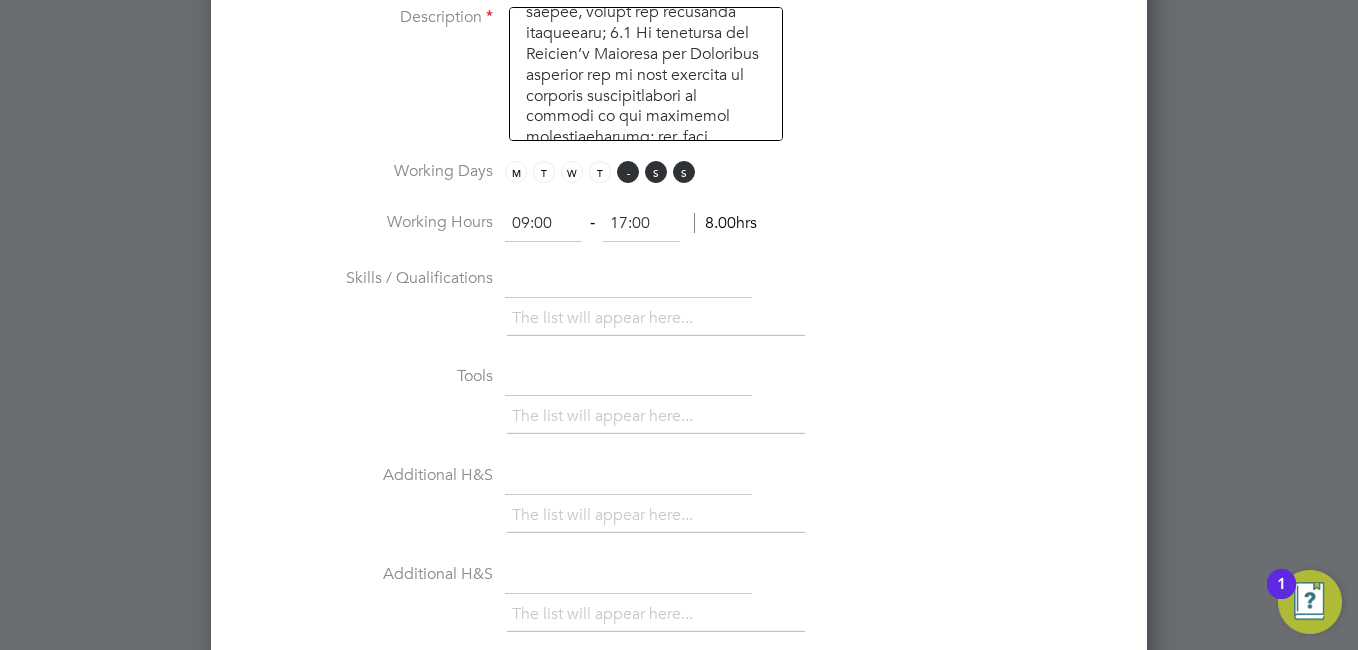 click on "F" at bounding box center (628, 172) 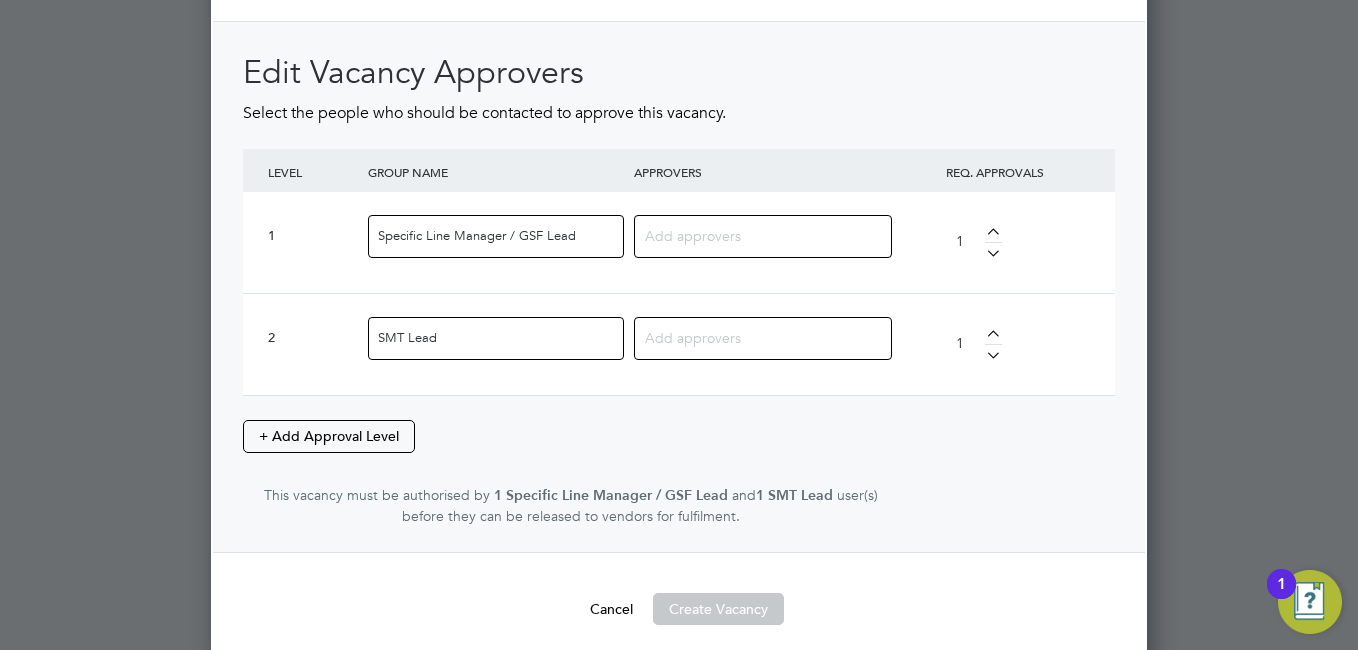 scroll, scrollTop: 2630, scrollLeft: 0, axis: vertical 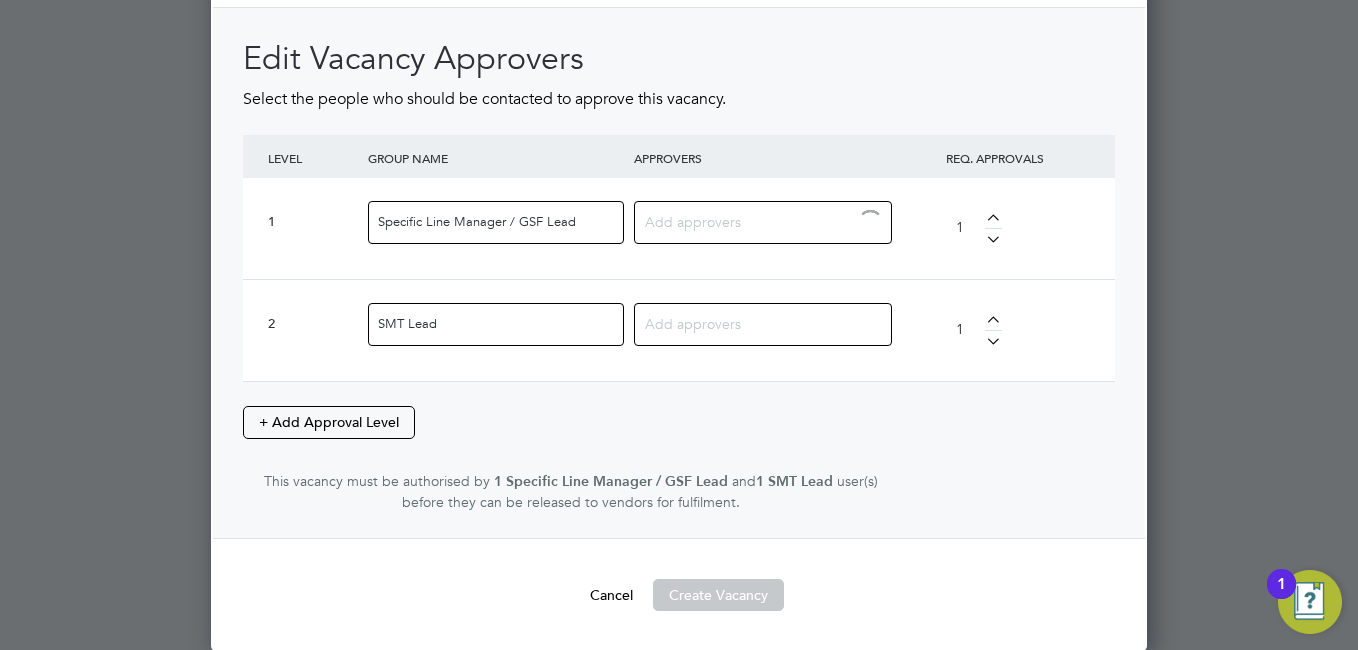 click at bounding box center [755, 221] 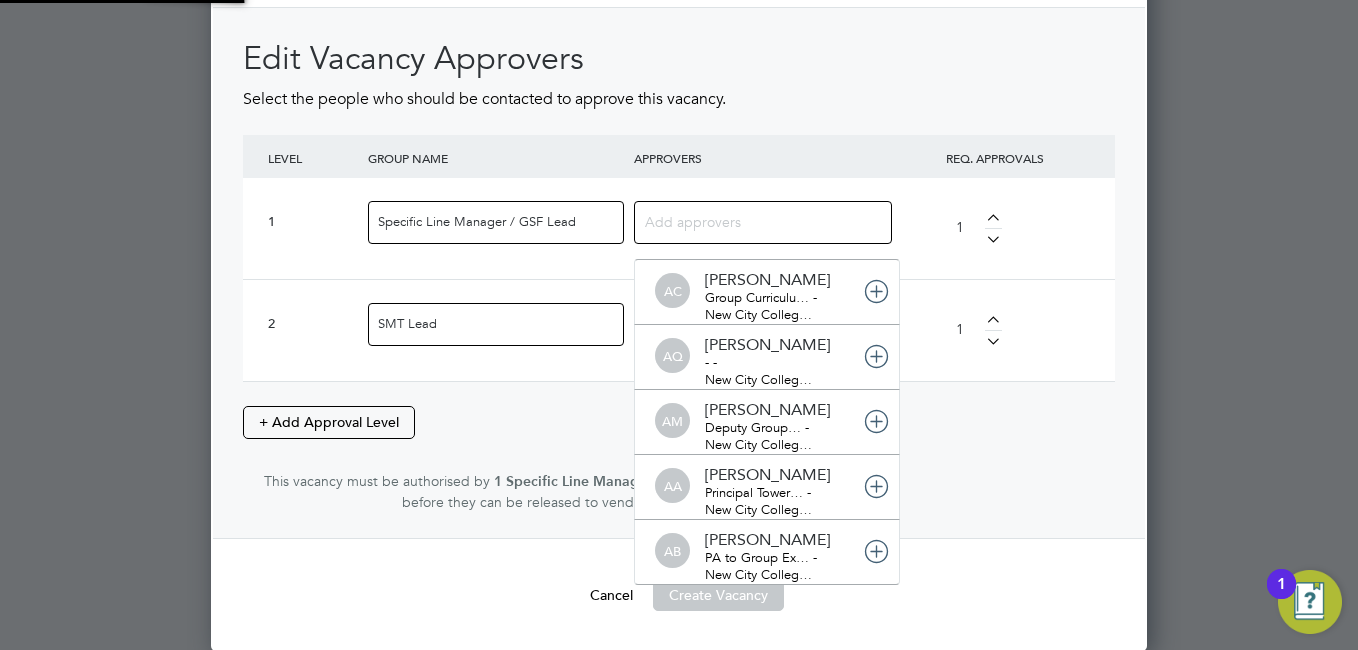 scroll, scrollTop: 10, scrollLeft: 10, axis: both 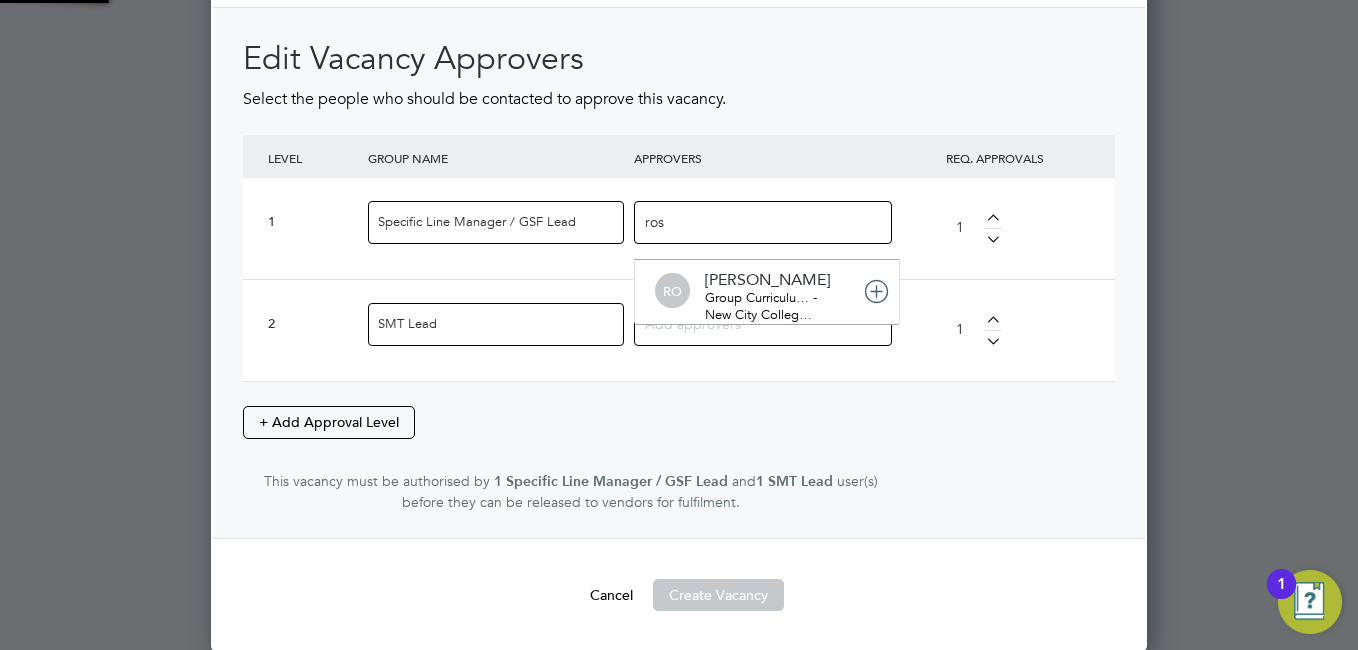 type on "rosl" 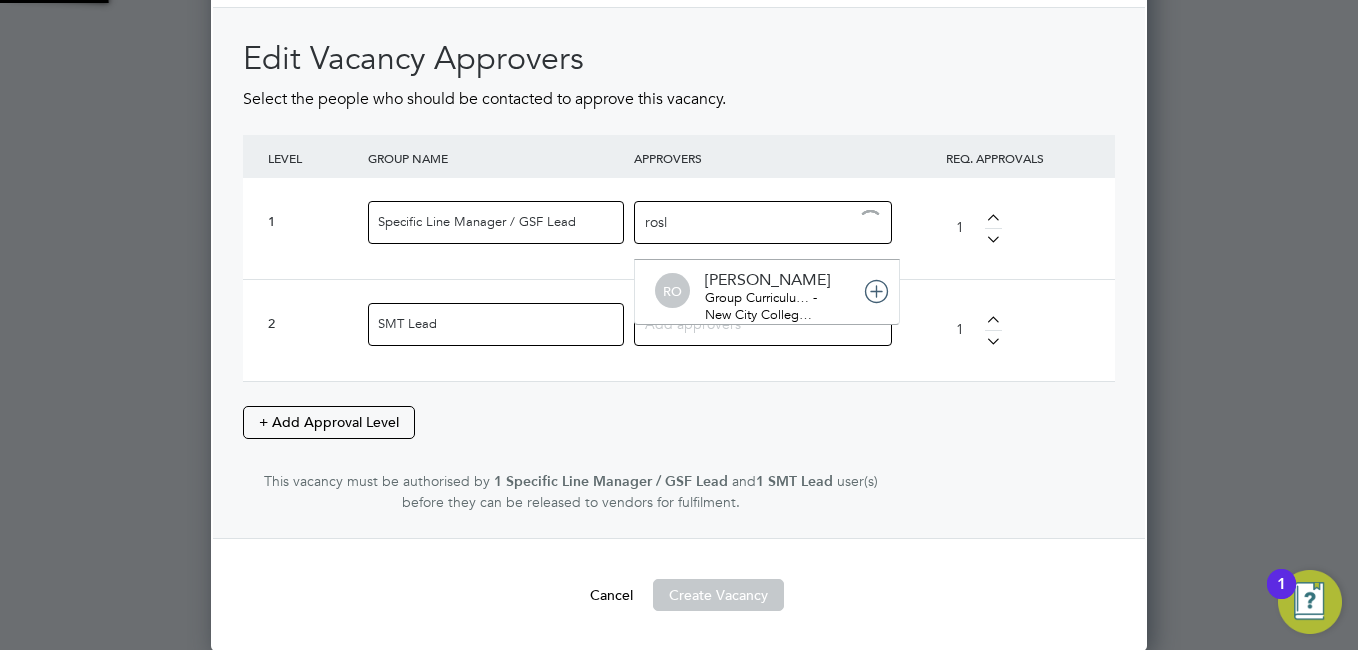 type 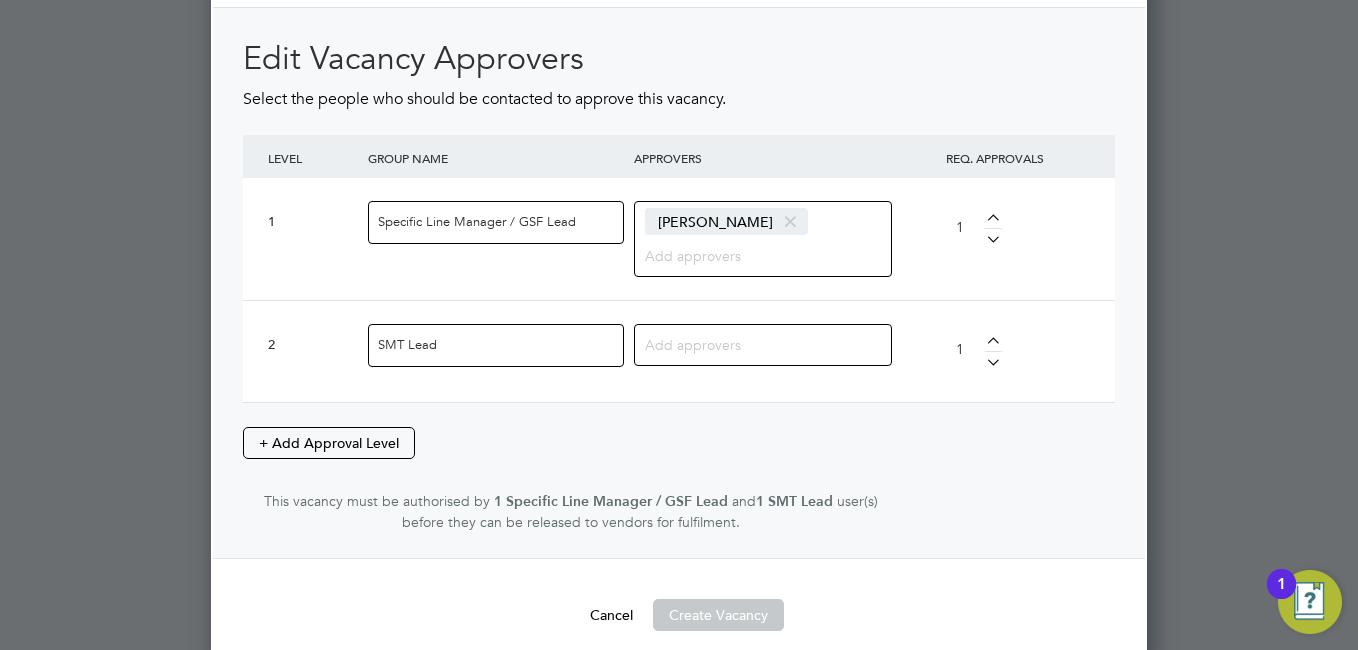 click at bounding box center (763, 345) 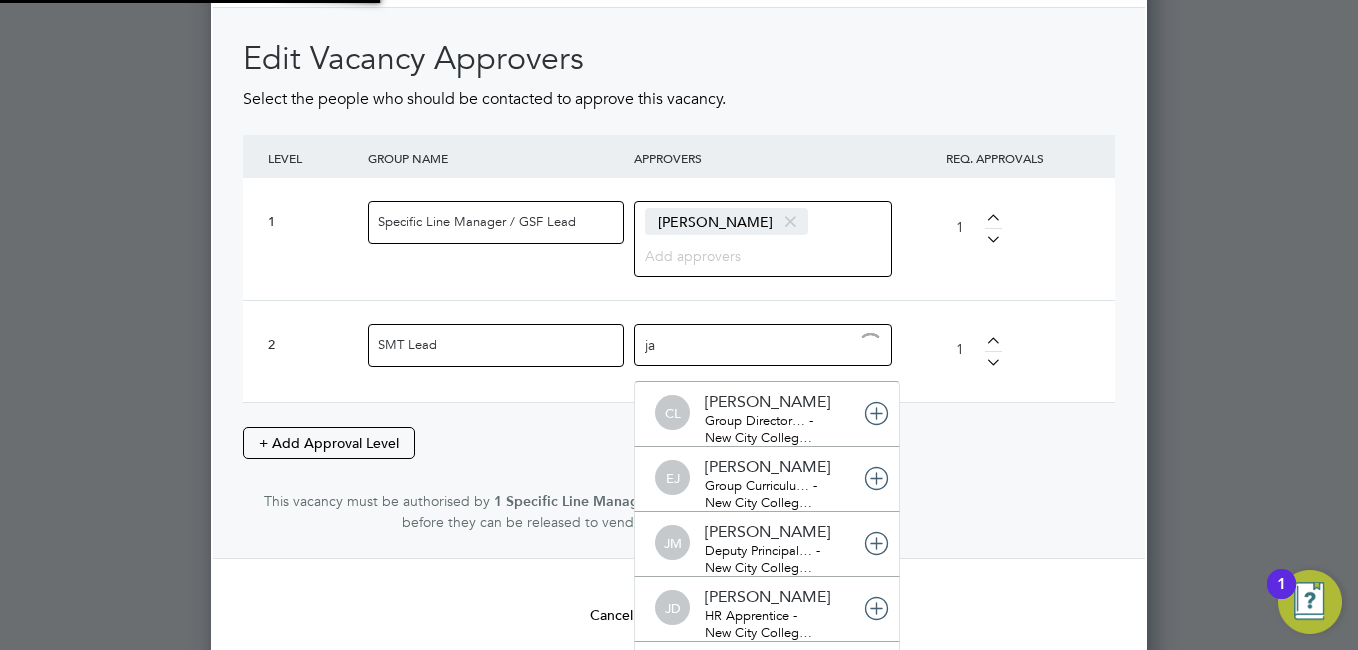 type on "jac" 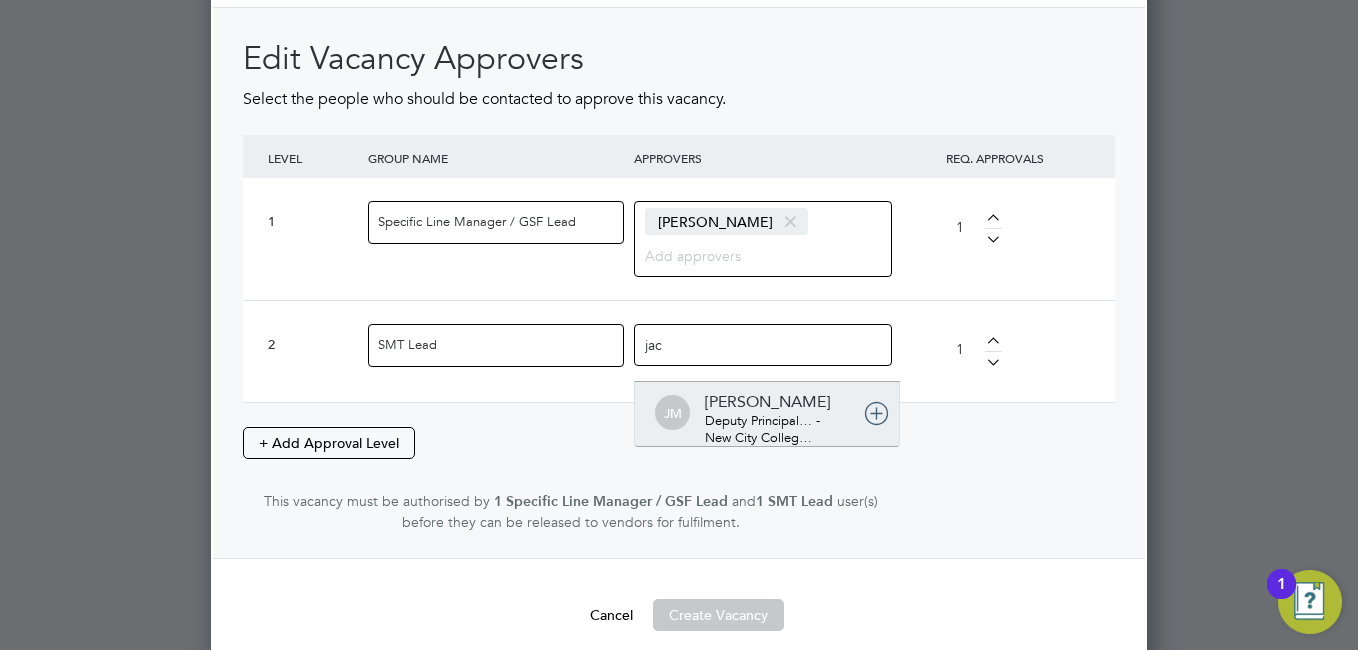 type 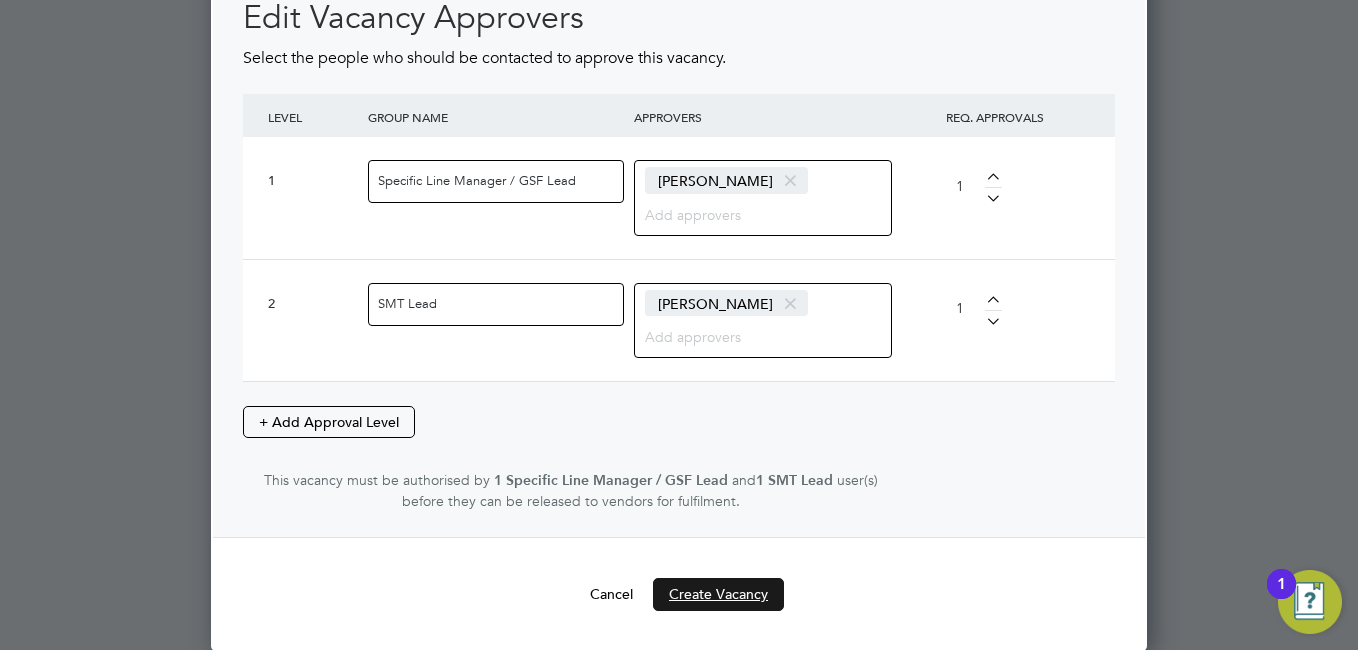 click on "Create Vacancy" at bounding box center (718, 594) 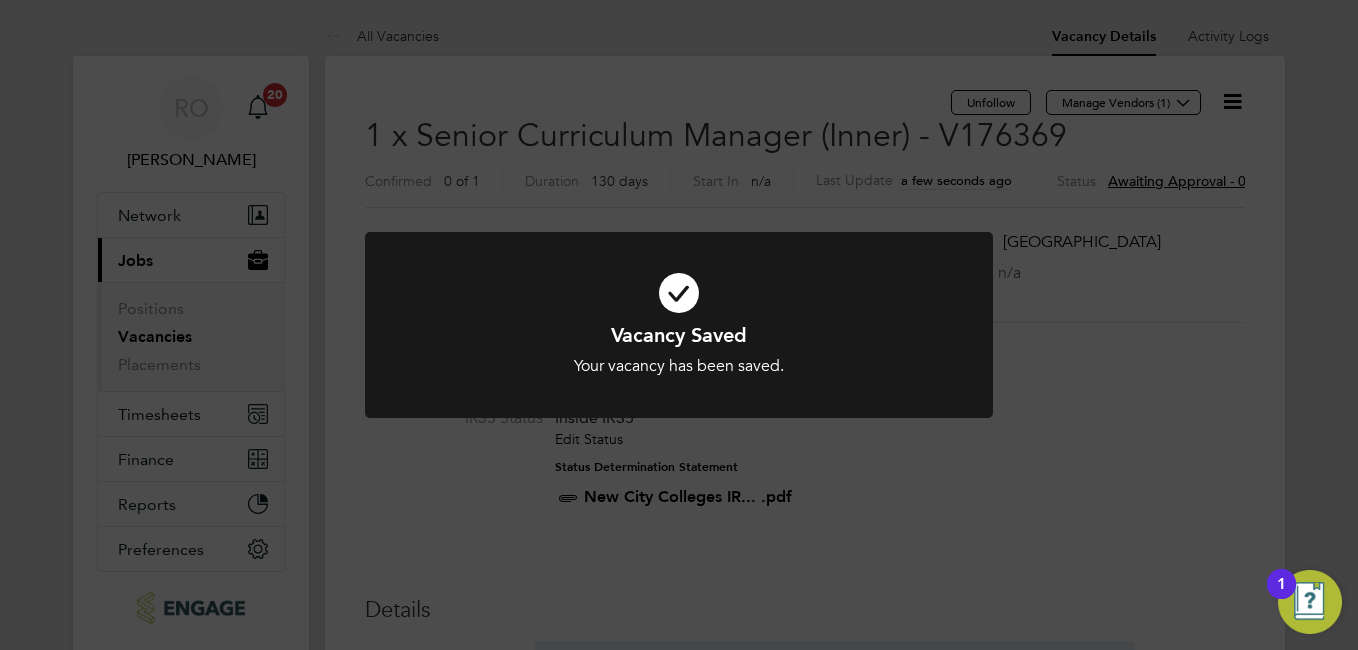 click on "Vacancy Saved Your vacancy has been saved. Cancel Okay" 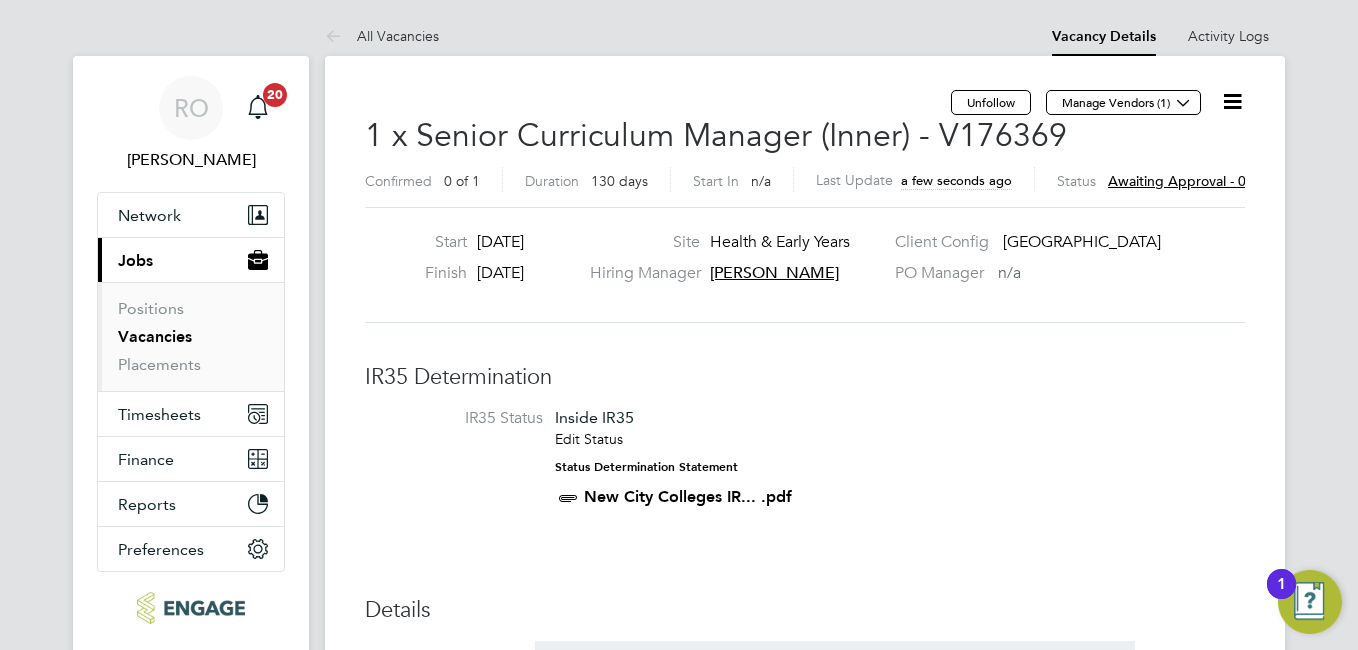 click on "Vacancies" at bounding box center (155, 336) 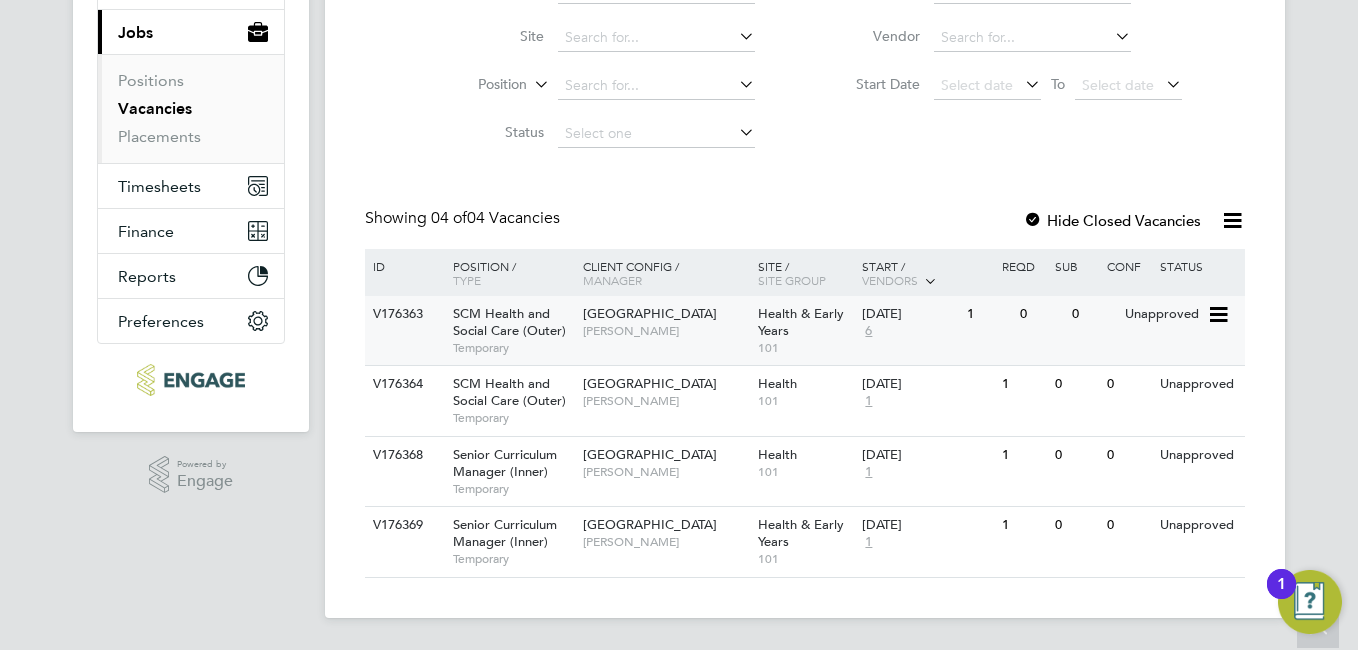 click on "Havering Sixth Form Campus   Roslyn O'Garro" 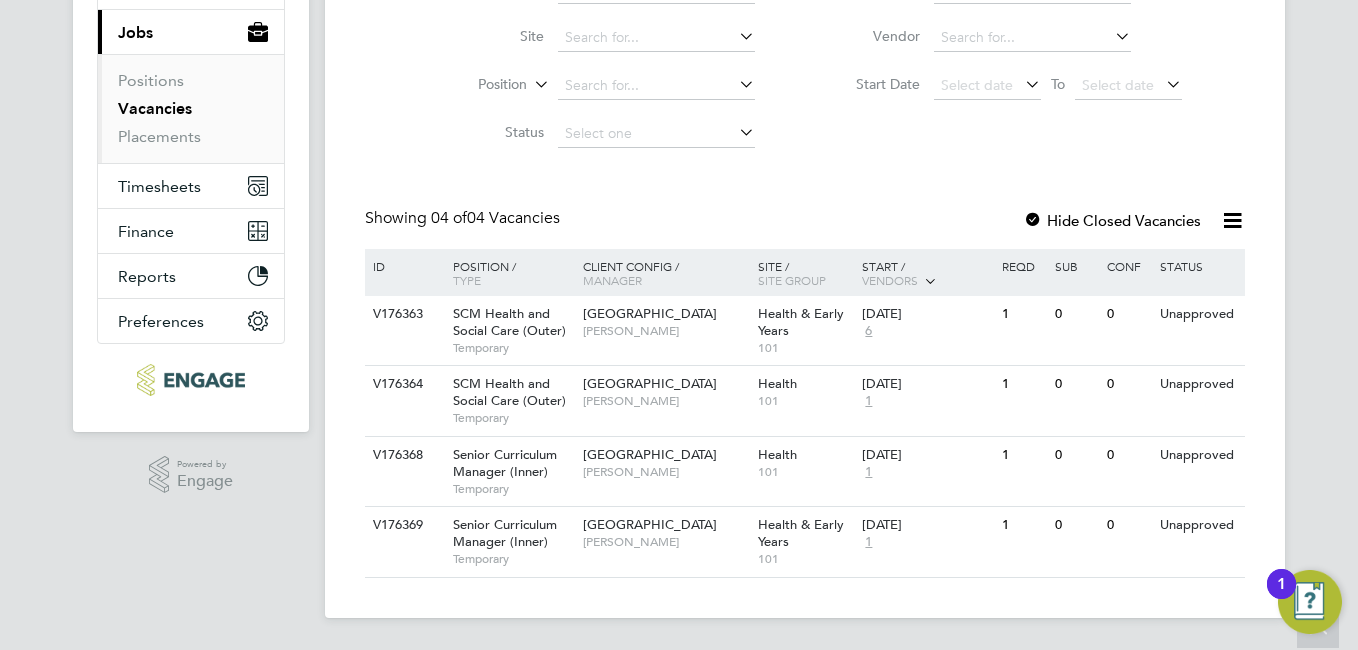 click on "Vacancies" at bounding box center (155, 108) 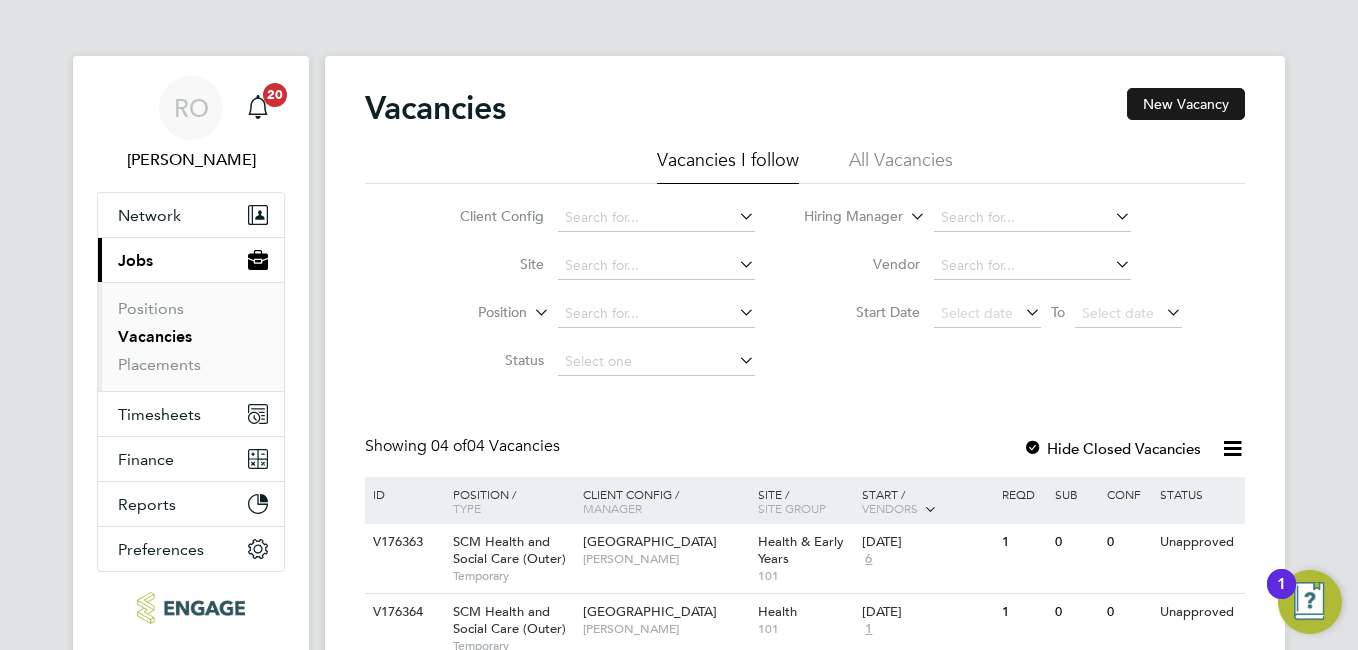 click on "New Vacancy" 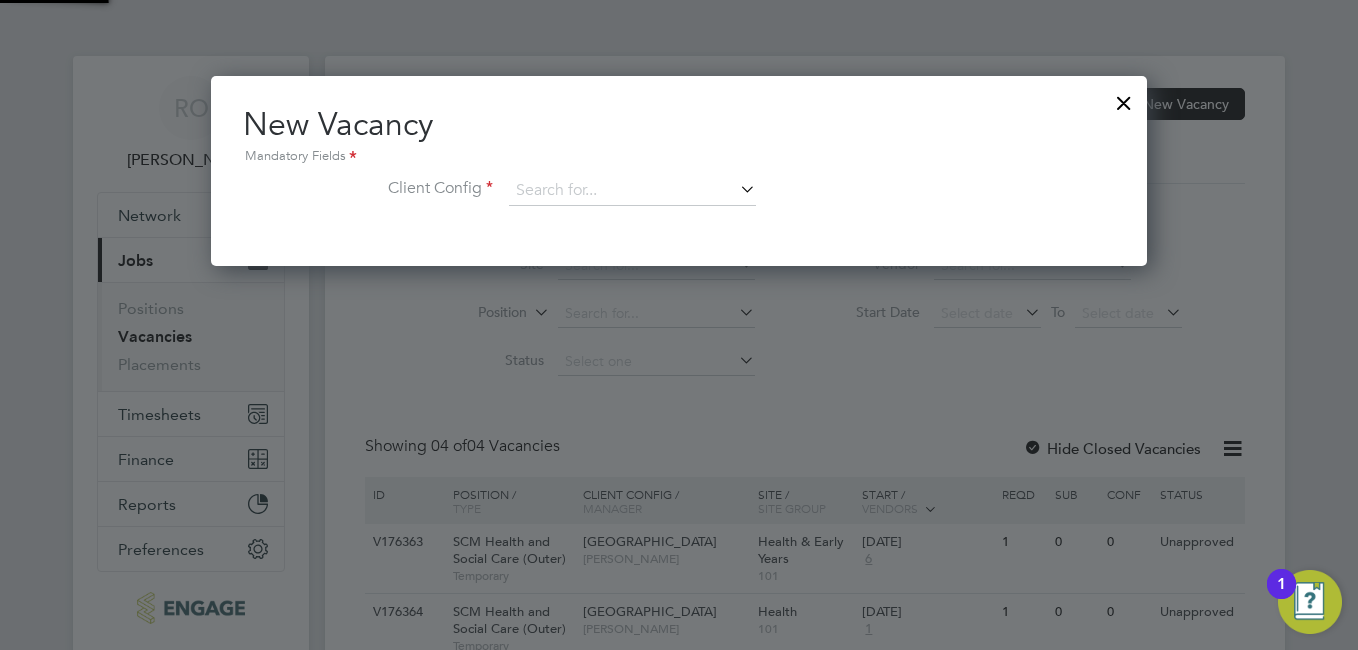 scroll, scrollTop: 10, scrollLeft: 10, axis: both 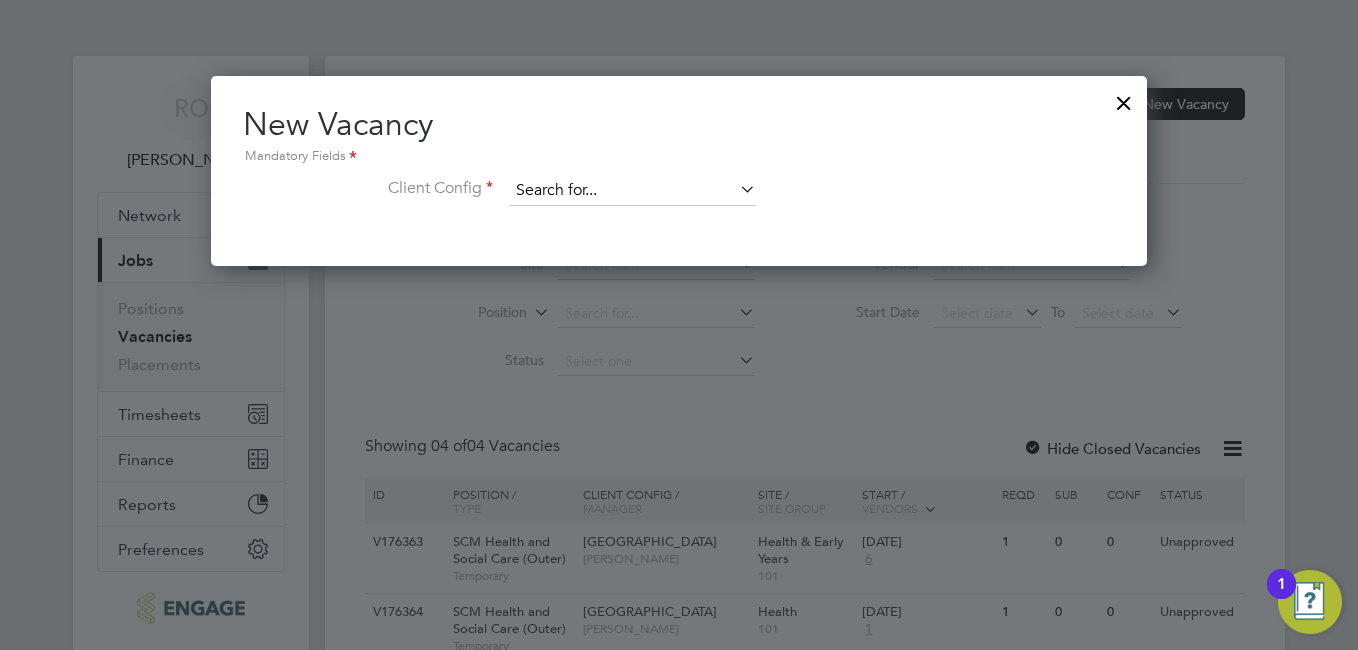 click at bounding box center [632, 191] 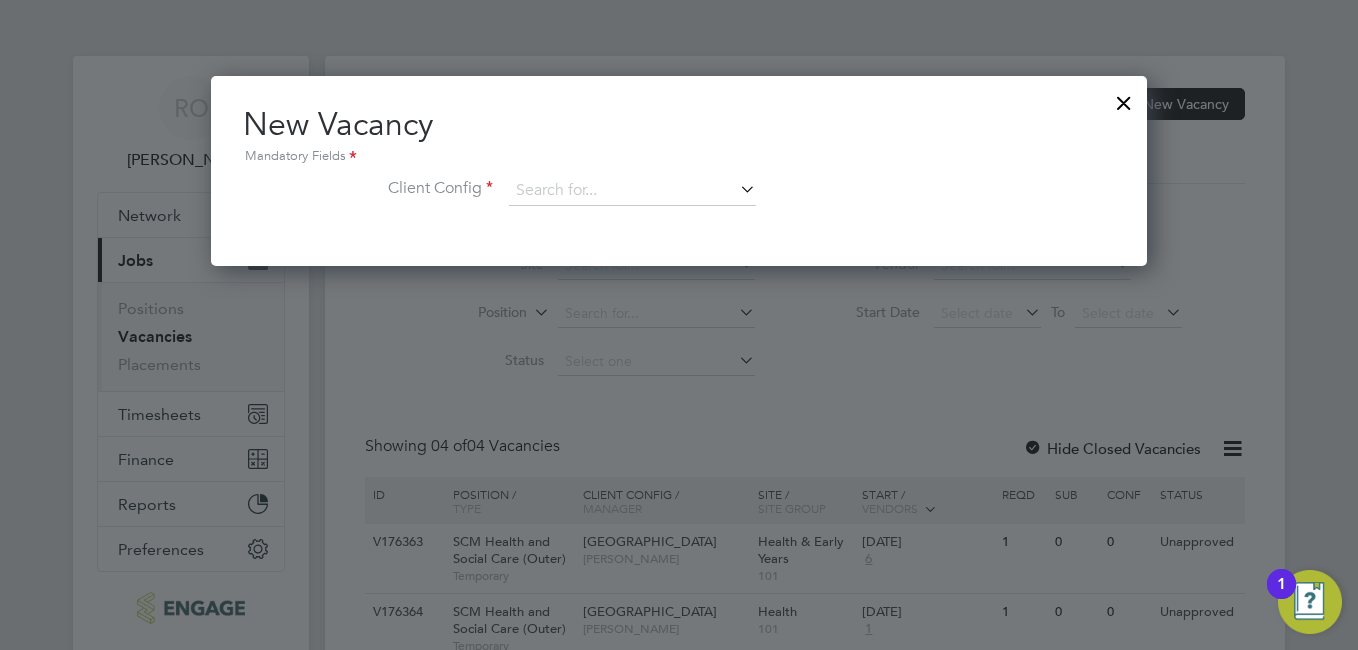 click on "BSix" 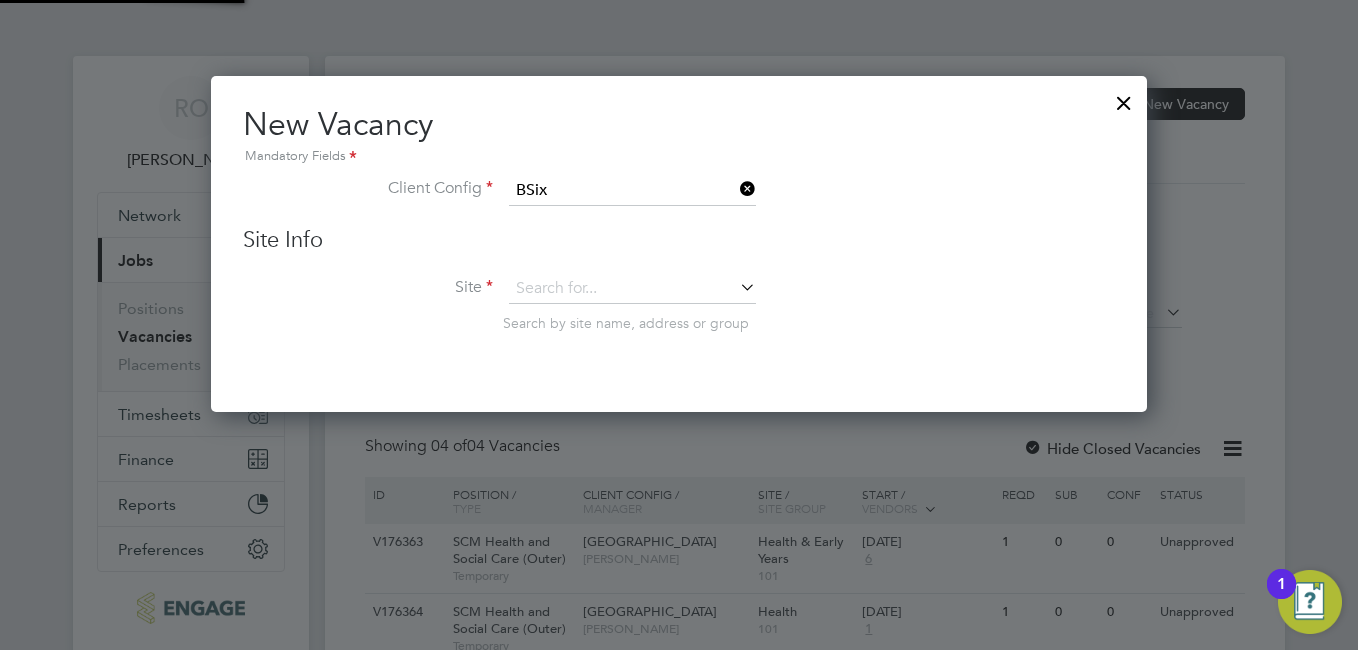 scroll, scrollTop: 10, scrollLeft: 10, axis: both 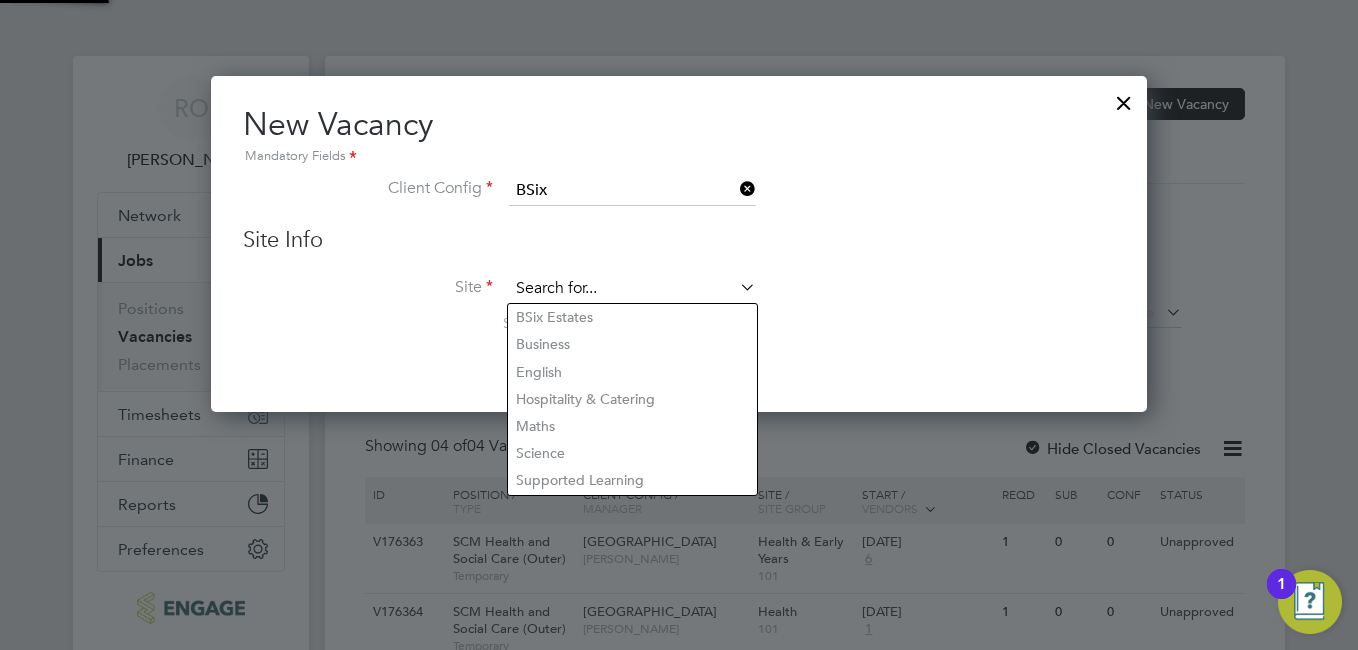 click at bounding box center (632, 289) 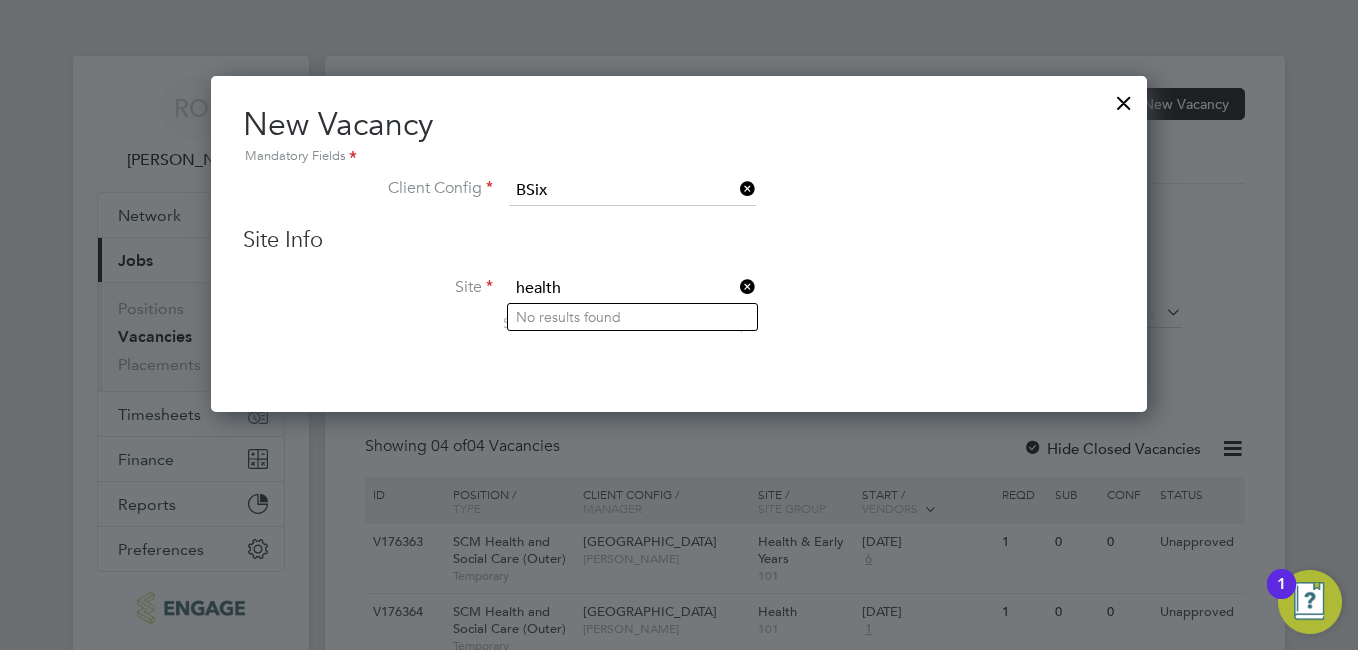 type on "health" 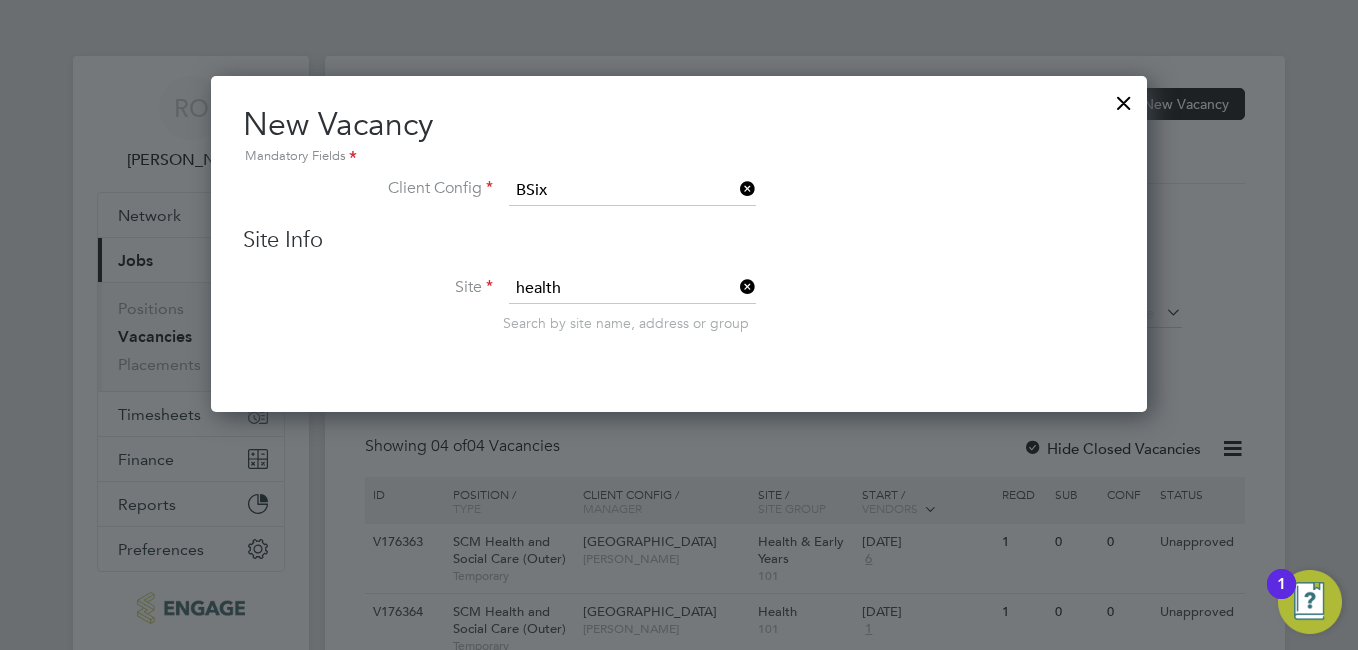 click on "No results found" 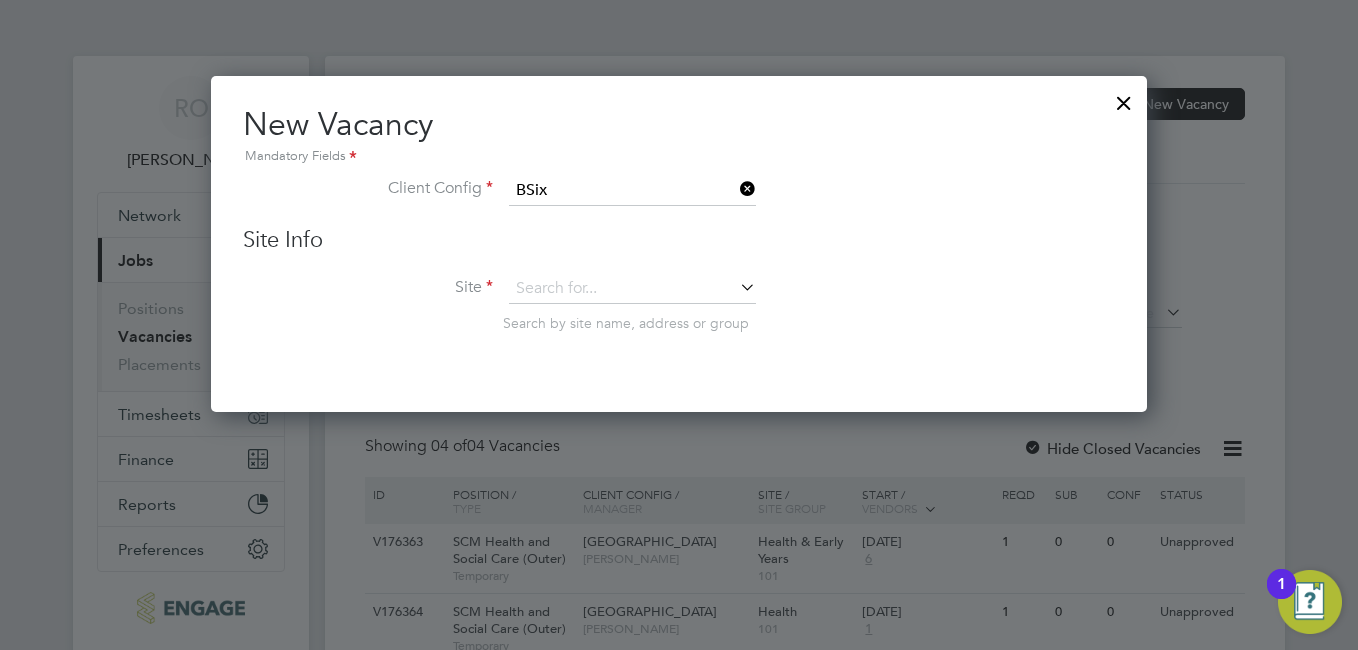 click on "Search by site name, address or group" at bounding box center (626, 323) 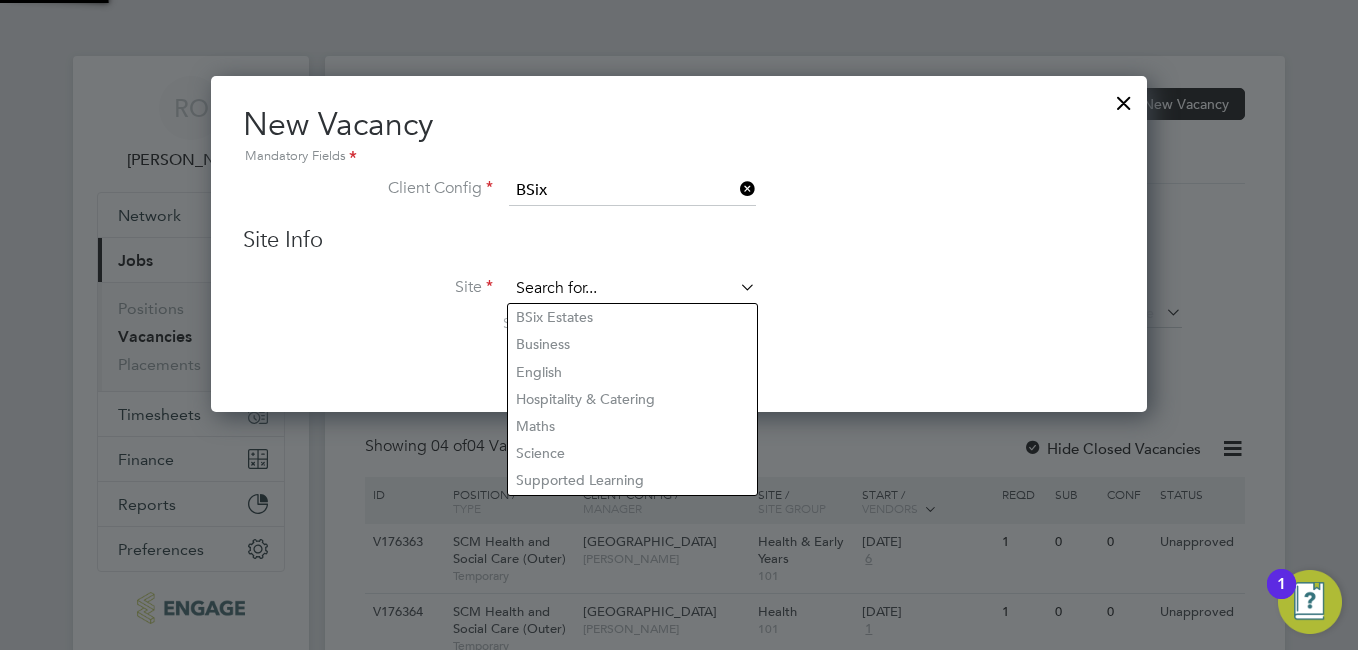 click at bounding box center [632, 289] 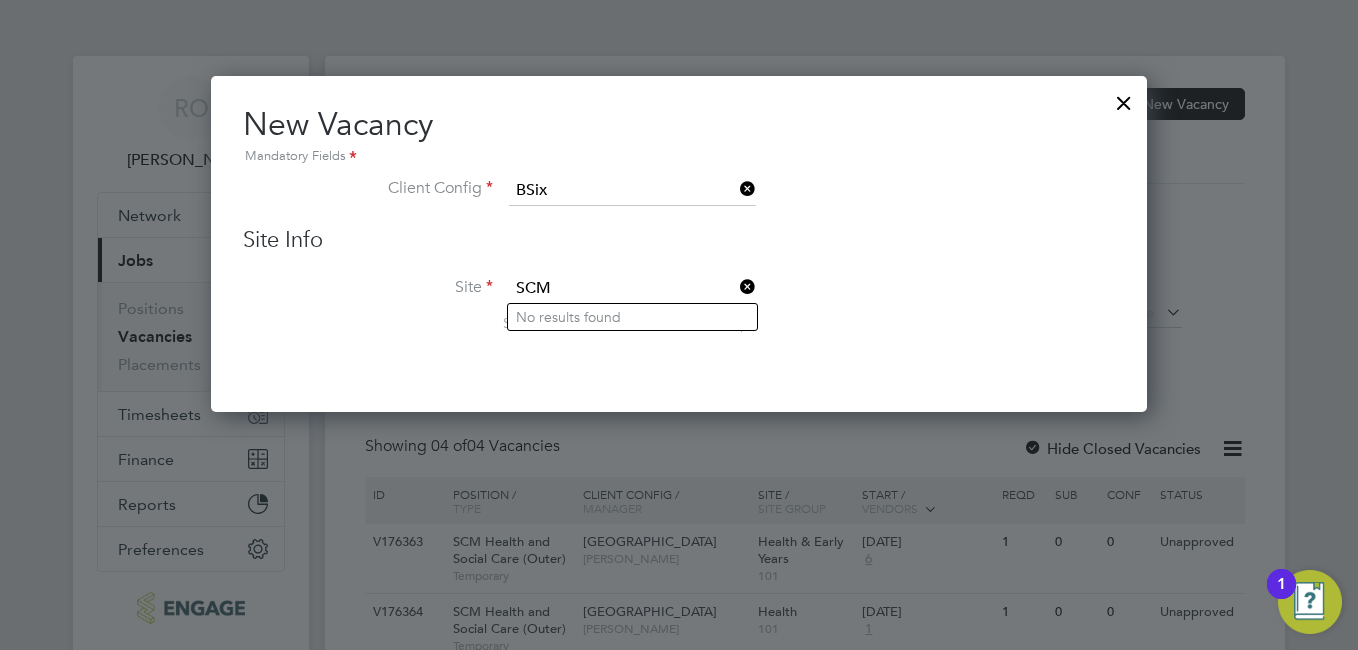 type on "SCM" 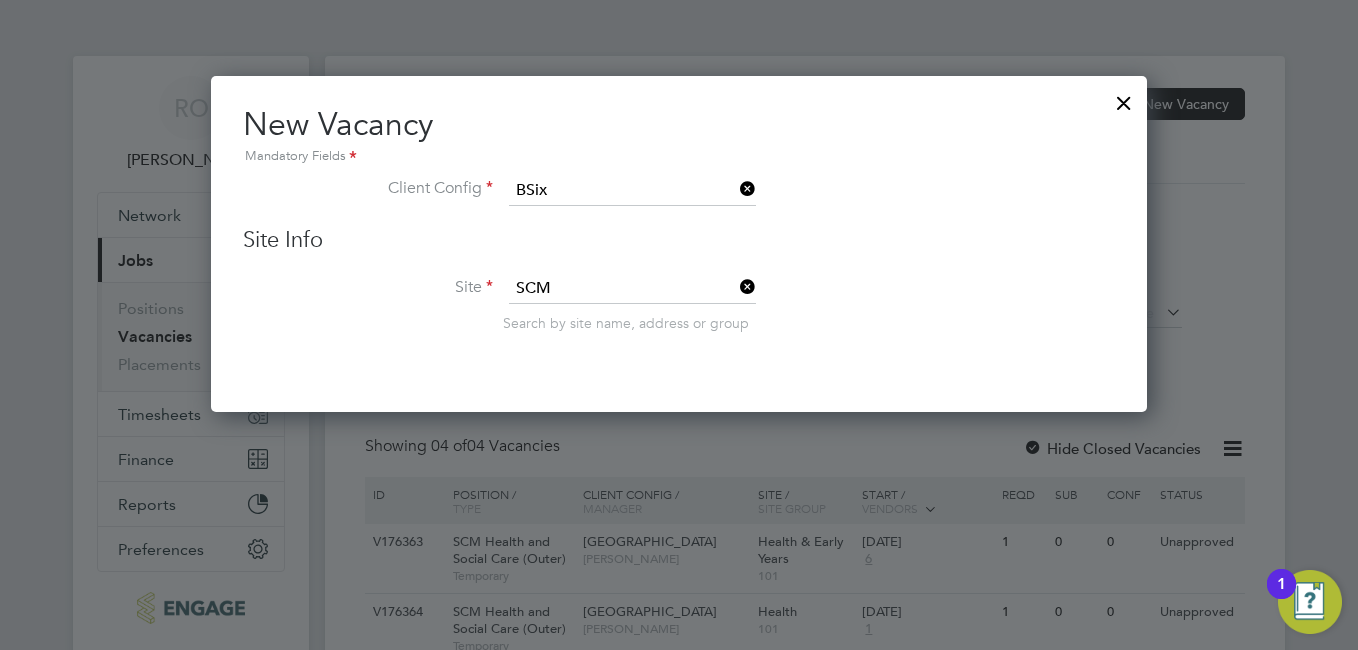 click on "Site Info Site   SCM Search by site name, address or group" at bounding box center (679, 299) 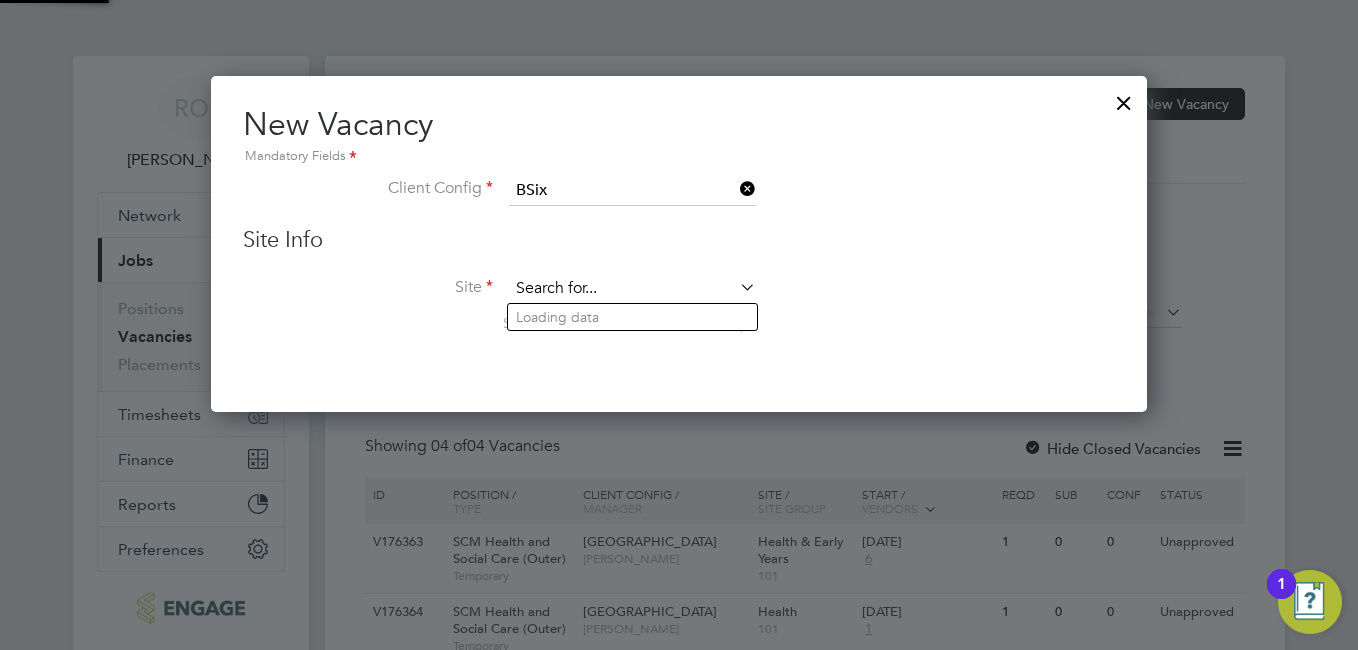 click at bounding box center (632, 289) 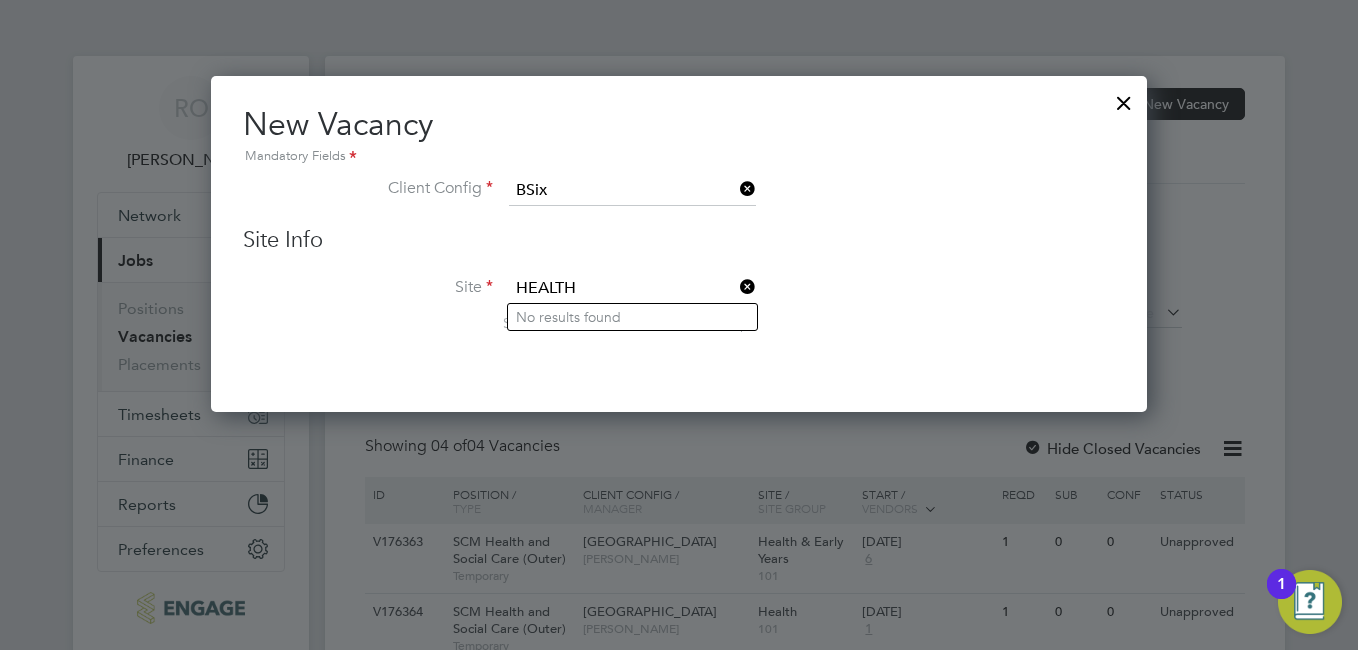 type on "HEALTH" 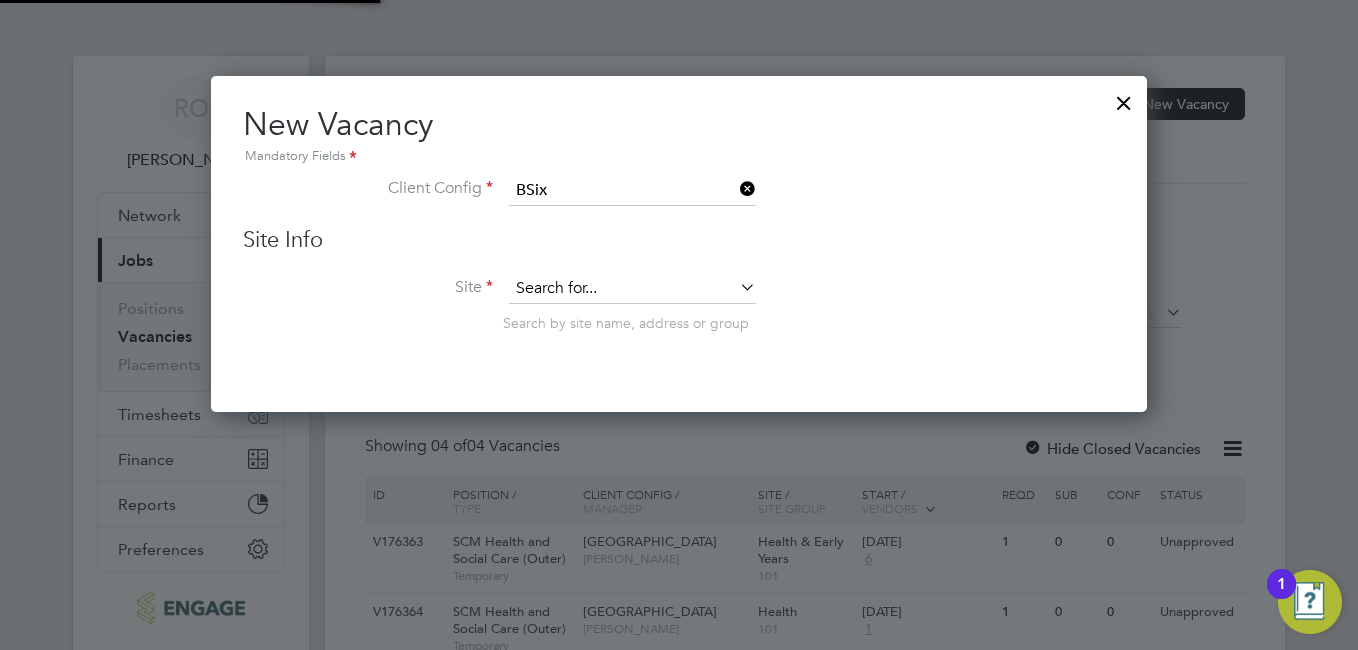 type on "BSix Estates" 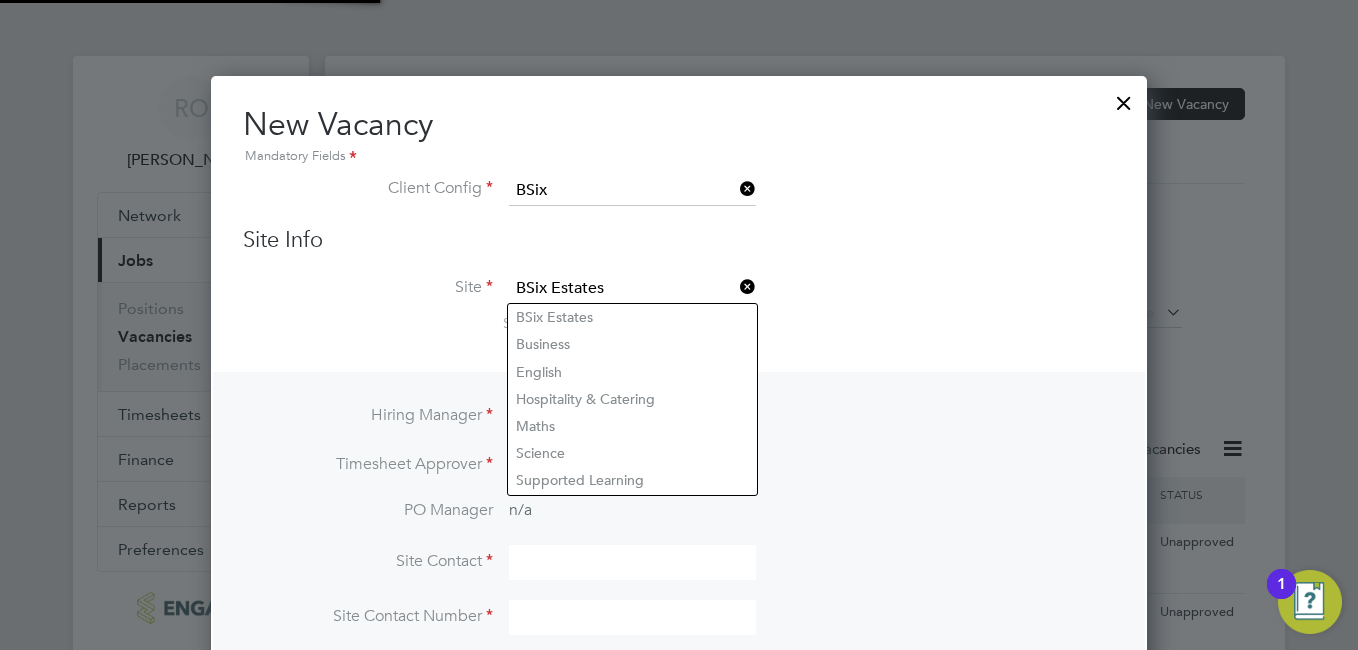 scroll, scrollTop: 10, scrollLeft: 10, axis: both 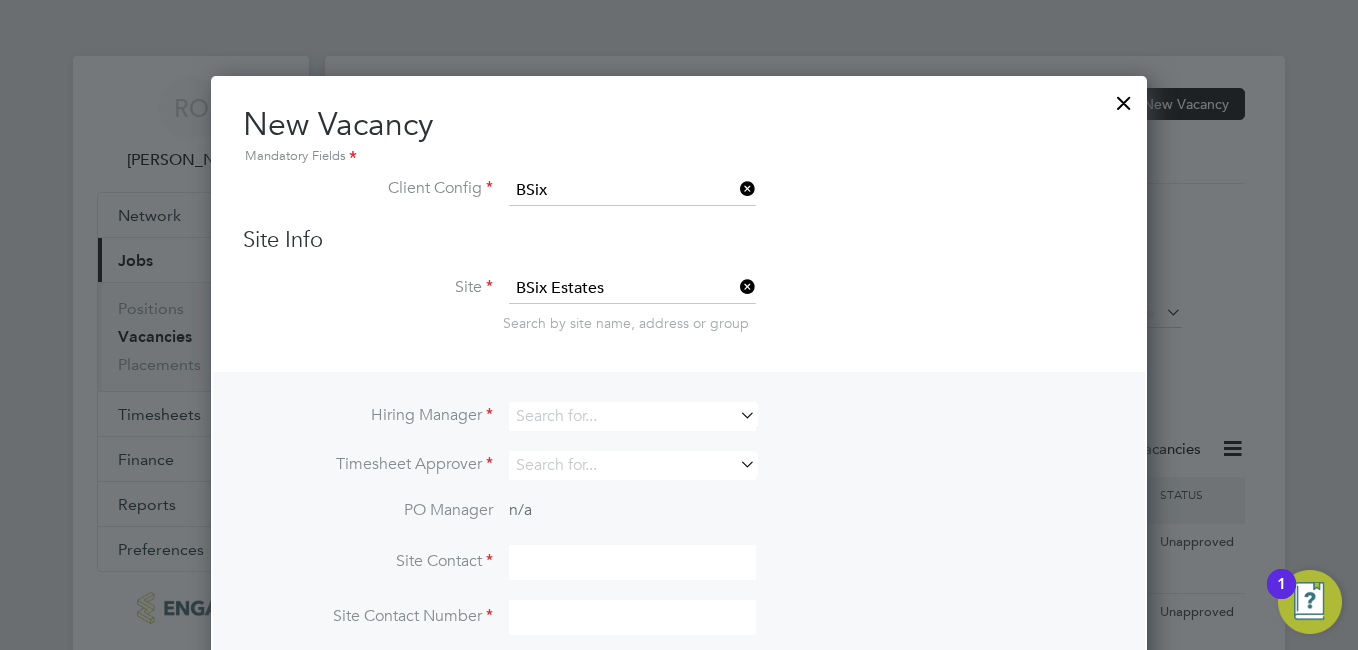 click on "Search by site name, address or group" at bounding box center (809, 323) 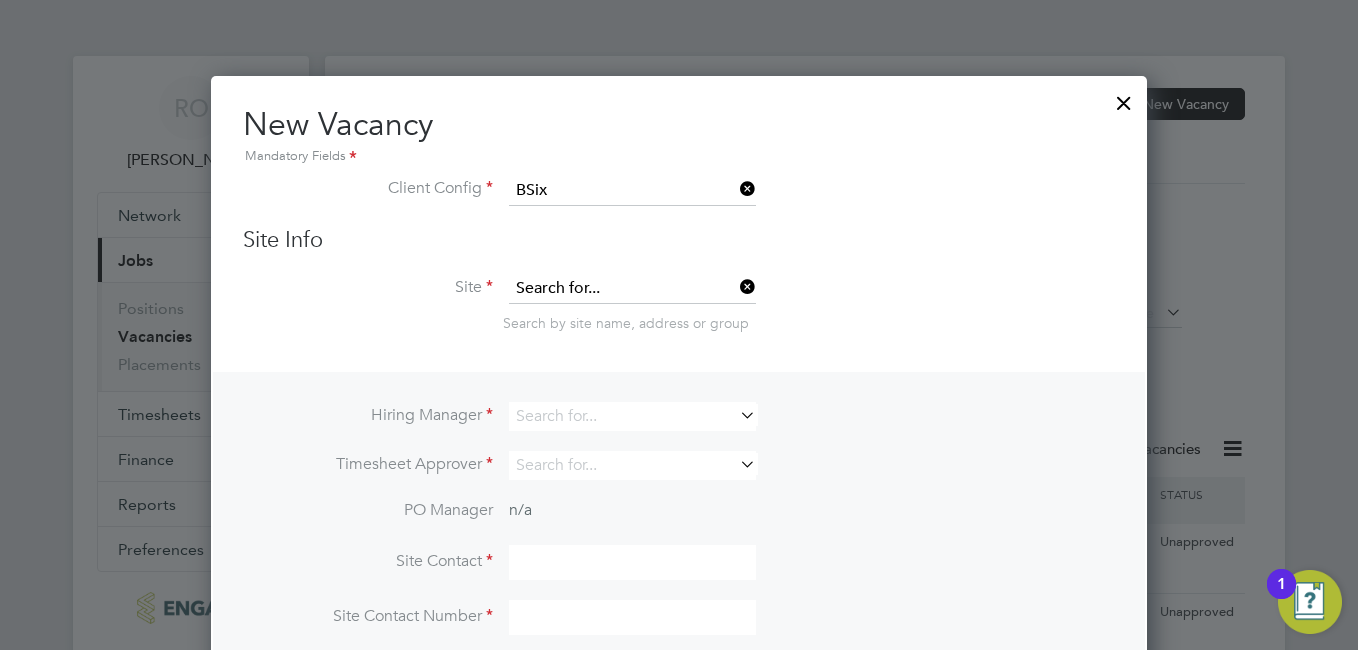 click at bounding box center (632, 289) 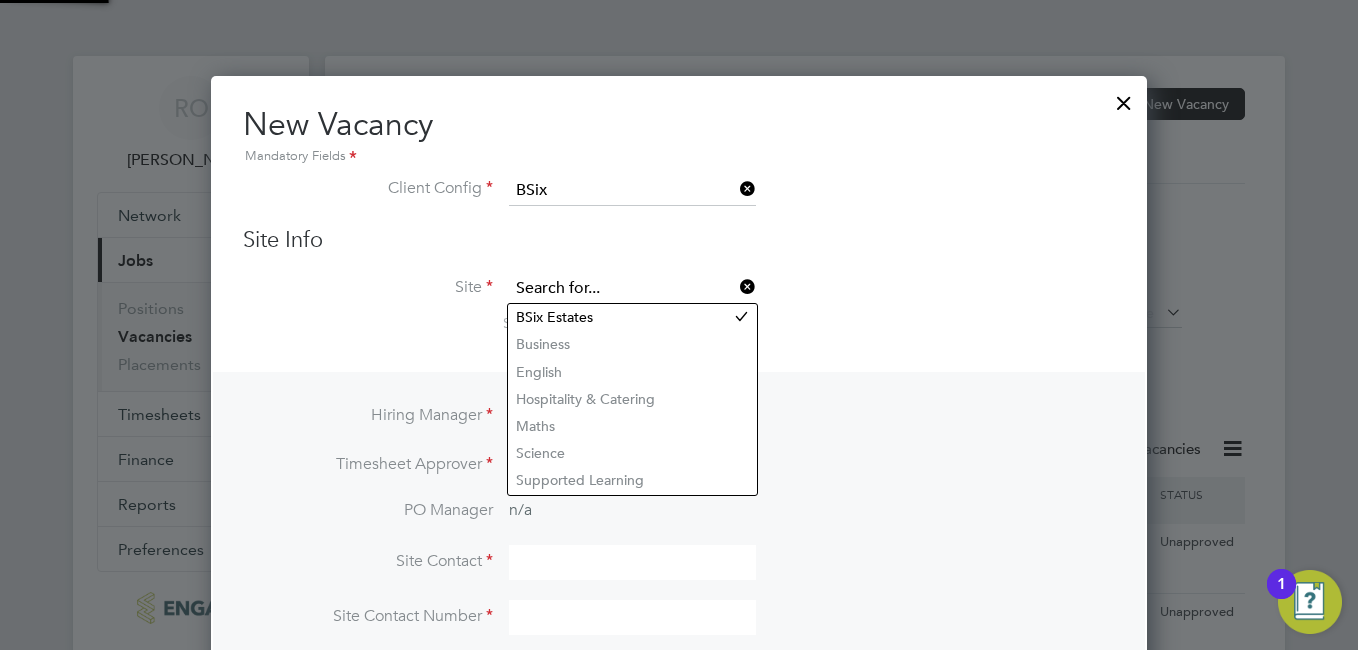 scroll, scrollTop: 338, scrollLeft: 937, axis: both 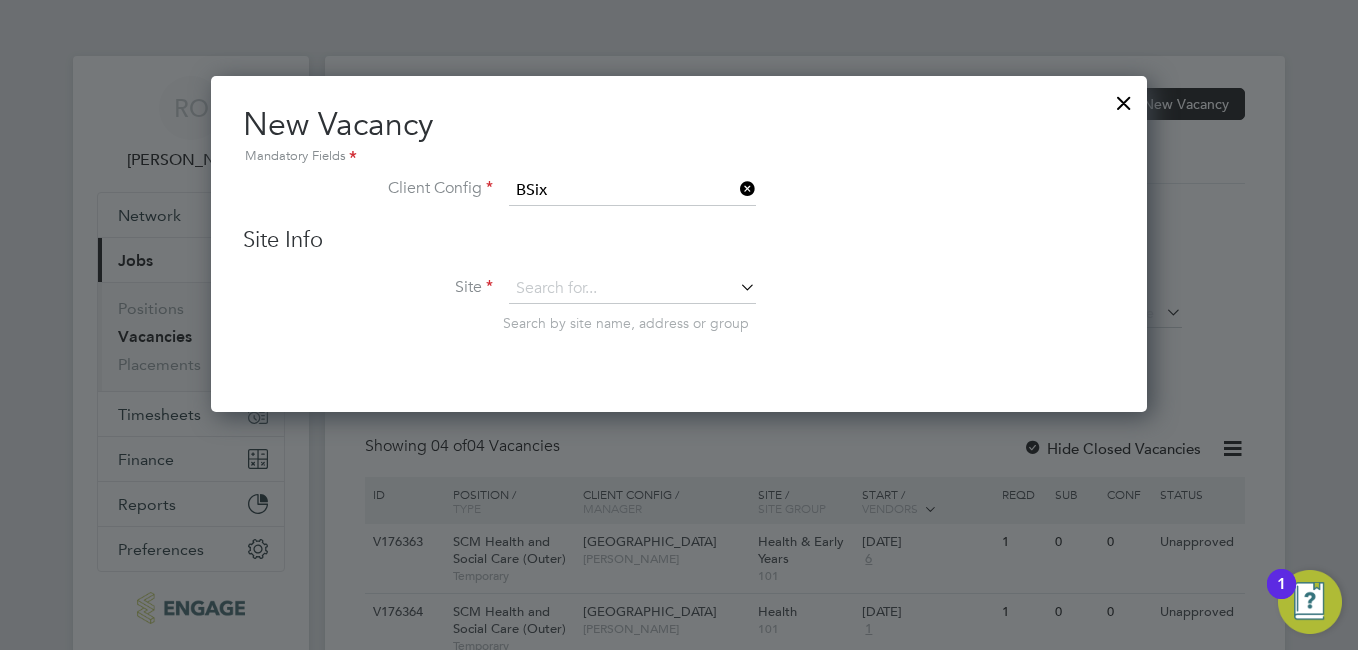 click on "Science" 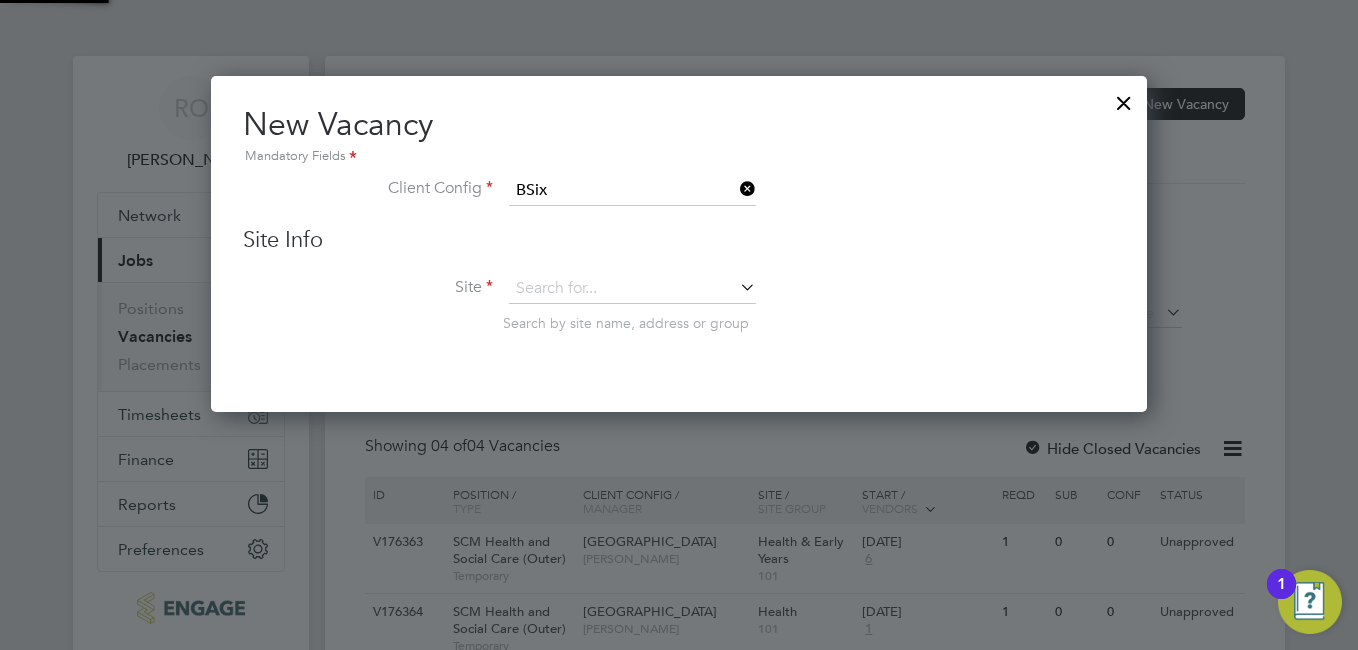 type on "Science" 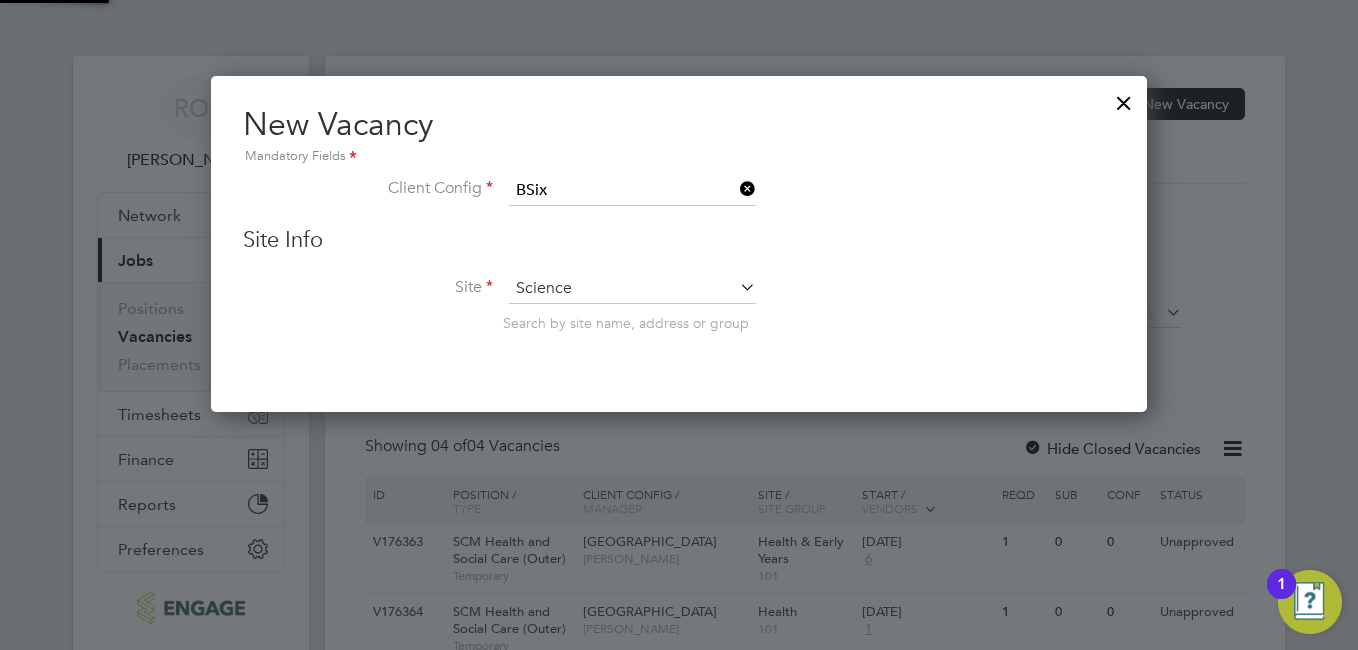 scroll, scrollTop: 10, scrollLeft: 10, axis: both 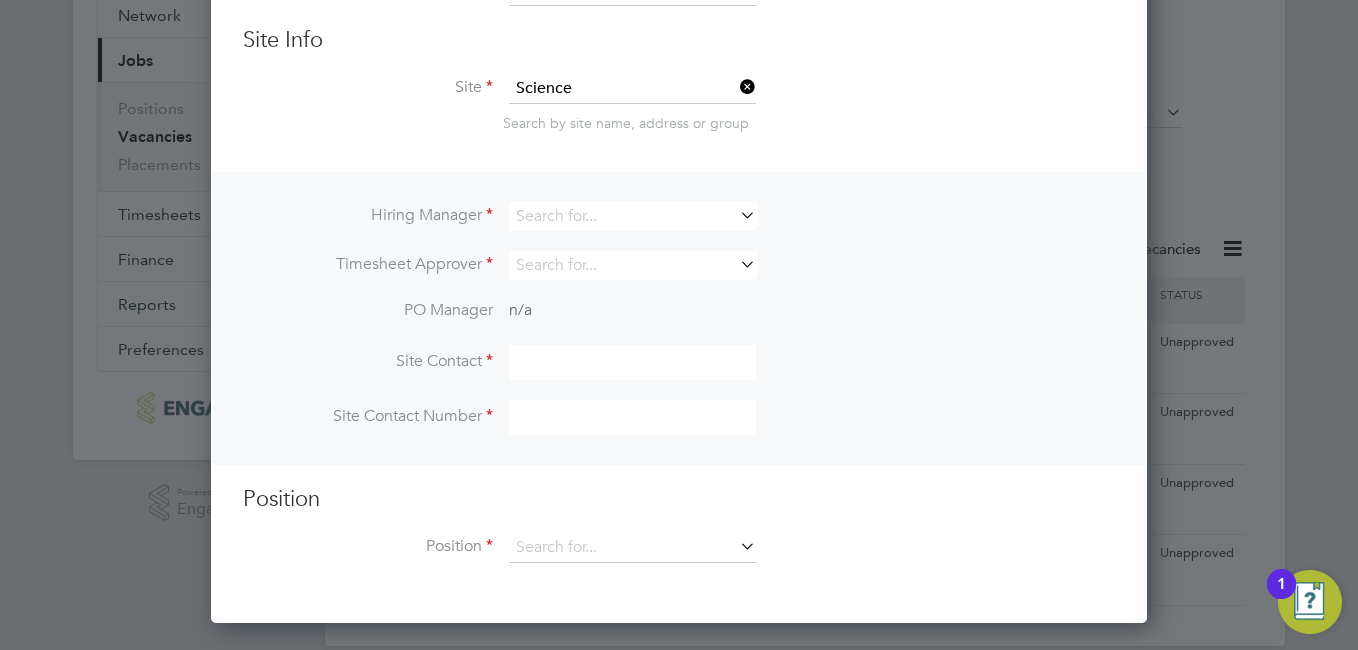 click at bounding box center (736, 215) 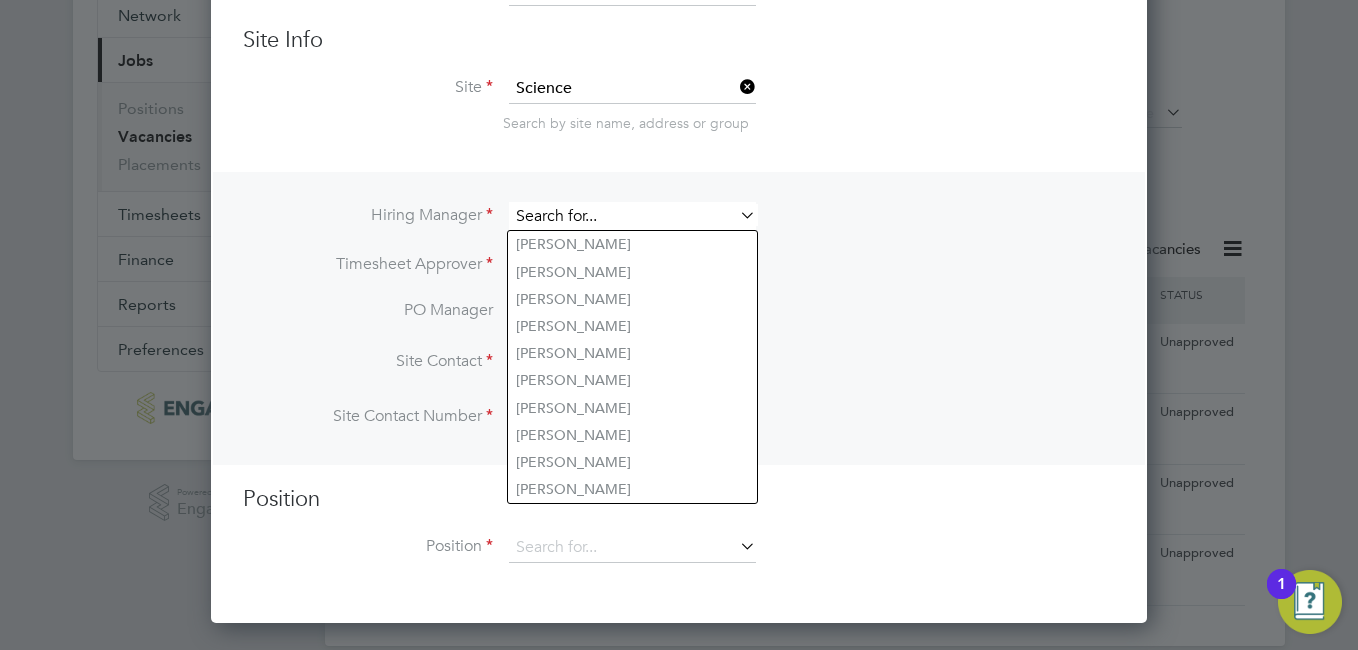 click at bounding box center (632, 216) 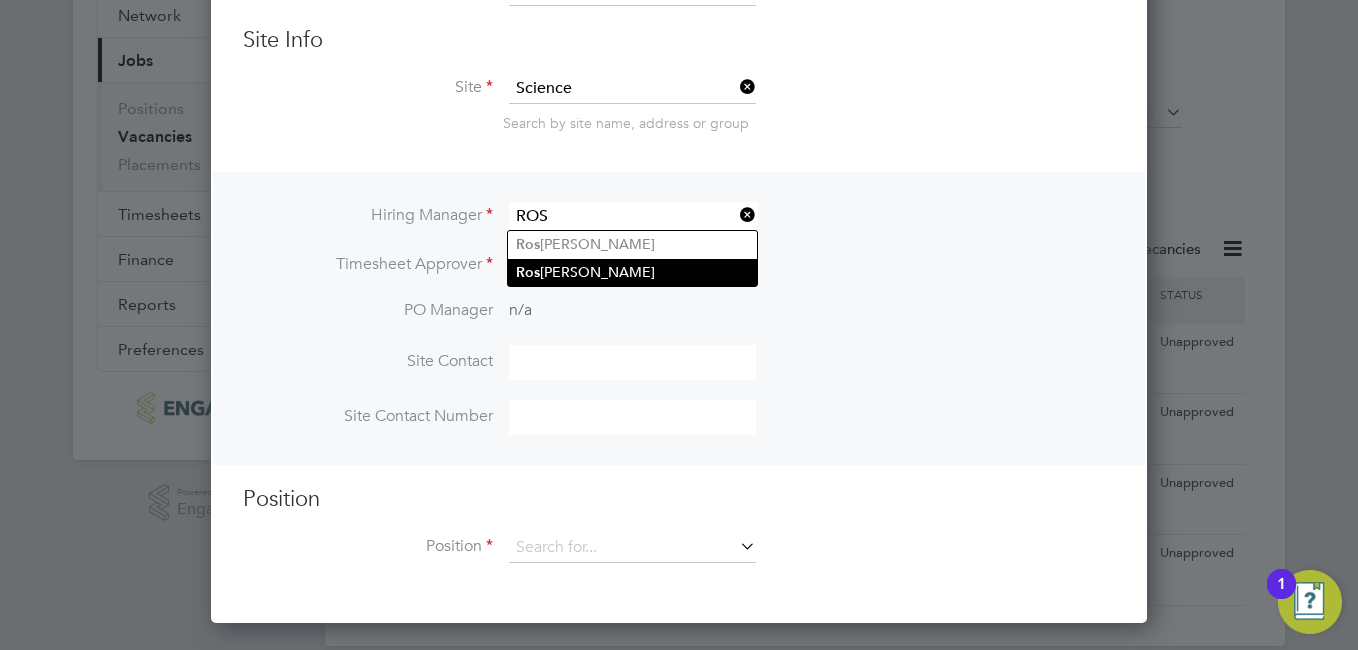 click on "Ros lyn O'Garro" 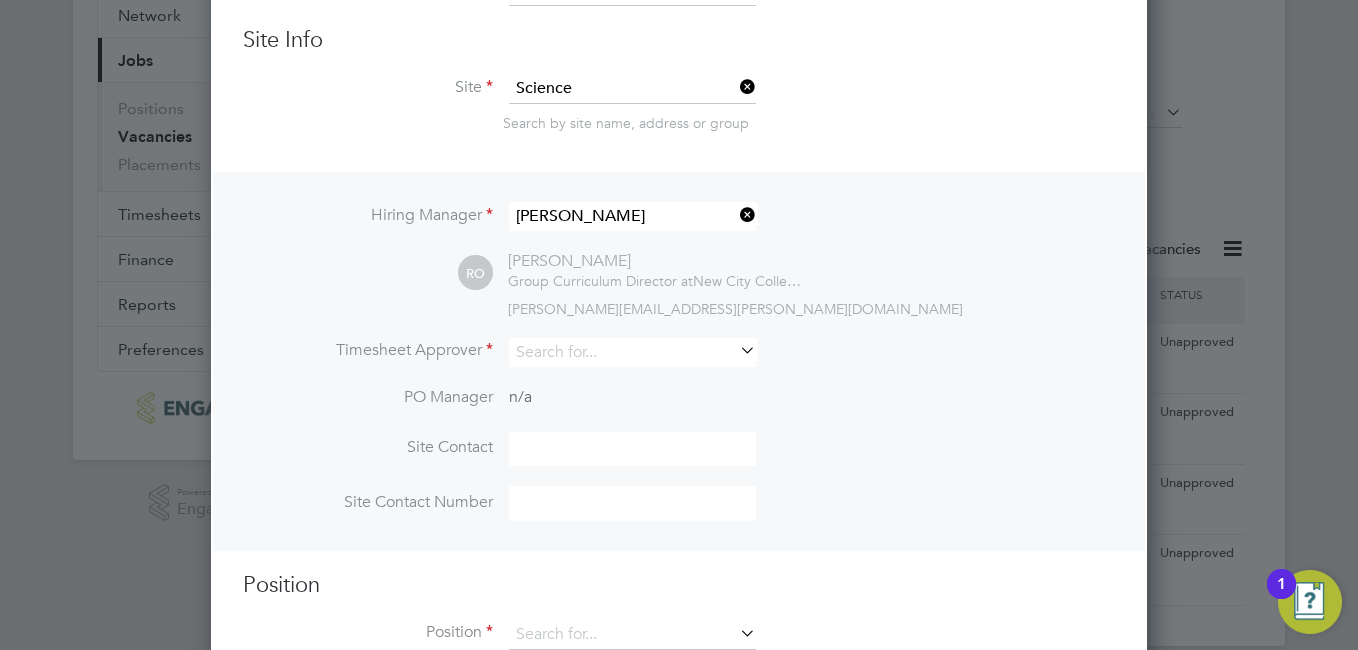 scroll, scrollTop: 10, scrollLeft: 10, axis: both 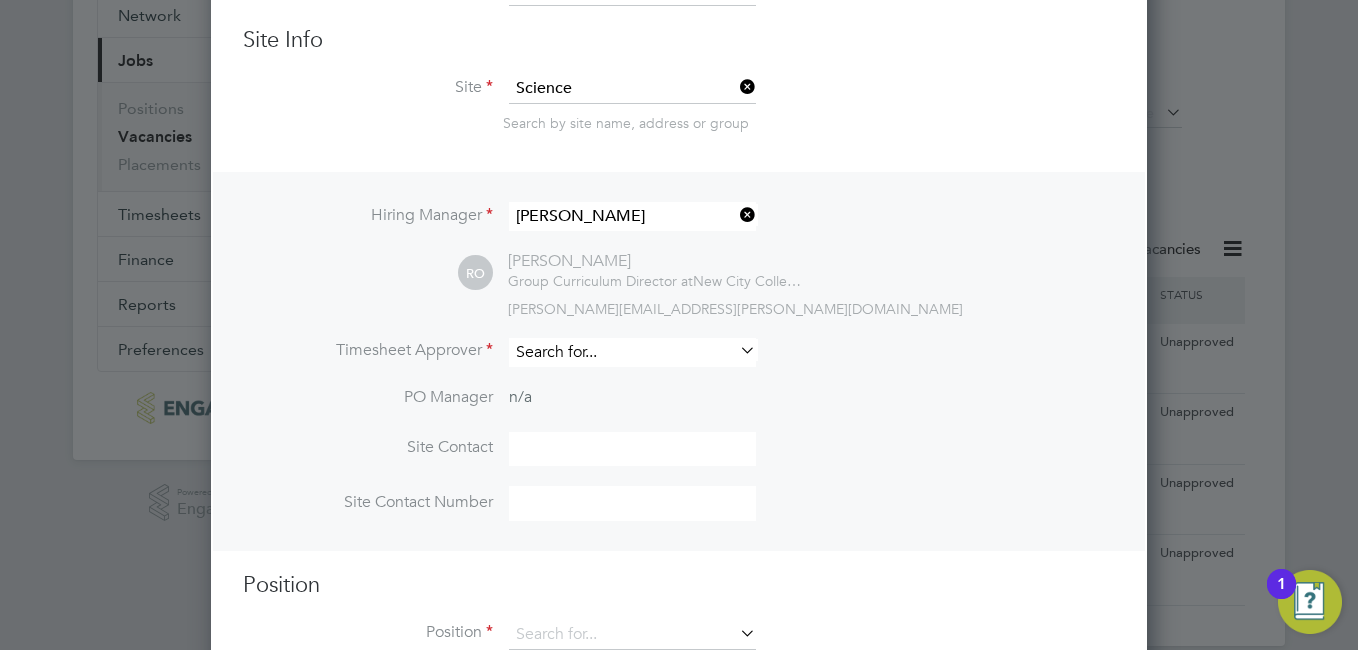 click at bounding box center (632, 352) 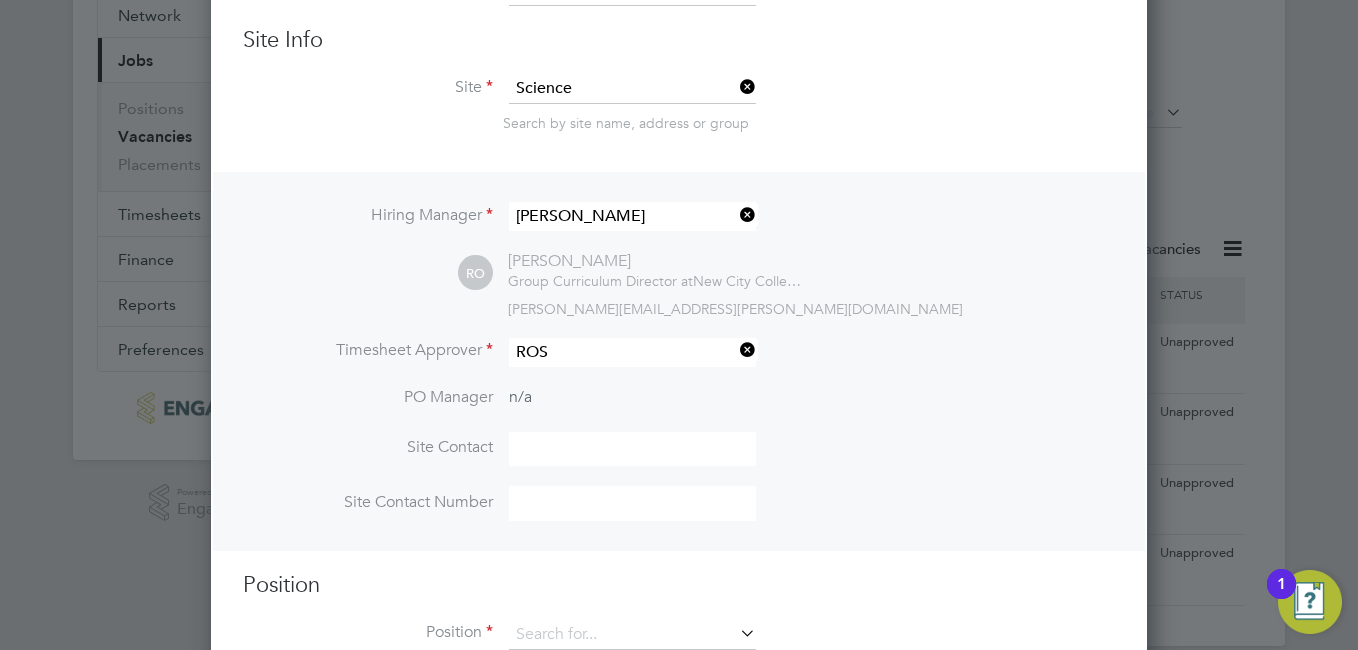 click on "Ros lyn O'Garro" 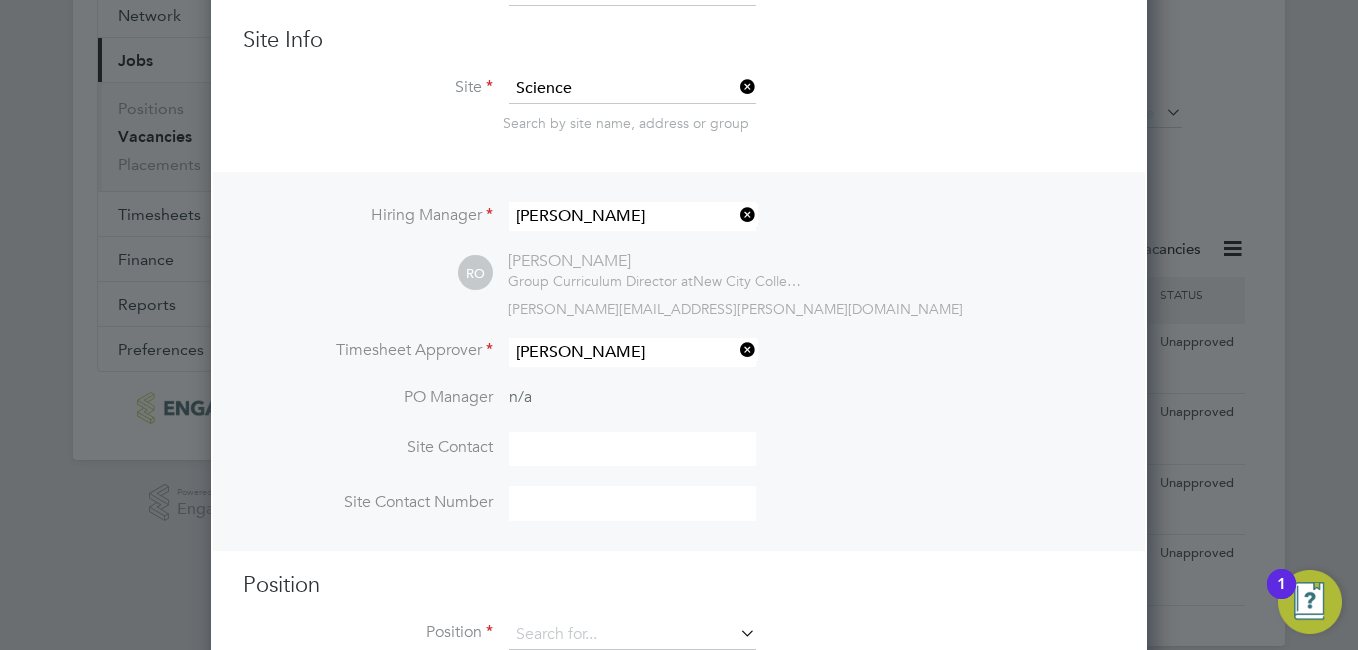 scroll, scrollTop: 10, scrollLeft: 10, axis: both 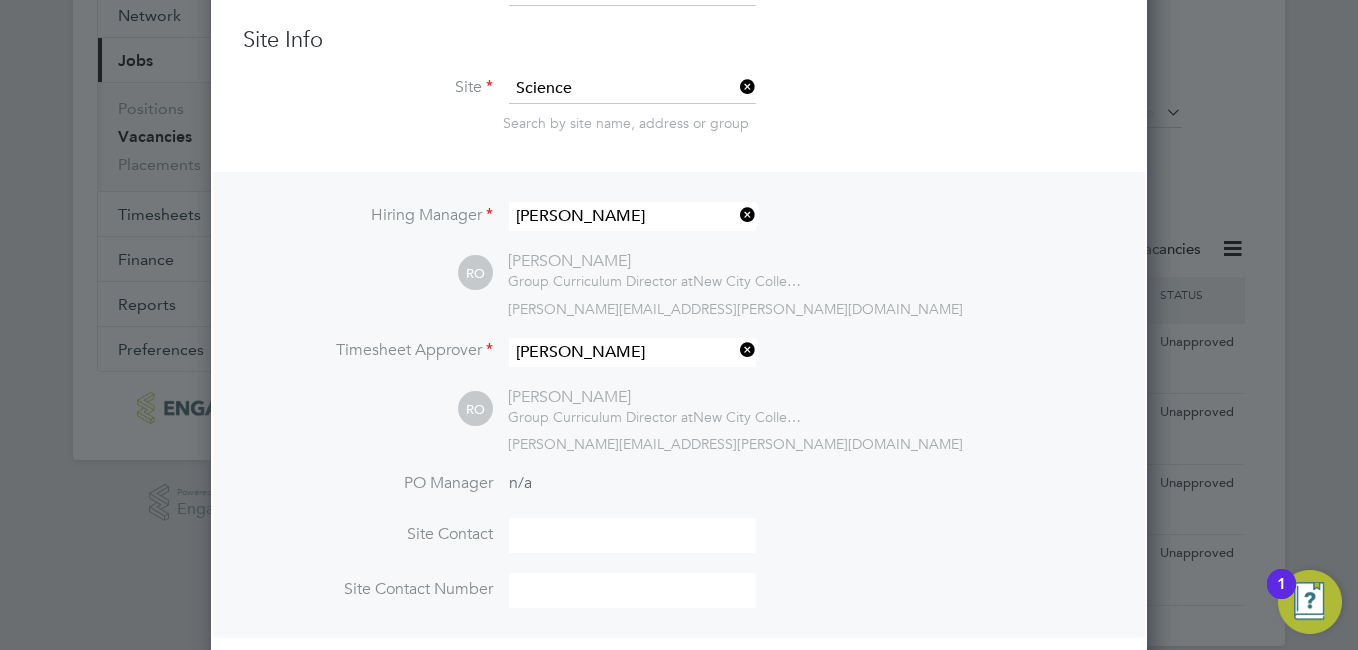 click at bounding box center (632, 535) 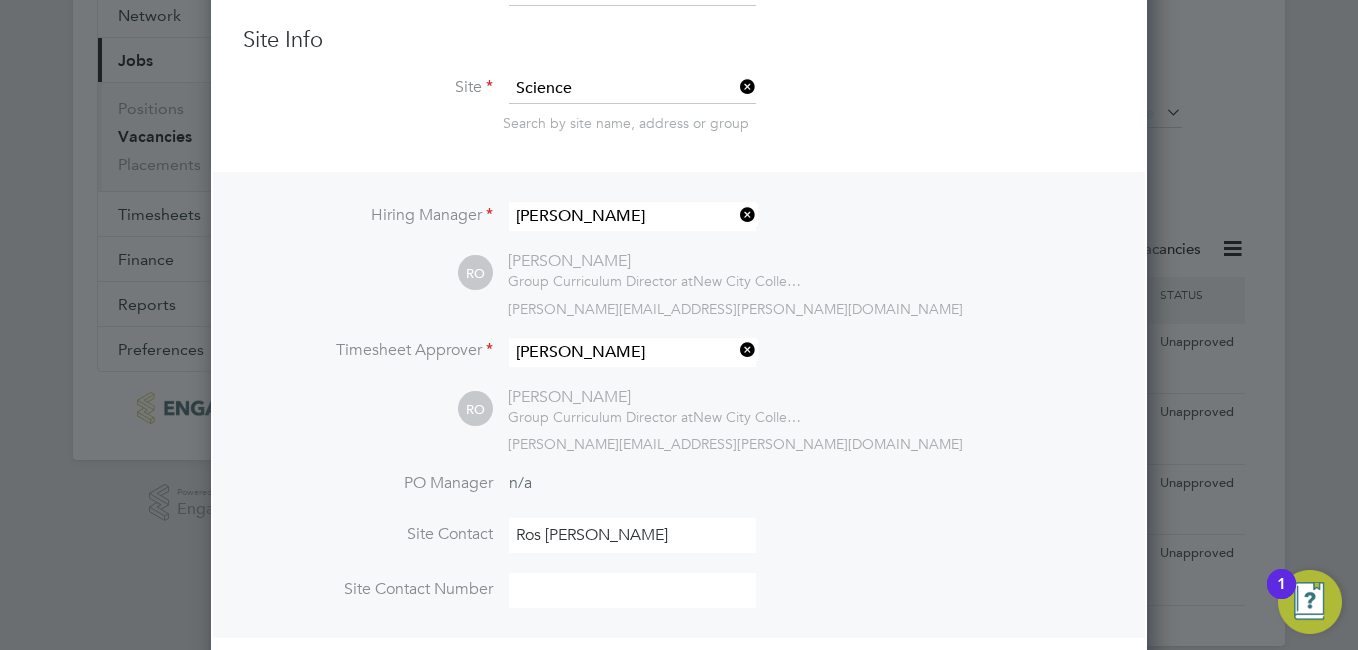 type on "02076139047" 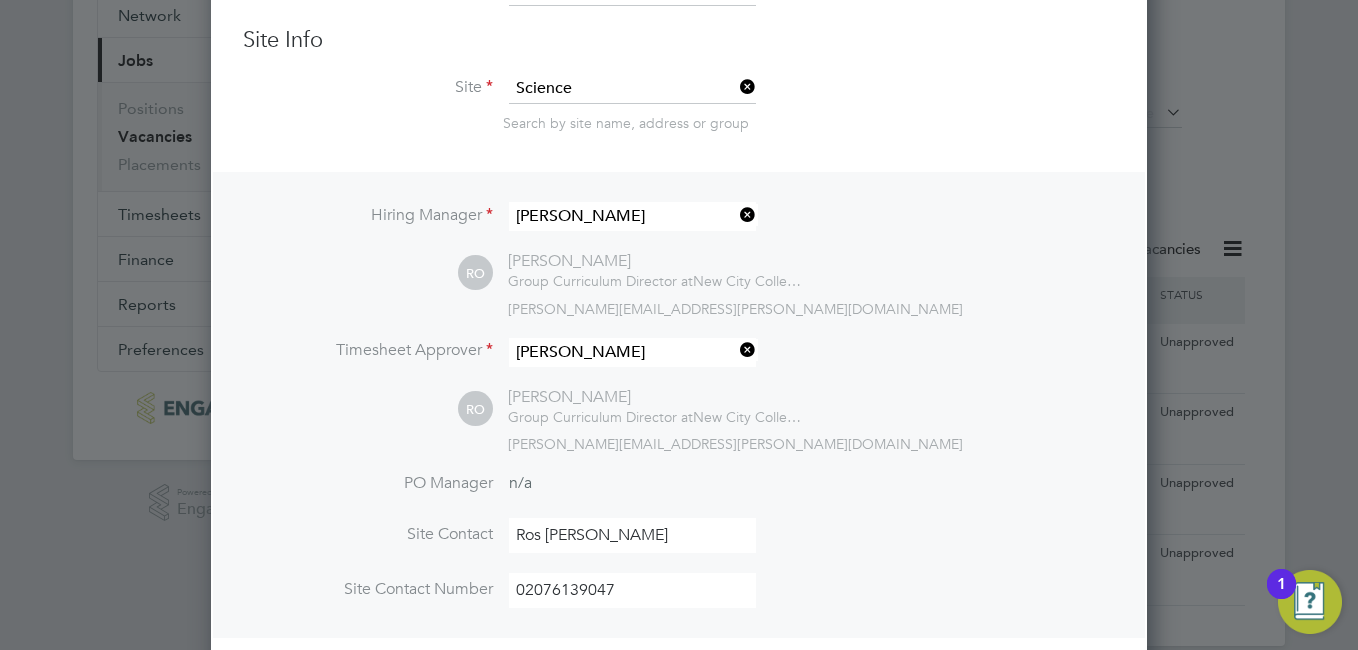 type on "Senior Curriculum Manager (Inner)" 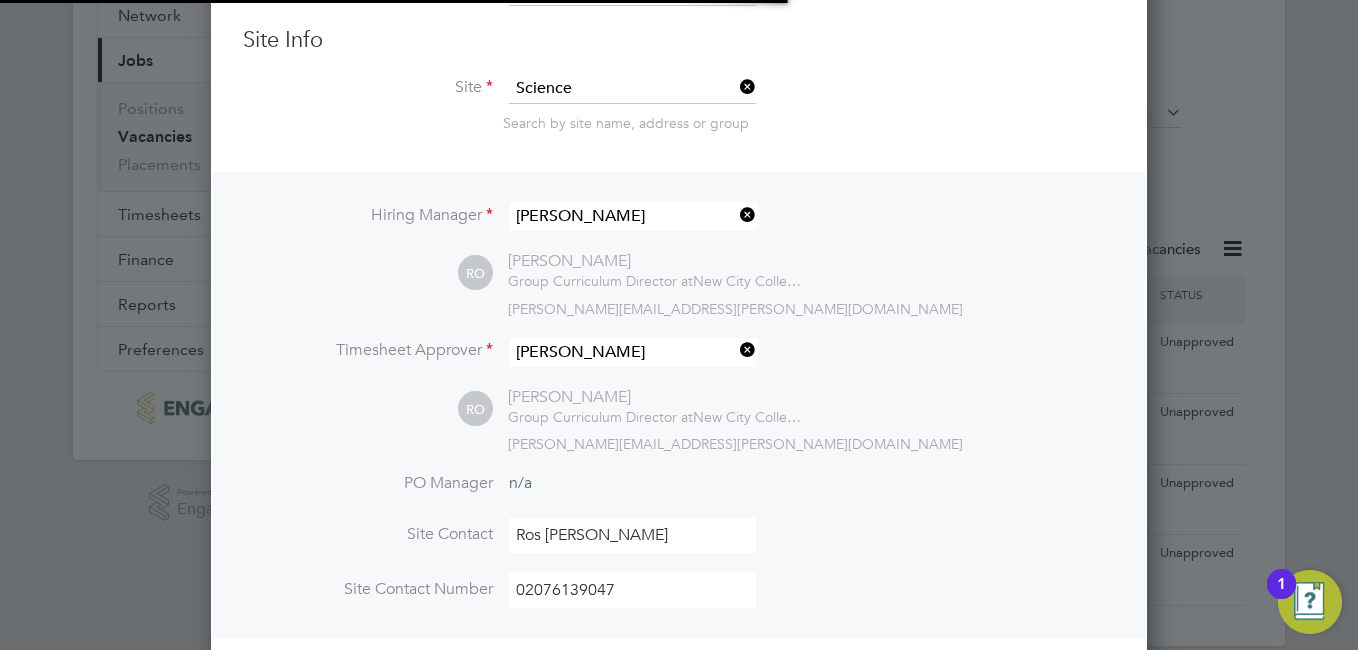 scroll, scrollTop: 10, scrollLeft: 10, axis: both 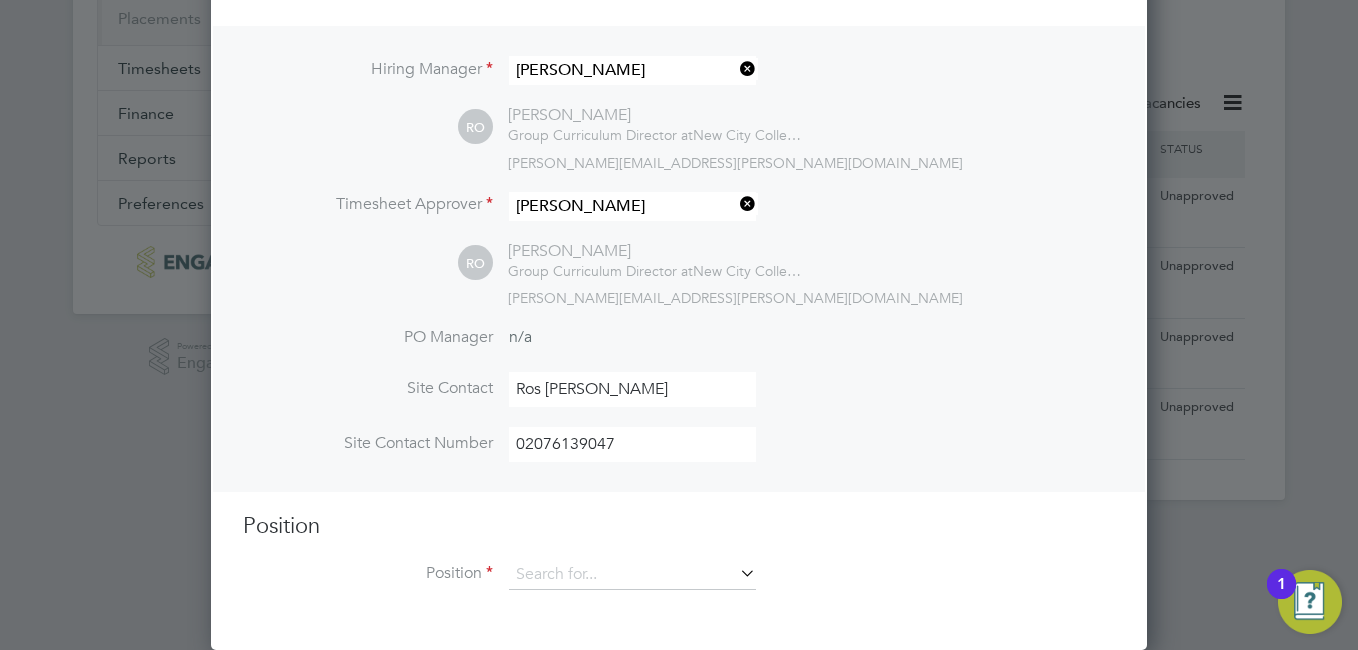 click on "Site Contact Number   02076139047" at bounding box center [679, 454] 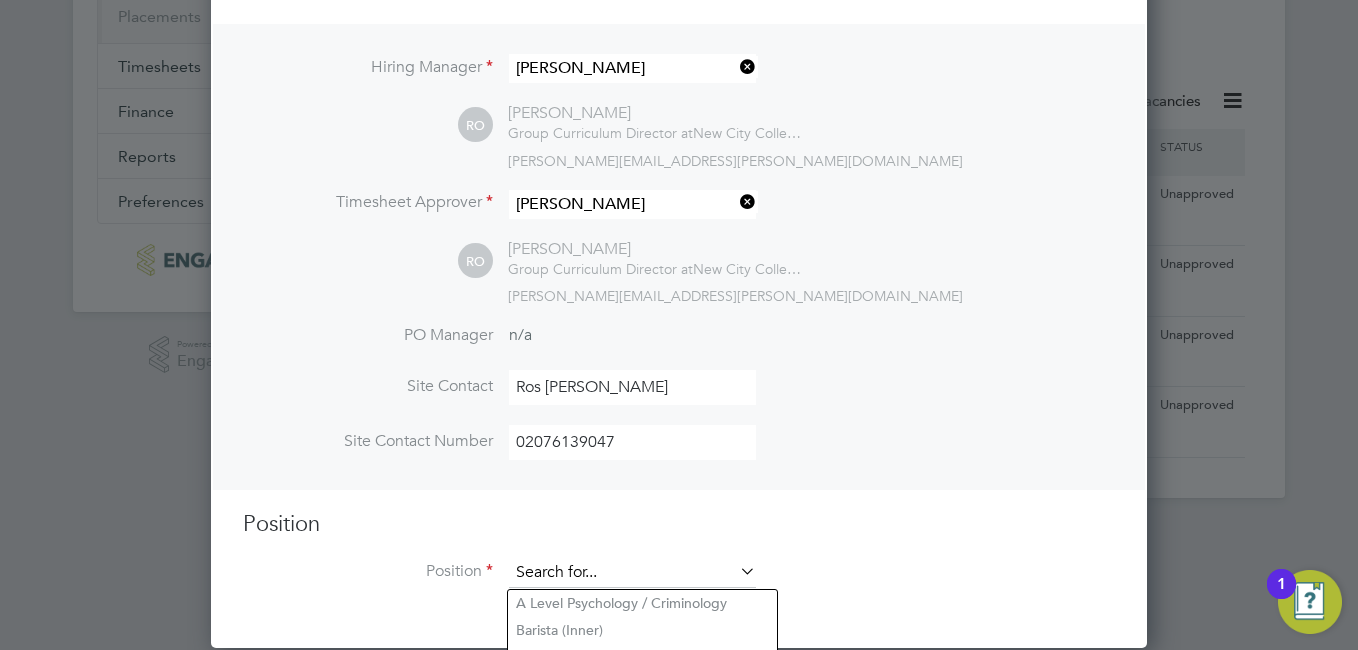 click at bounding box center [632, 573] 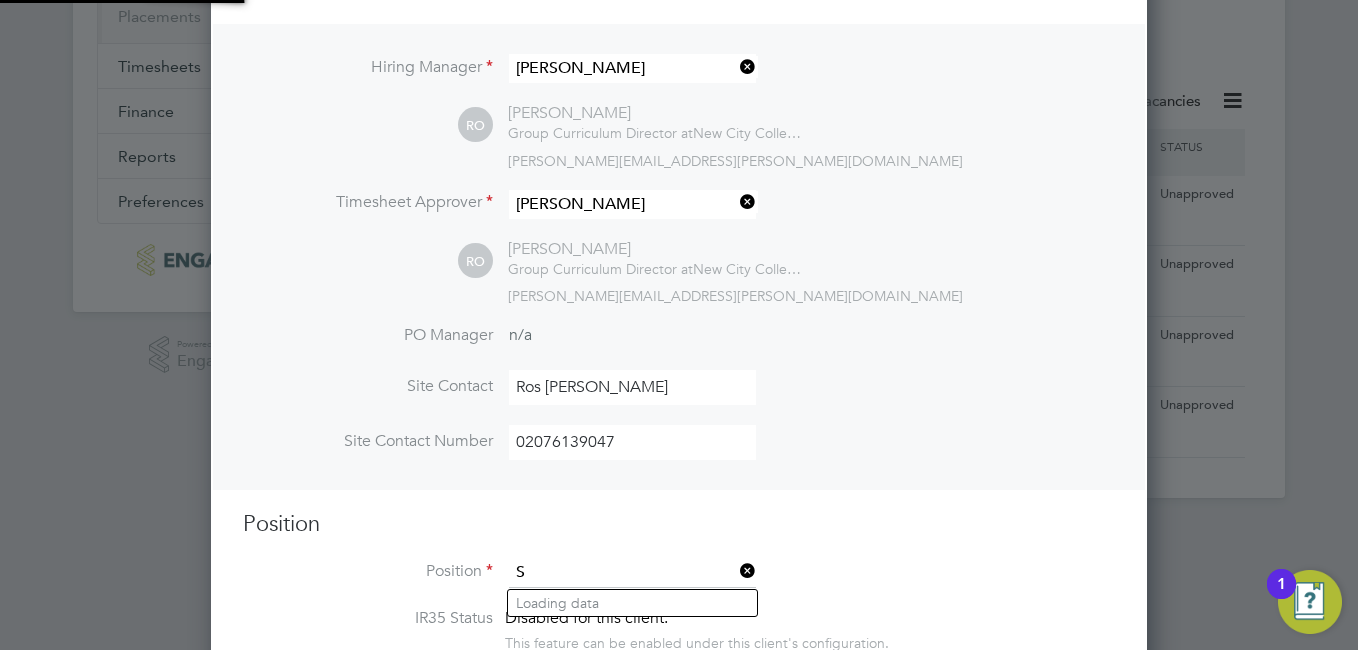 scroll, scrollTop: 10, scrollLeft: 10, axis: both 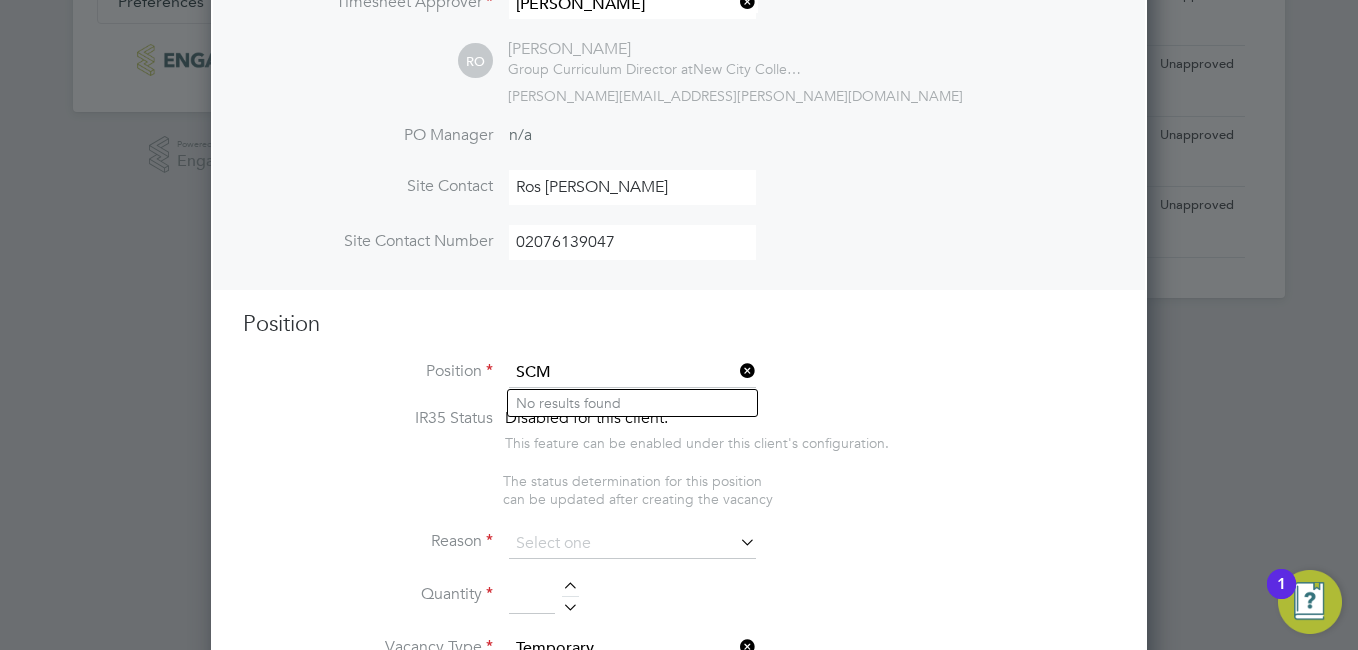 drag, startPoint x: 577, startPoint y: 377, endPoint x: 528, endPoint y: 379, distance: 49.0408 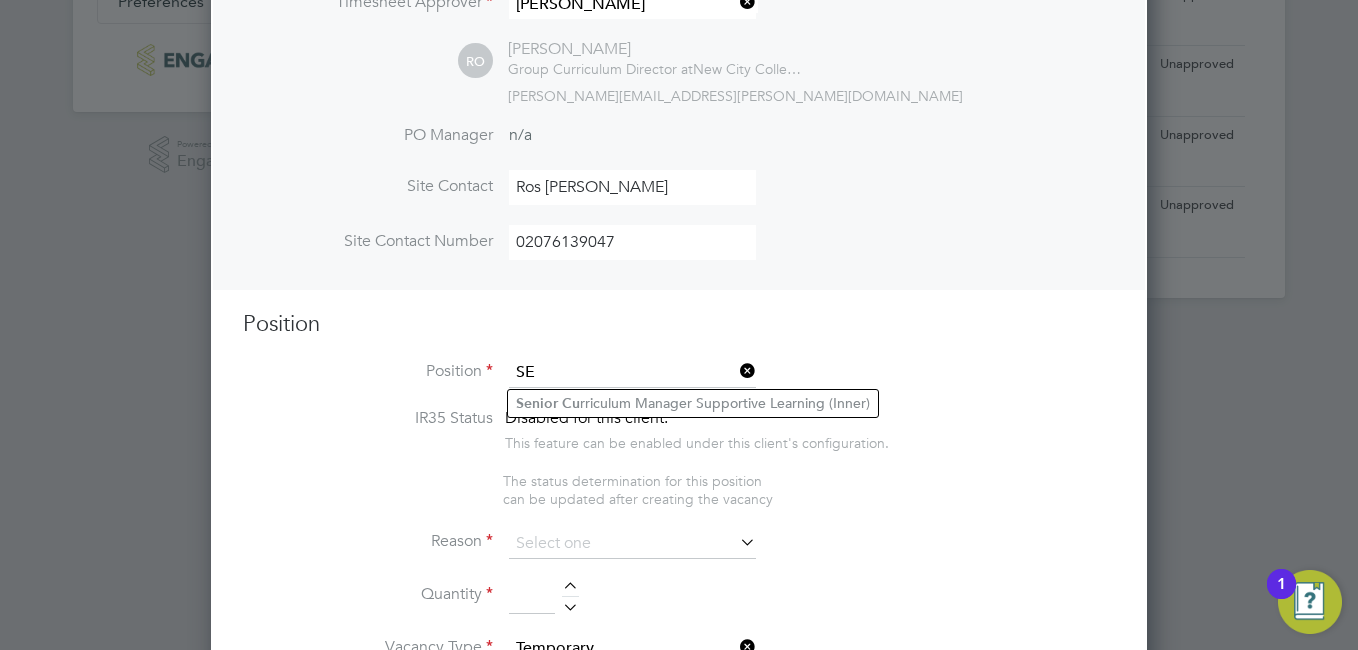 type on "S" 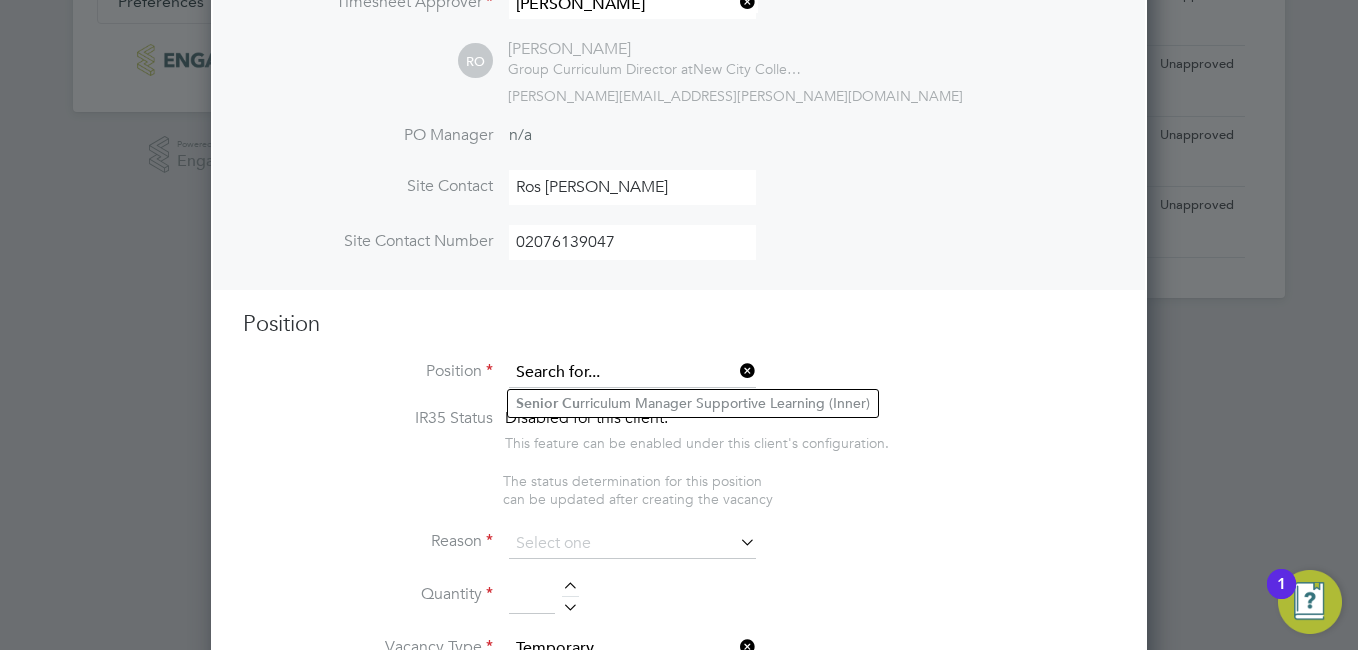 scroll, scrollTop: 548, scrollLeft: 0, axis: vertical 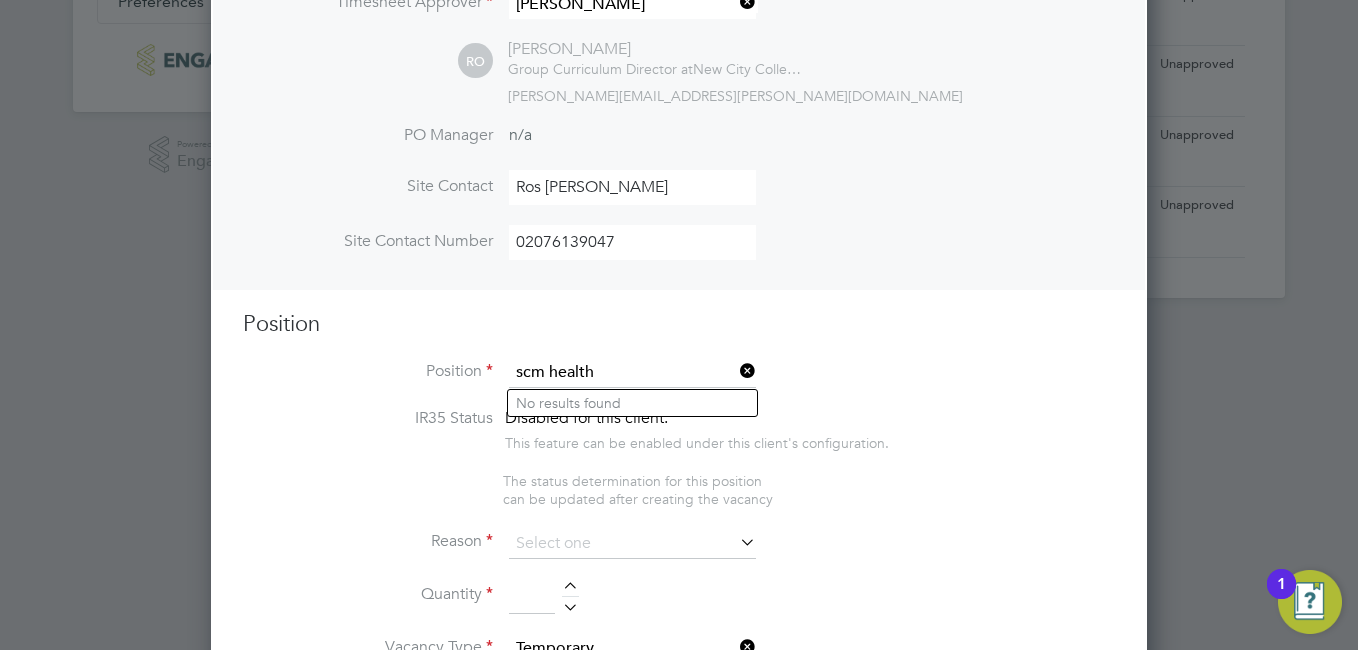 drag, startPoint x: 592, startPoint y: 368, endPoint x: 506, endPoint y: 383, distance: 87.29834 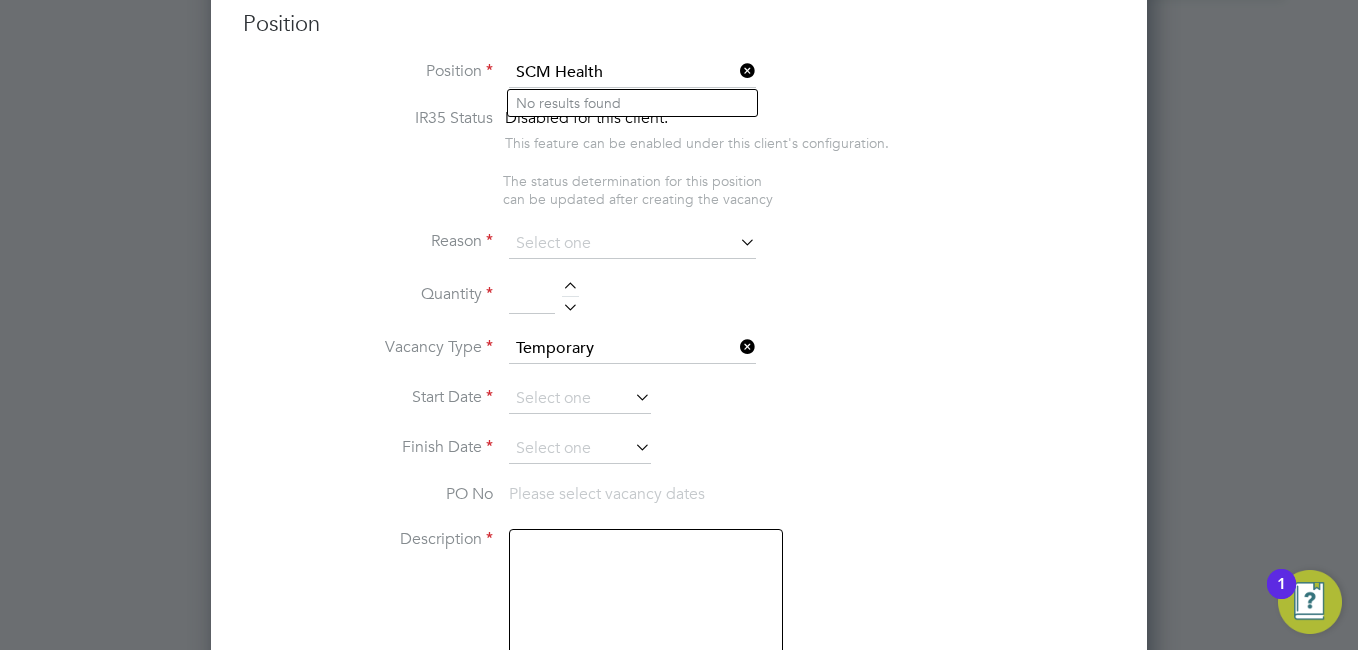 scroll, scrollTop: 748, scrollLeft: 0, axis: vertical 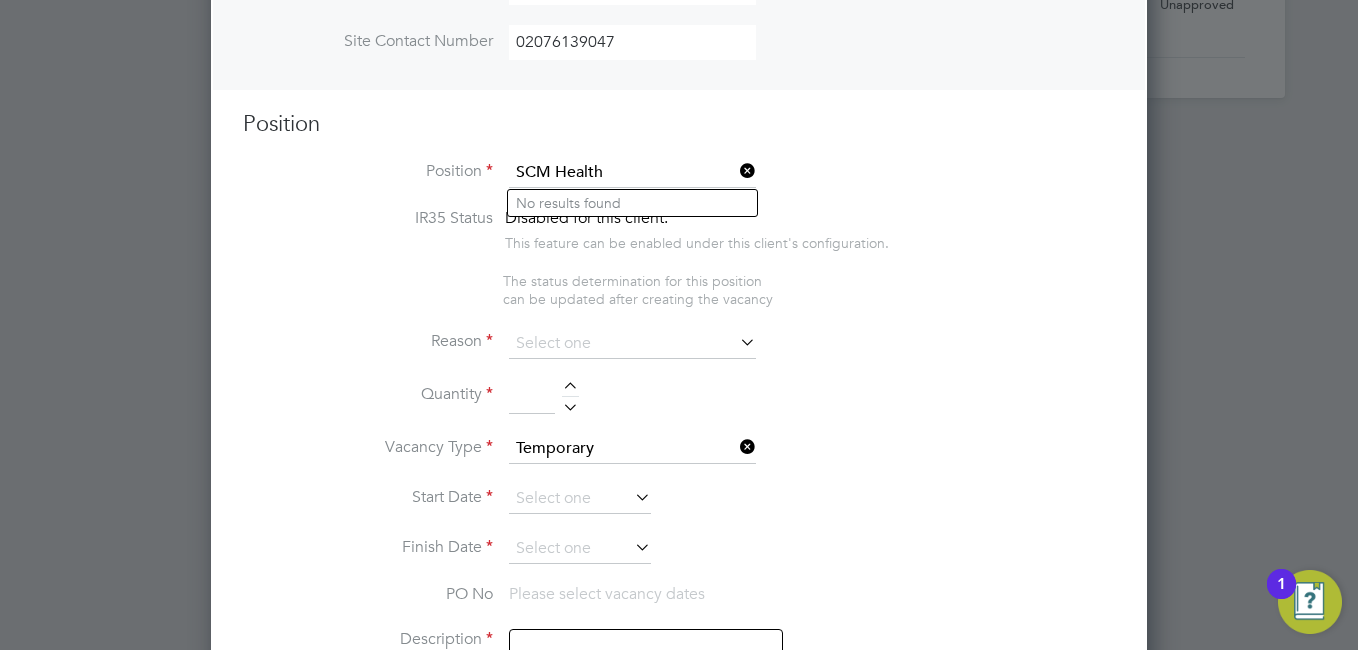 click on "SCM Health" at bounding box center [632, 173] 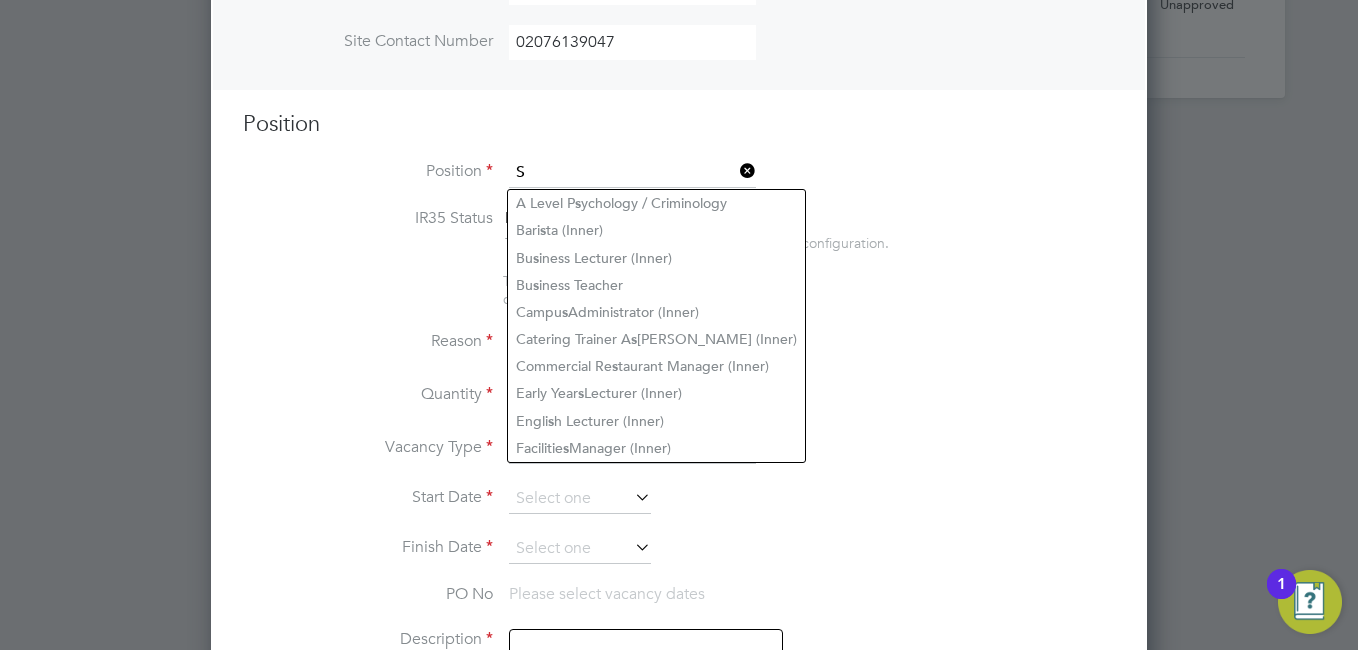 type on "S" 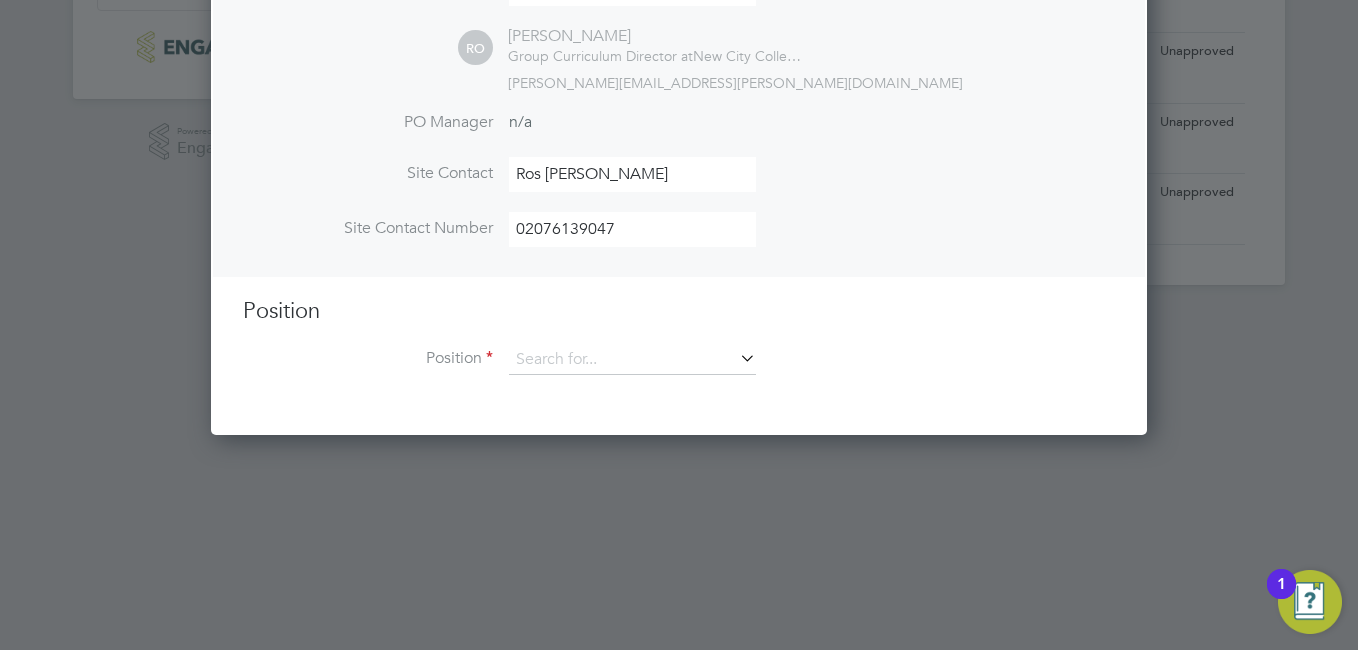 scroll, scrollTop: 348, scrollLeft: 0, axis: vertical 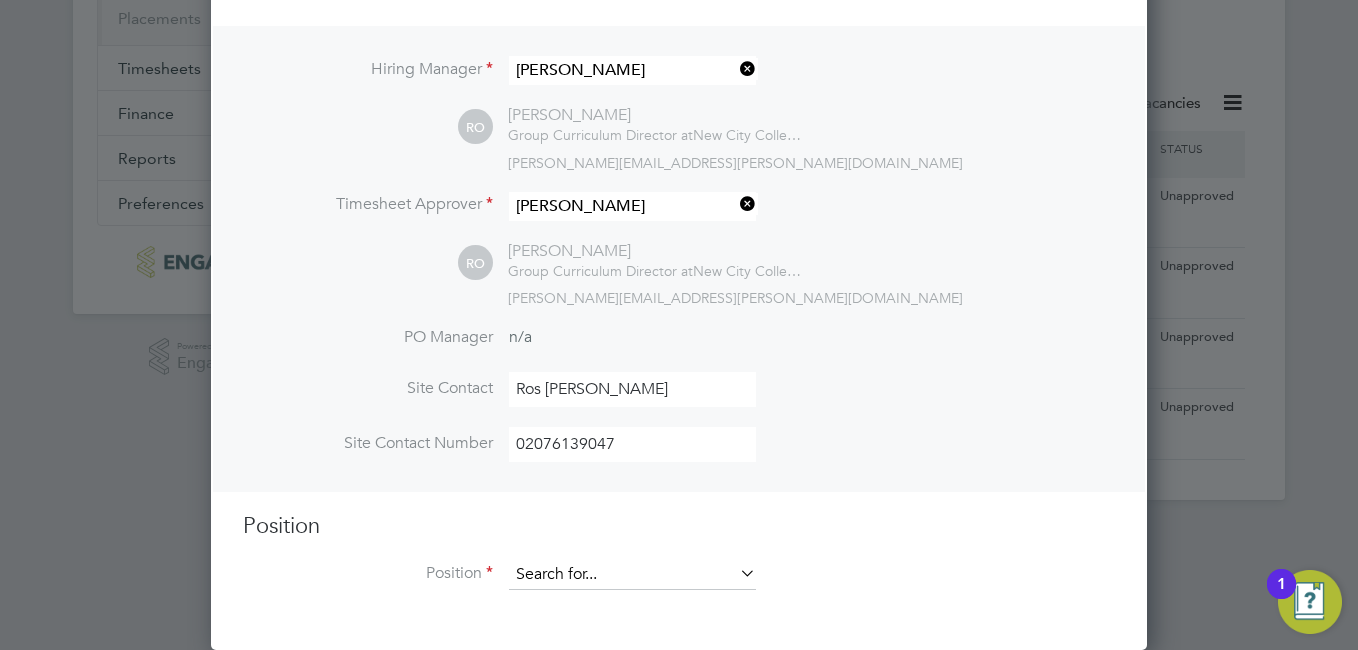 click at bounding box center (632, 575) 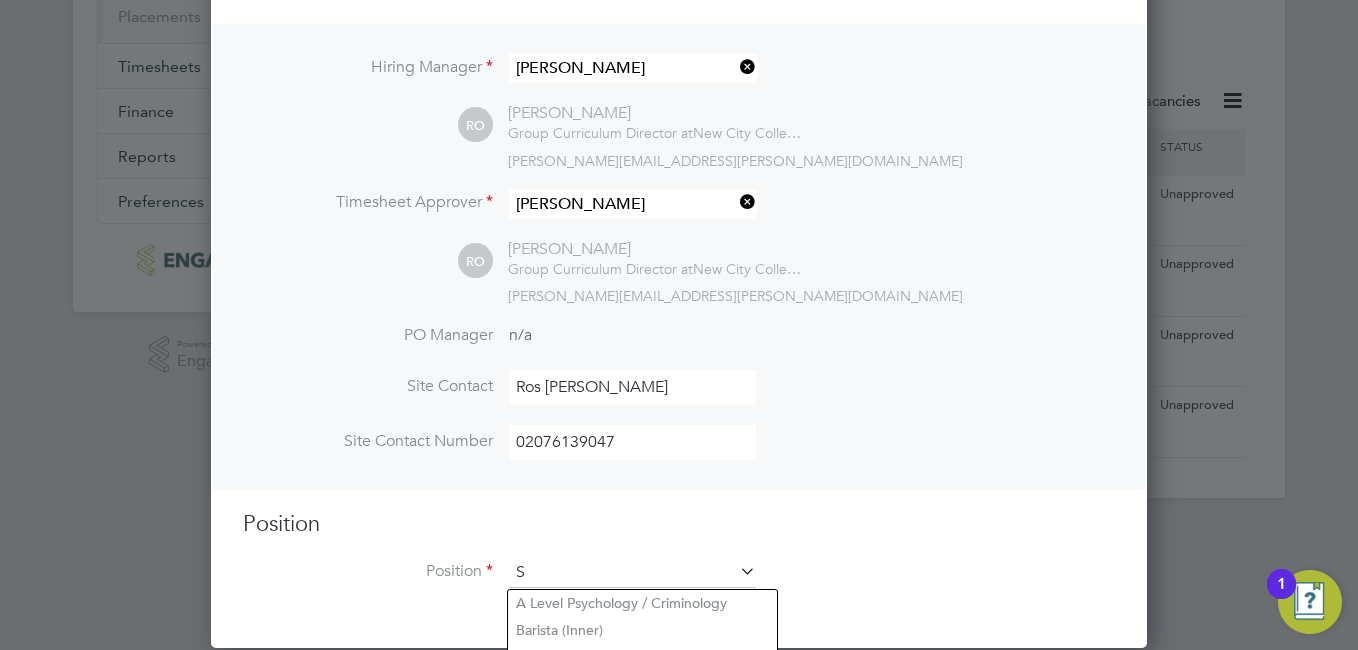 scroll, scrollTop: 10, scrollLeft: 10, axis: both 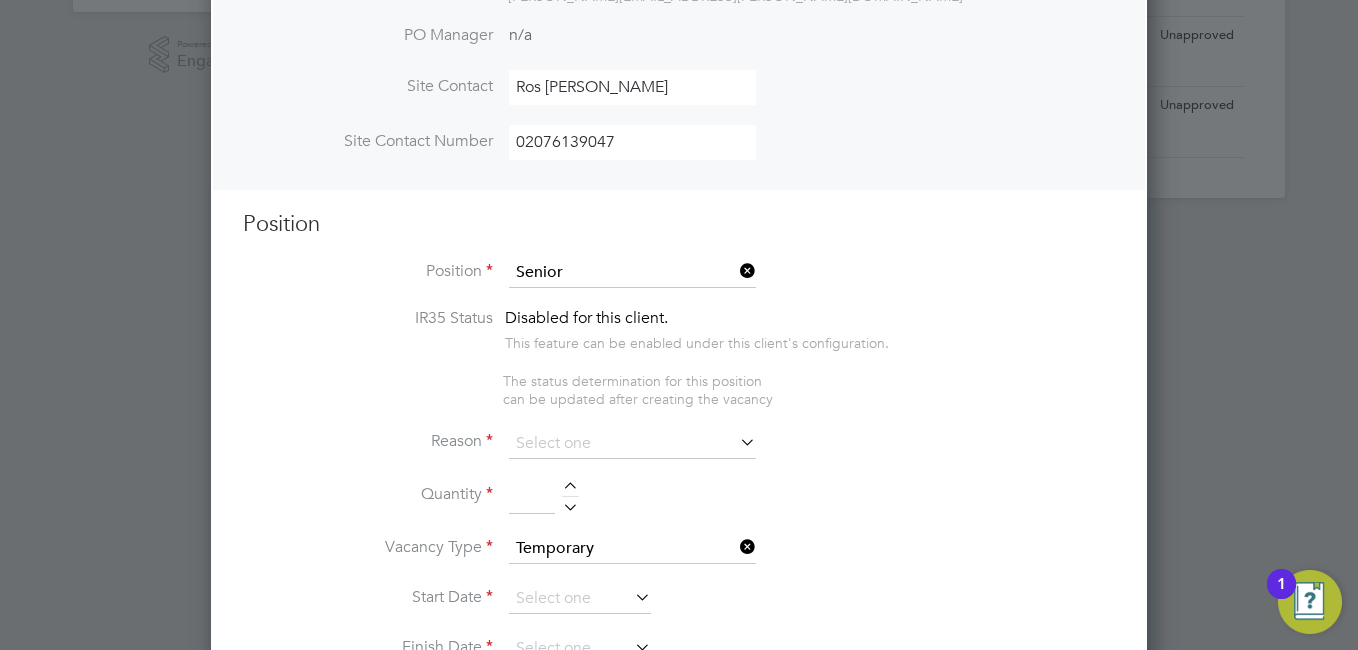 click on "Senior  Curriculum Manager Supportive Learning (Inner)" 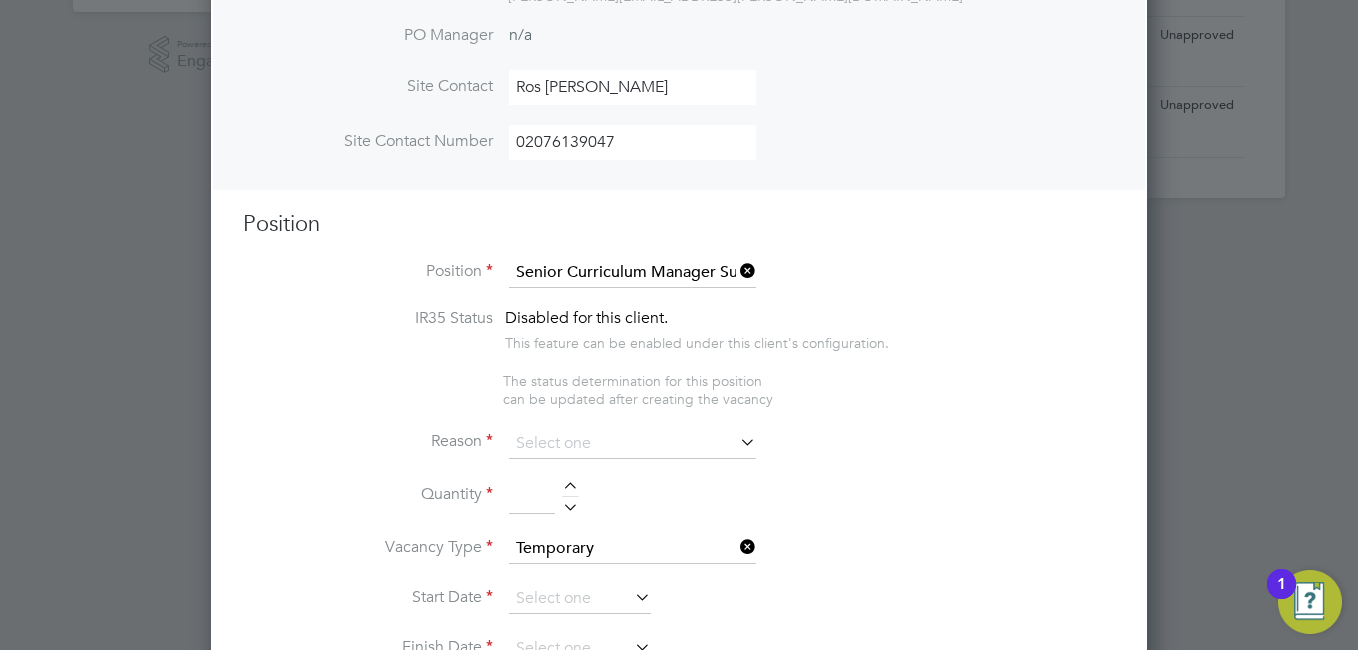 type on "PURPOSE OF JOB: • To have responsibility for courses and defined operational issues within the Directorate • To carry out line-management duties i.e. performance development review process, observations, budget control • To teach between 288-400 hours per annum excluding occasional cover for cancelled classes, subject to operational demands agreed with your line manager and the specific responsibilities of the post. • To teach at other campus as and when required • To deputise for the Deputy Group Curriculum Director or GCD as necessary. MAIN TASKS AND RESPONSIBILITIES: 1. In common with all other staff: 1.1 To support the College’s mission, vision, values and strategic objectives; 1.2 To implement the College’s Equality and Diversity policies and to work actively to overcome discrimination on grounds of all protected characteristics; sex, race, religion/belief, disability, sexual orientation, age, pregnancy/maternity, gender reassignment status, marriage/civil partnership status. 1.3 To take responsibilit..." 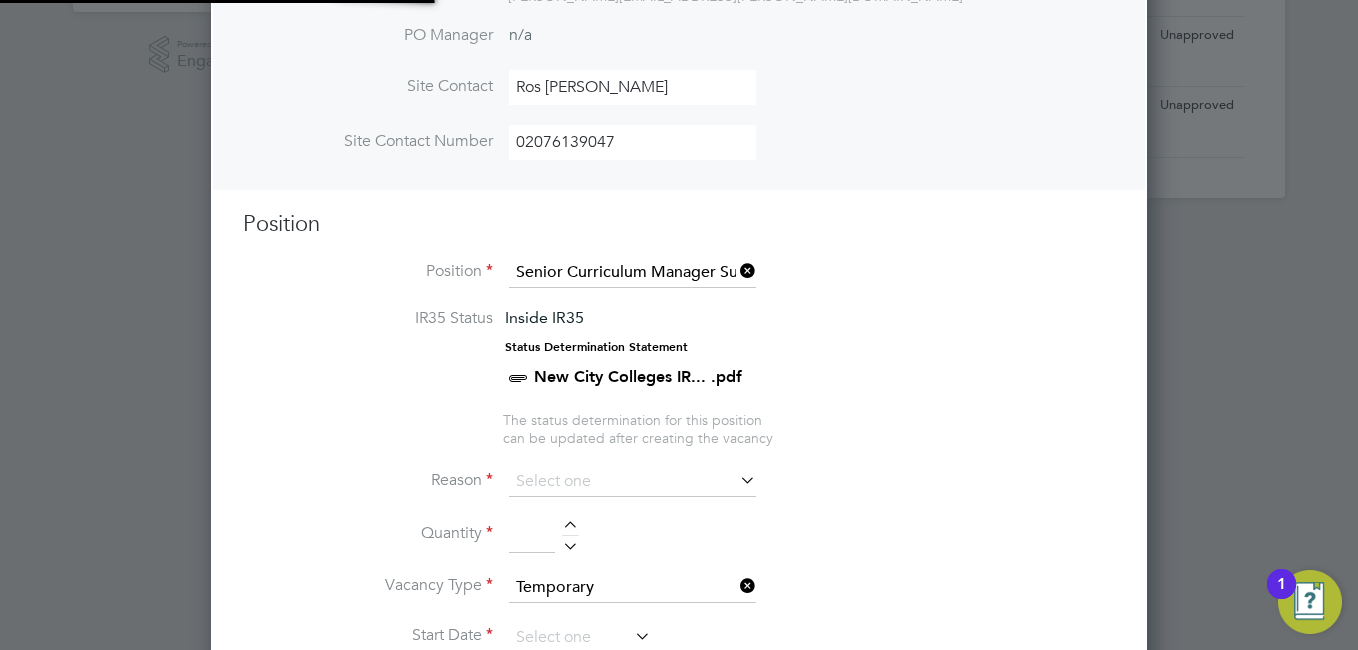 scroll, scrollTop: 10, scrollLeft: 10, axis: both 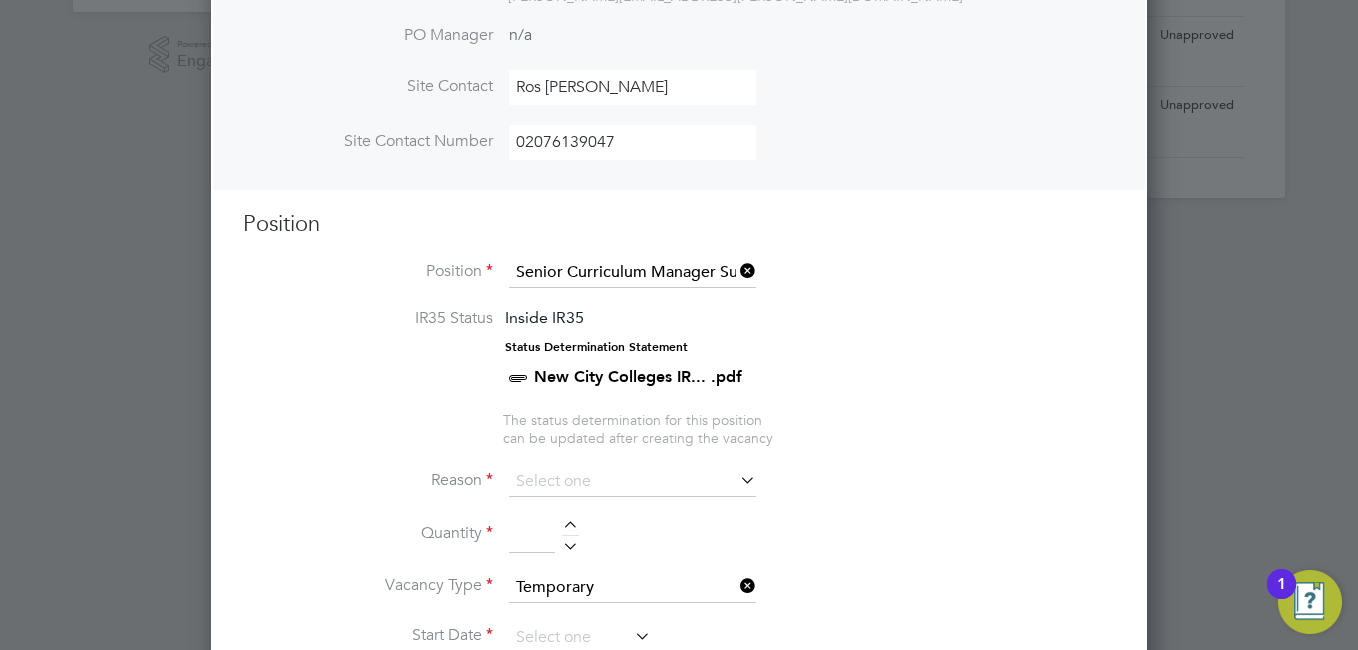 type 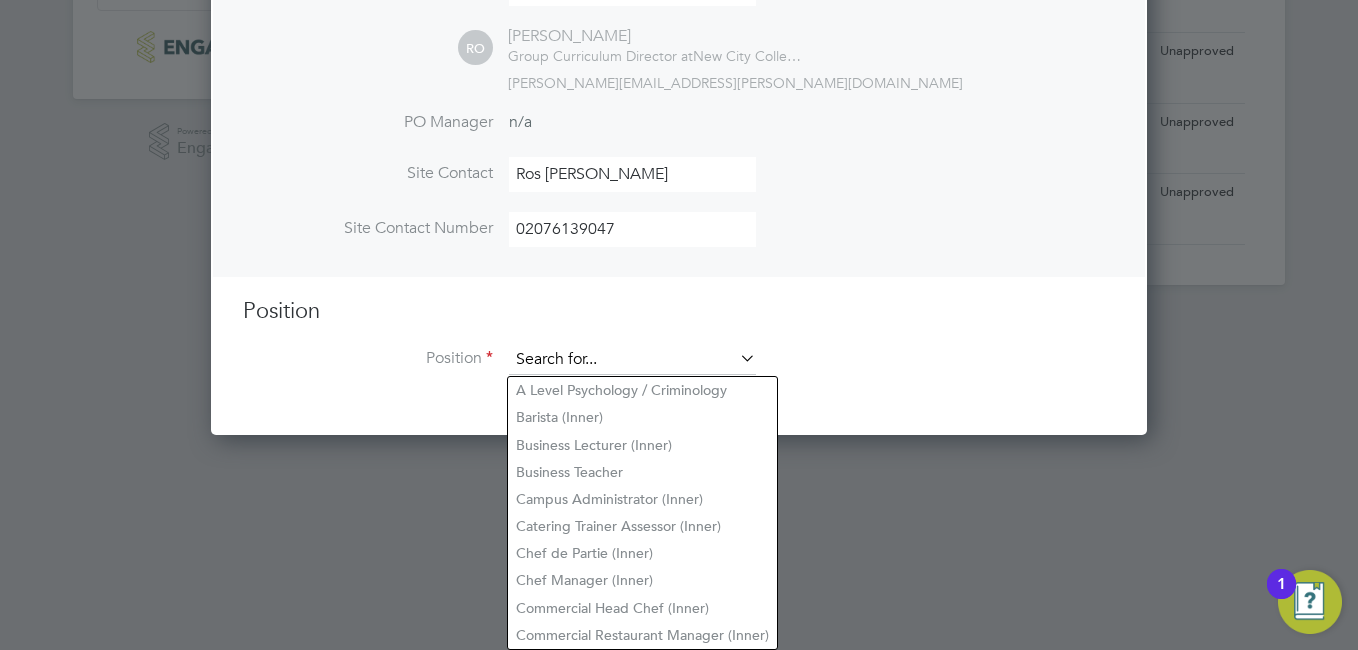 scroll, scrollTop: 923, scrollLeft: 937, axis: both 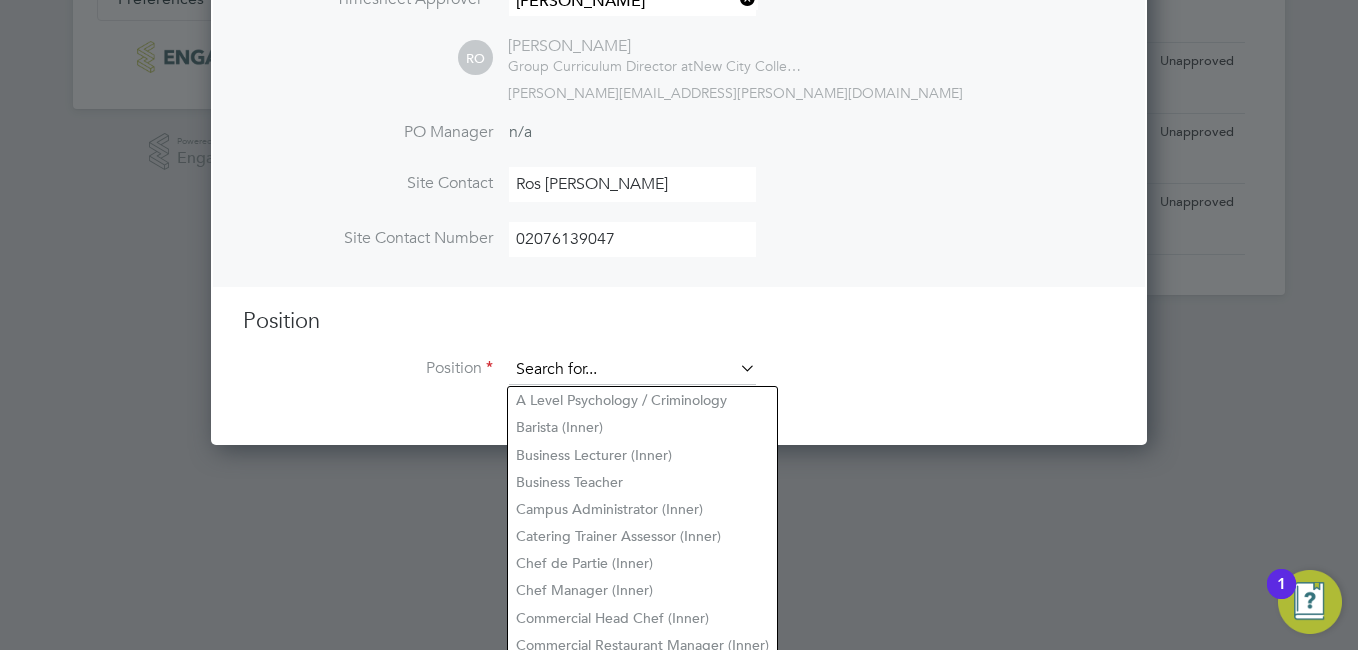 click on "Hiring Manager   Roslyn O'Garro RO Roslyn O'Garro Group Curriculum Director at  New City College Limited   roslyn.ogarro@ncclondon.ac.uk Timesheet Approver   Roslyn O'Garro RO Roslyn O'Garro Group Curriculum Director at  New City College Limited   roslyn.ogarro@ncclondon.ac.uk PO Manager   n/a Site Contact   Ros O'GARRO Site Contact Number   02076139047 Position Position" at bounding box center (679, 113) 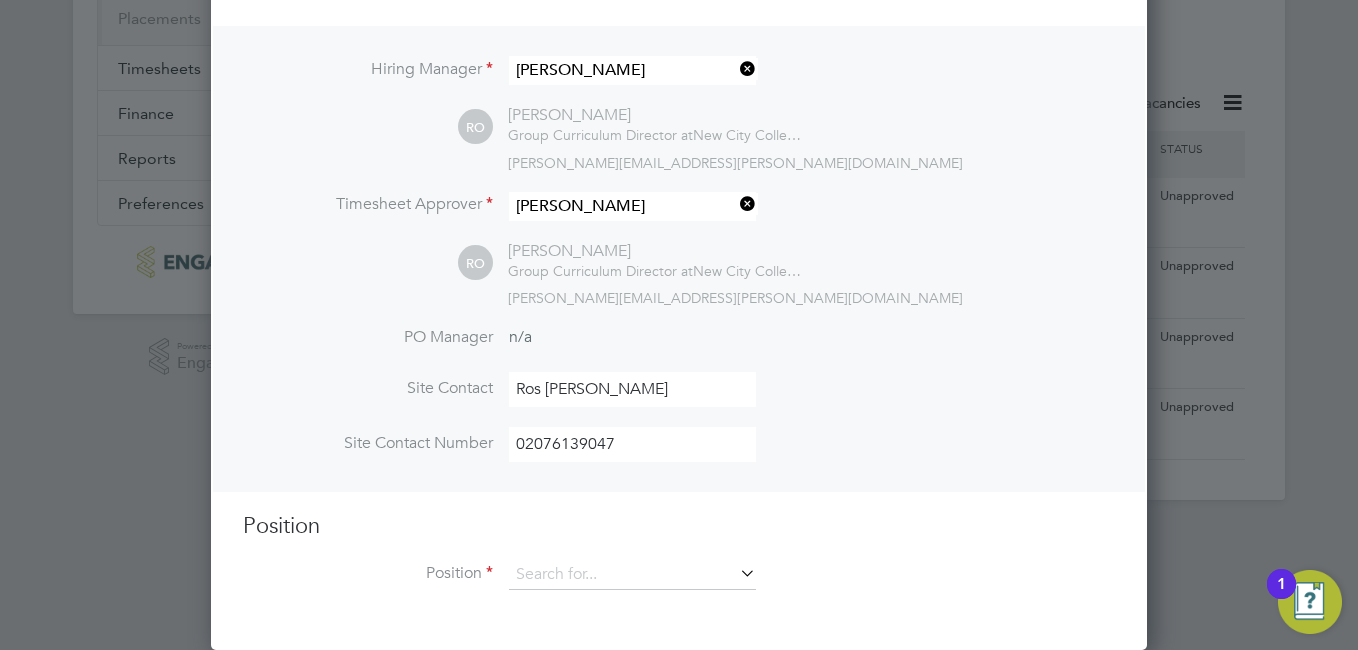 scroll, scrollTop: 348, scrollLeft: 0, axis: vertical 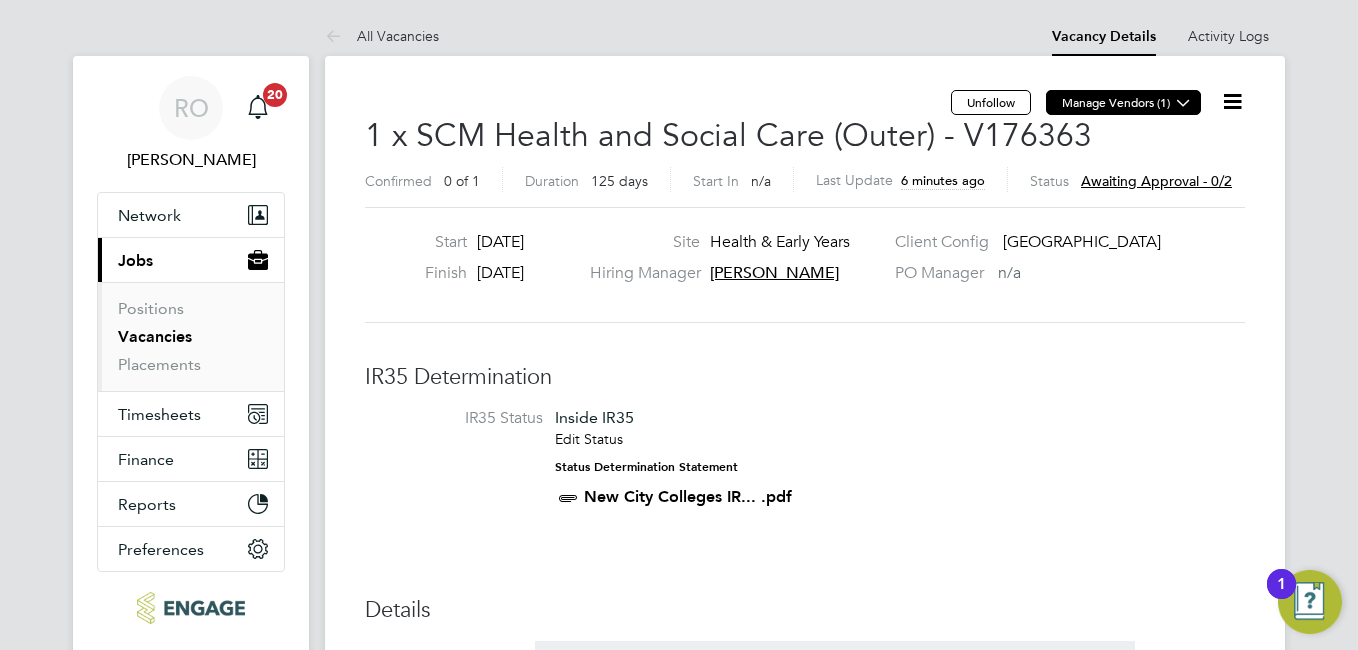 click on "Manage Vendors (1)" 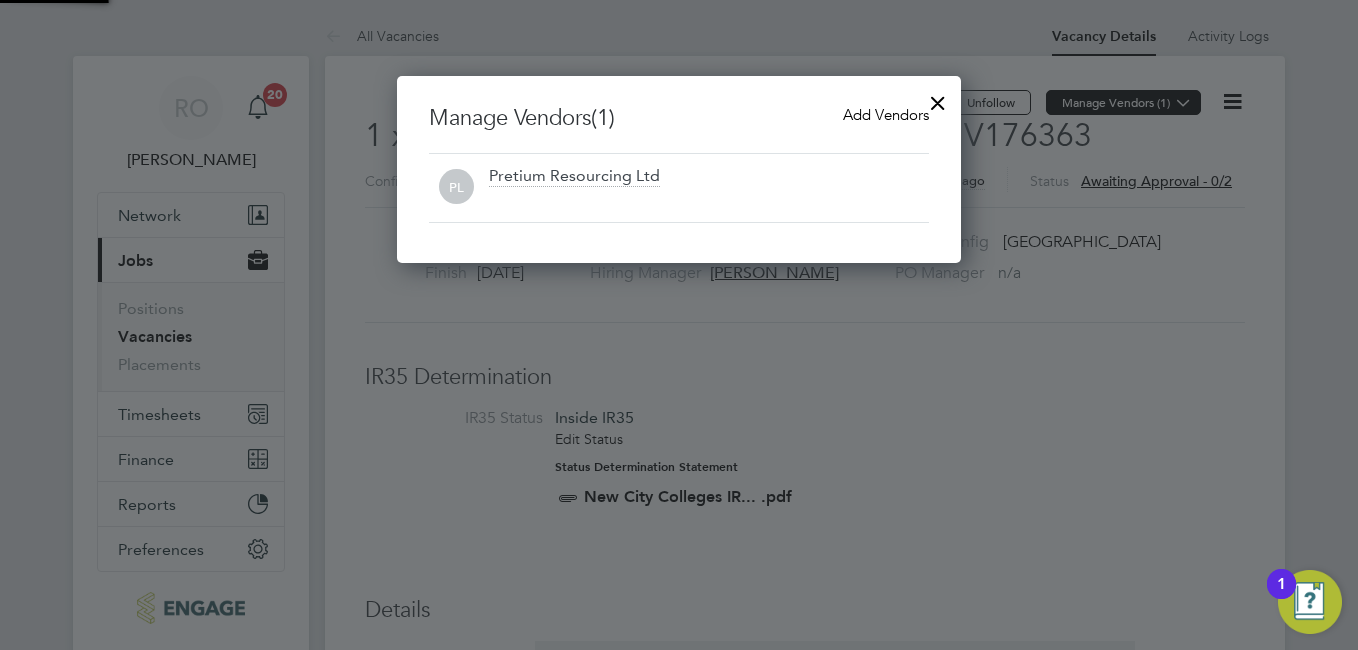 scroll, scrollTop: 10, scrollLeft: 10, axis: both 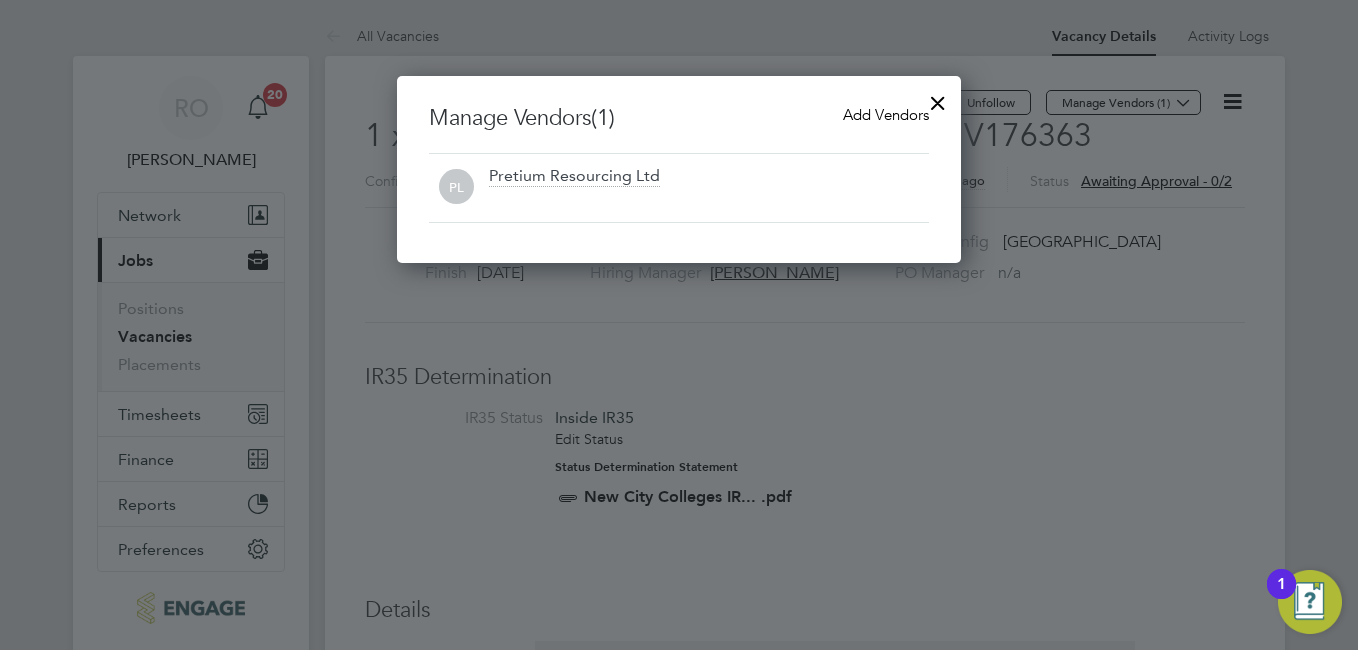 click at bounding box center [709, 200] 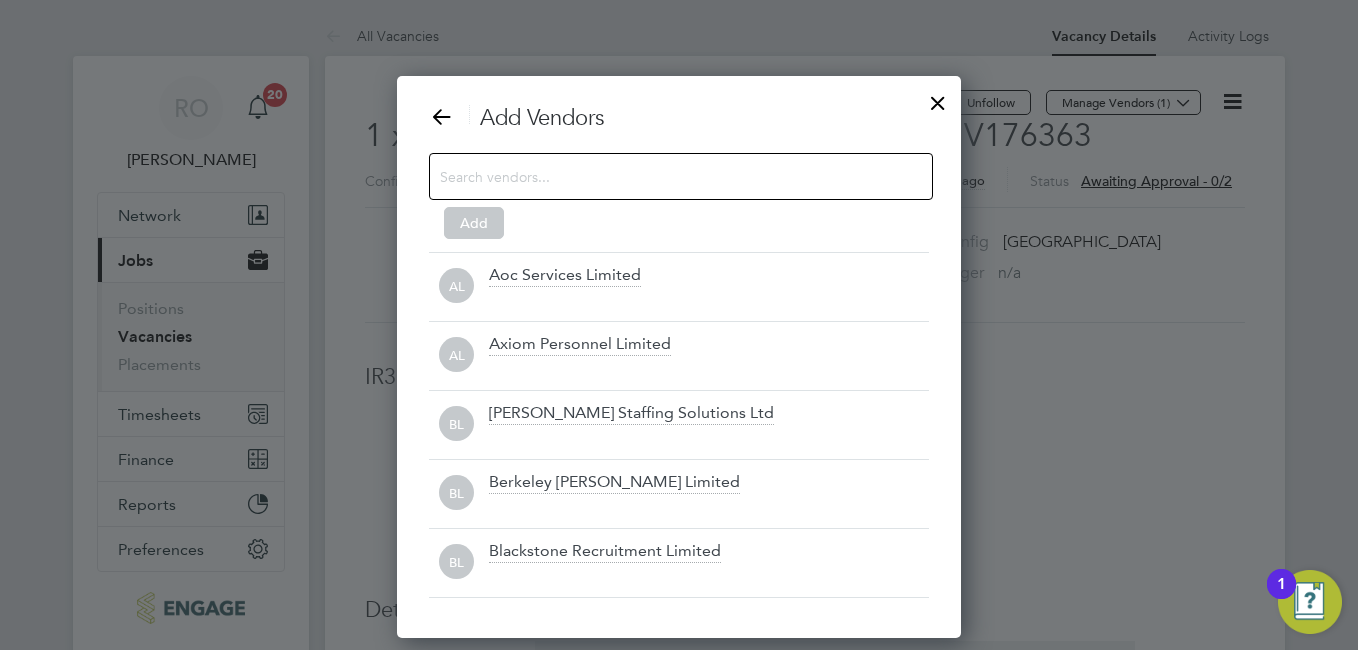 scroll, scrollTop: 10, scrollLeft: 10, axis: both 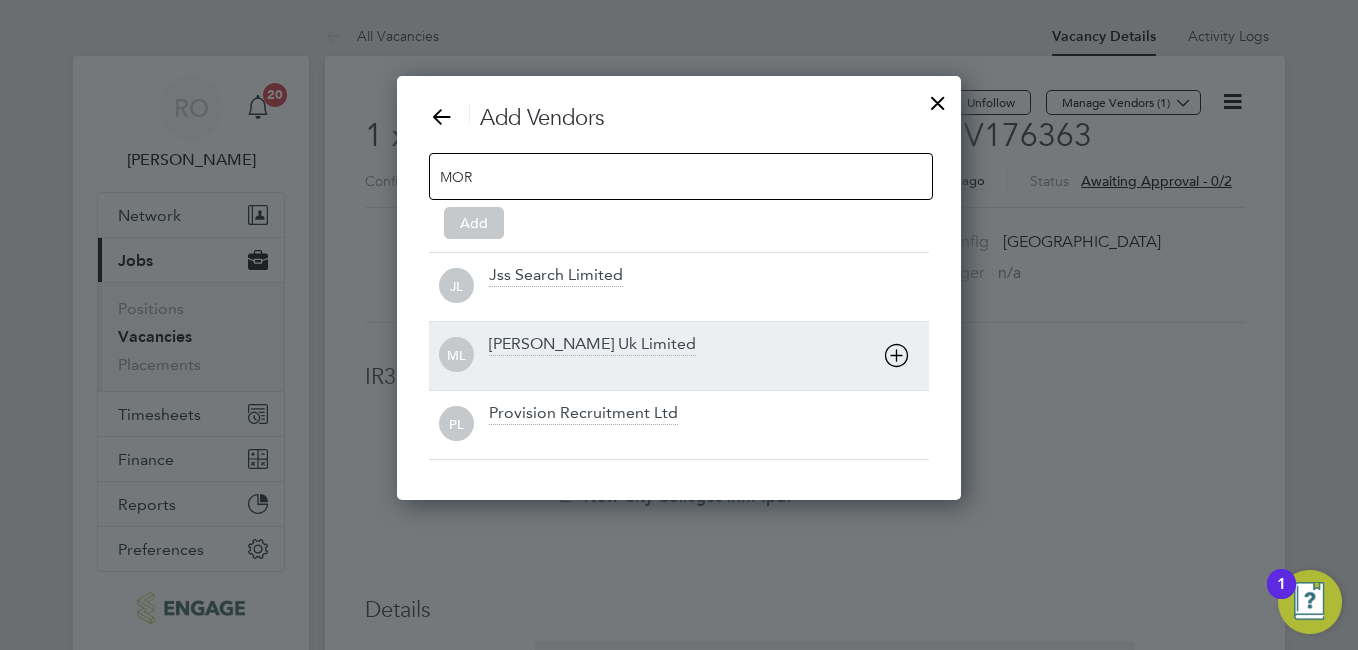 type on "MOR" 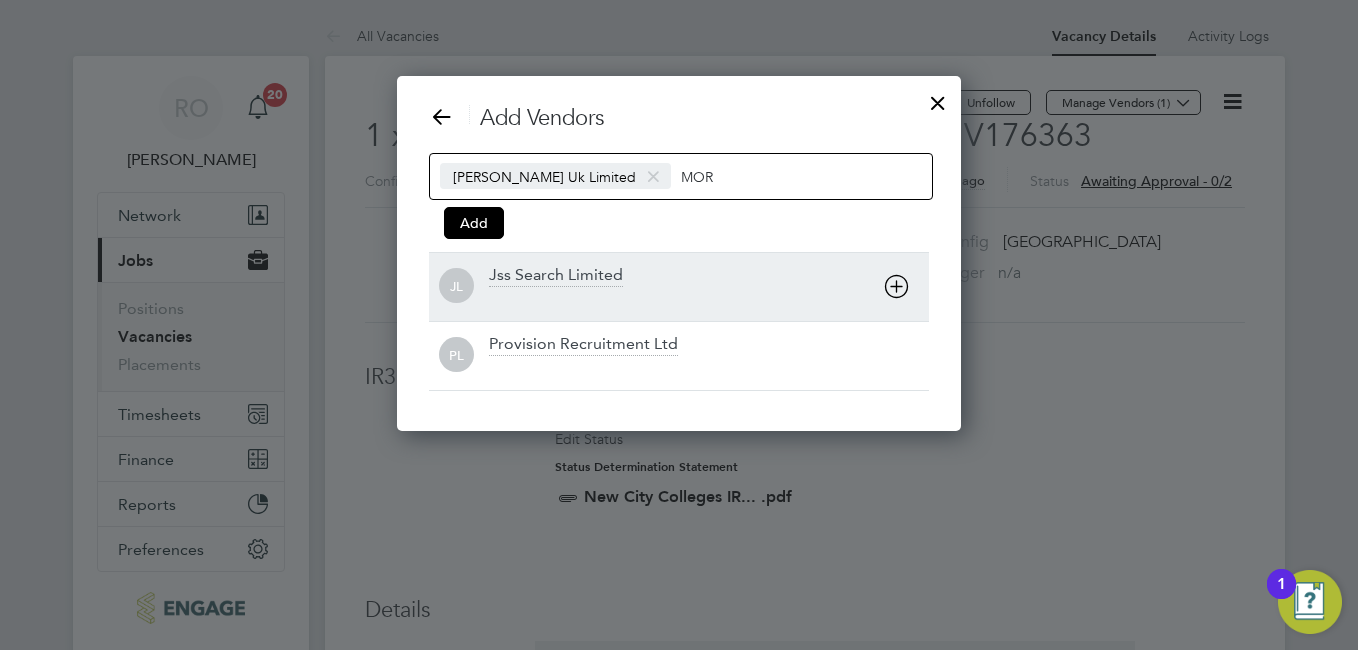 scroll, scrollTop: 356, scrollLeft: 565, axis: both 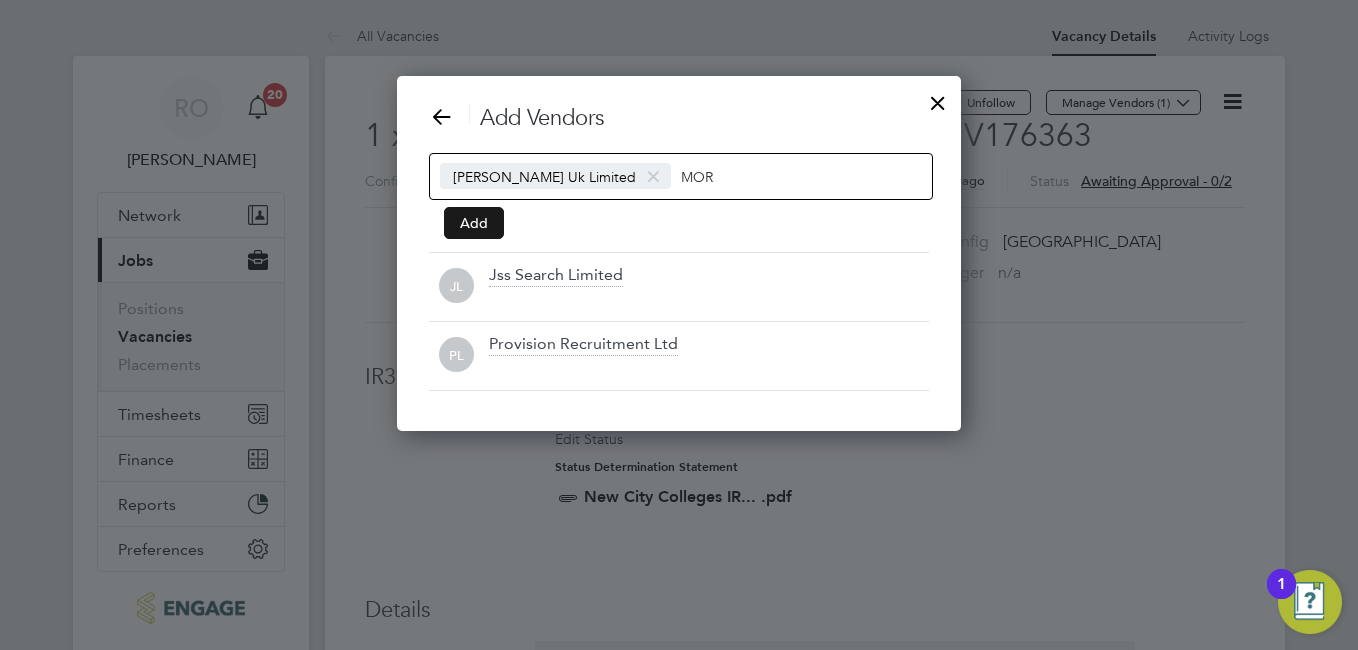 click on "Add" at bounding box center (474, 223) 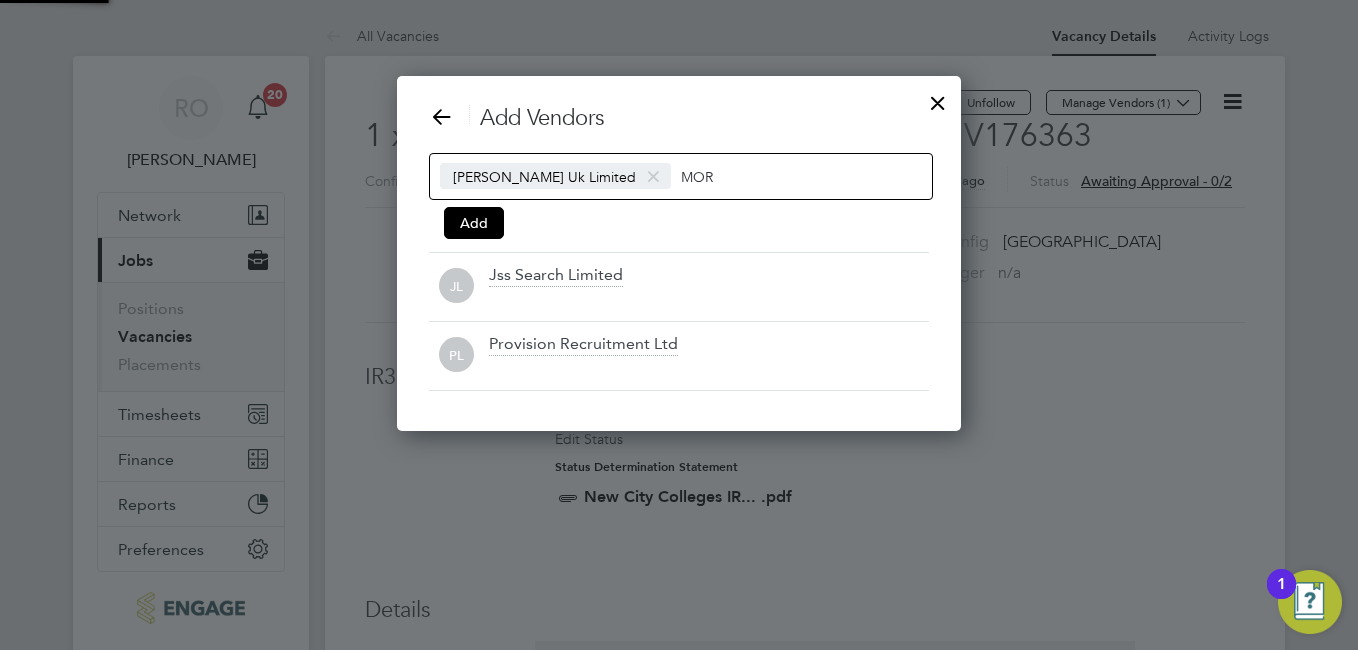 scroll, scrollTop: 10, scrollLeft: 10, axis: both 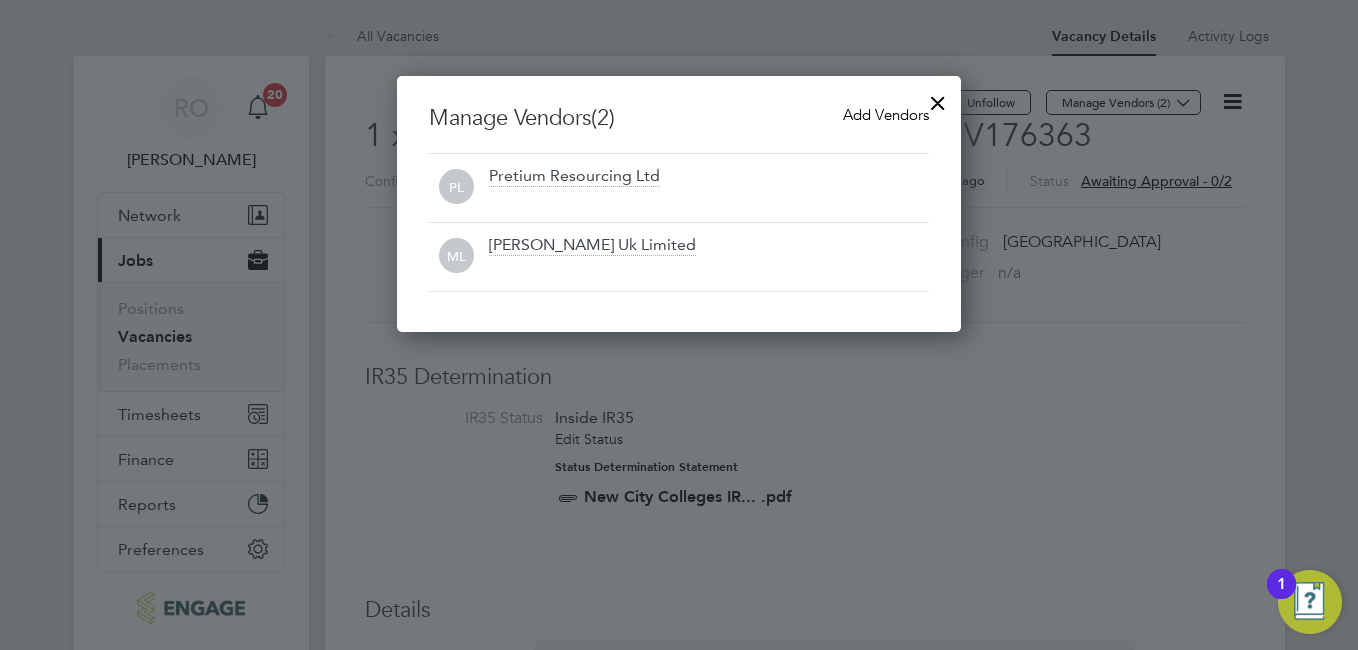 click 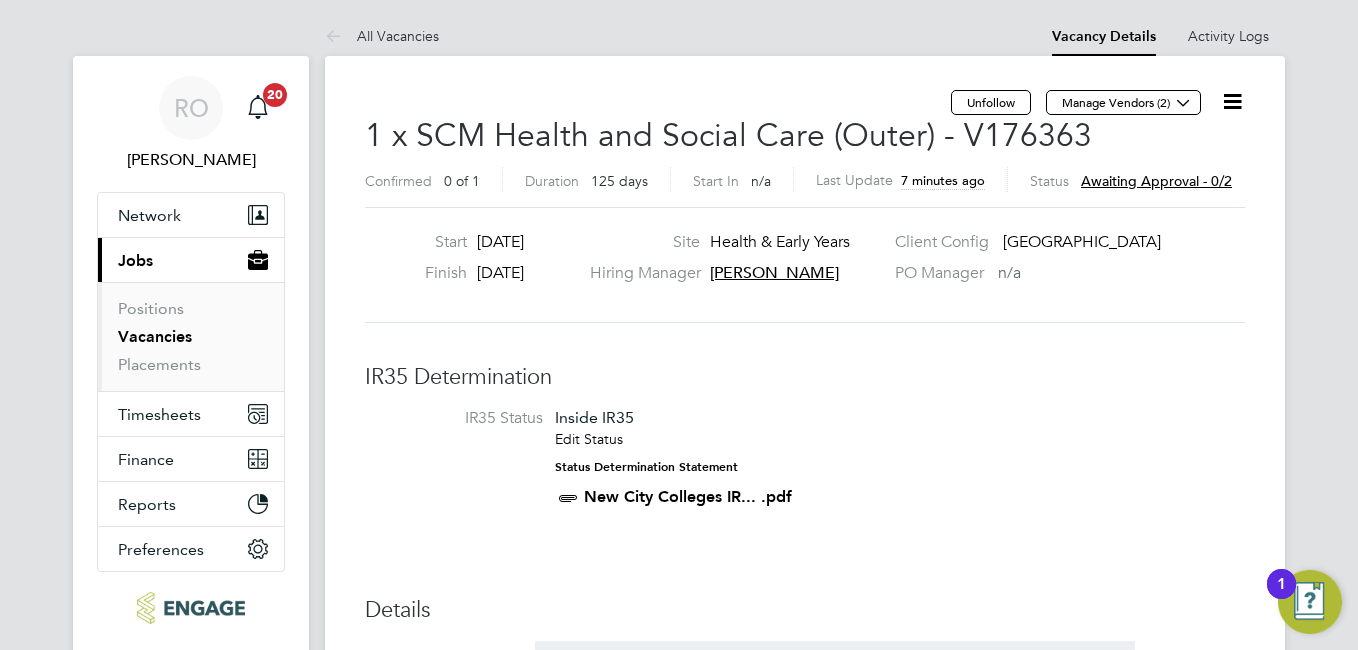 click on "Vacancies" at bounding box center [193, 341] 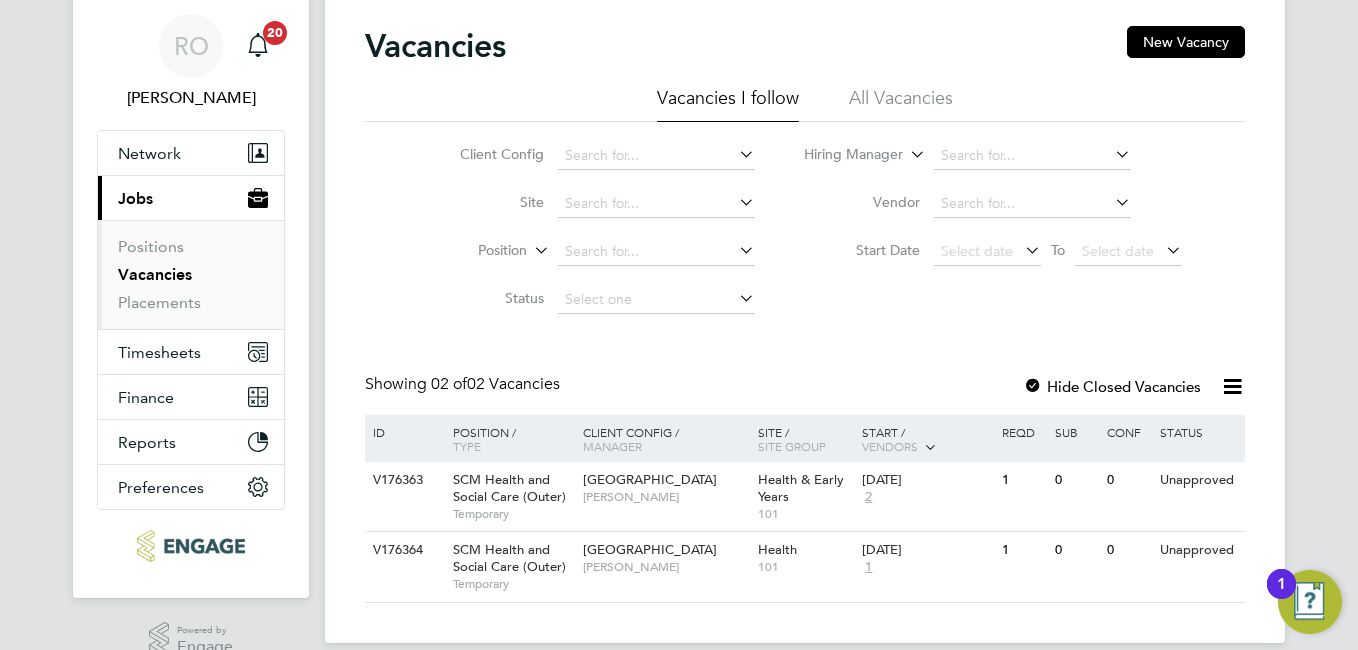 scroll, scrollTop: 96, scrollLeft: 0, axis: vertical 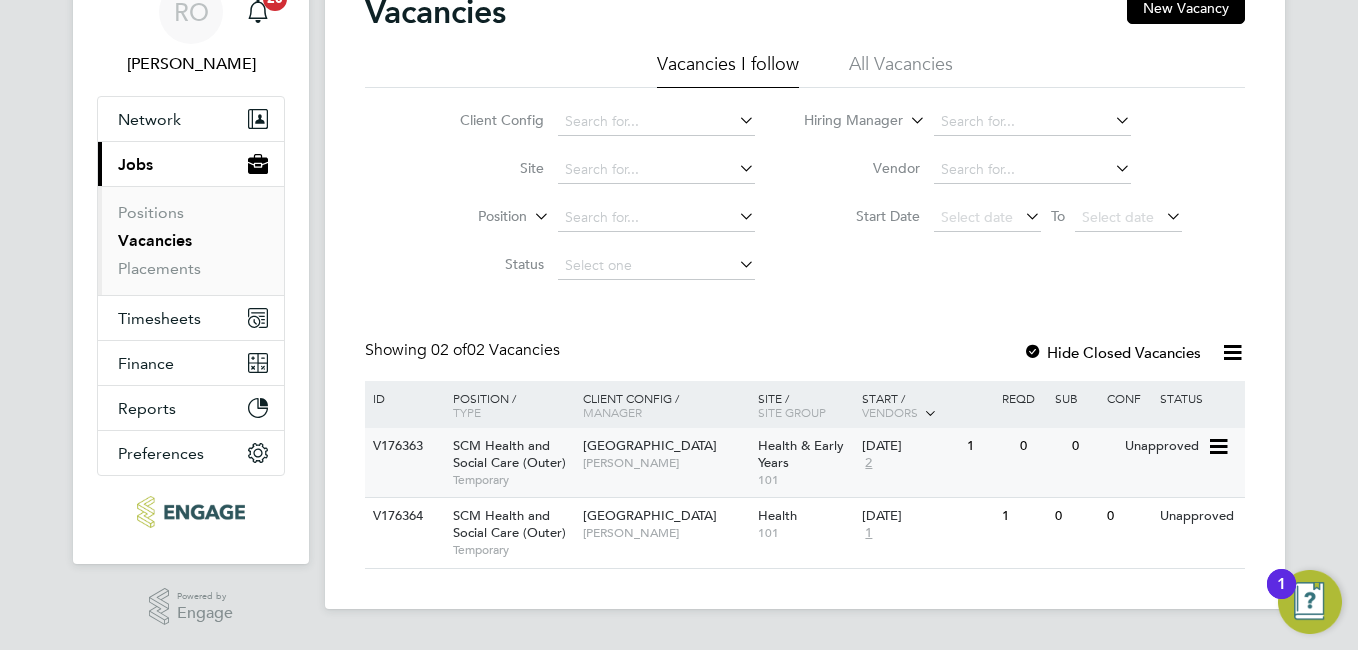 click 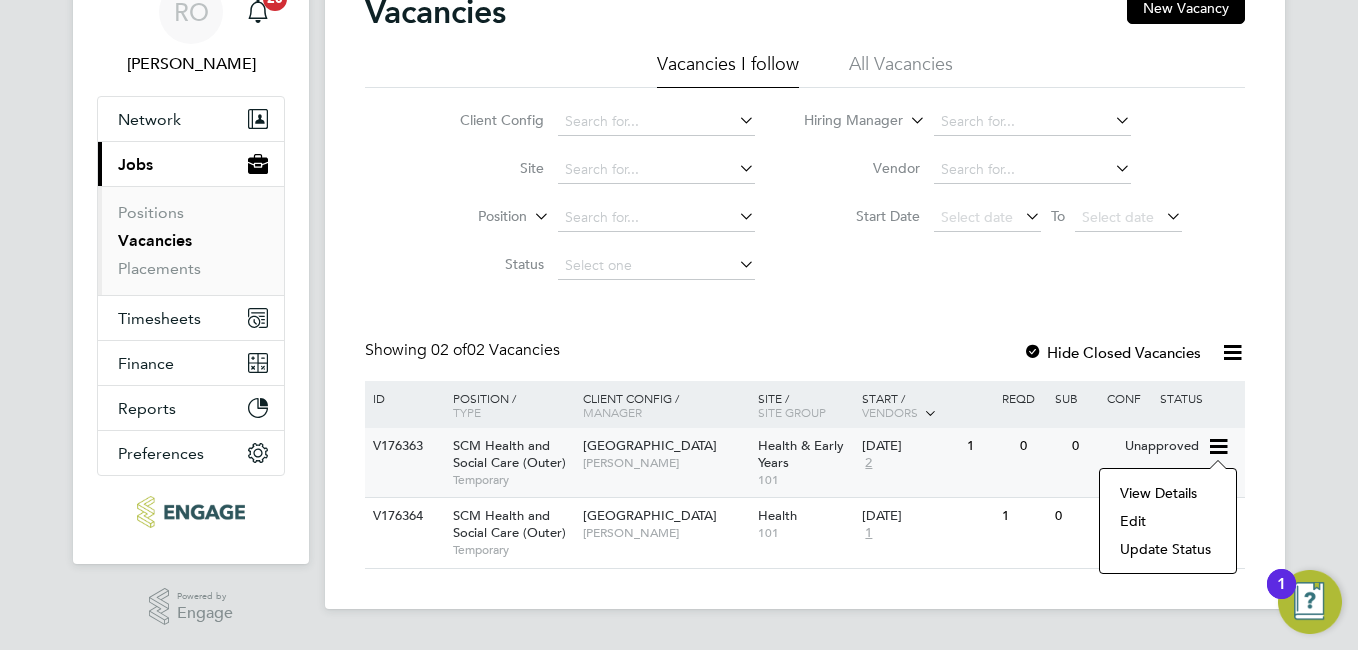 click on "Edit" 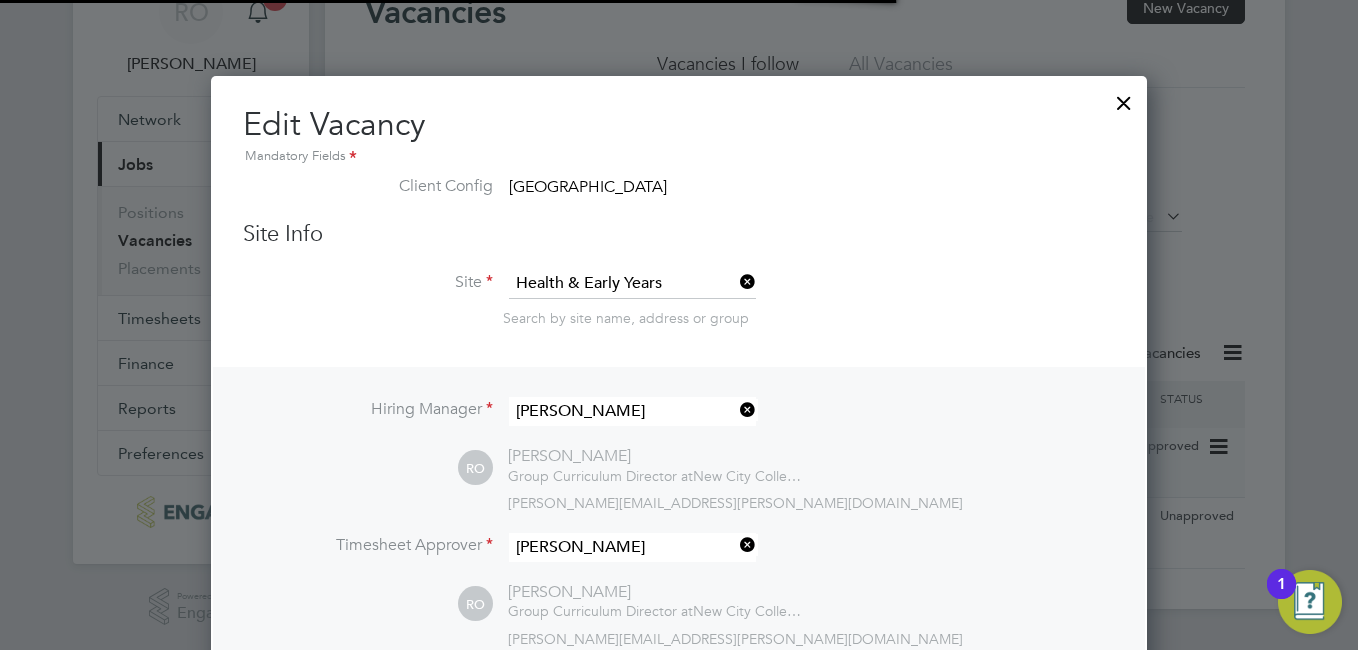 scroll, scrollTop: 10, scrollLeft: 10, axis: both 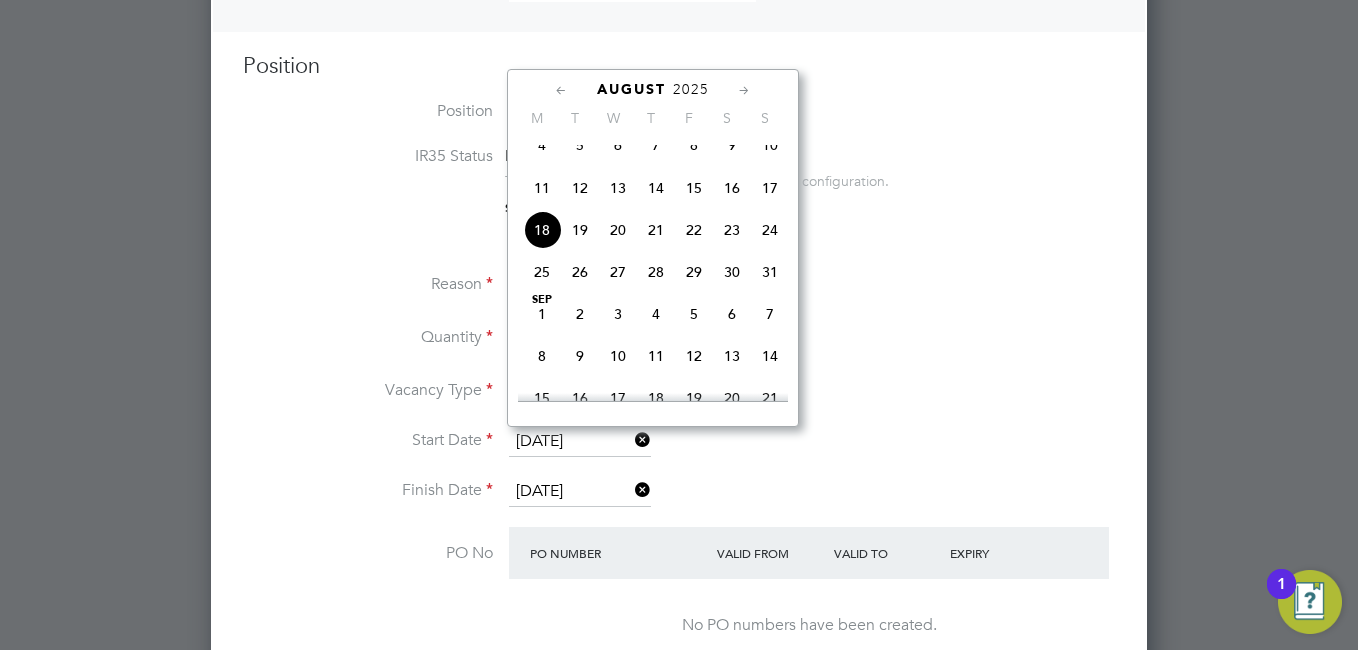 click on "18 Aug 2025" at bounding box center (580, 442) 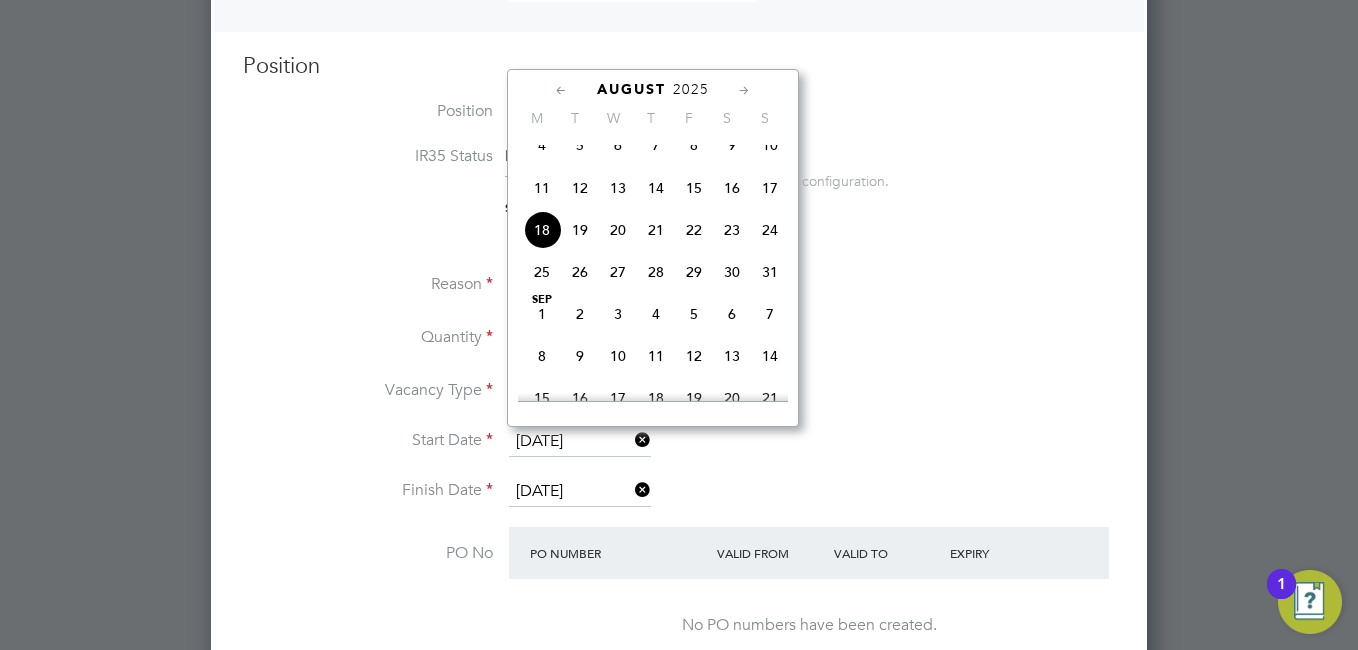 click on "13" 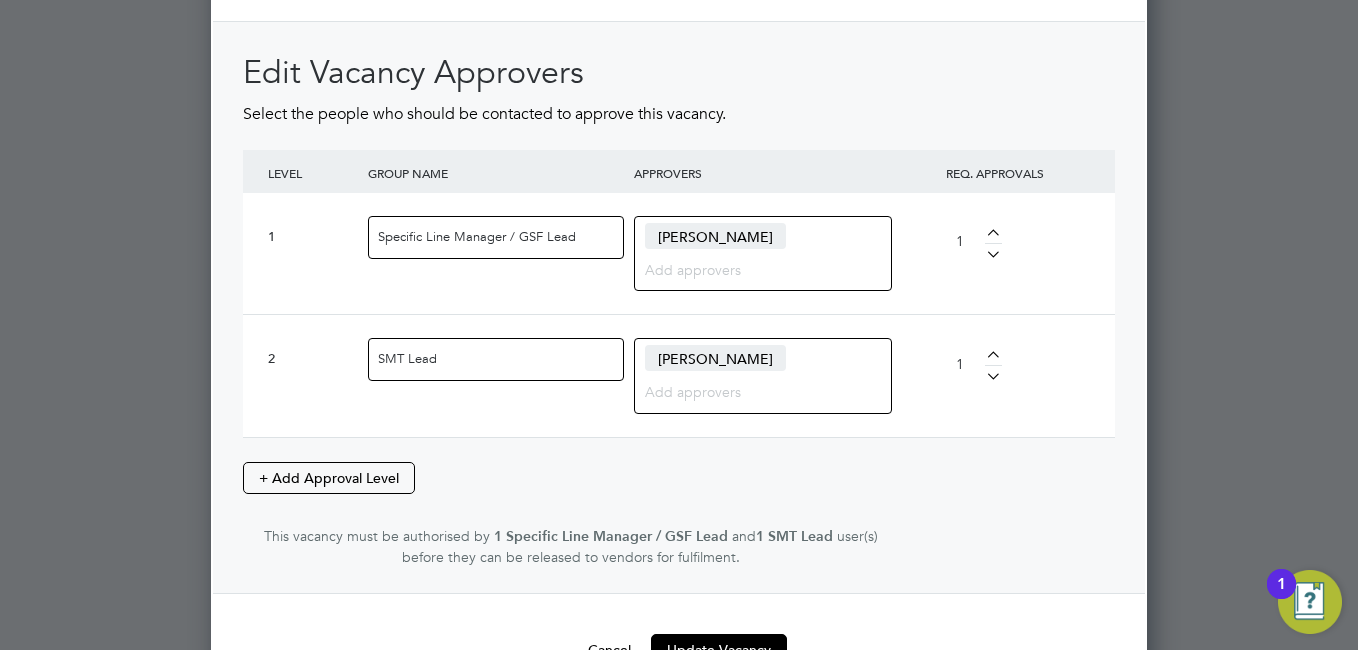 scroll, scrollTop: 2751, scrollLeft: 0, axis: vertical 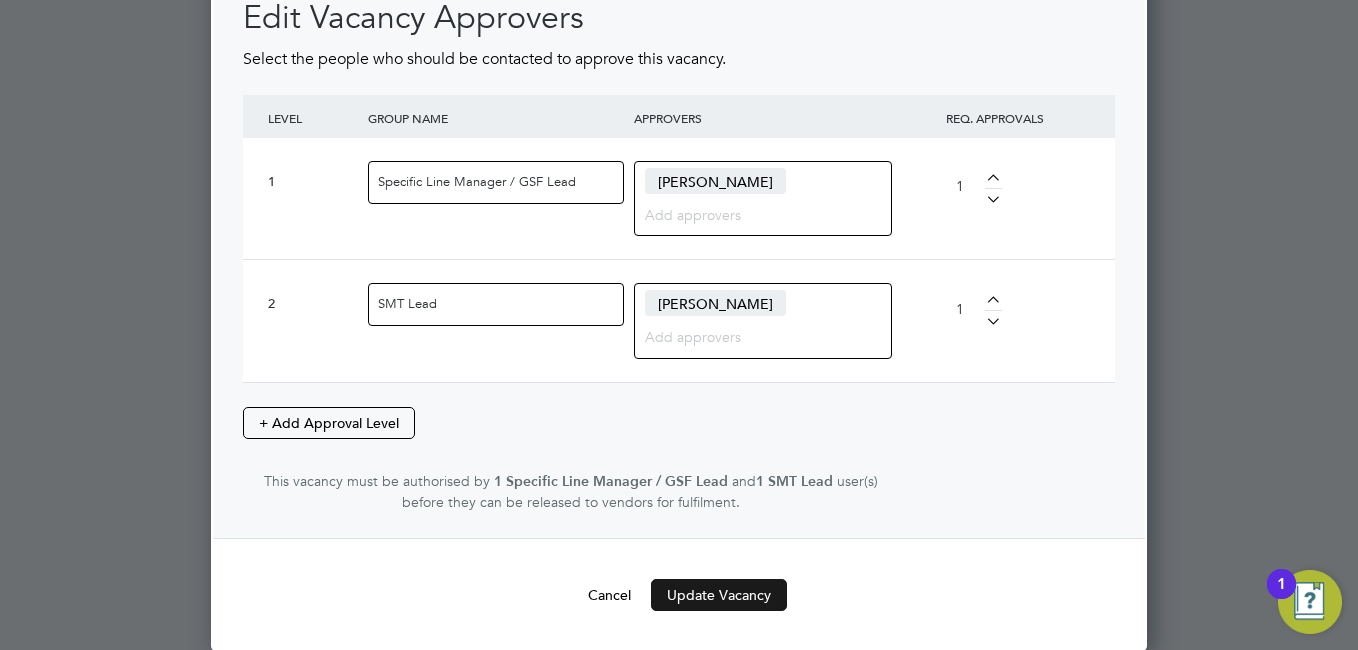 click on "Update Vacancy" at bounding box center [719, 595] 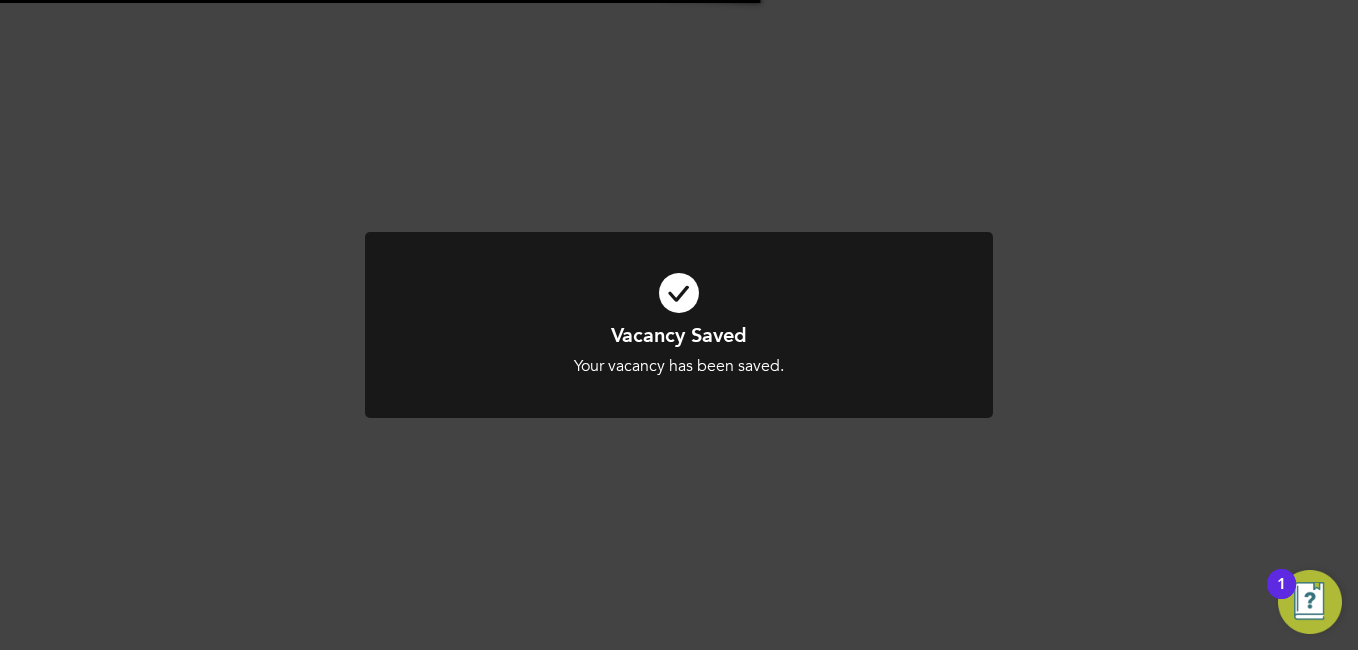 scroll, scrollTop: 1935, scrollLeft: 0, axis: vertical 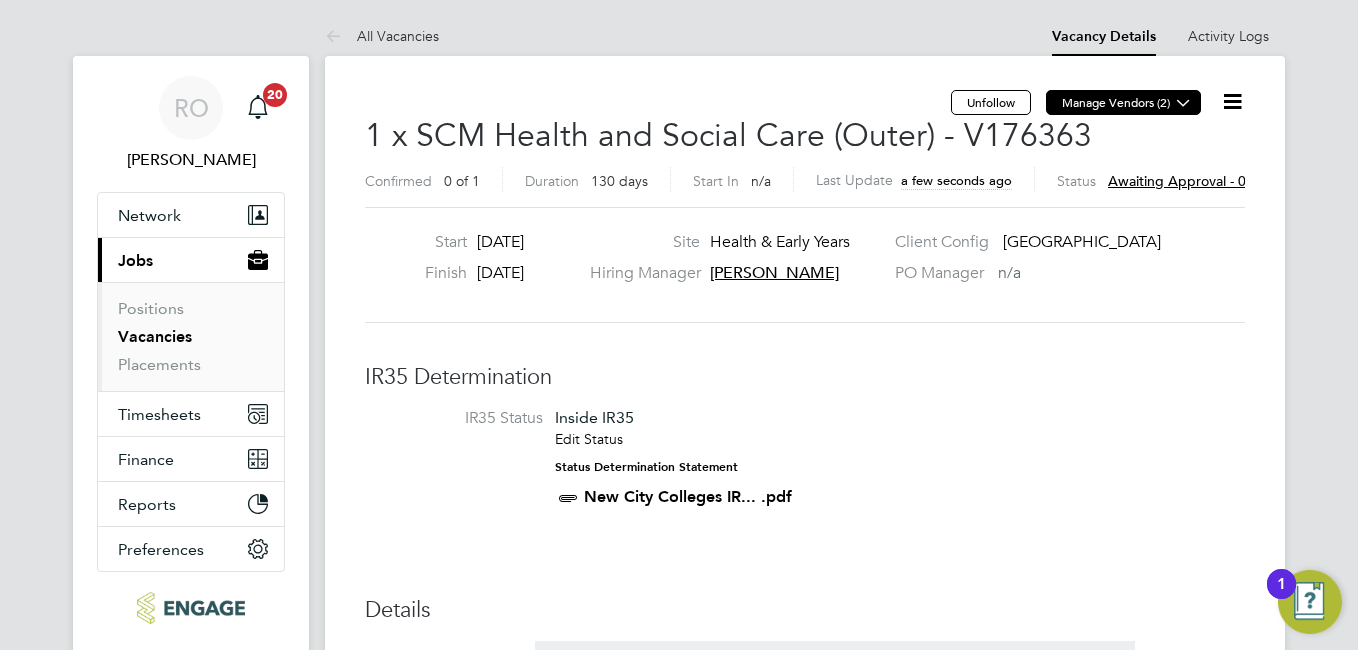 click on "Manage Vendors (2)" 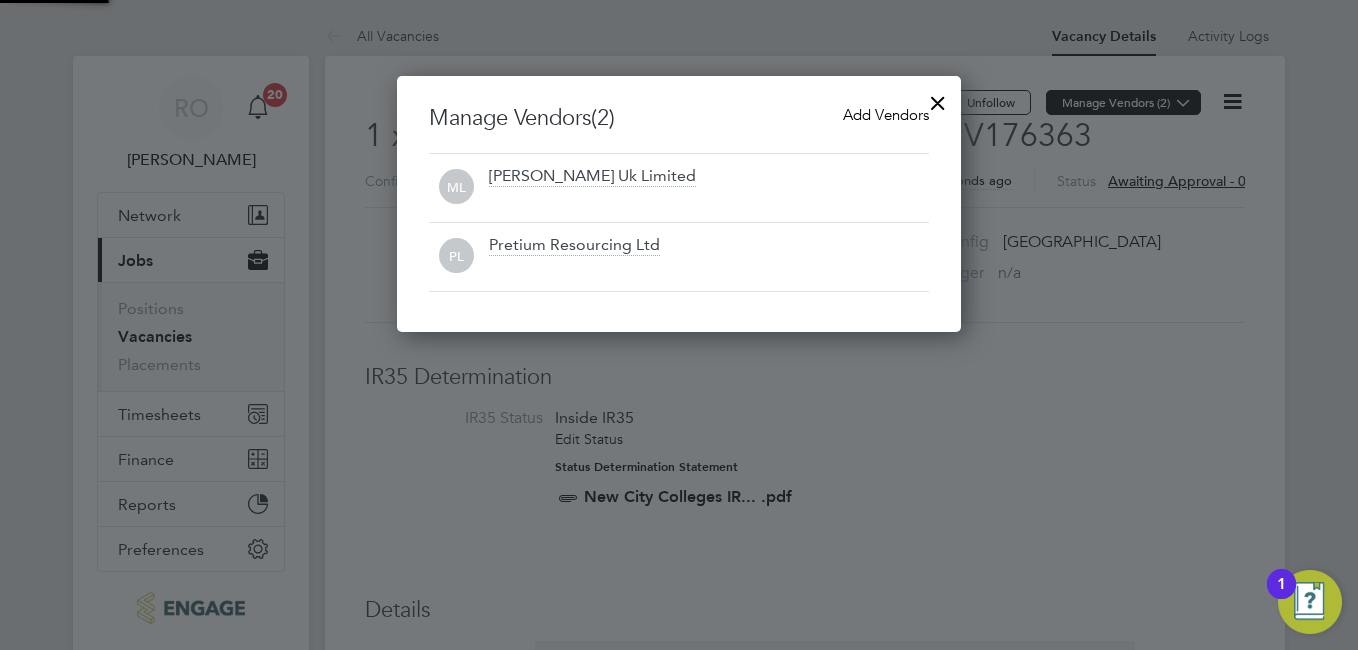scroll, scrollTop: 10, scrollLeft: 10, axis: both 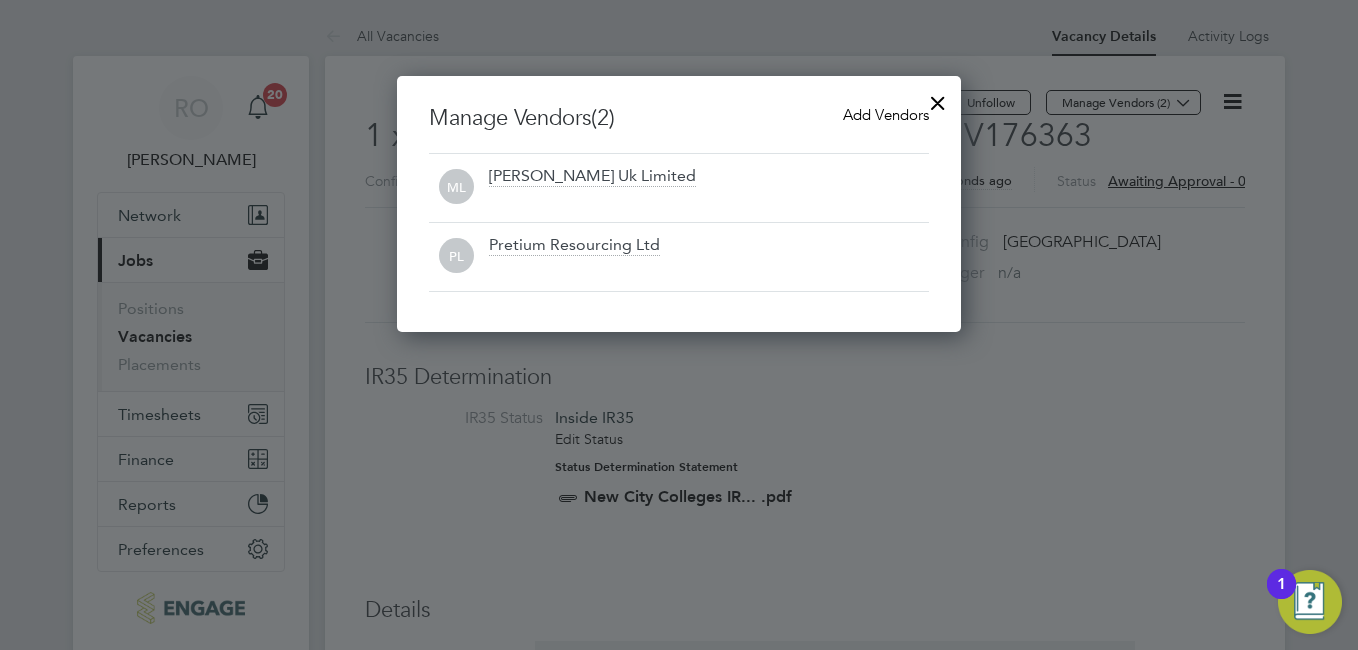click at bounding box center (709, 269) 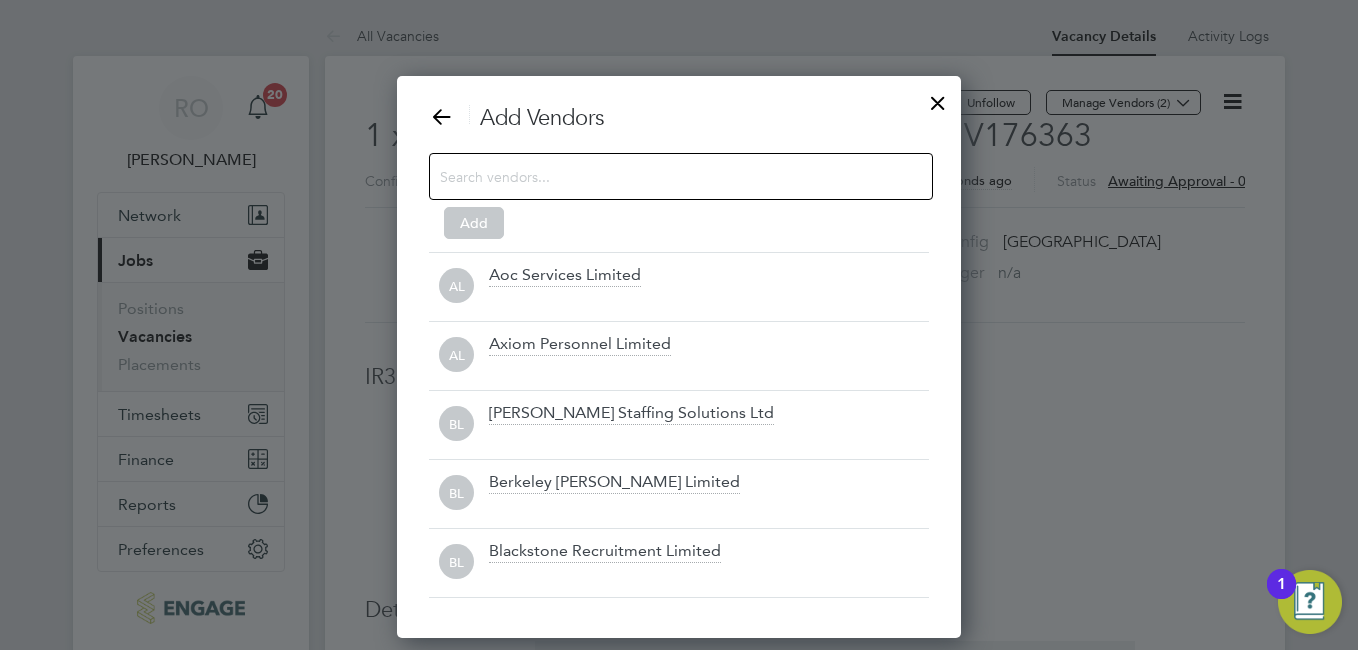 click at bounding box center (665, 176) 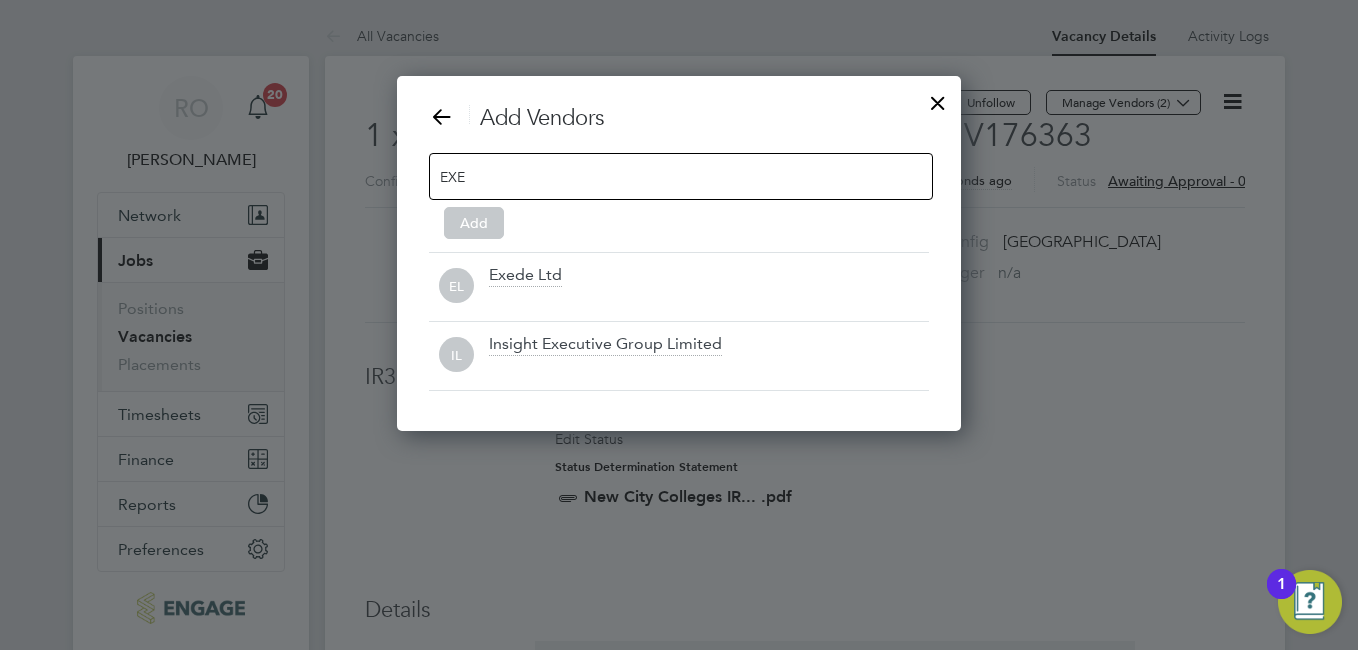 scroll, scrollTop: 356, scrollLeft: 565, axis: both 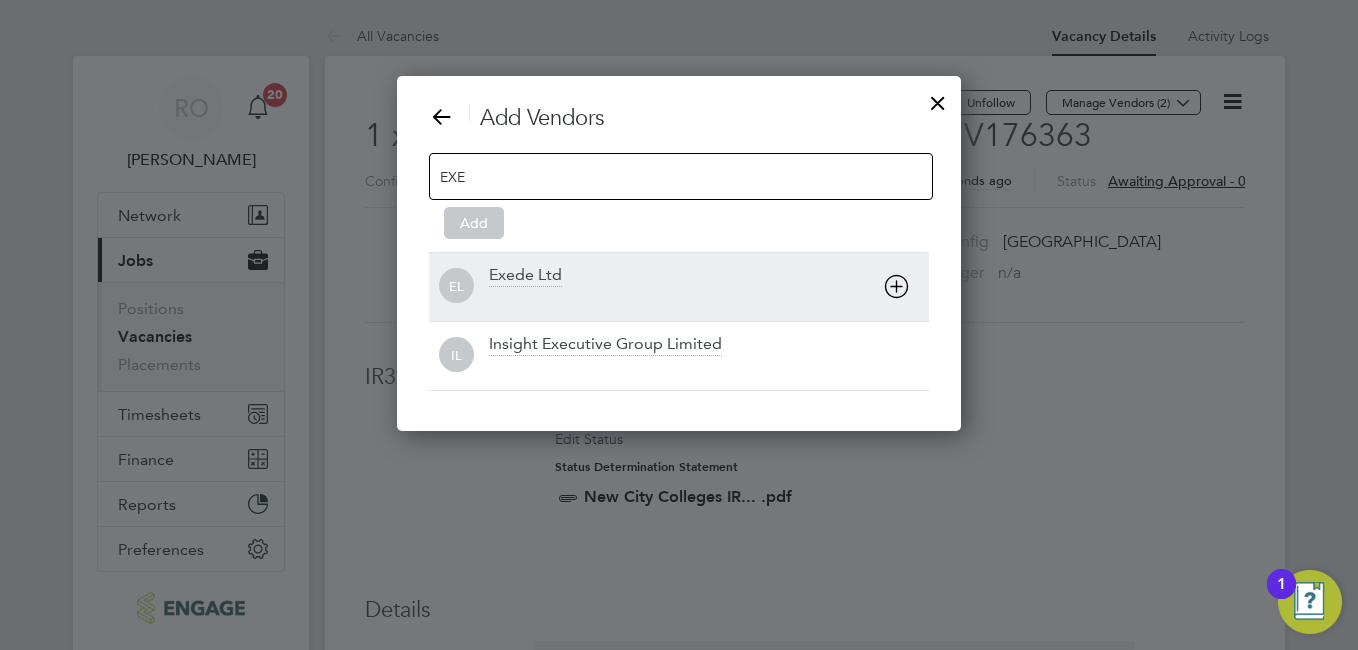click on "Exede Ltd" at bounding box center (709, 287) 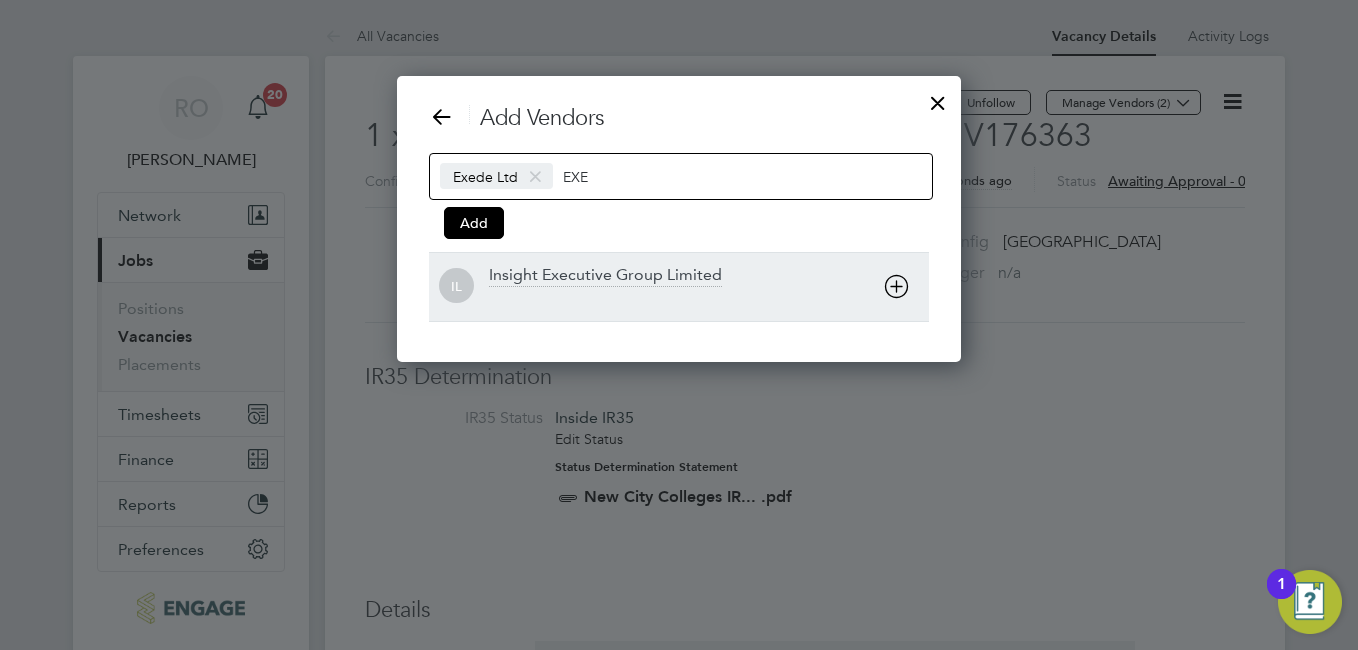 scroll, scrollTop: 287, scrollLeft: 565, axis: both 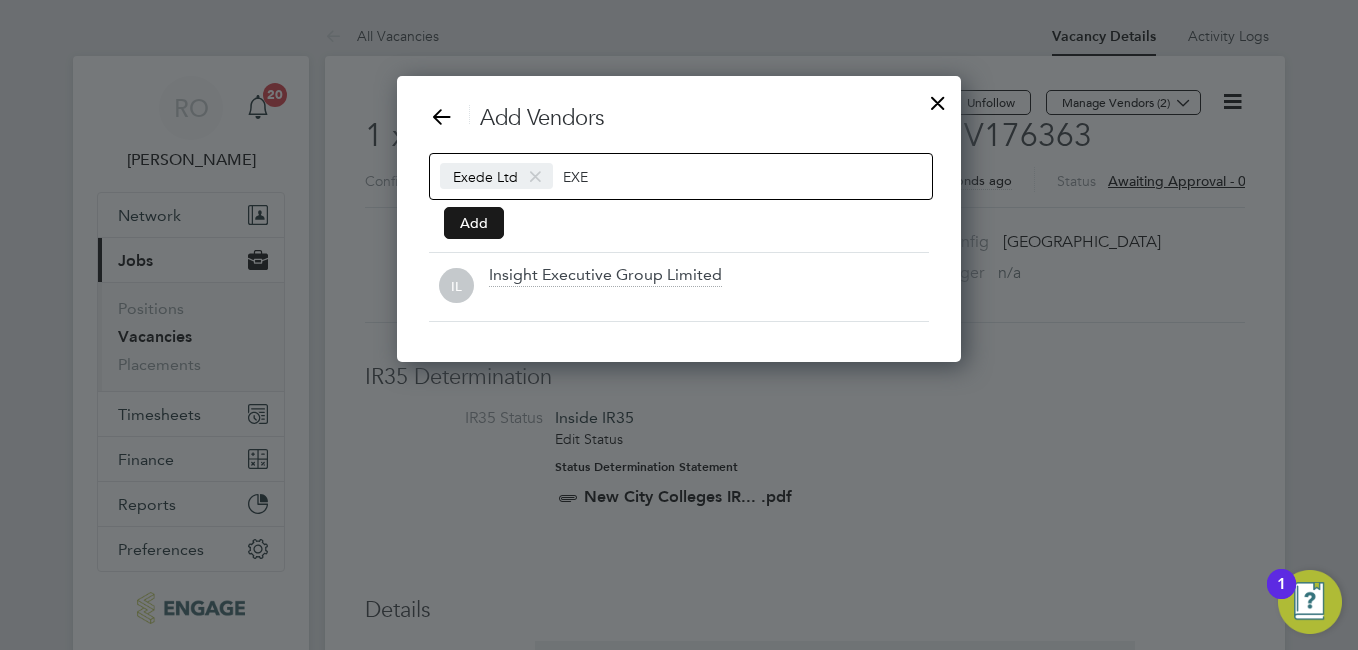 click on "Add" at bounding box center (474, 223) 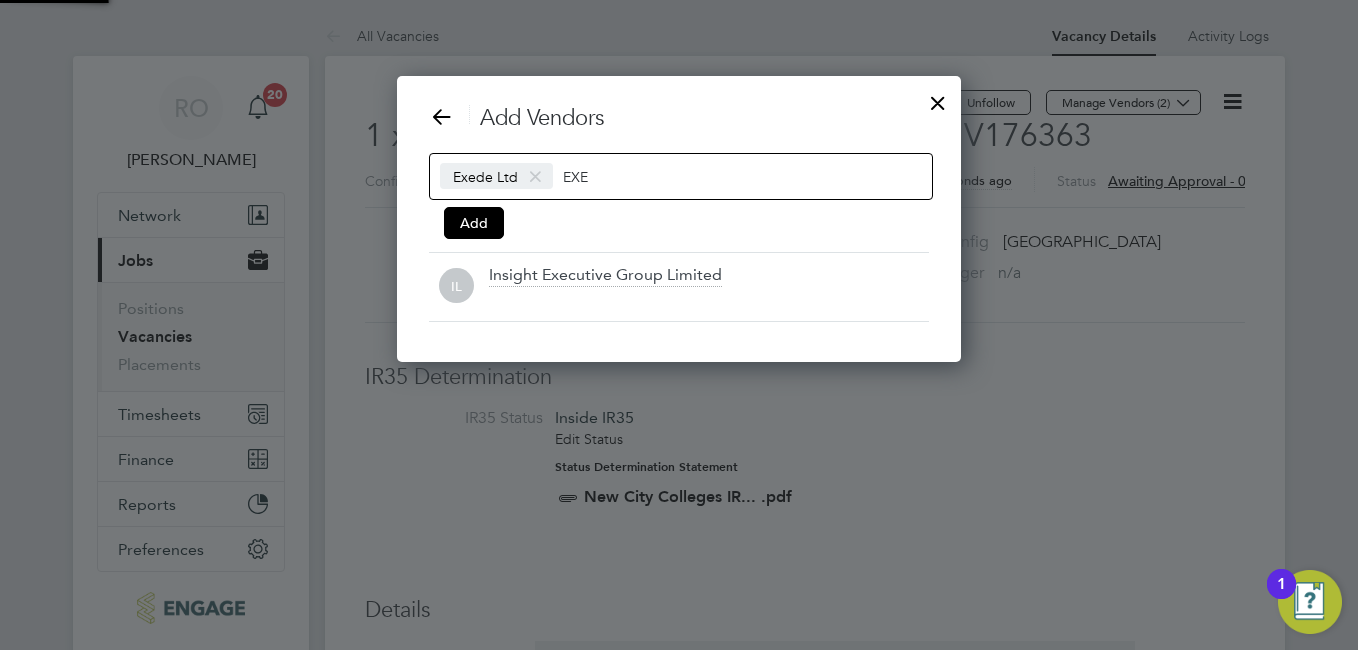 scroll, scrollTop: 10, scrollLeft: 10, axis: both 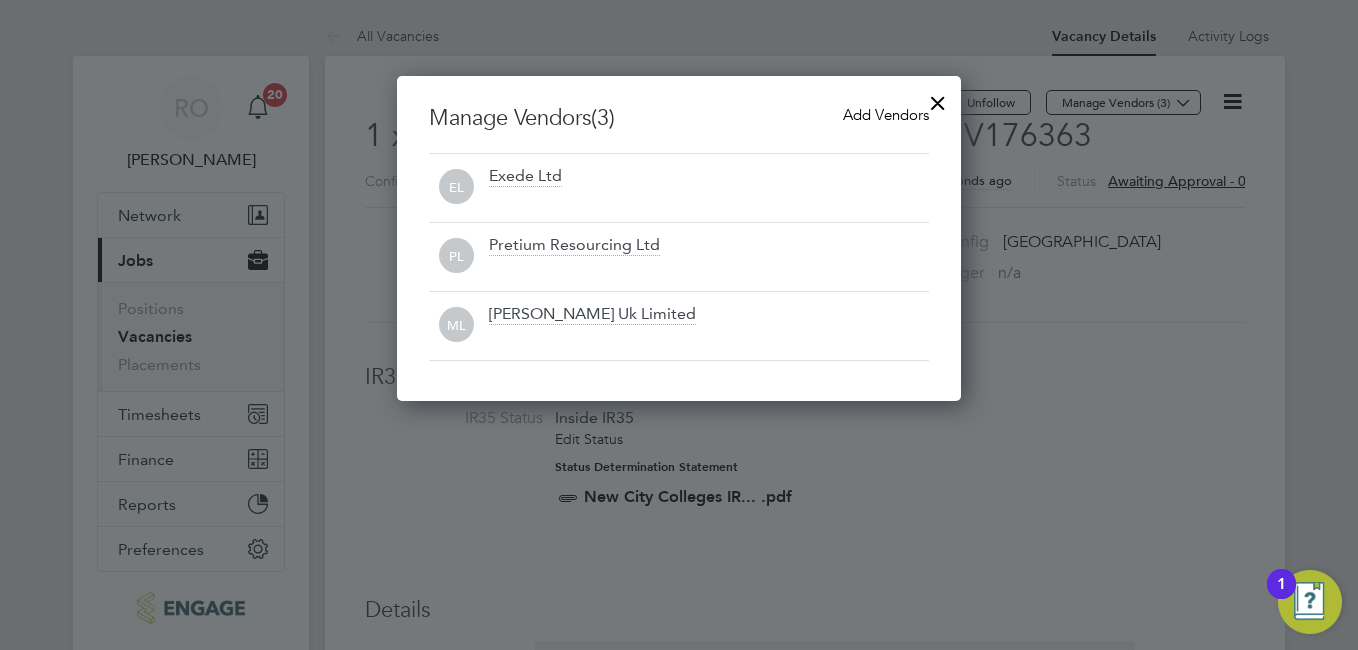 click on "Exede Ltd" at bounding box center (525, 177) 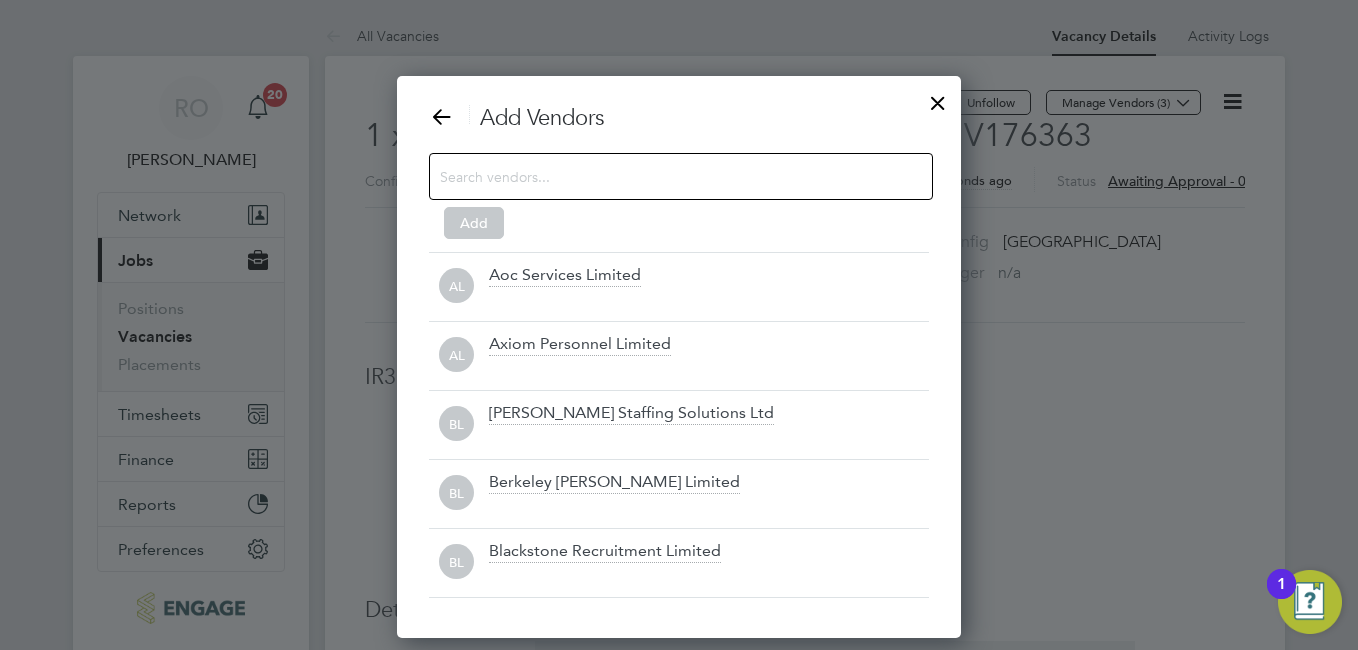 click at bounding box center (665, 176) 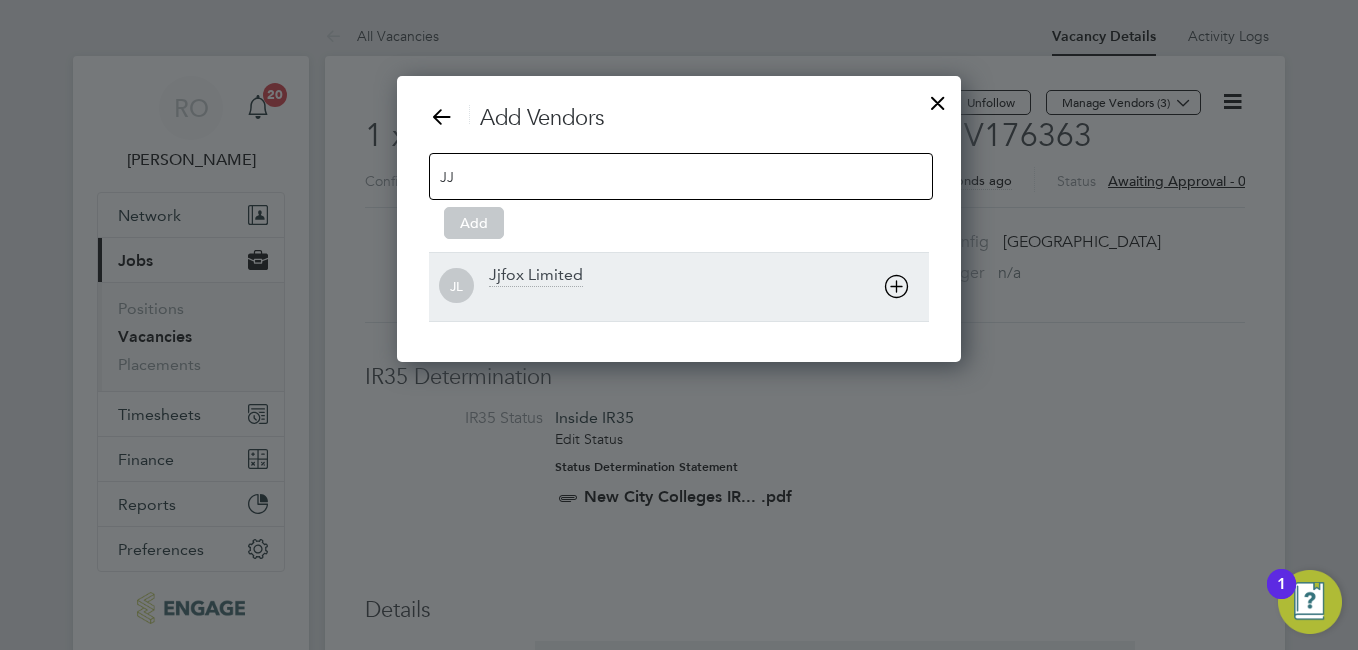 type on "JJ" 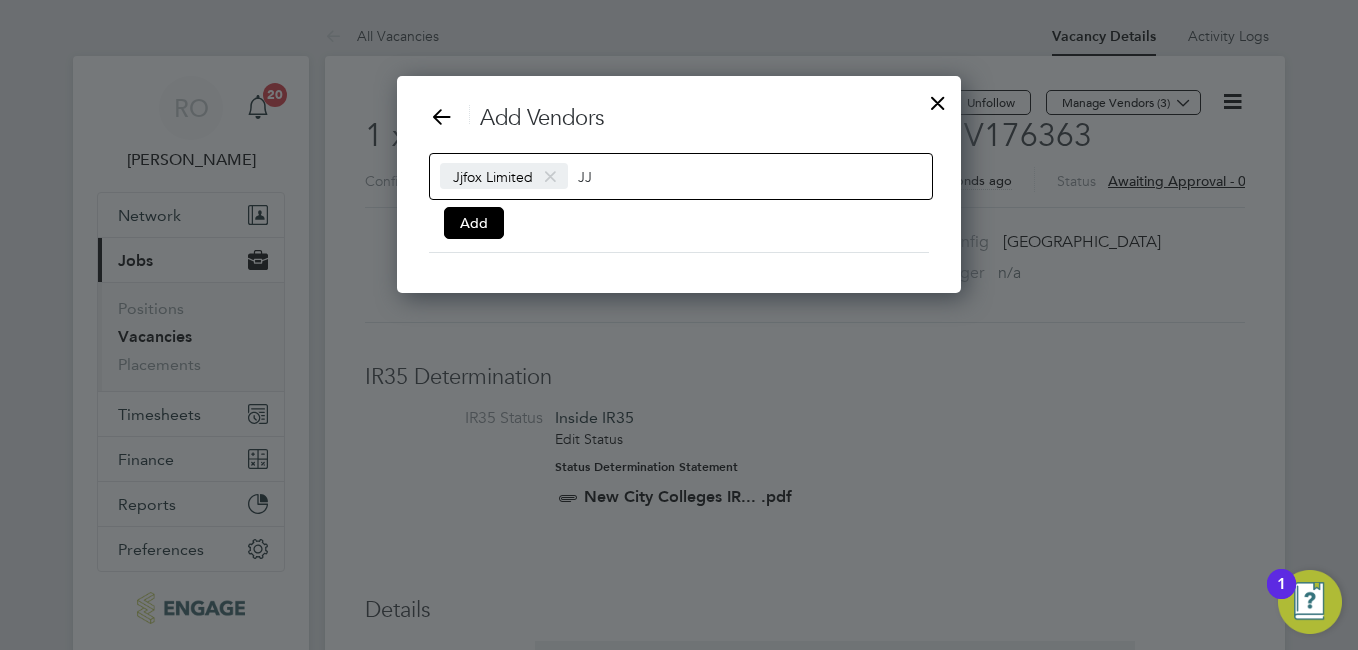 click on "Jjfox Limited JJ" at bounding box center (681, 176) 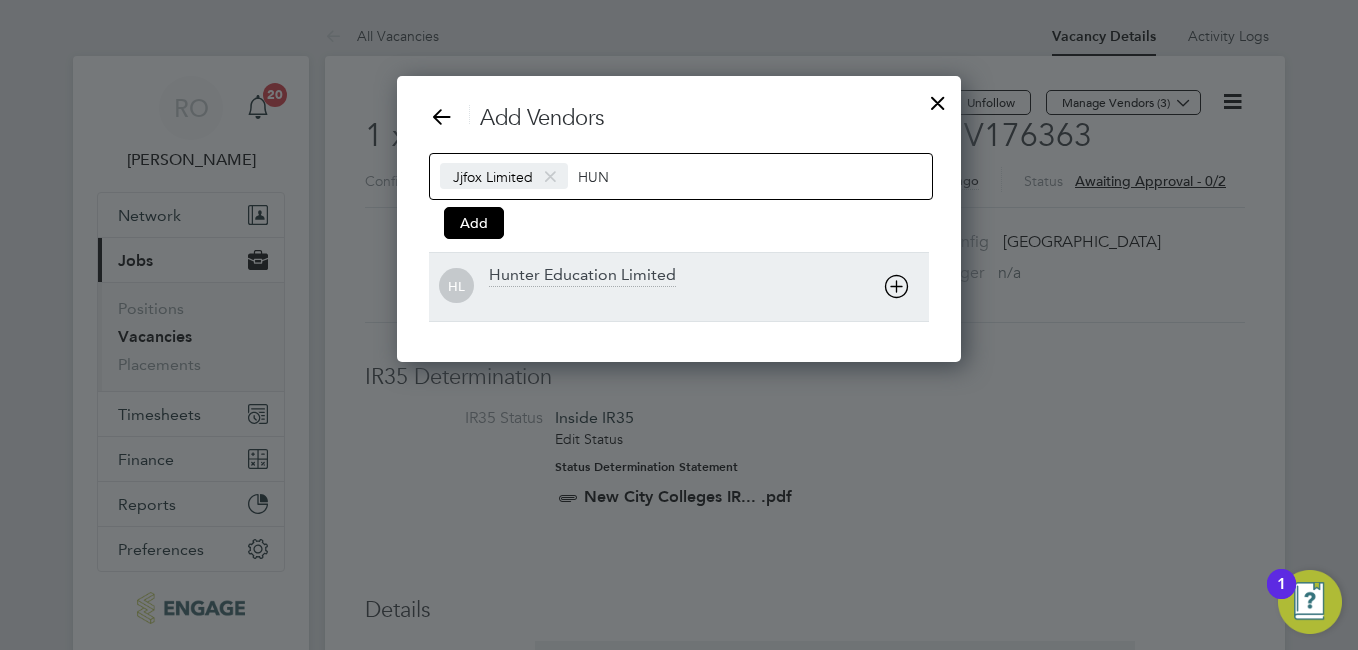 type on "HUN" 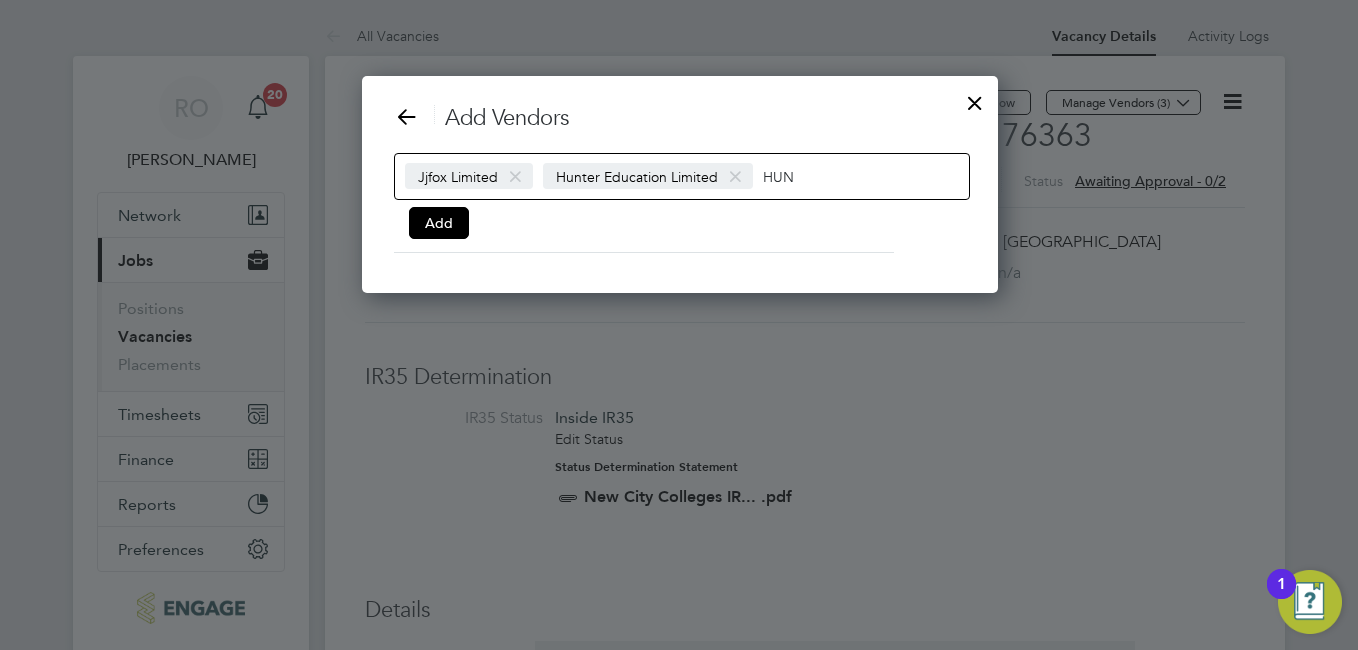click on "HUN" at bounding box center [825, 176] 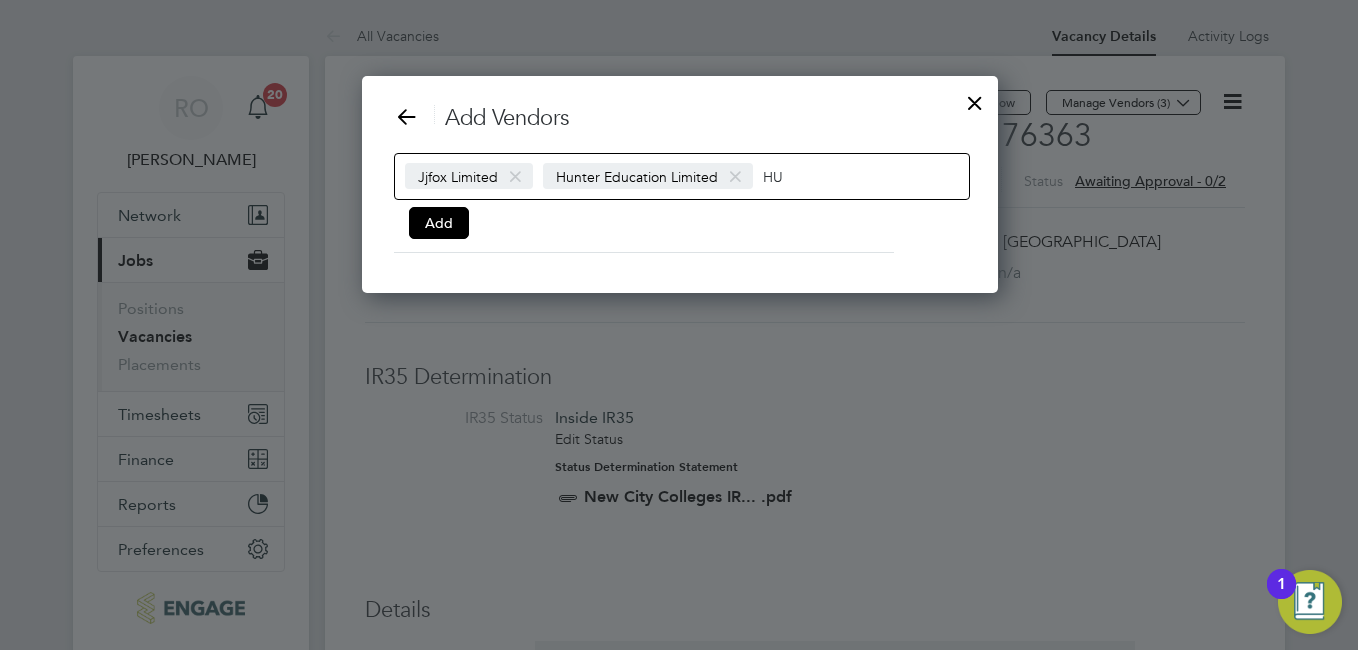 scroll, scrollTop: 10, scrollLeft: 10, axis: both 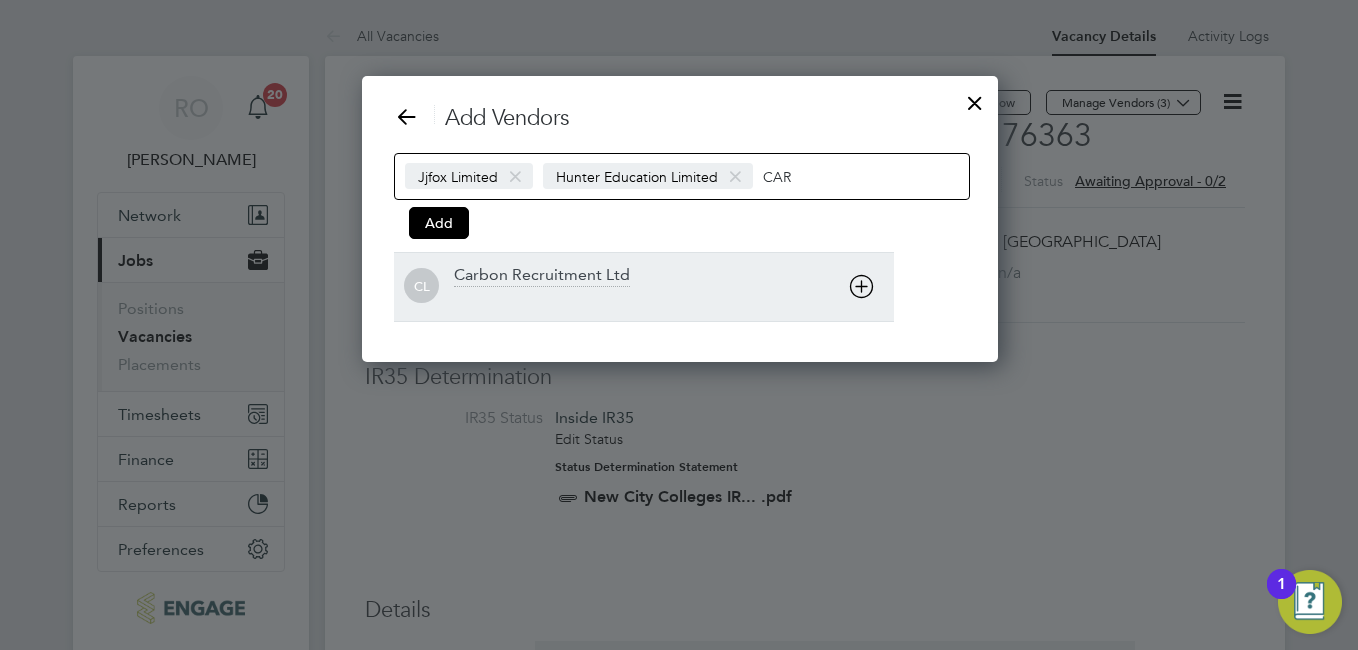 type on "CAR" 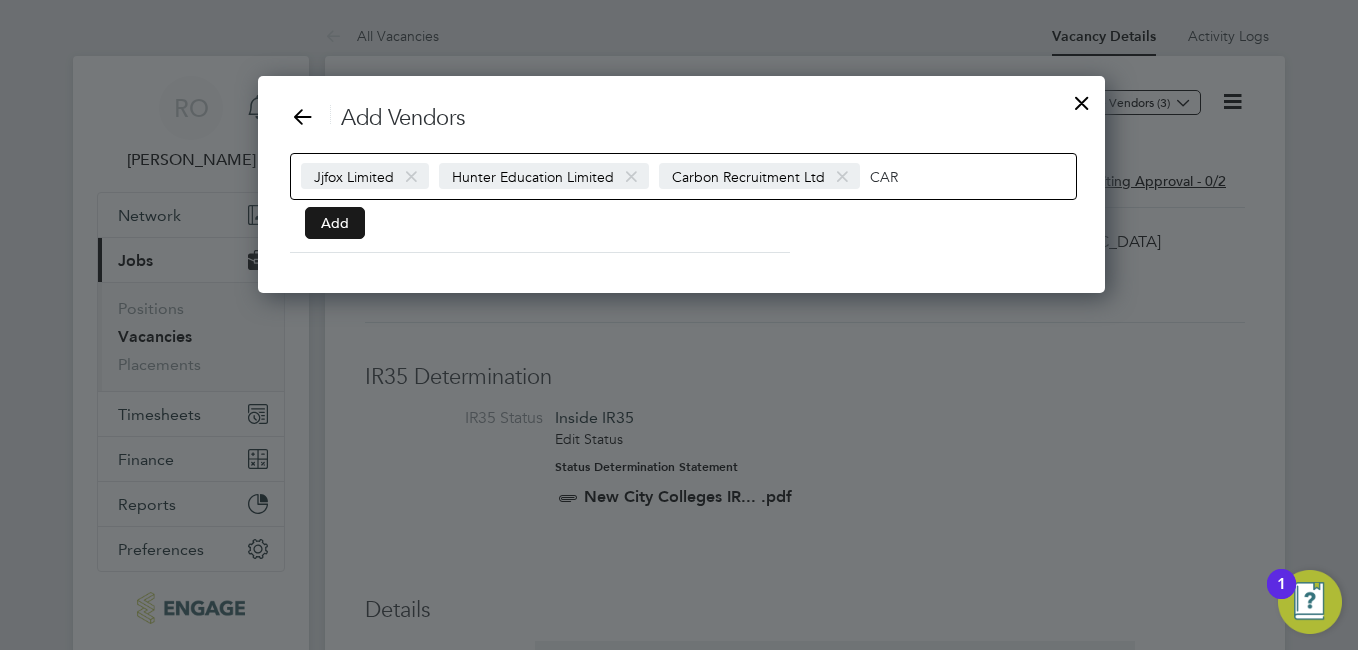 click on "Add" at bounding box center [335, 223] 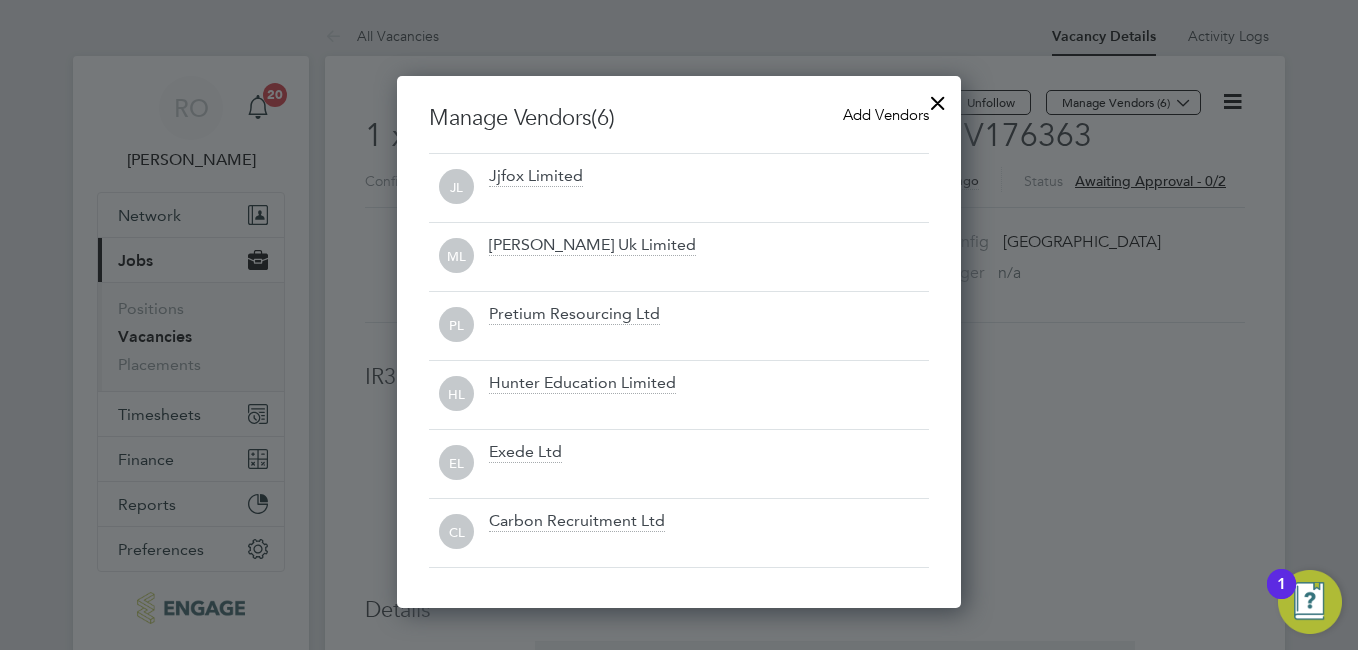 click 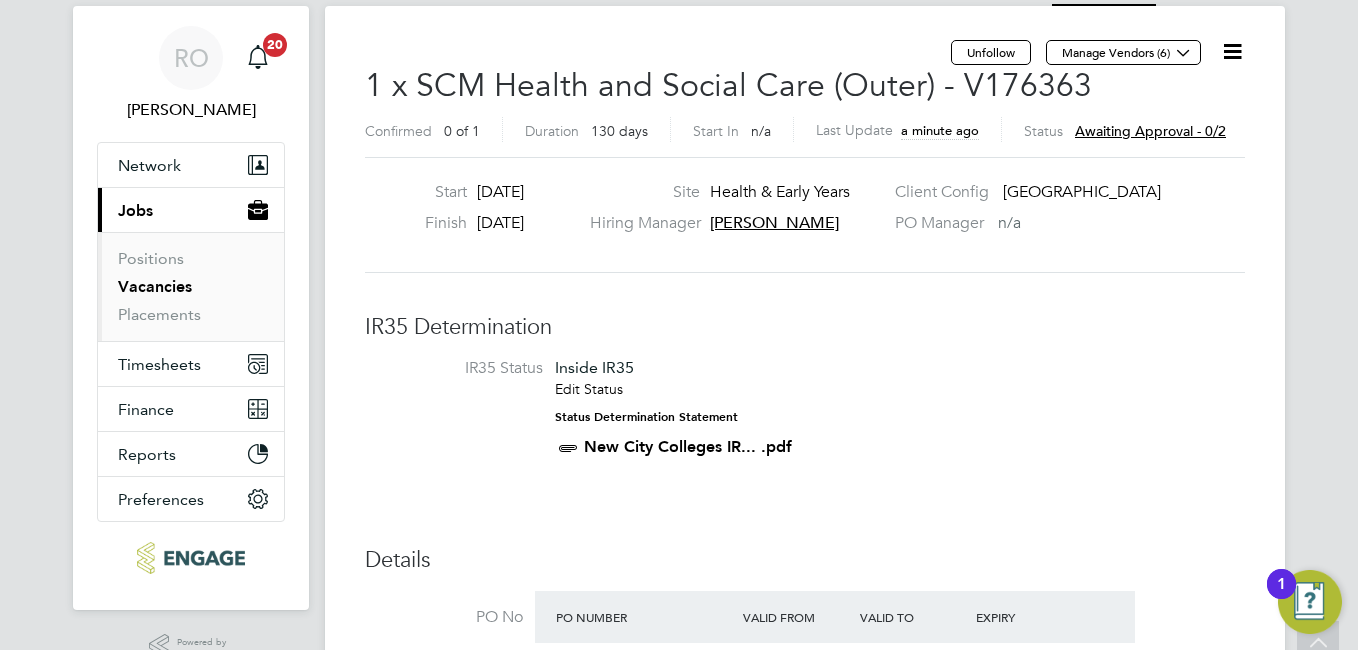 scroll, scrollTop: 0, scrollLeft: 0, axis: both 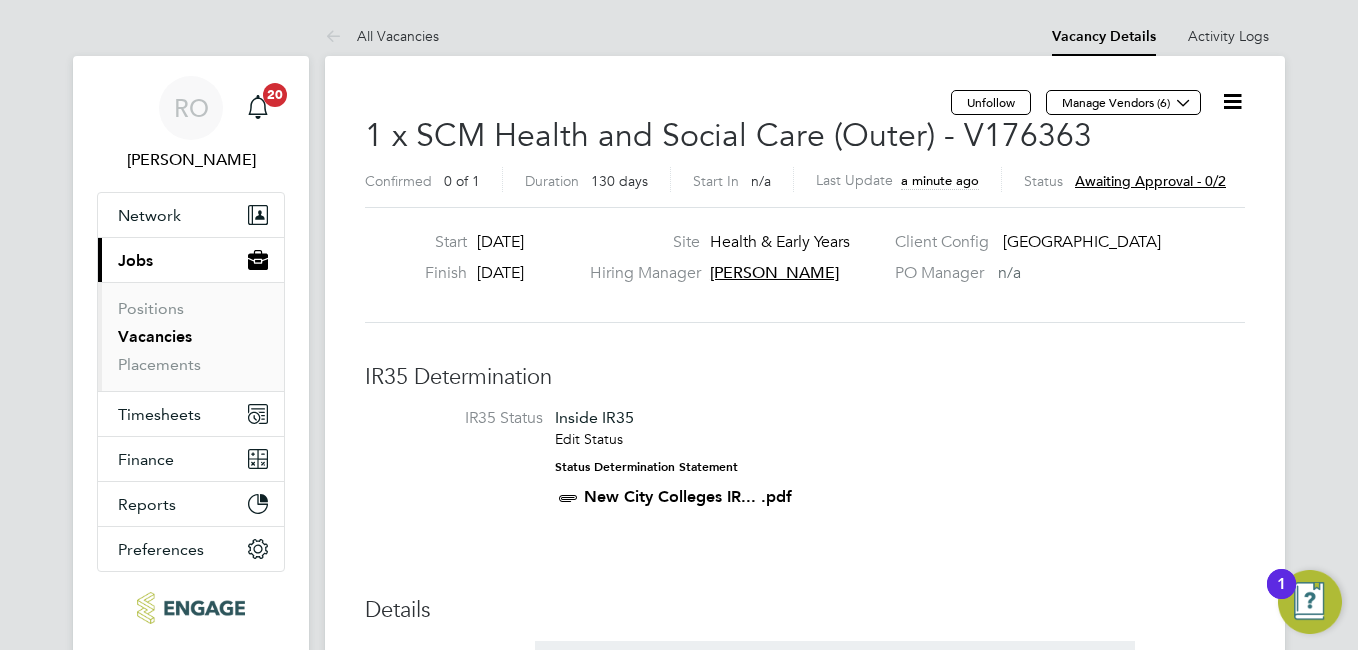 click on "Vacancies" at bounding box center (155, 336) 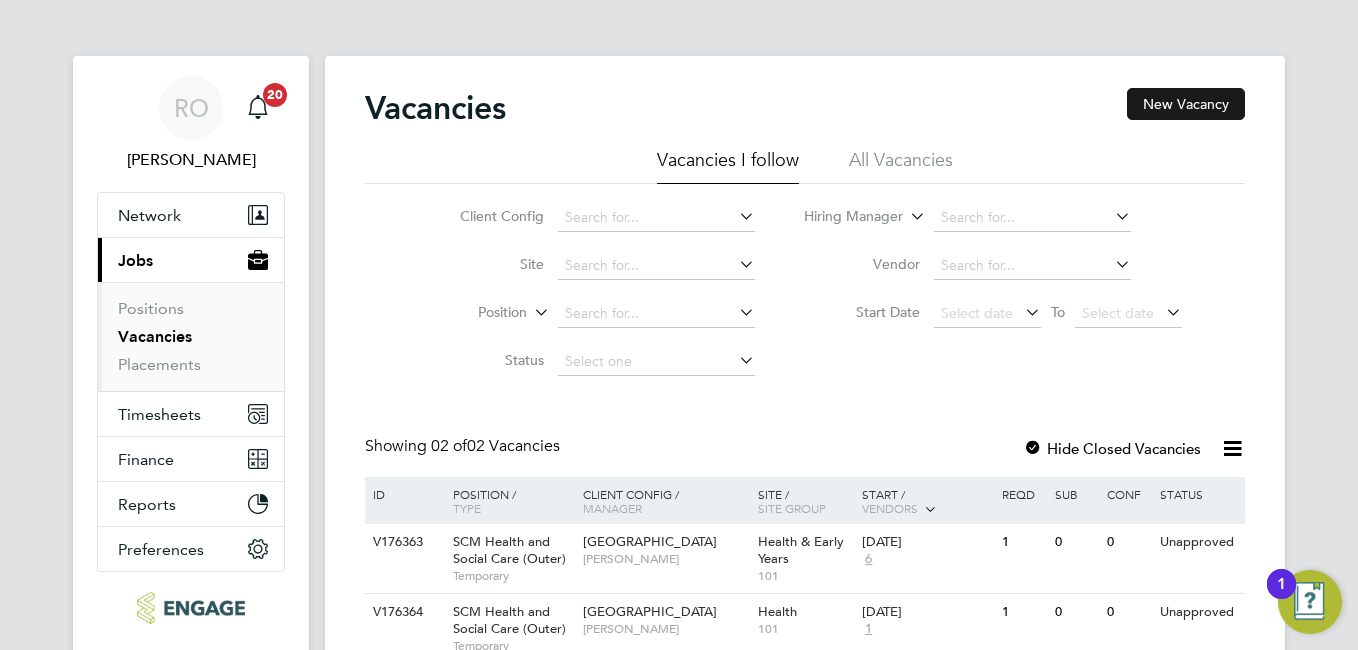 click on "New Vacancy" 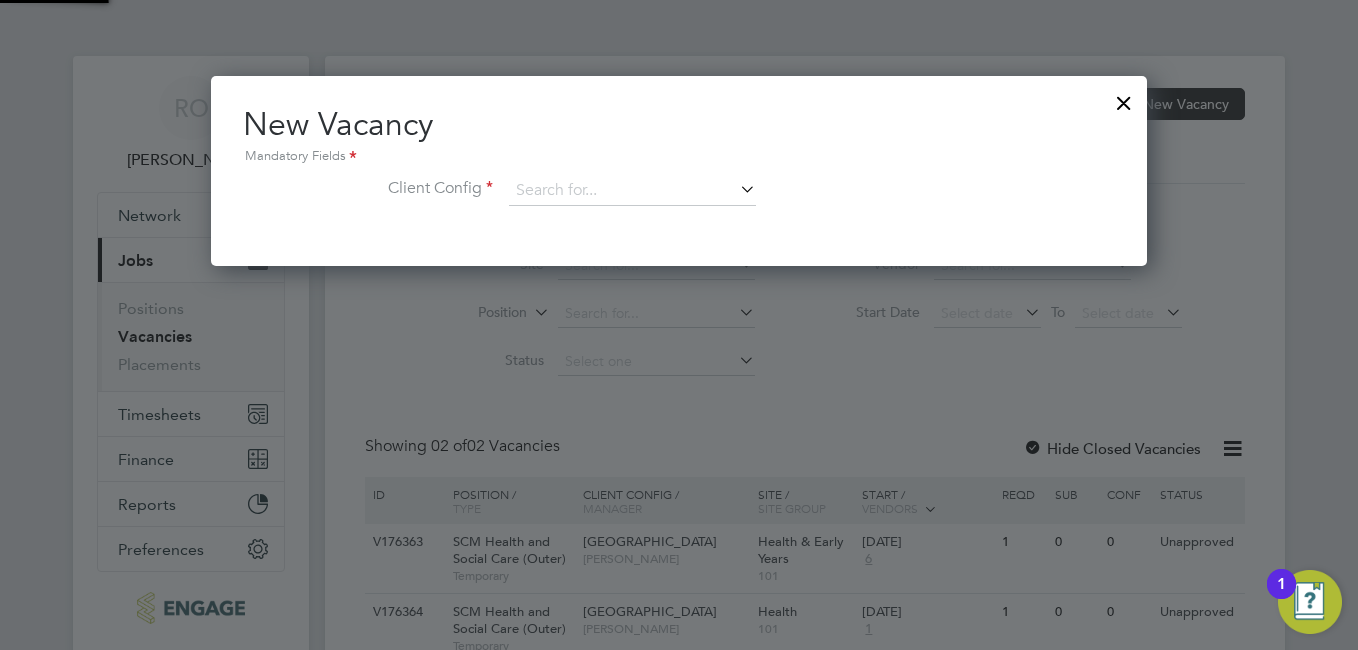 scroll, scrollTop: 10, scrollLeft: 10, axis: both 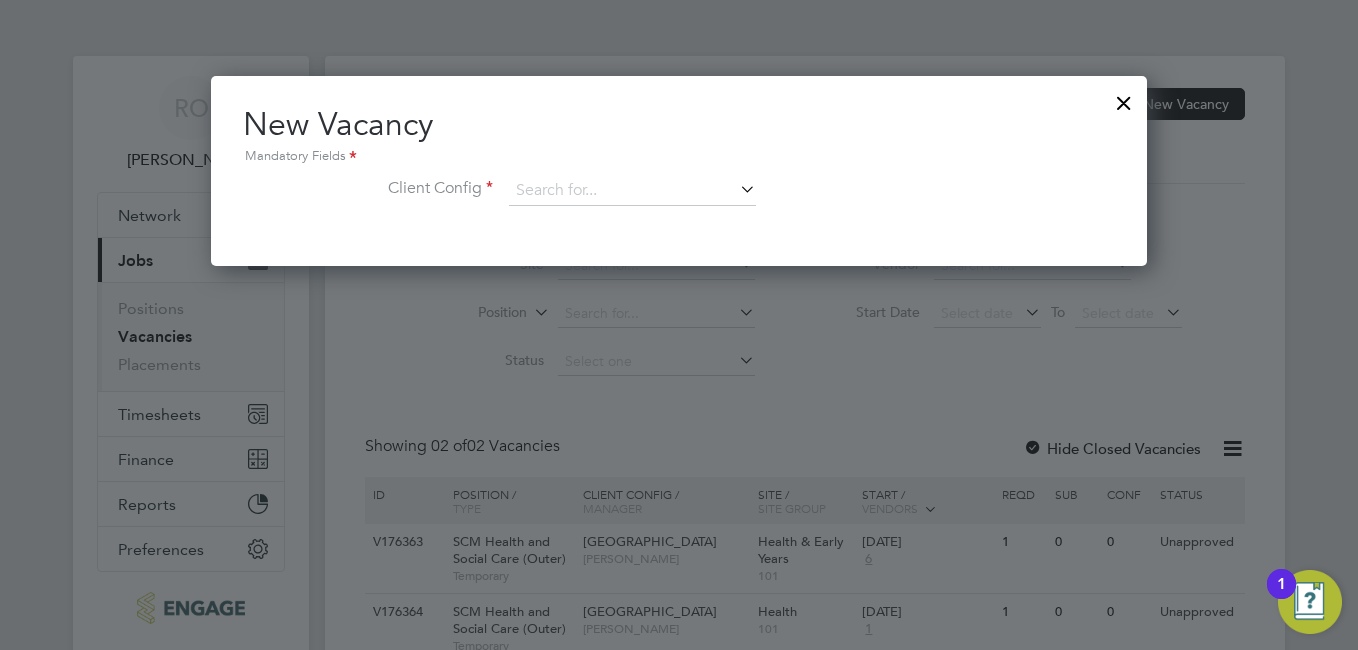 click at bounding box center [736, 189] 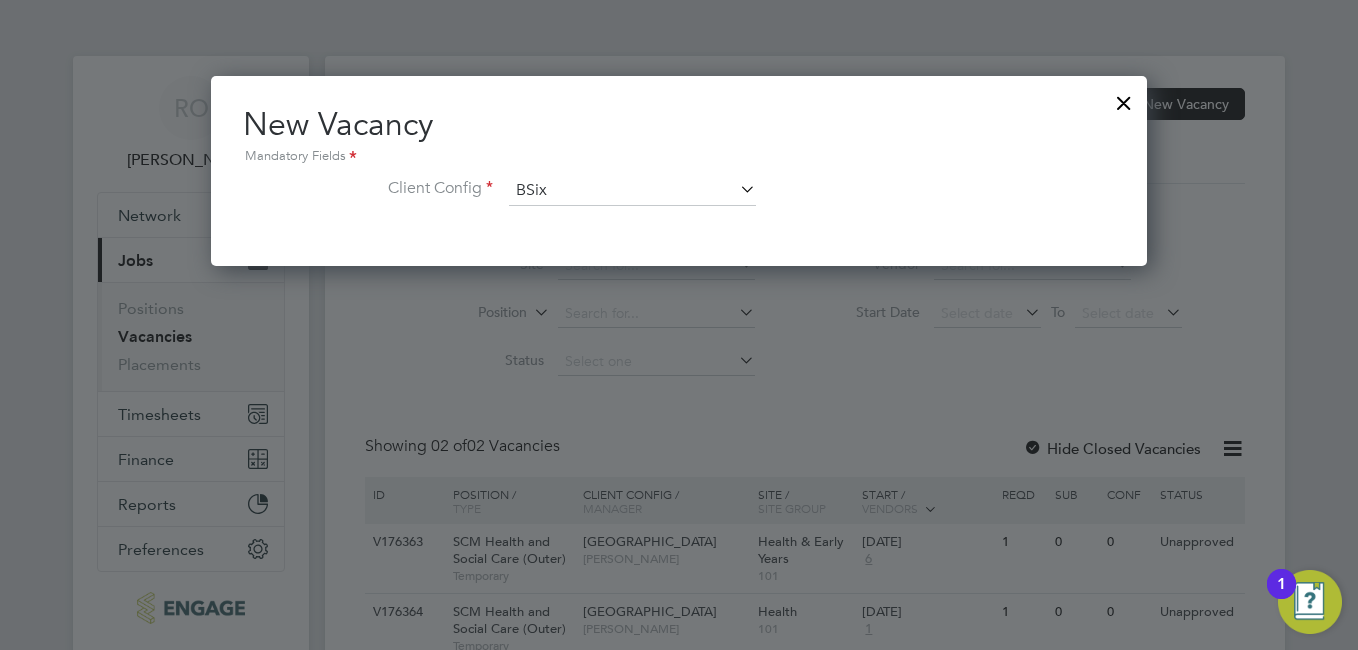 scroll, scrollTop: 10, scrollLeft: 10, axis: both 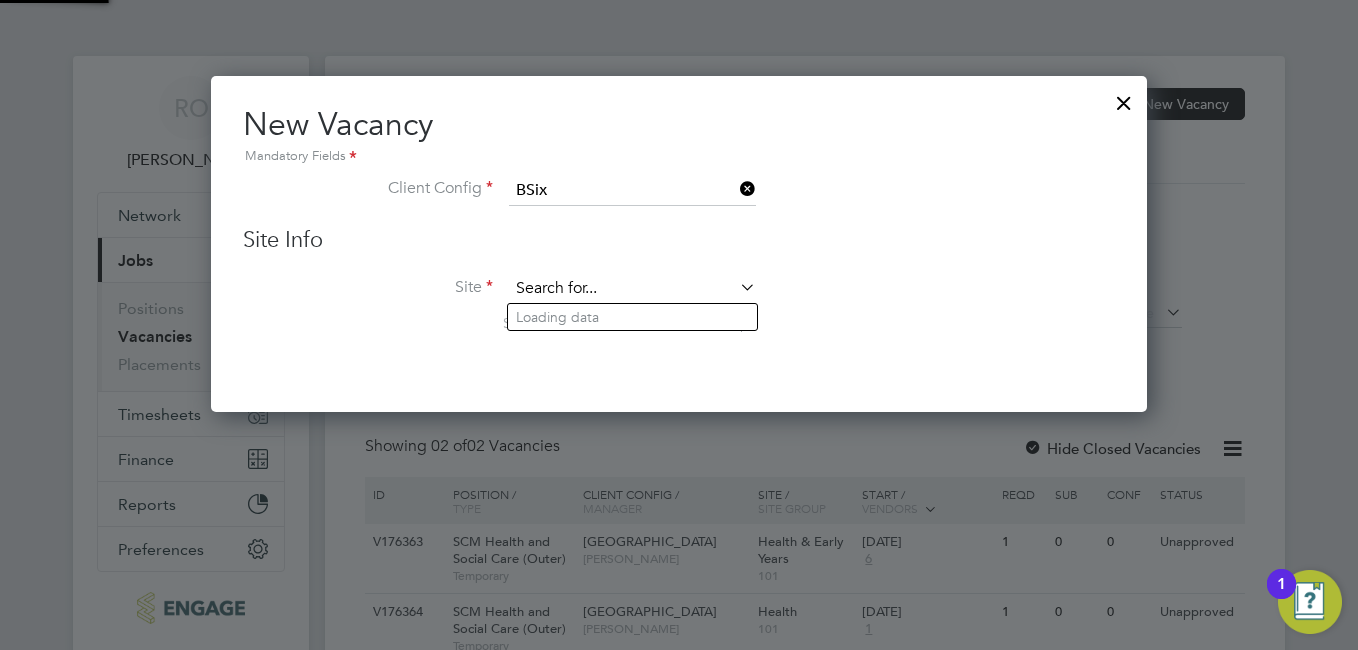 click at bounding box center (632, 289) 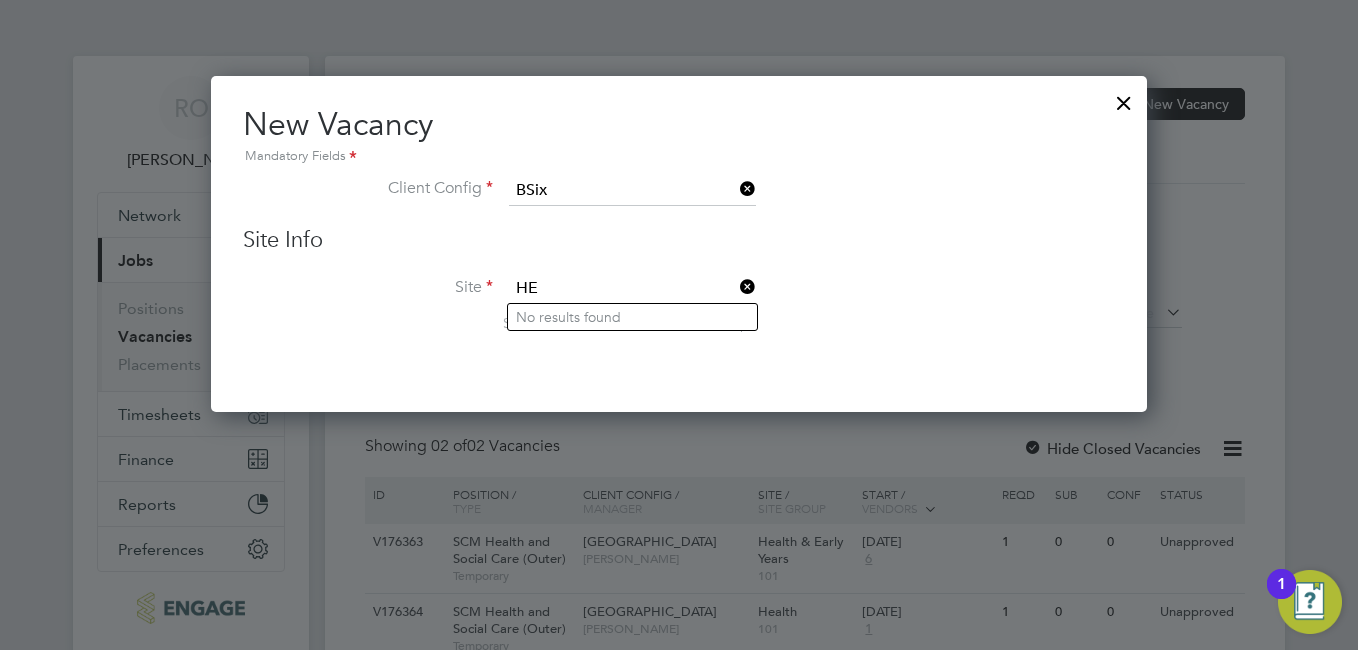 type on "H" 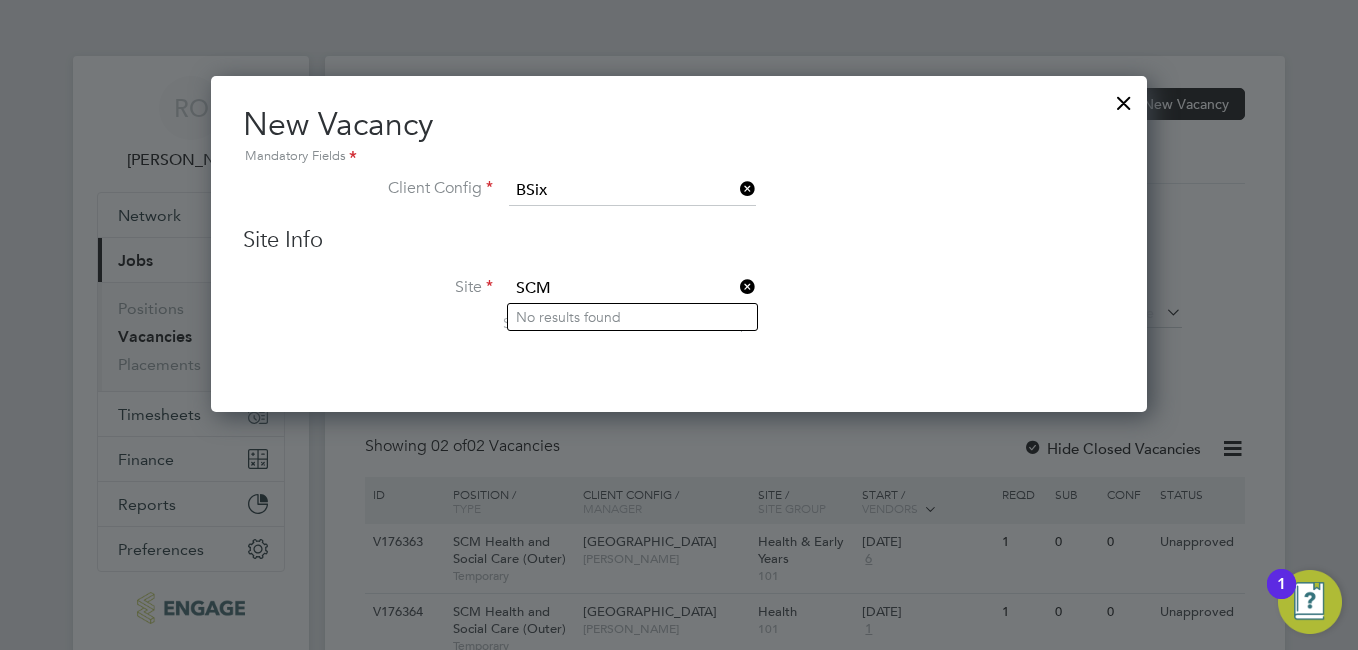 type on "SCM" 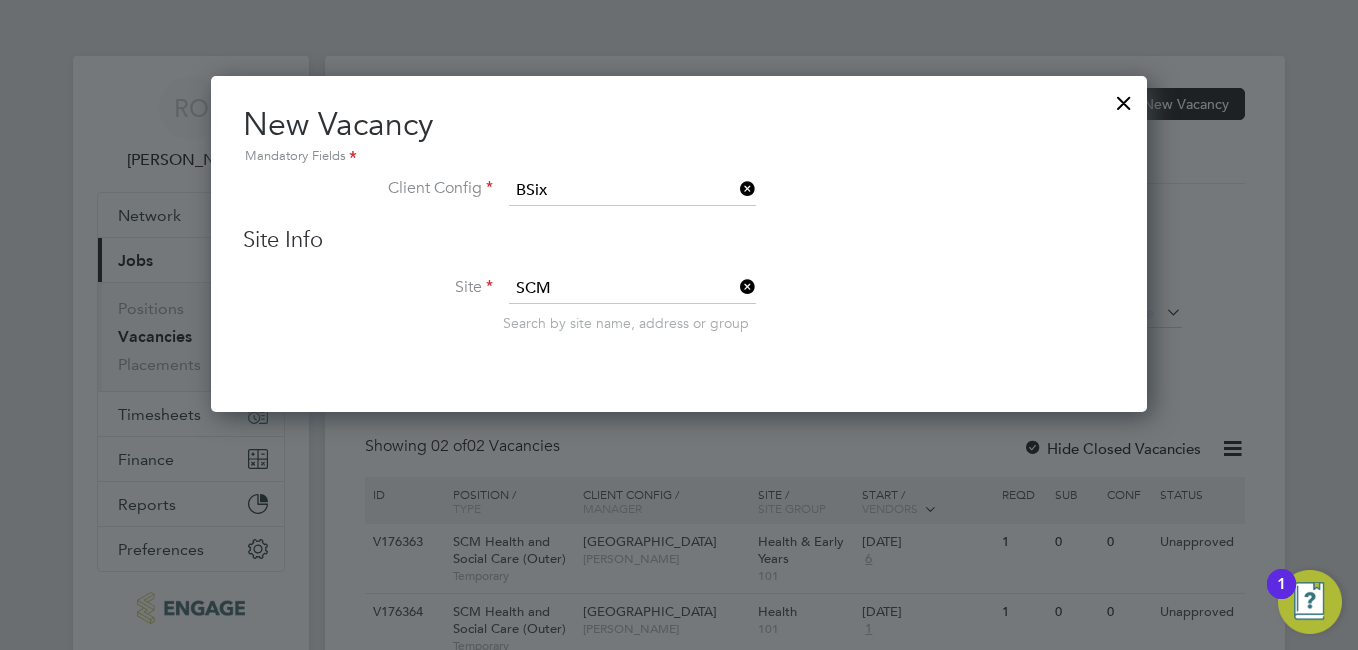 click on "No results found" 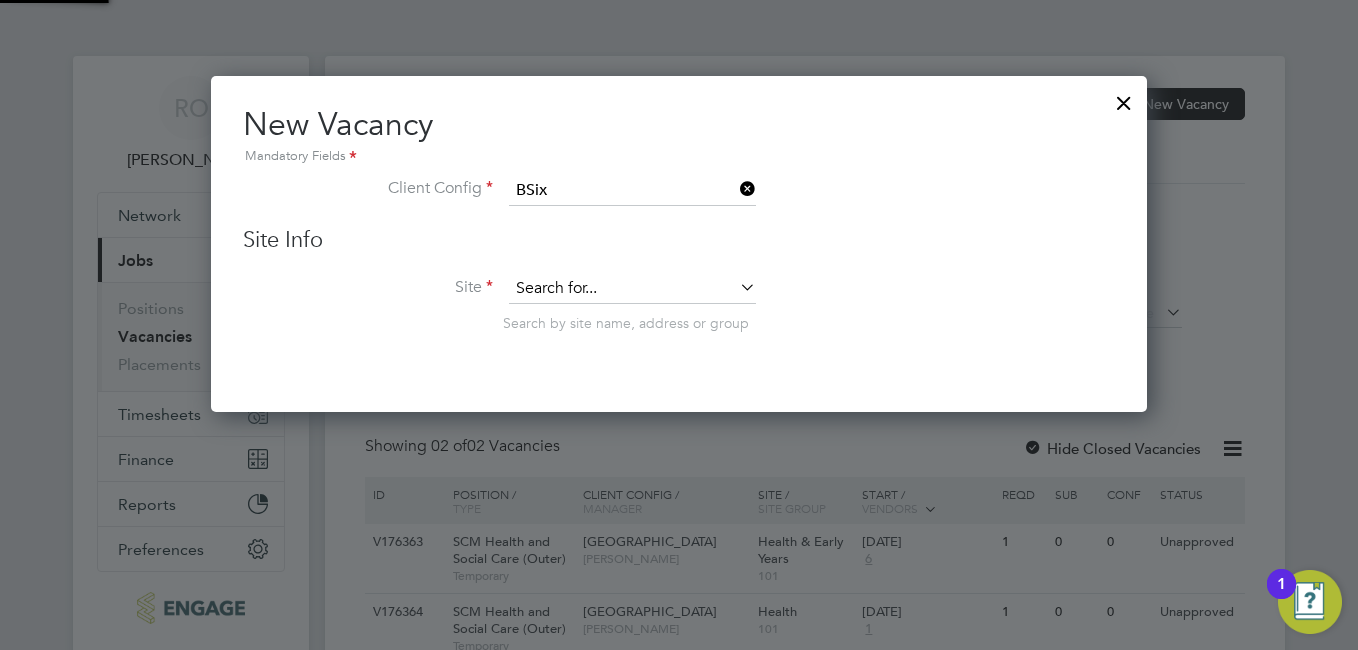 click at bounding box center [632, 289] 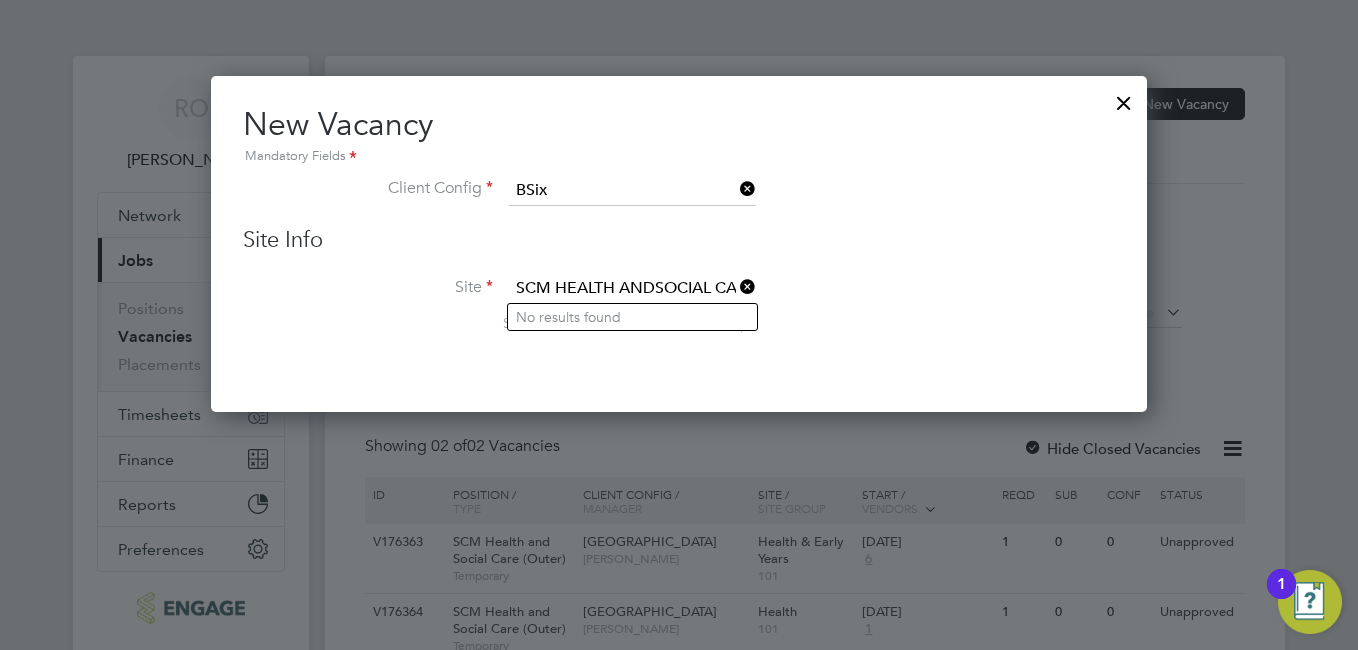 scroll, scrollTop: 0, scrollLeft: 0, axis: both 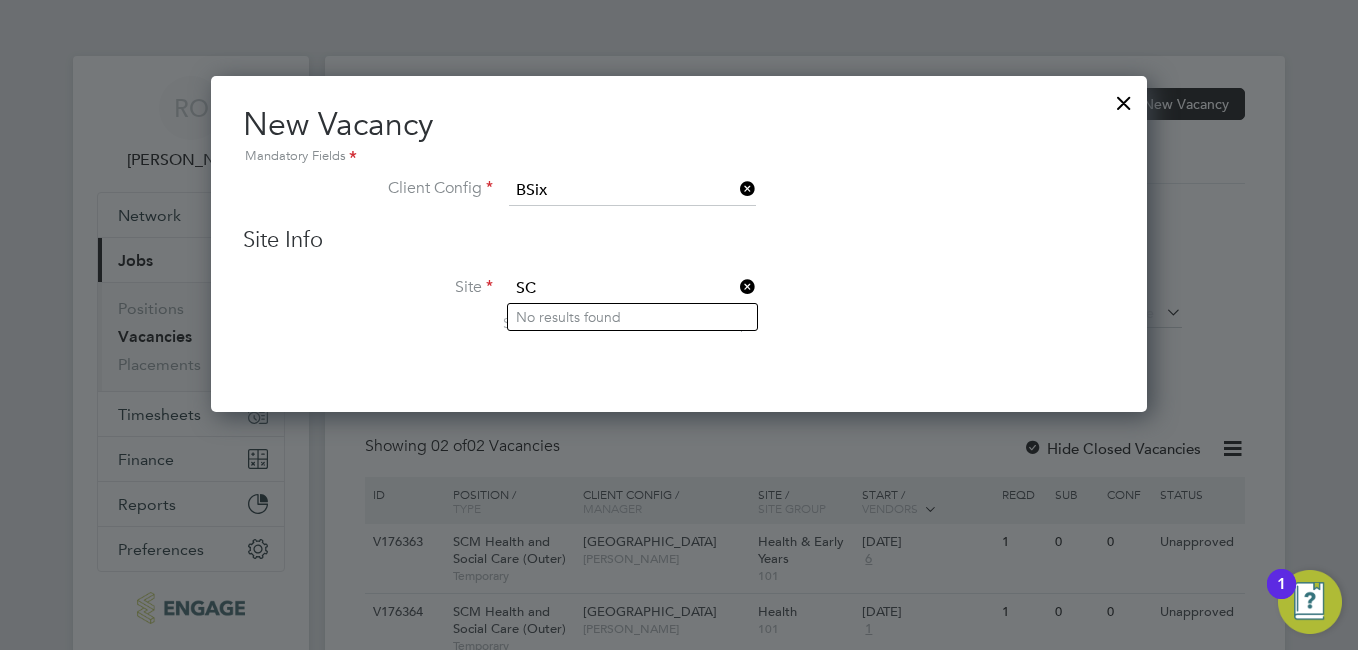 type on "S" 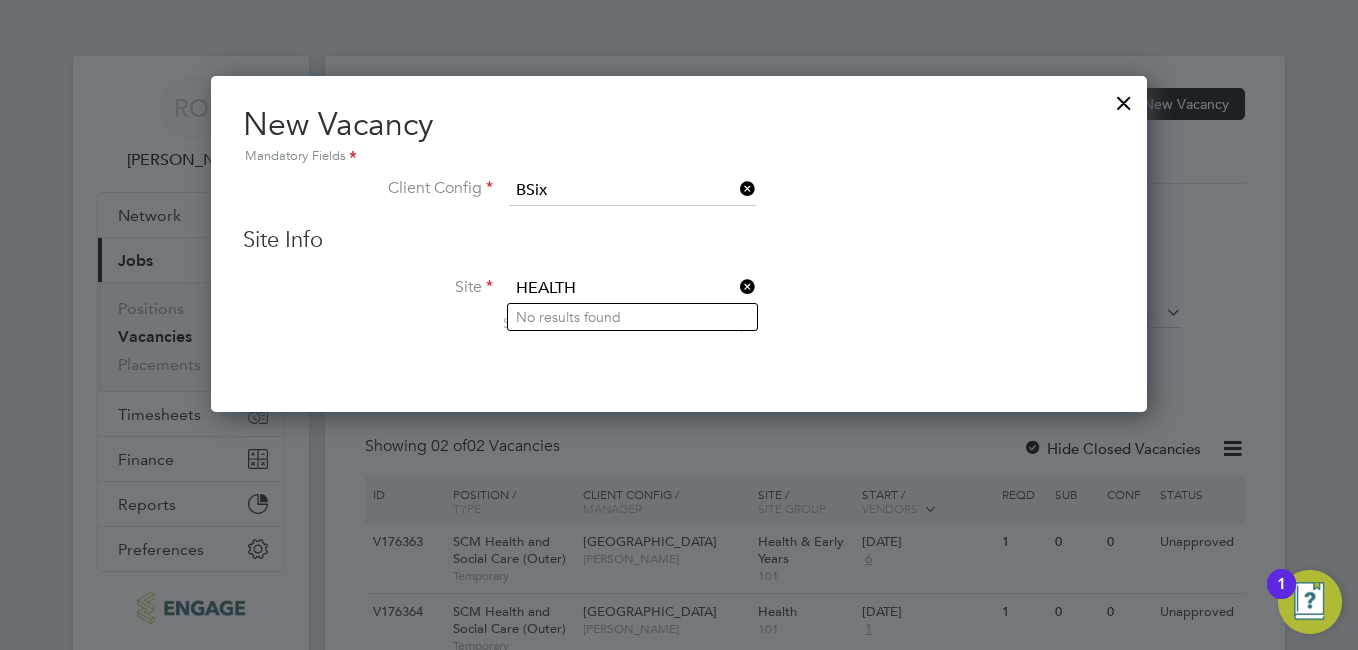 drag, startPoint x: 604, startPoint y: 285, endPoint x: 518, endPoint y: 286, distance: 86.00581 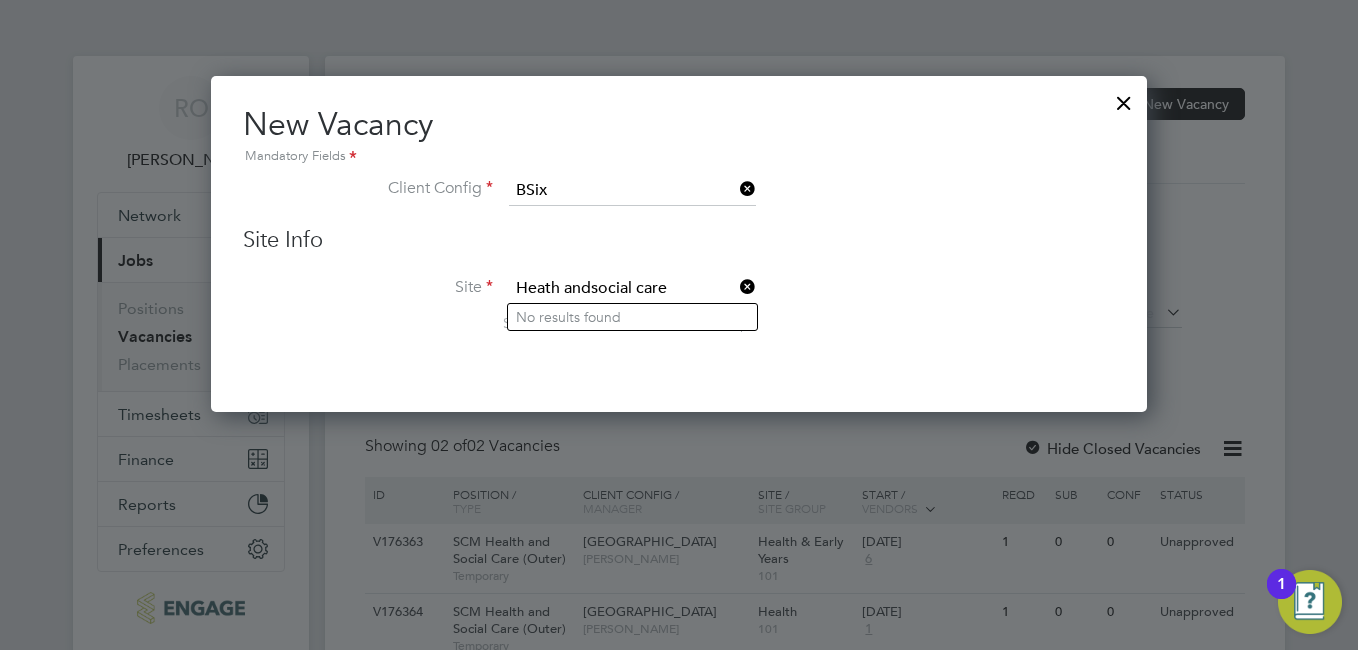 drag, startPoint x: 593, startPoint y: 281, endPoint x: 601, endPoint y: 312, distance: 32.01562 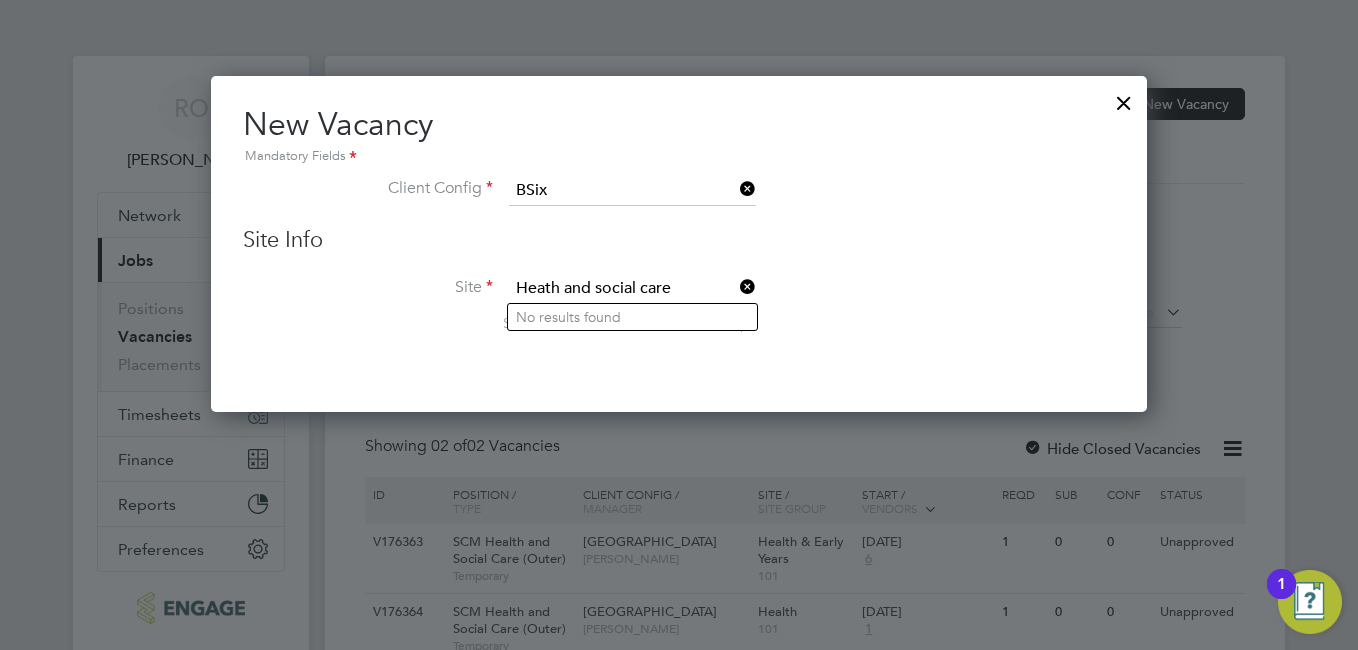 type on "Heath and social care" 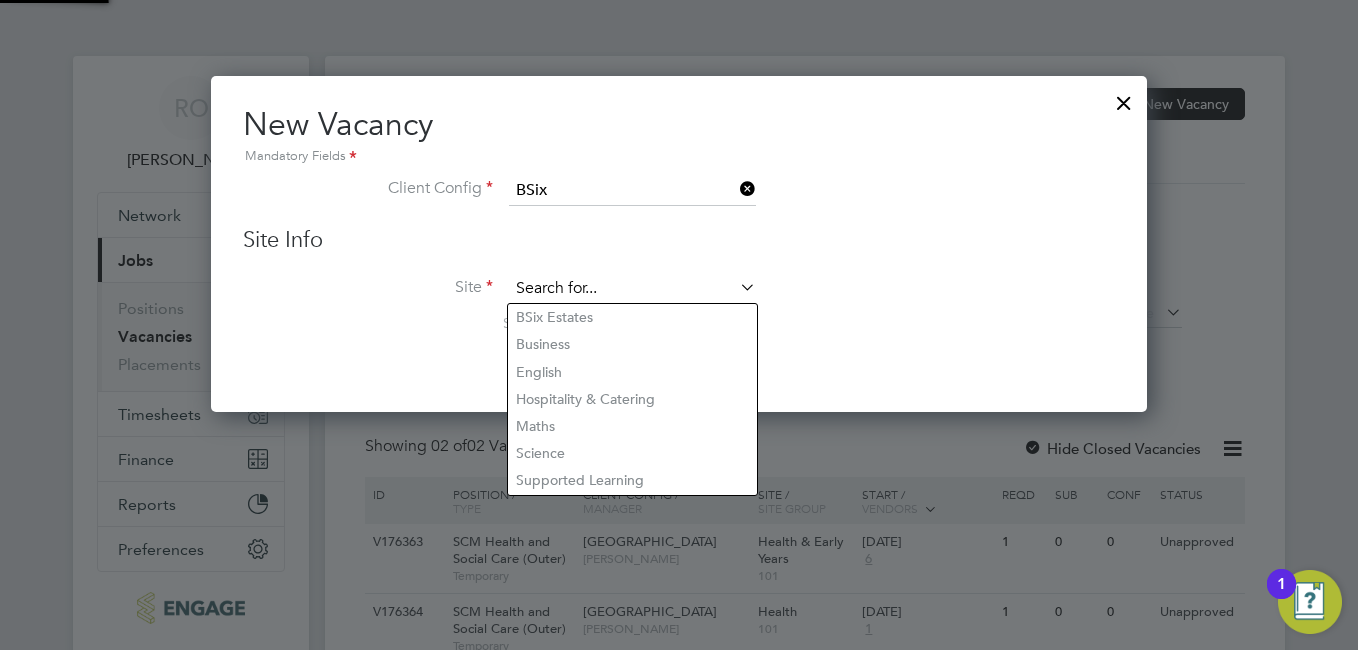 click at bounding box center [632, 289] 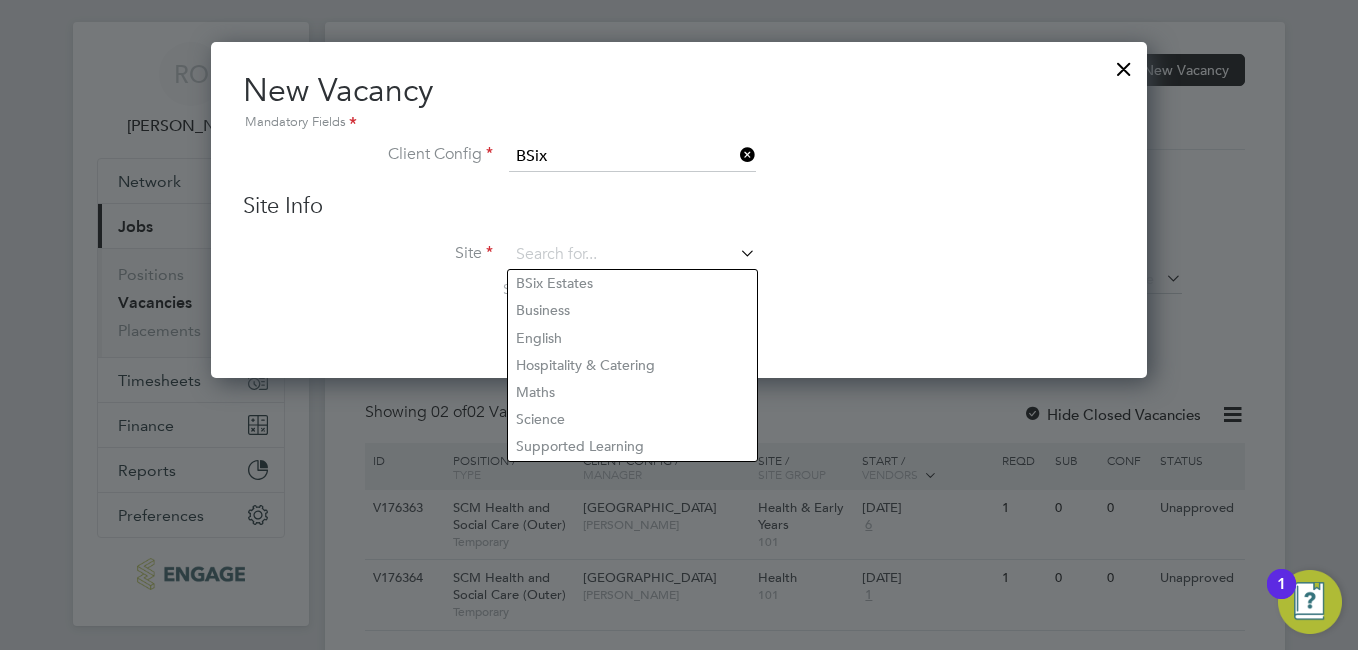 scroll, scrollTop: 0, scrollLeft: 0, axis: both 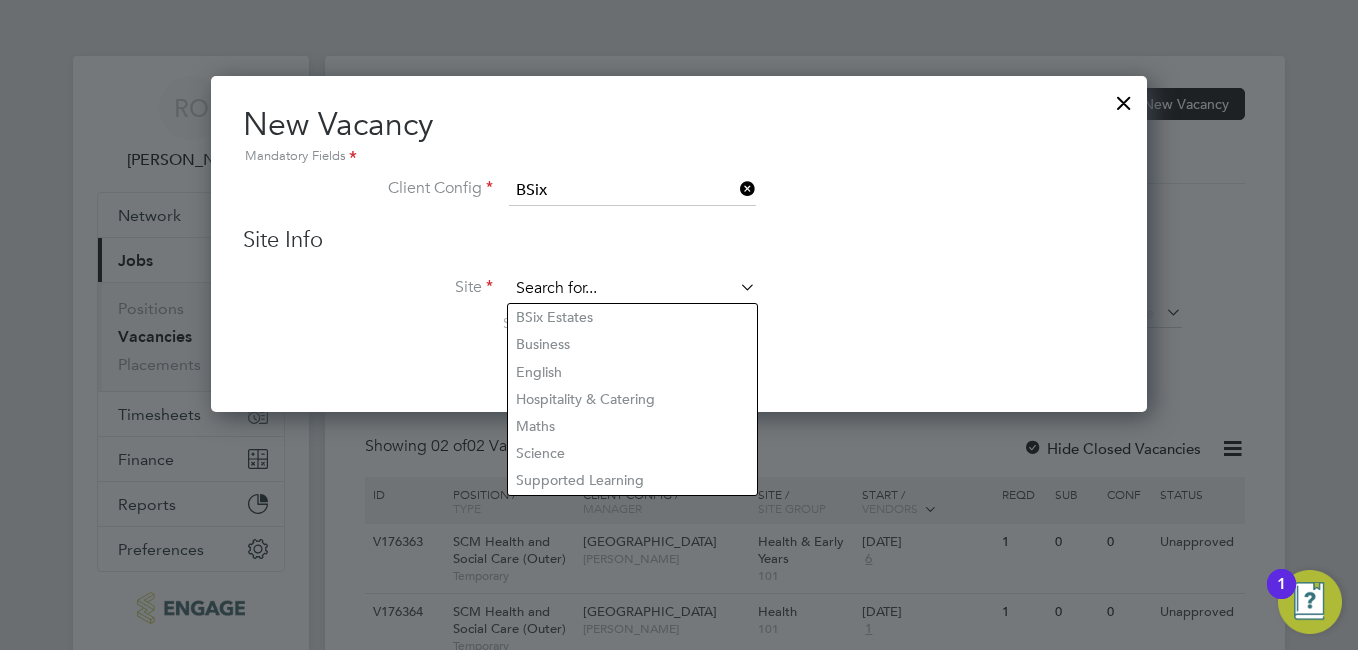 click at bounding box center (632, 289) 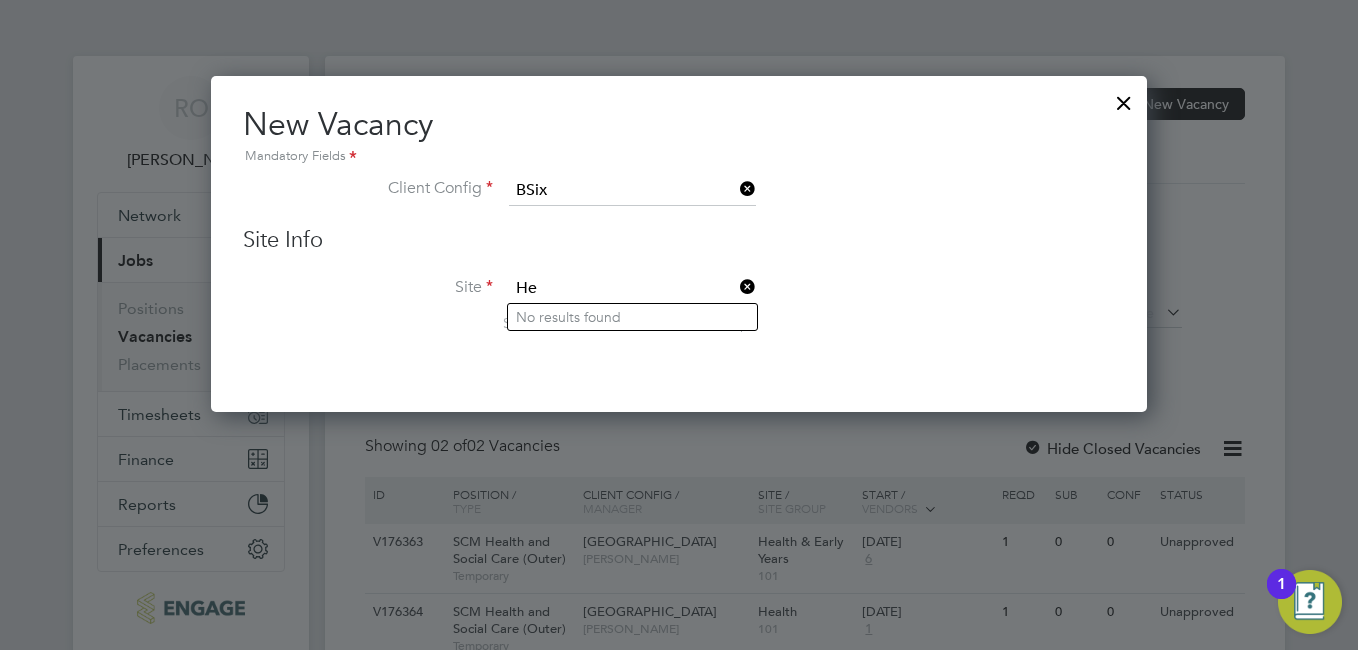 type on "H" 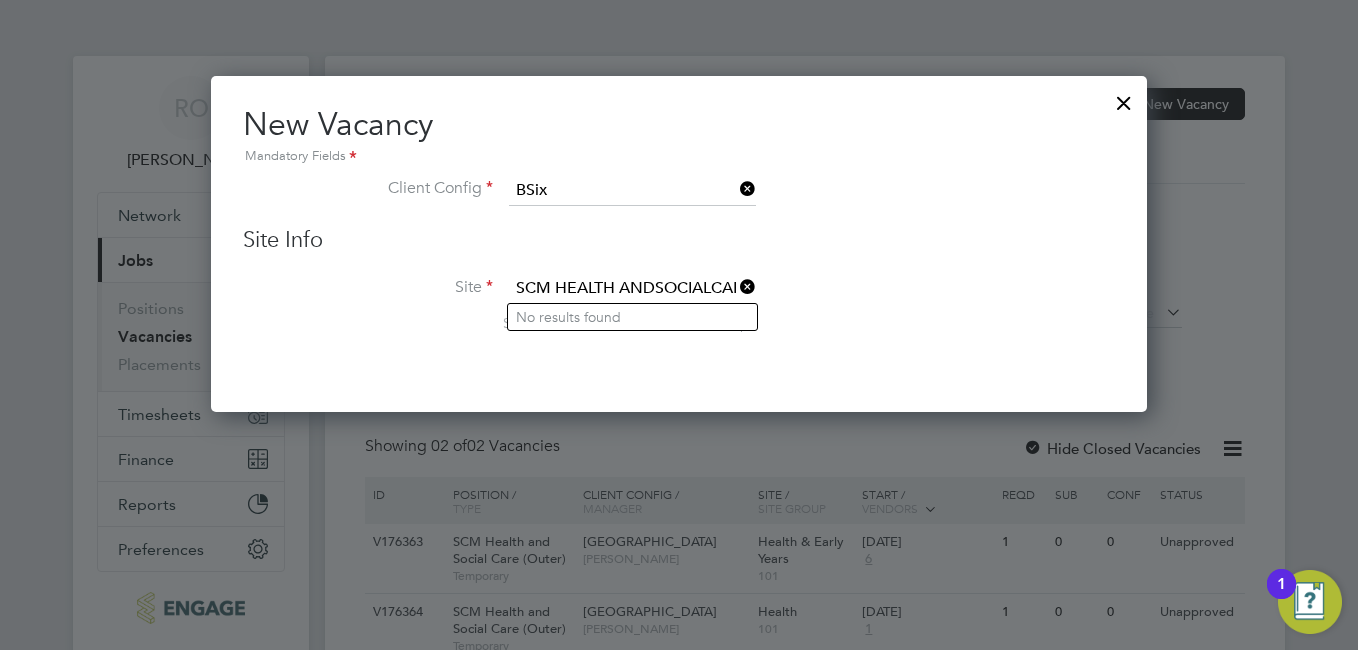 type on "SCM HEALTH ANDSOCIALCARE" 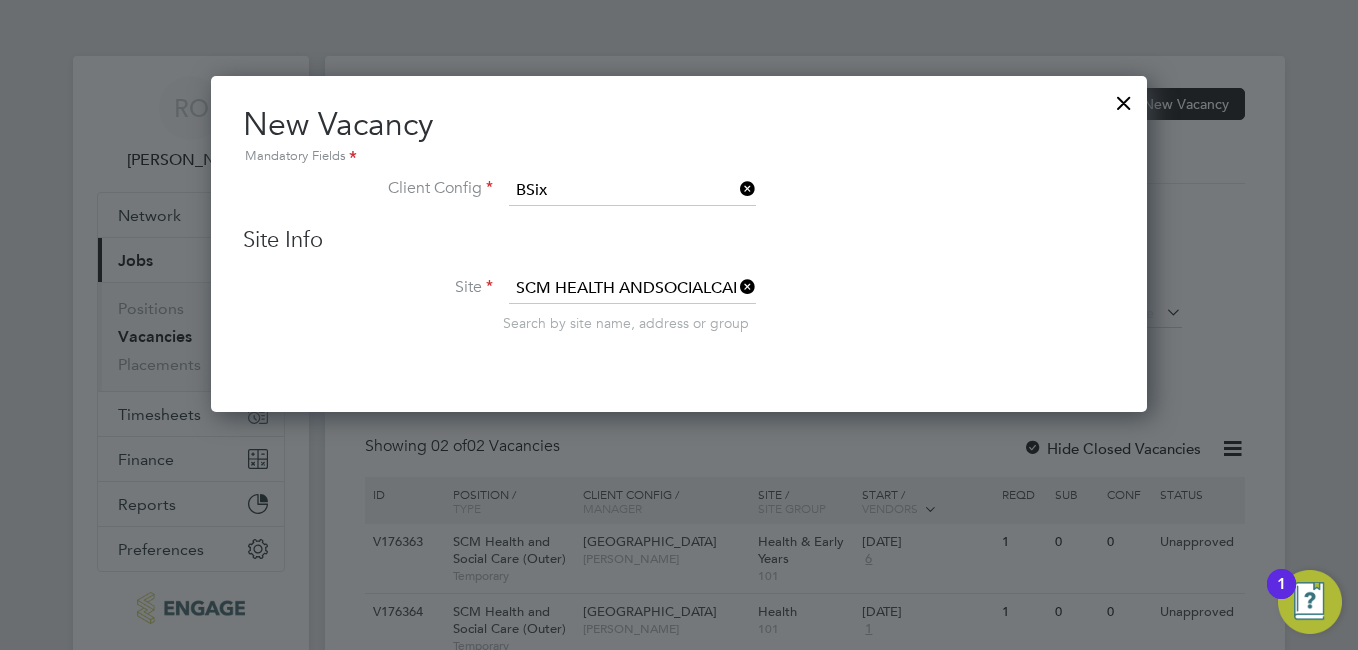 click at bounding box center [736, 287] 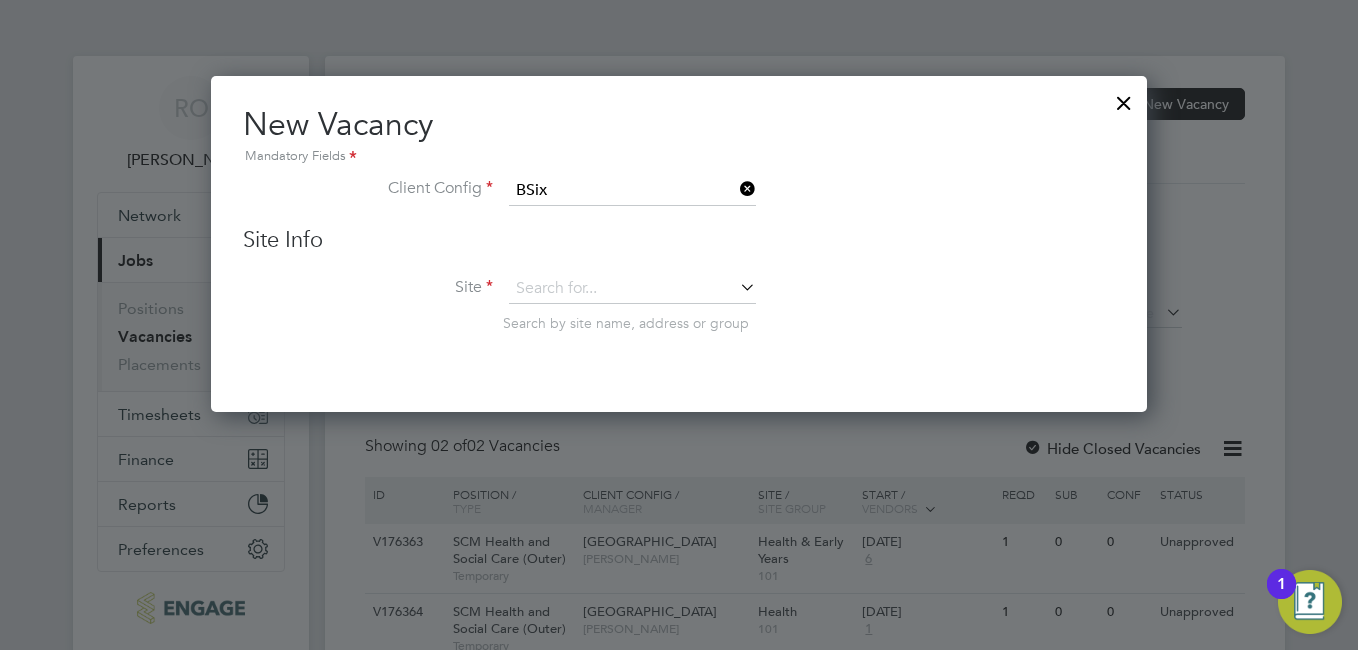 click on "Site   Search by site name, address or group" at bounding box center (679, 323) 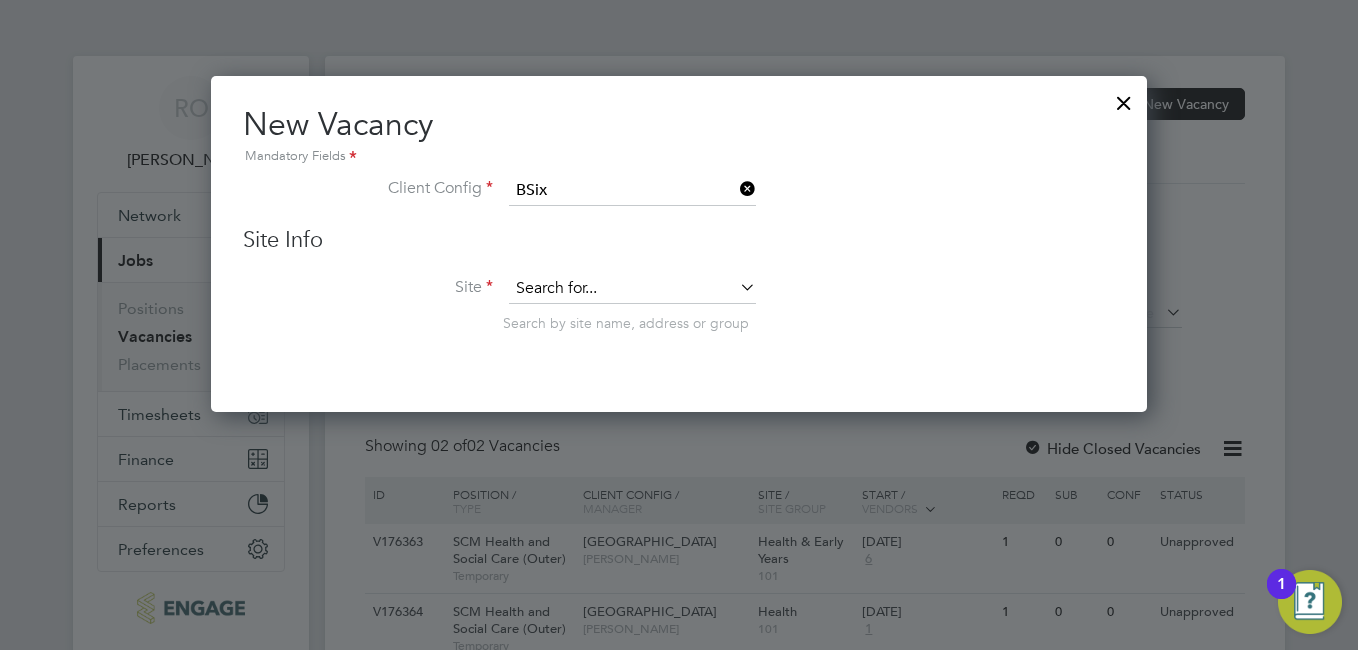click at bounding box center (632, 289) 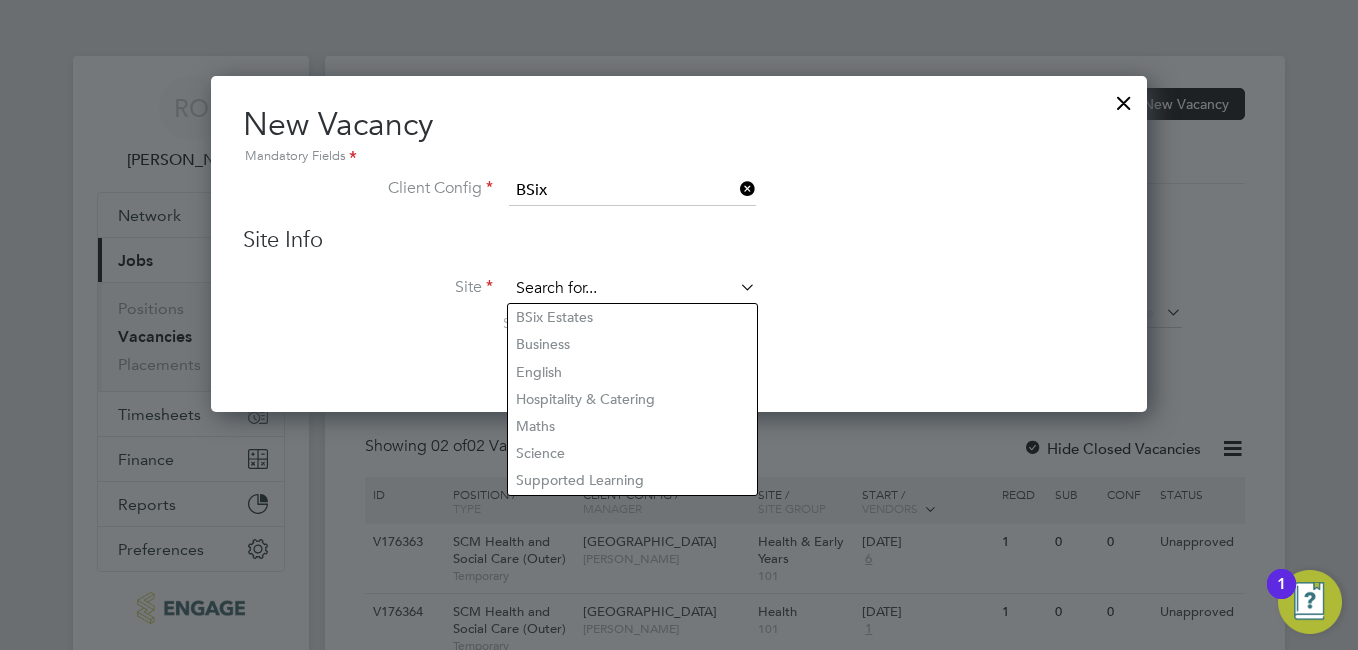 click at bounding box center [632, 289] 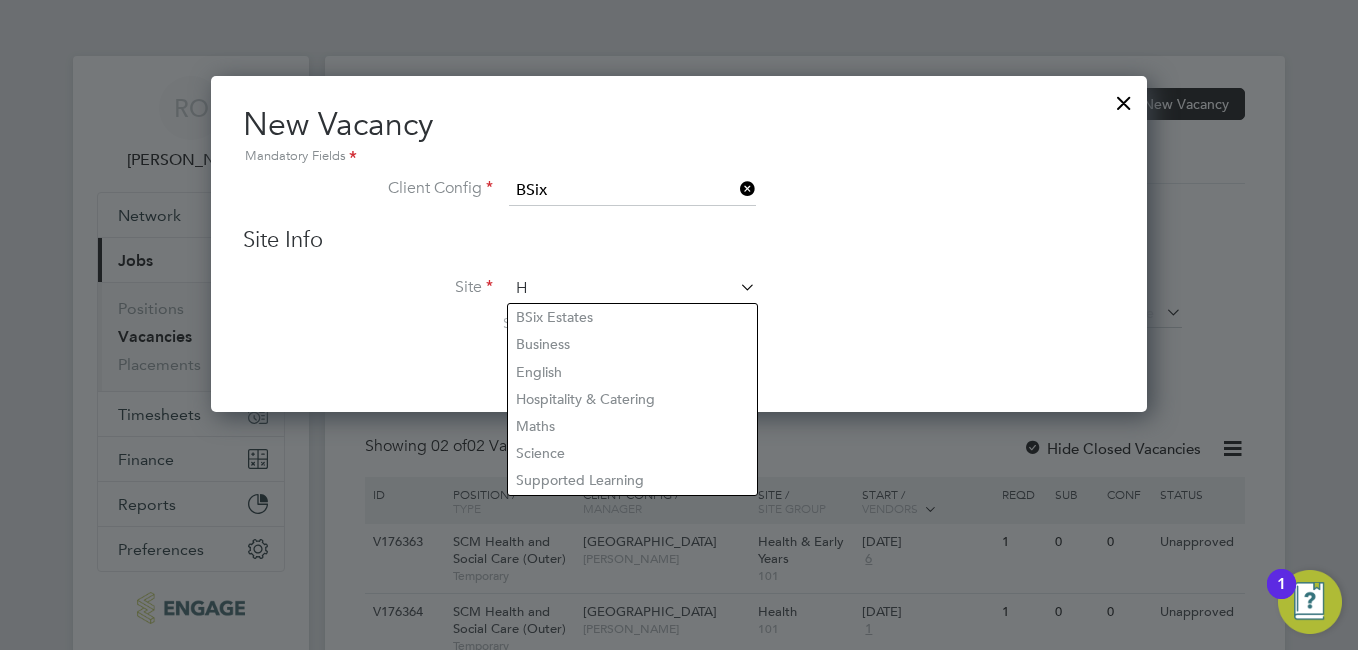 click on "H" at bounding box center [632, 289] 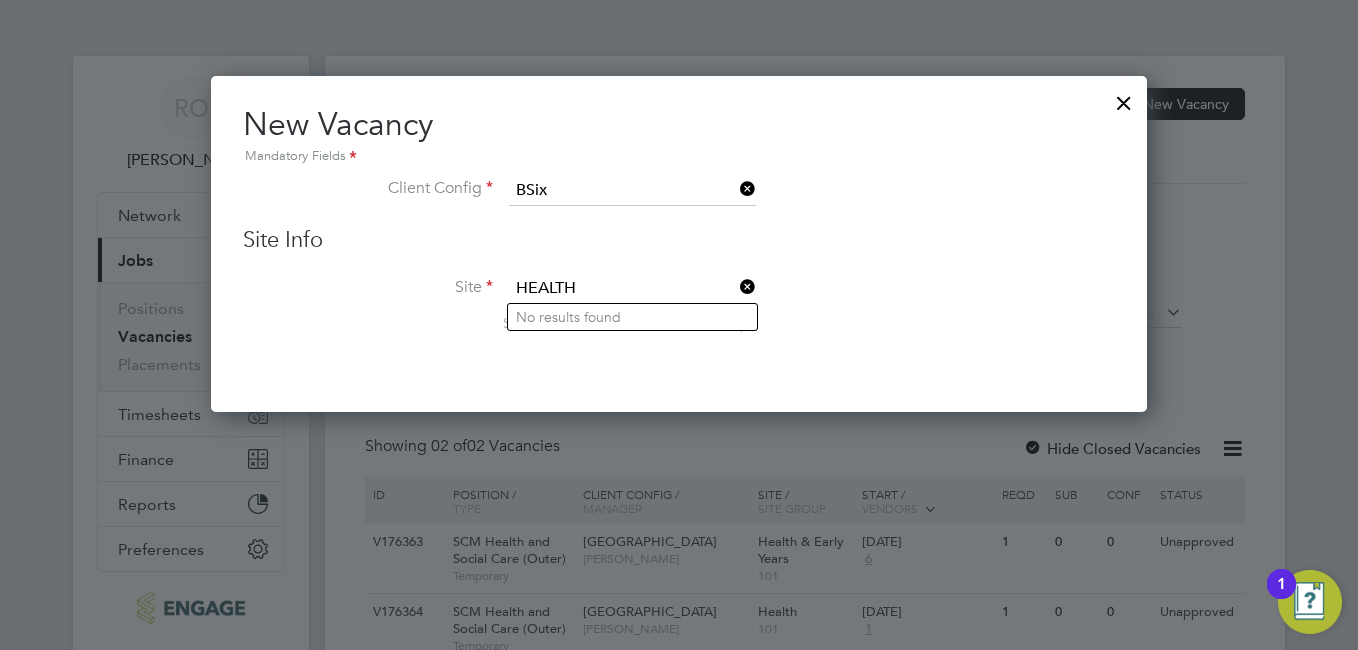 type on "HEALTH" 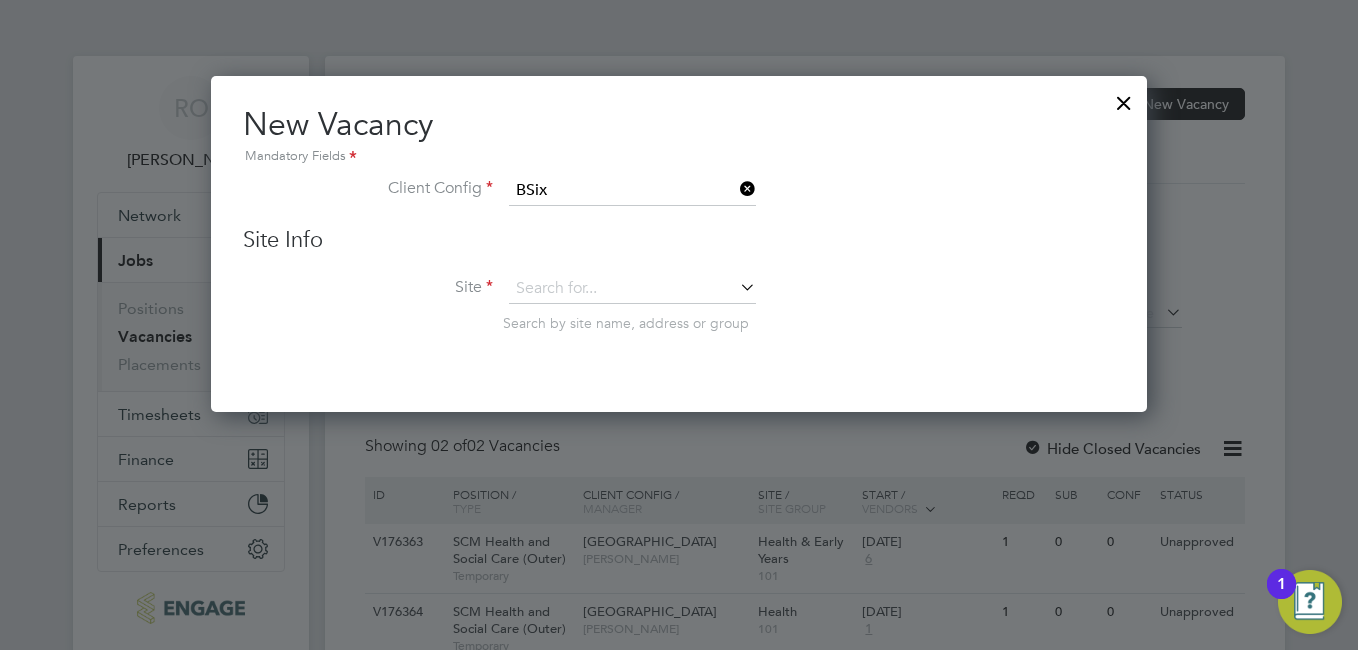 click at bounding box center [736, 287] 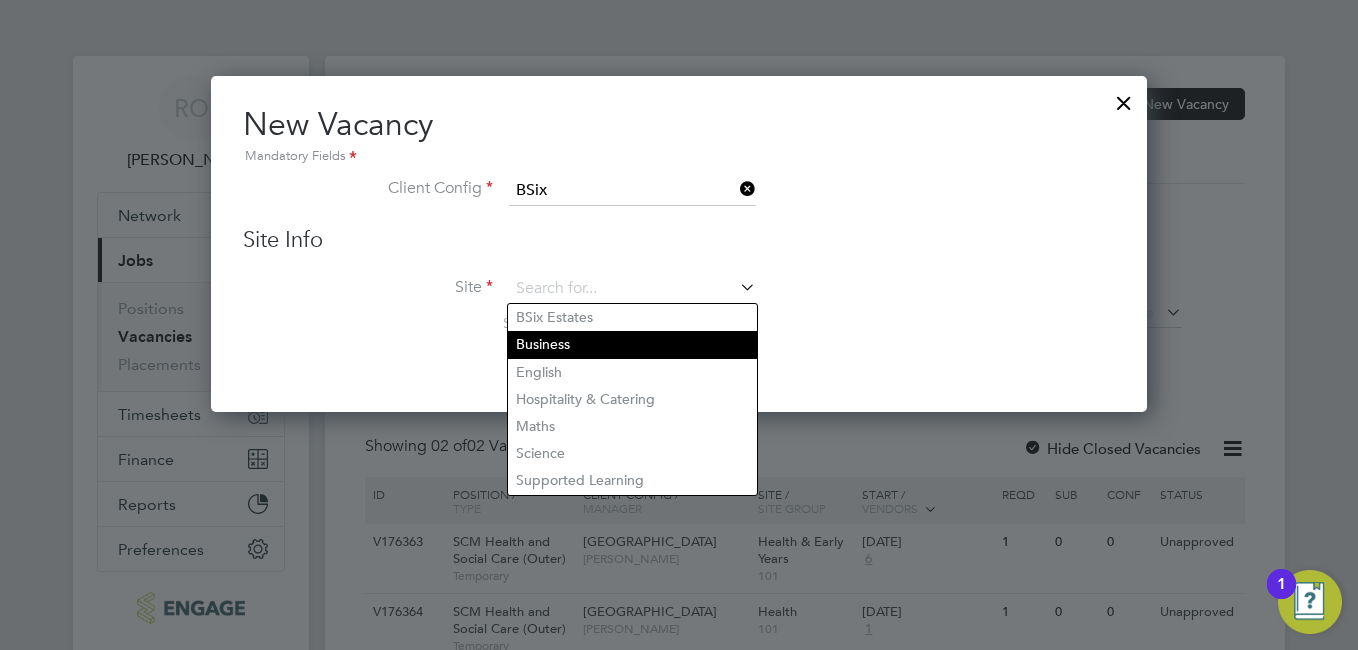 scroll, scrollTop: 96, scrollLeft: 0, axis: vertical 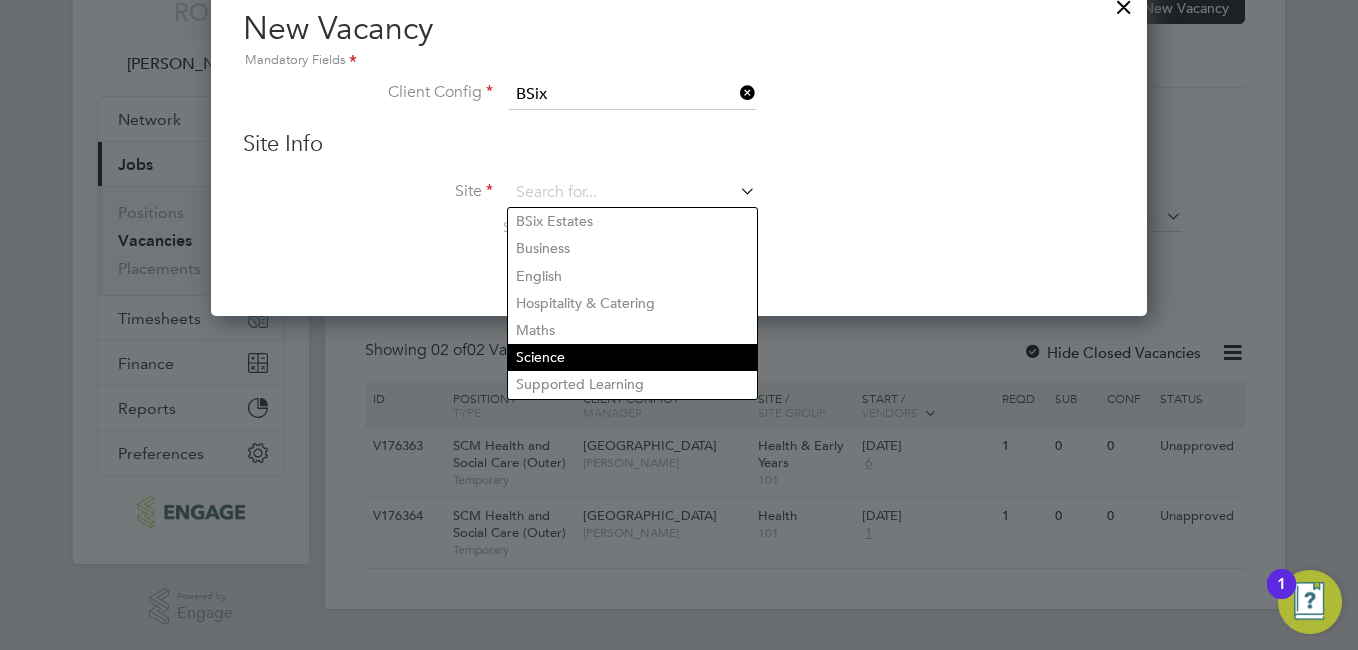 click on "Science" 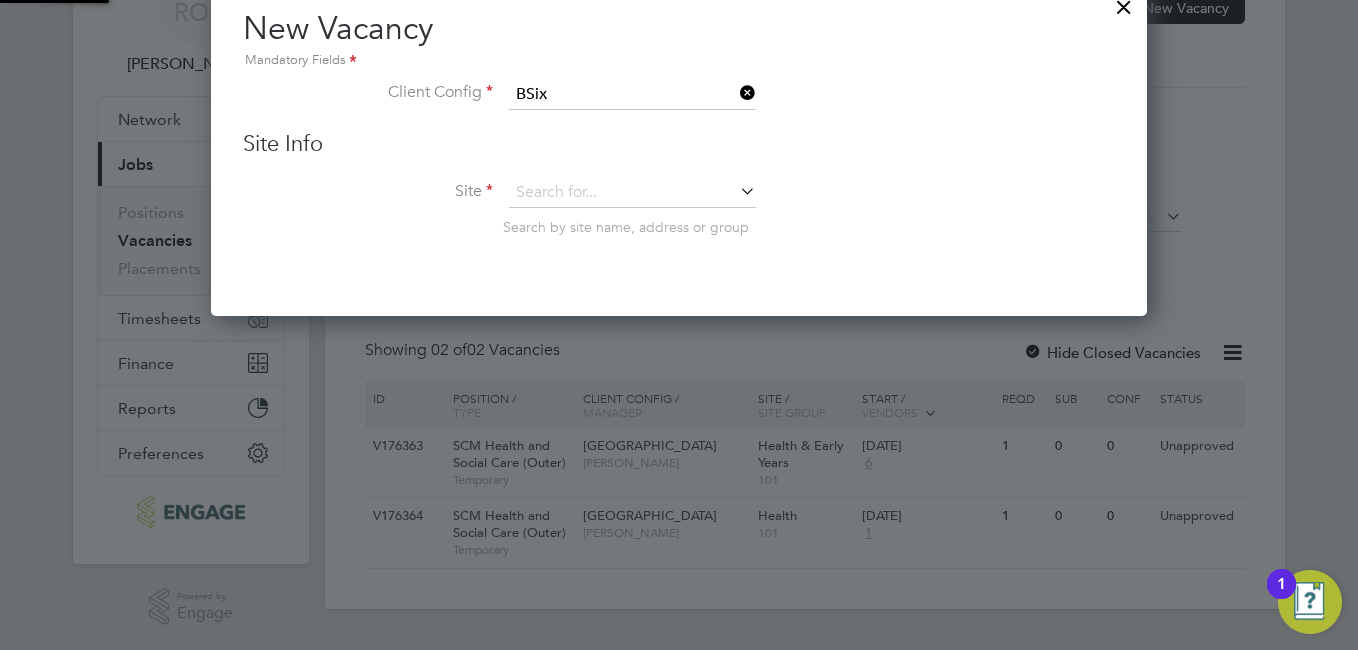 type on "Science" 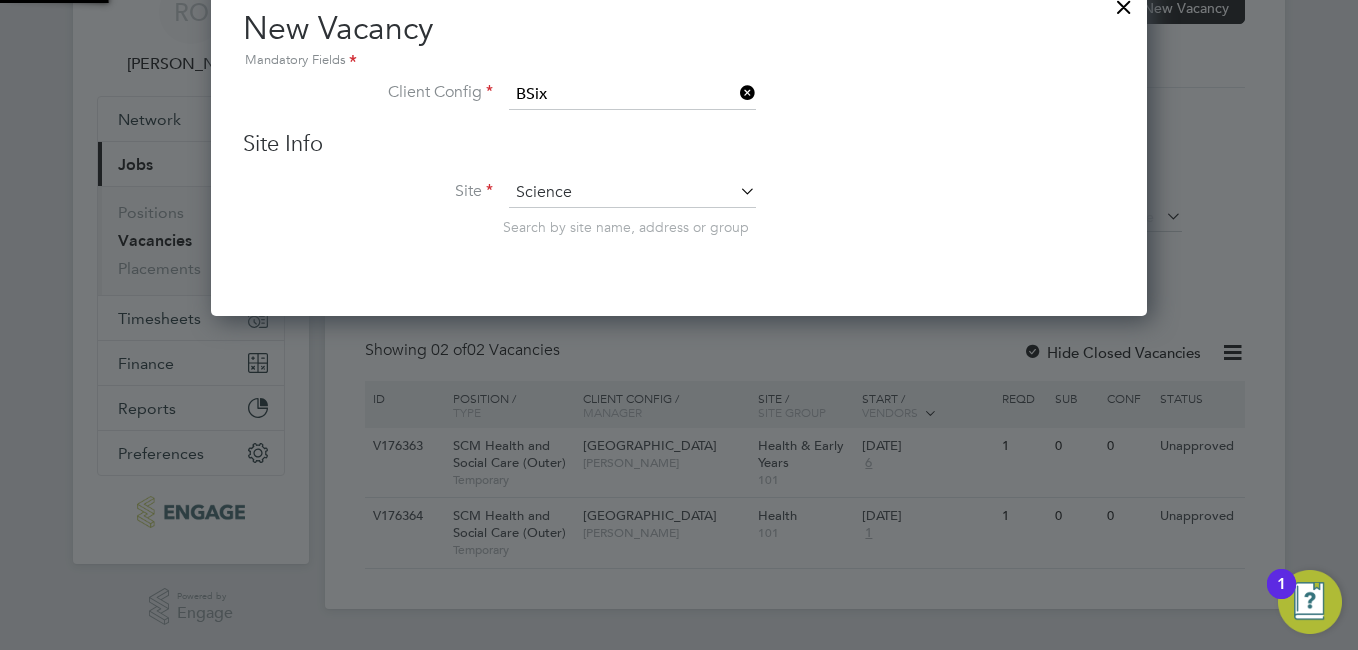 scroll, scrollTop: 10, scrollLeft: 10, axis: both 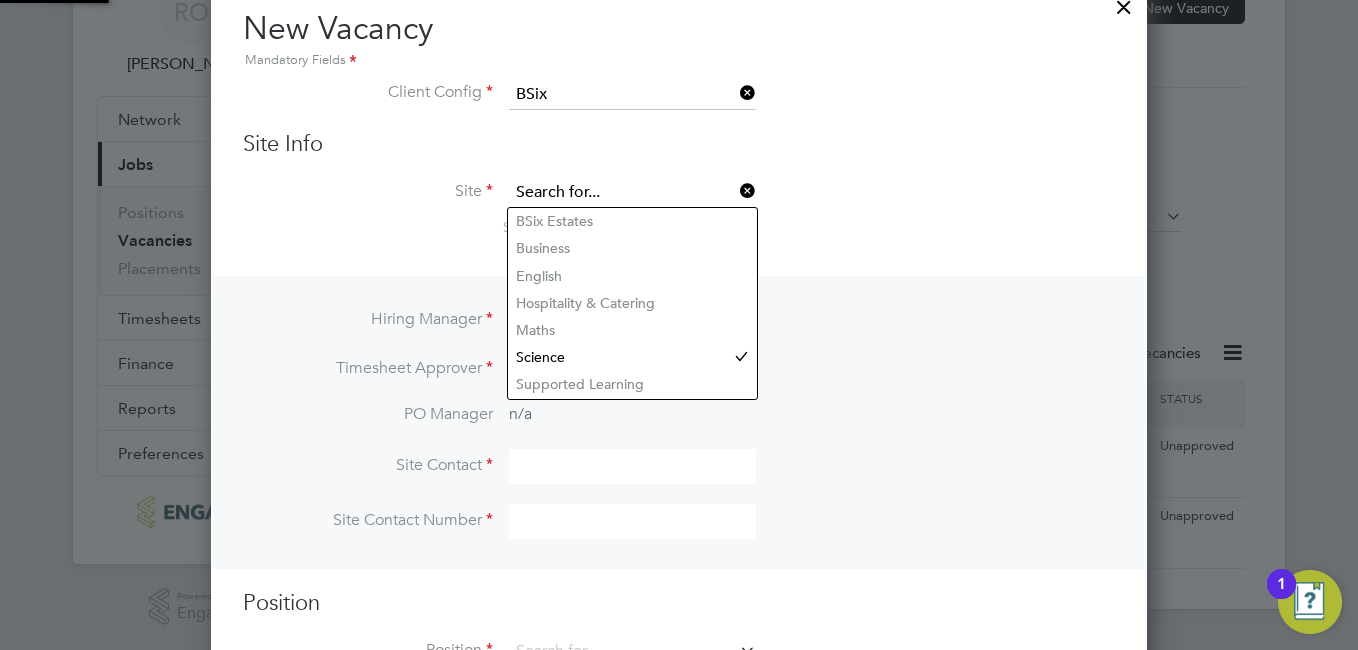 click at bounding box center (632, 193) 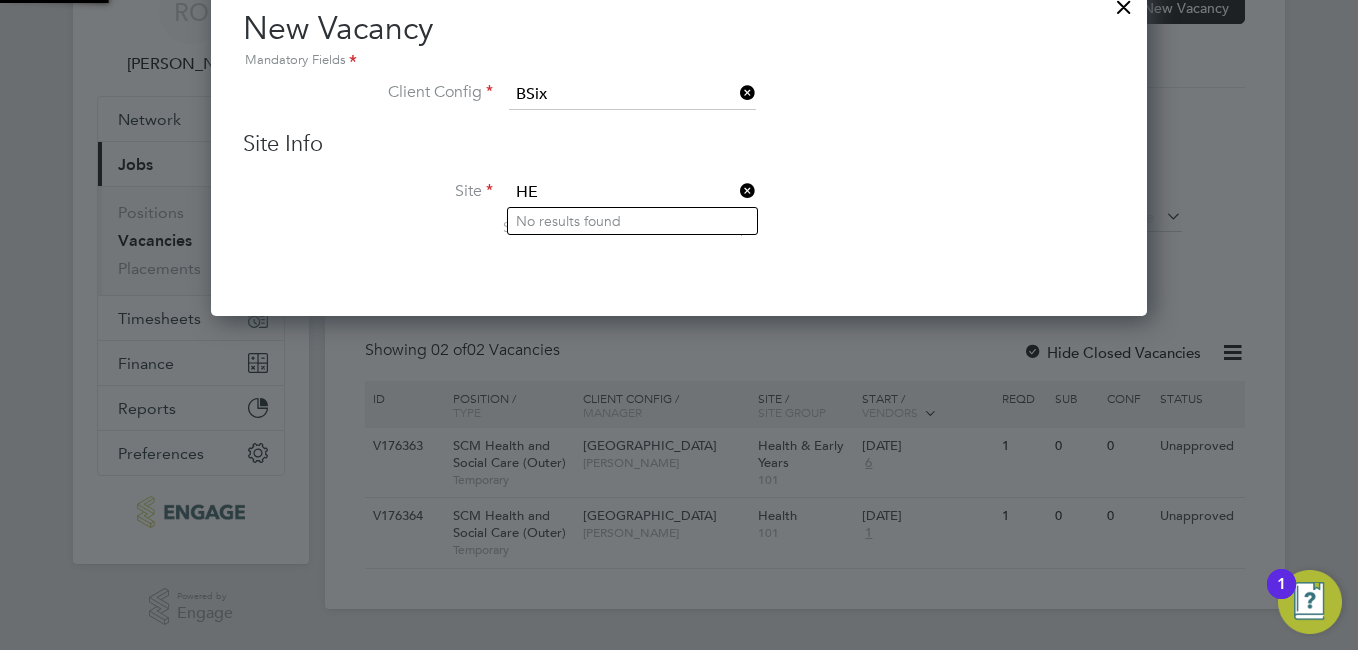 type on "H" 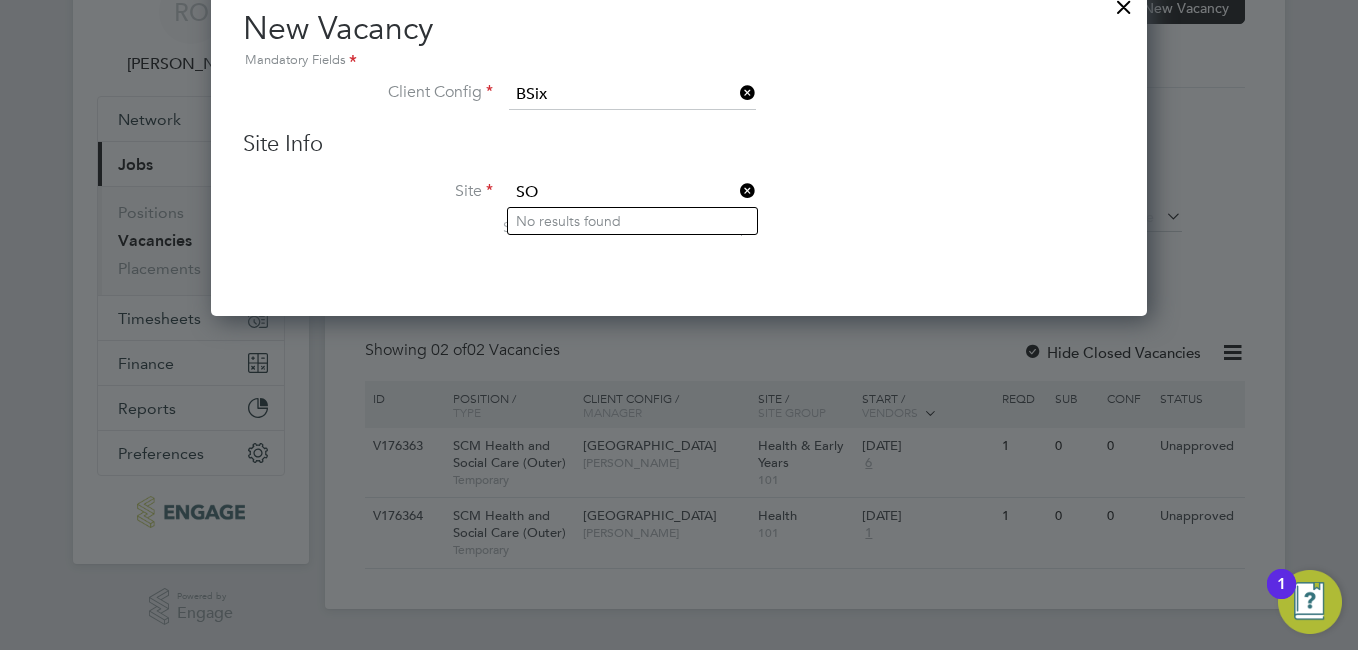 type on "S" 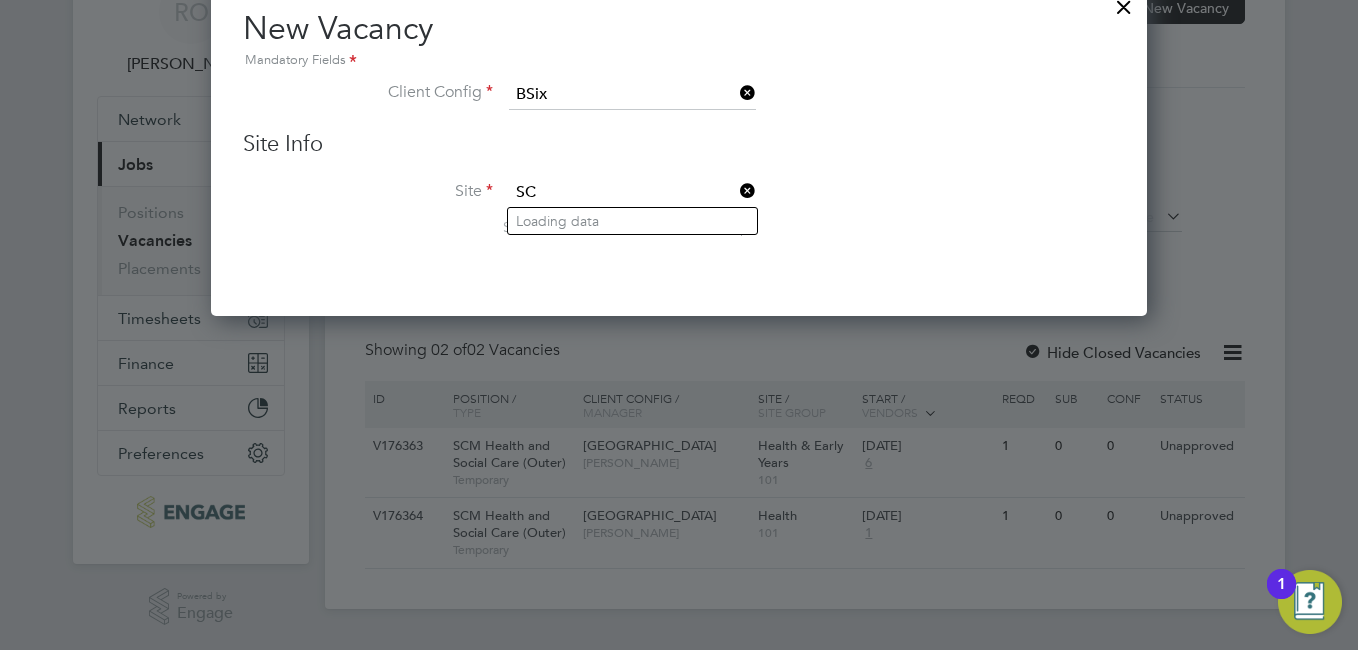 type on "S" 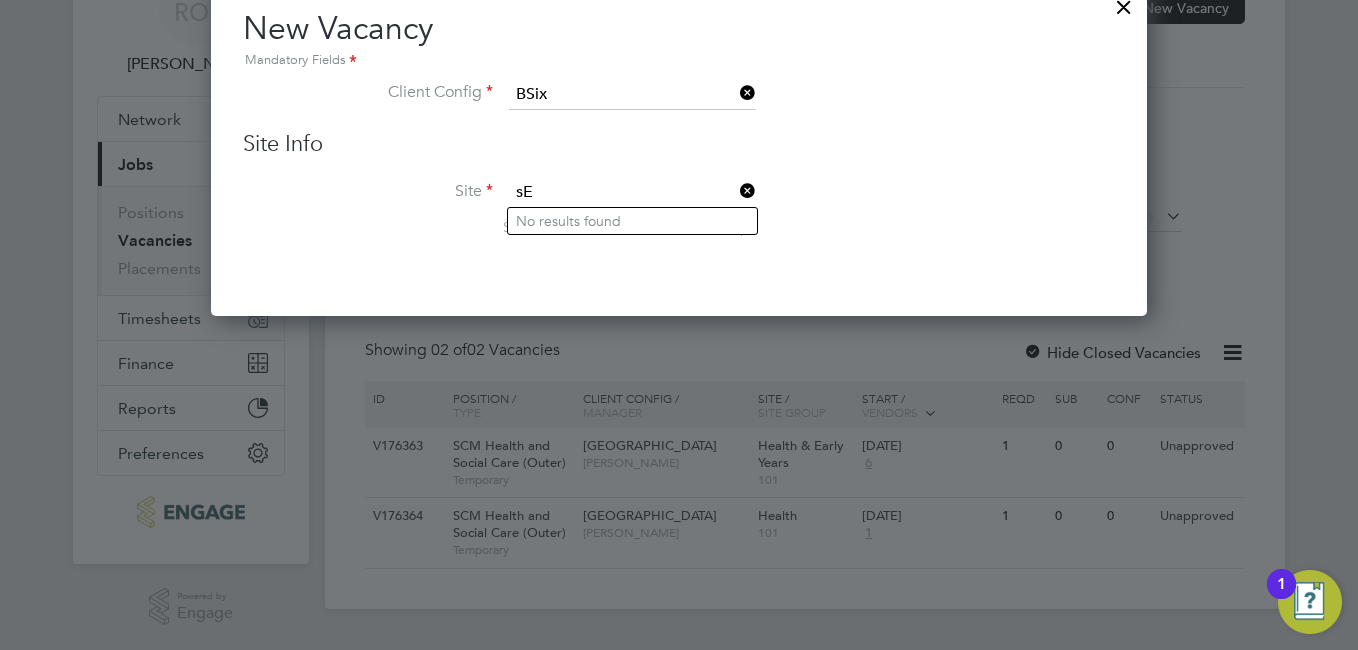 type on "s" 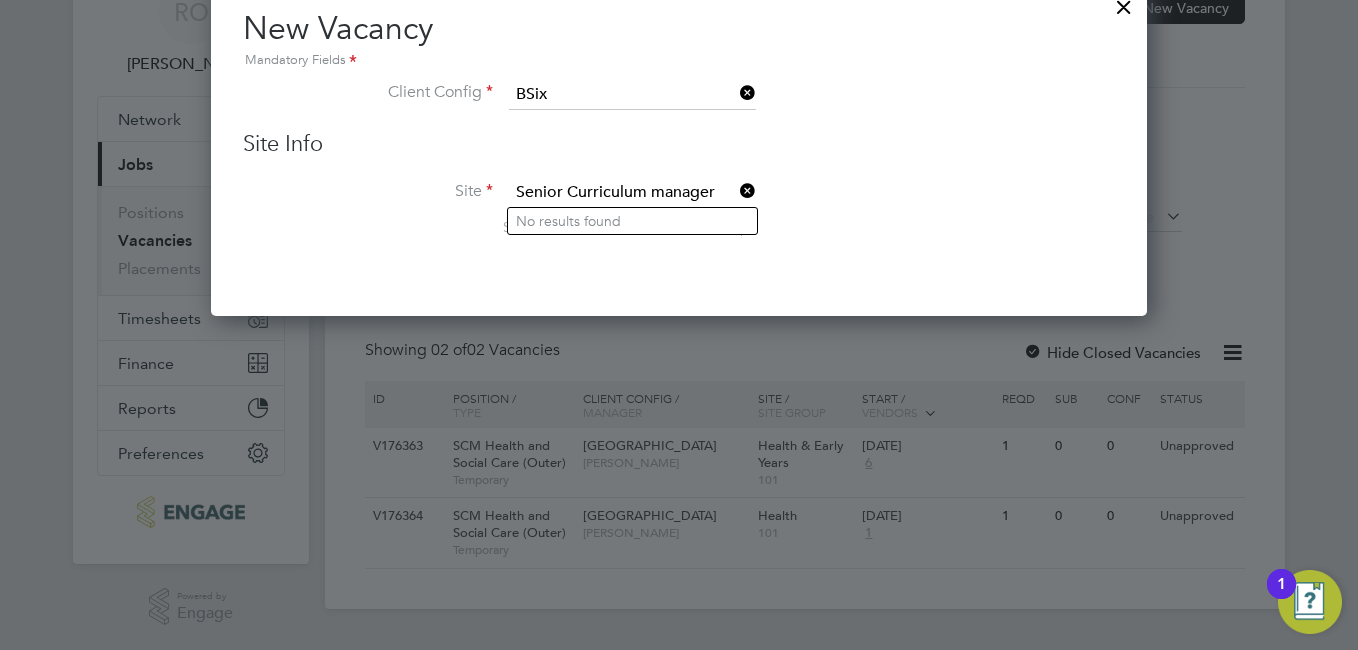 type on "Senior Curriculum manager" 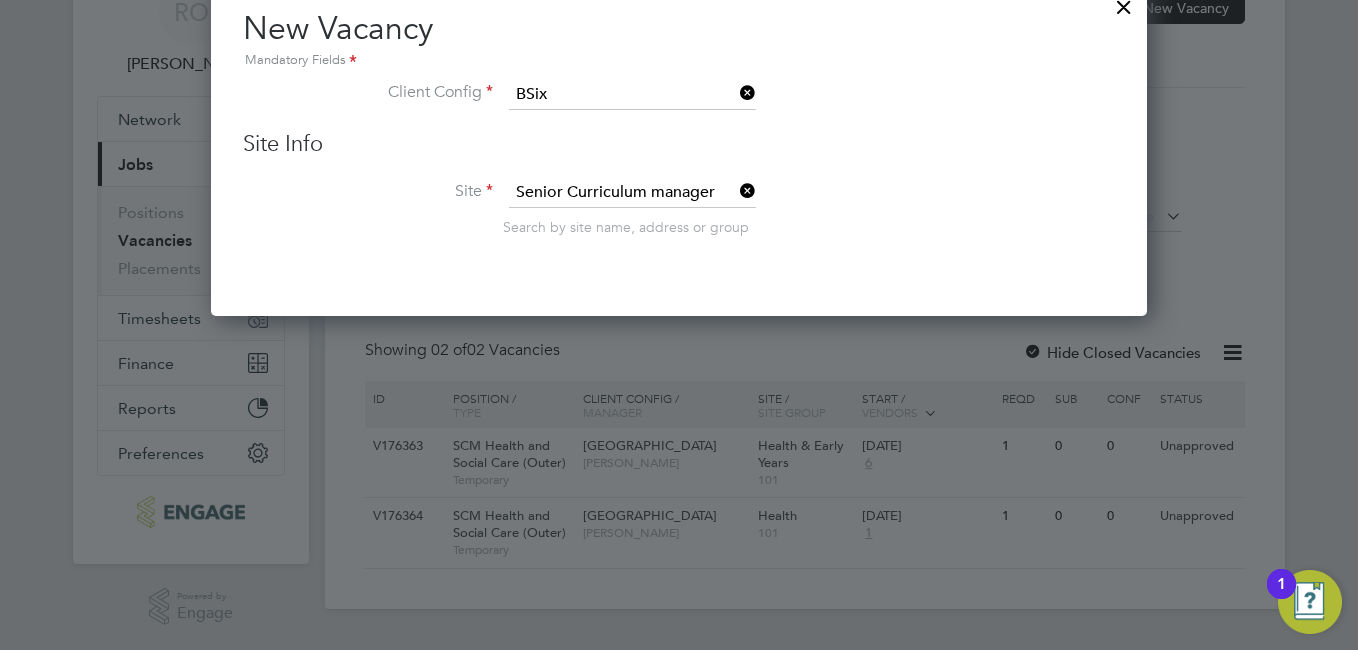 click on "No results found" 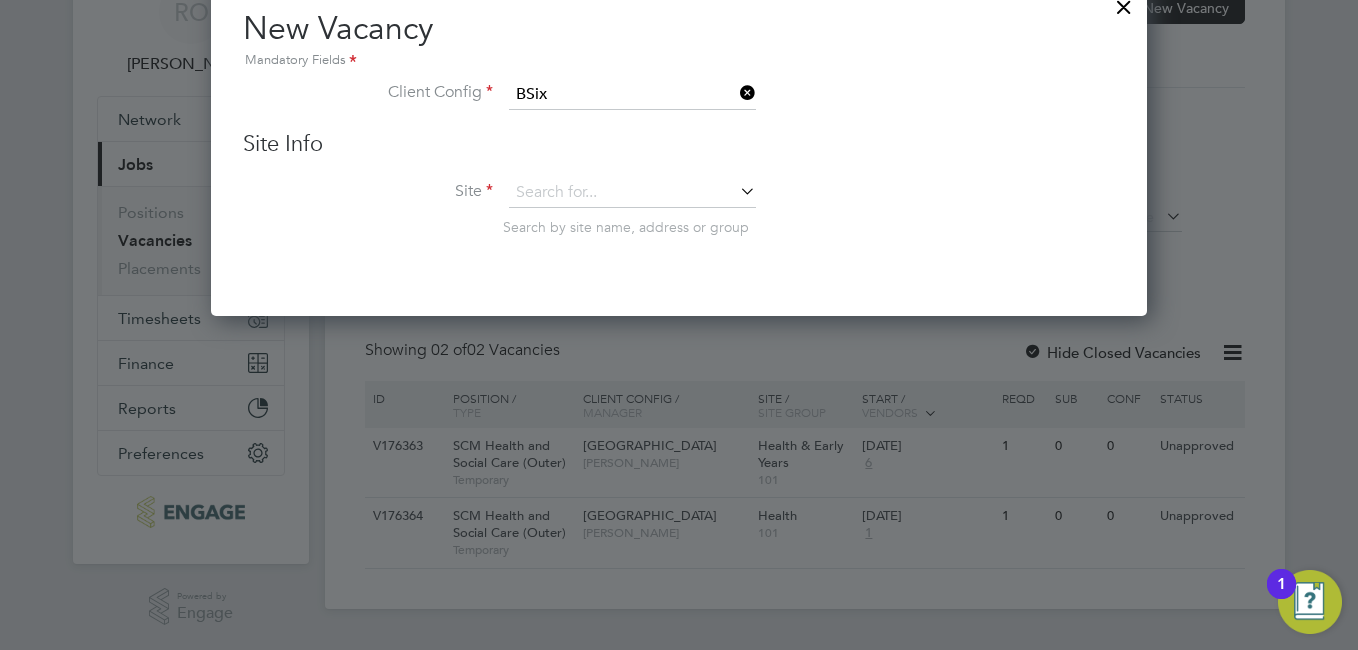 click on "Search by site name, address or group" at bounding box center [626, 227] 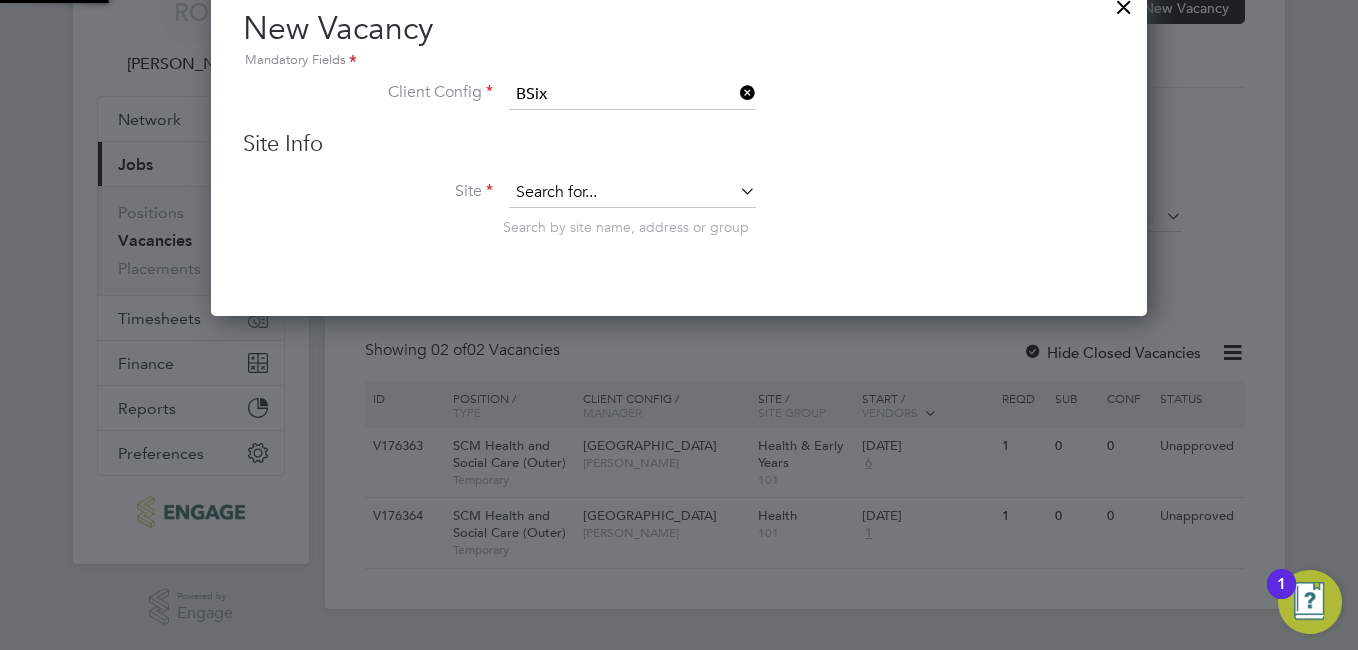 click at bounding box center [632, 193] 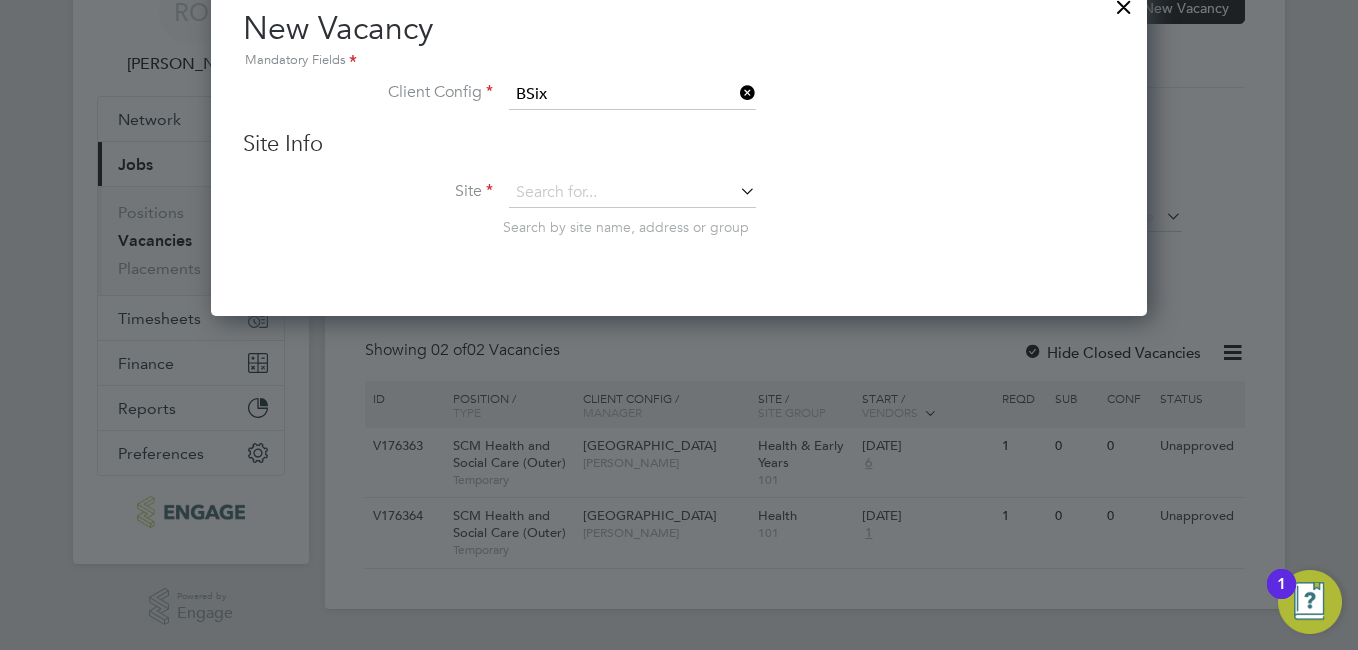click at bounding box center (736, 93) 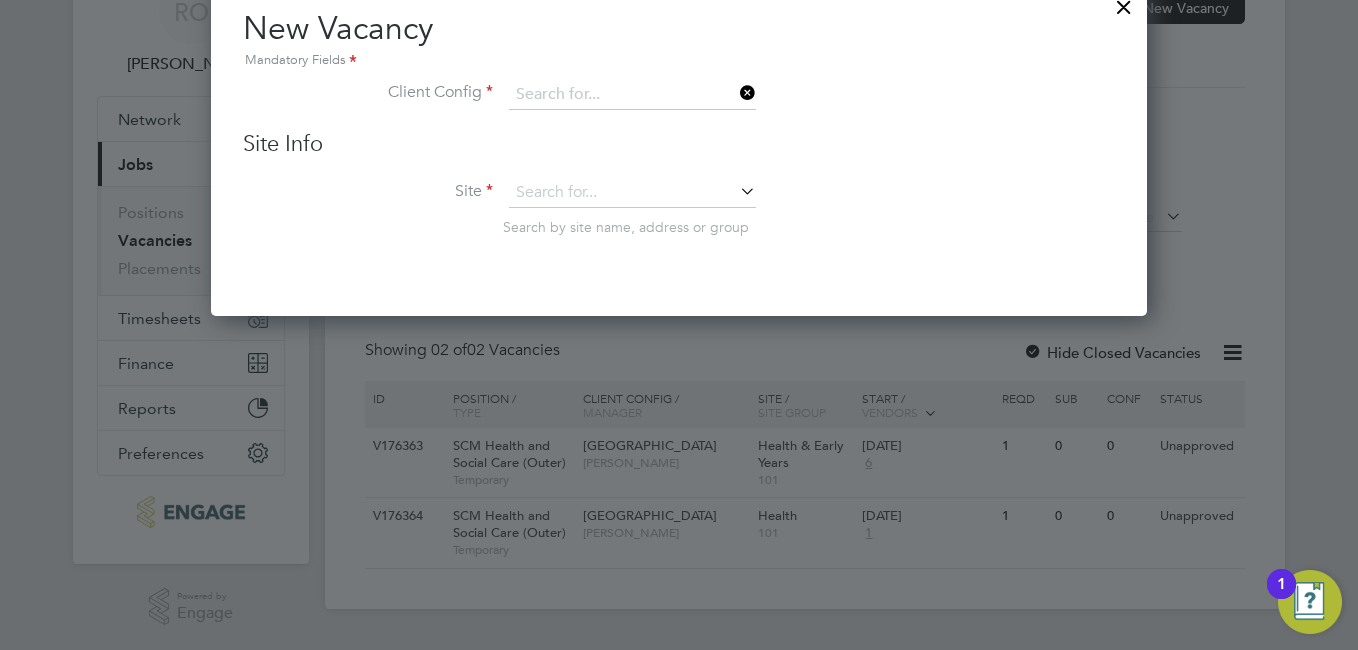 scroll, scrollTop: 190, scrollLeft: 937, axis: both 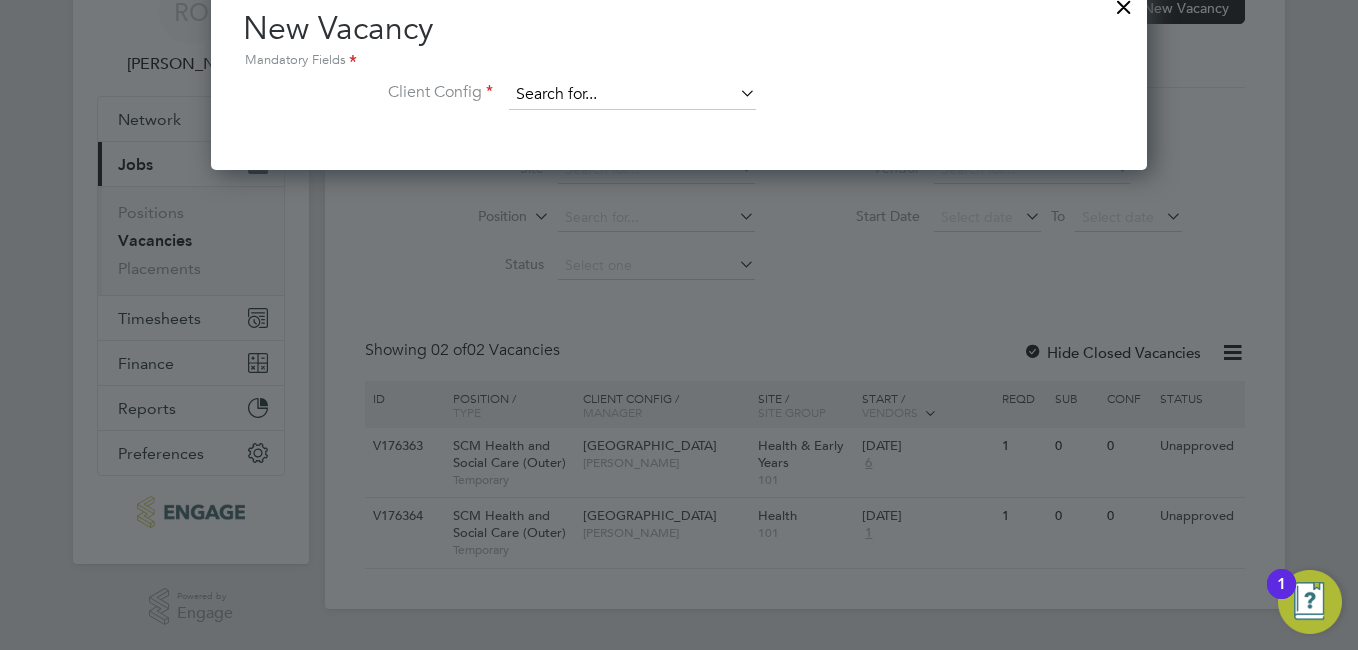 click at bounding box center (632, 95) 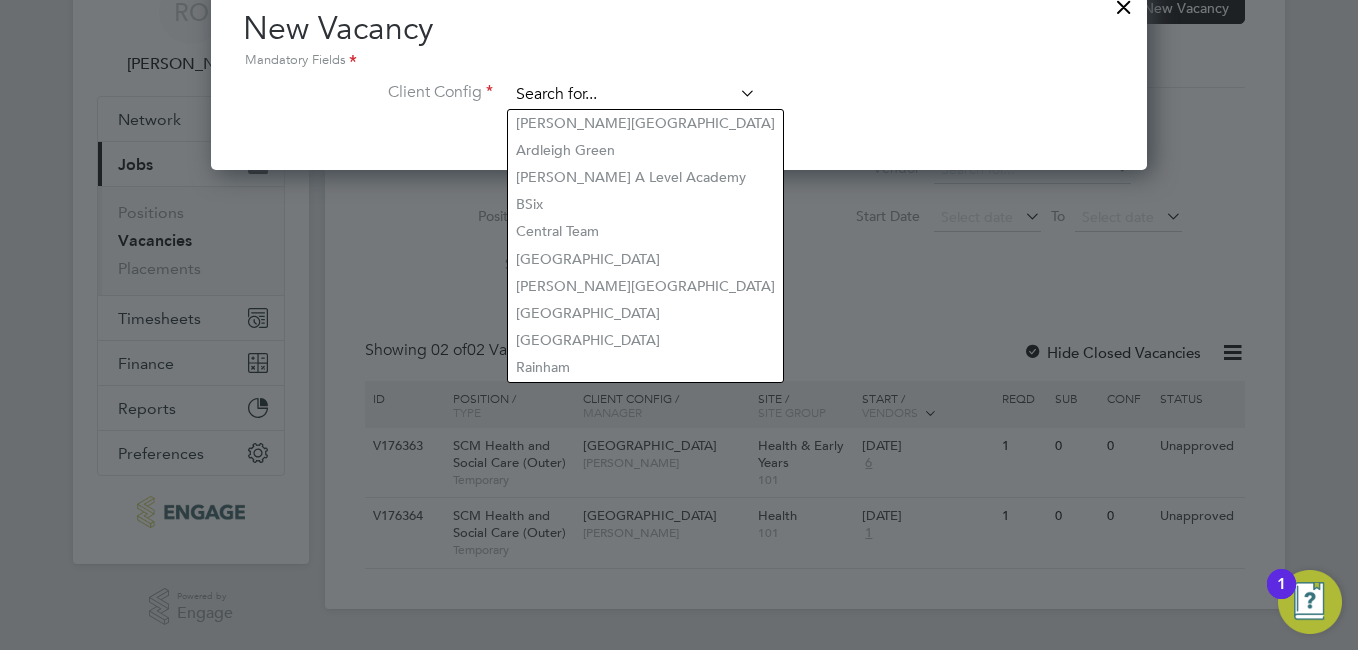 click at bounding box center (632, 95) 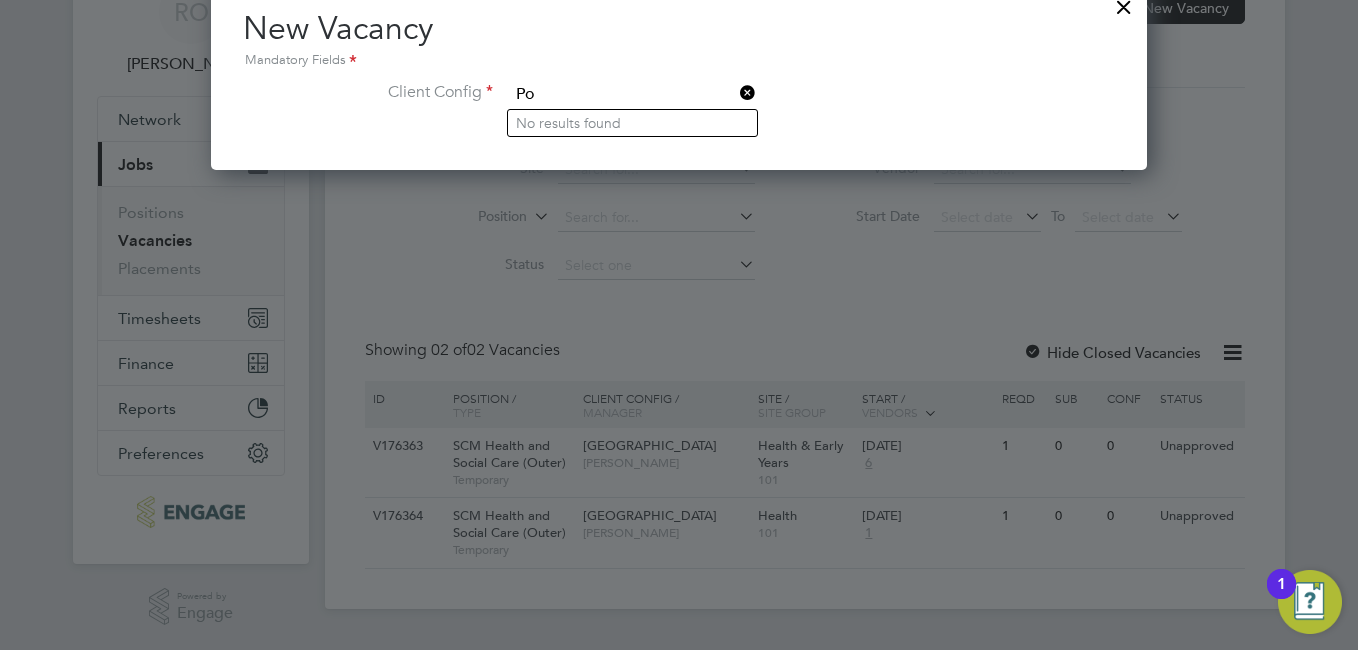 type on "P" 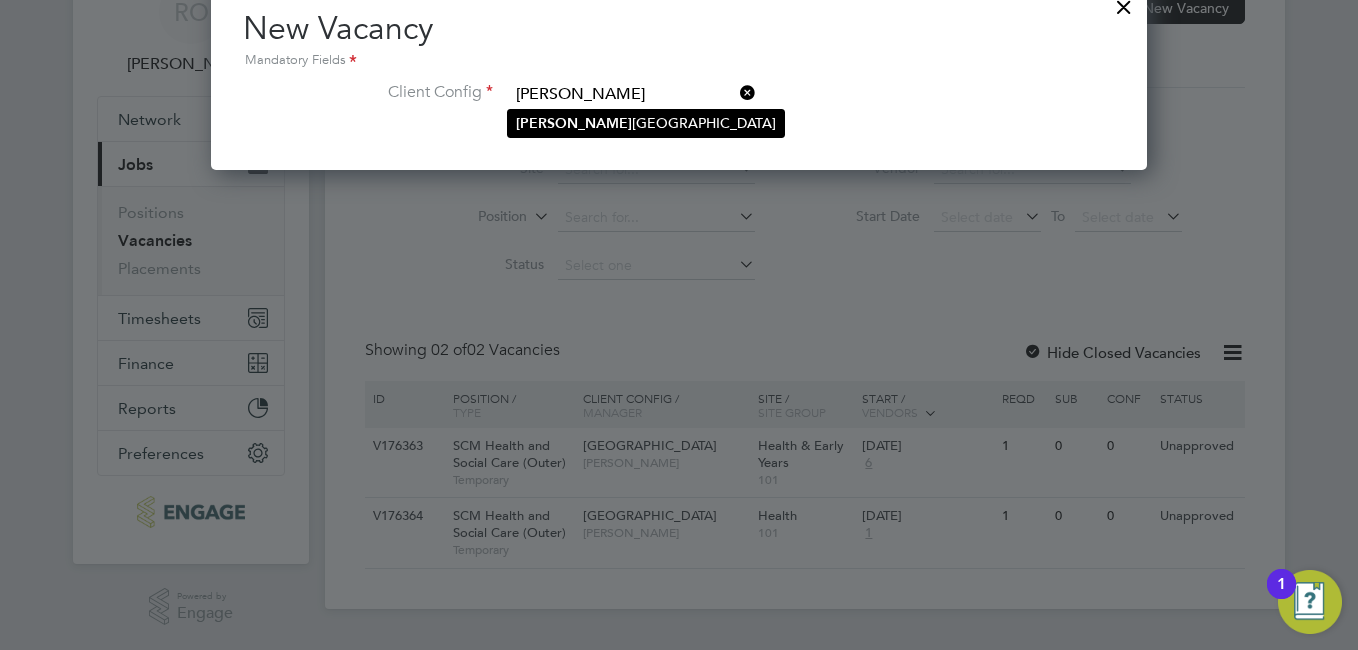 click on "Towe r Hamlets Campus" 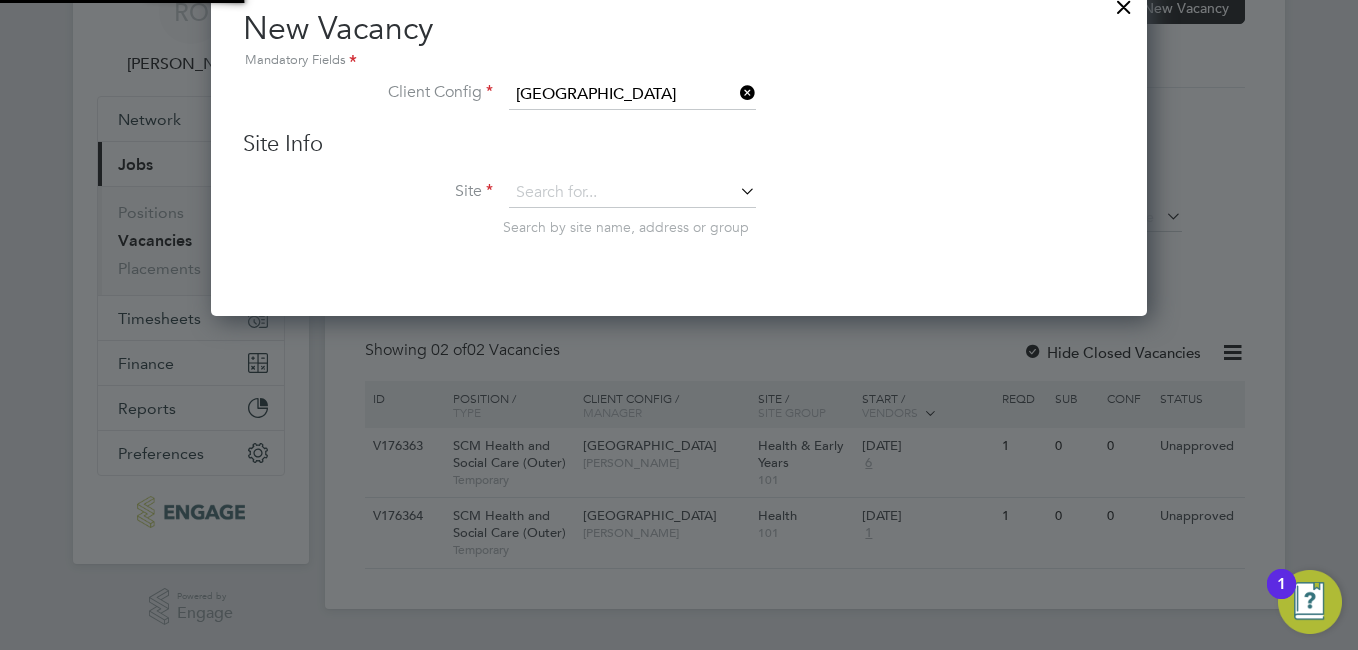 scroll, scrollTop: 10, scrollLeft: 10, axis: both 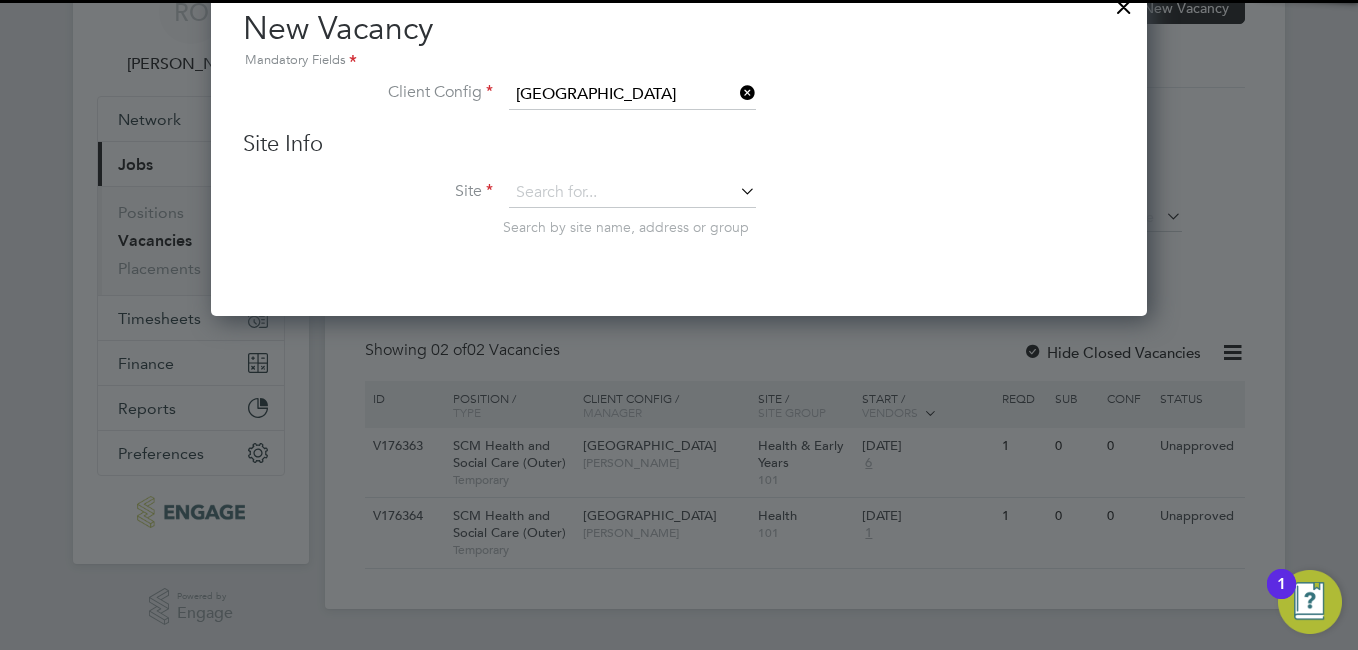 click at bounding box center (736, 191) 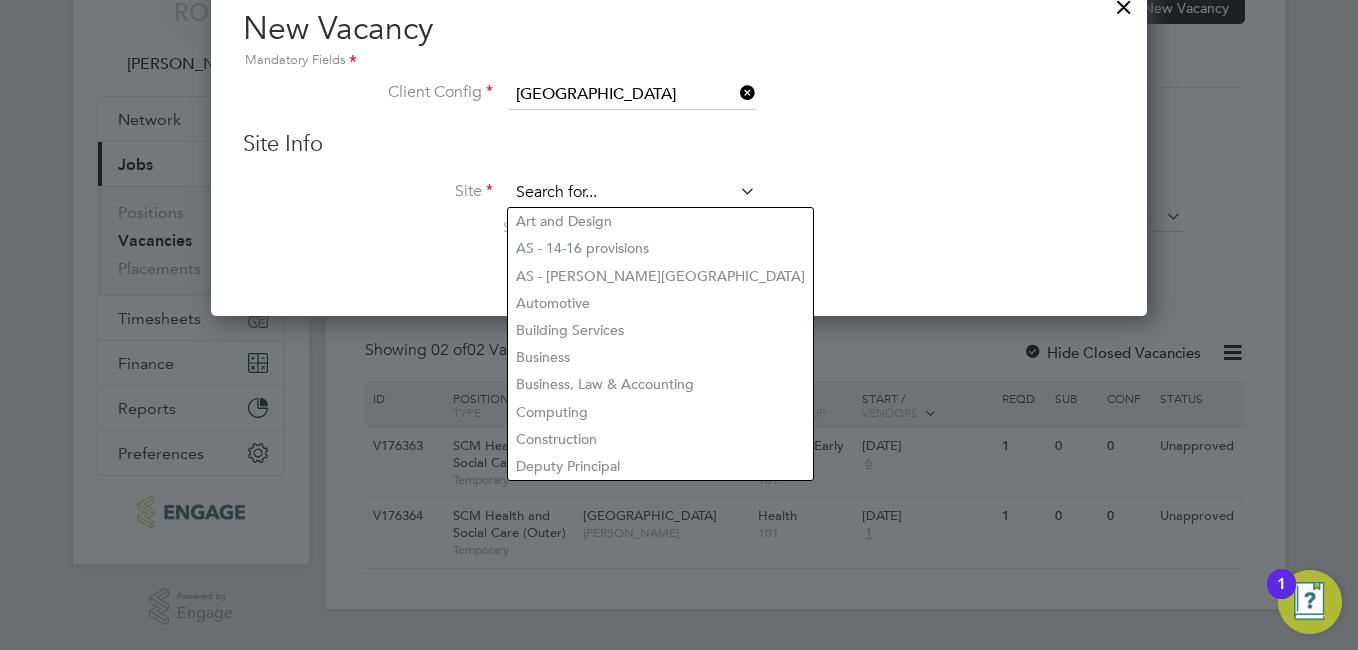 click at bounding box center (632, 193) 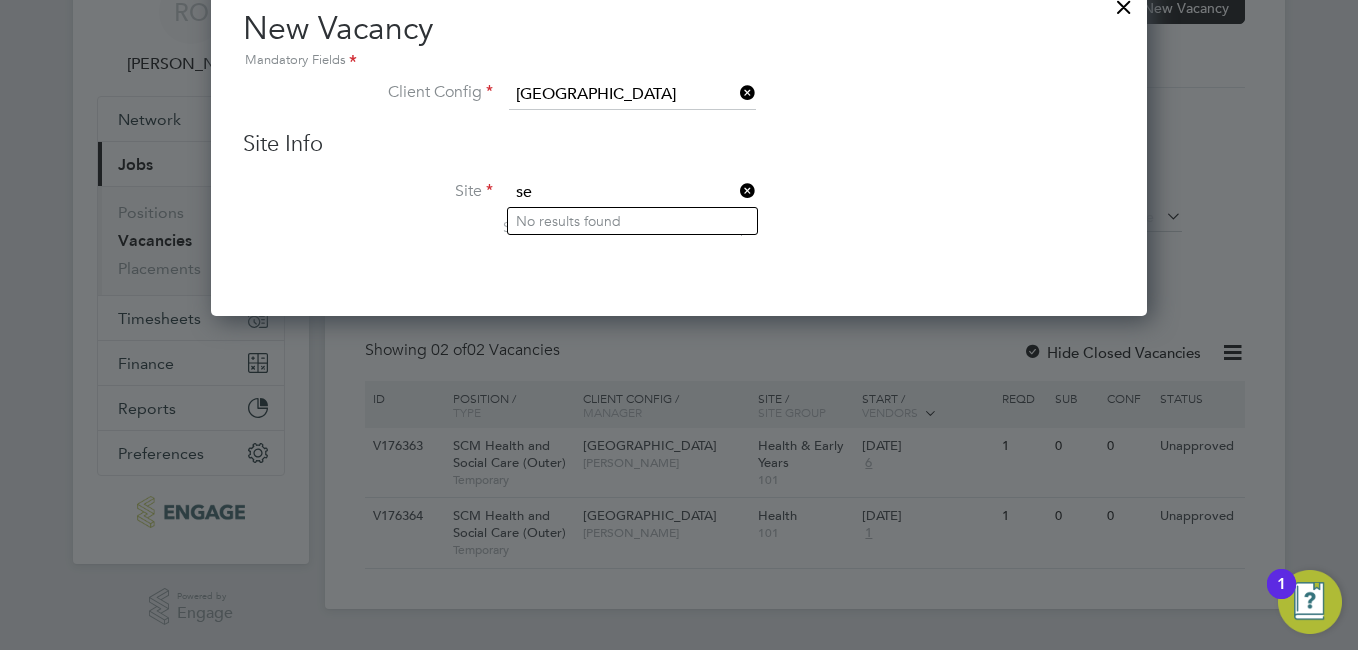 type on "s" 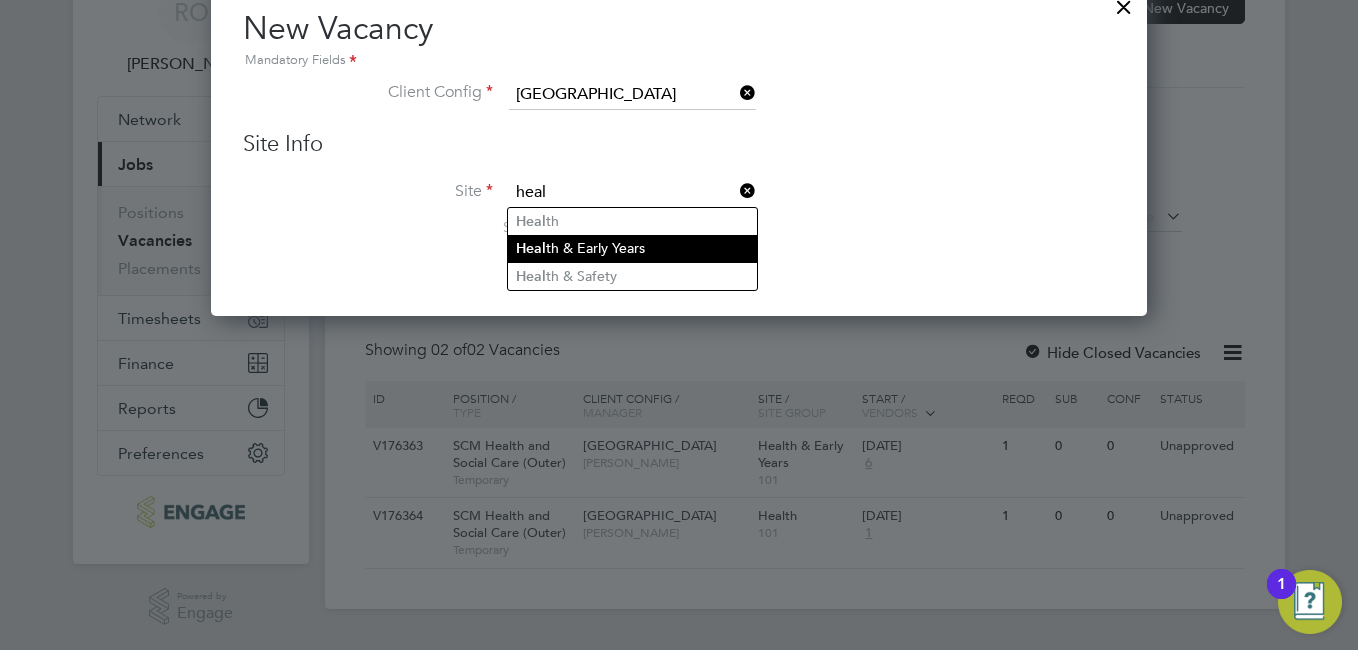 type on "heal" 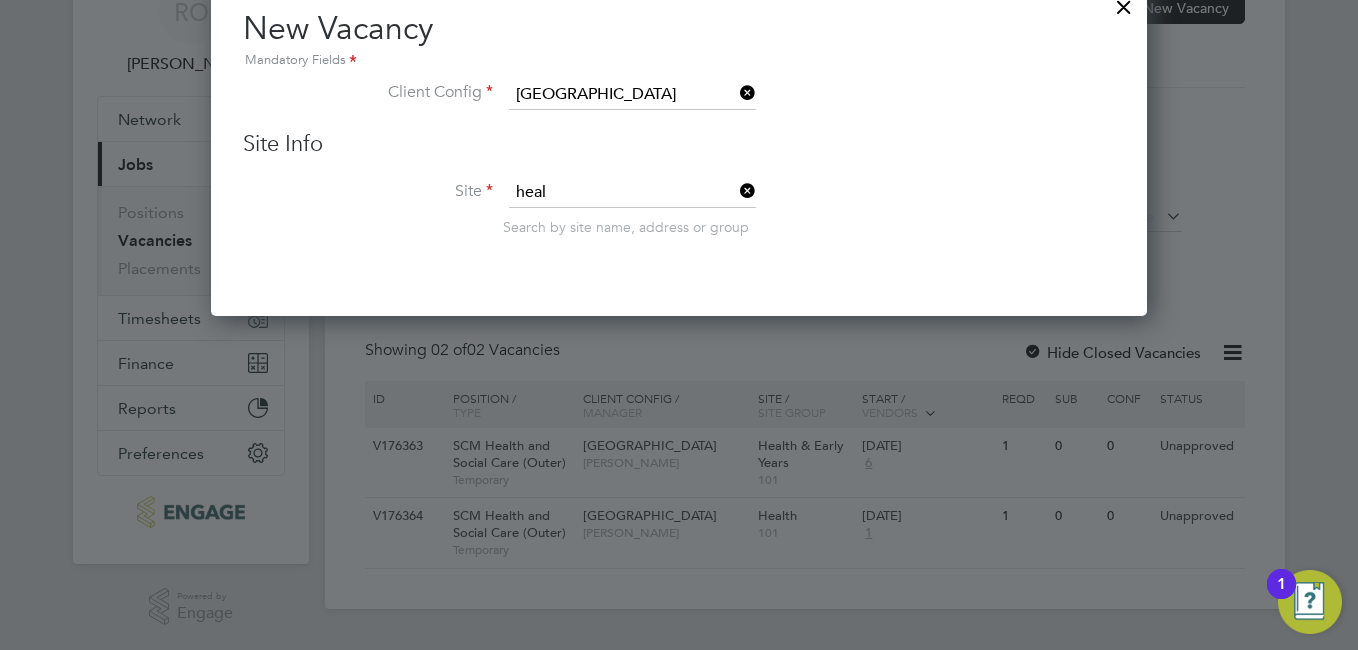 click on "Vacancies New Vacancy Vacancies I follow All Vacancies Client Config     Site     Position     Status   Hiring Manager     Vendor   Start Date
Select date
To
Select date
Showing   02 of  02 Vacancies Hide Closed Vacancies ID  Position / Type   Client Config / Manager Site / Site Group Start / Vendors   Reqd Sub Conf Status V176363 SCM Health and Social Care (Outer)   Temporary Havering Sixth Form Campus   Roslyn O'Garro Health & Early Years   101 13 Aug 2025 6 1 0 0 Unapproved V176364 SCM Health and Social Care (Outer)   Temporary Epping Forest Campus   Roslyn O'Garro Health   101 13 Aug 2025 1 1 0 0 Unapproved Show   more Vacancy Saved Your vacancy has been saved. Cancel Okay
No contacts found
No contacts found
M T W T F S S M T W T F S S Download vacancies report View Details Edit Update Status View Details Edit Update Status New Vacancy Mandatory Fields Client Config   Tower Hamlets Campus   Site Info Site" 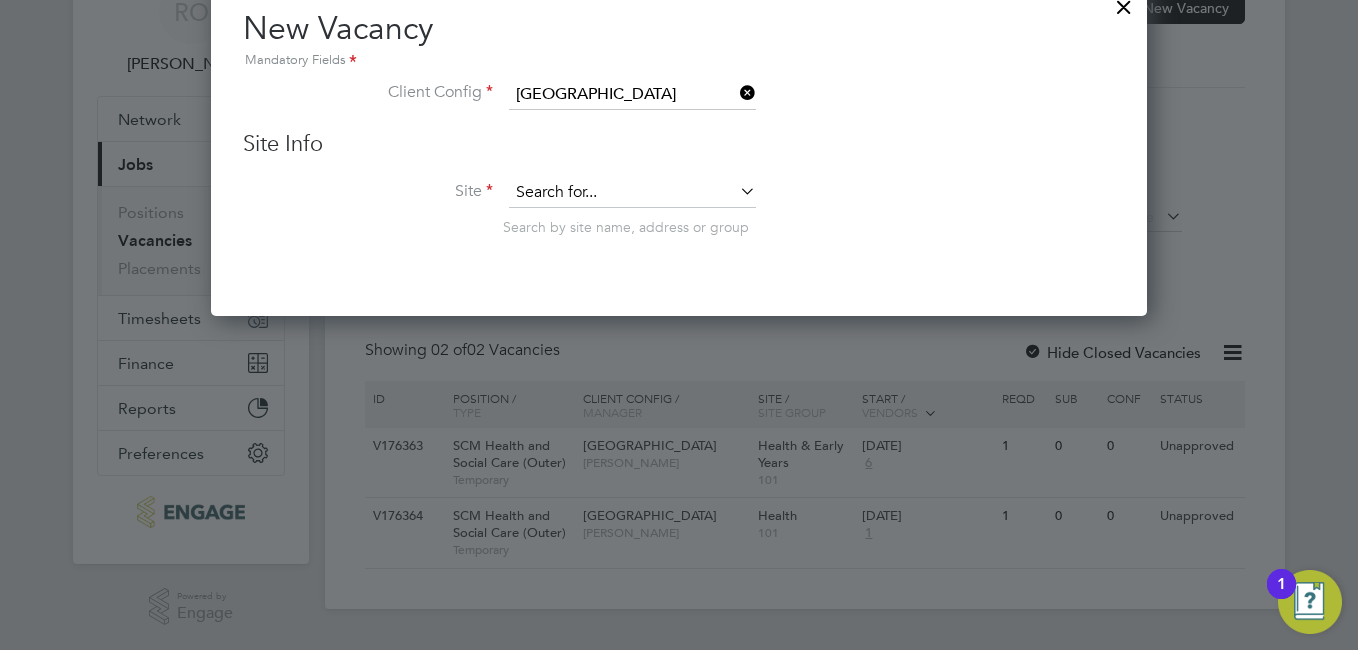 click at bounding box center [632, 193] 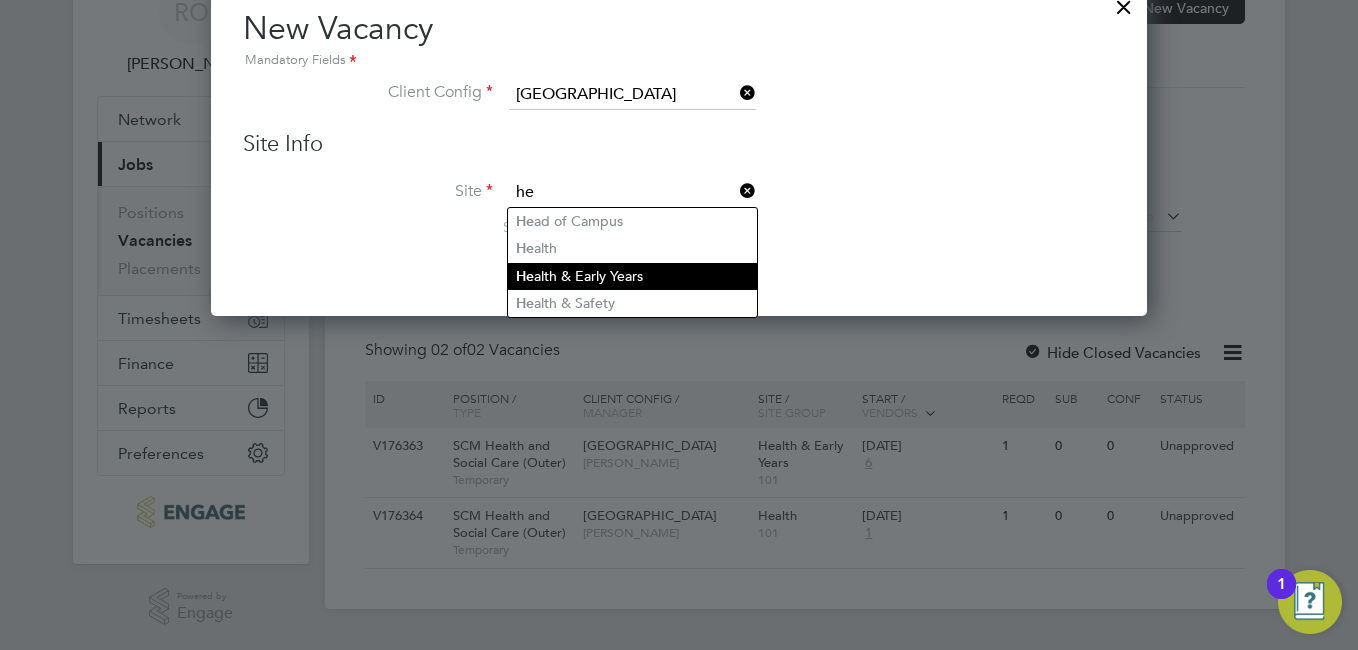 type on "he" 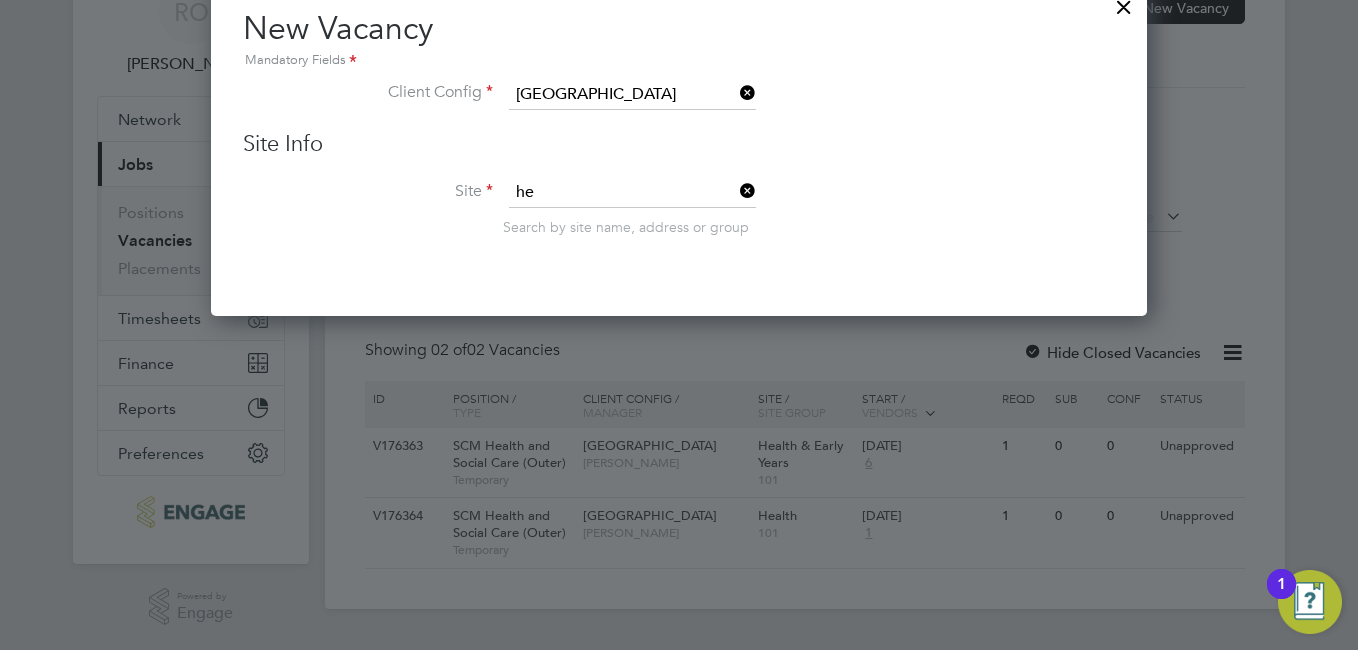 click on "Vacancies New Vacancy Vacancies I follow All Vacancies Client Config     Site     Position     Status   Hiring Manager     Vendor   Start Date
Select date
To
Select date
Showing   02 of  02 Vacancies Hide Closed Vacancies ID  Position / Type   Client Config / Manager Site / Site Group Start / Vendors   Reqd Sub Conf Status V176363 SCM Health and Social Care (Outer)   Temporary Havering Sixth Form Campus   Roslyn O'Garro Health & Early Years   101 13 Aug 2025 6 1 0 0 Unapproved V176364 SCM Health and Social Care (Outer)   Temporary Epping Forest Campus   Roslyn O'Garro Health   101 13 Aug 2025 1 1 0 0 Unapproved Show   more Vacancy Saved Your vacancy has been saved. Cancel Okay
No contacts found
No contacts found
M T W T F S S M T W T F S S Download vacancies report View Details Edit Update Status View Details Edit Update Status New Vacancy Mandatory Fields Client Config   Tower Hamlets Campus   Site Info Site" 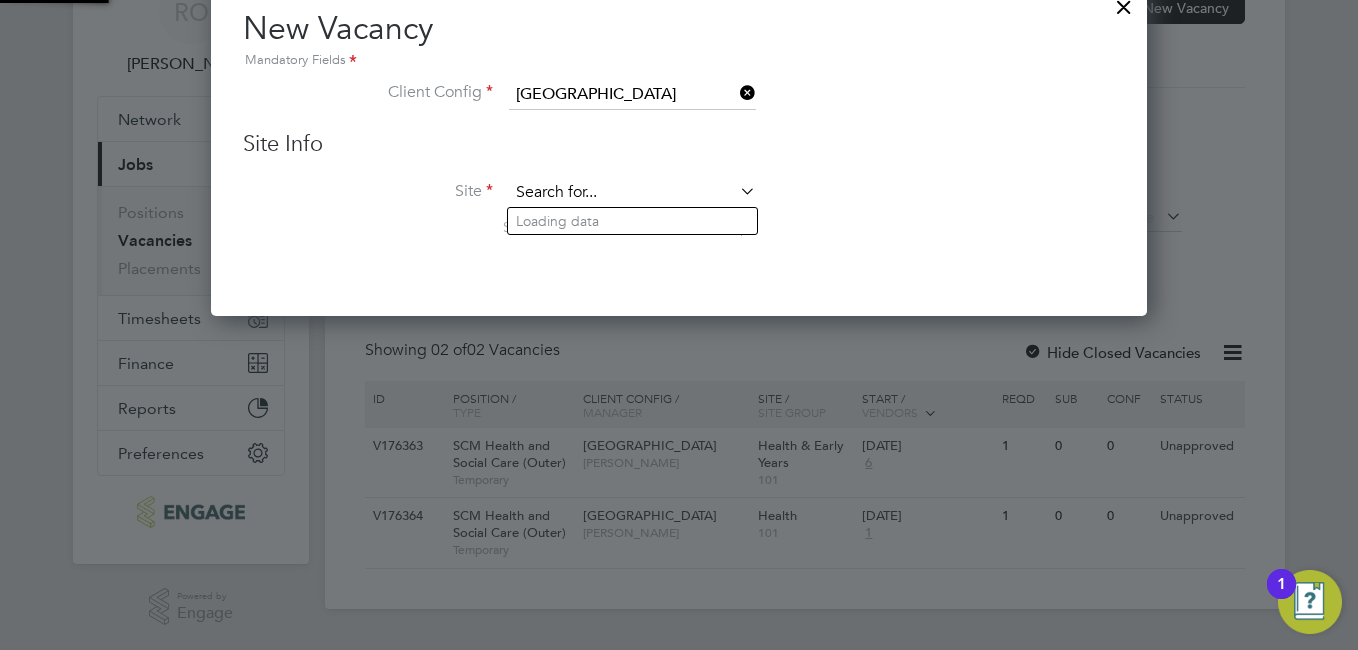 click at bounding box center [632, 193] 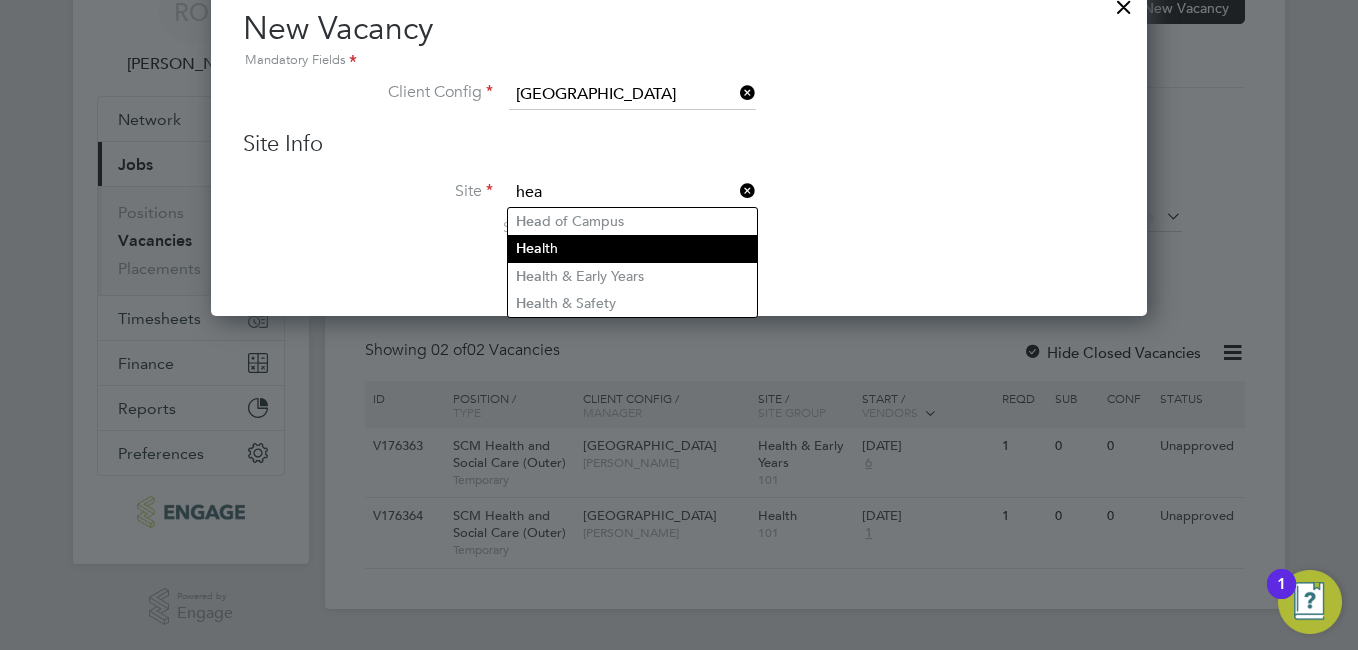 click on "Hea lth" 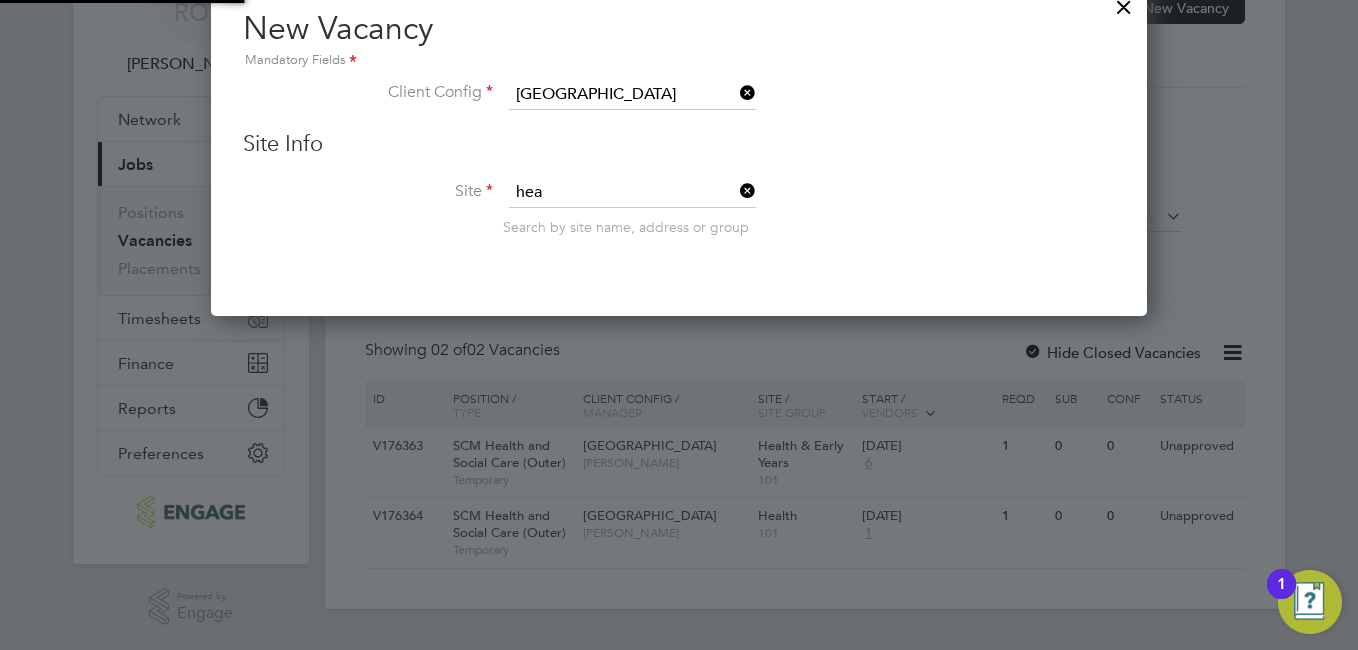 type on "Health" 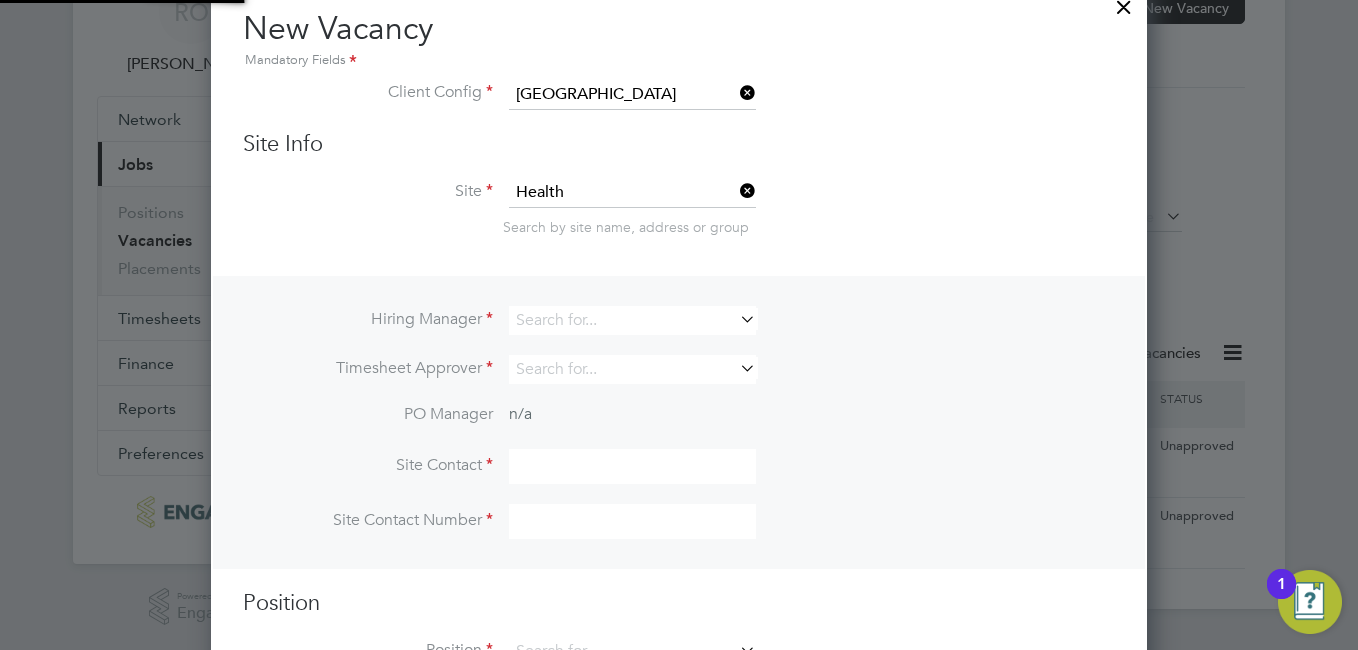 scroll, scrollTop: 10, scrollLeft: 10, axis: both 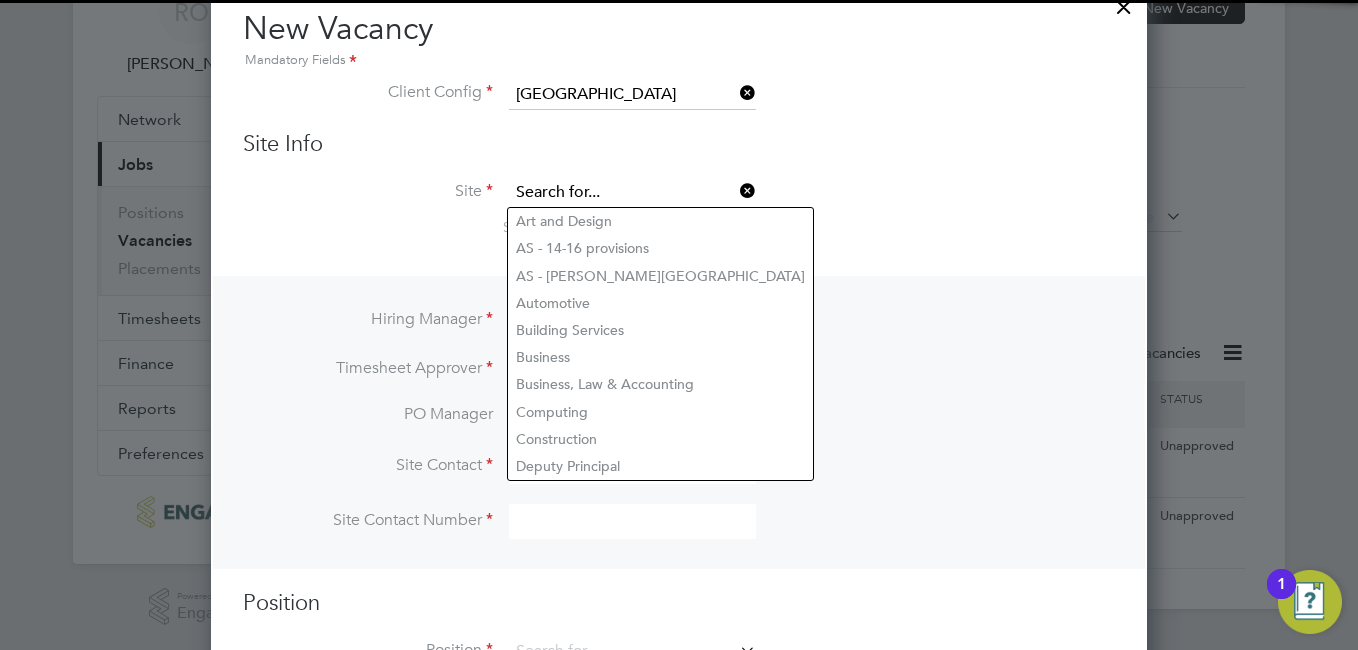 click at bounding box center (632, 193) 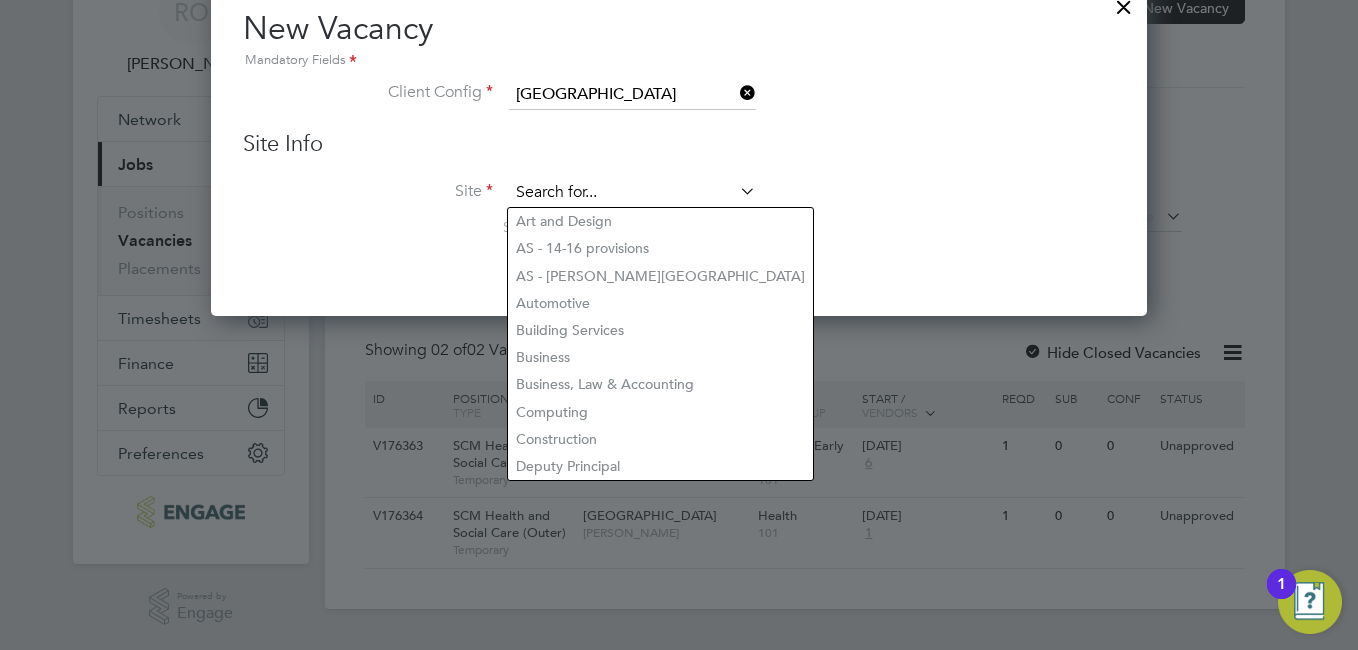 click at bounding box center [632, 193] 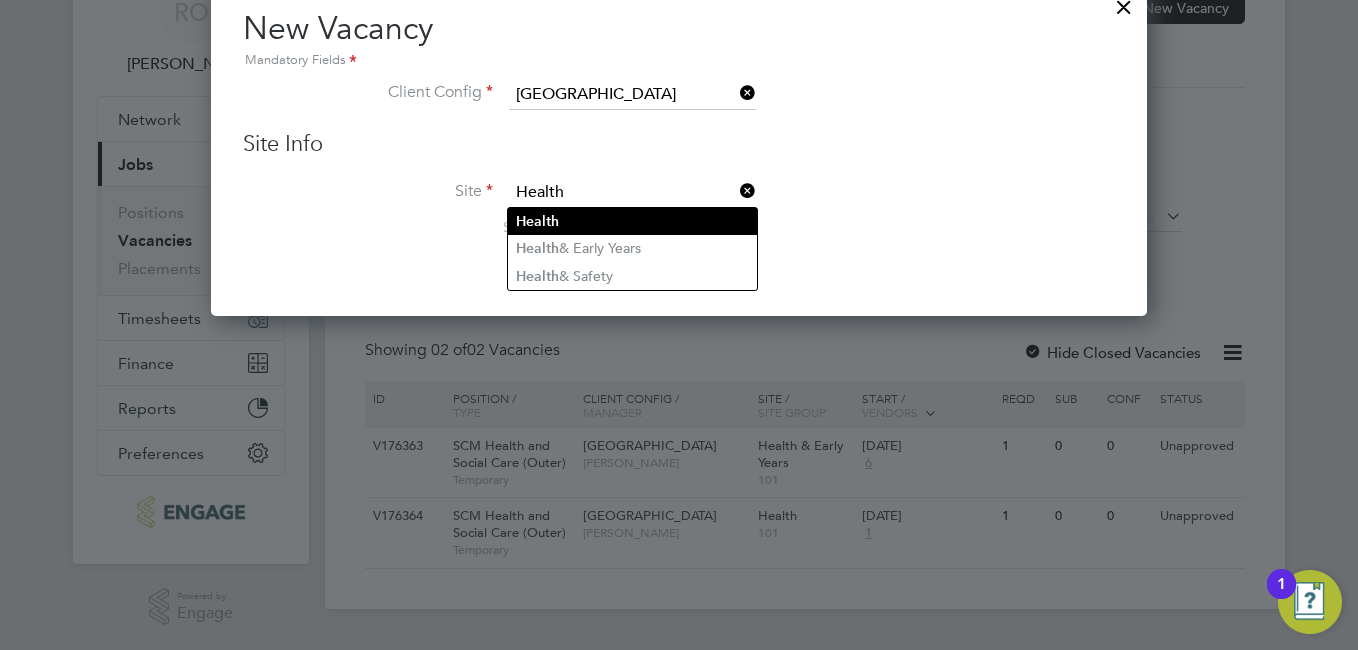 type on "Health" 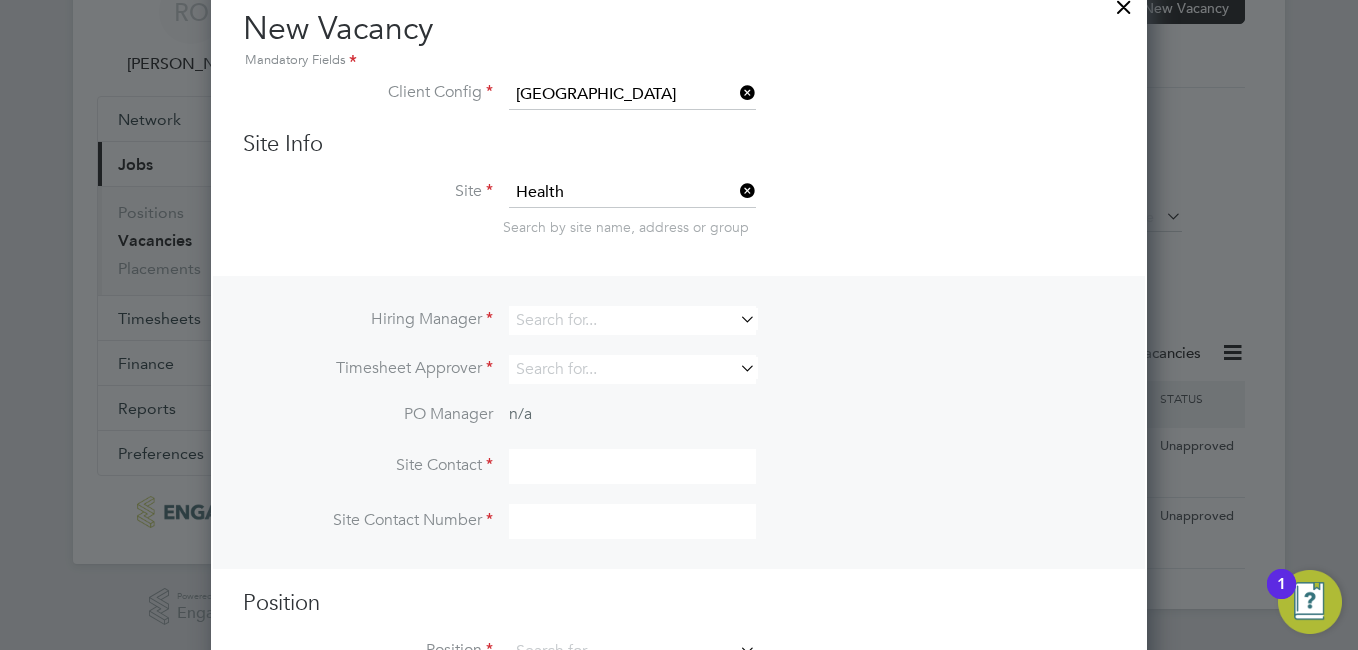 scroll, scrollTop: 10, scrollLeft: 10, axis: both 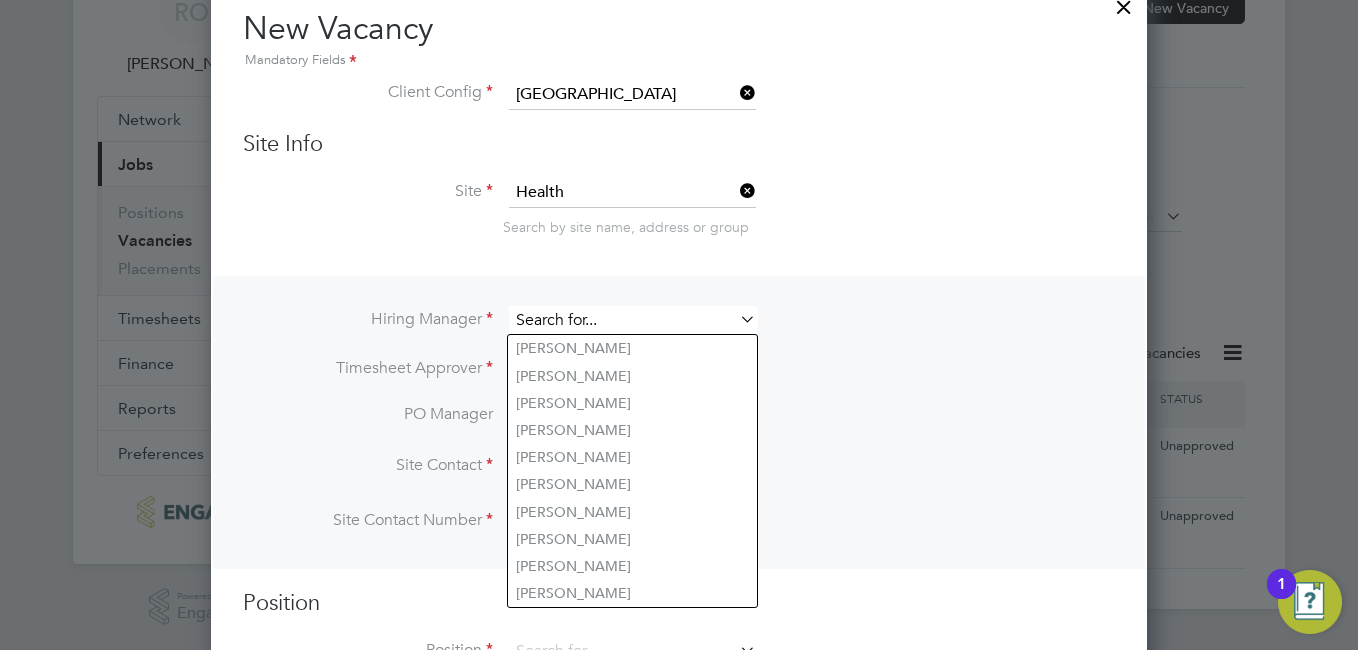 click at bounding box center (632, 320) 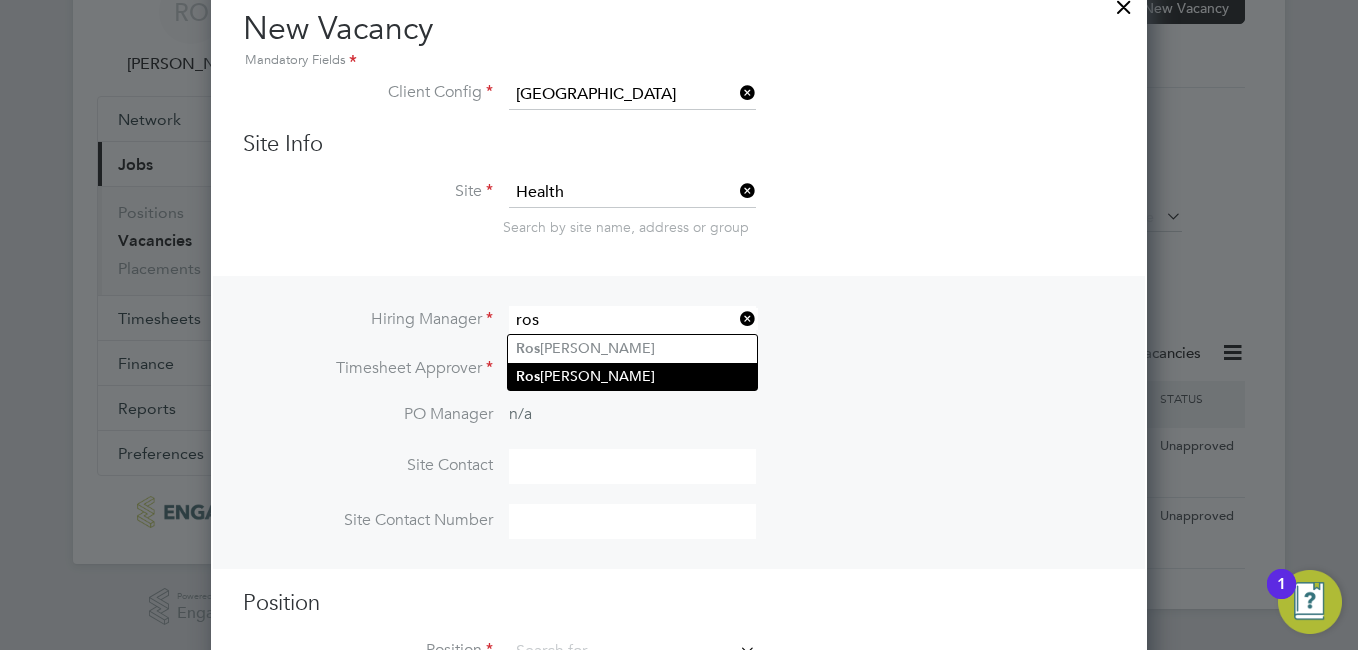 click on "Ros lyn O'Garro" 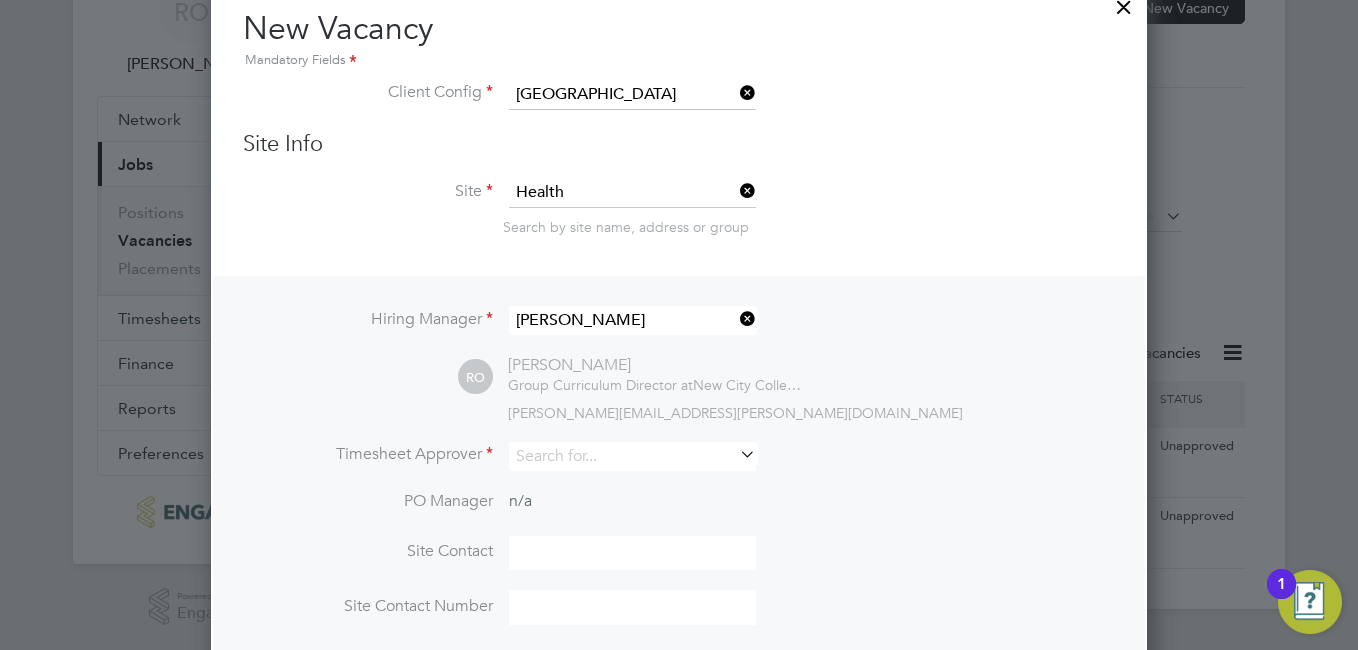 scroll, scrollTop: 10, scrollLeft: 10, axis: both 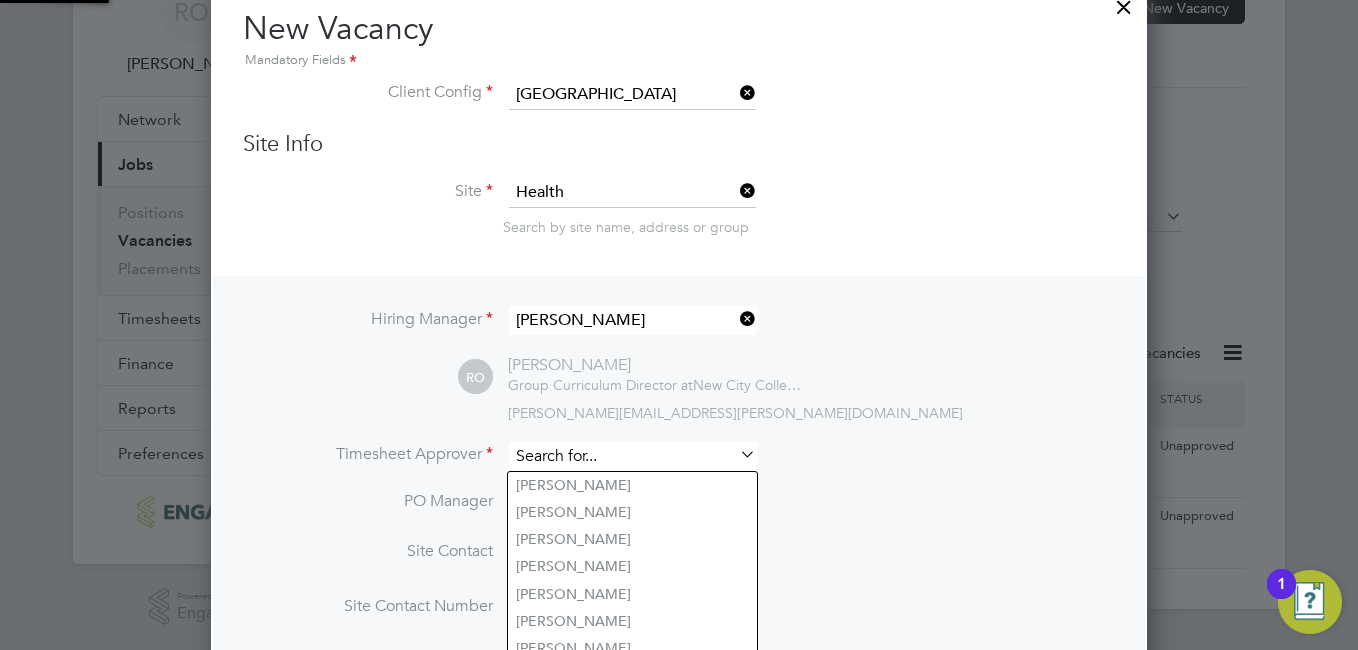 click at bounding box center [632, 456] 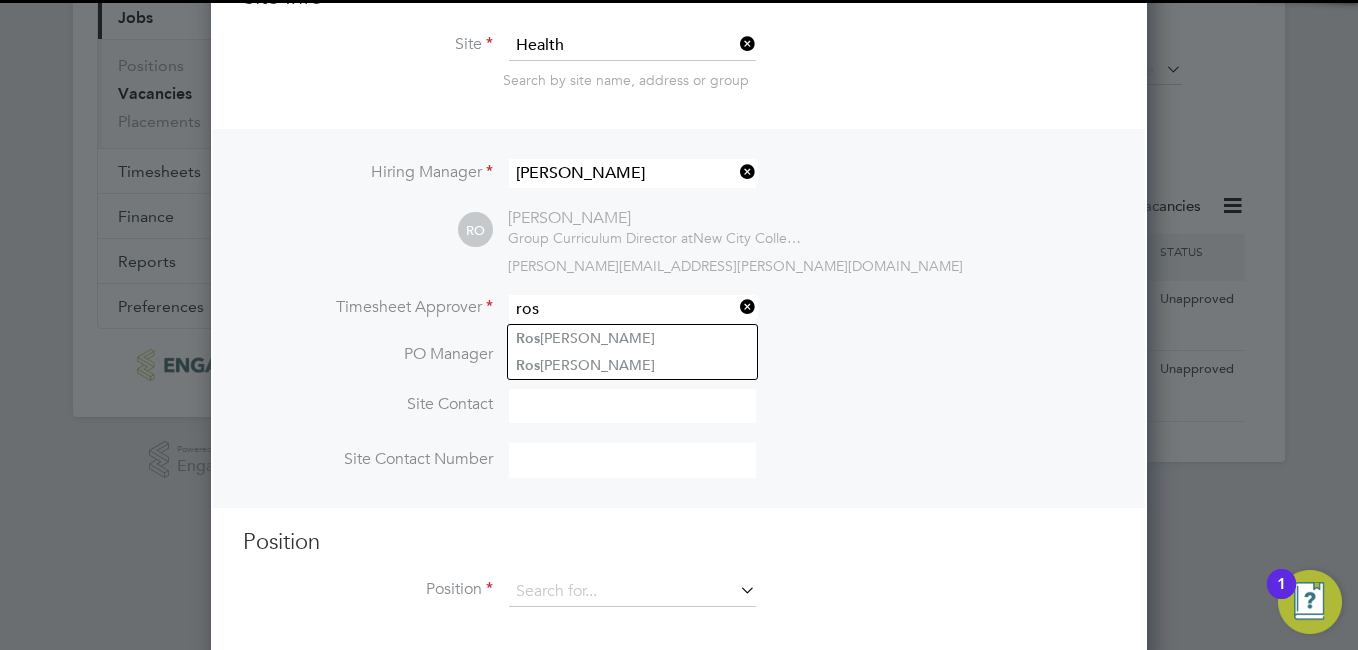 scroll, scrollTop: 261, scrollLeft: 0, axis: vertical 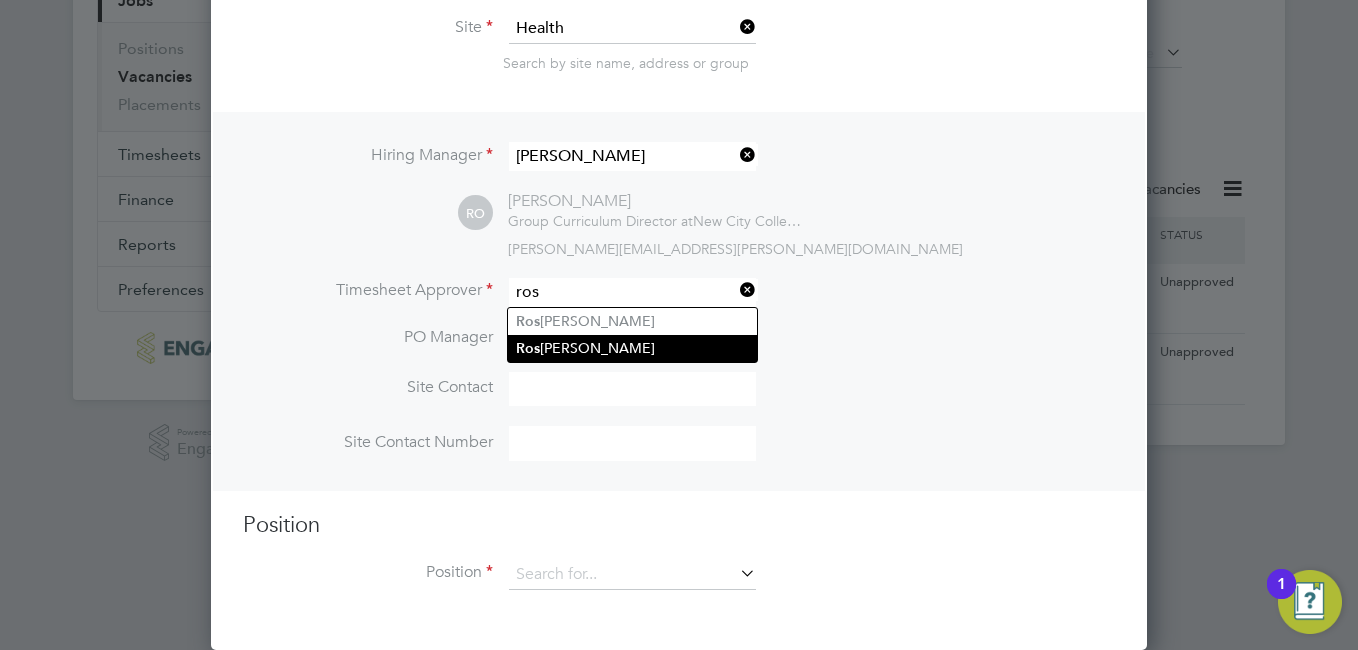 click on "Ros lyn O'Garro" 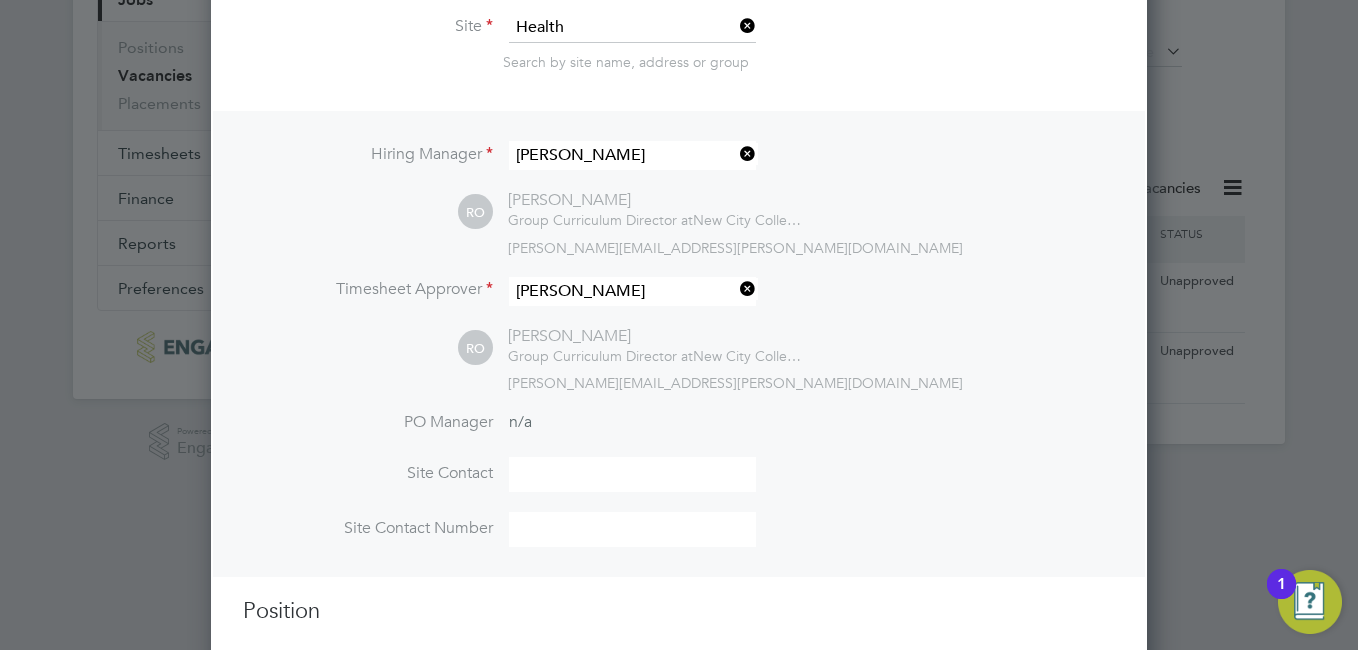 scroll, scrollTop: 10, scrollLeft: 10, axis: both 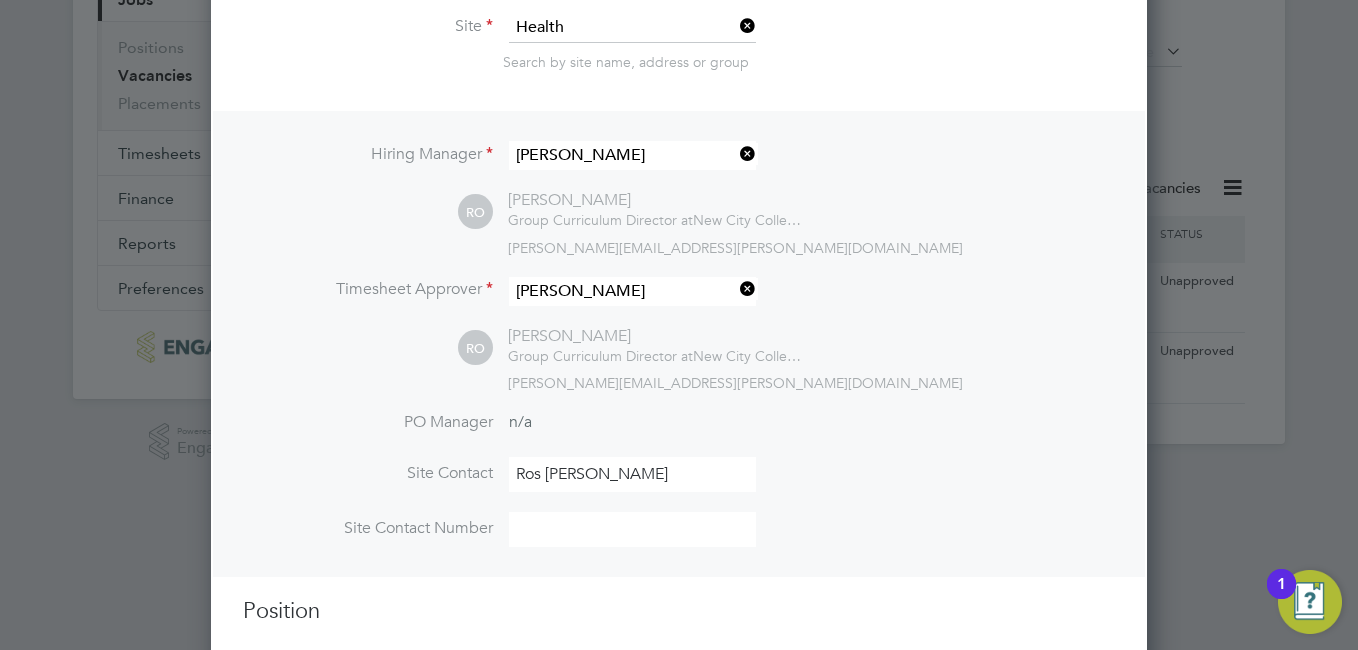 type on "02076139047" 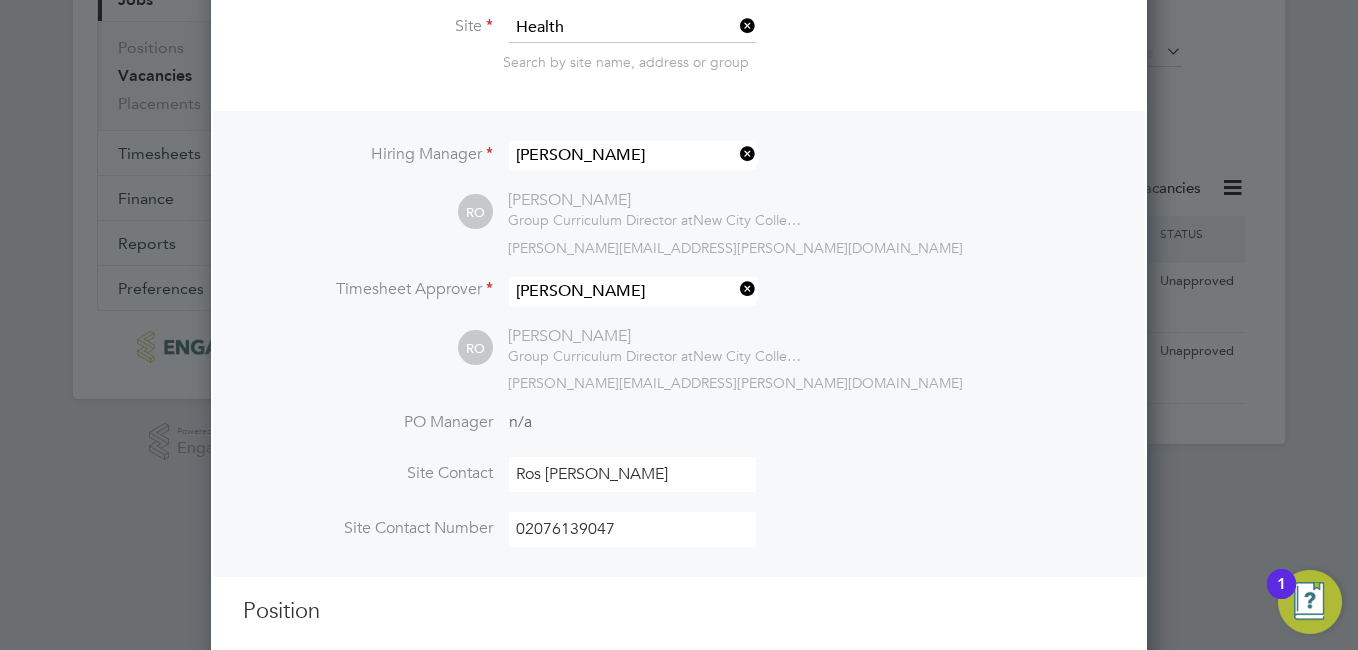 type on "SCM Health and Social Care (Outer)" 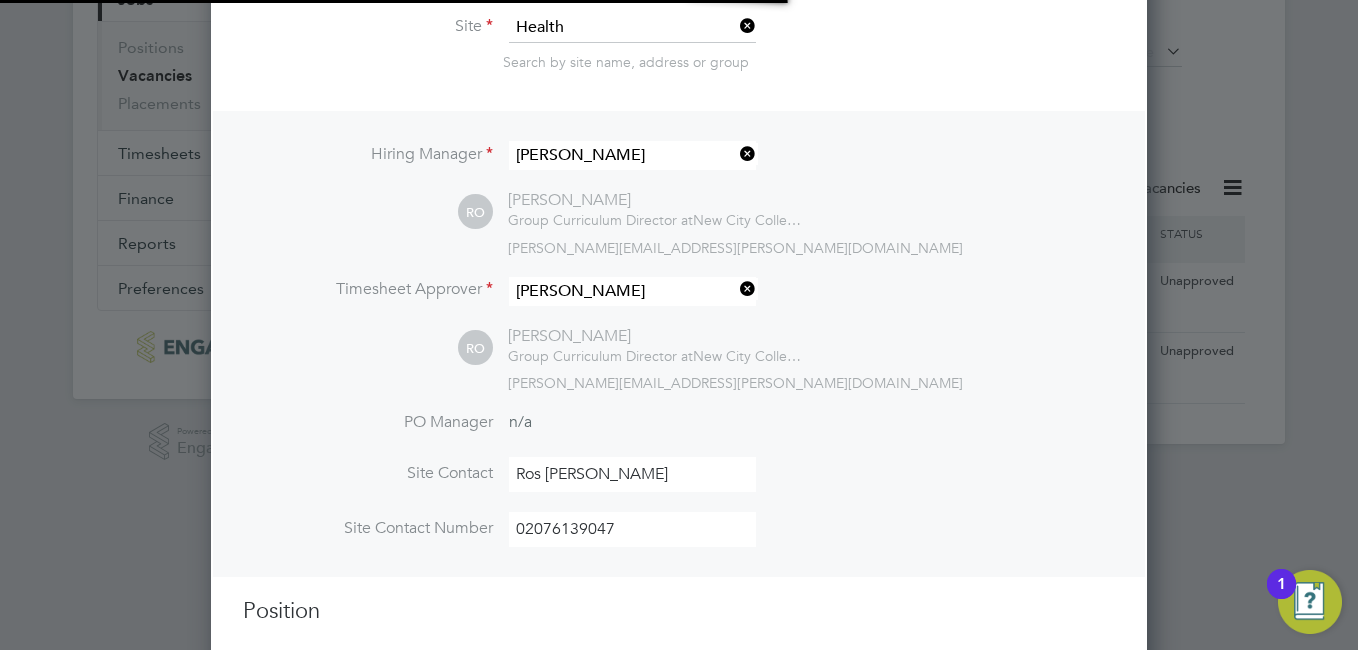 scroll, scrollTop: 10, scrollLeft: 10, axis: both 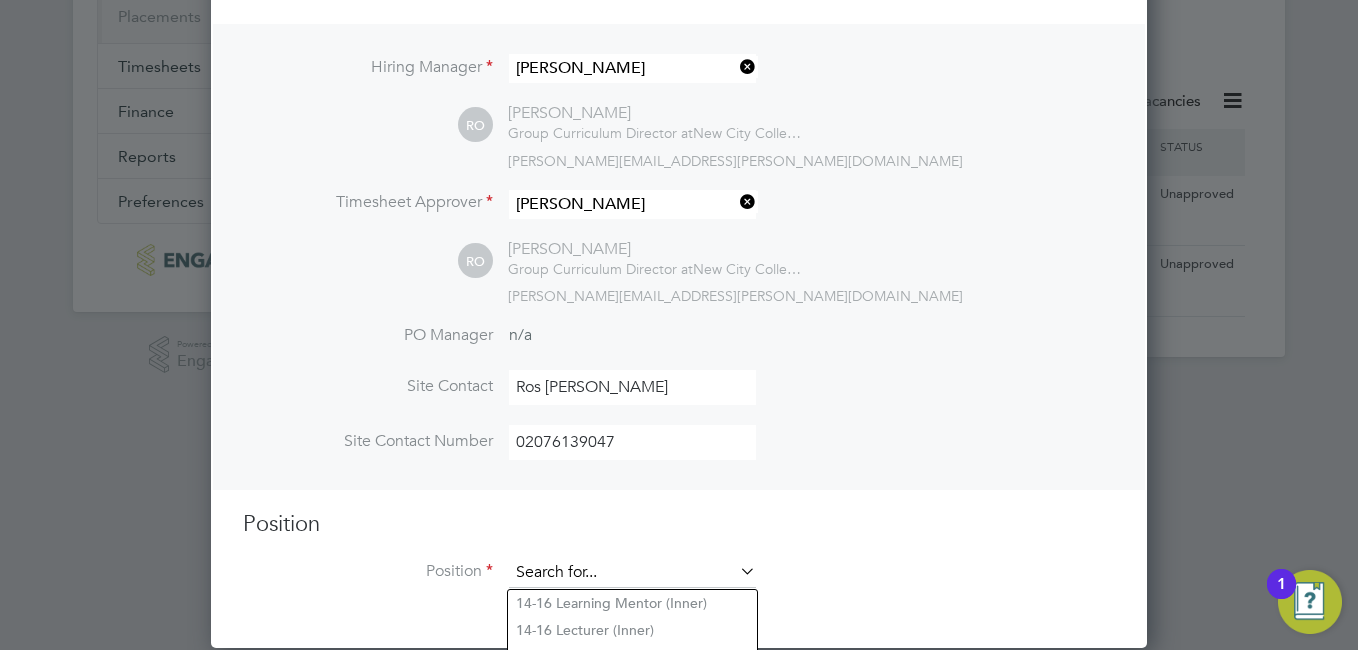 click at bounding box center [632, 573] 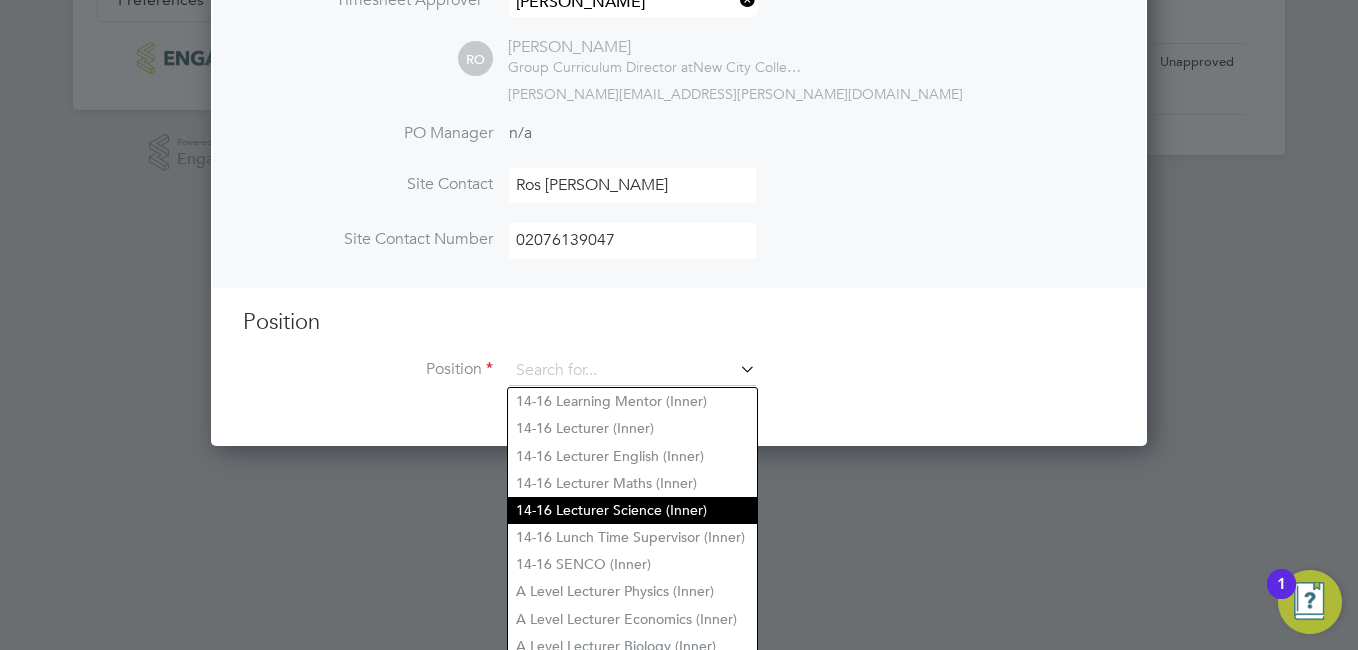 scroll, scrollTop: 551, scrollLeft: 0, axis: vertical 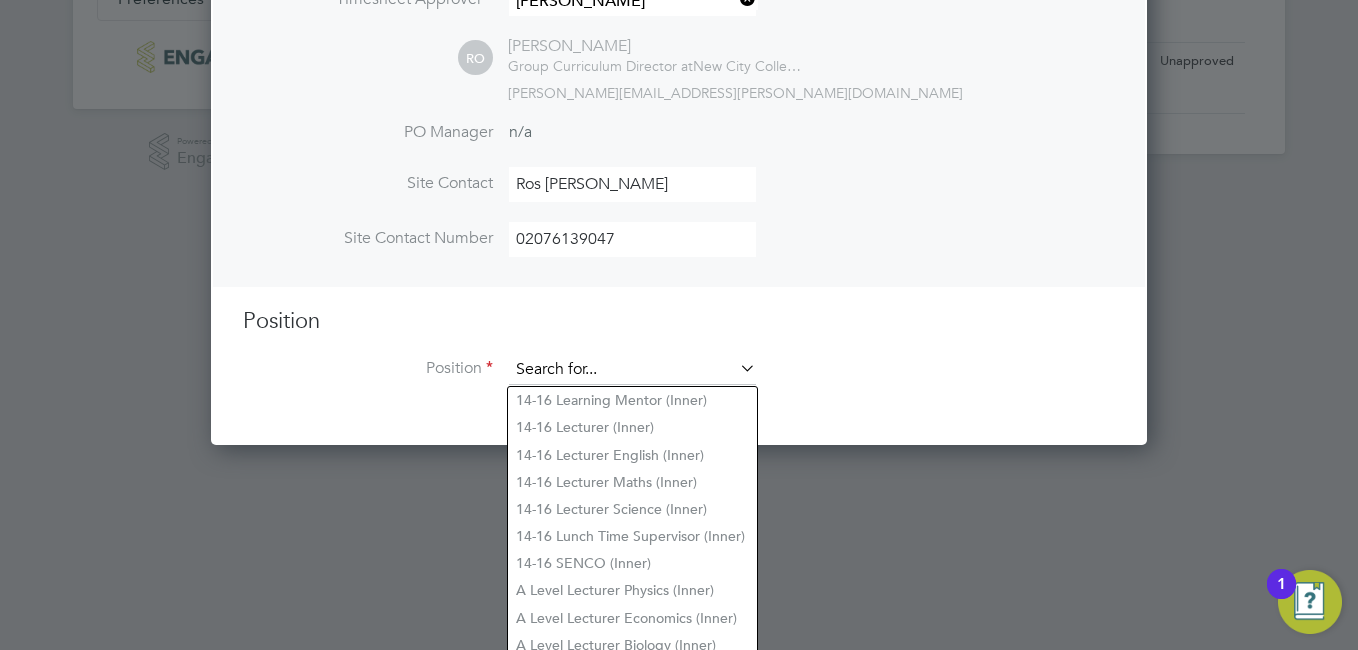 click at bounding box center [632, 370] 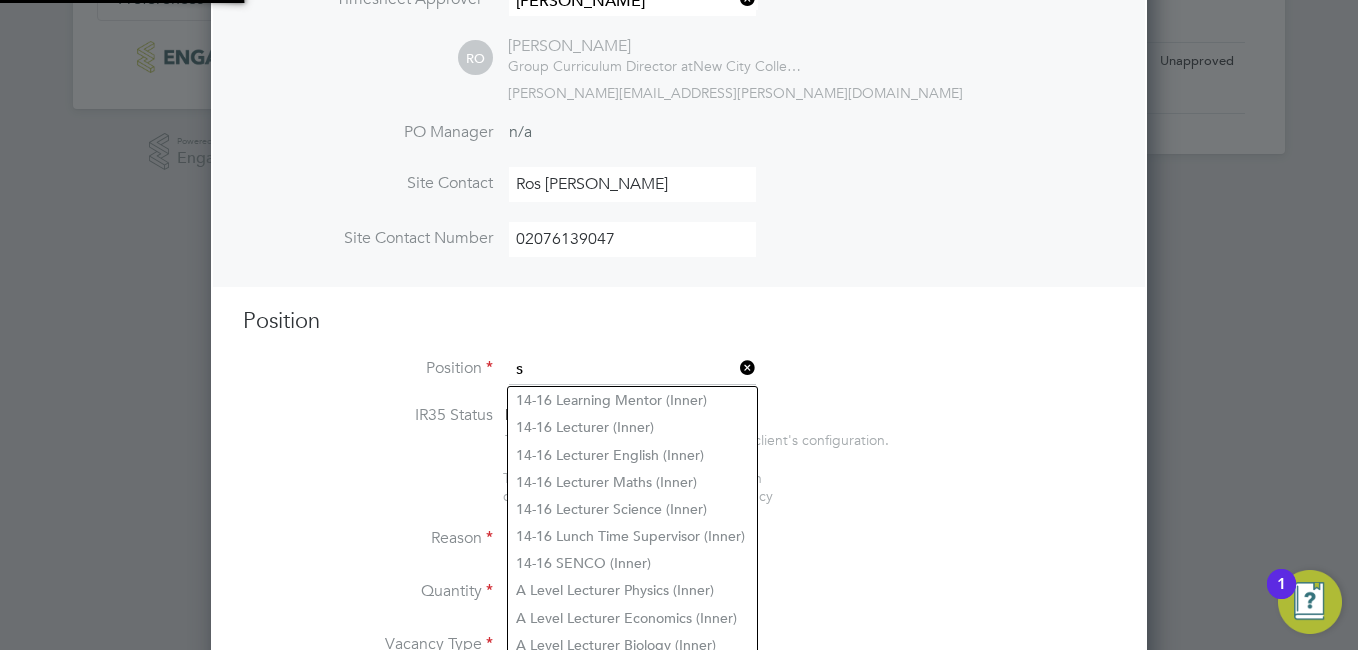 scroll, scrollTop: 10, scrollLeft: 10, axis: both 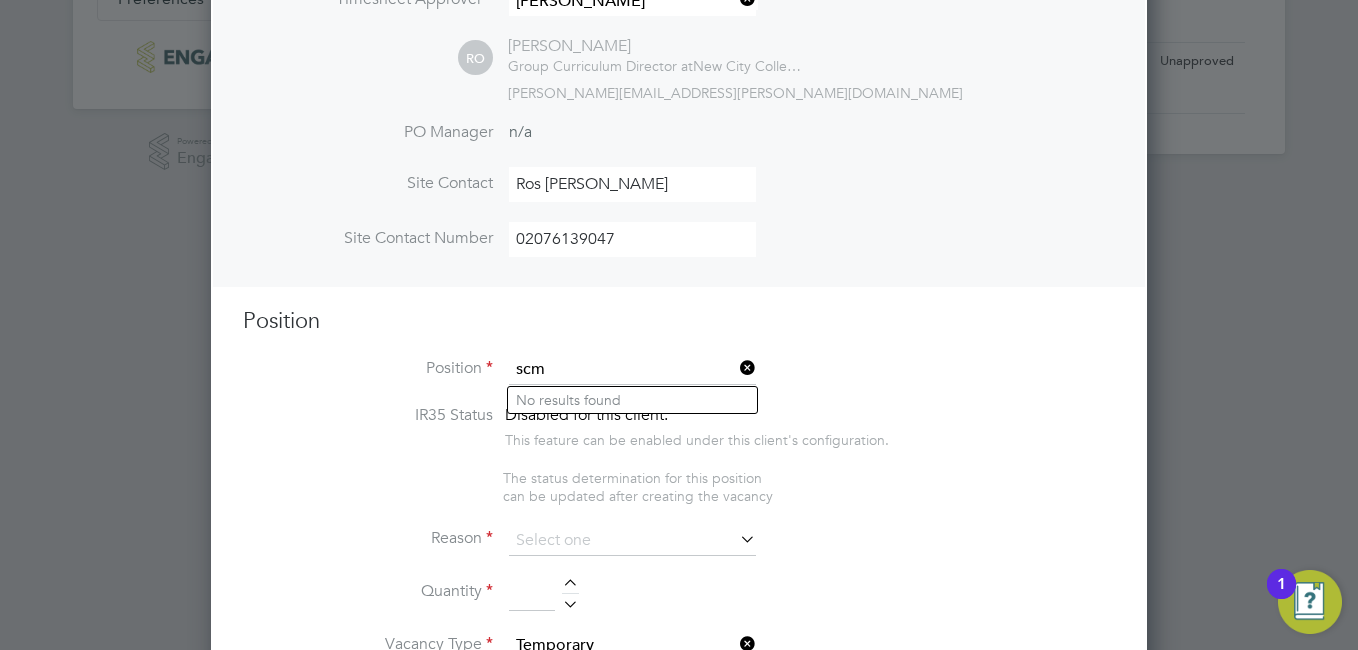 drag, startPoint x: 660, startPoint y: 367, endPoint x: 517, endPoint y: 367, distance: 143 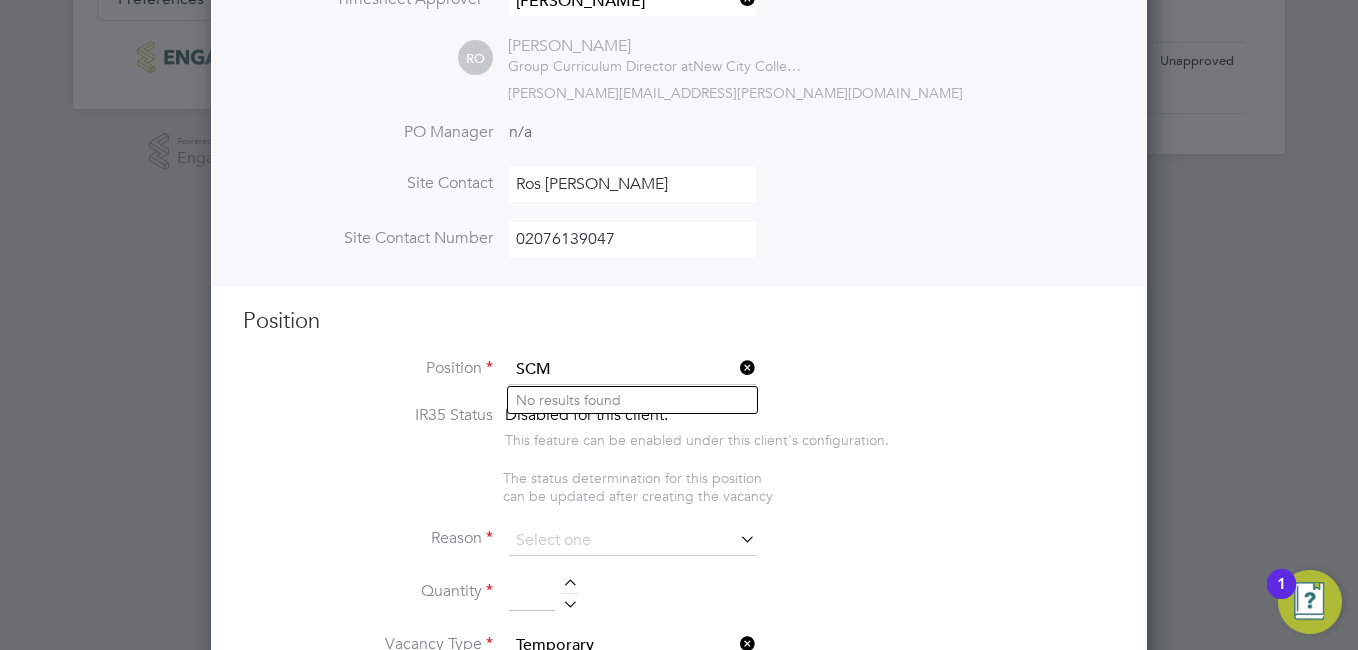 click on "SCM" at bounding box center [632, 370] 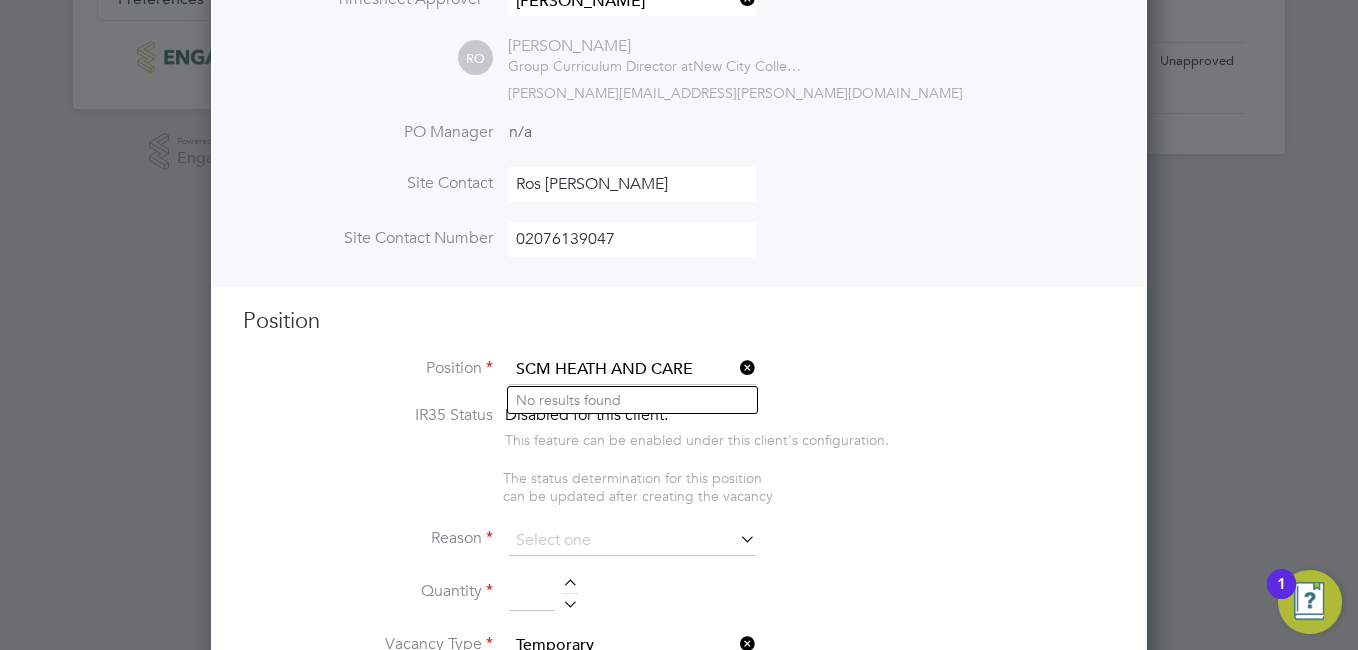 drag, startPoint x: 553, startPoint y: 368, endPoint x: 485, endPoint y: 377, distance: 68.593 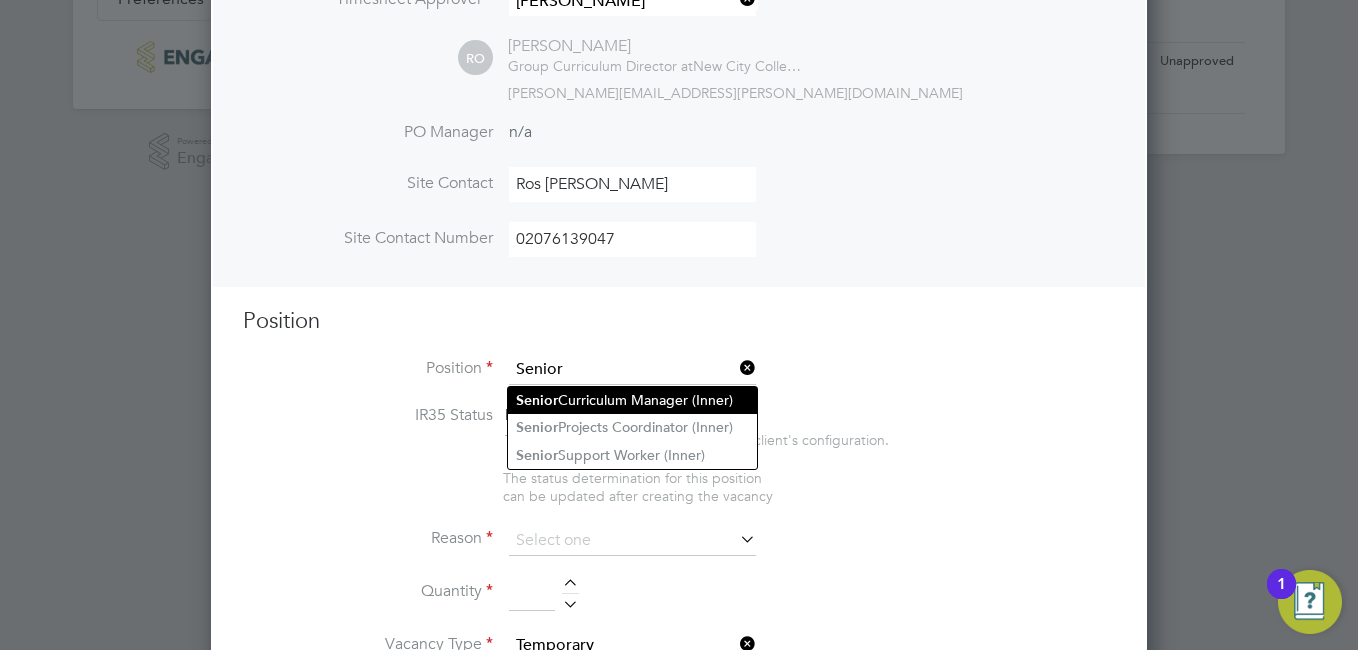 type on "Senior" 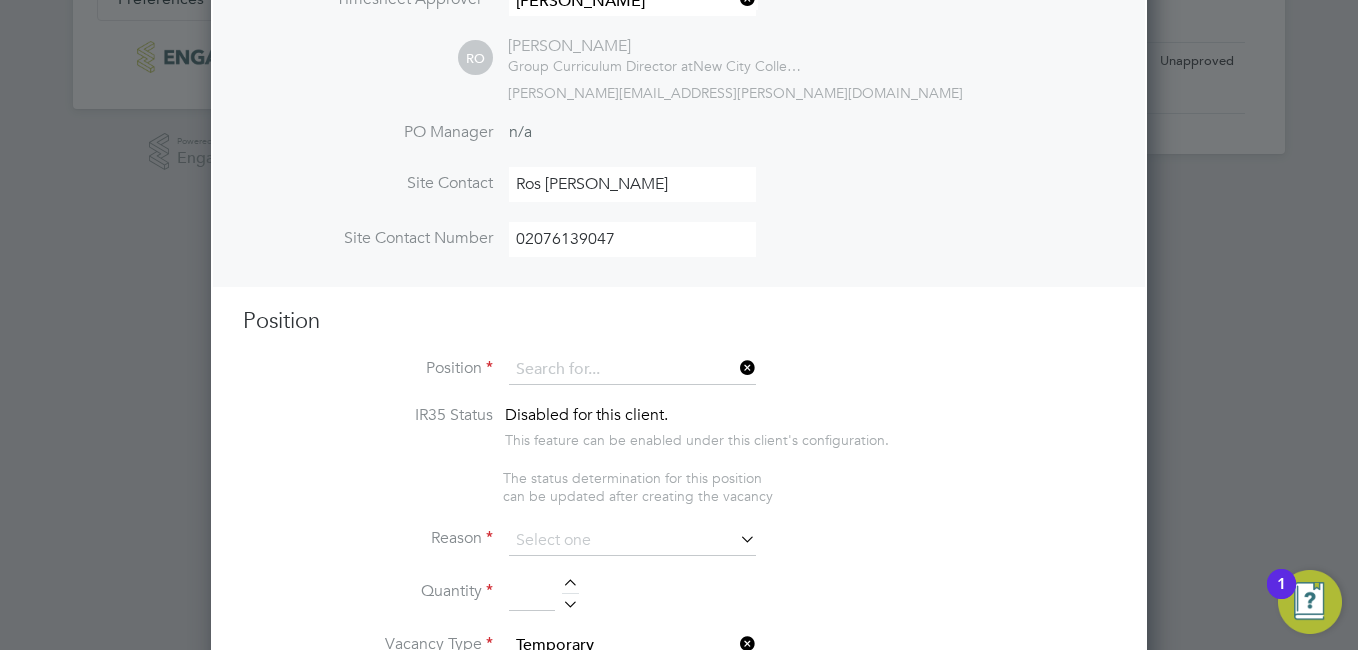 click on "Senior" 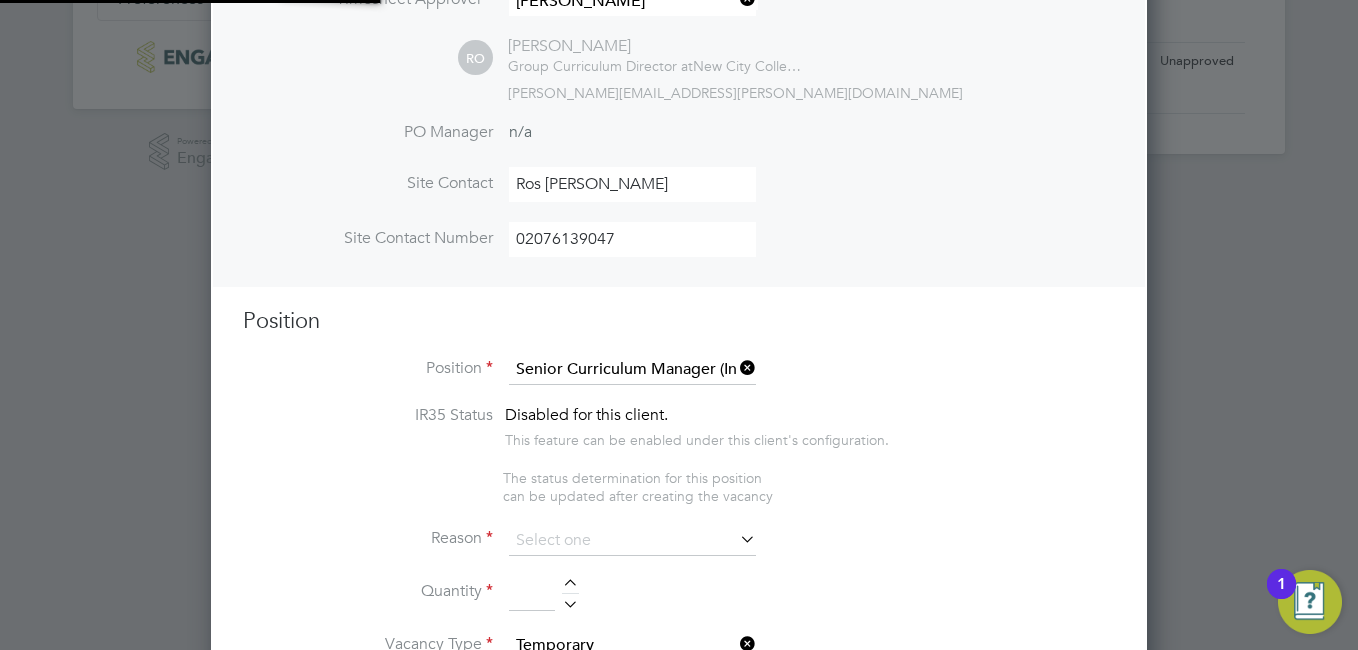 type on "PURPOSE OF JOB: • To have responsibility for courses and defined operational issues within the Directorate • To carry out line-management duties i.e. performance development review process, observations, budget control • To teach between 288-400 hours per annum excluding occasional cover for cancelled classes, subject to operational demands agreed with your line manager and the specific responsibilities of the post. • To teach at other campus as and when required • To deputise for the Group Curriculum Director as necessary • To be part of the Safeguarding team. MAIN TASKS AND RESPONSIBILITIES: 1. In common with all other staff: 1.1 To support the College’s mission, vision, values and strategic objectives; 1.2 To implement the College’s Equality and Diversity policies and to work actively to overcome discrimination on grounds of all protected characteristics; sex, race, religion/belief, disability, sexual orientation, age, pregnancy/maternity, gender reassignment status, marriage/civil partnership status. 1..." 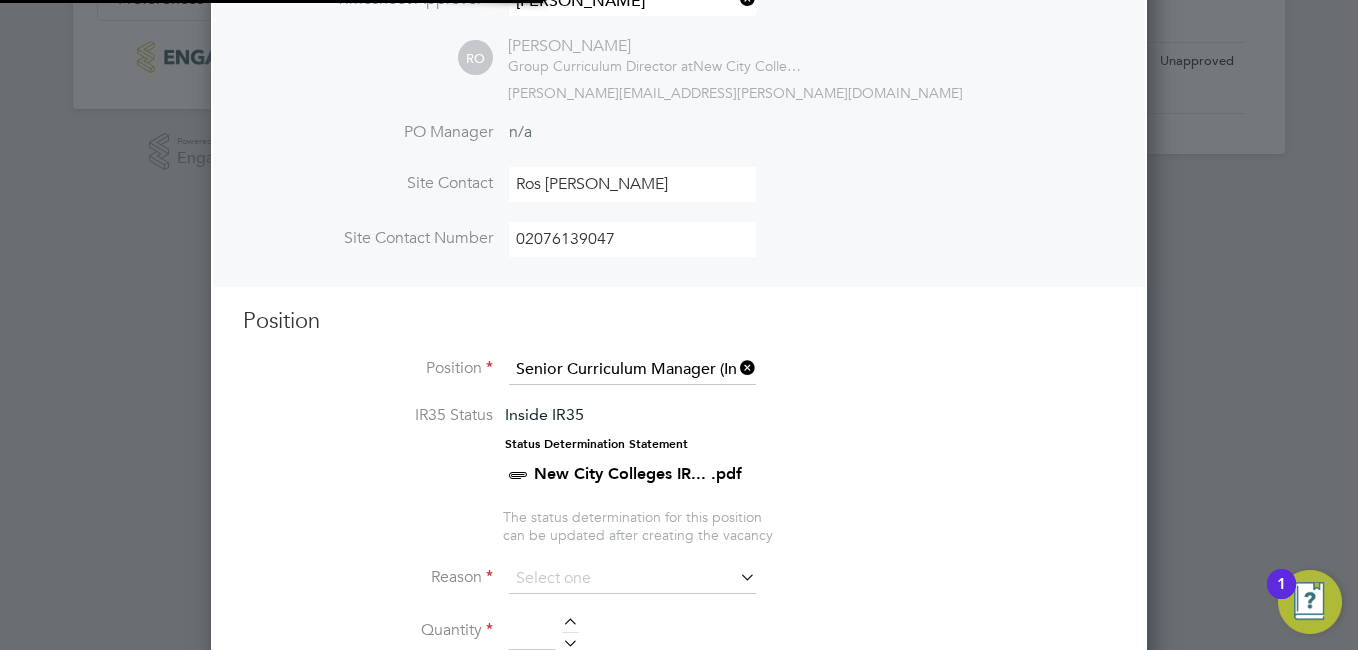 scroll, scrollTop: 10, scrollLeft: 10, axis: both 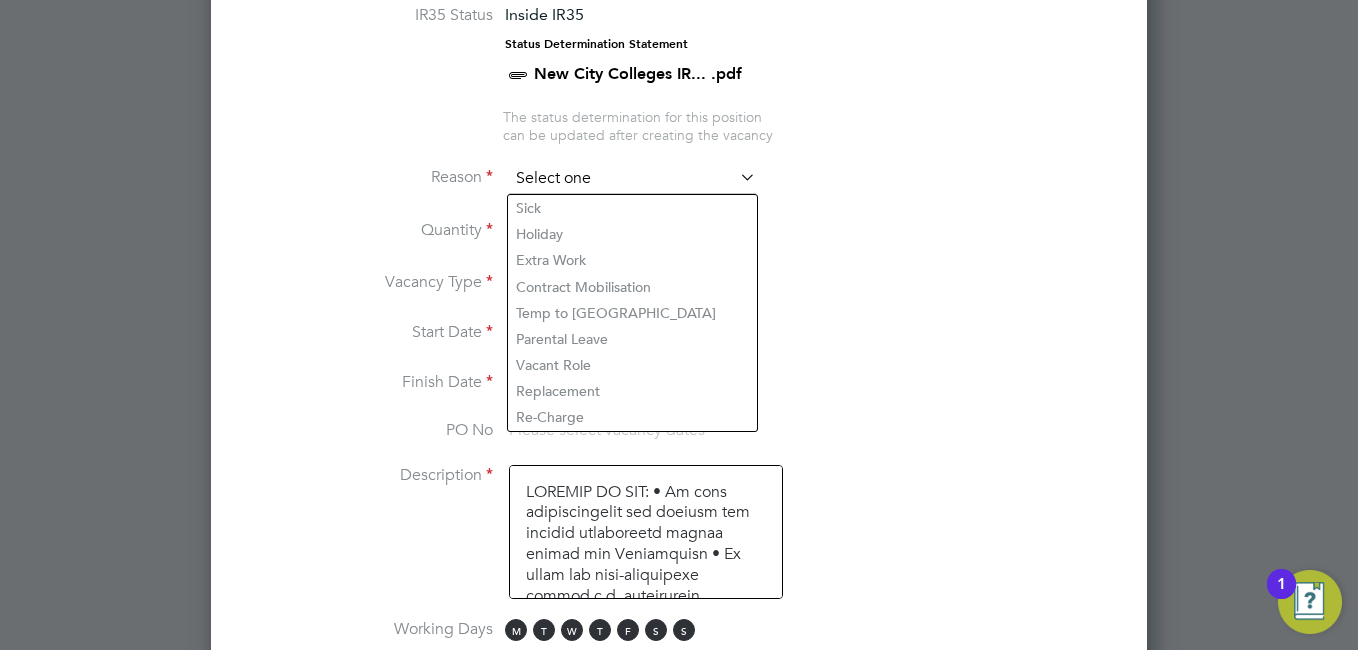 click at bounding box center [632, 179] 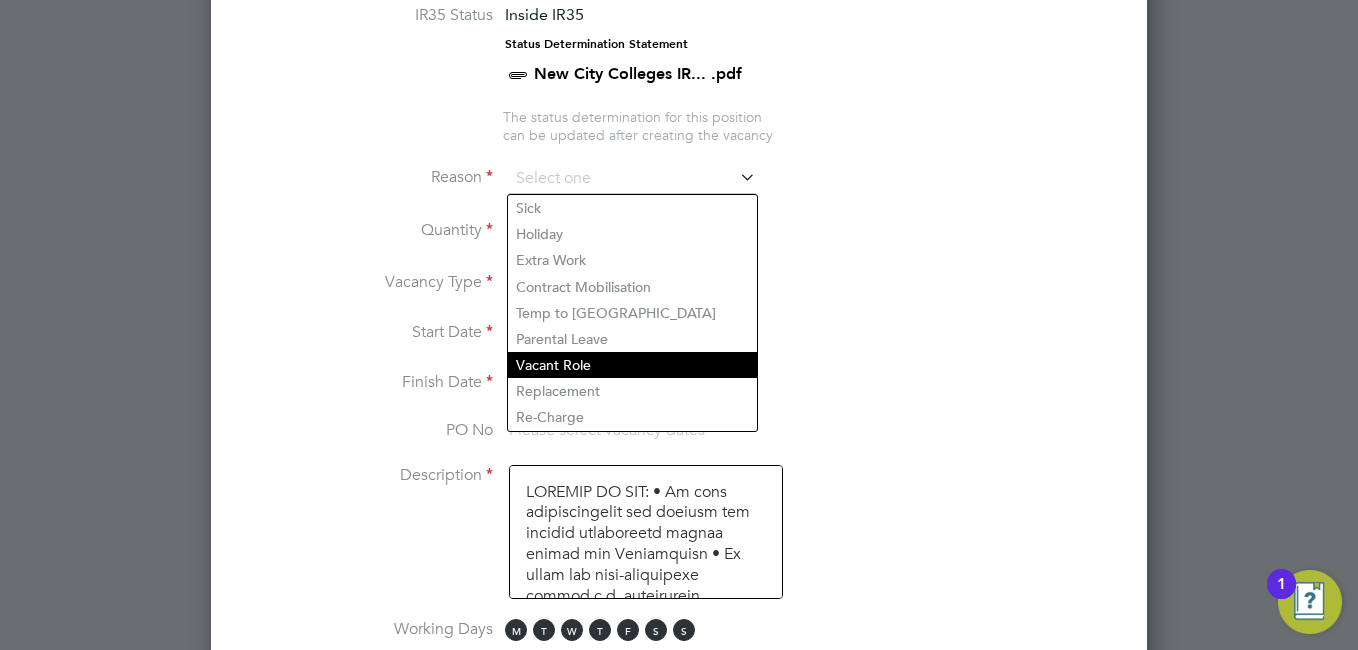 click on "Vacant Role" 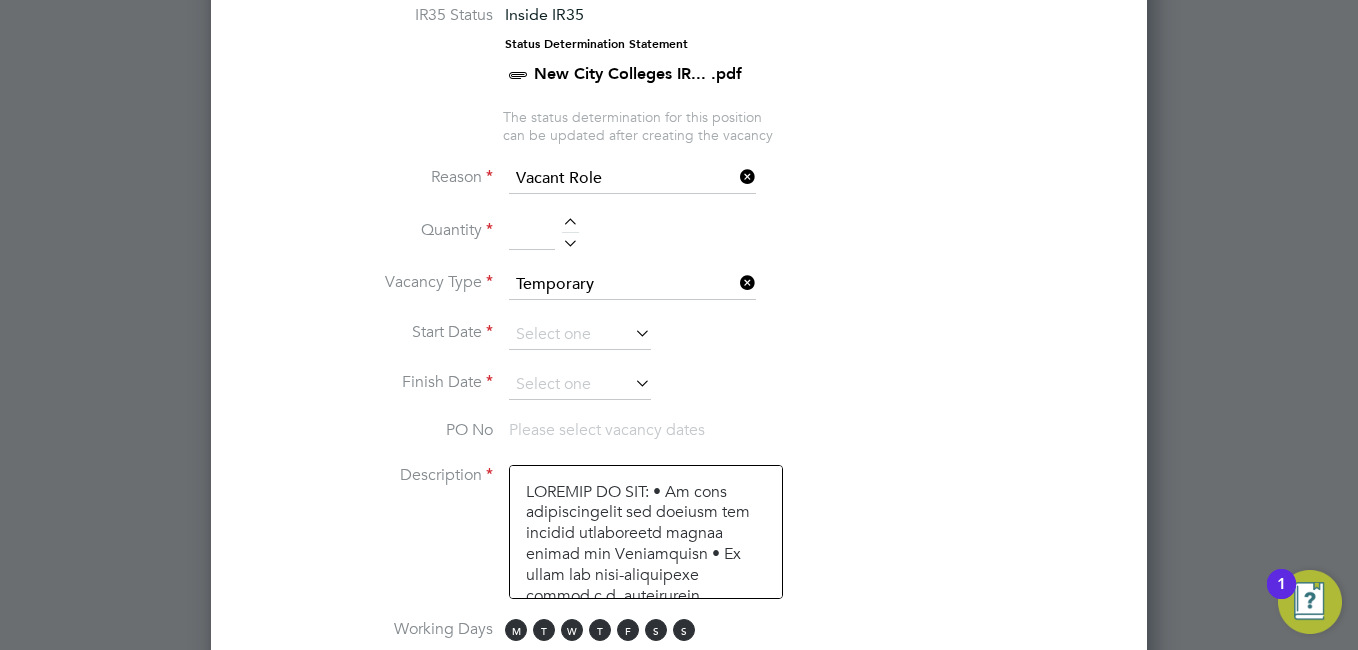 click at bounding box center [570, 225] 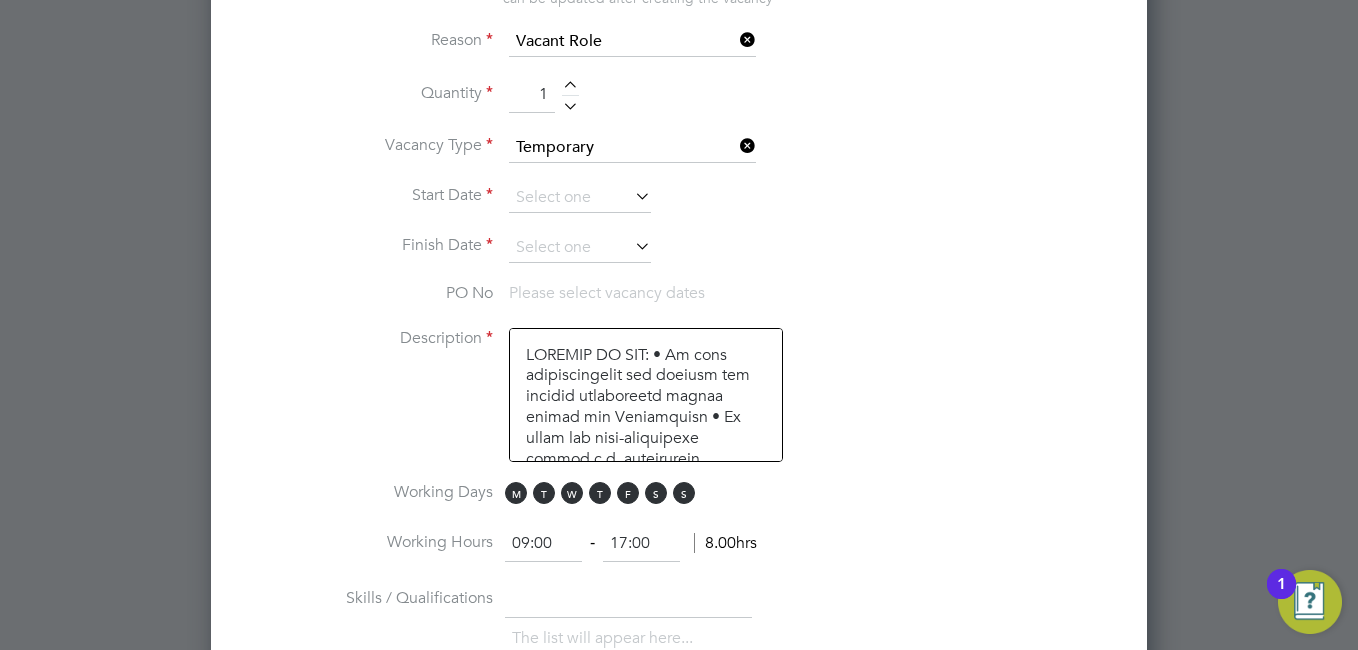 scroll, scrollTop: 1151, scrollLeft: 0, axis: vertical 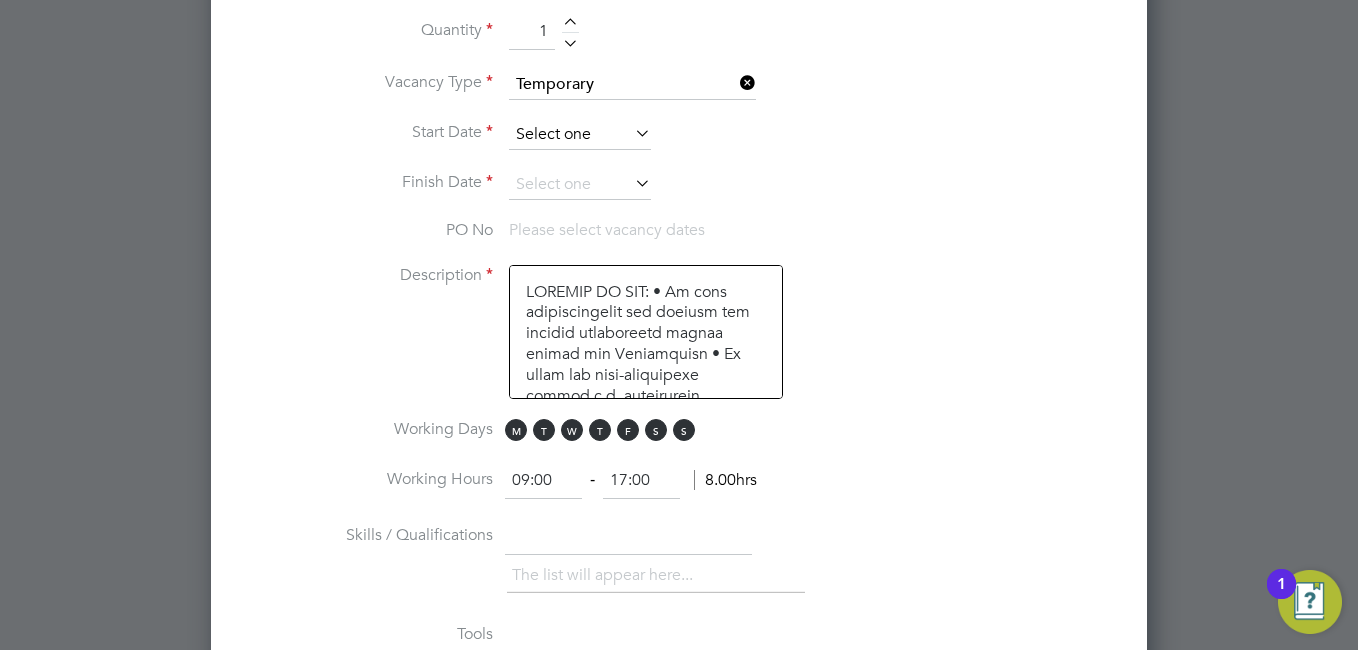click at bounding box center [580, 135] 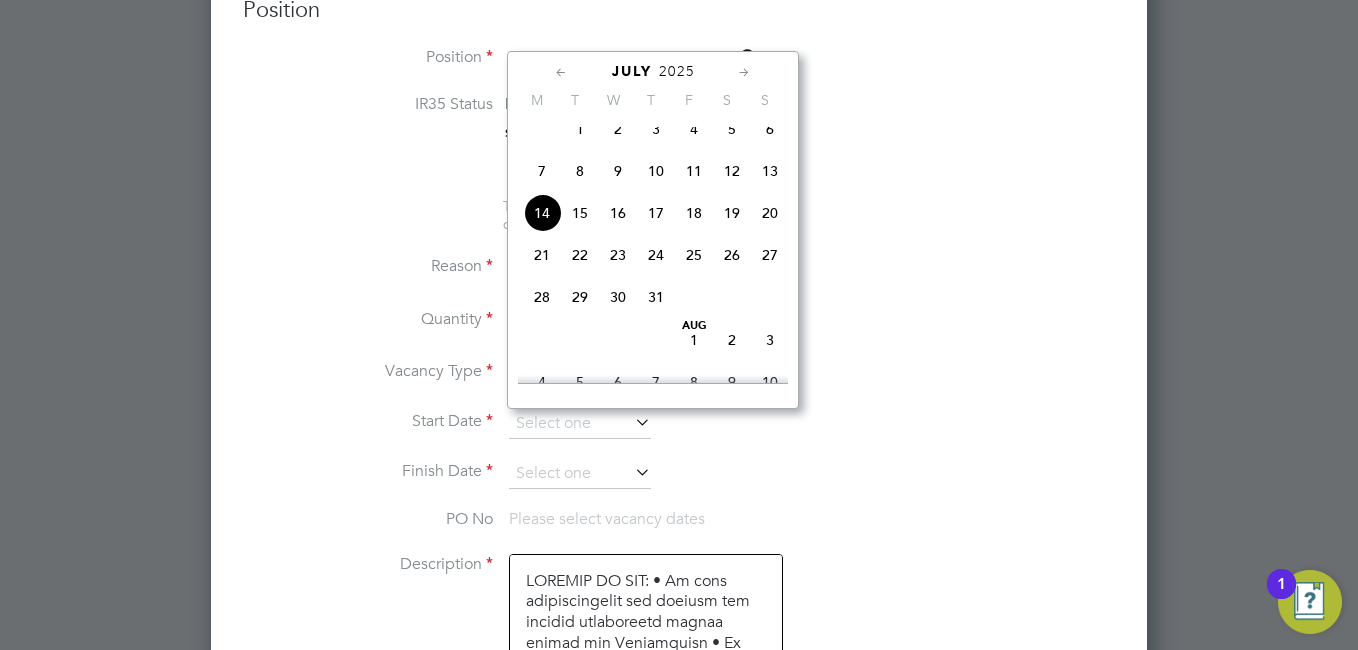 scroll, scrollTop: 851, scrollLeft: 0, axis: vertical 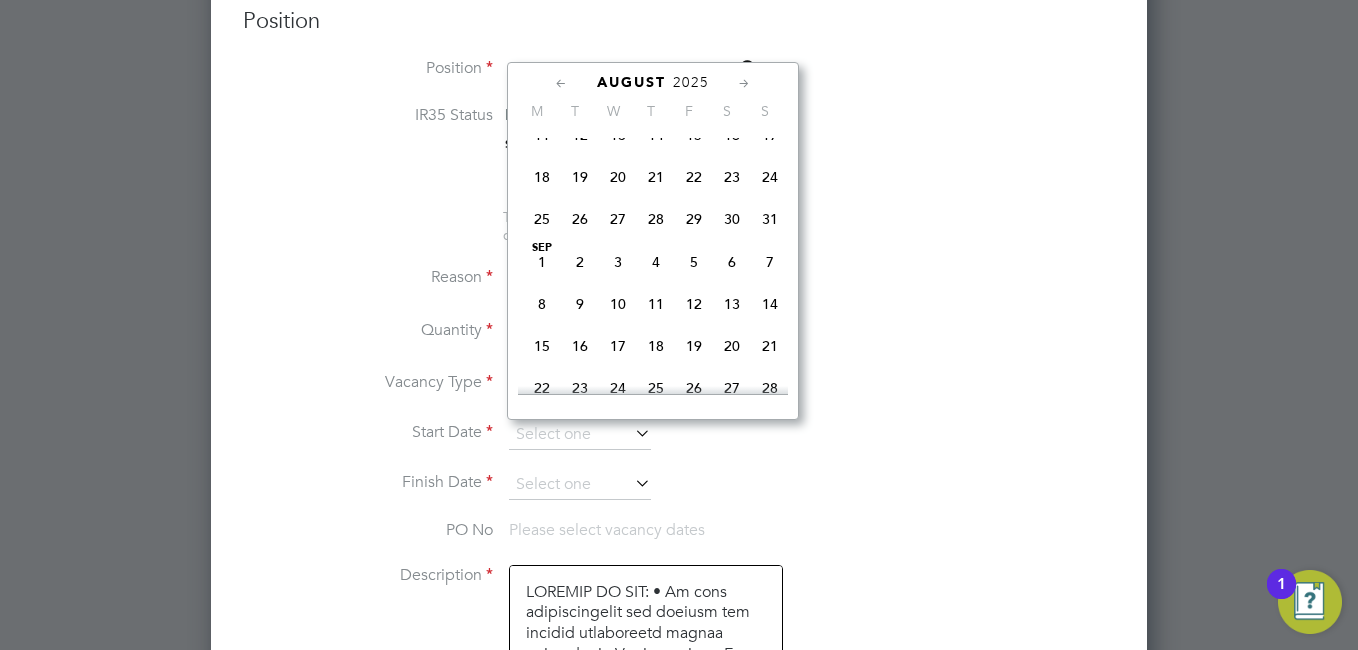 click on "13" 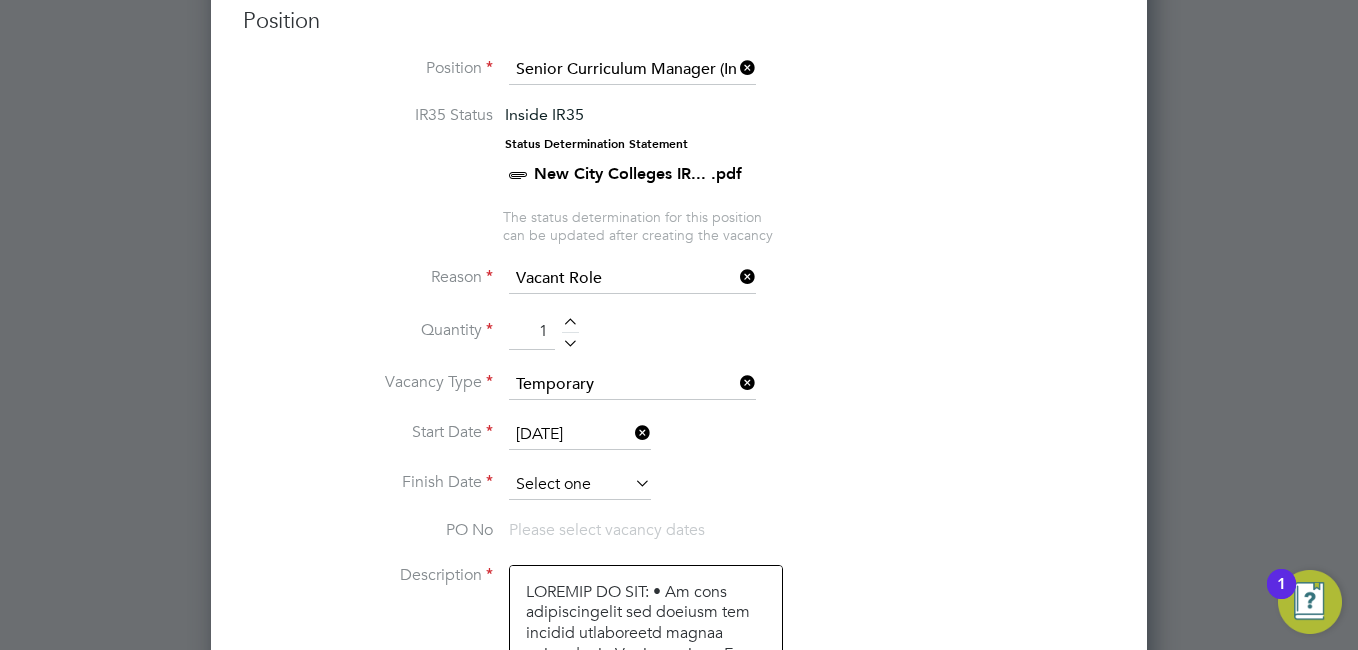 scroll, scrollTop: 692, scrollLeft: 0, axis: vertical 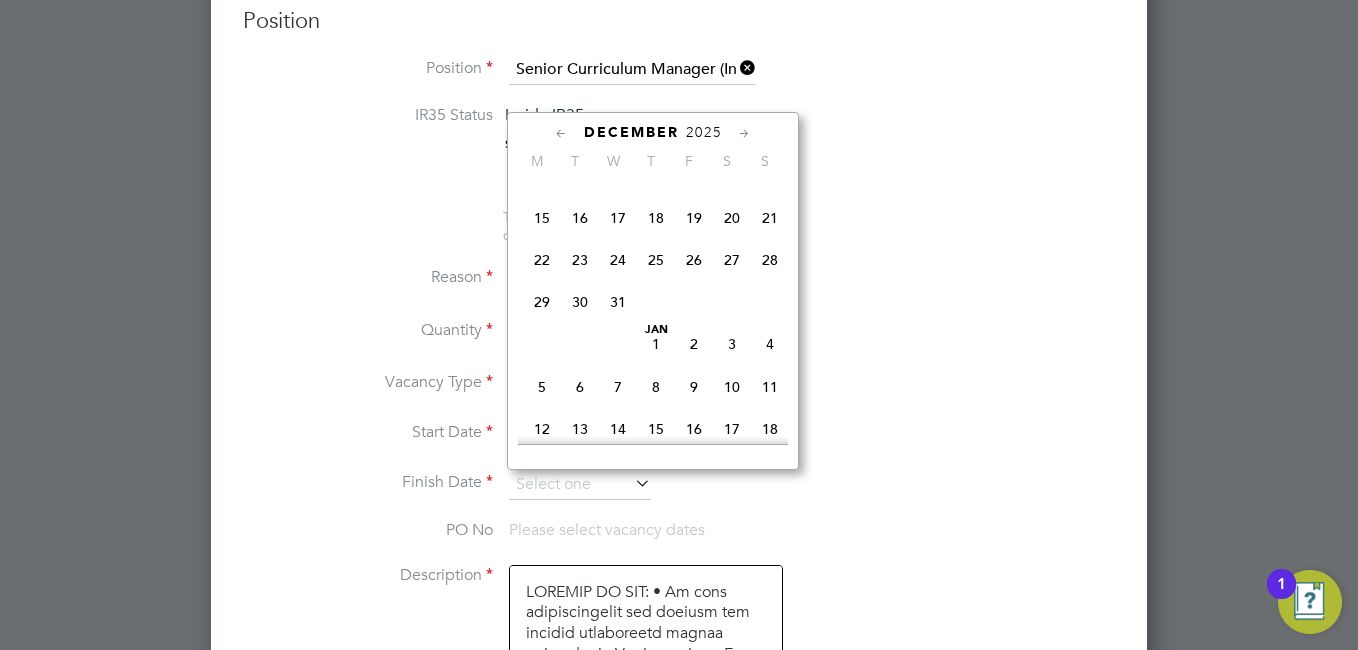 click on "20" 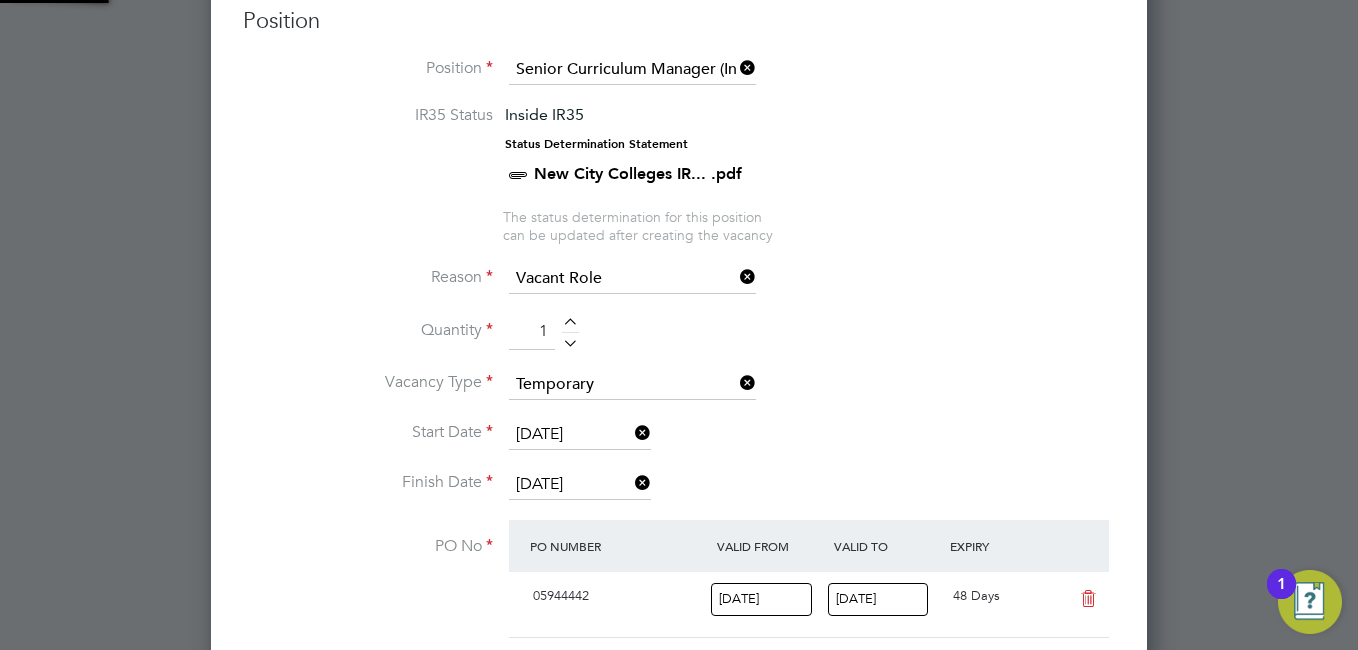 scroll, scrollTop: 10, scrollLeft: 10, axis: both 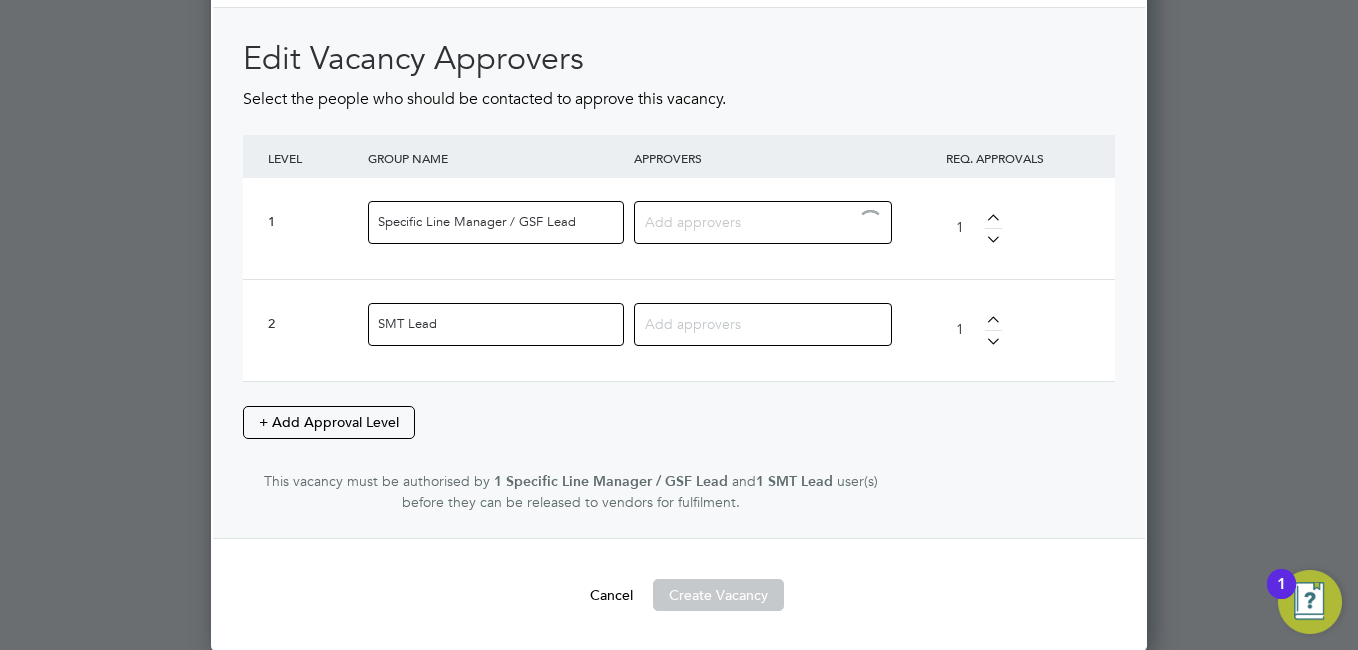 click at bounding box center (755, 221) 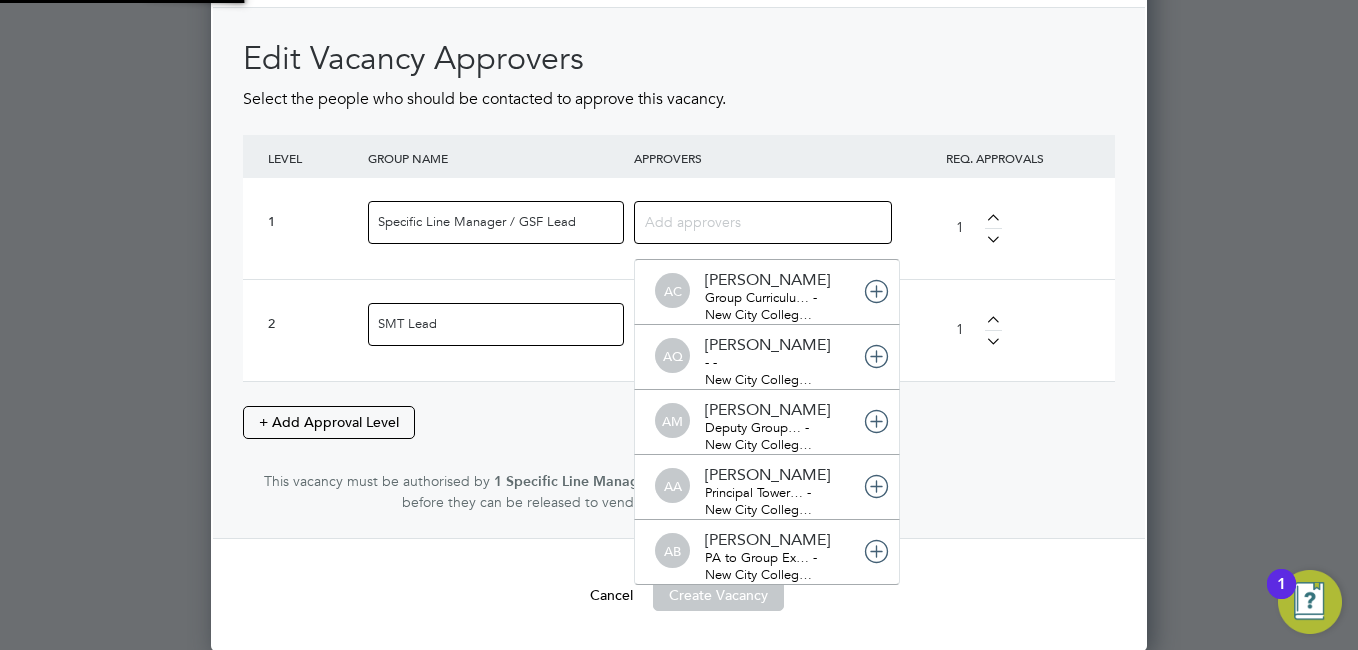 scroll, scrollTop: 10, scrollLeft: 10, axis: both 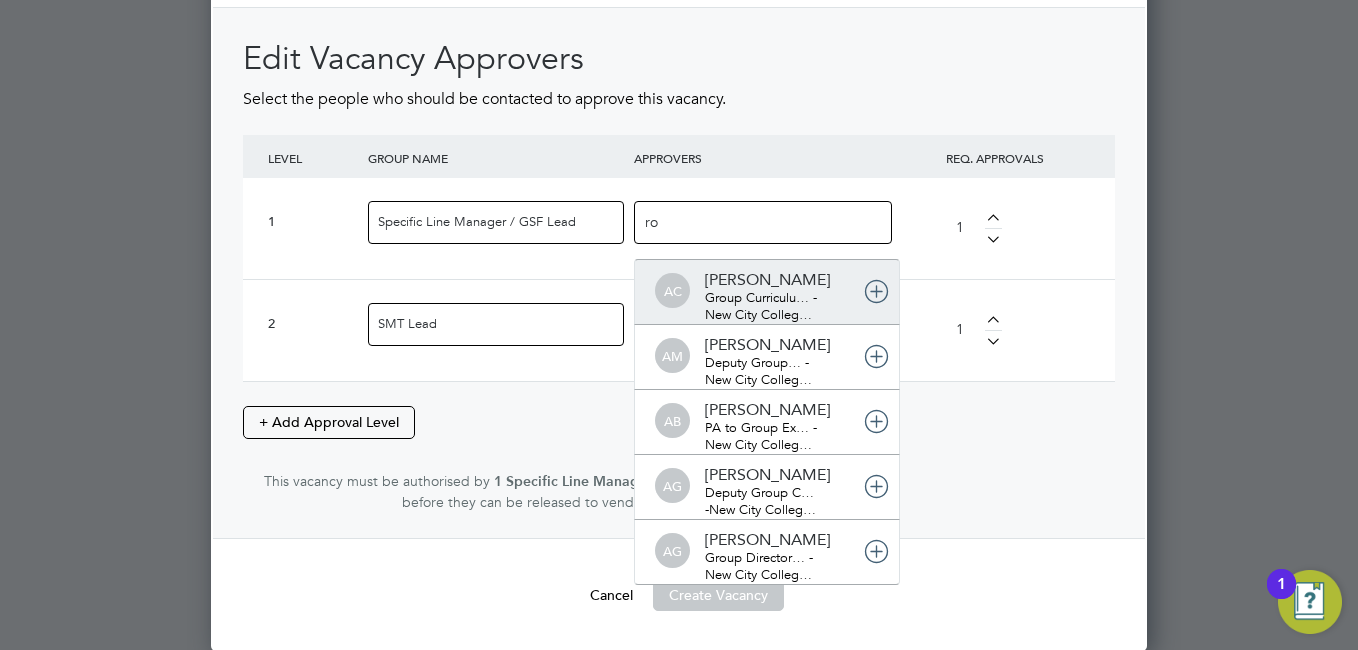 type on "ros" 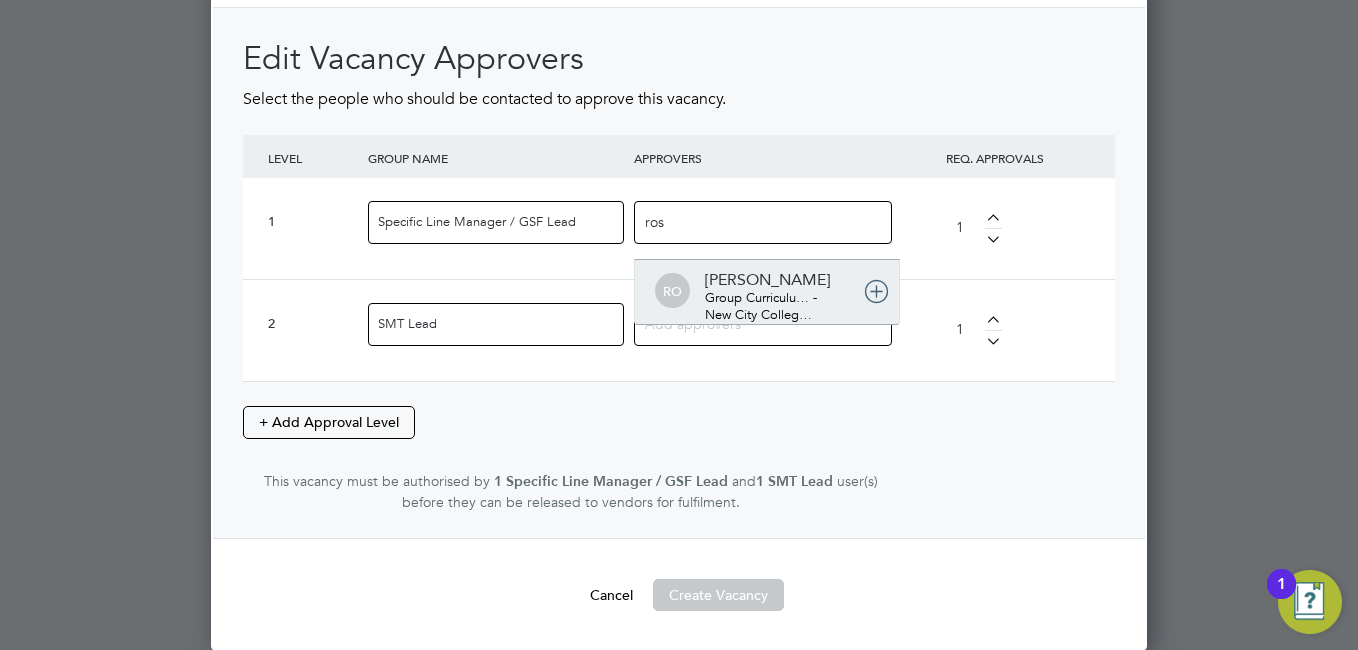 type 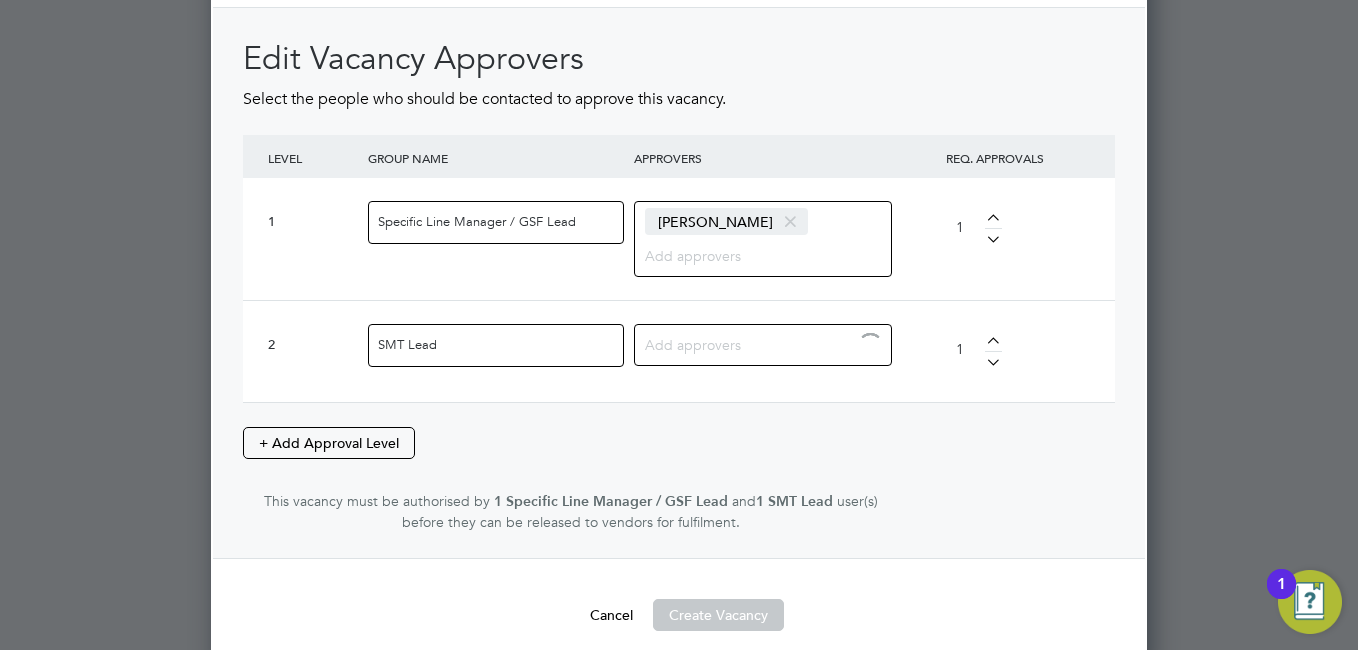 click at bounding box center (755, 344) 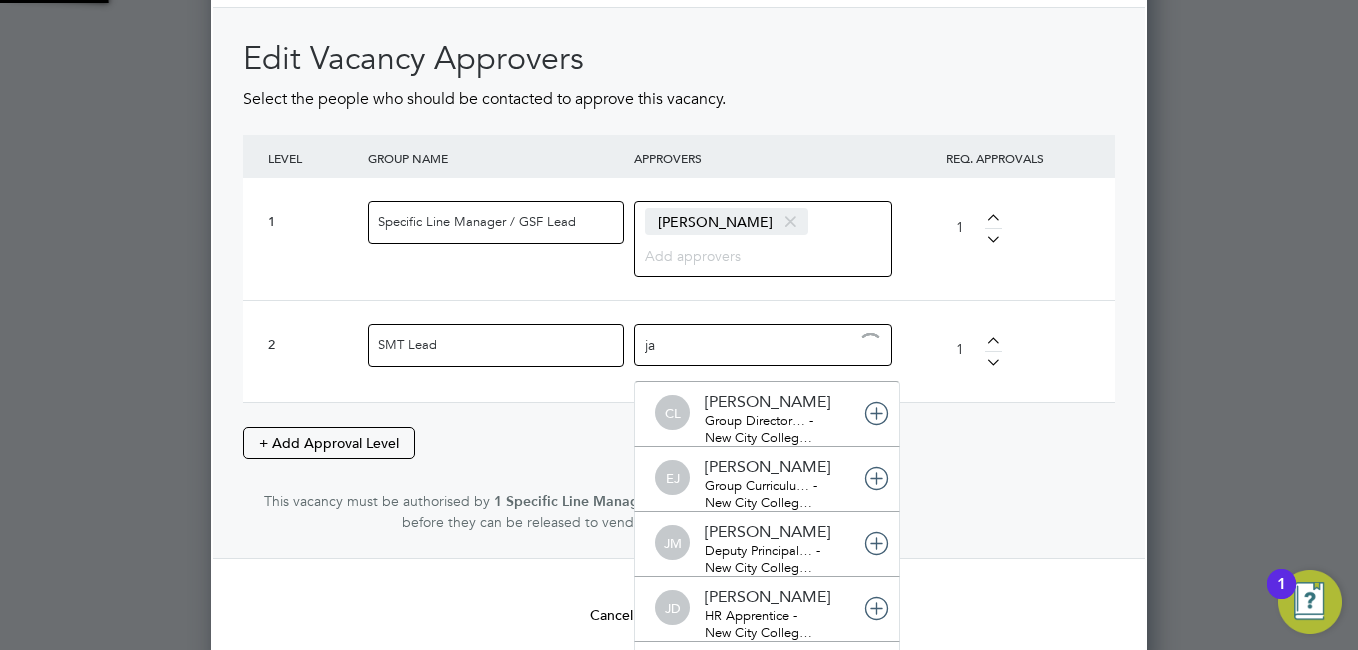 type on "jac" 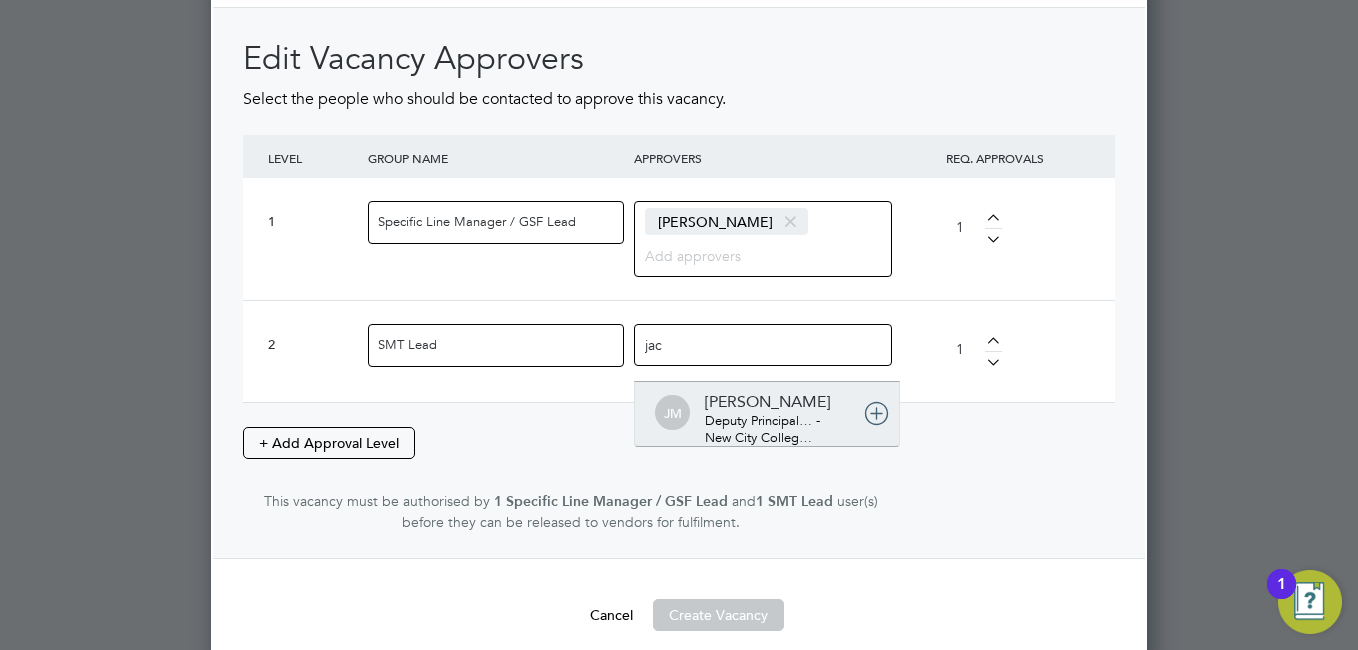 type 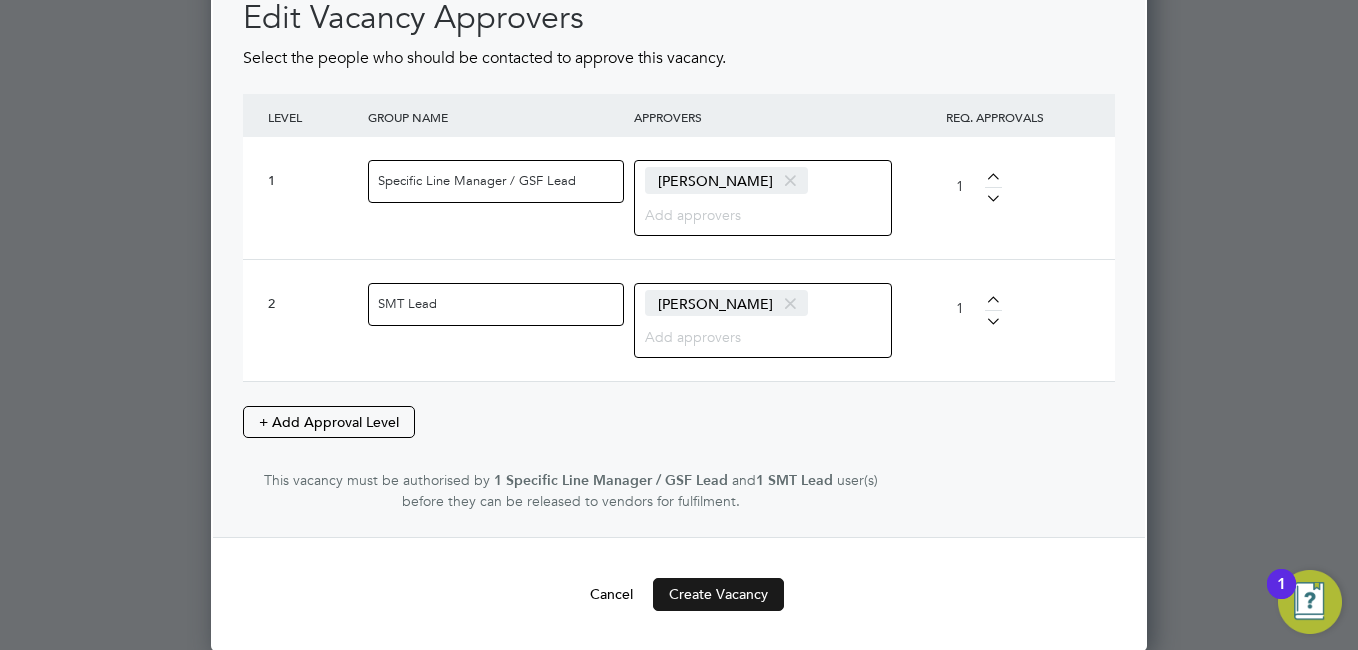 click on "Create Vacancy" at bounding box center [718, 594] 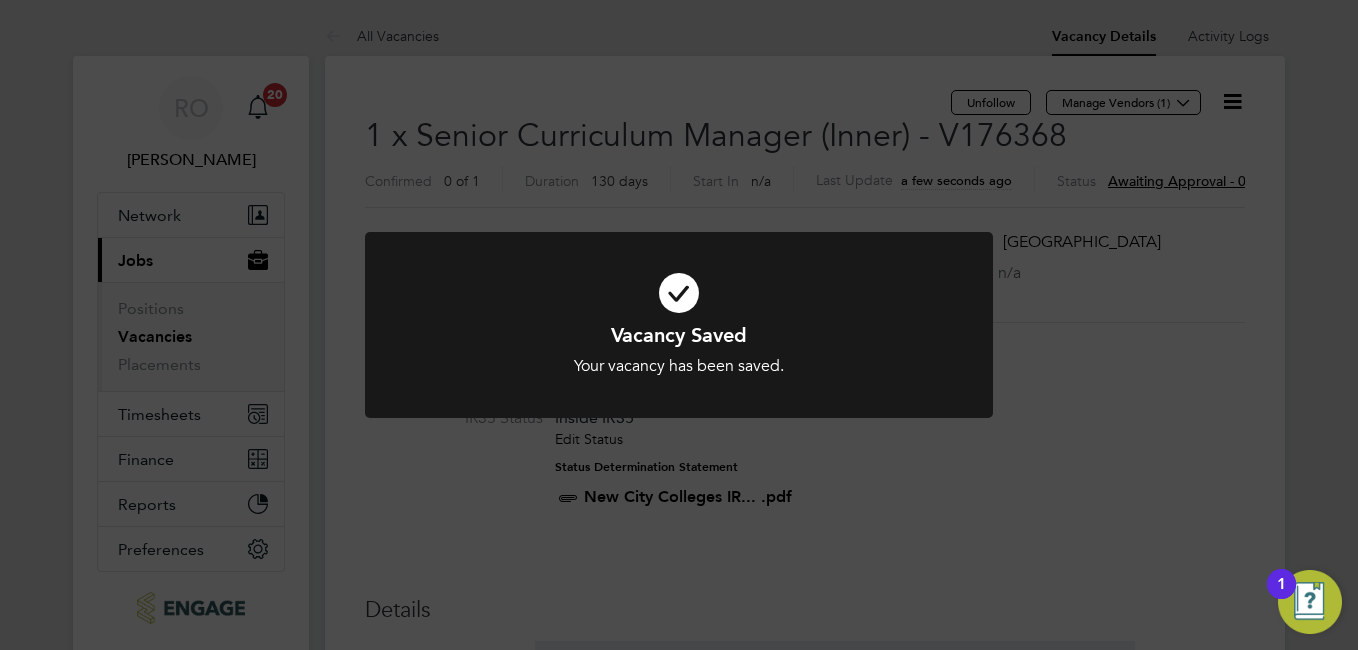 click on "Vacancy Saved Your vacancy has been saved. Cancel Okay" 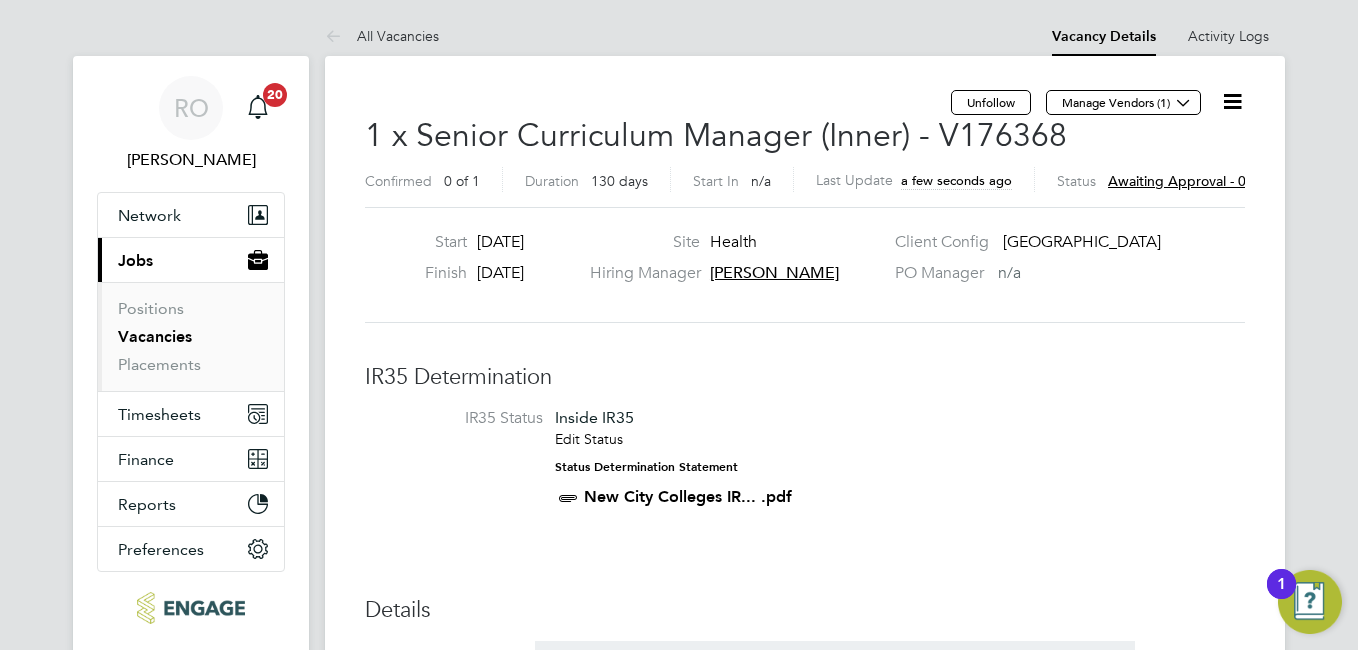 click on "Vacancies" at bounding box center (155, 336) 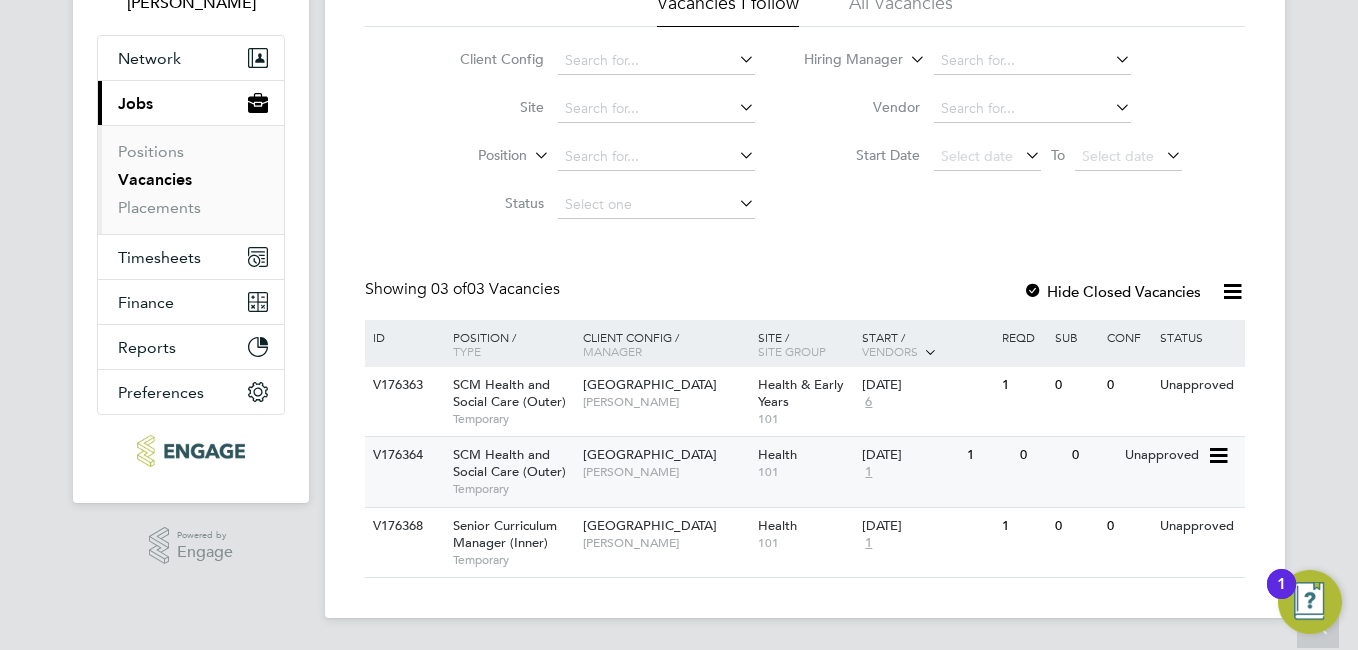 click 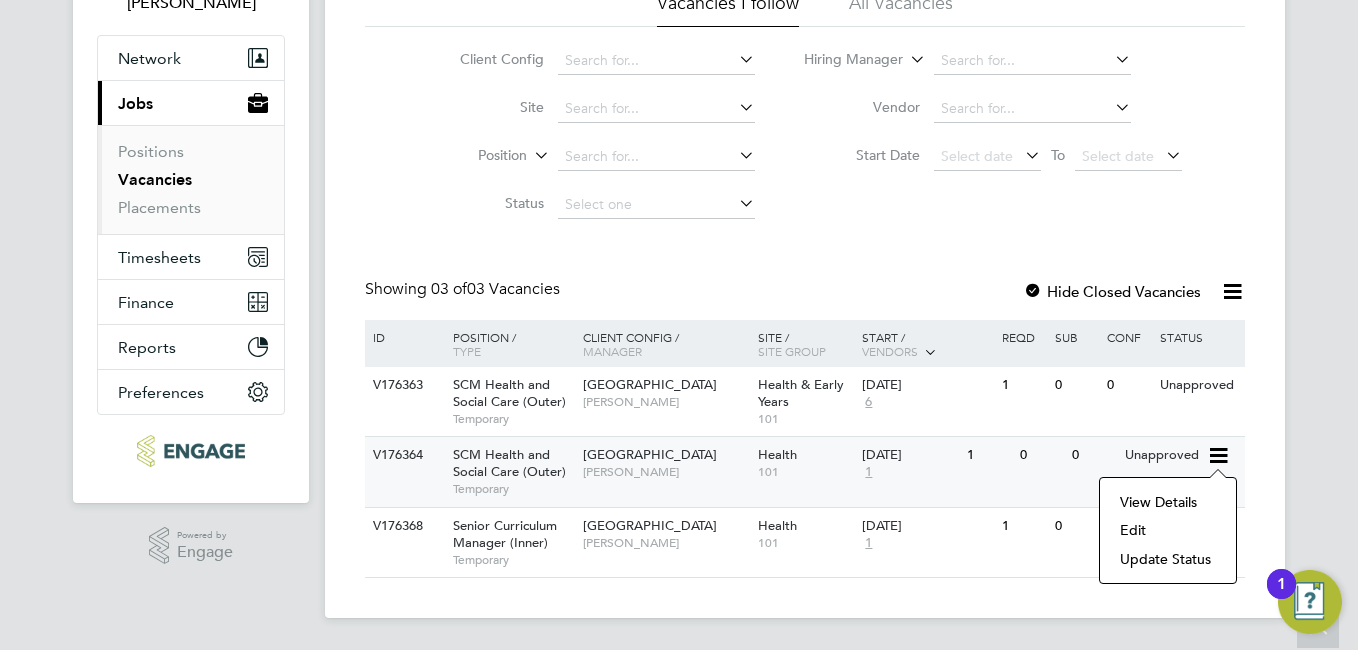 click on "Edit" 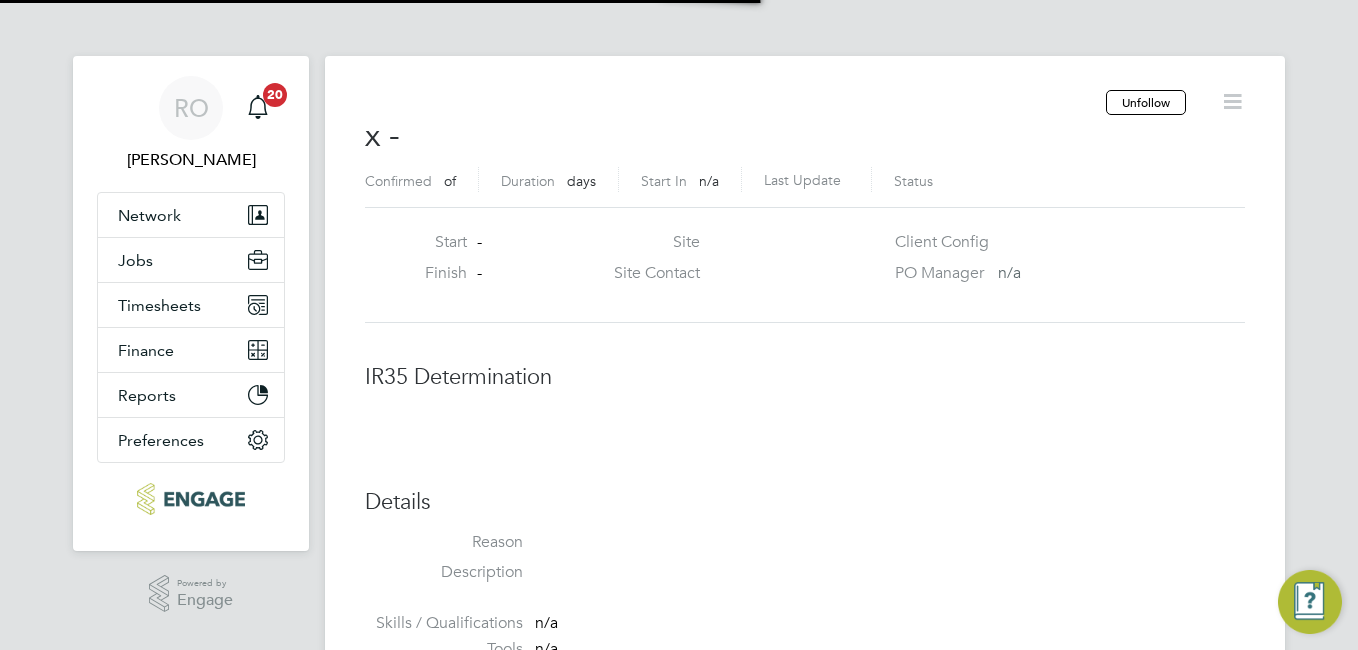 scroll, scrollTop: 0, scrollLeft: 0, axis: both 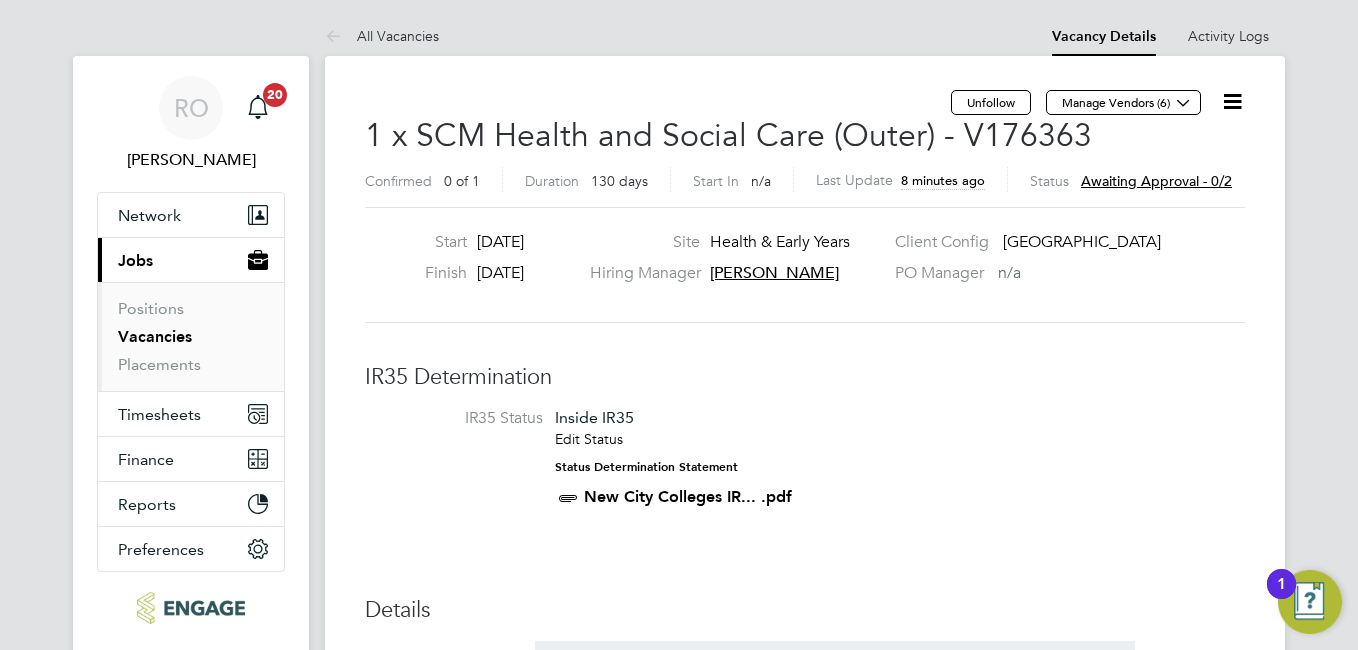 click 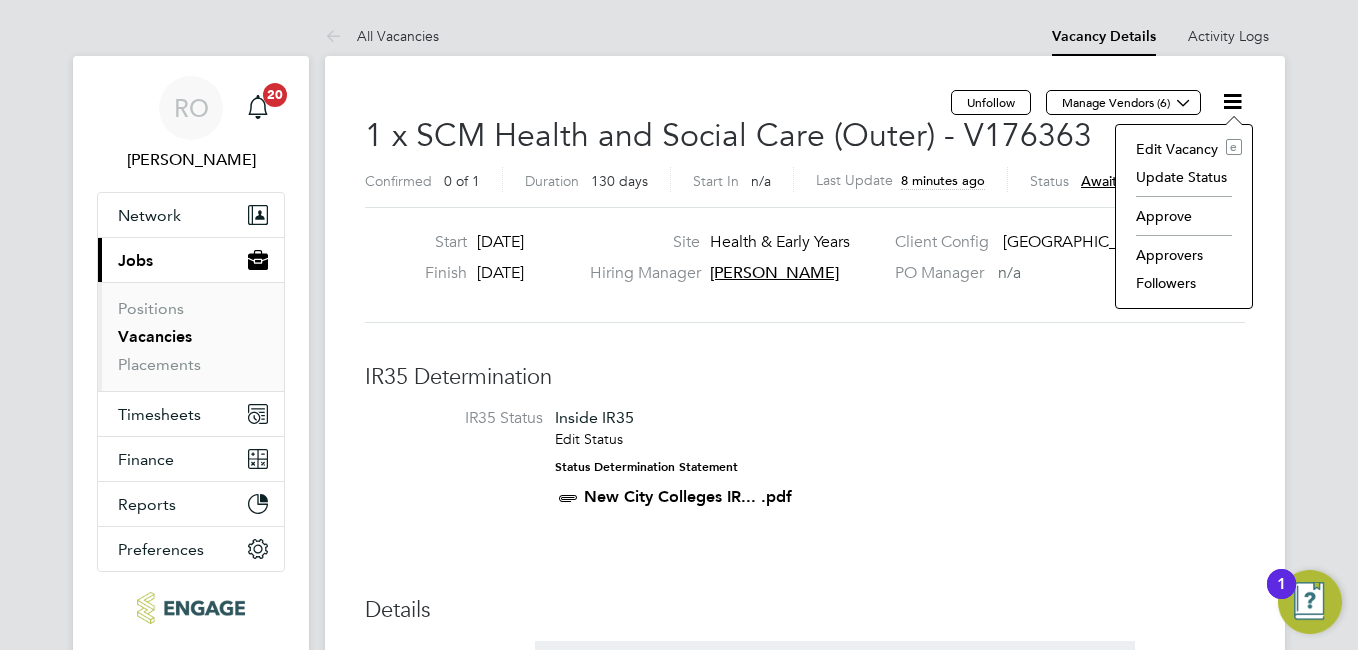 click on "Edit Vacancy e" 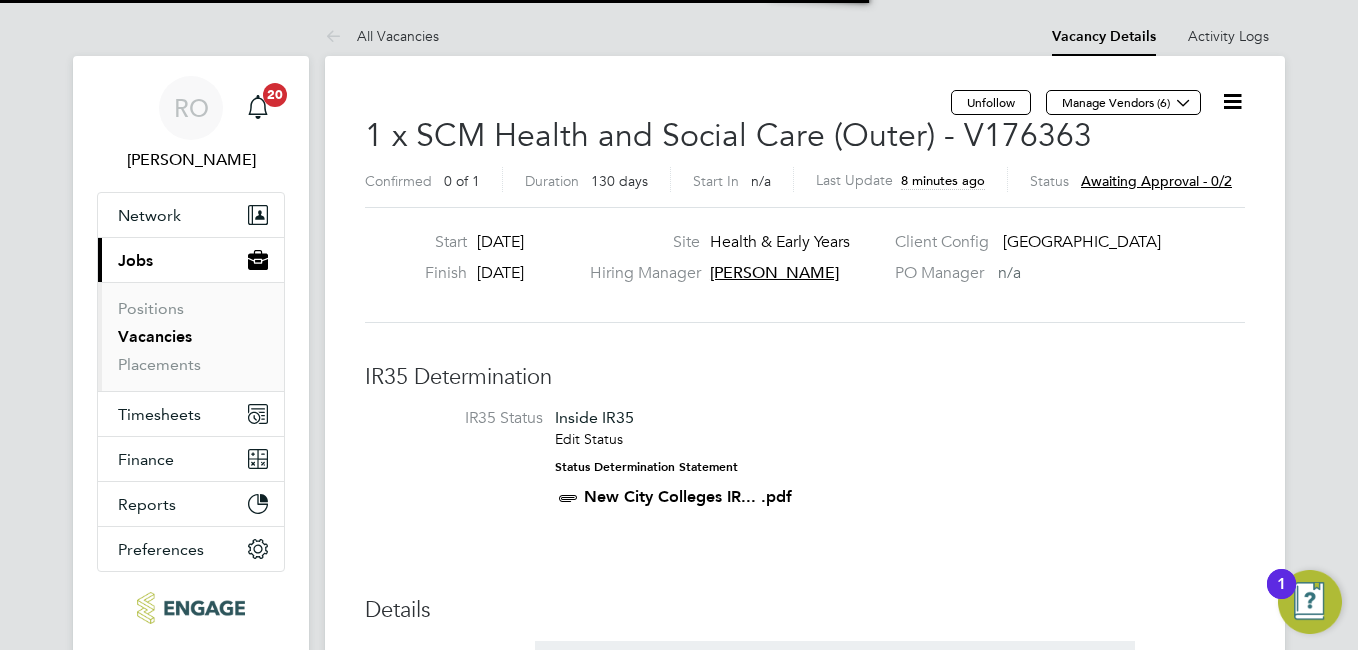scroll, scrollTop: 10, scrollLeft: 10, axis: both 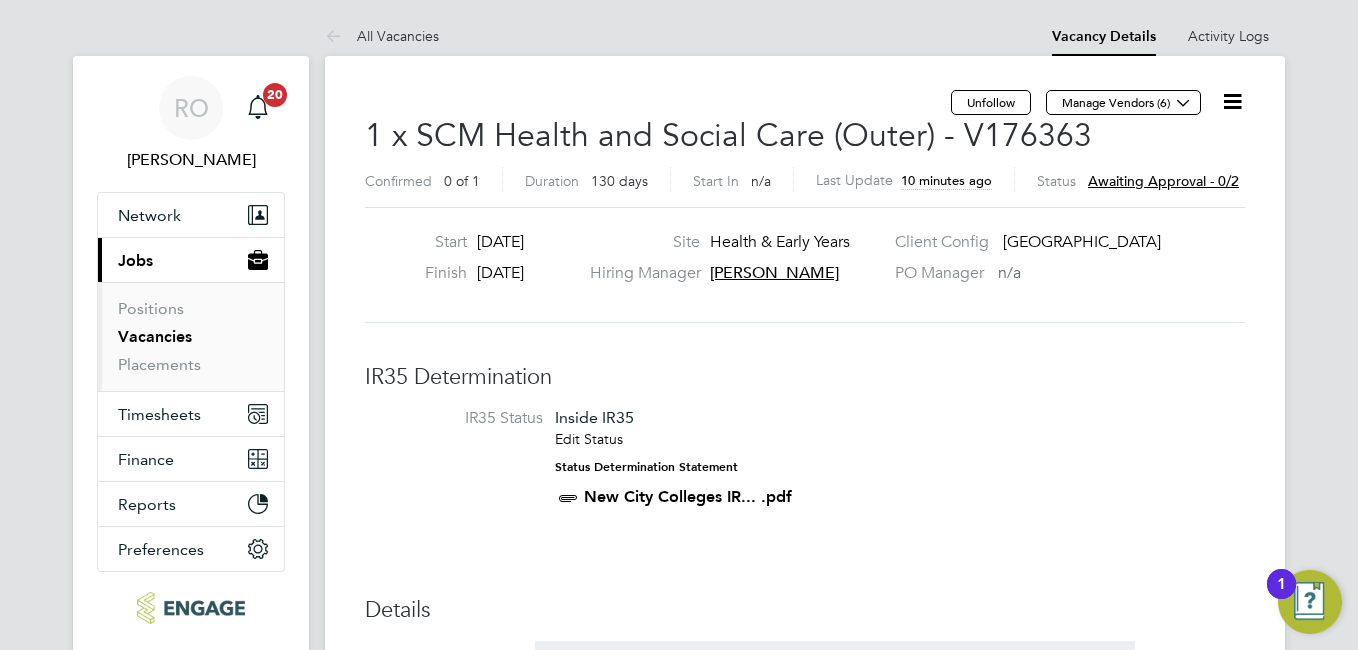 click 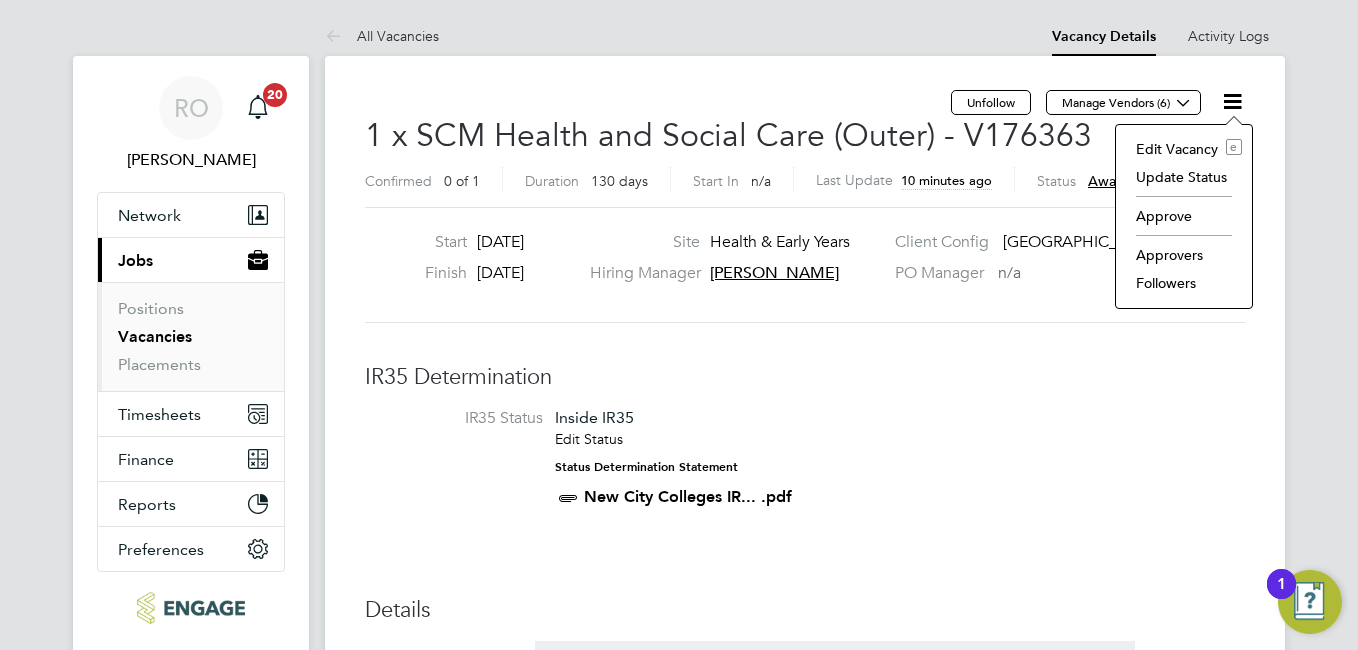 click on "Edit Vacancy e" 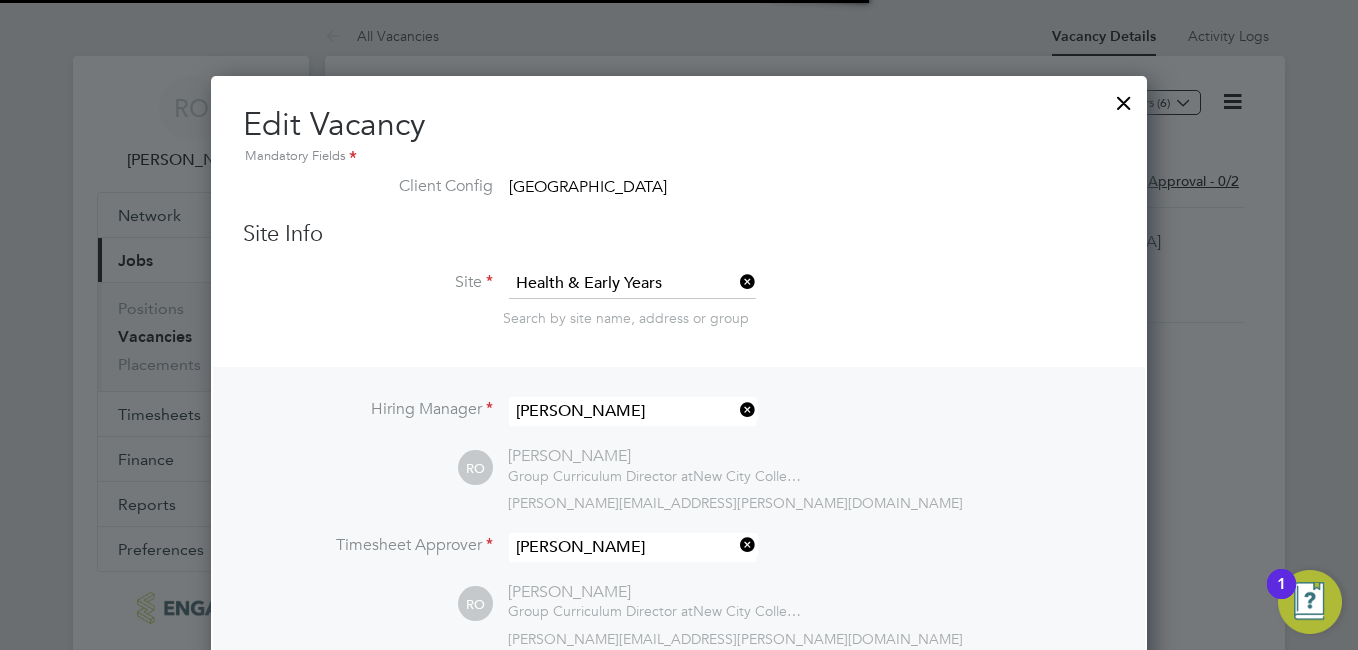 scroll, scrollTop: 10, scrollLeft: 10, axis: both 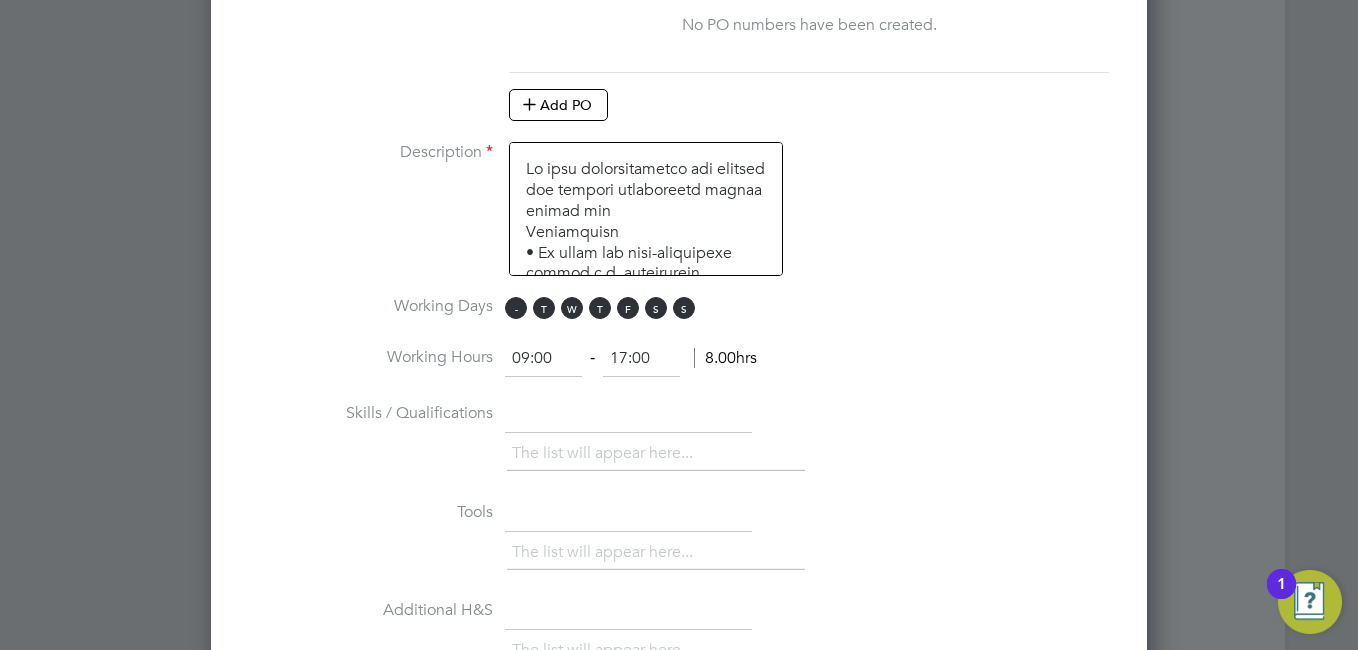 click on "M" at bounding box center [516, 308] 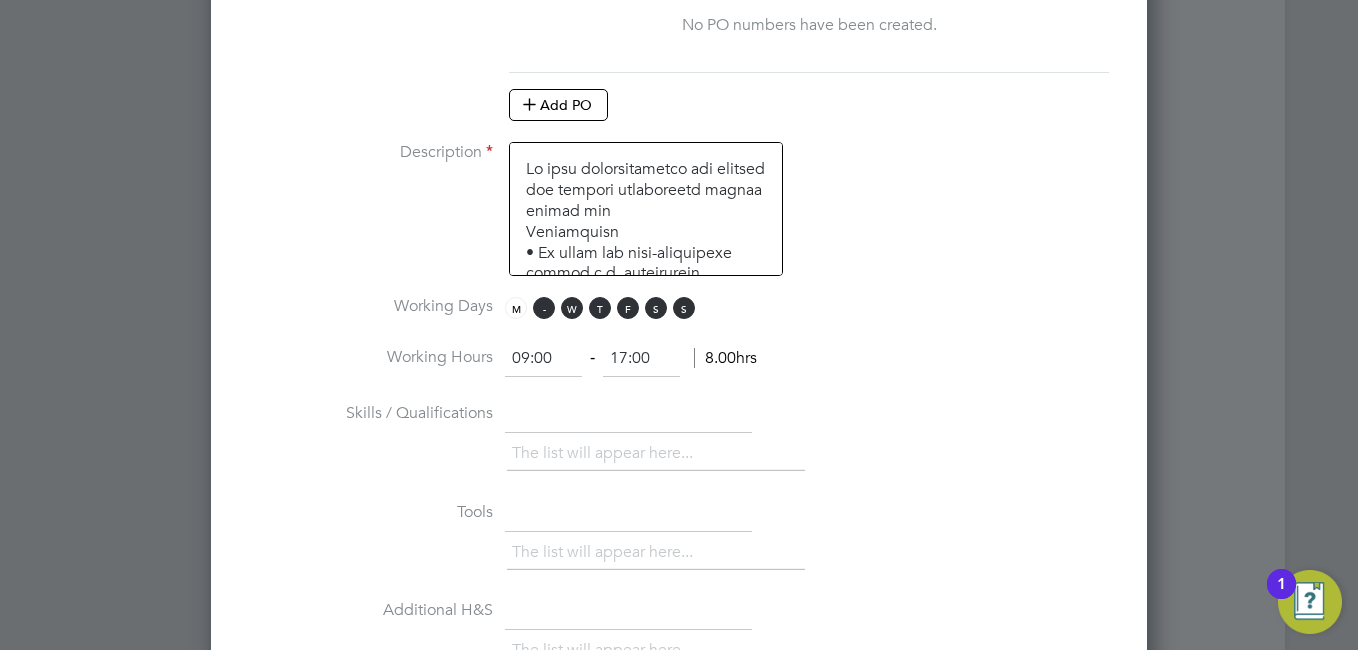 click on "T" at bounding box center [544, 308] 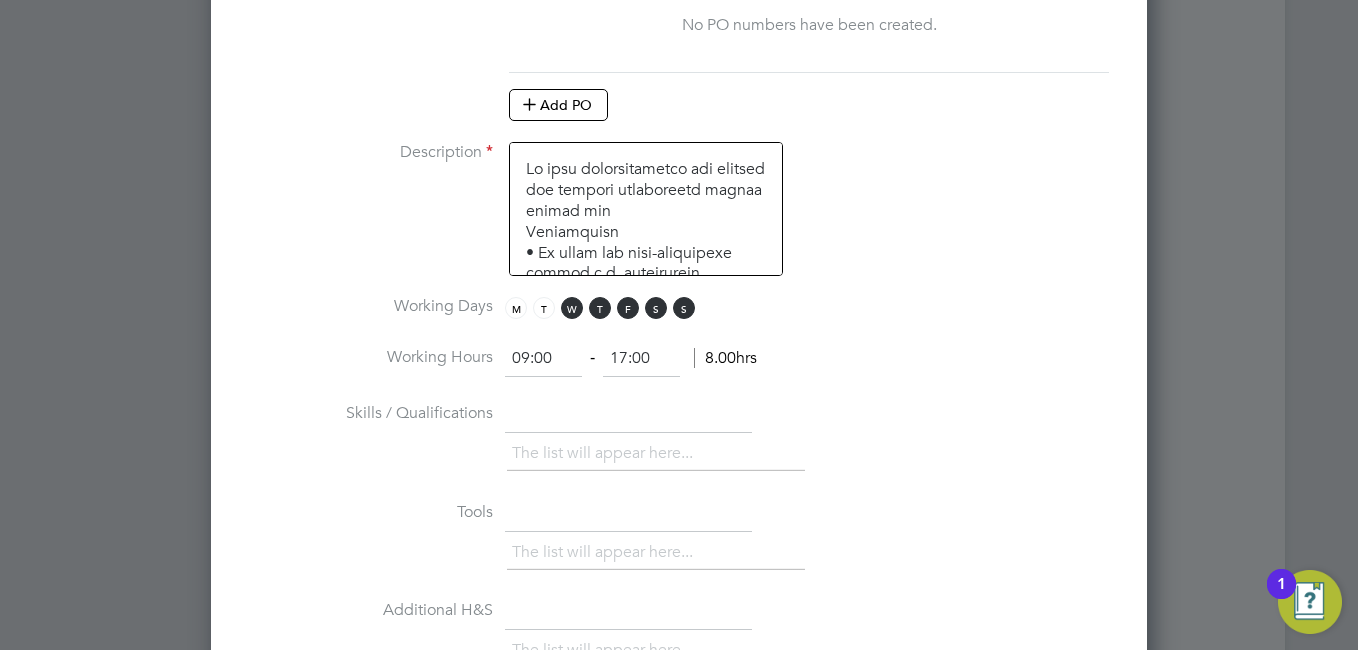 drag, startPoint x: 563, startPoint y: 310, endPoint x: 586, endPoint y: 310, distance: 23 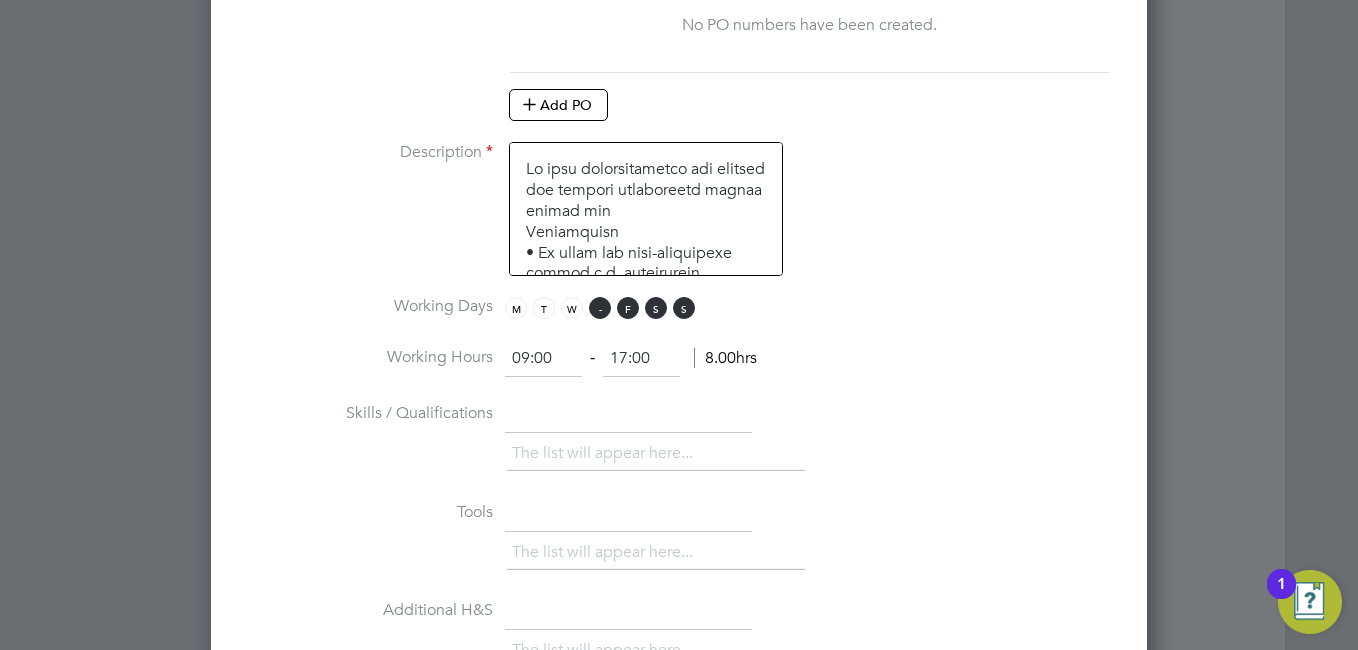 click on "T" at bounding box center (600, 308) 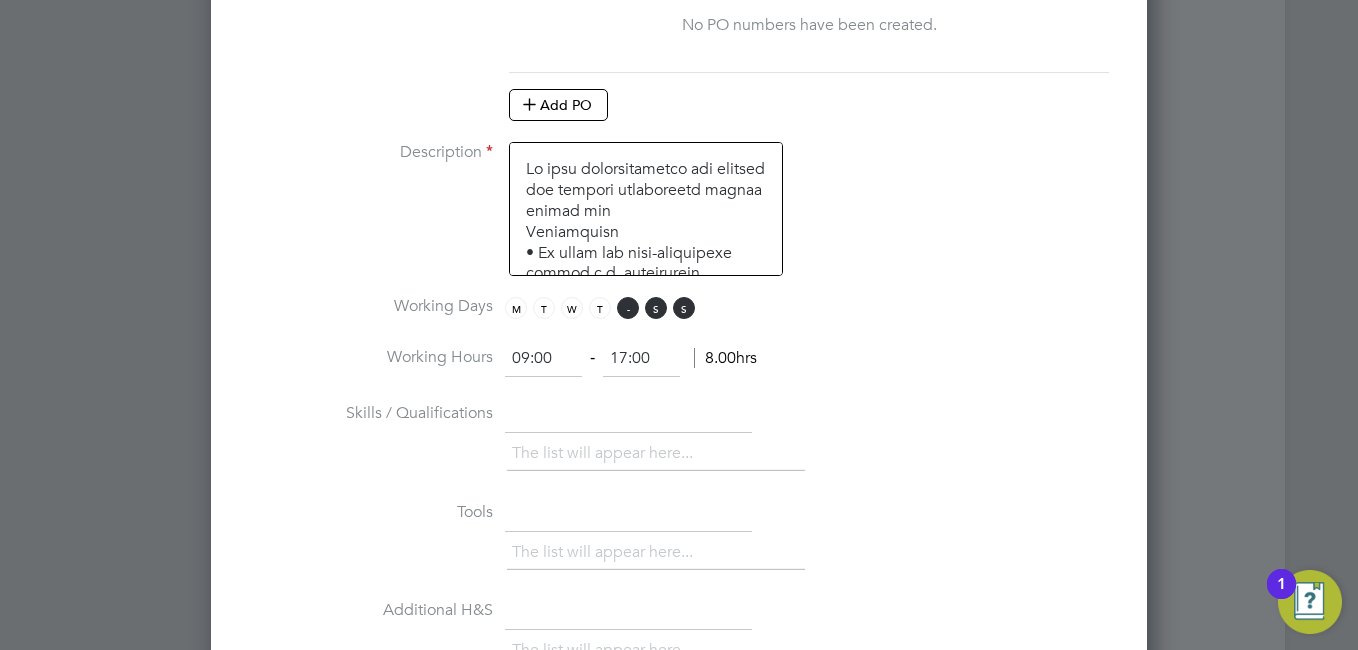 click on "F" at bounding box center [628, 308] 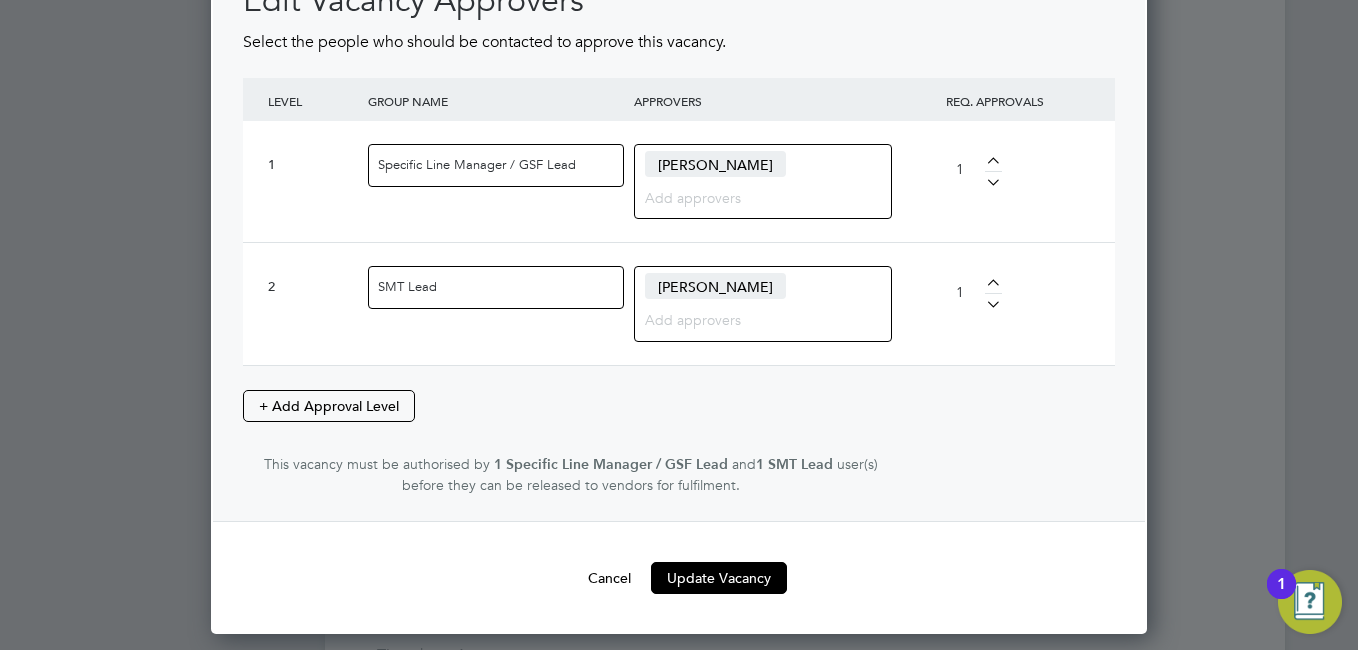 scroll, scrollTop: 2900, scrollLeft: 0, axis: vertical 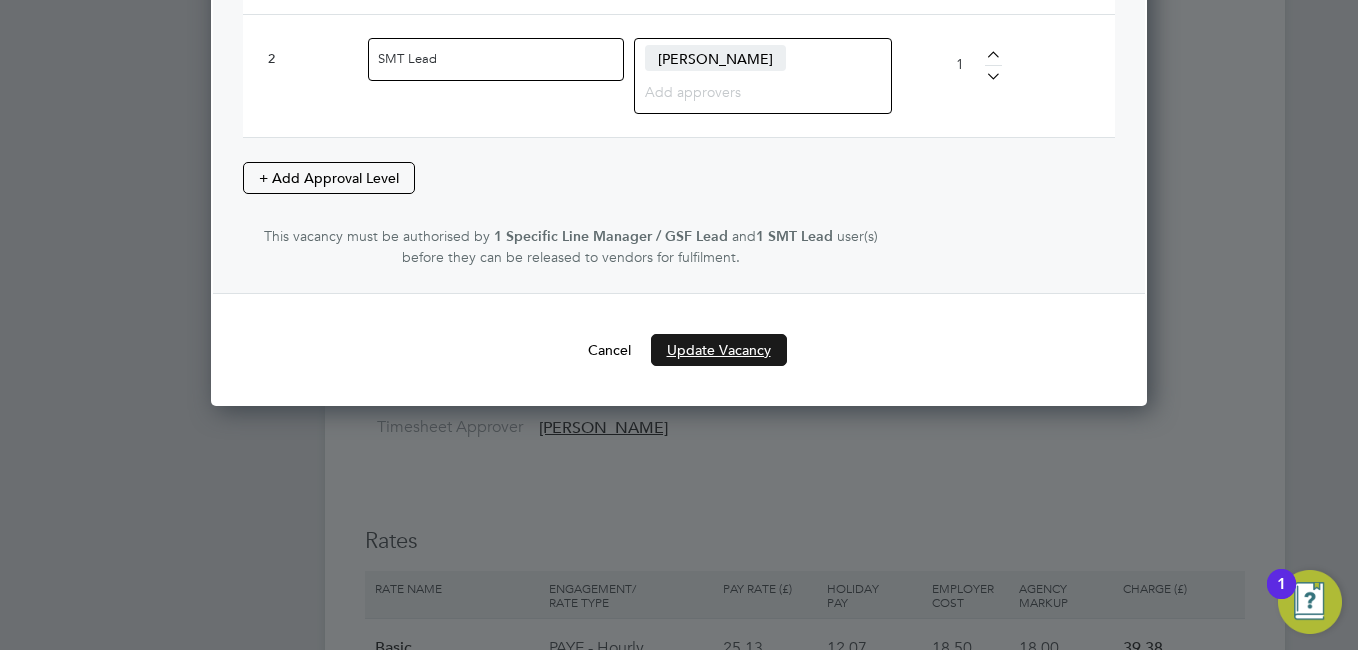 click on "Update Vacancy" at bounding box center (719, 350) 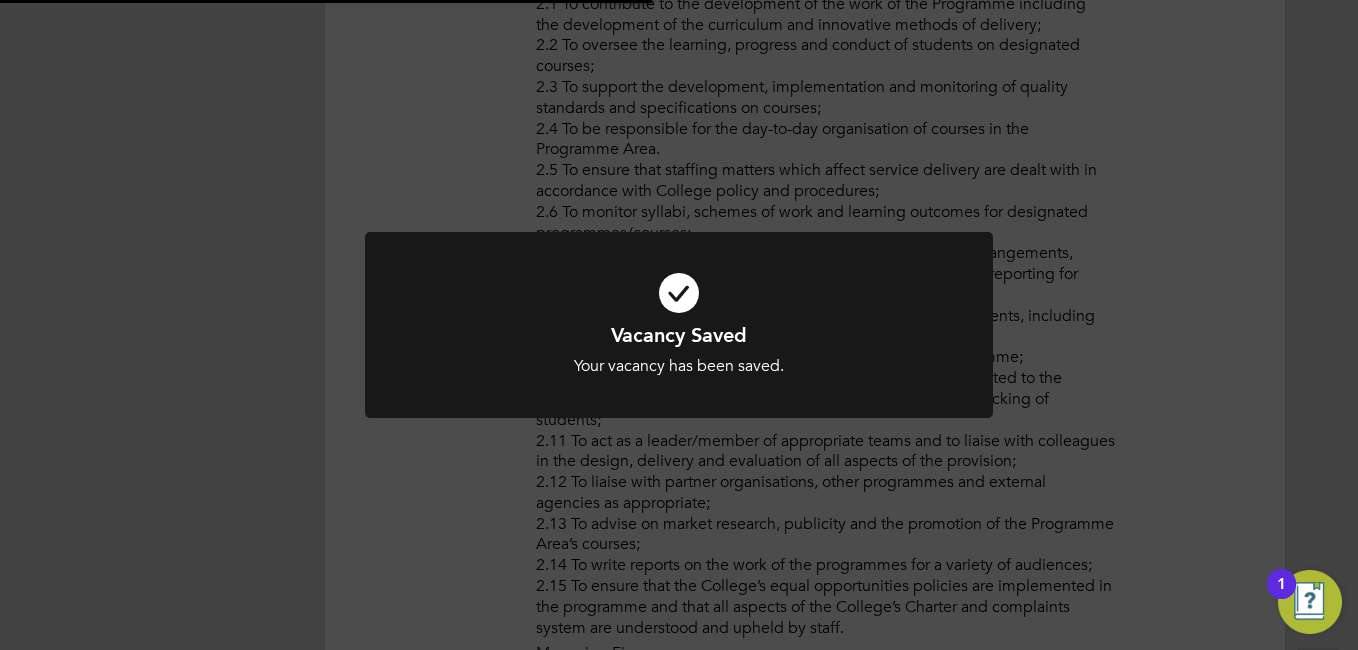 scroll, scrollTop: 27, scrollLeft: 0, axis: vertical 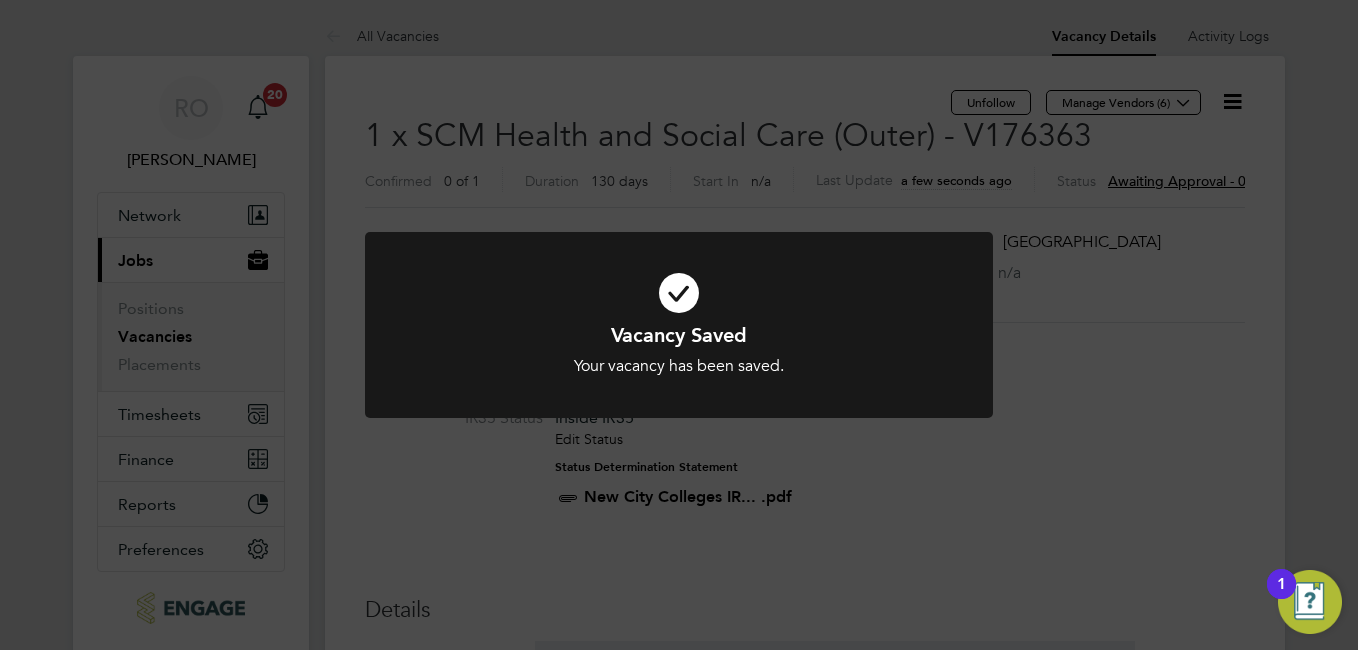 click on "Vacancy Saved Your vacancy has been saved. Cancel Okay" 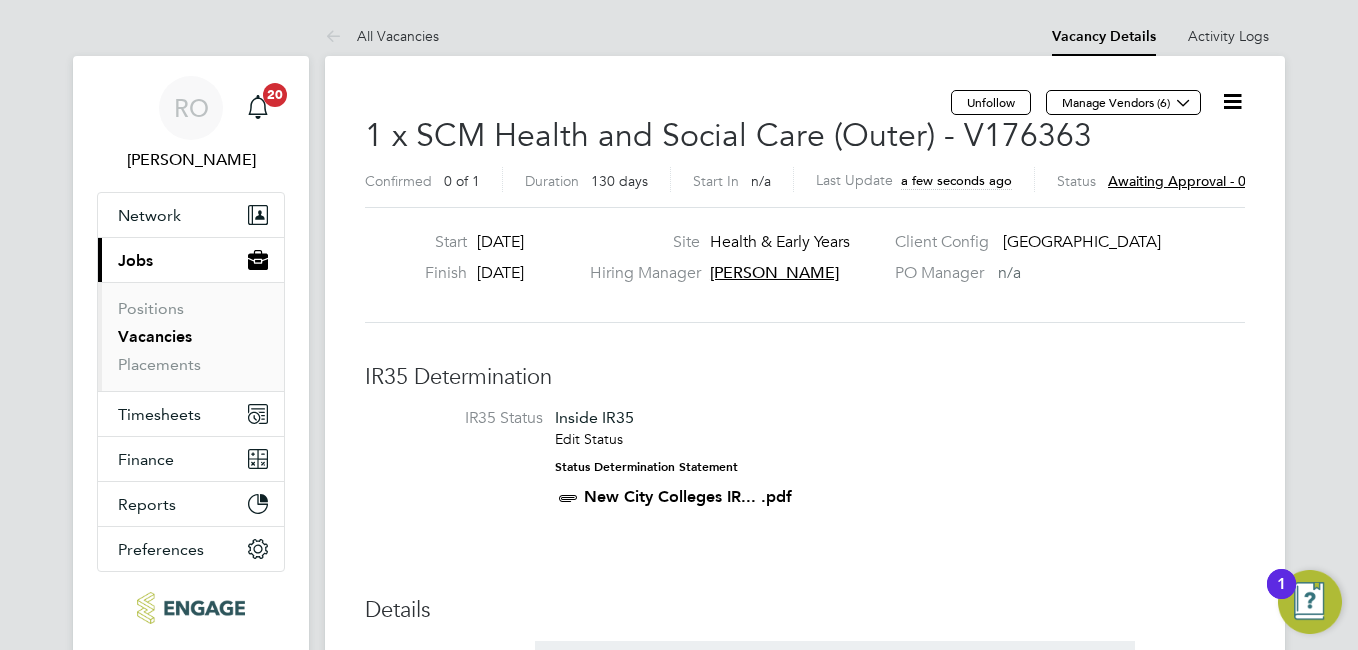 click on "Vacancies" at bounding box center [155, 336] 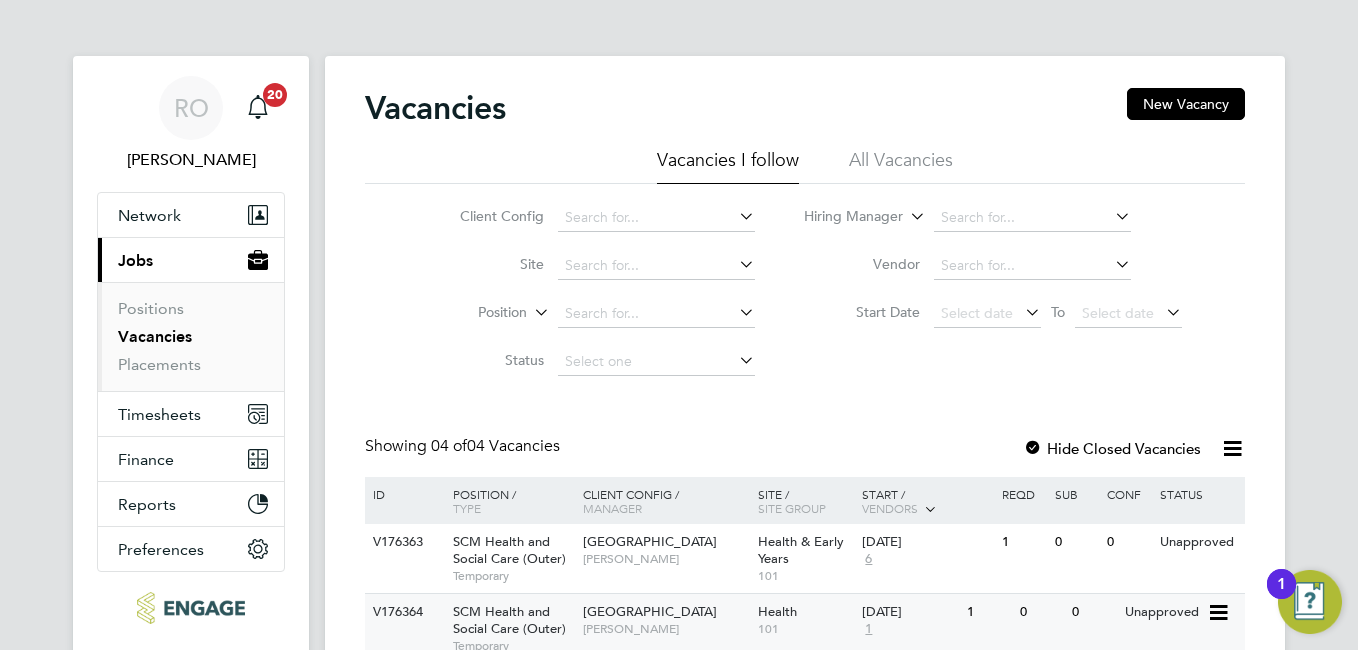 click on "[GEOGRAPHIC_DATA]" 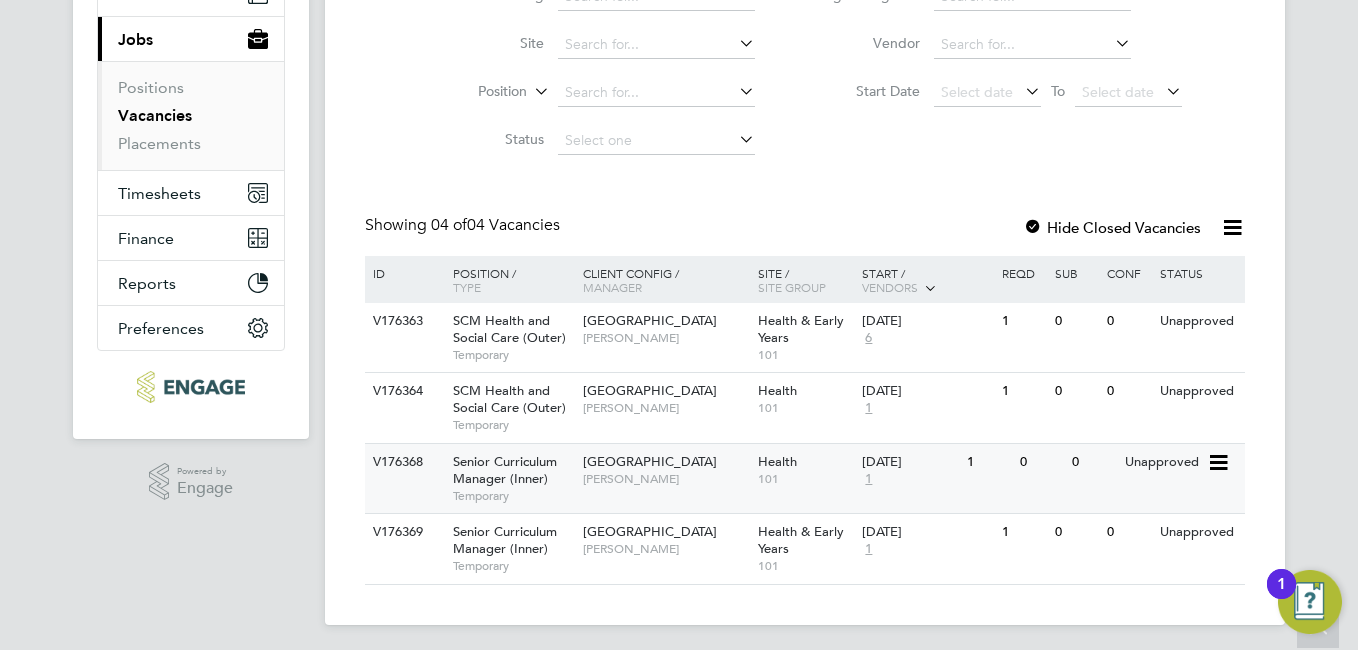 scroll, scrollTop: 228, scrollLeft: 0, axis: vertical 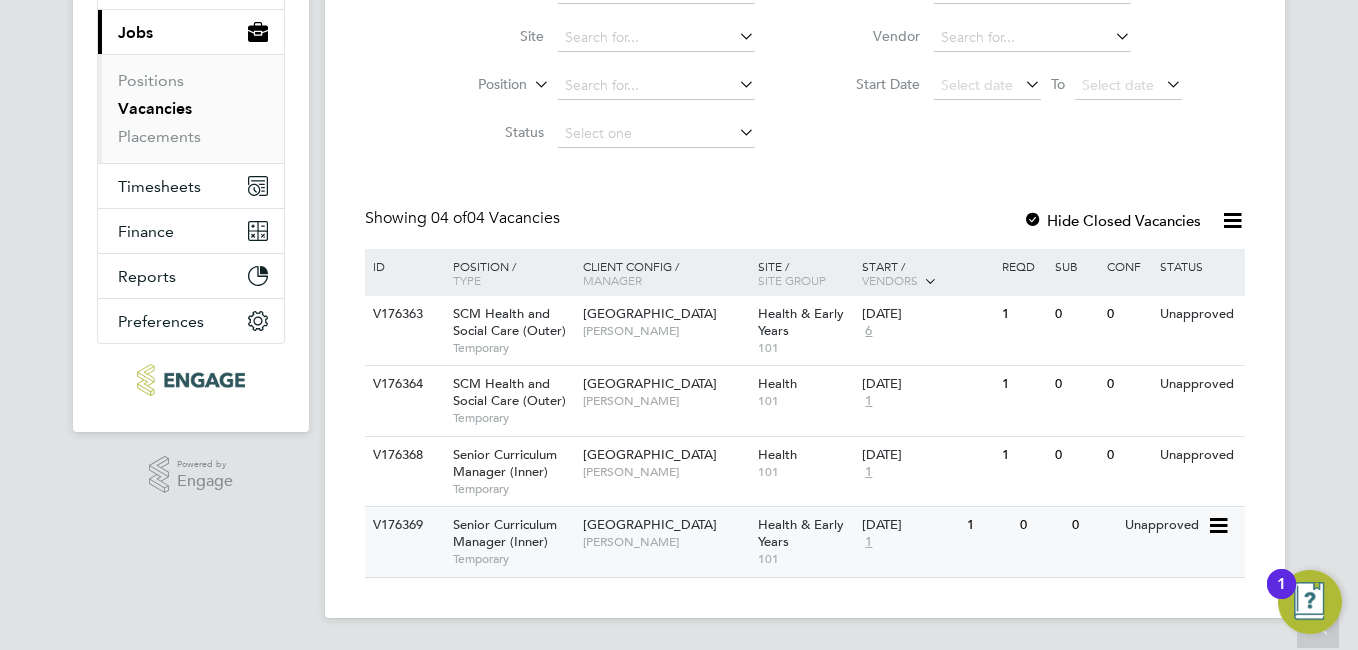 click 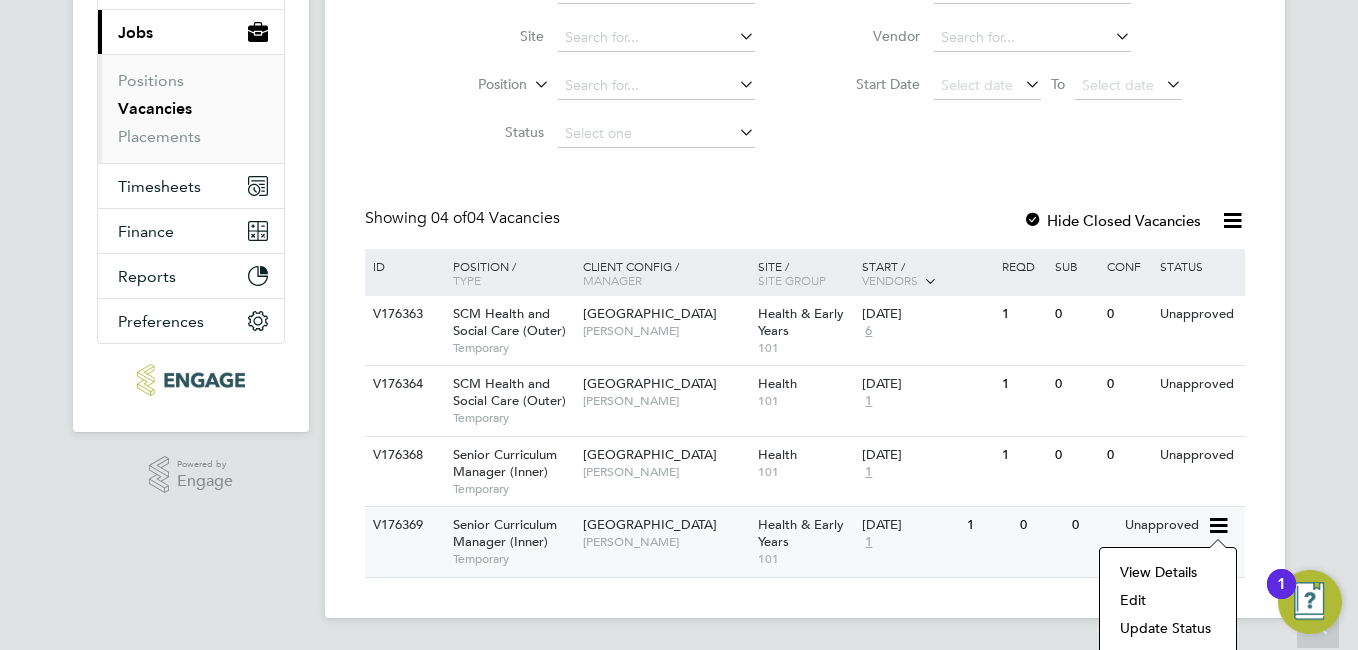 drag, startPoint x: 1130, startPoint y: 605, endPoint x: 786, endPoint y: 530, distance: 352.08096 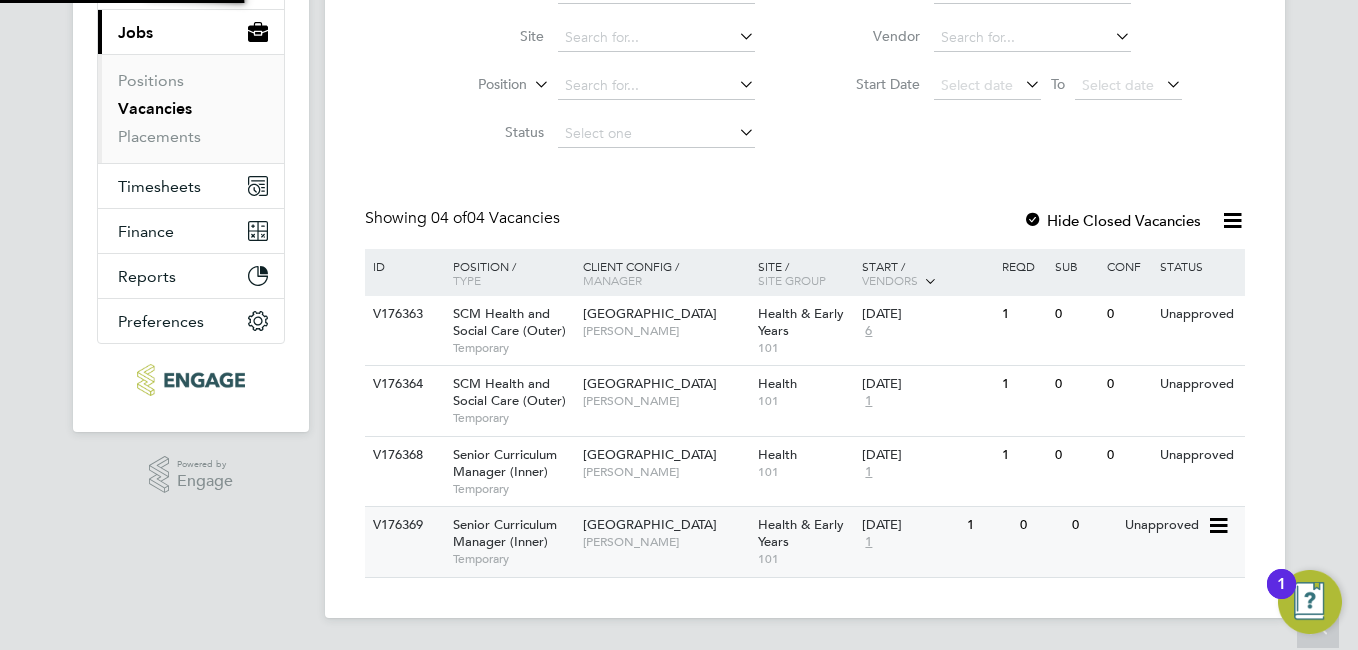 scroll, scrollTop: 10, scrollLeft: 10, axis: both 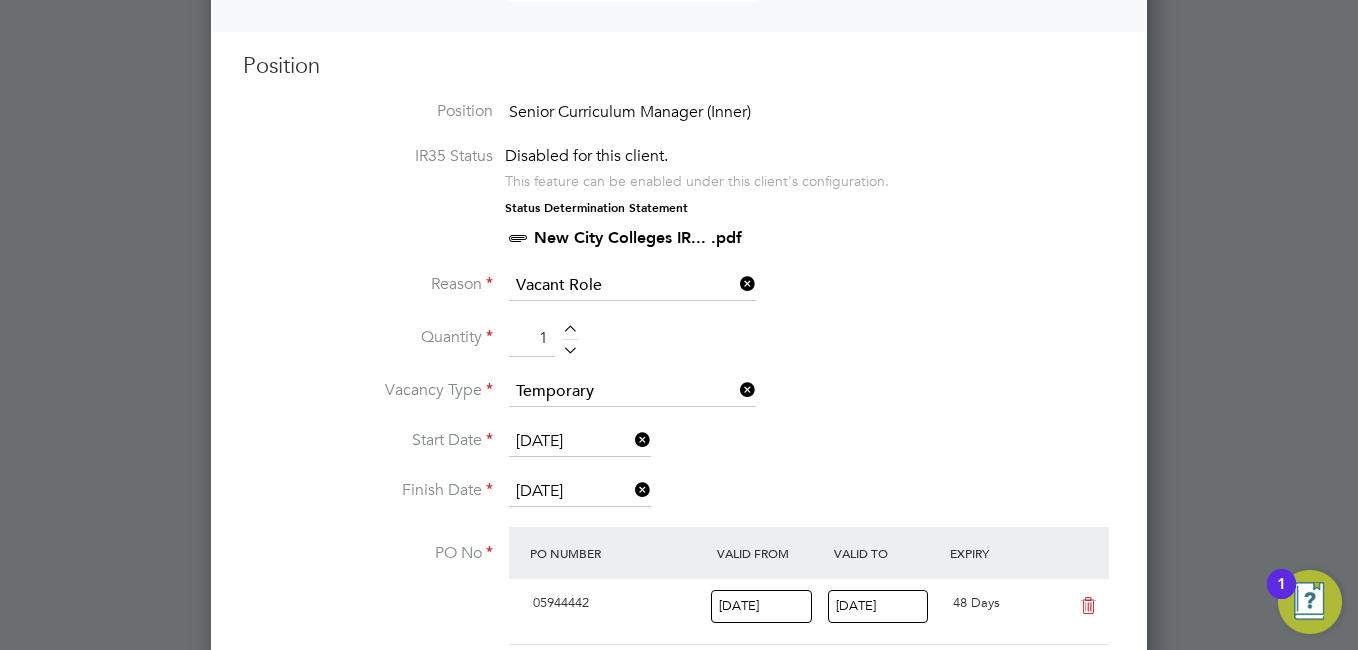 click 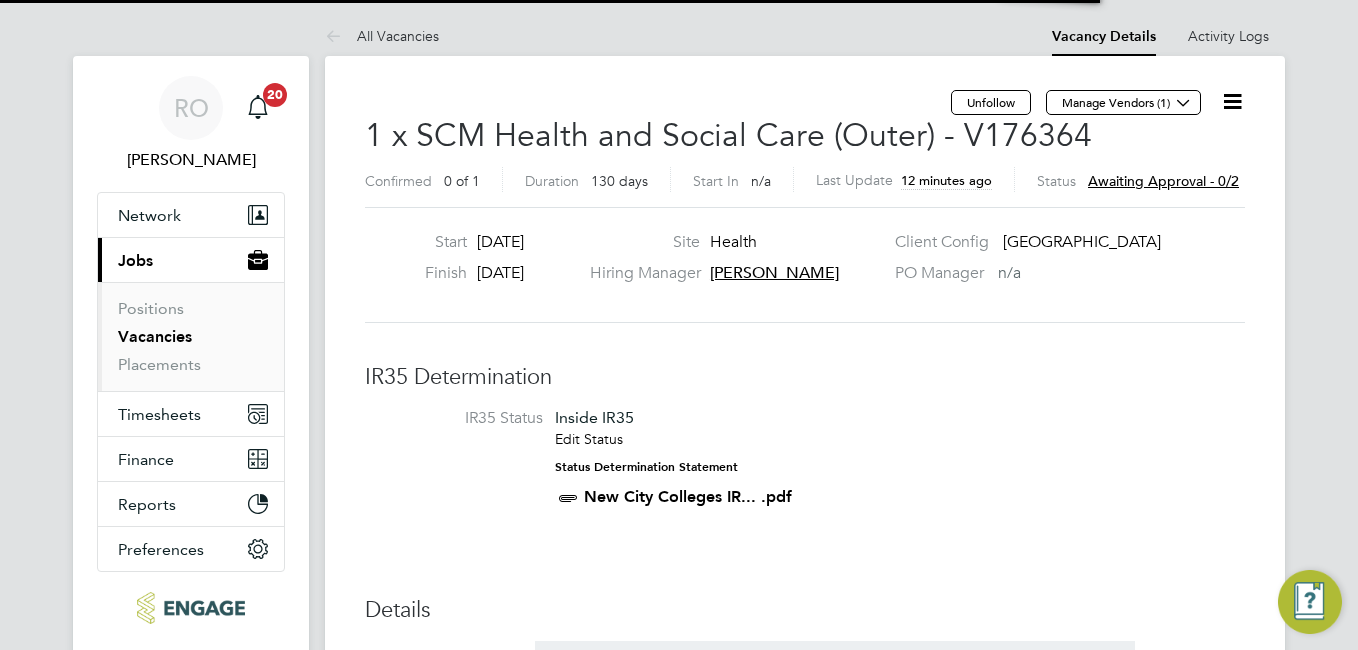 scroll, scrollTop: 0, scrollLeft: 0, axis: both 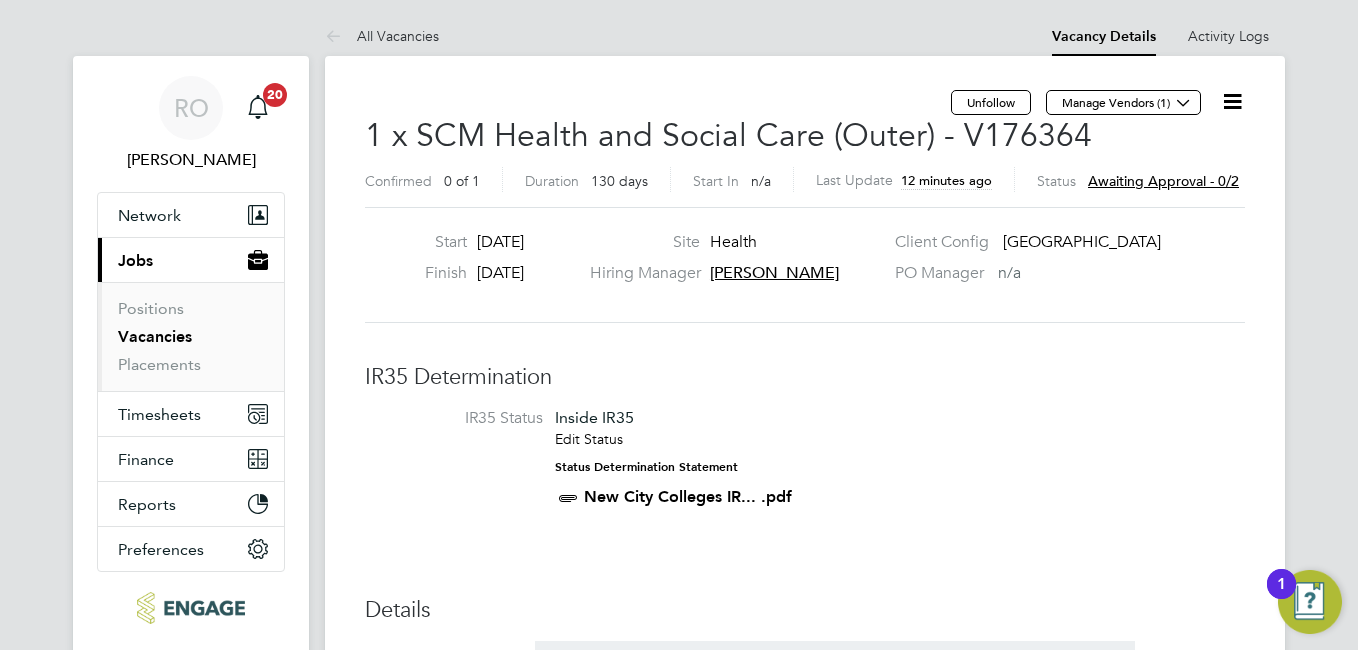 click 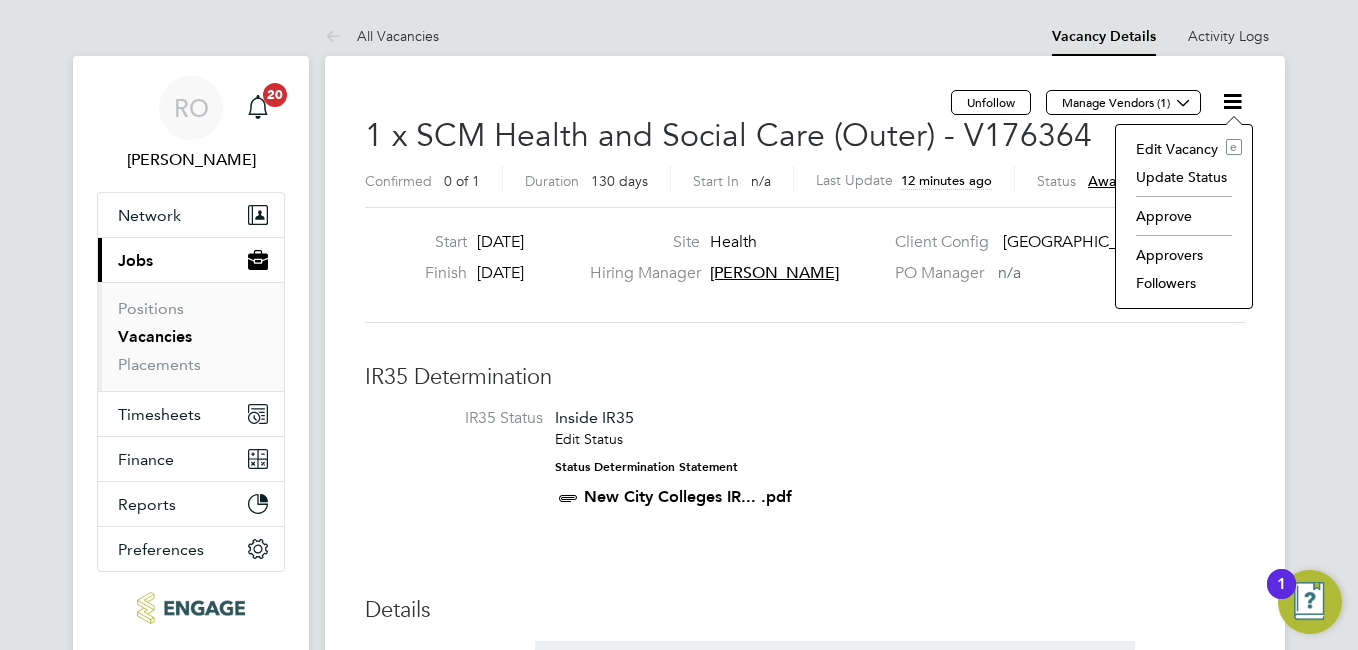 click on "Edit Vacancy e" 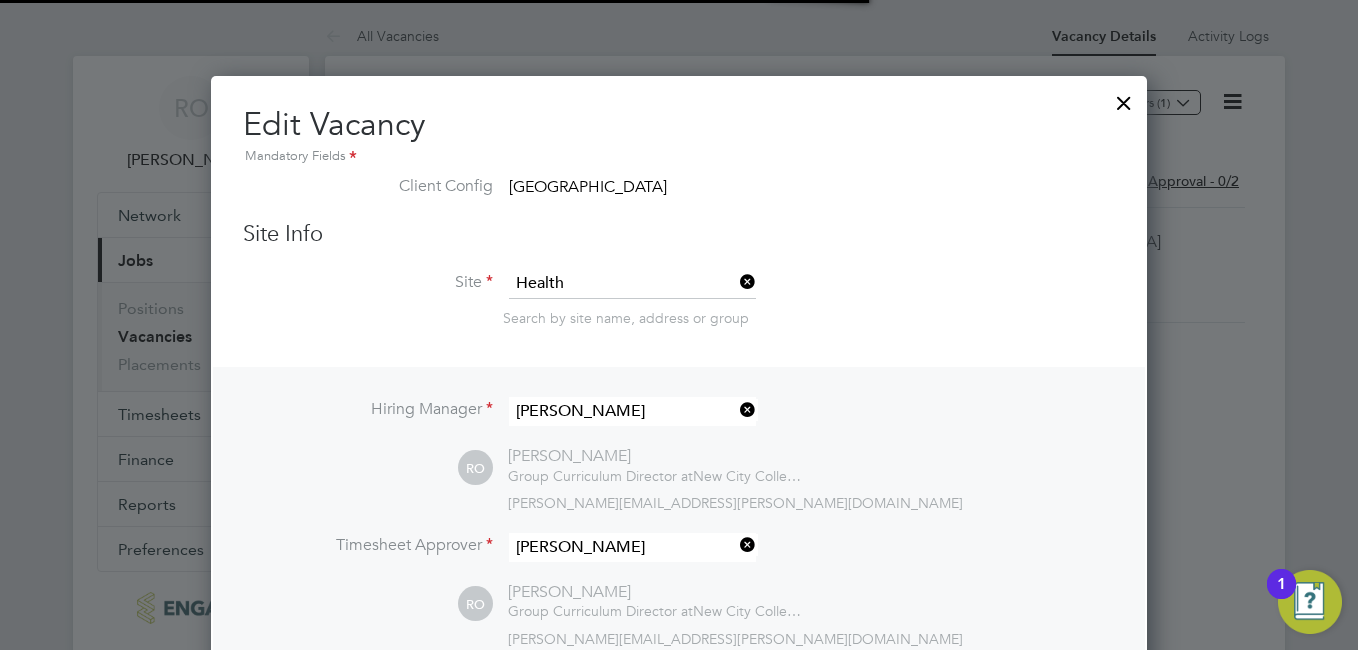 scroll, scrollTop: 10, scrollLeft: 10, axis: both 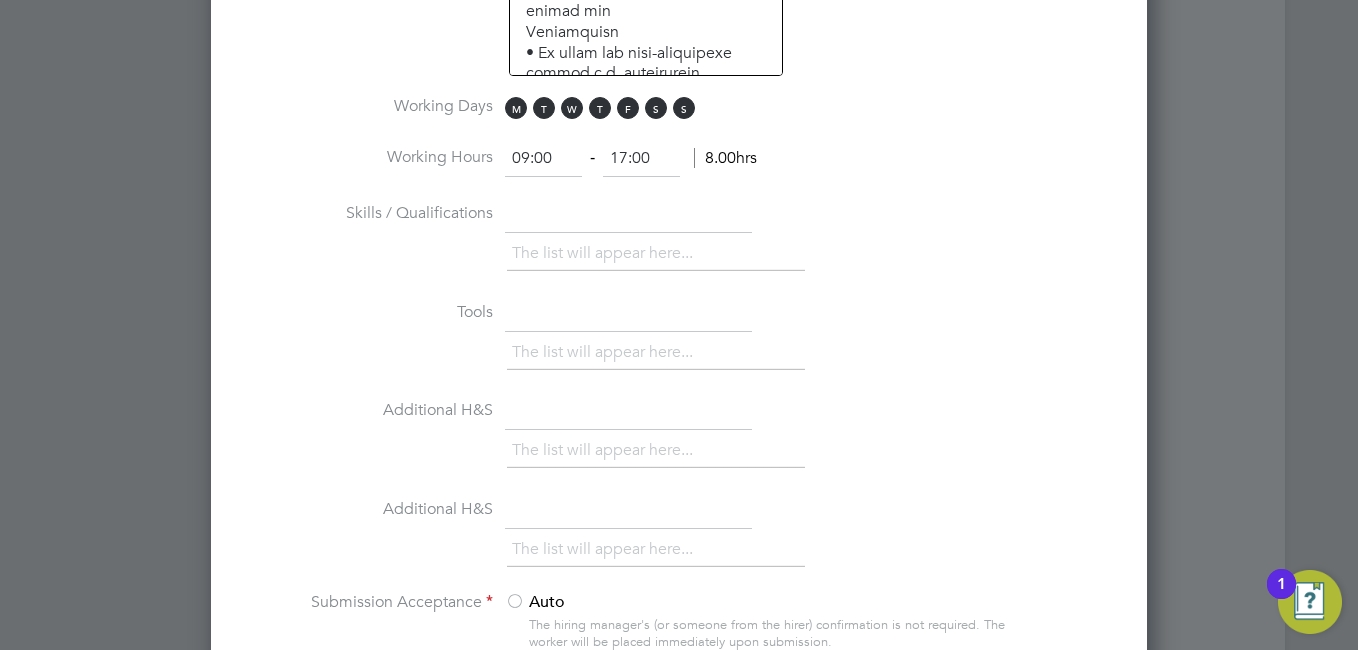 click on "M T W T F S S" at bounding box center [603, 108] 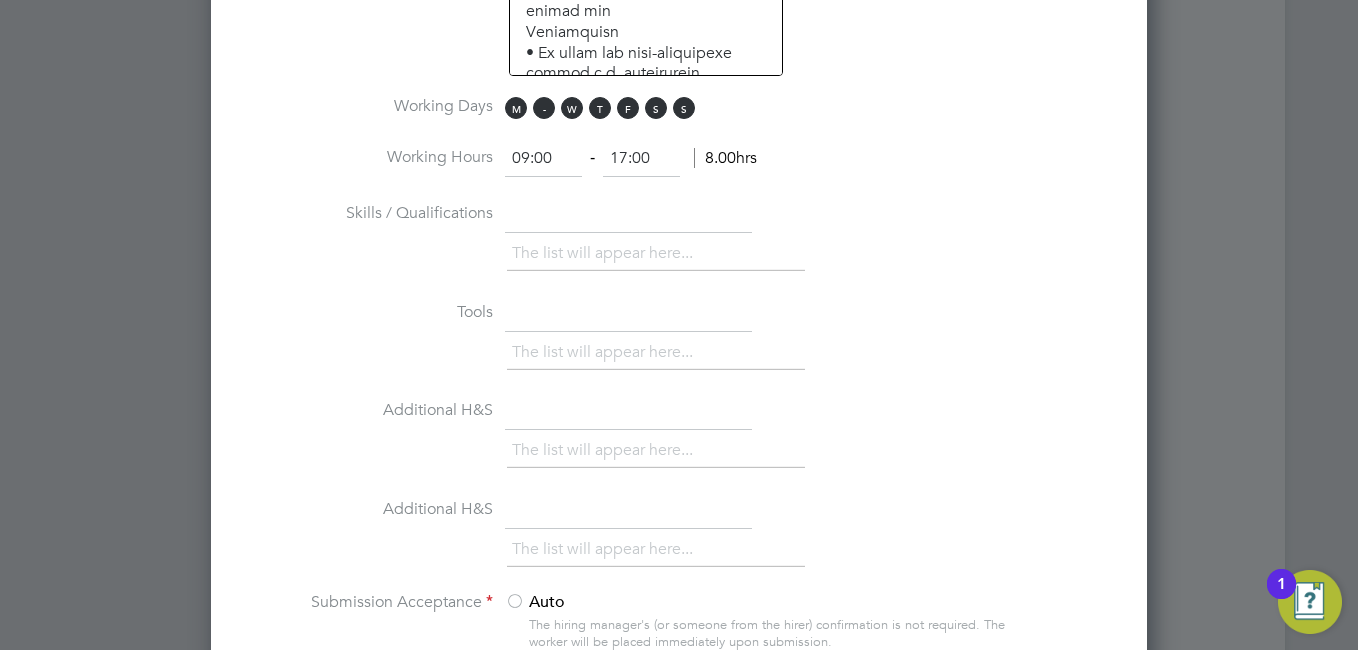 click on "T" at bounding box center (544, 108) 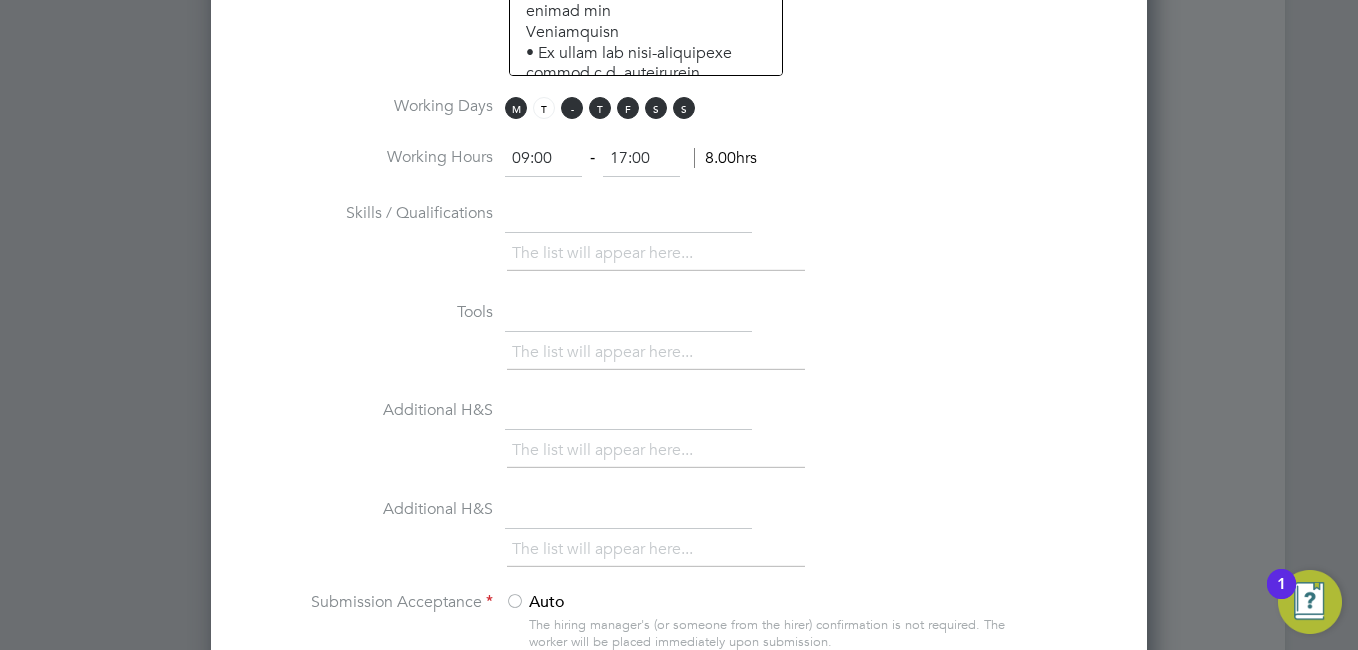 click on "W" at bounding box center (572, 108) 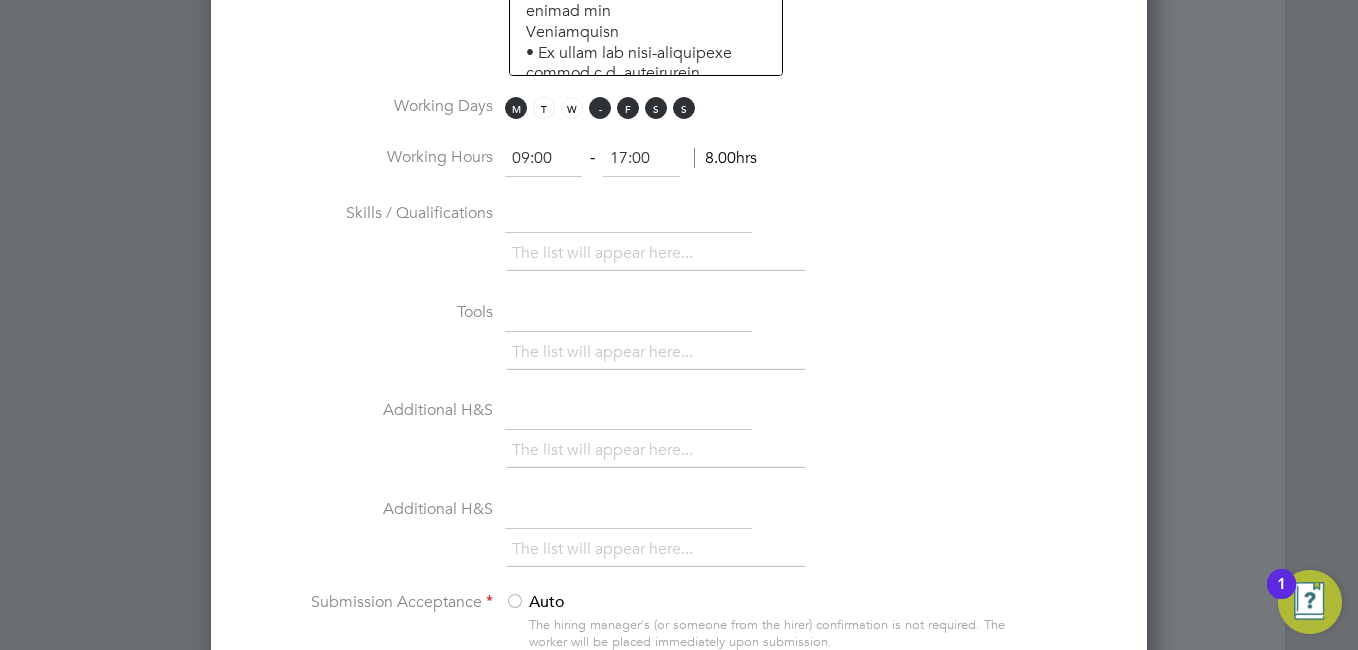 click on "T" at bounding box center [600, 108] 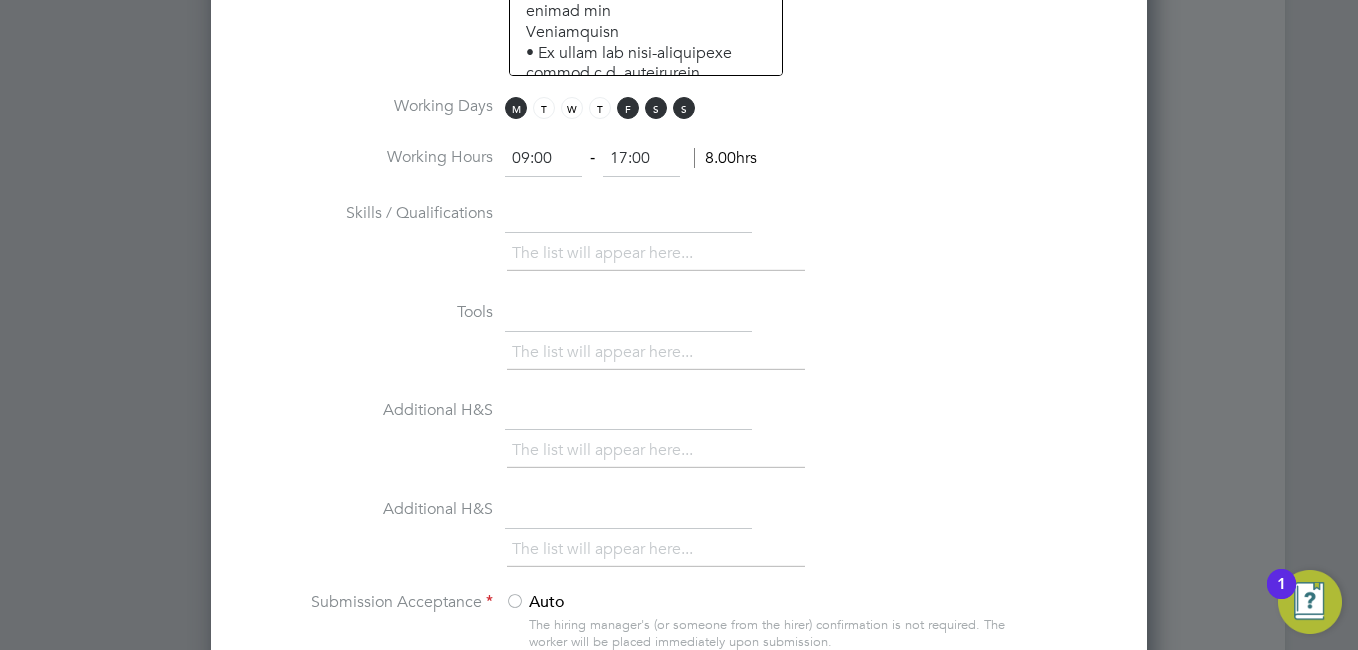 drag, startPoint x: 629, startPoint y: 101, endPoint x: 614, endPoint y: 109, distance: 17 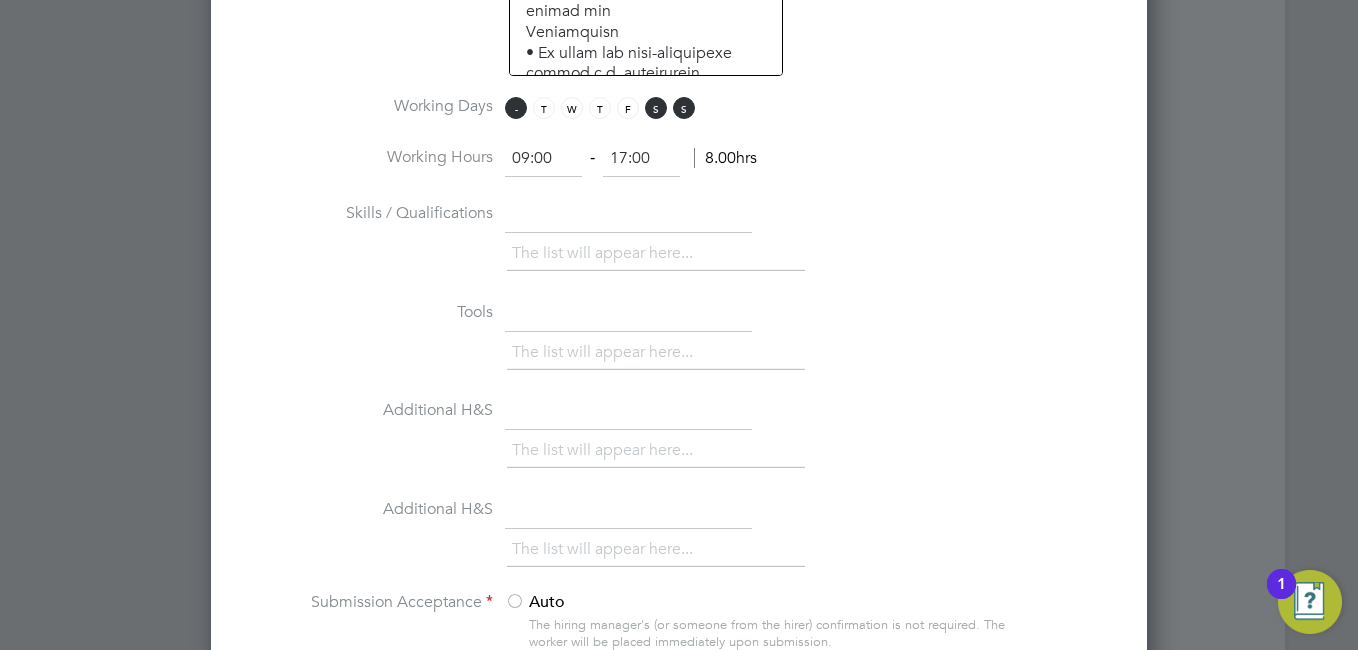 click on "M" at bounding box center [516, 108] 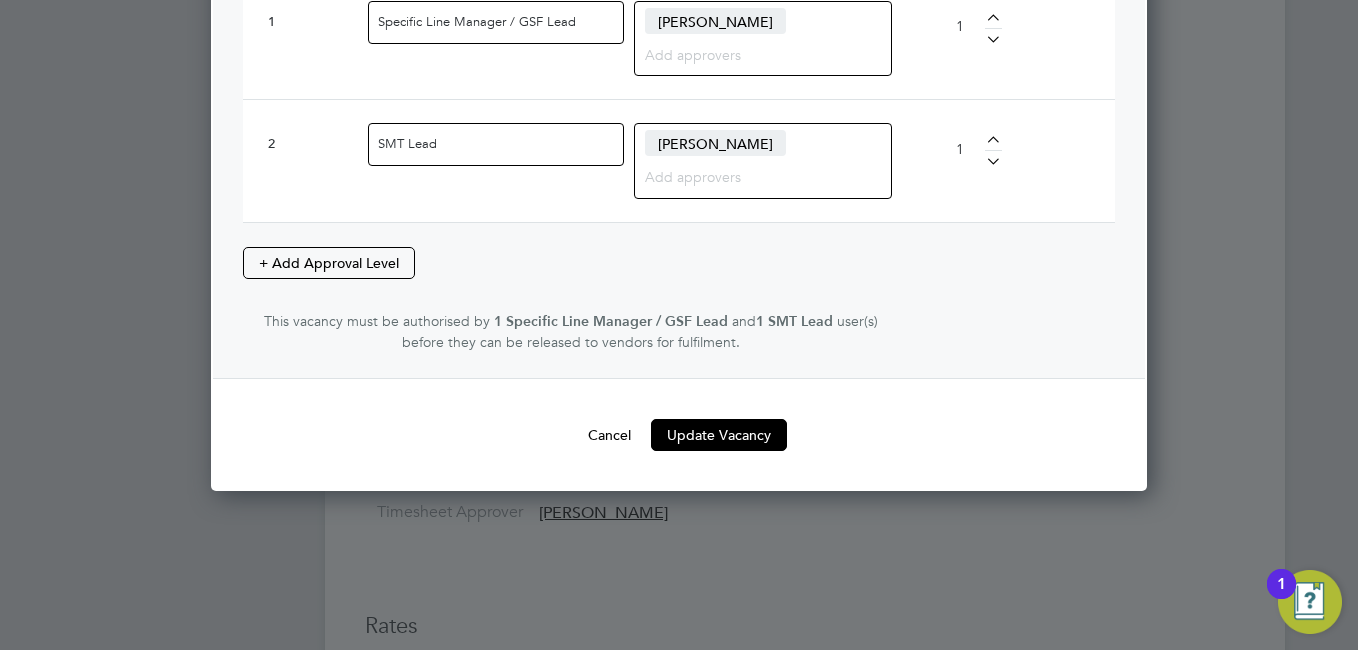scroll, scrollTop: 3000, scrollLeft: 0, axis: vertical 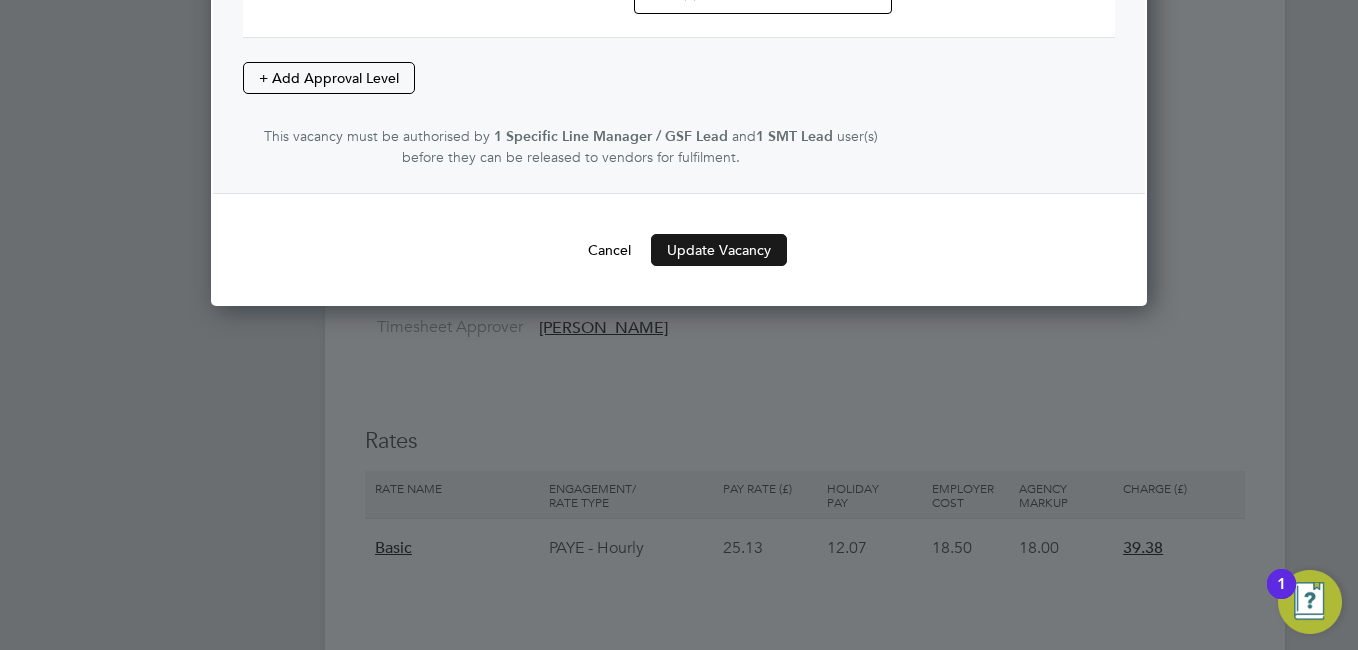 click on "Update Vacancy" at bounding box center [719, 250] 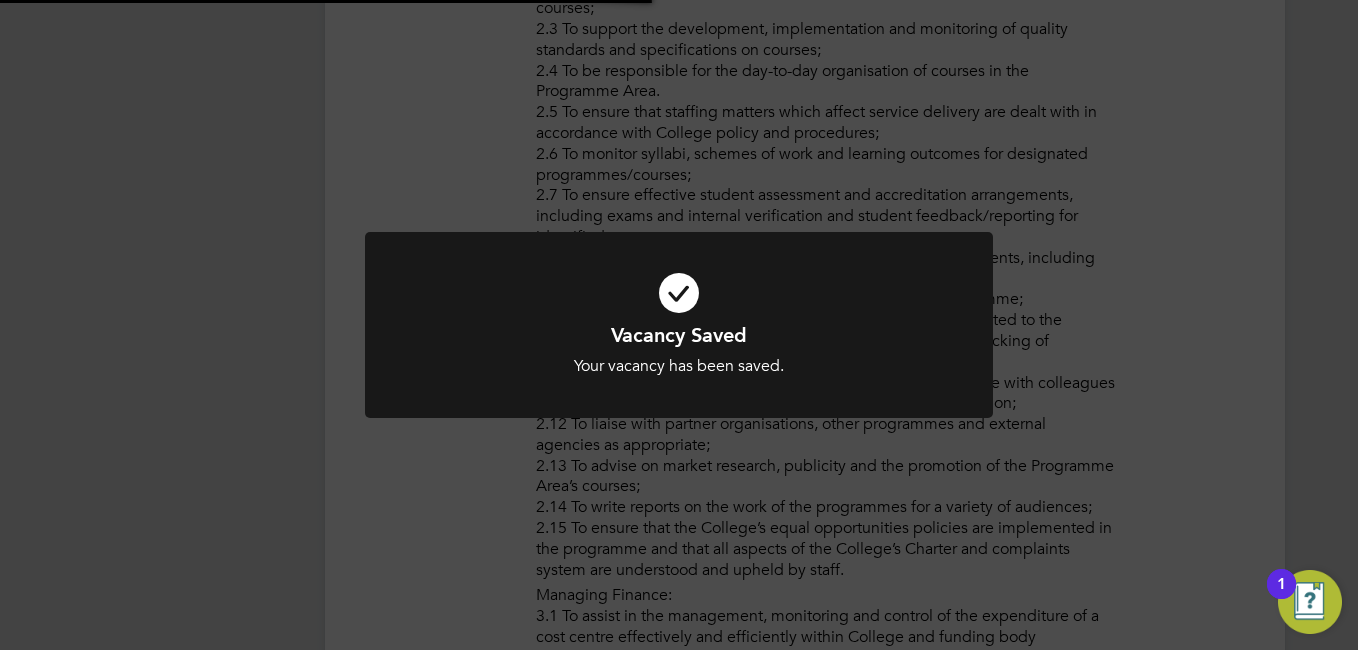 scroll, scrollTop: 529, scrollLeft: 0, axis: vertical 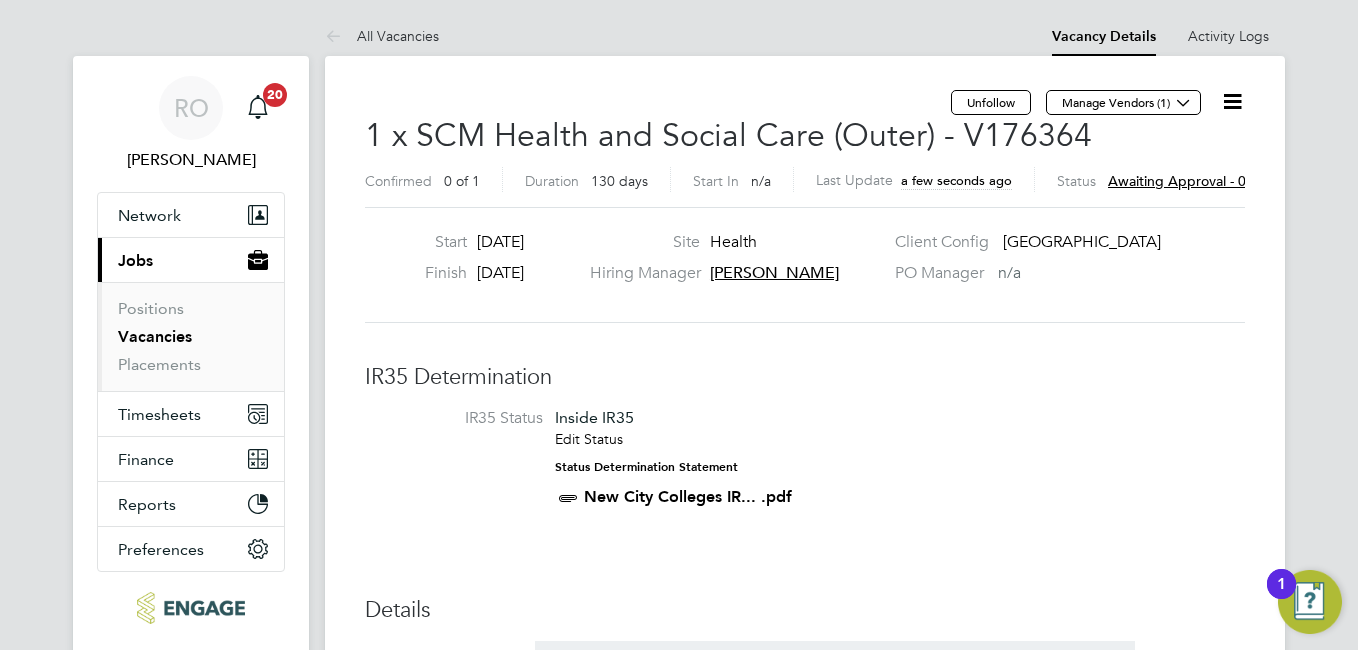 click on "Vacancies" at bounding box center (155, 336) 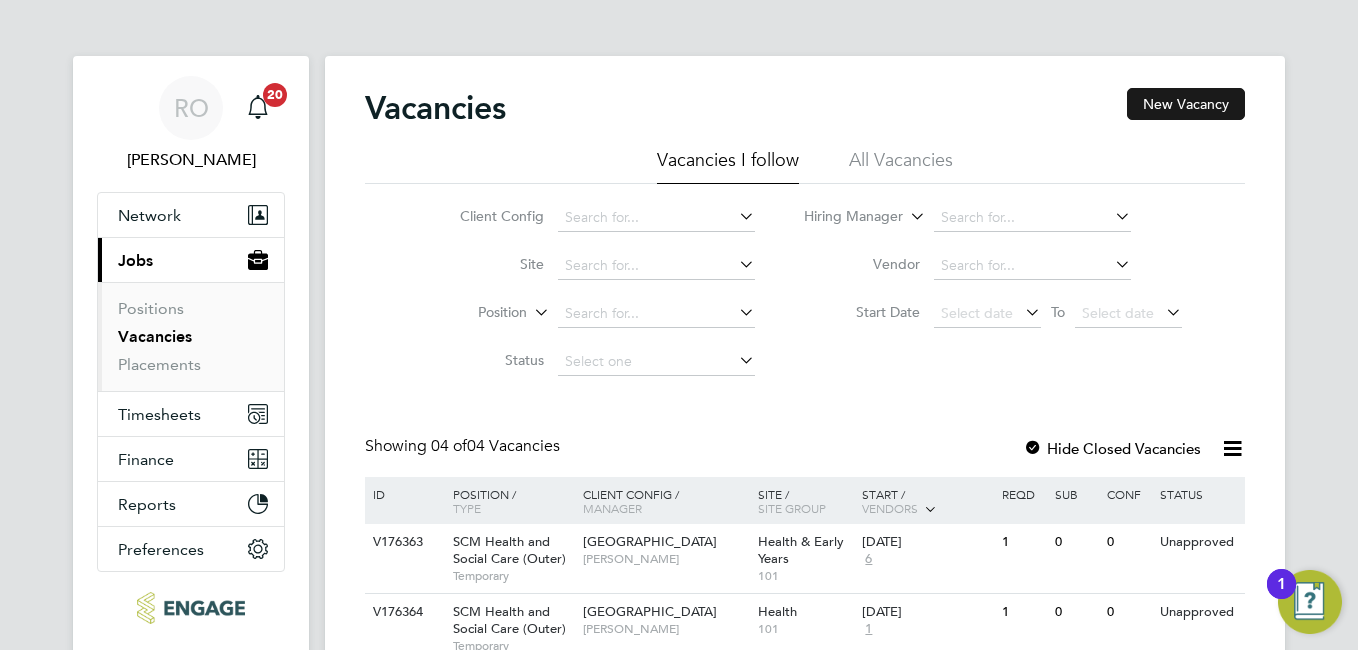 click on "New Vacancy" 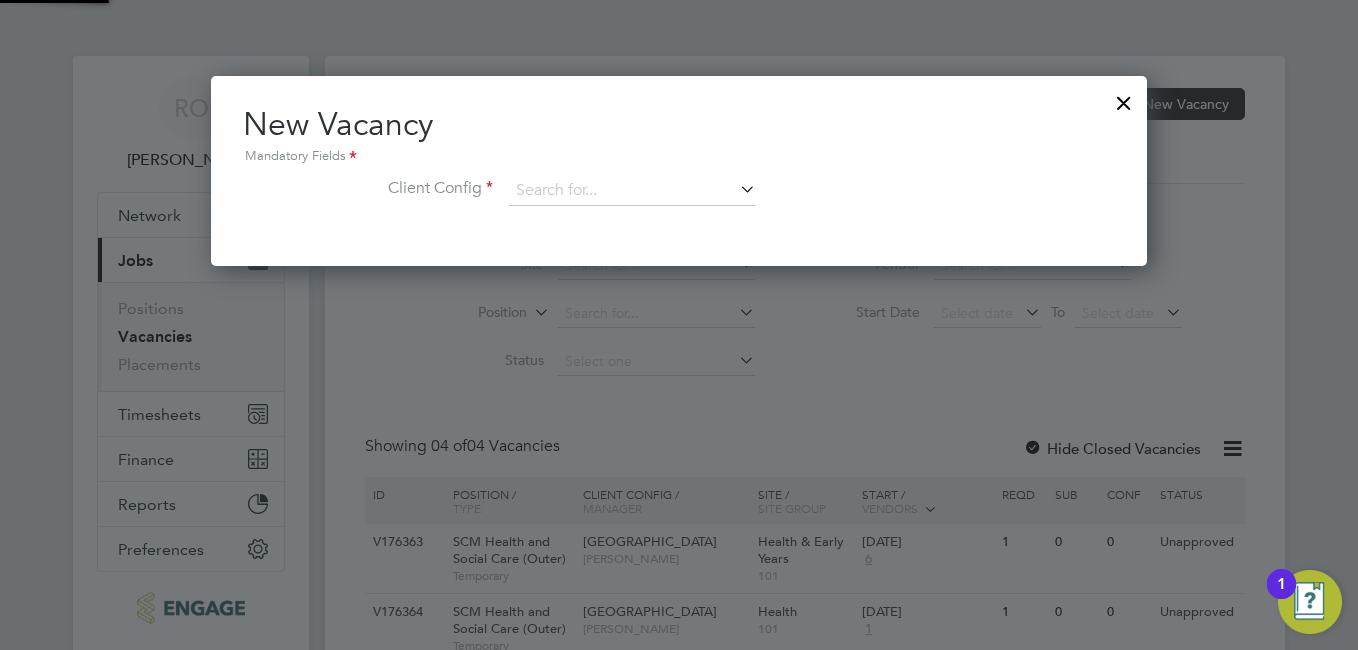 scroll, scrollTop: 10, scrollLeft: 10, axis: both 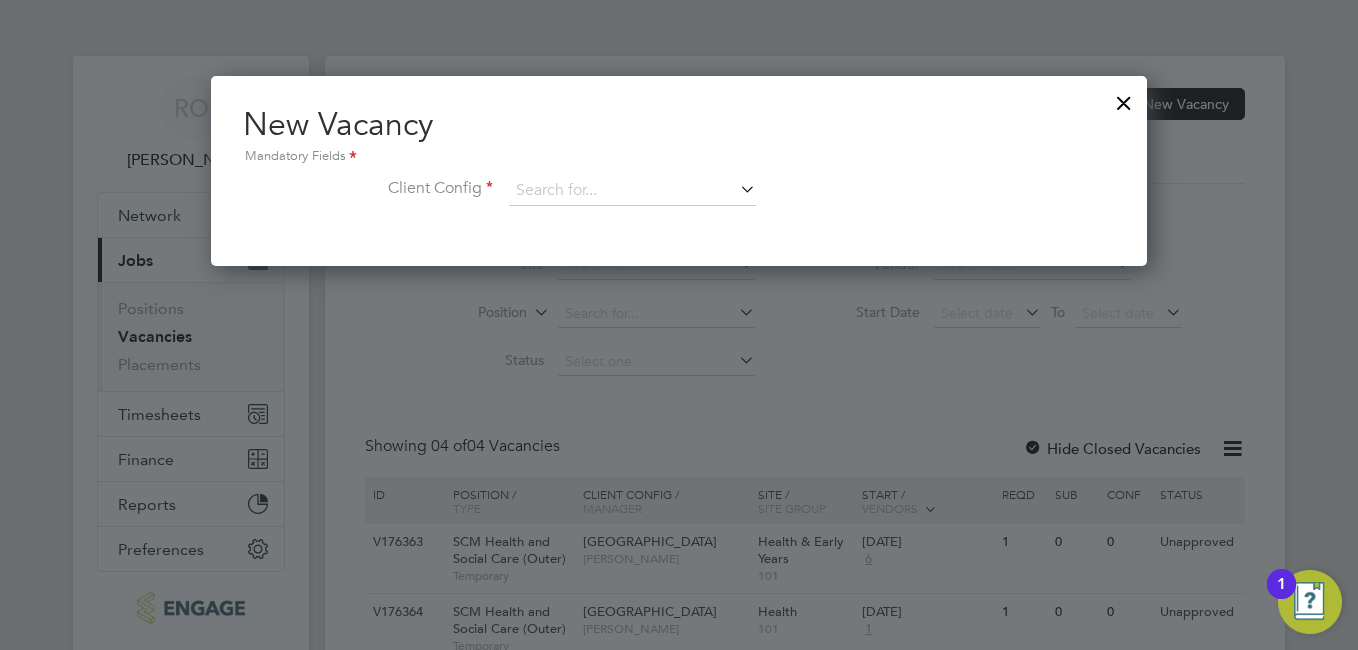 click at bounding box center (736, 189) 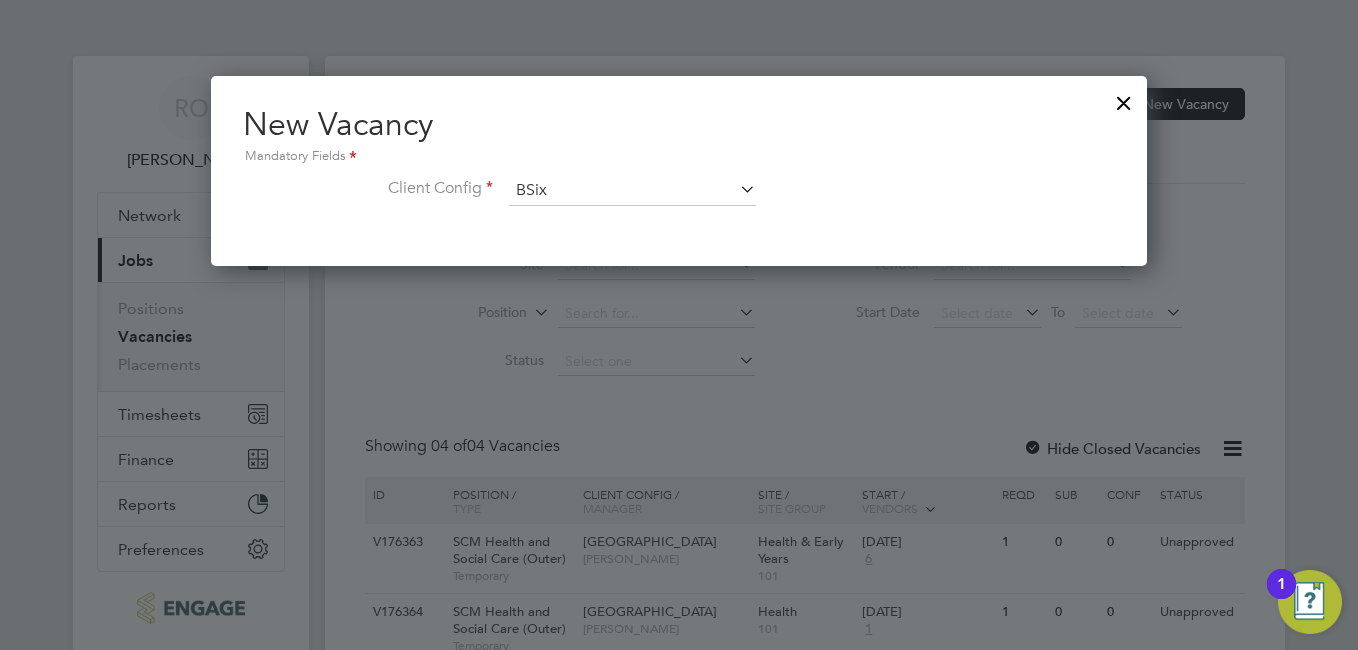 scroll, scrollTop: 10, scrollLeft: 10, axis: both 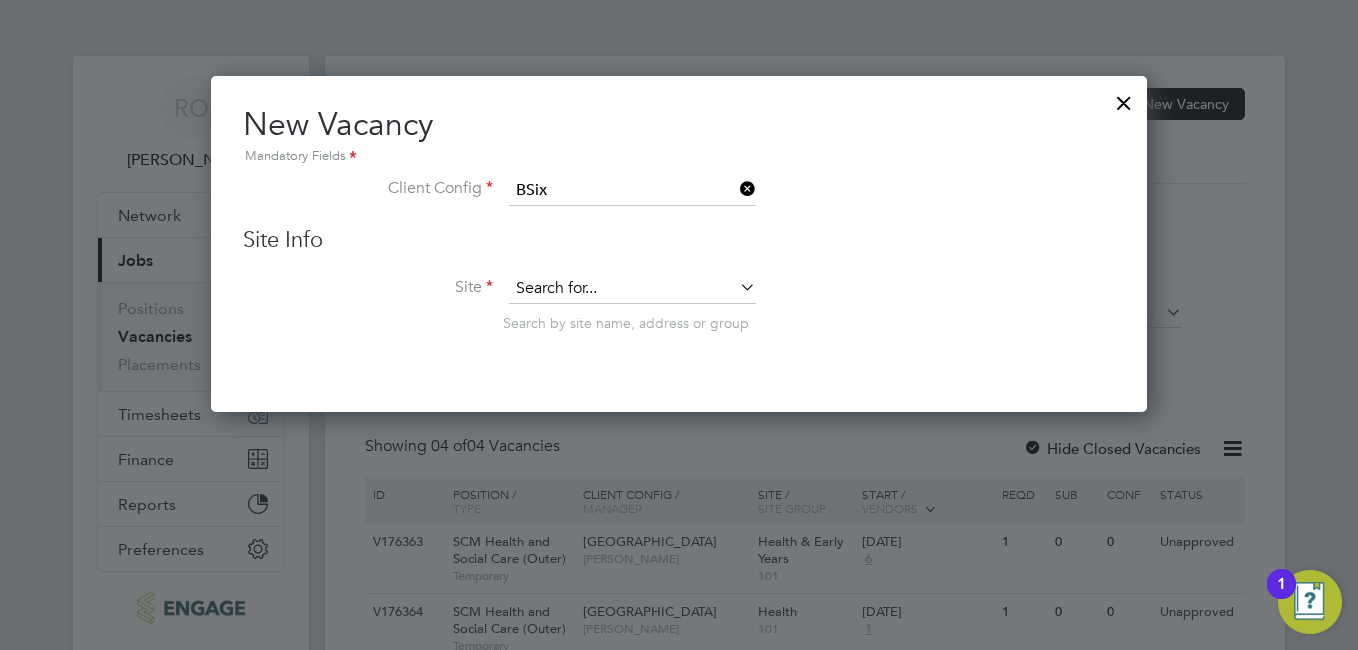 click at bounding box center [632, 289] 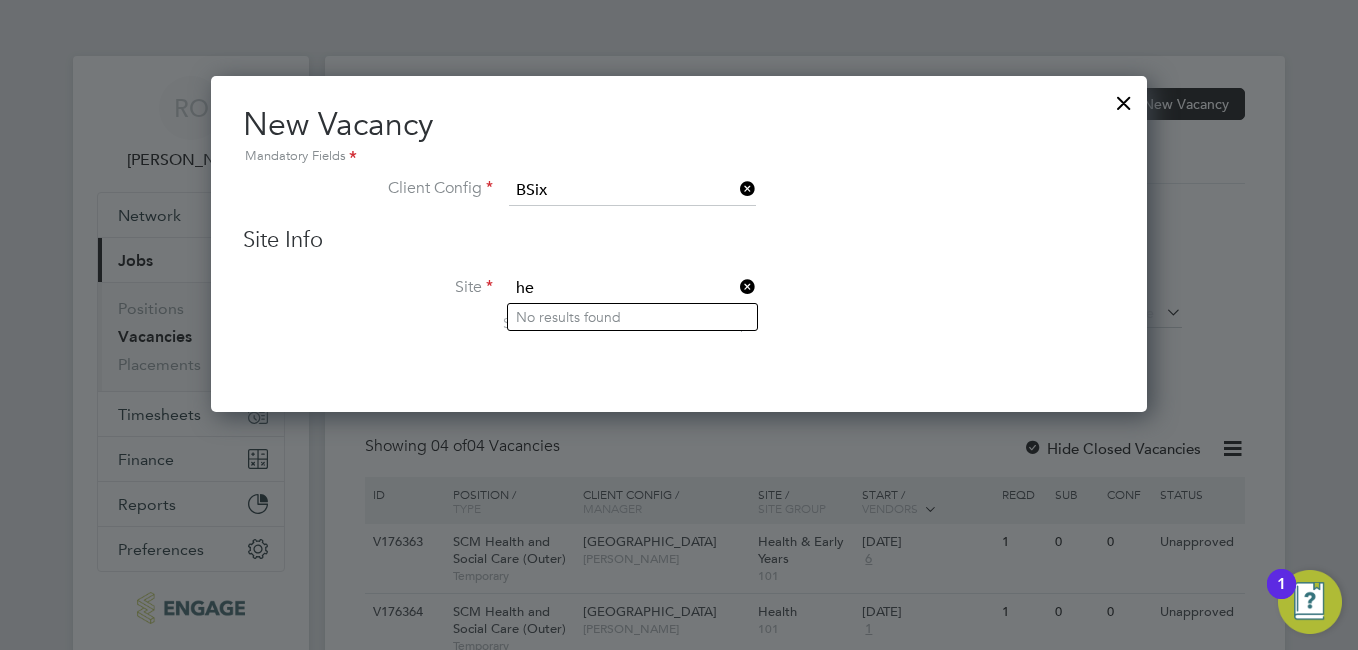 type on "h" 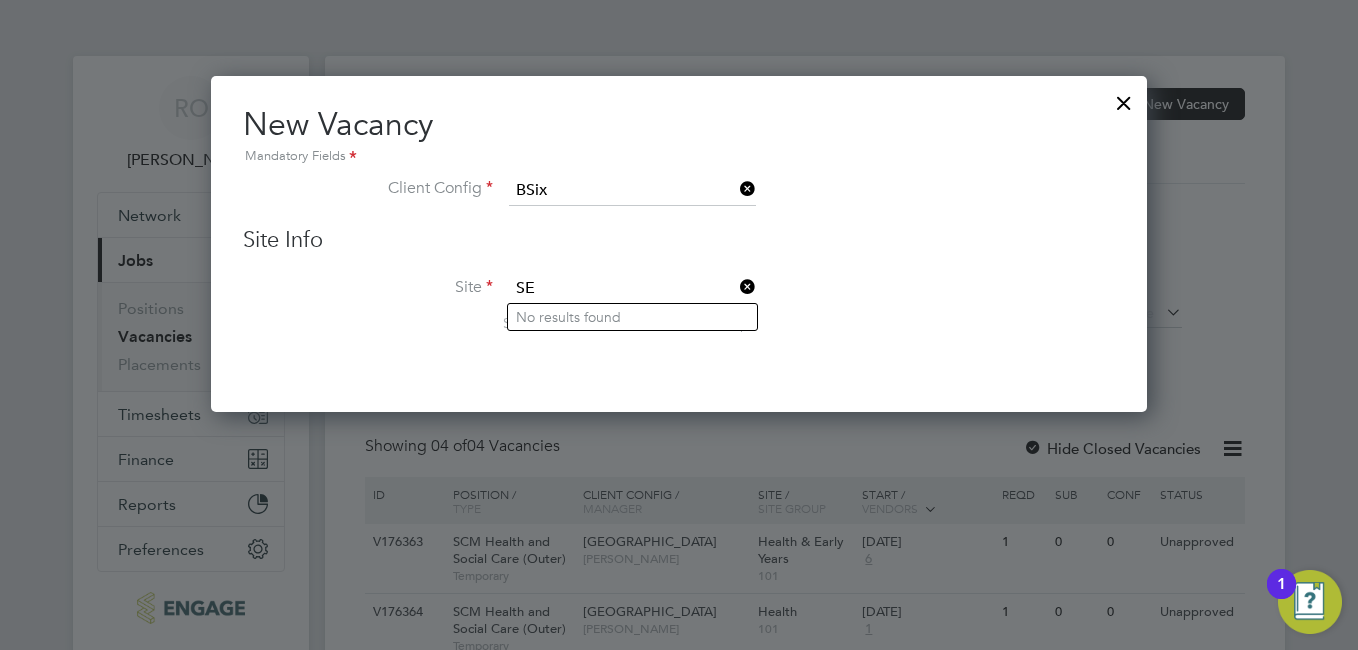 type on "S" 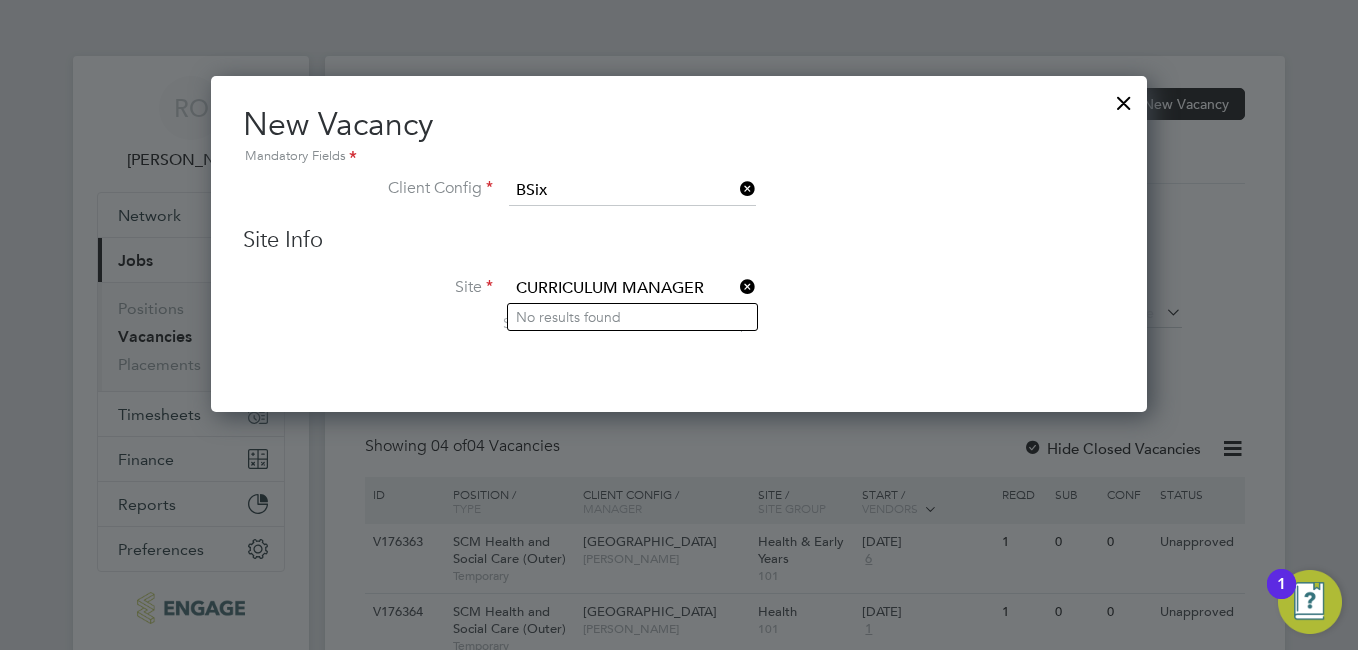 drag, startPoint x: 702, startPoint y: 281, endPoint x: 473, endPoint y: 295, distance: 229.42755 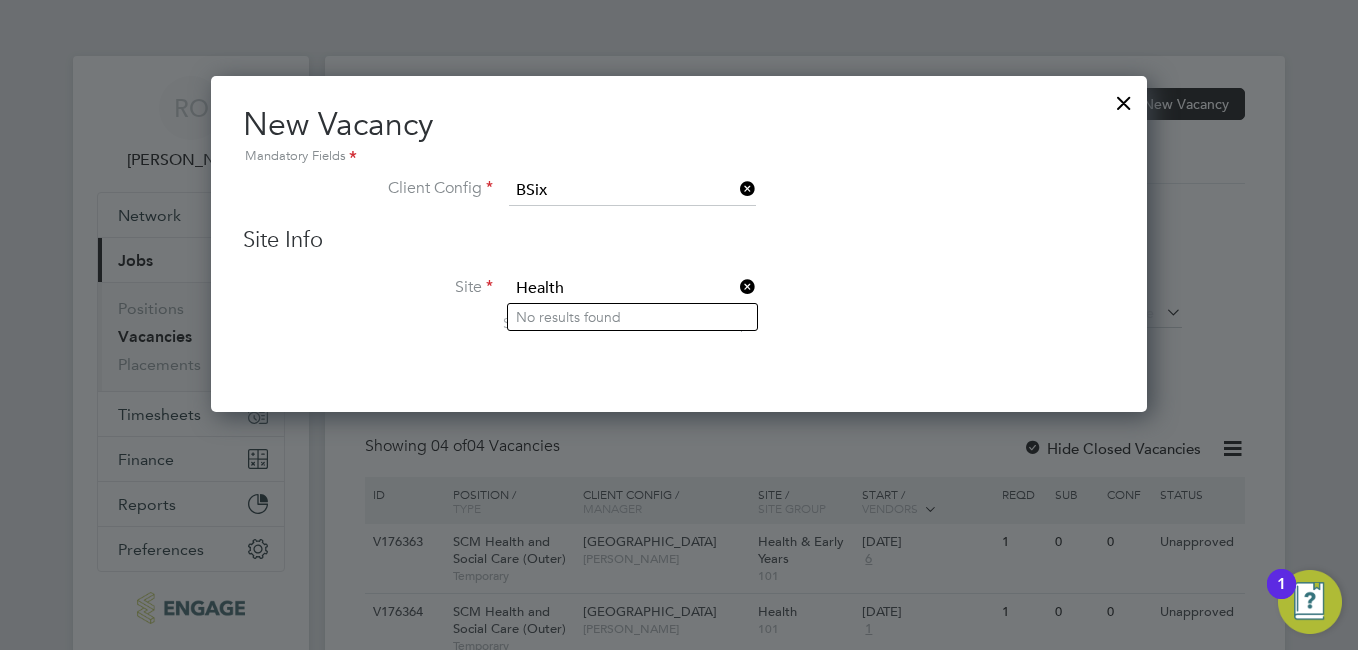 drag, startPoint x: 584, startPoint y: 278, endPoint x: 522, endPoint y: 290, distance: 63.15061 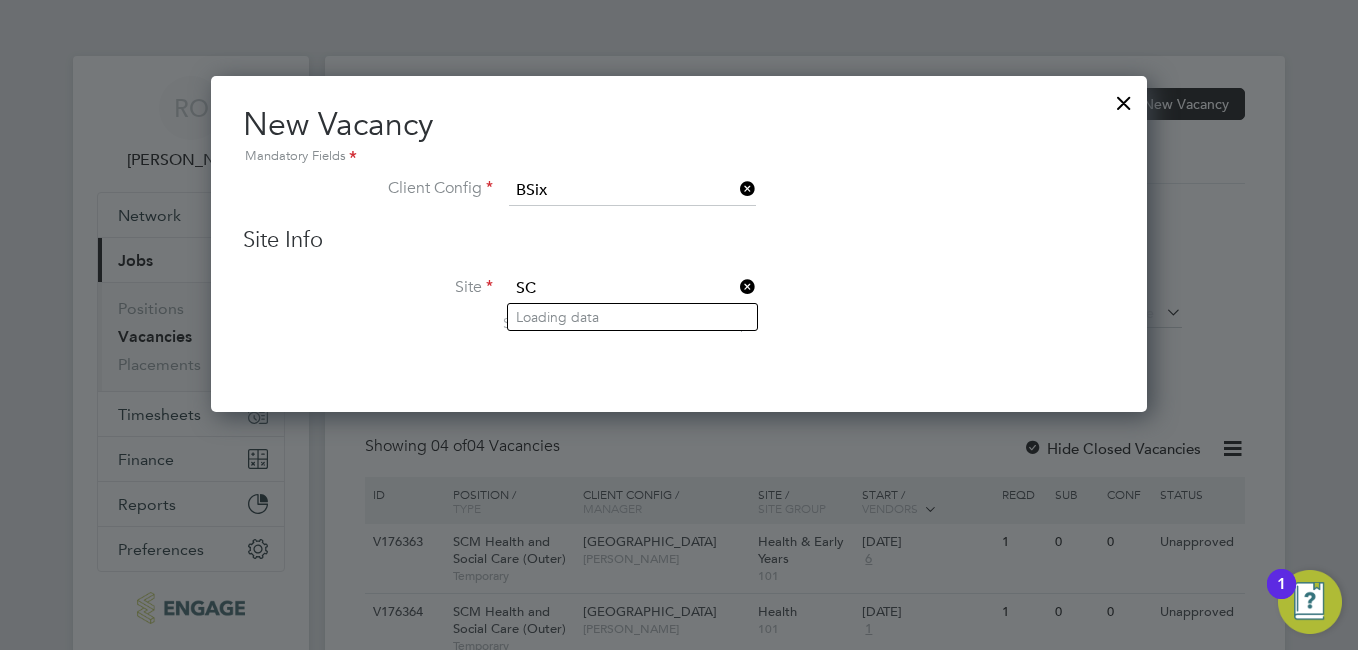type on "S" 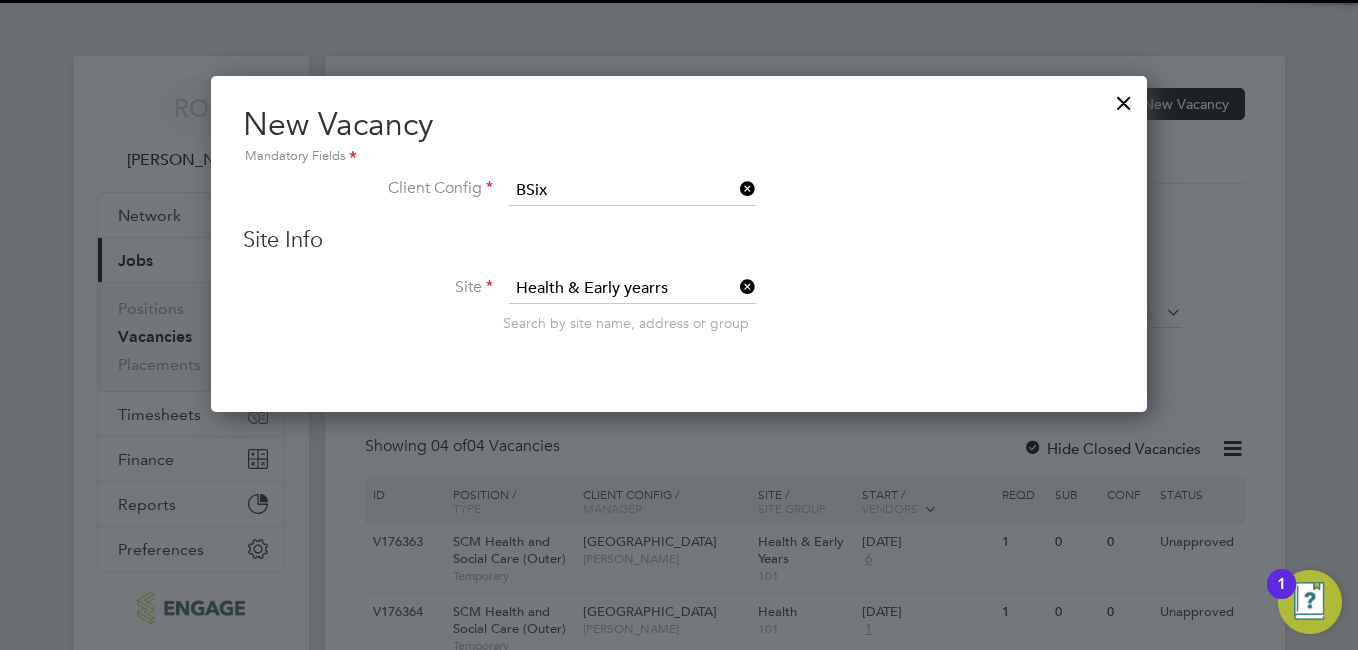 type on "Health & Early yearrs" 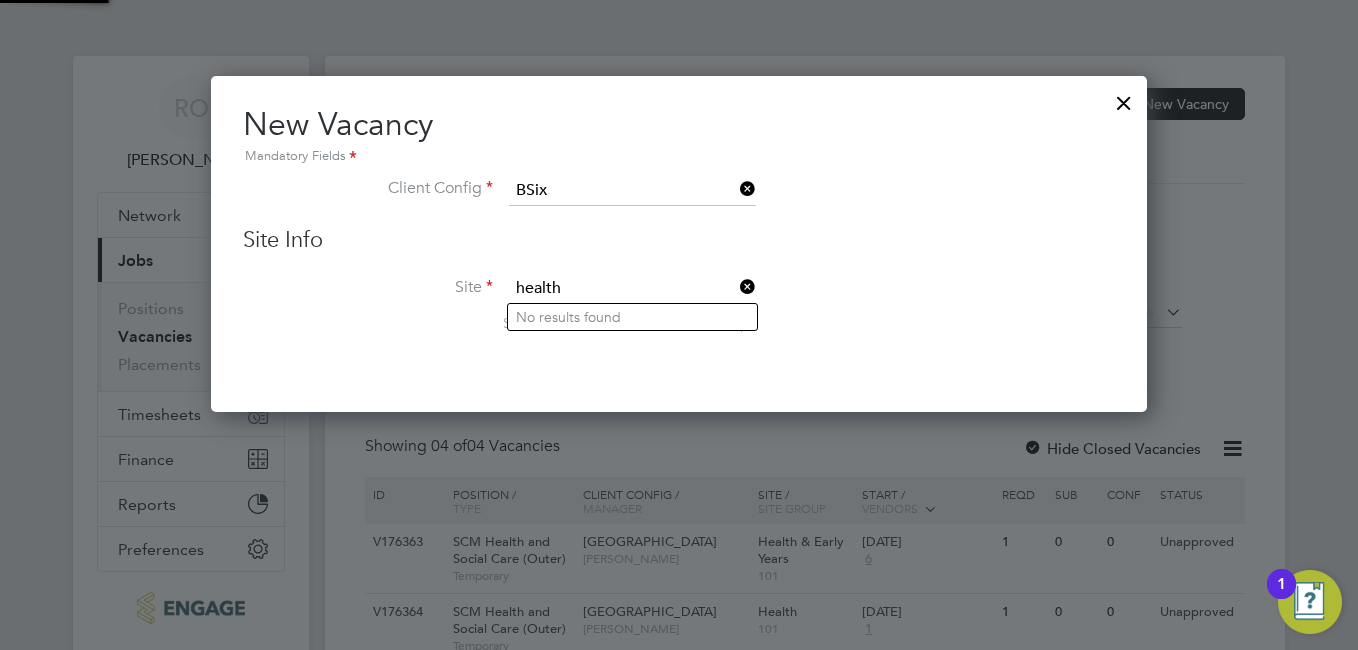 type on "health" 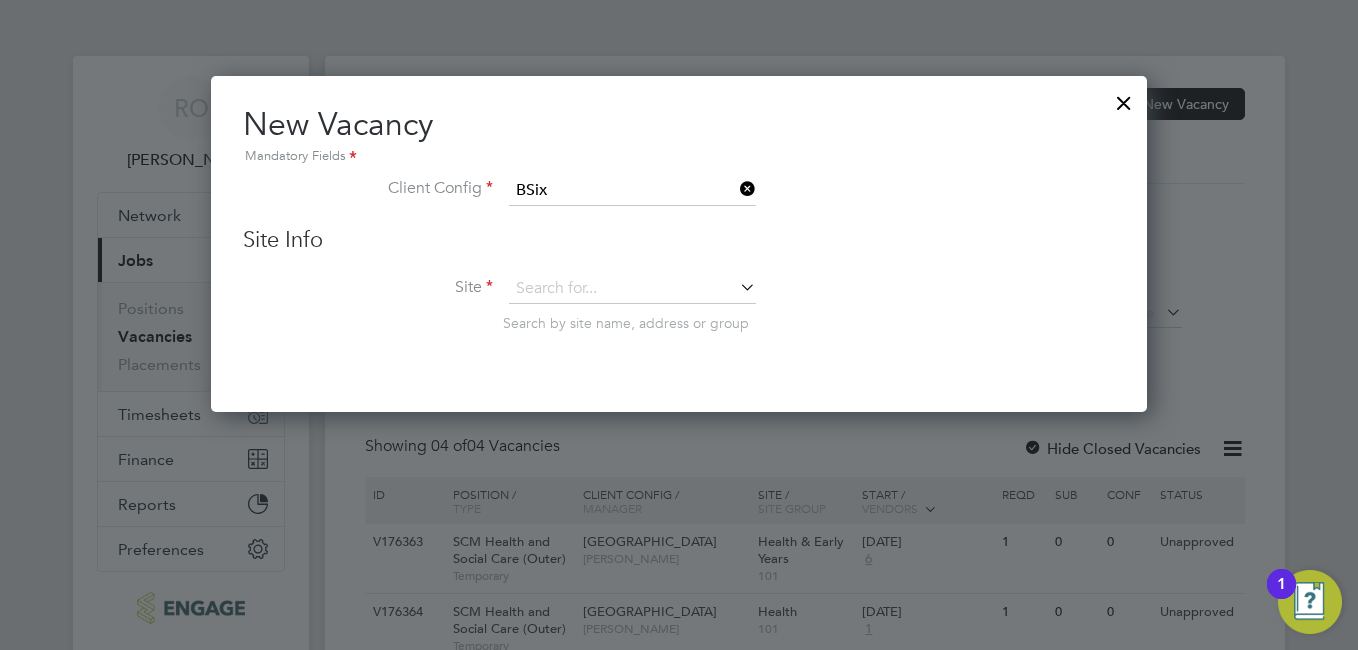 click on "Search by site name, address or group" at bounding box center (626, 323) 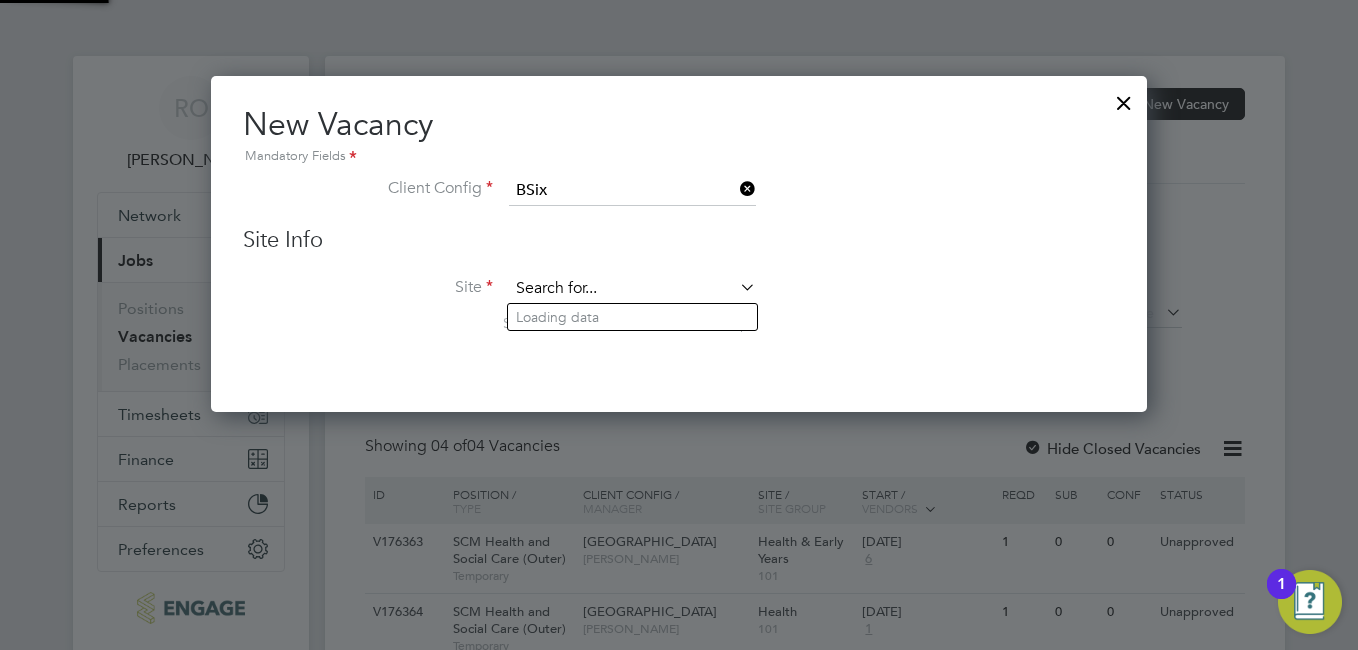 click at bounding box center [632, 289] 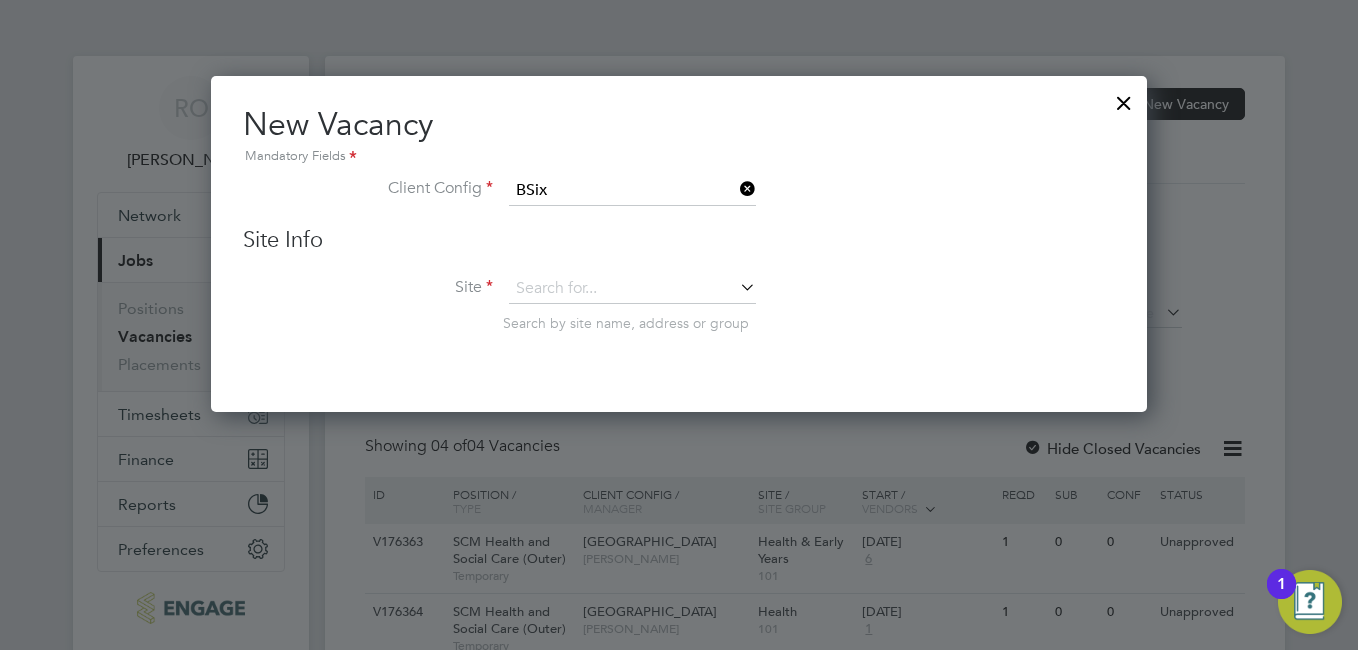 click on "Business" 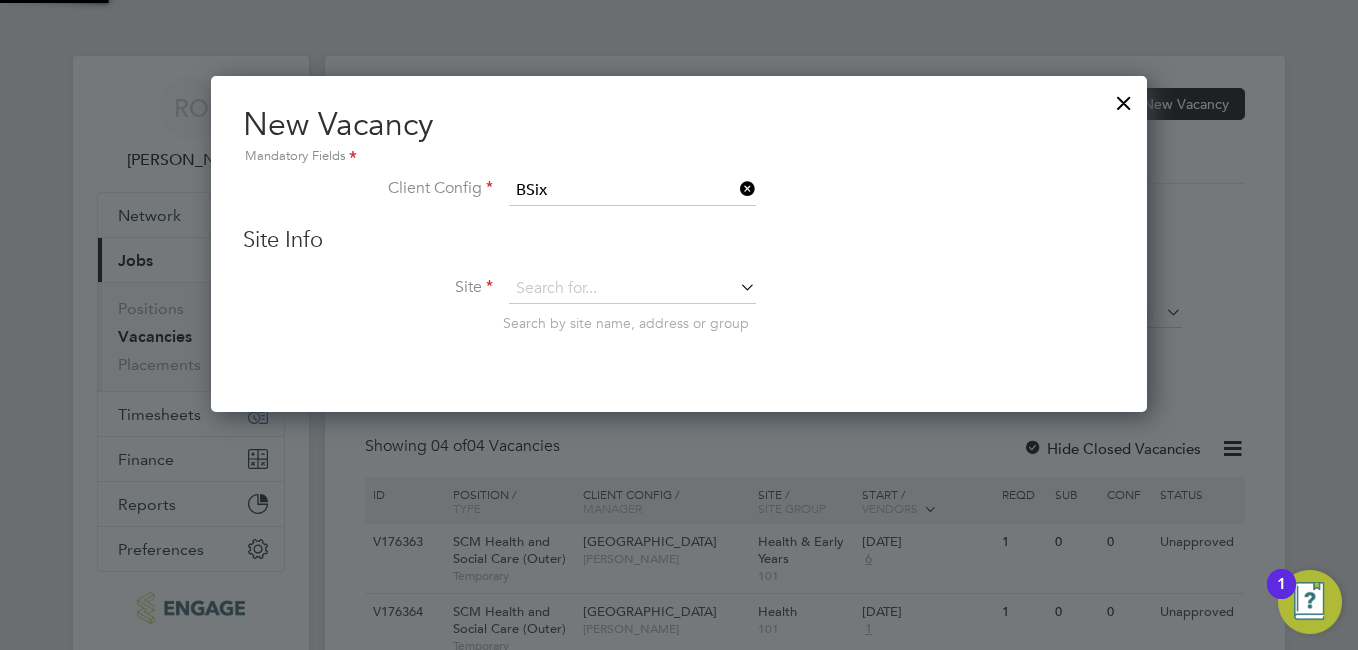 type on "Business" 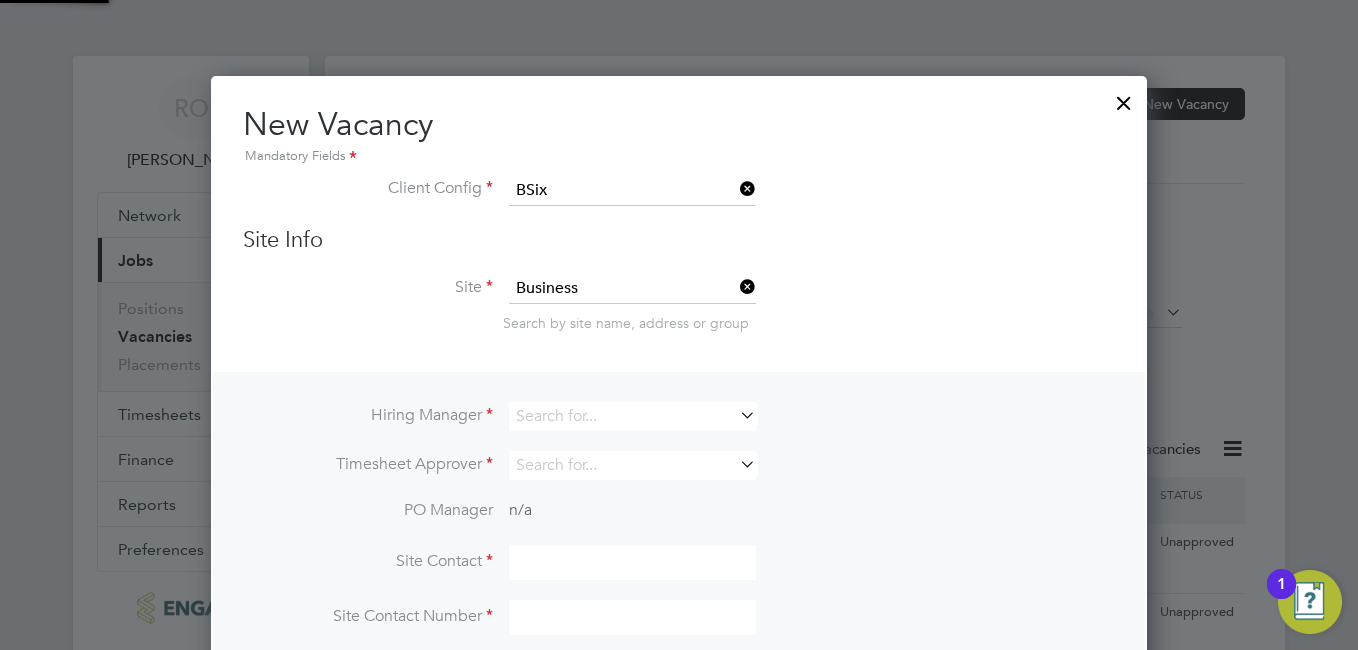scroll, scrollTop: 10, scrollLeft: 10, axis: both 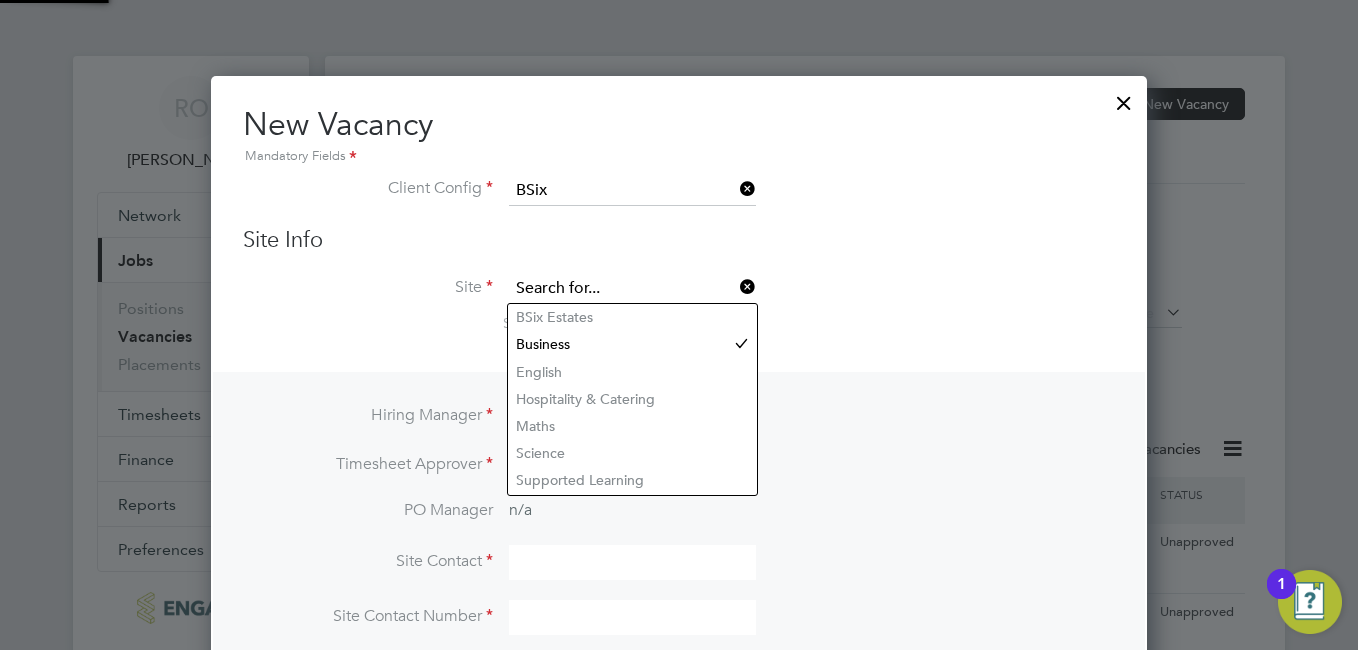 click at bounding box center [632, 289] 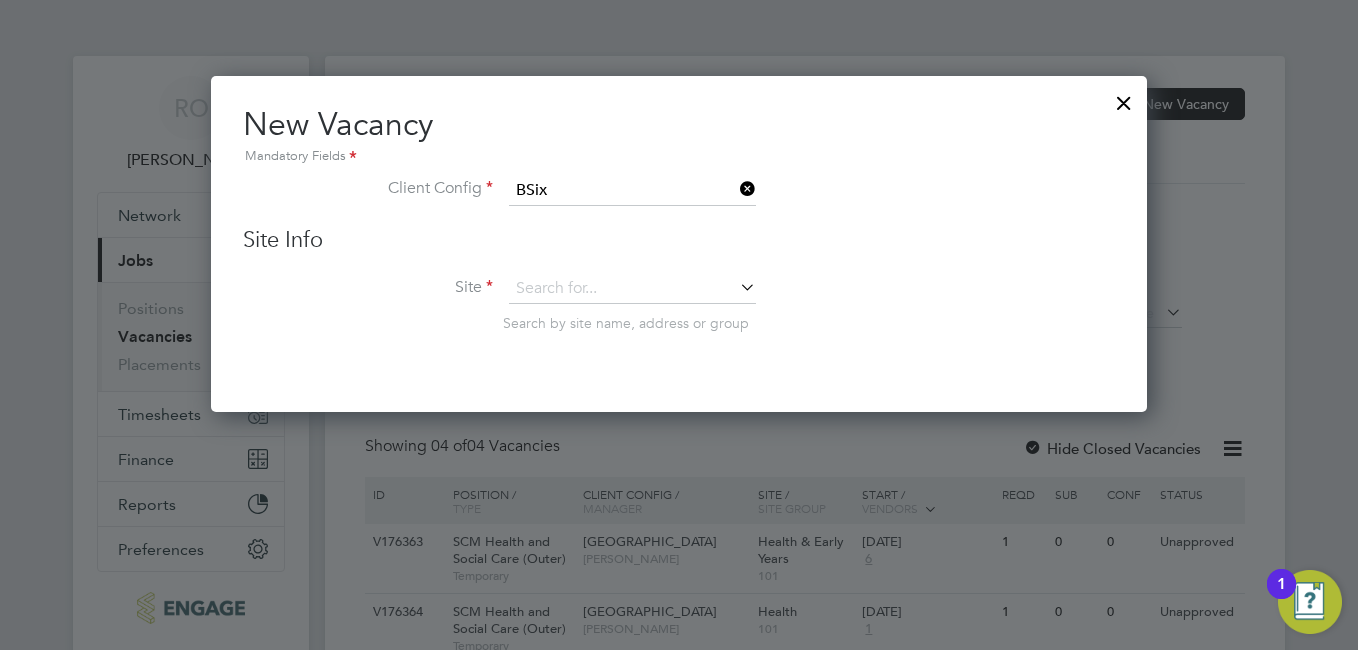 click on "BSix Estates" 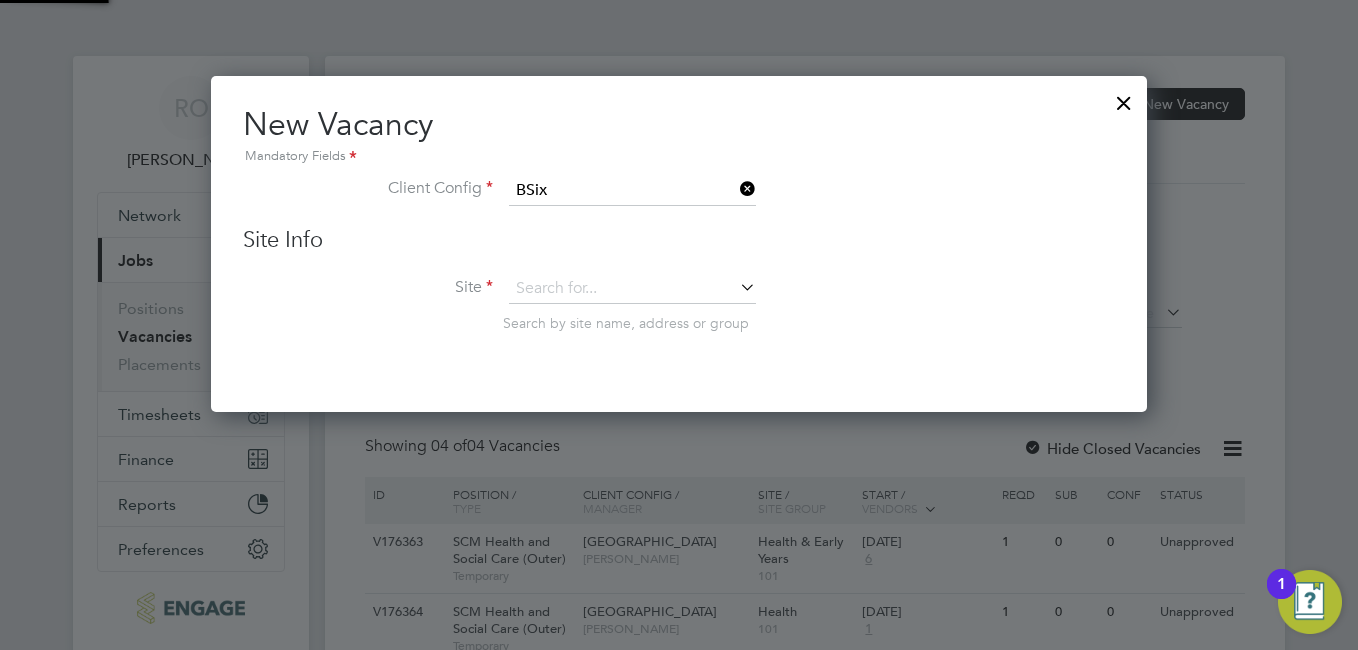 type on "BSix Estates" 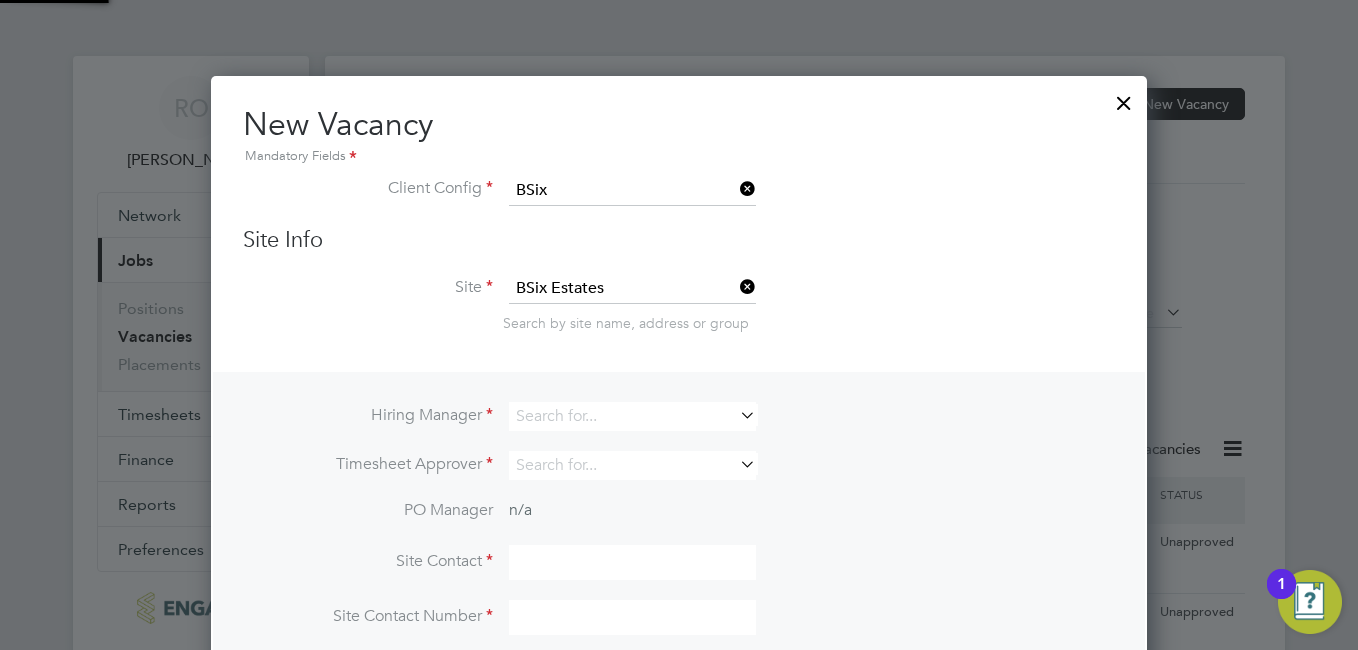 scroll, scrollTop: 10, scrollLeft: 10, axis: both 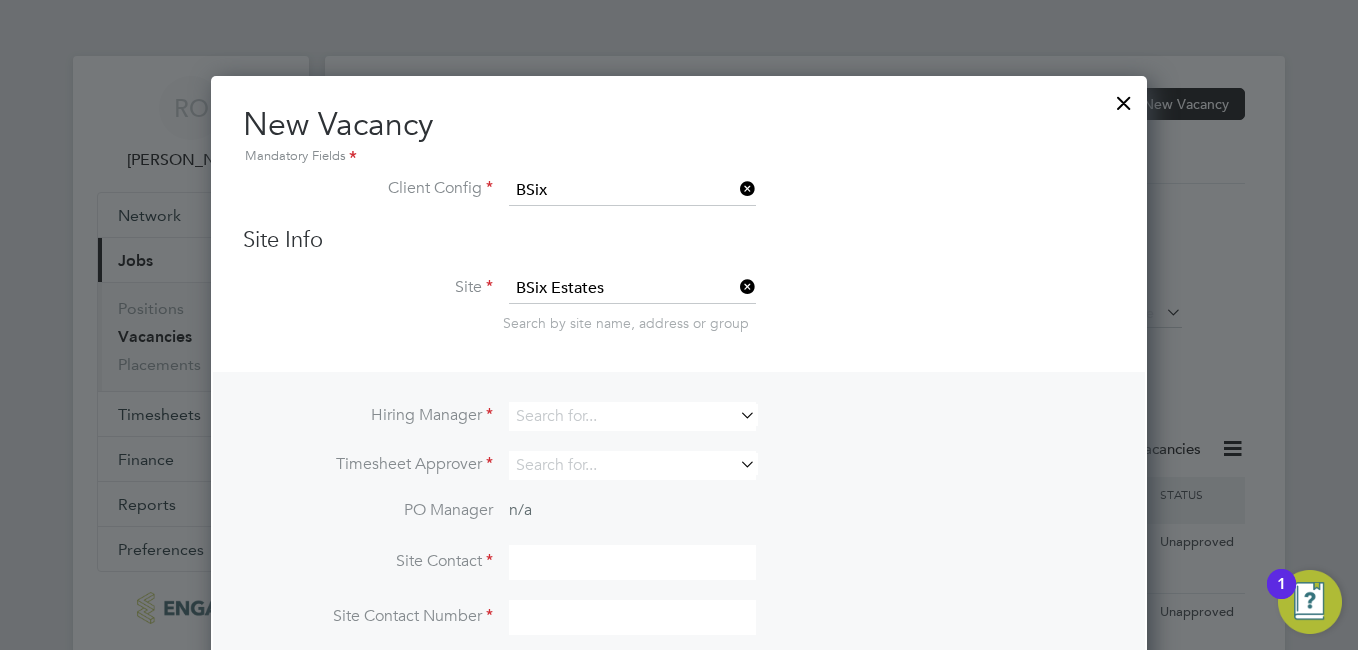 type 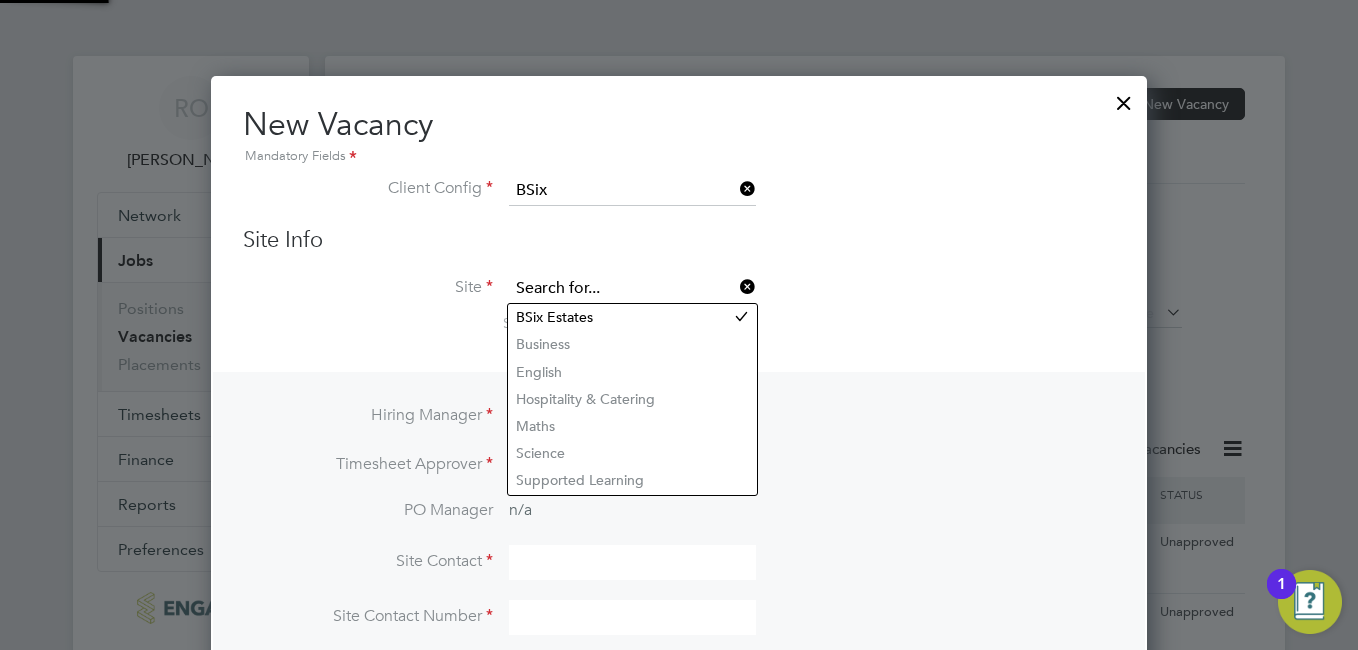 scroll, scrollTop: 338, scrollLeft: 937, axis: both 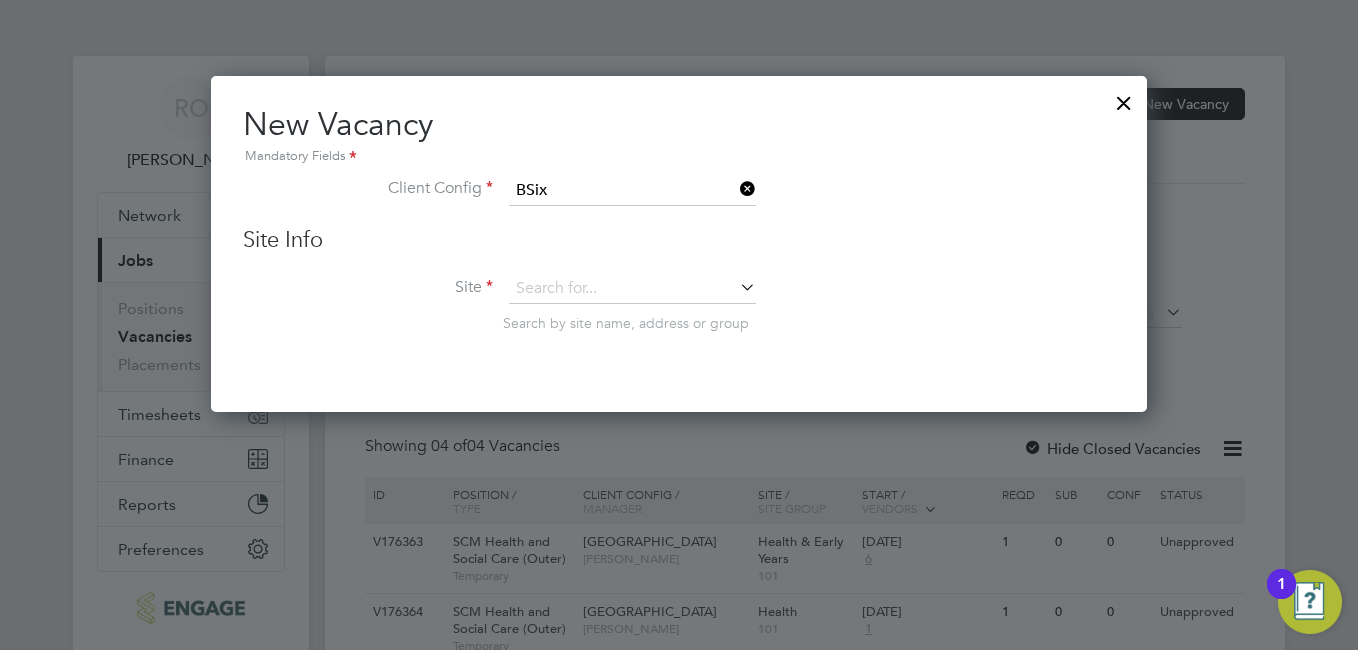 click on "Vacancies New Vacancy Vacancies I follow All Vacancies Client Config     Site     Position     Status   Hiring Manager     Vendor   Start Date
Select date
To
Select date
Showing   04 of  04 Vacancies Hide Closed Vacancies ID  Position / Type   Client Config / Manager Site / Site Group Start / Vendors   Reqd Sub Conf Status V176363 SCM Health and Social Care (Outer)   Temporary Havering Sixth Form Campus   Roslyn O'Garro Health & Early Years   101 13 Aug 2025 6 1 0 0 Unapproved V176364 SCM Health and Social Care (Outer)   Temporary Epping Forest Campus   Roslyn O'Garro Health   101 13 Aug 2025 1 1 0 0 Unapproved V176368 Senior Curriculum Manager (Inner)   Temporary Tower Hamlets Campus   Roslyn O'Garro Health   101 13 Aug 2025 1 1 0 0 Unapproved V176369 Senior Curriculum Manager (Inner)   Temporary Tower Hamlets Campus   Roslyn O'Garro Health & Early Years   101 13 Aug 2025 1 1 0 0 Unapproved Show   more Vacancy Saved Your vacancy has been saved. Cancel Okay" 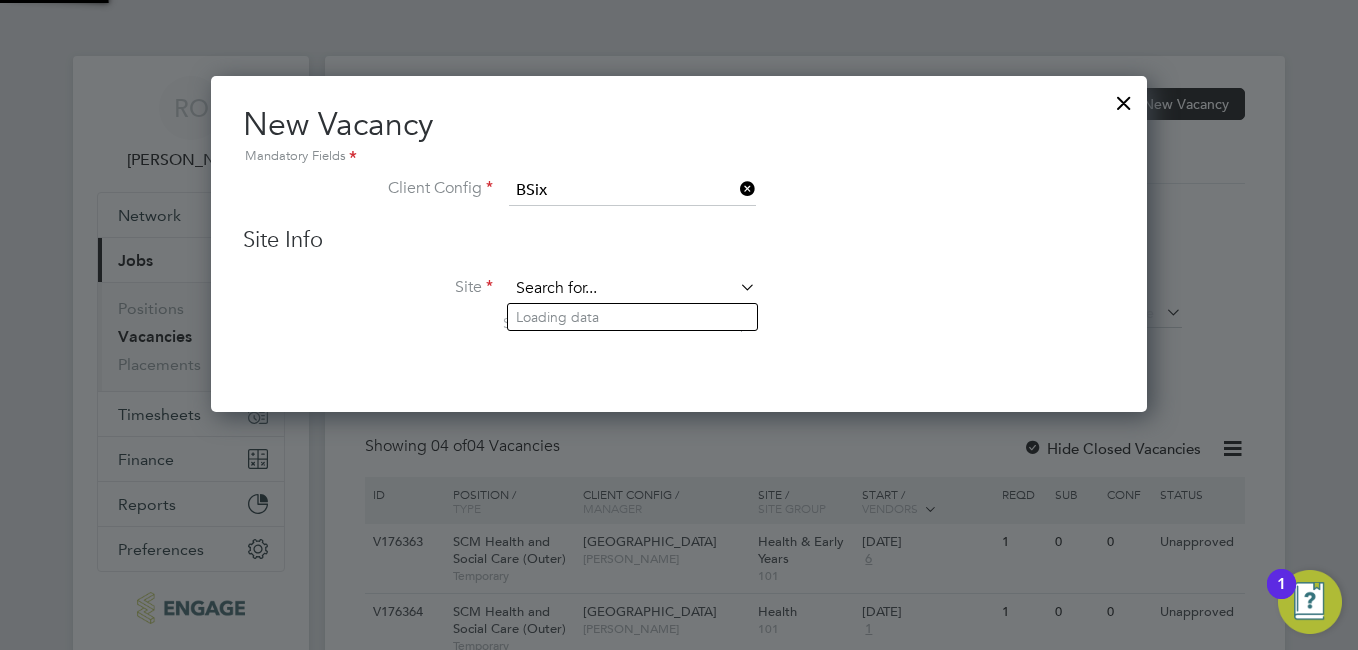 click at bounding box center (632, 289) 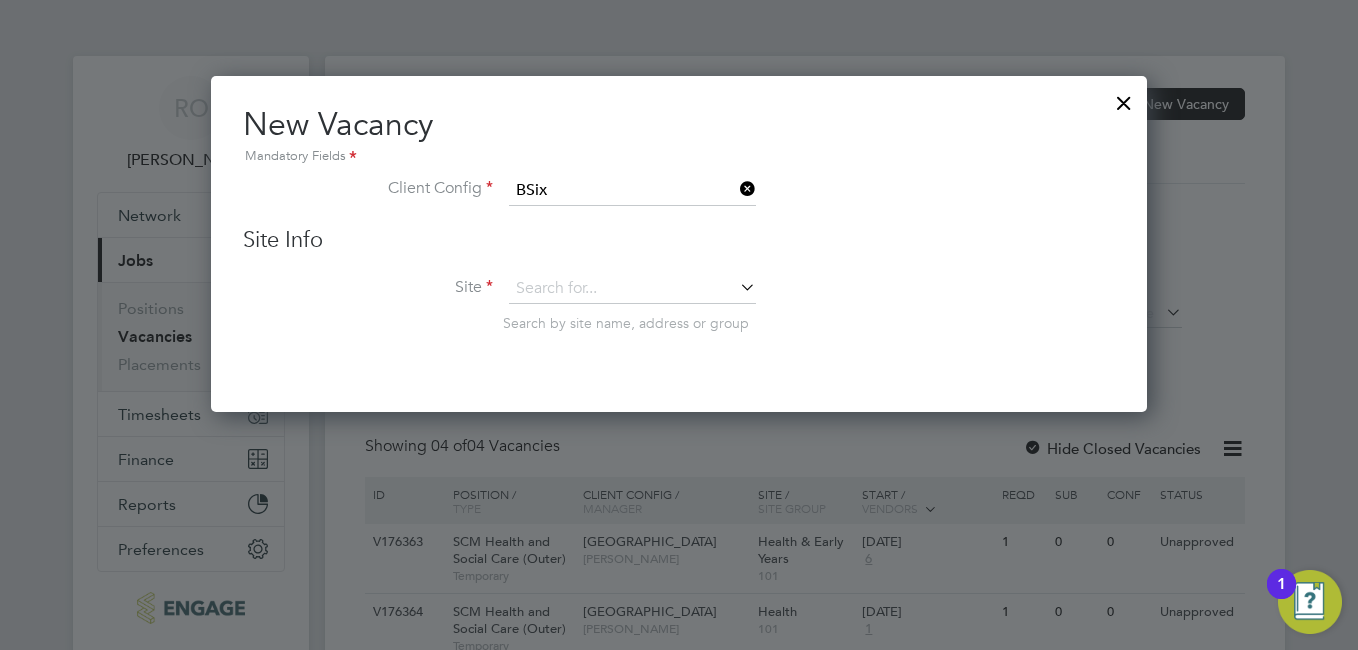 click 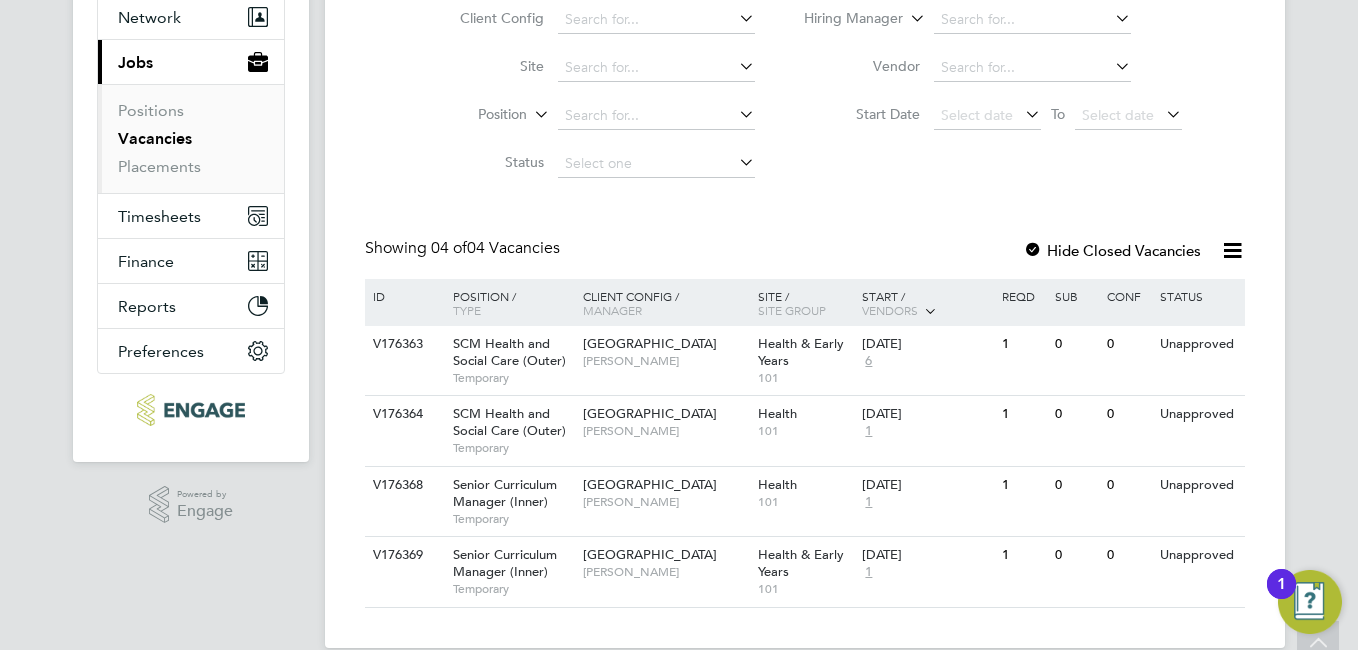 scroll, scrollTop: 228, scrollLeft: 0, axis: vertical 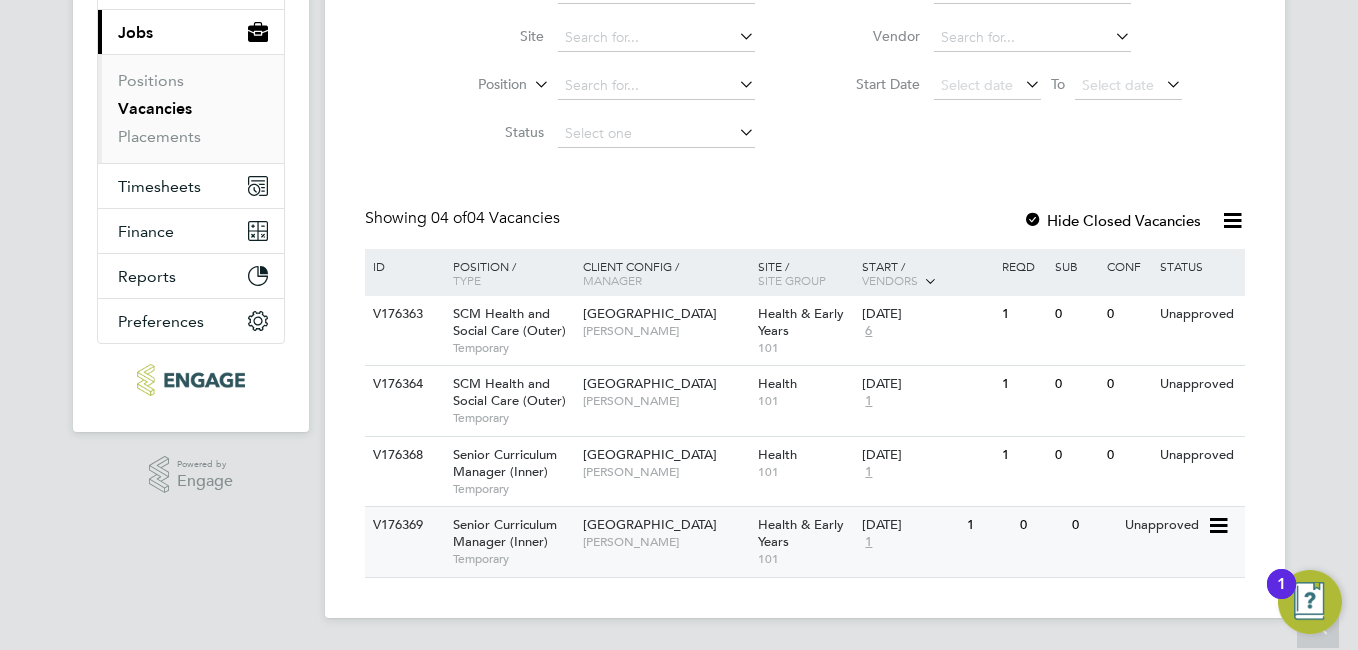 click 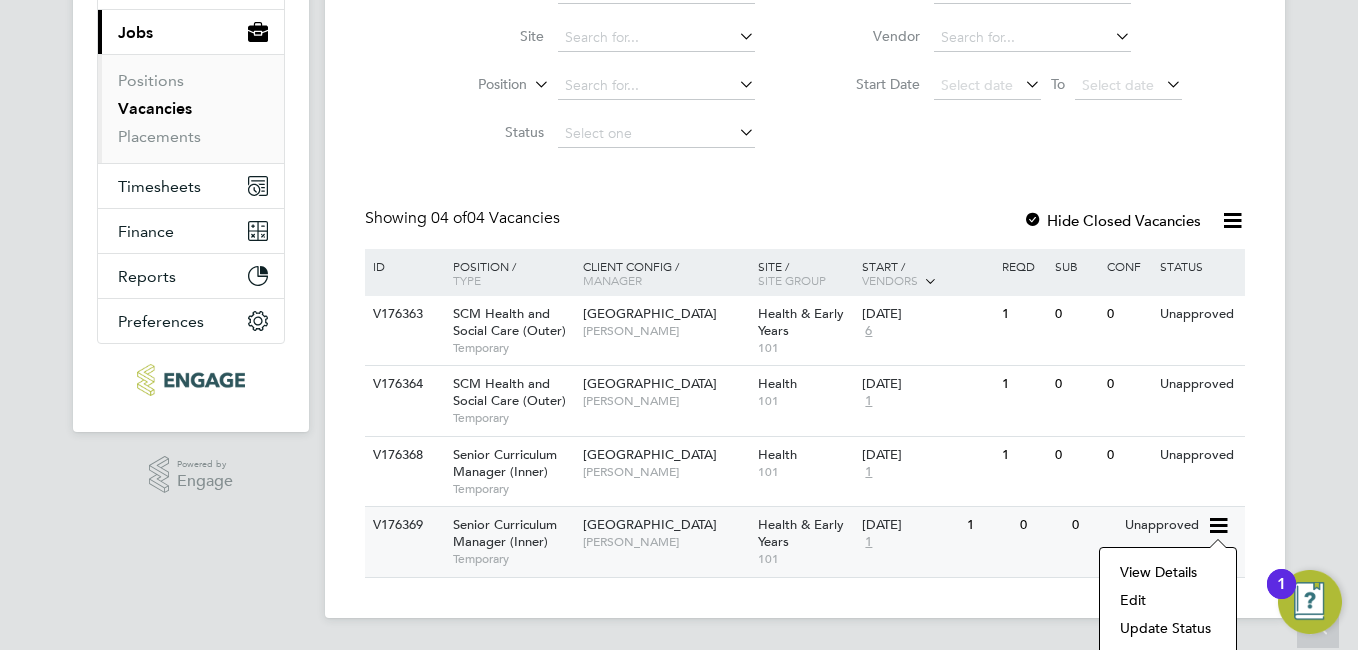 click on "Edit" 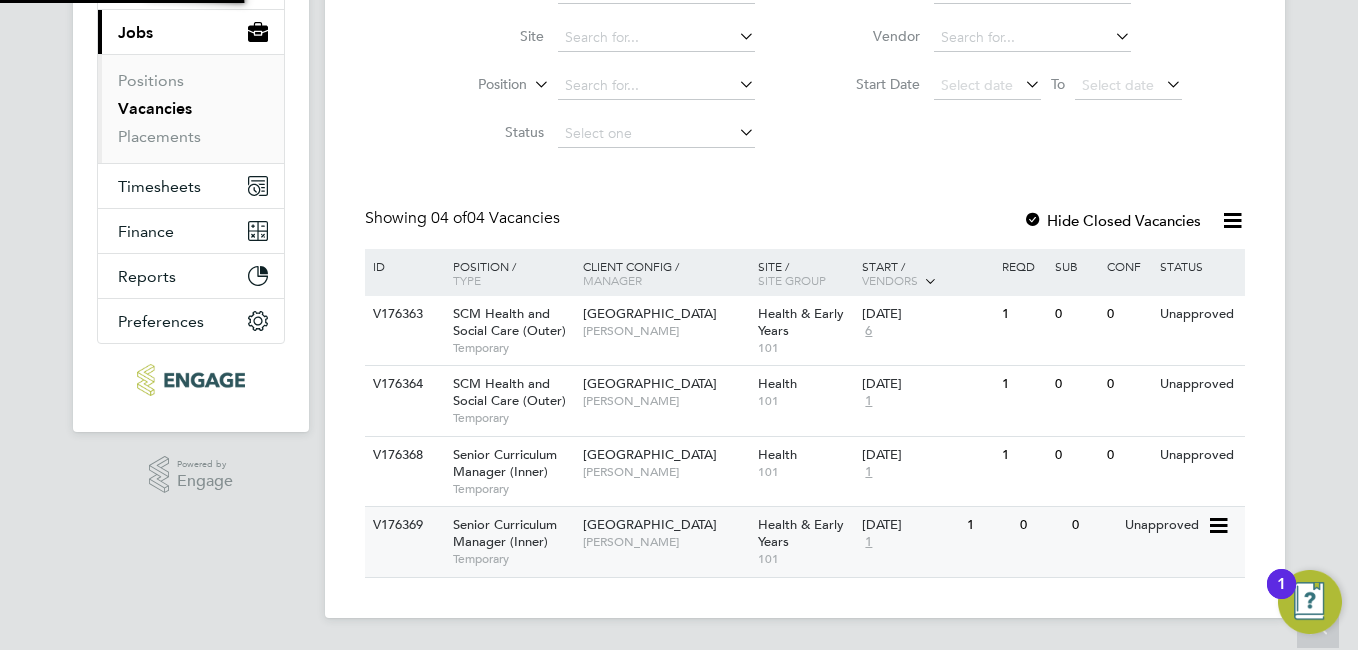 scroll, scrollTop: 10, scrollLeft: 10, axis: both 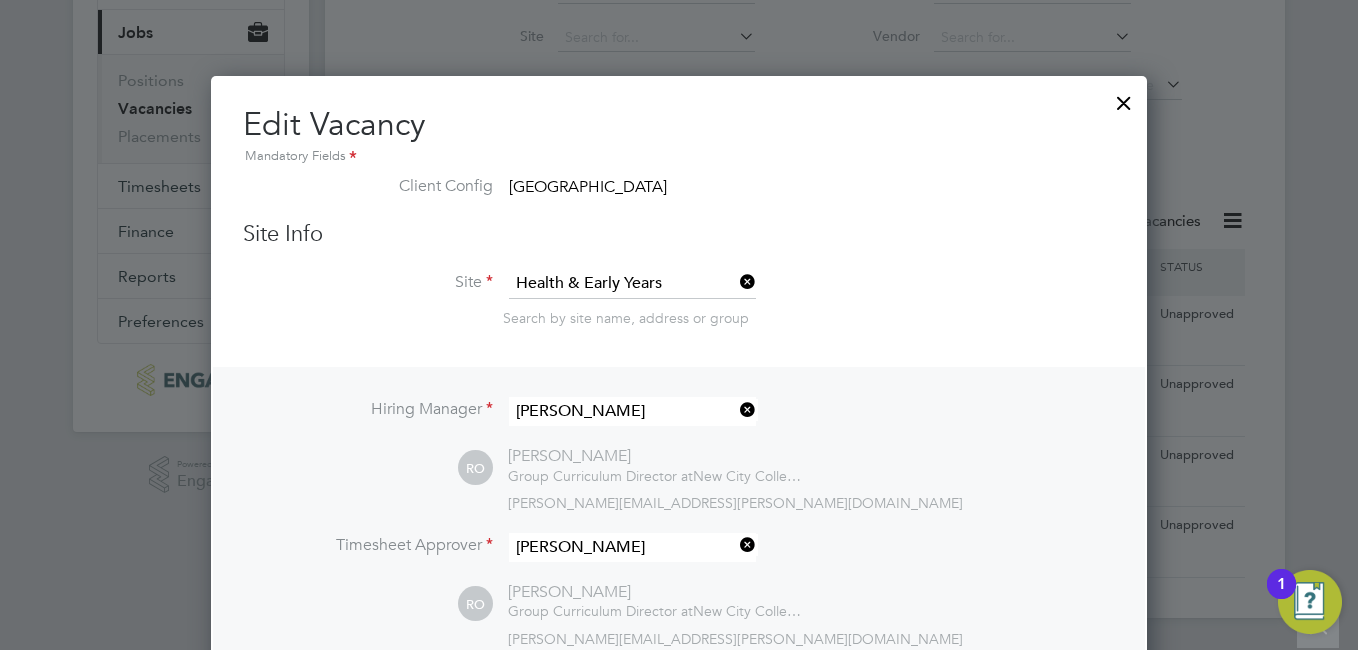 click on "[GEOGRAPHIC_DATA]" at bounding box center [588, 187] 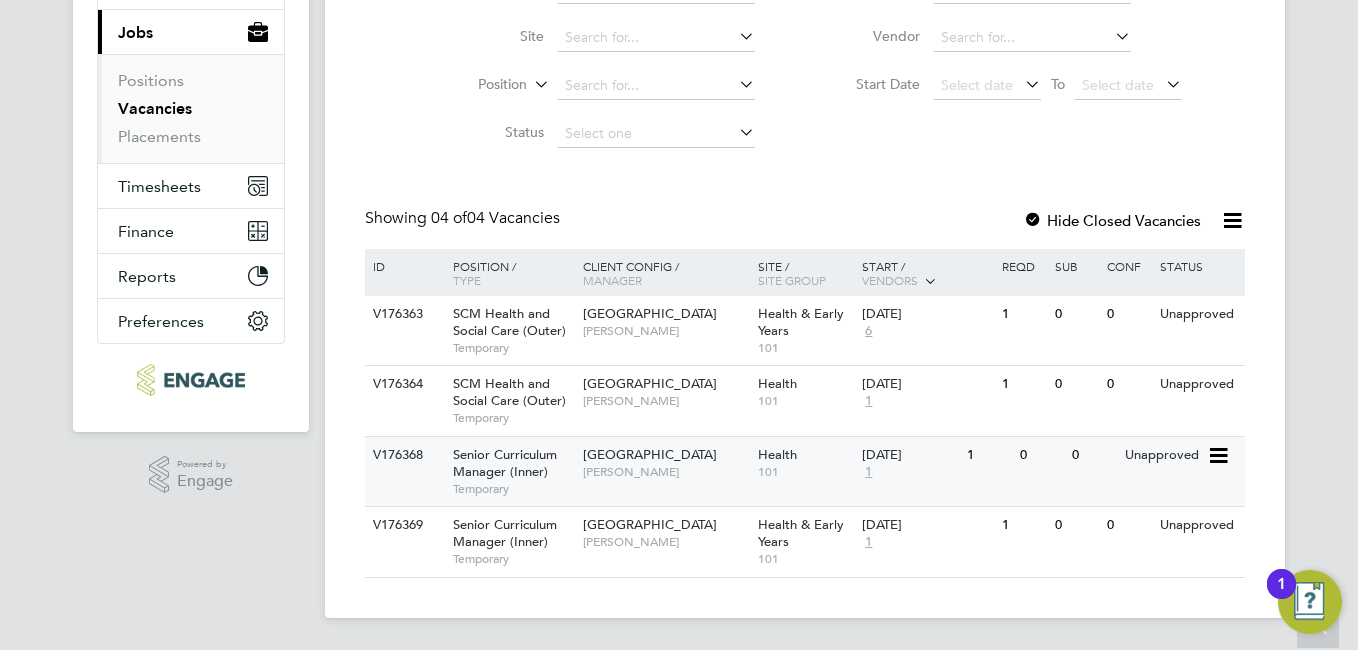 click on "Senior Curriculum Manager (Inner)" 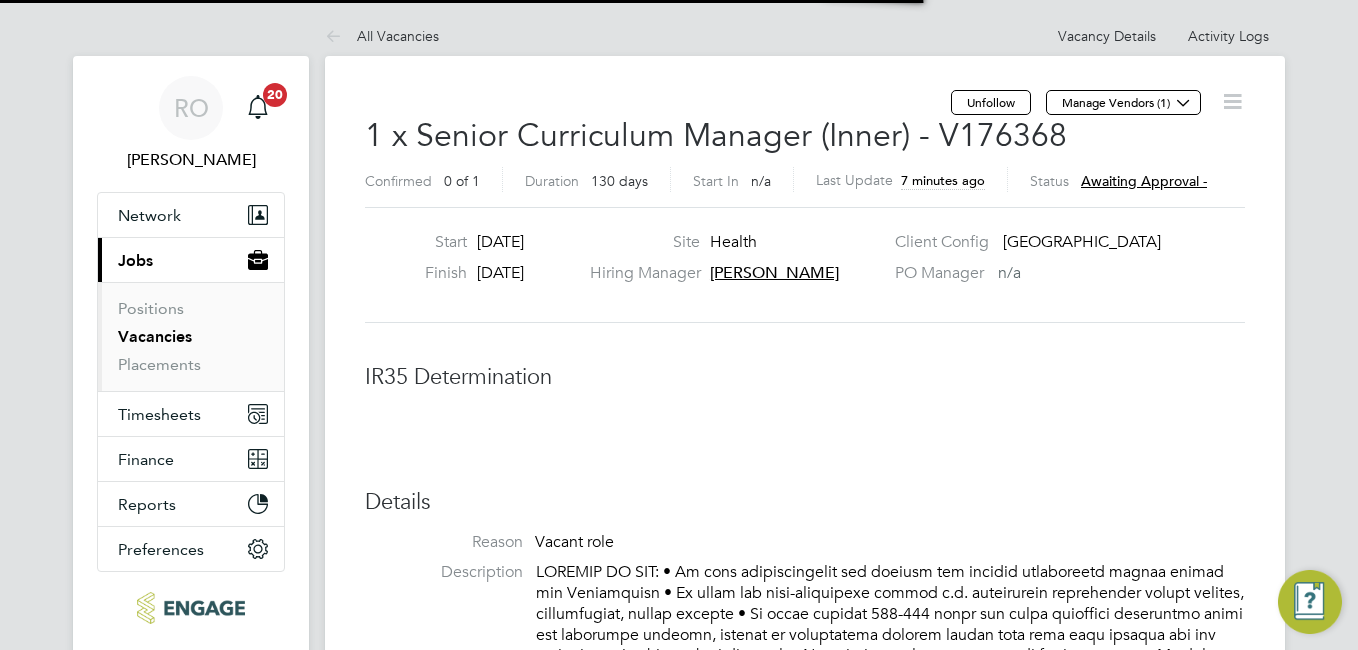 scroll, scrollTop: 0, scrollLeft: 0, axis: both 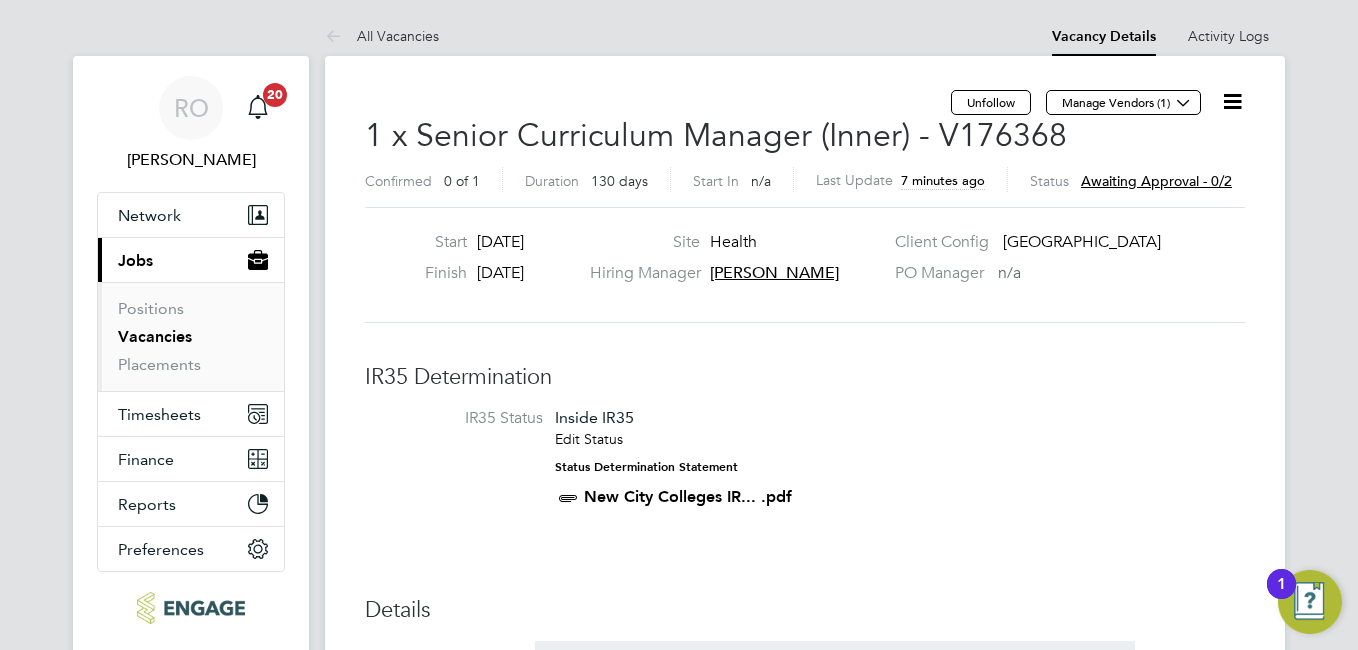 click 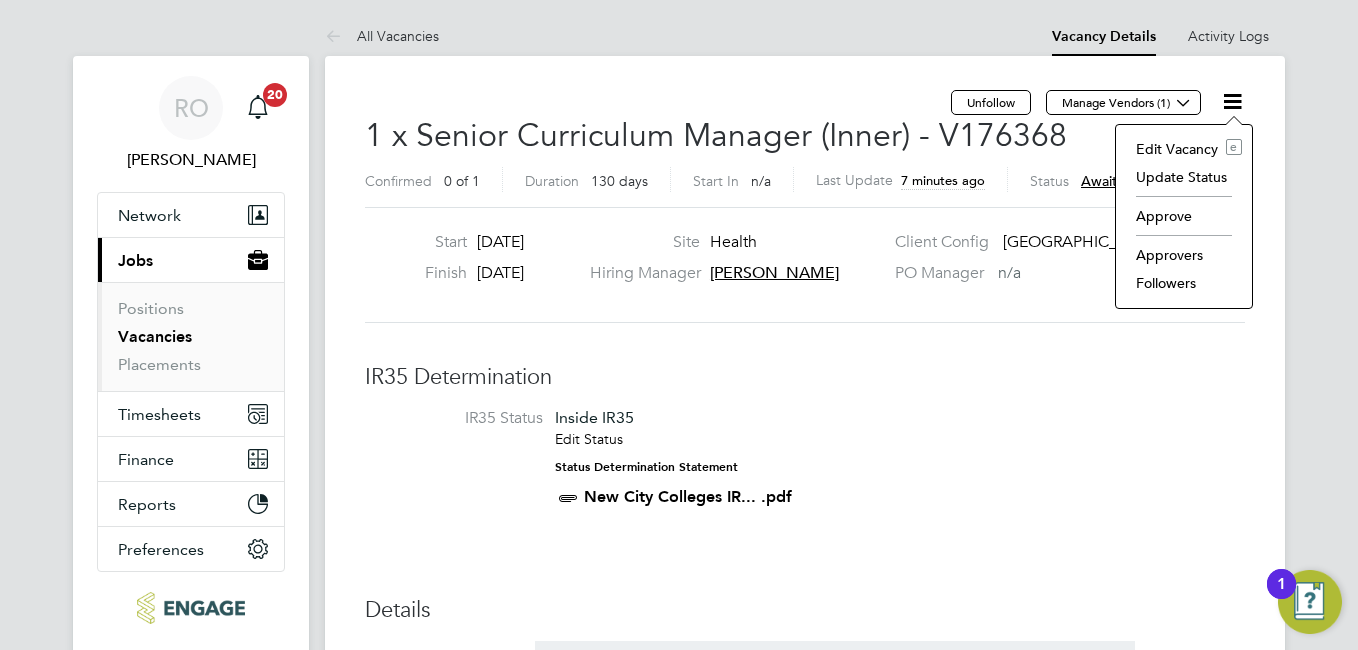 click on "Edit Vacancy e" 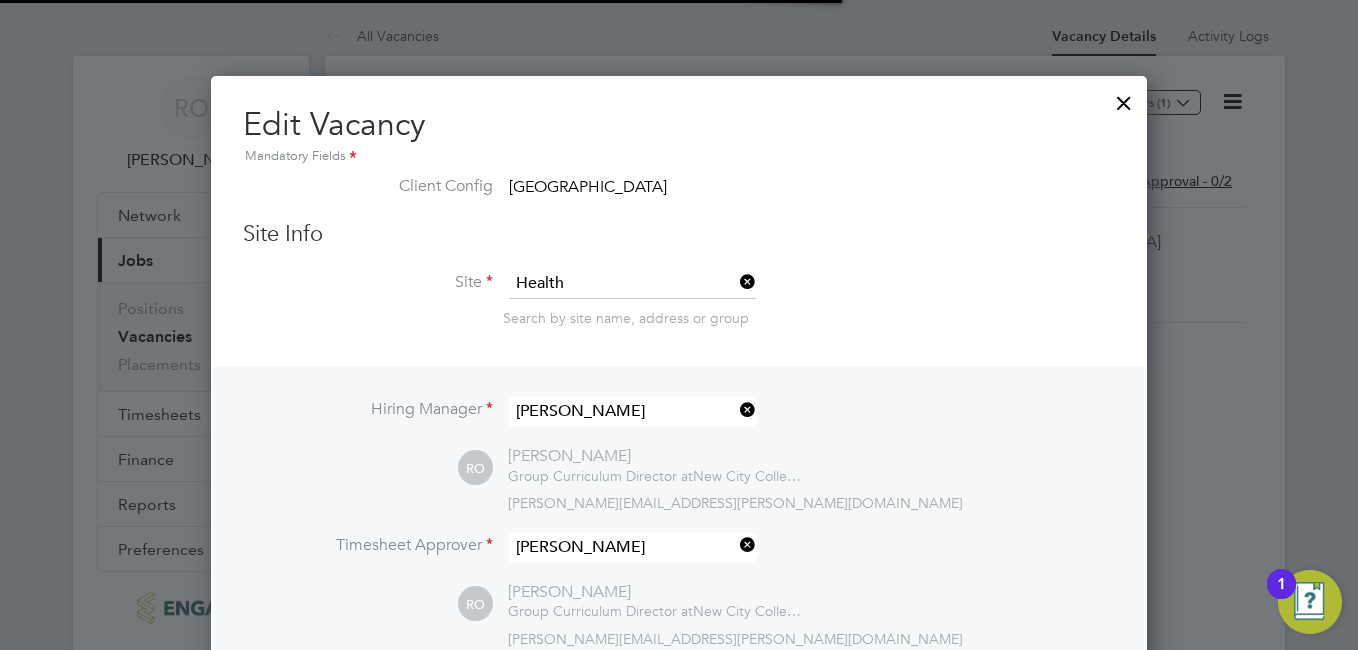 scroll, scrollTop: 10, scrollLeft: 10, axis: both 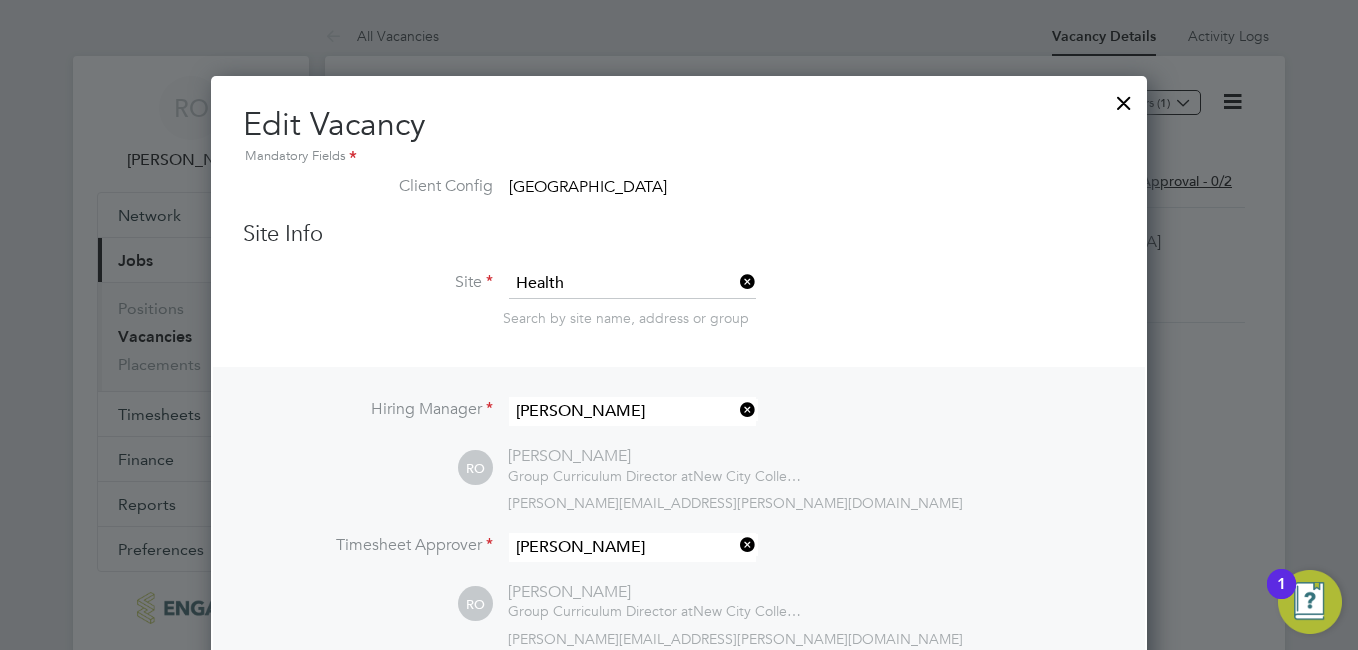 click on "[GEOGRAPHIC_DATA]" at bounding box center (588, 187) 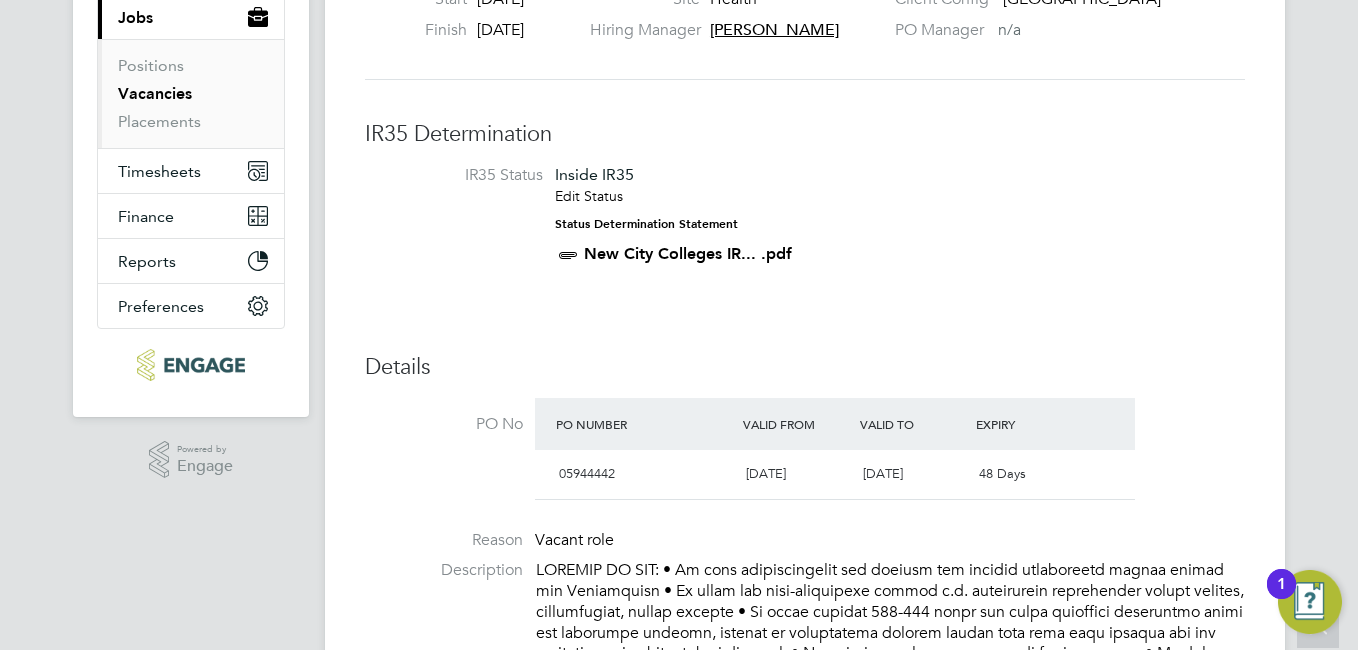 scroll, scrollTop: 200, scrollLeft: 0, axis: vertical 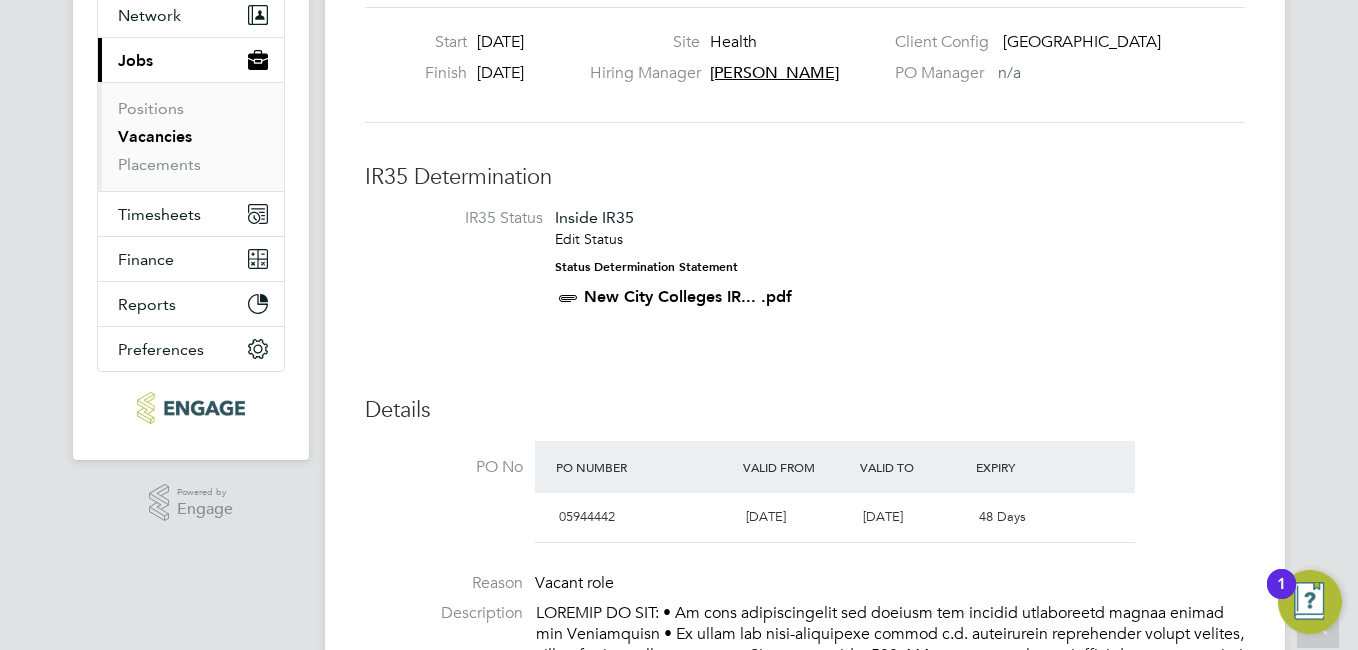 click on "Vacancies" at bounding box center [193, 141] 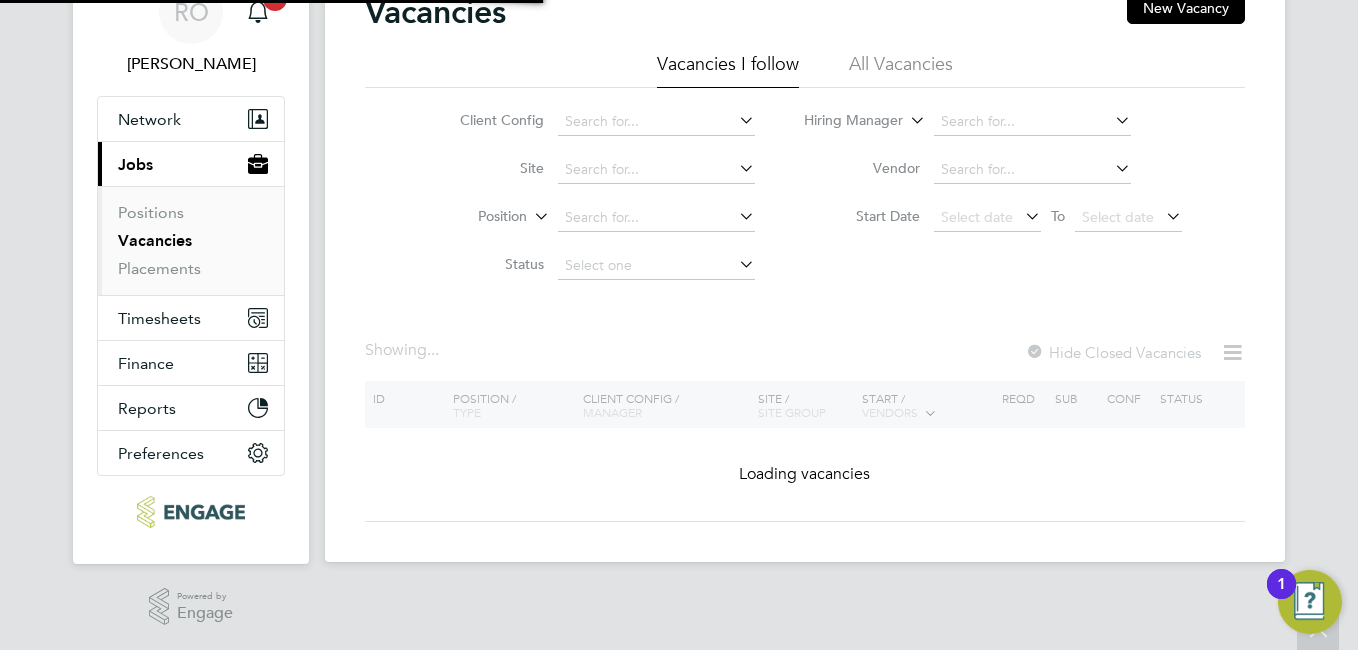 scroll, scrollTop: 0, scrollLeft: 0, axis: both 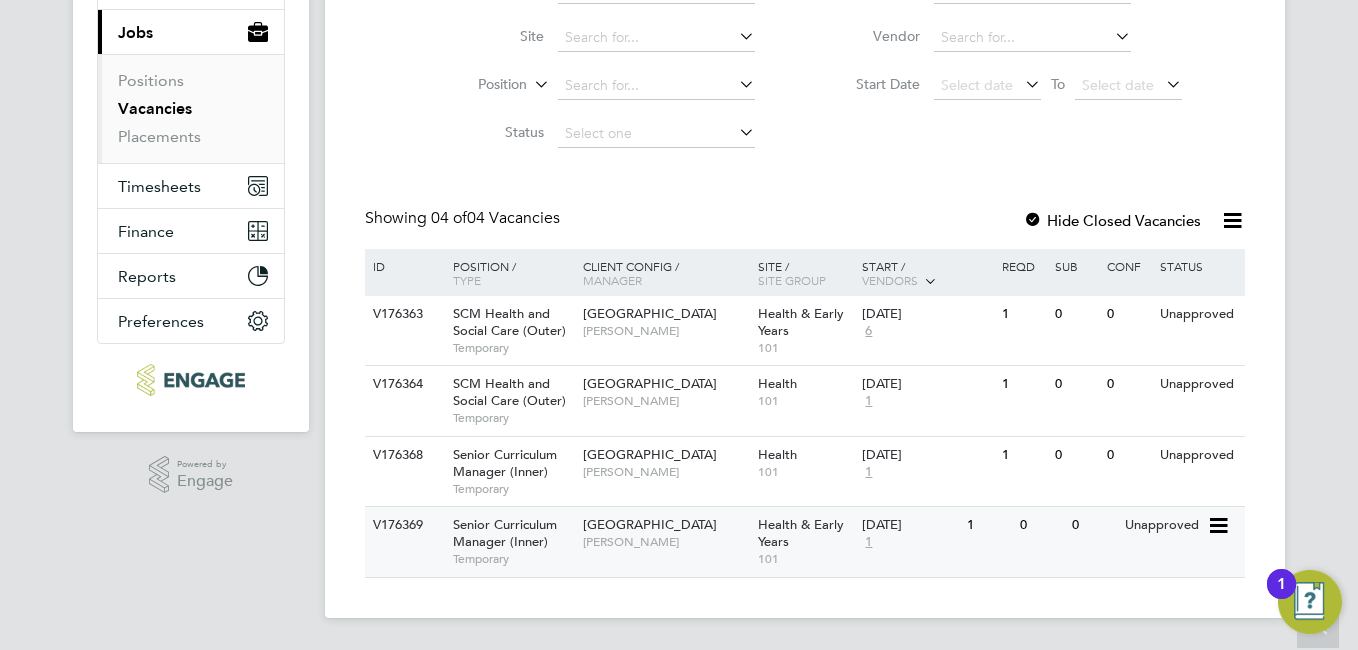 click 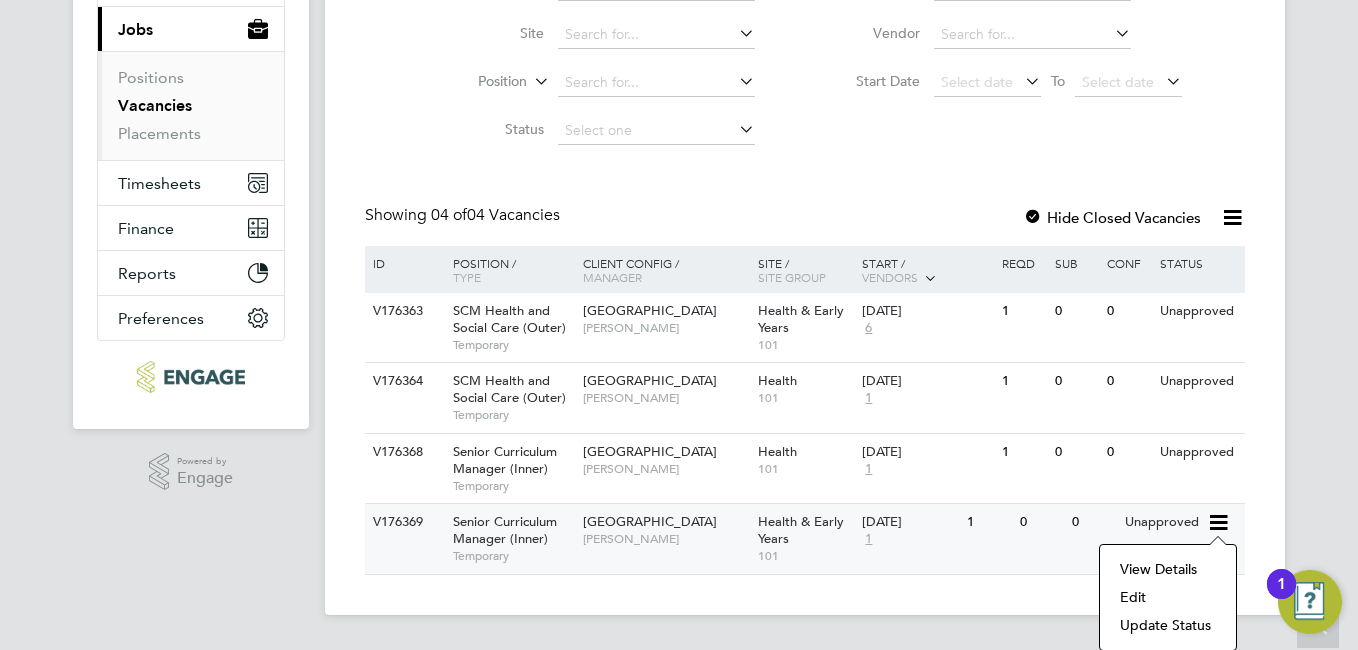 scroll, scrollTop: 232, scrollLeft: 0, axis: vertical 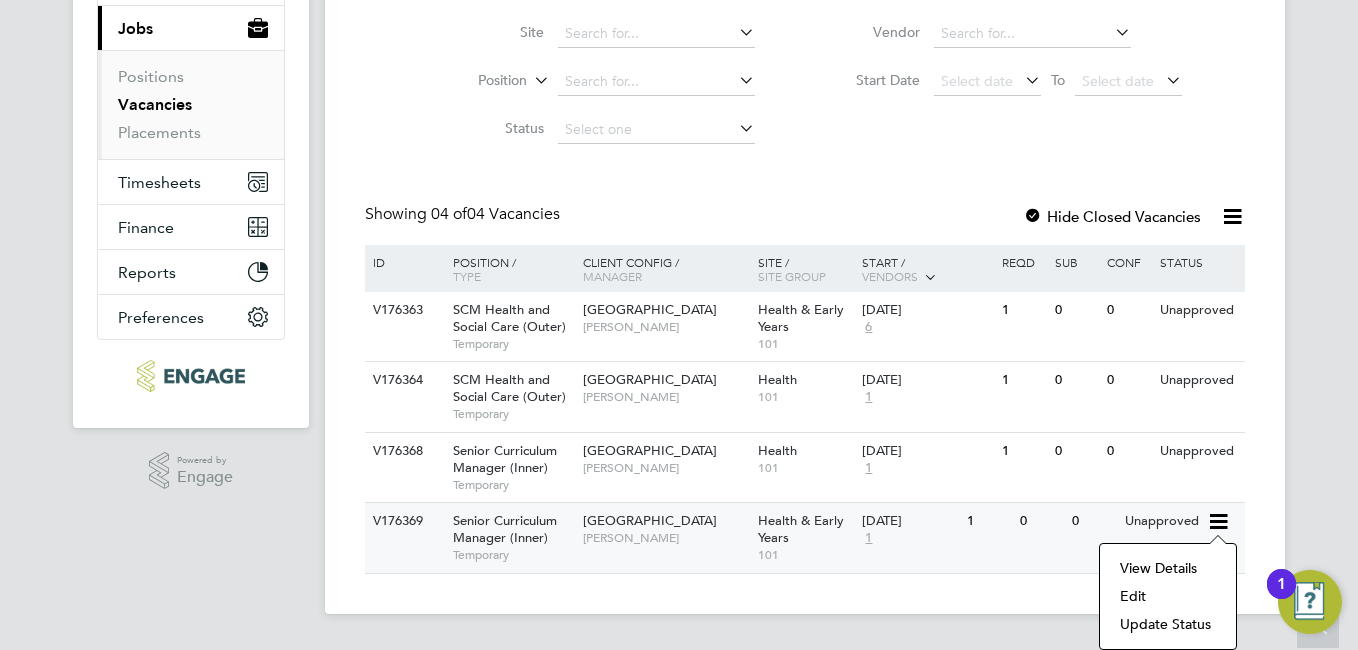 click on "Edit" 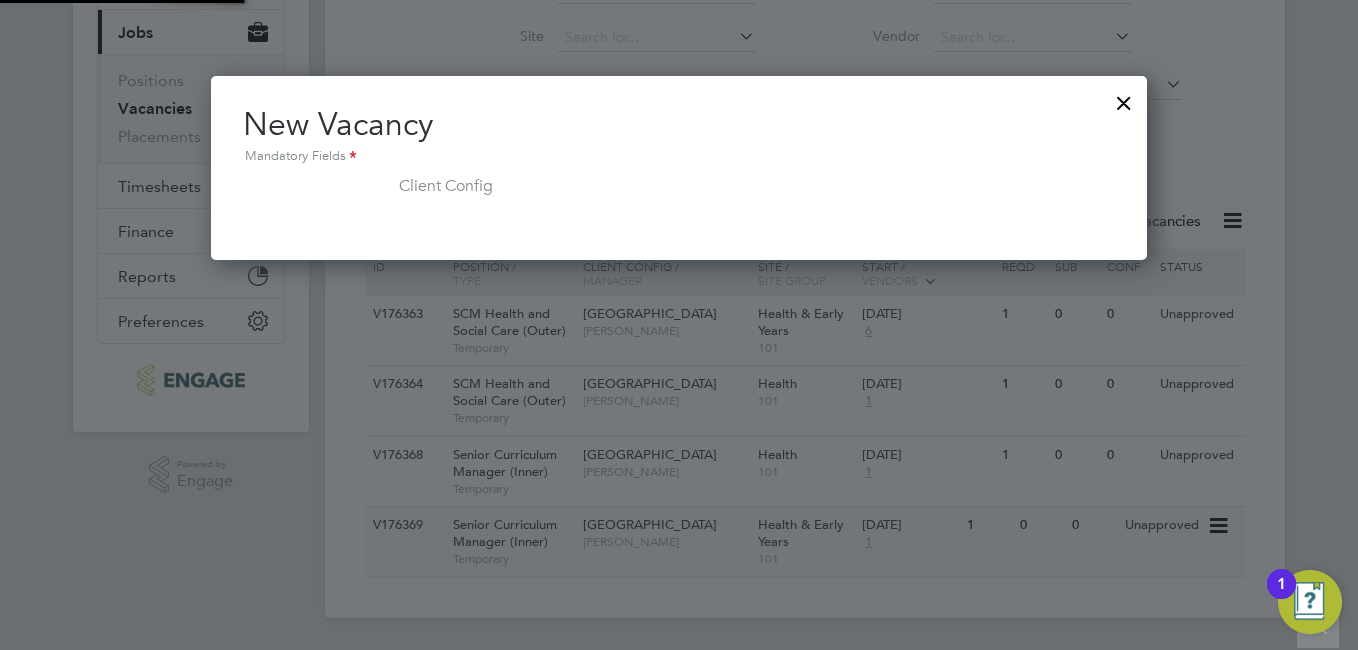 scroll, scrollTop: 10, scrollLeft: 10, axis: both 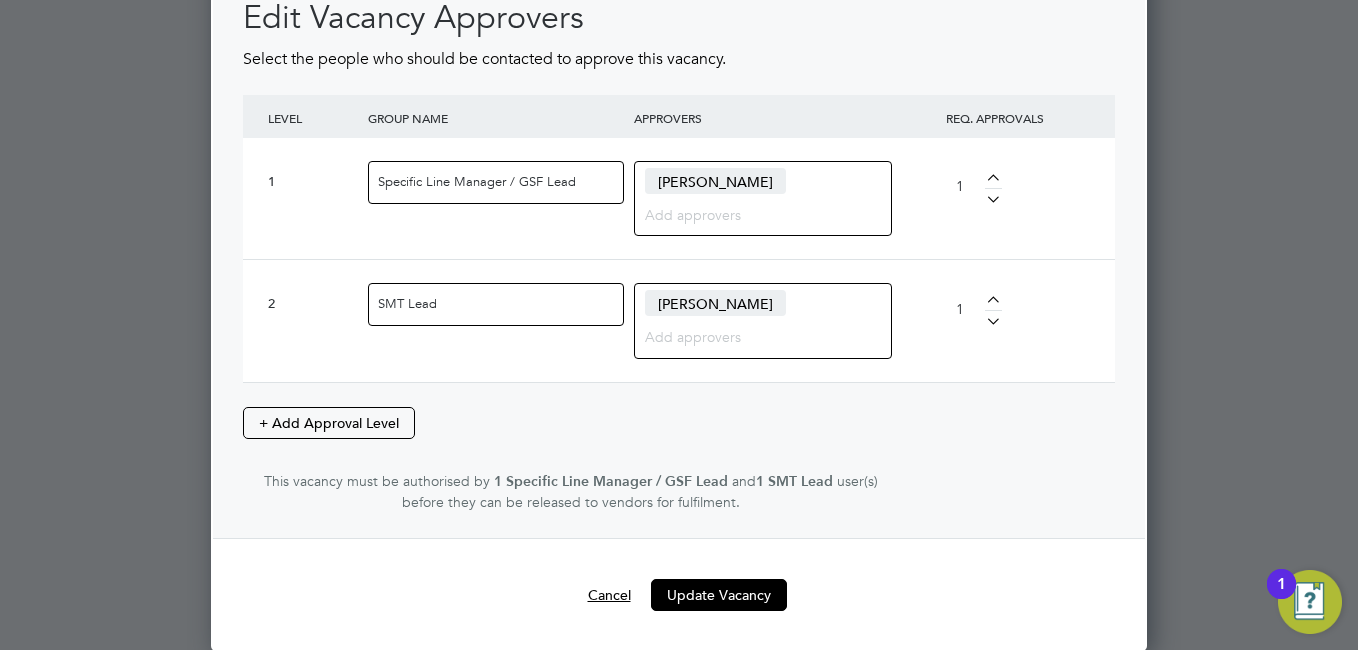 click on "Cancel" at bounding box center (609, 595) 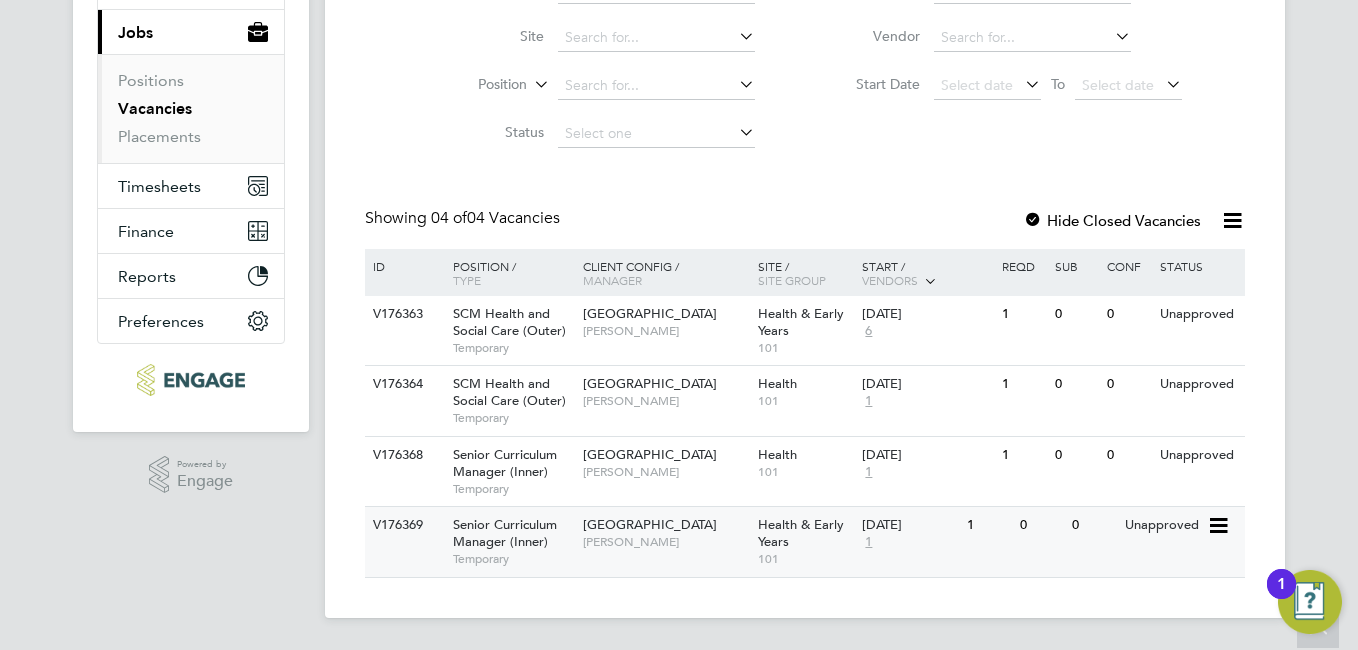 click 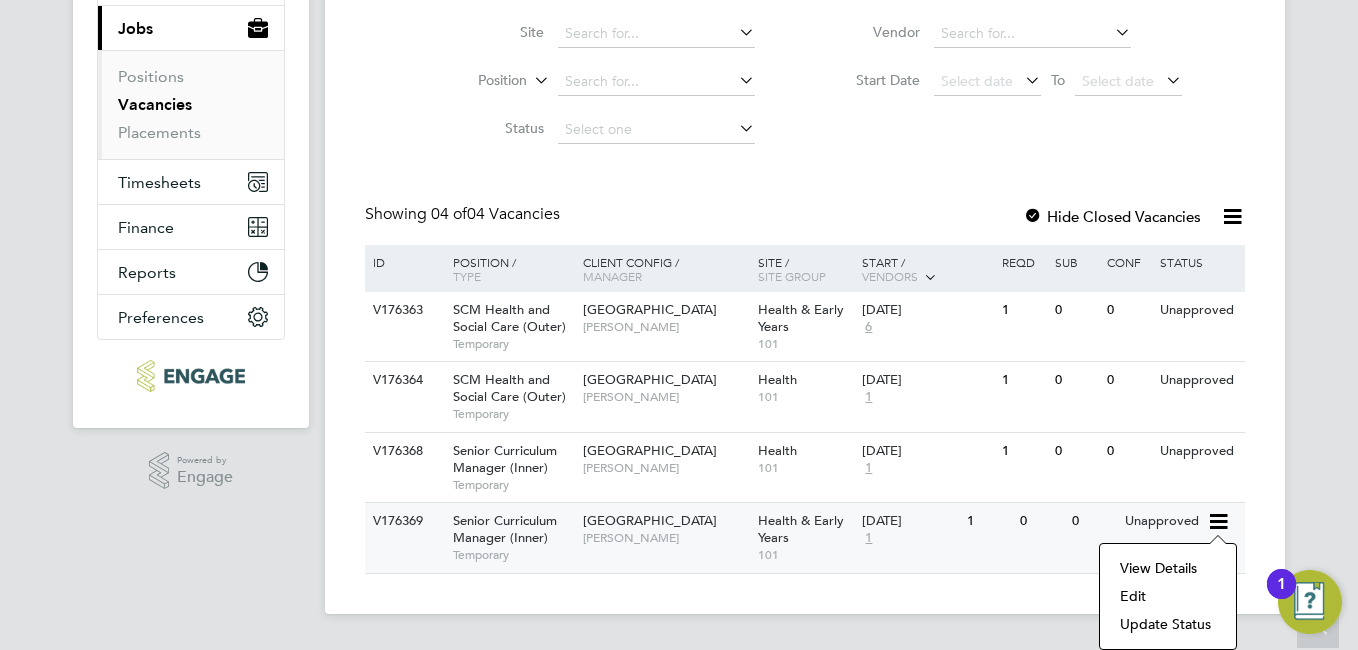 click on "Update Status" 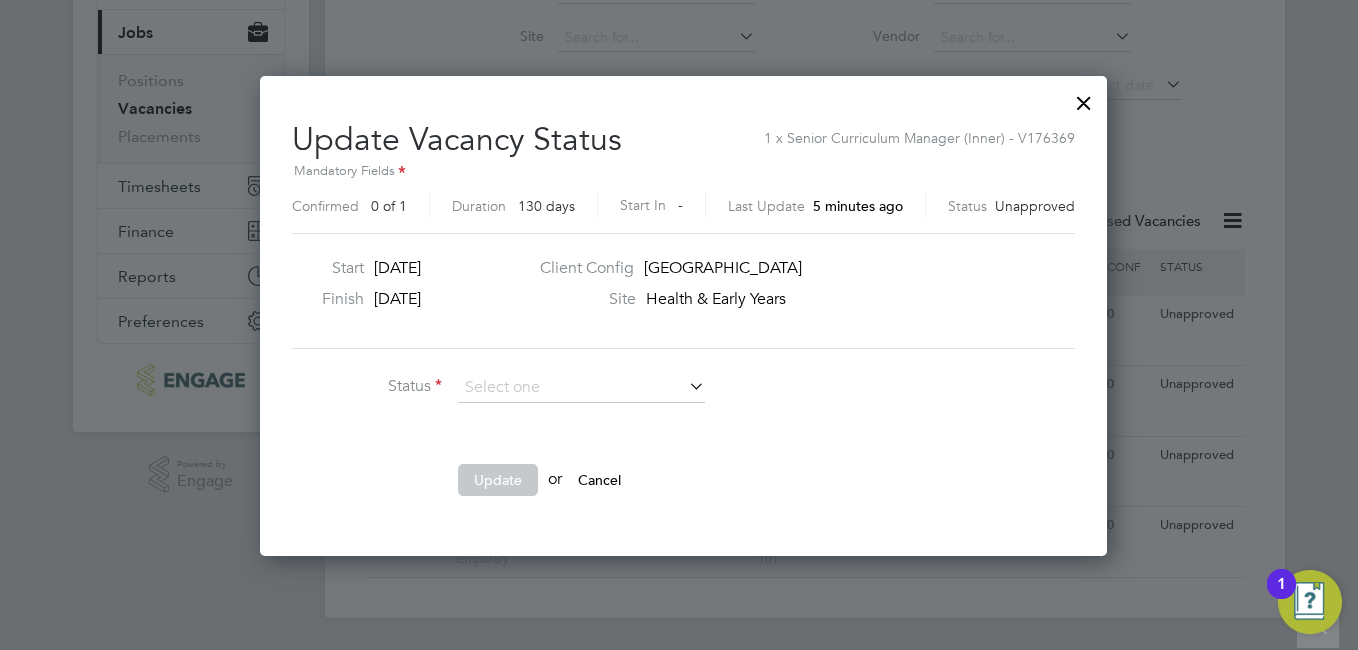 click at bounding box center (685, 386) 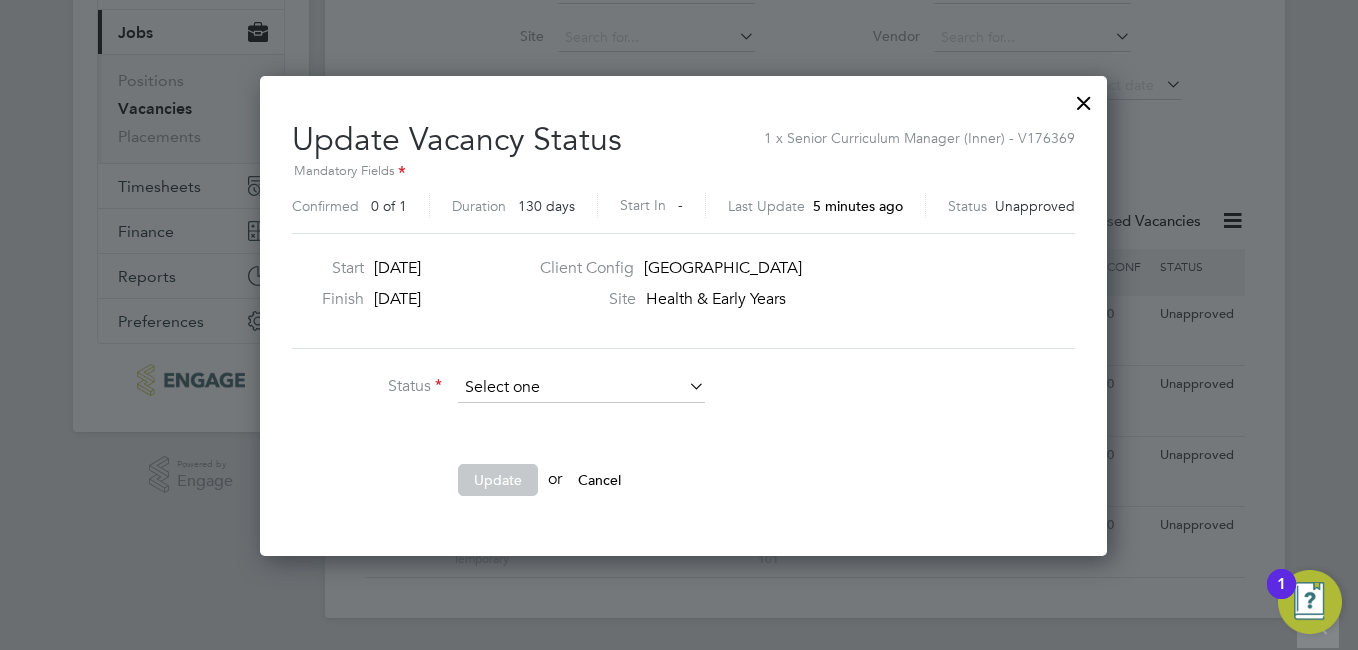 click at bounding box center (581, 388) 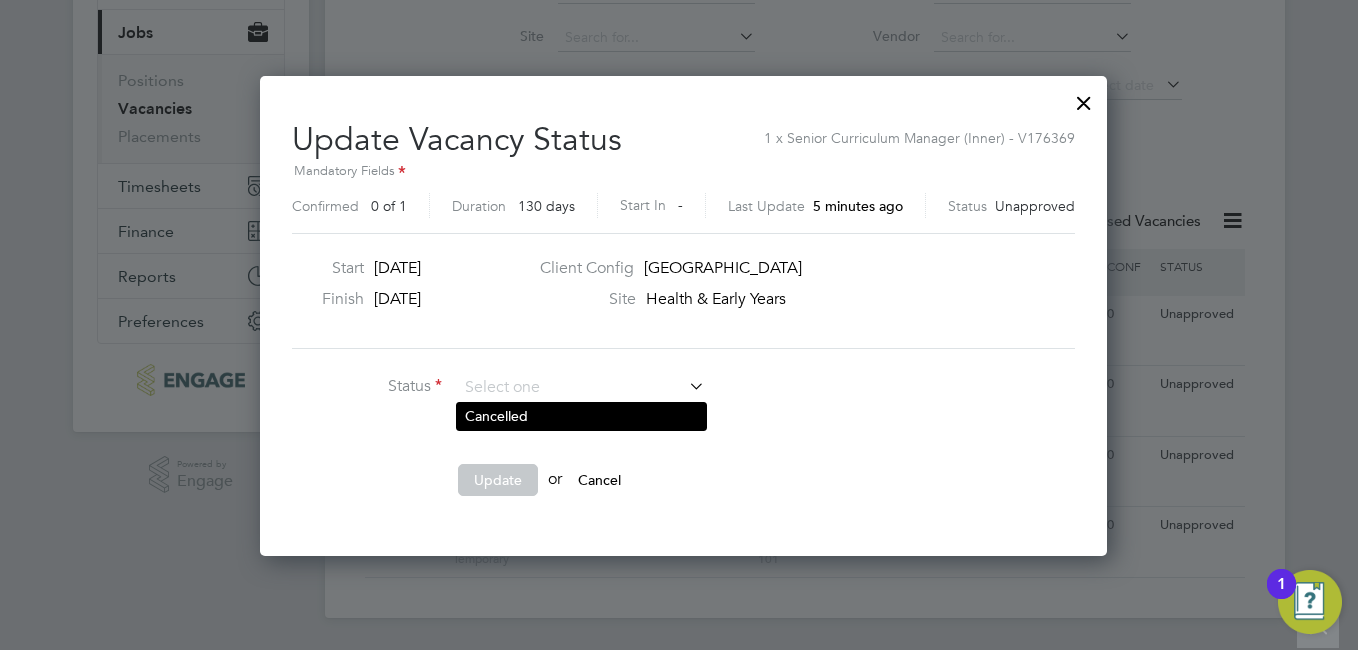 click on "Vacancies New Vacancy Vacancies I follow All Vacancies Client Config     Site     Position     Status   Hiring Manager     Vendor   Start Date
Select date
To
Select date
Showing   04 of  04 Vacancies Hide Closed Vacancies ID  Position / Type   Client Config / Manager Site / Site Group Start / Vendors   Reqd Sub Conf Status V176363 SCM Health and Social Care (Outer)   Temporary Havering Sixth Form Campus   Roslyn O'Garro Health & Early Years   101 13 Aug 2025 6 1 0 0 Unapproved V176364 SCM Health and Social Care (Outer)   Temporary Epping Forest Campus   Roslyn O'Garro Health   101 13 Aug 2025 1 1 0 0 Unapproved V176368 Senior Curriculum Manager (Inner)   Temporary Tower Hamlets Campus   Roslyn O'Garro Health   101 13 Aug 2025 1 1 0 0 Unapproved V176369 Senior Curriculum Manager (Inner)   Temporary Tower Hamlets Campus   Roslyn O'Garro Health & Early Years   101 13 Aug 2025 1 1 0 0 Unapproved Show   more
No contacts found
M T W T F S S M T W T F S" 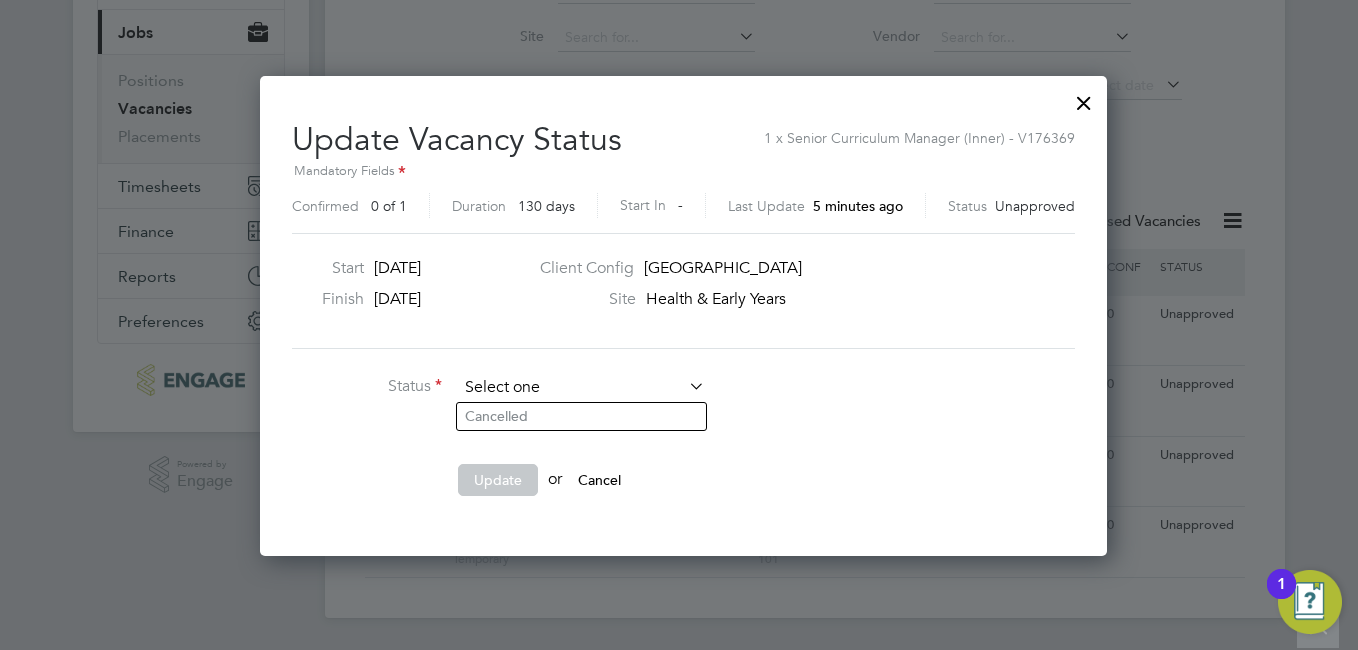 click at bounding box center [581, 388] 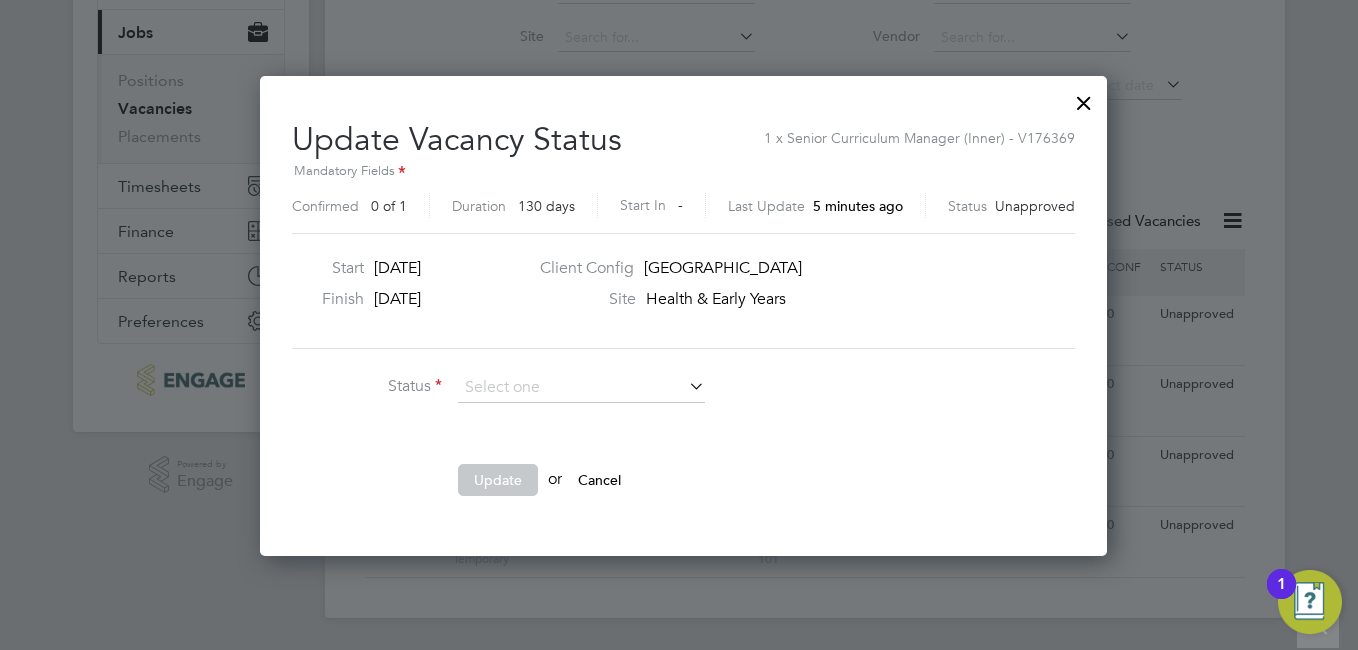 click on "Cancel" at bounding box center [599, 480] 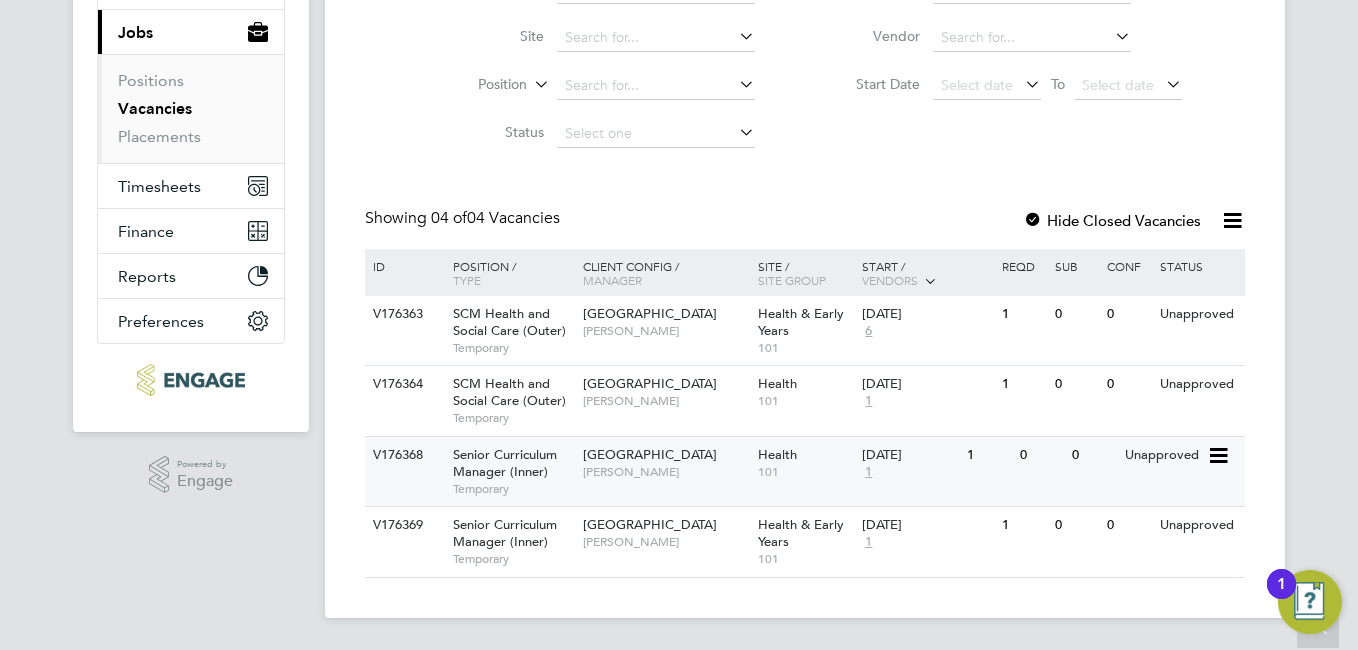 click 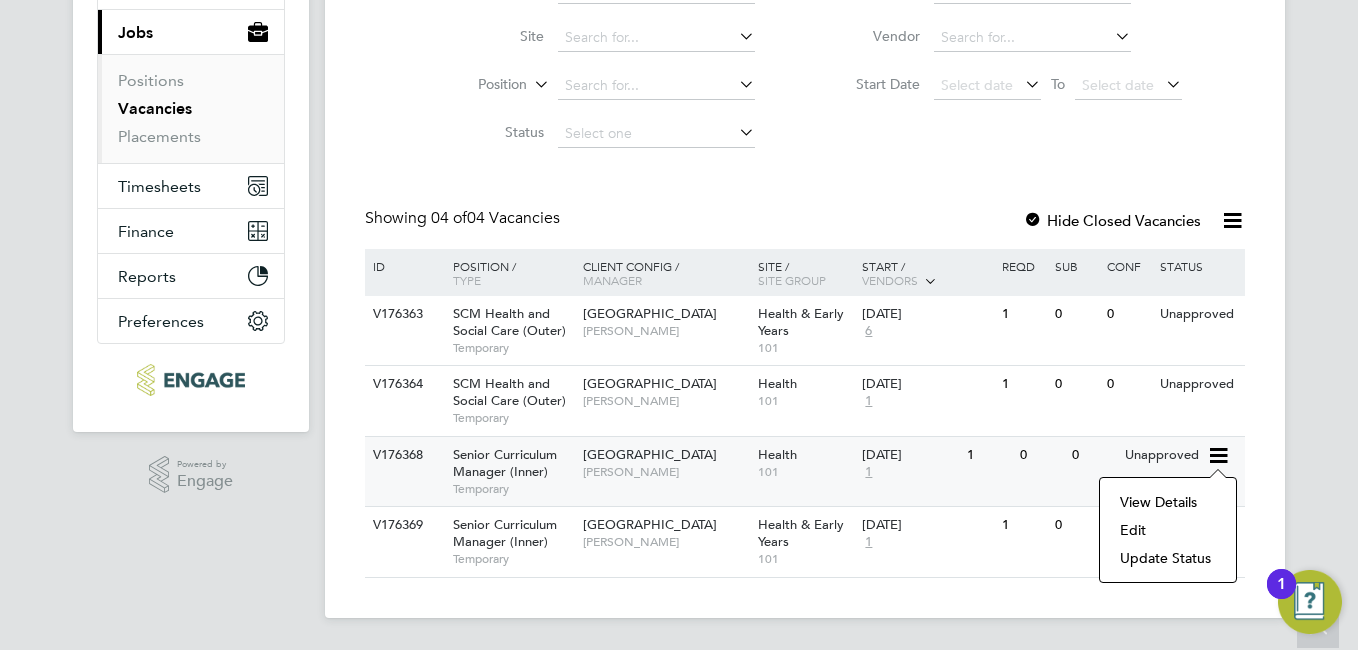 click on "View Details" 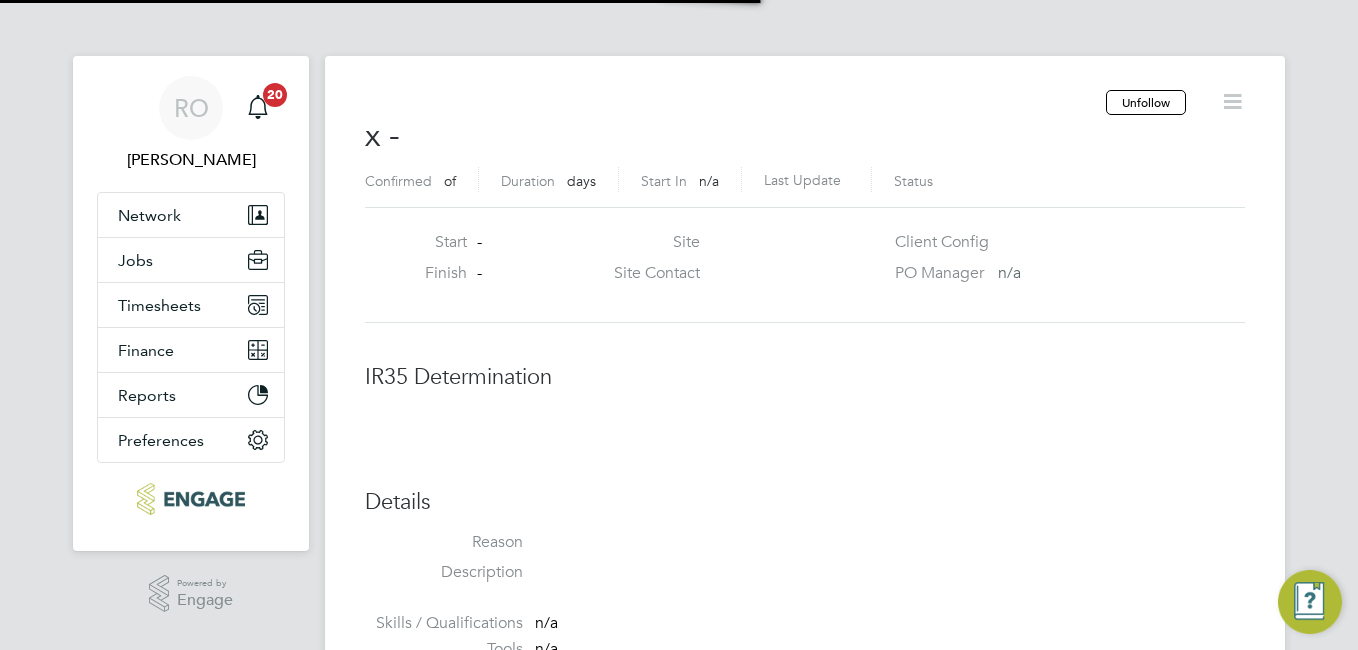 scroll, scrollTop: 0, scrollLeft: 0, axis: both 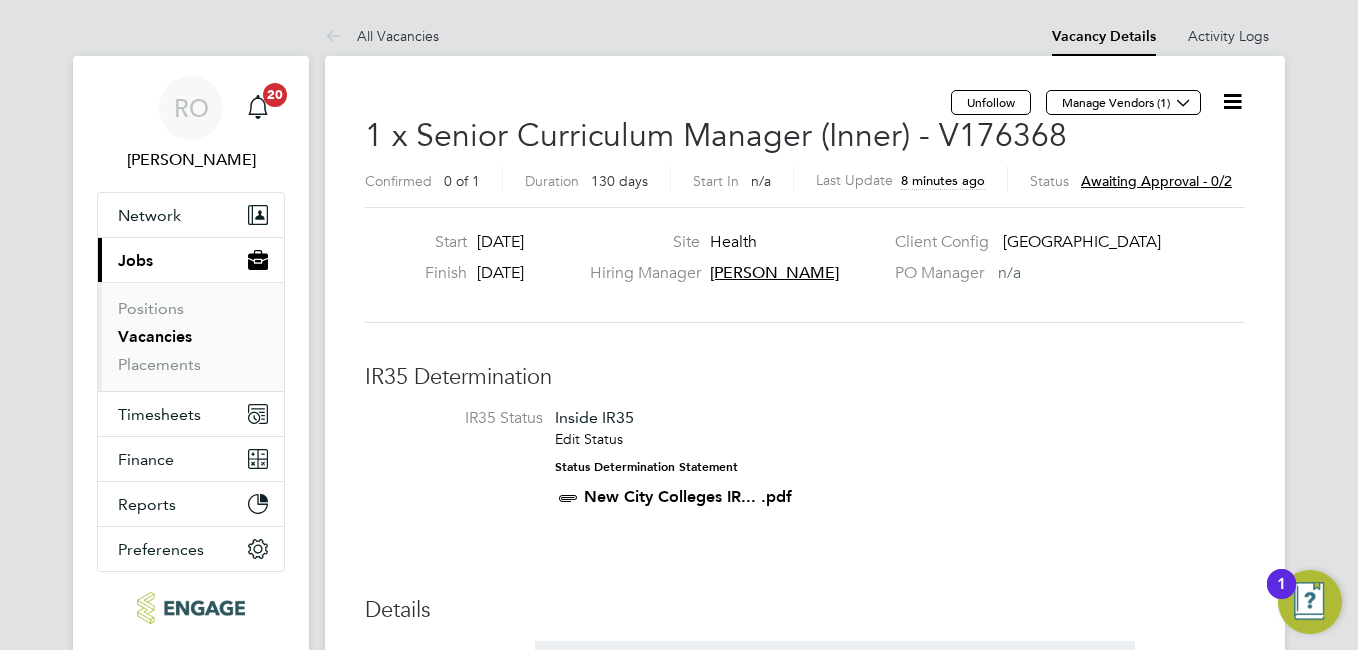click 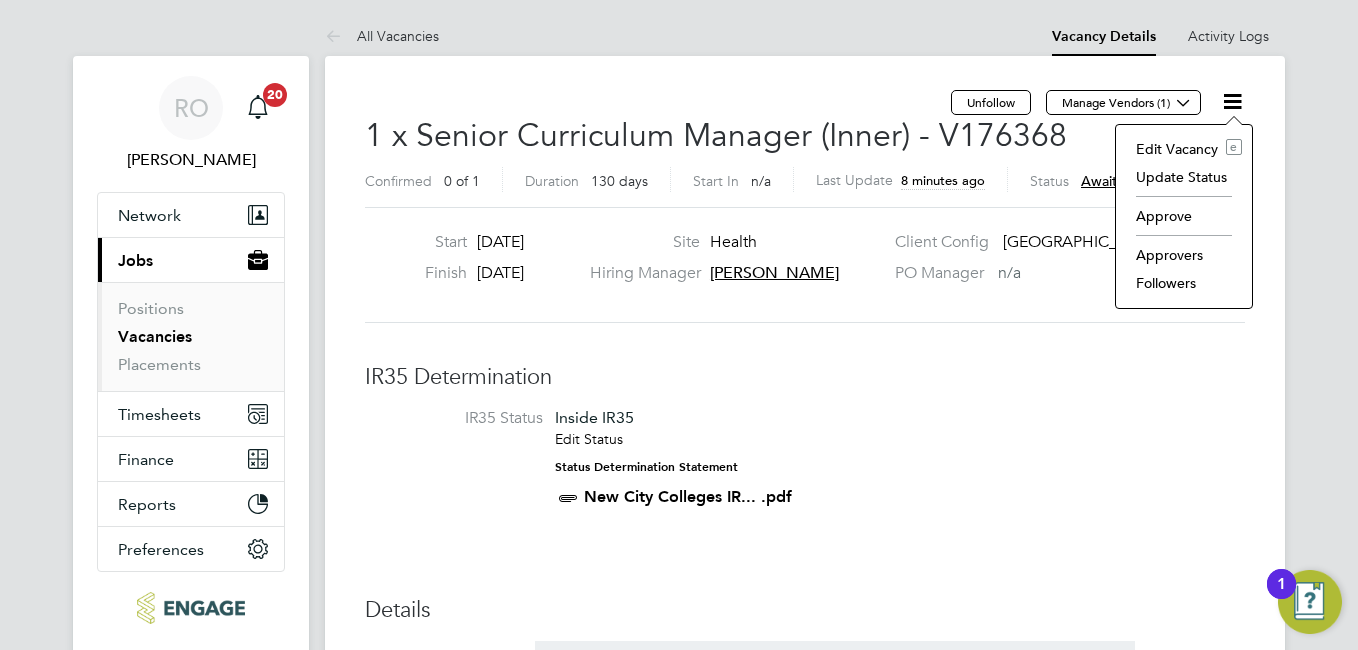 click on "Edit Vacancy e" 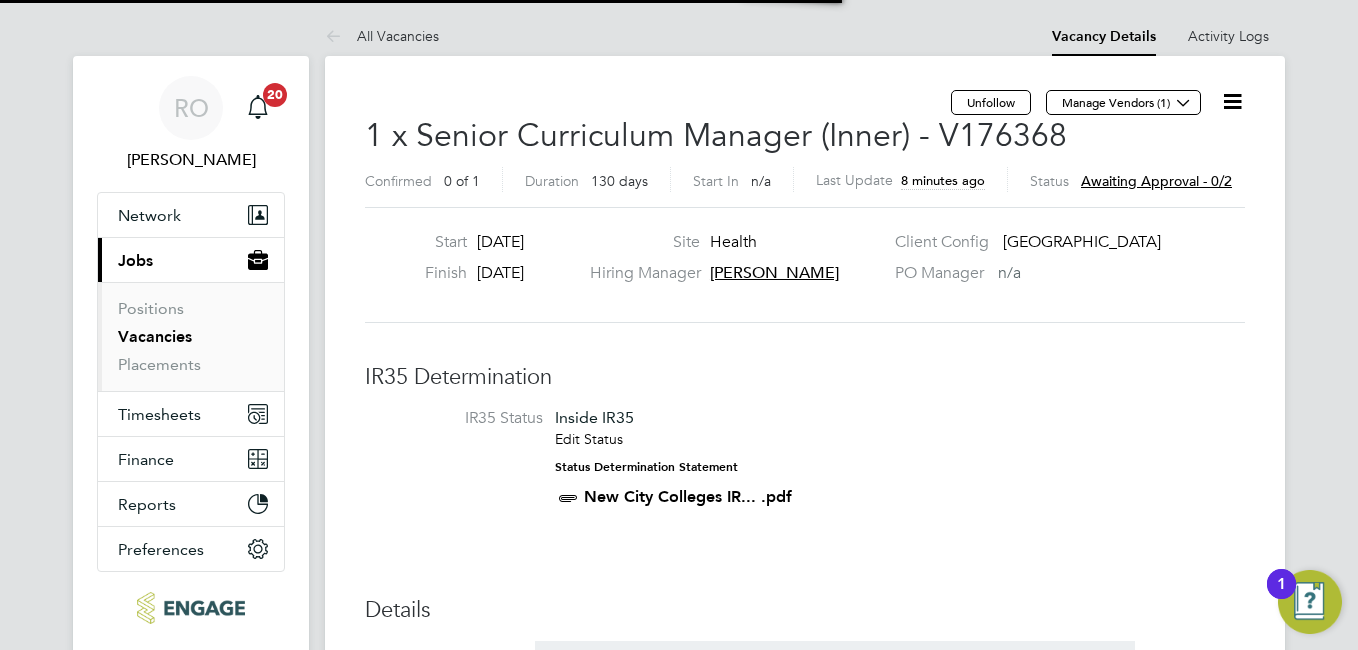 scroll, scrollTop: 10, scrollLeft: 10, axis: both 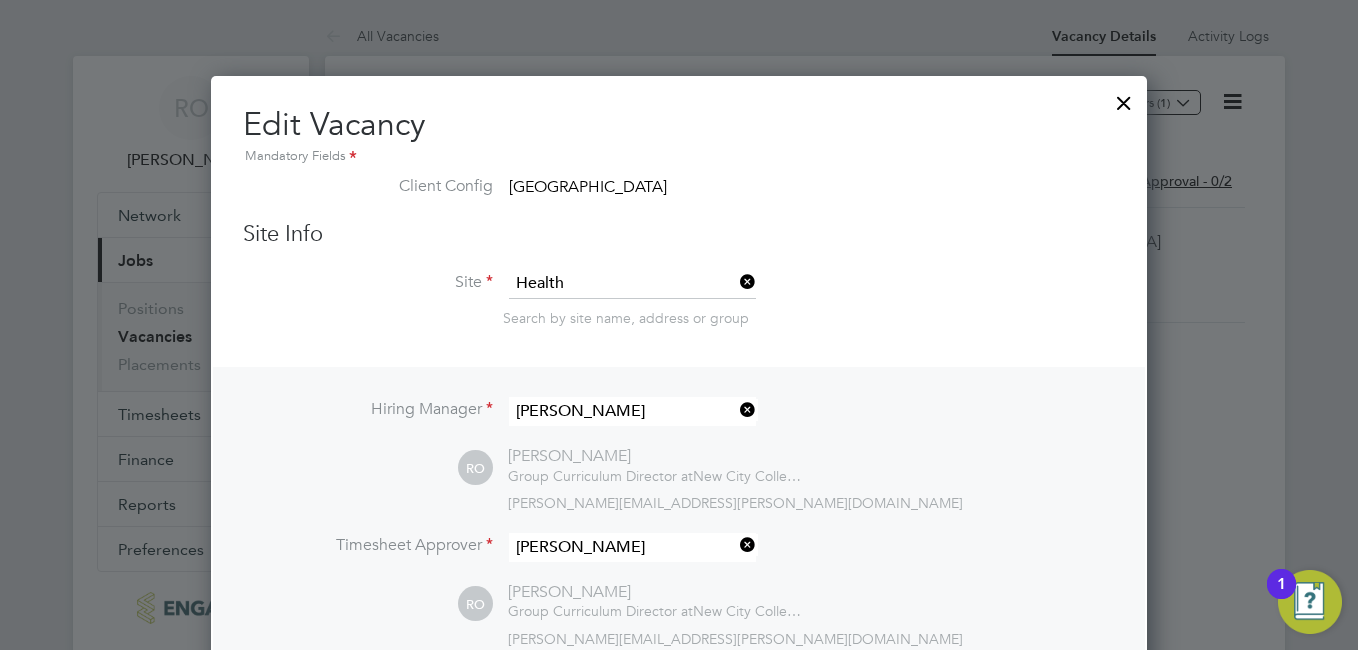 click at bounding box center [736, 282] 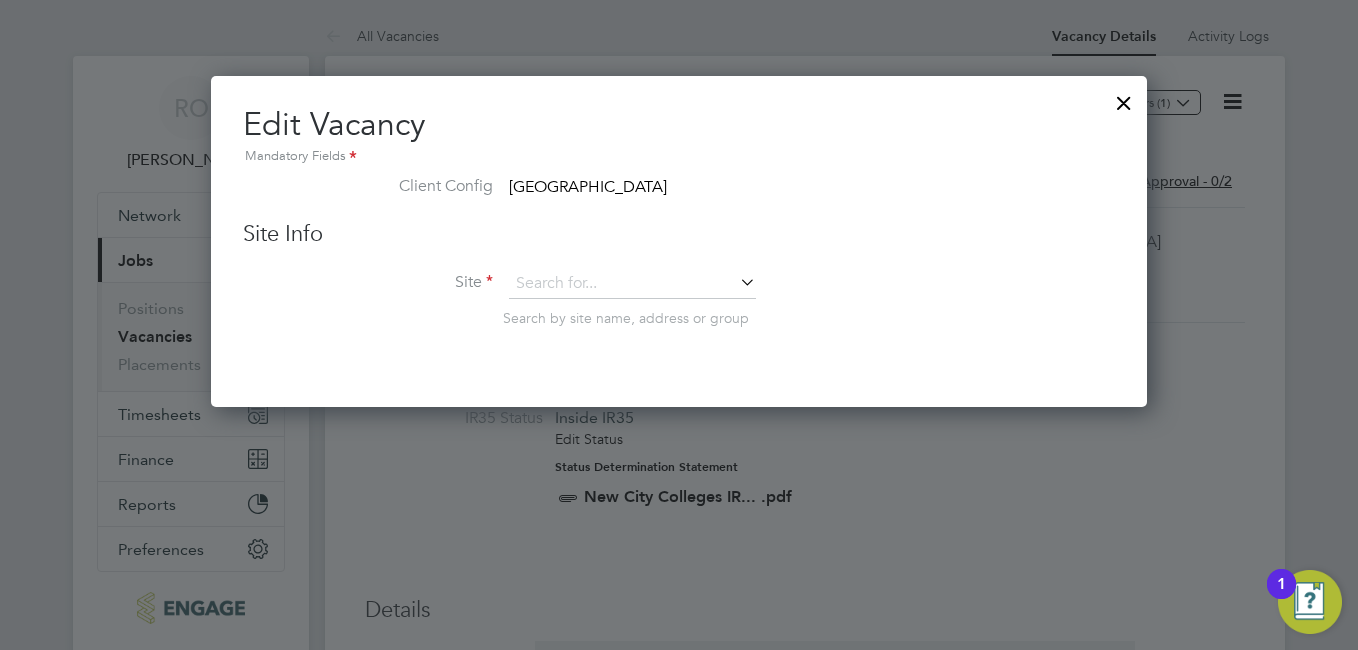 scroll, scrollTop: 333, scrollLeft: 937, axis: both 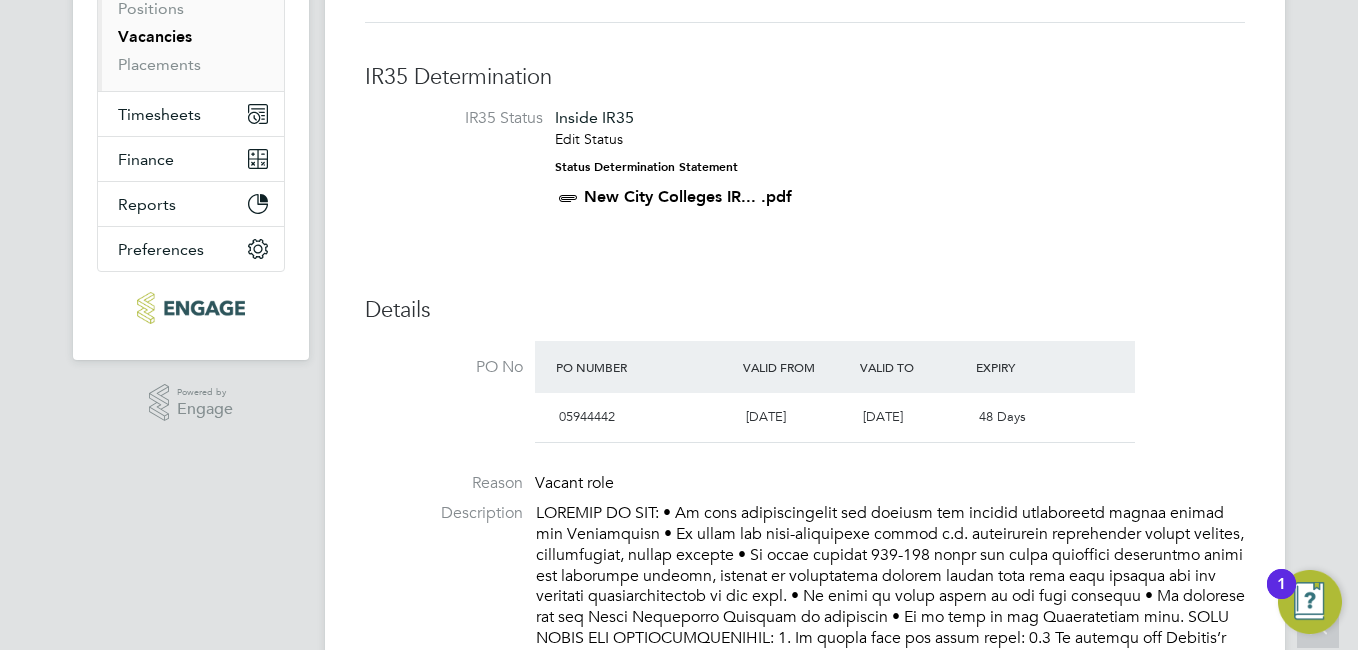 click on "Vacancies" at bounding box center [155, 36] 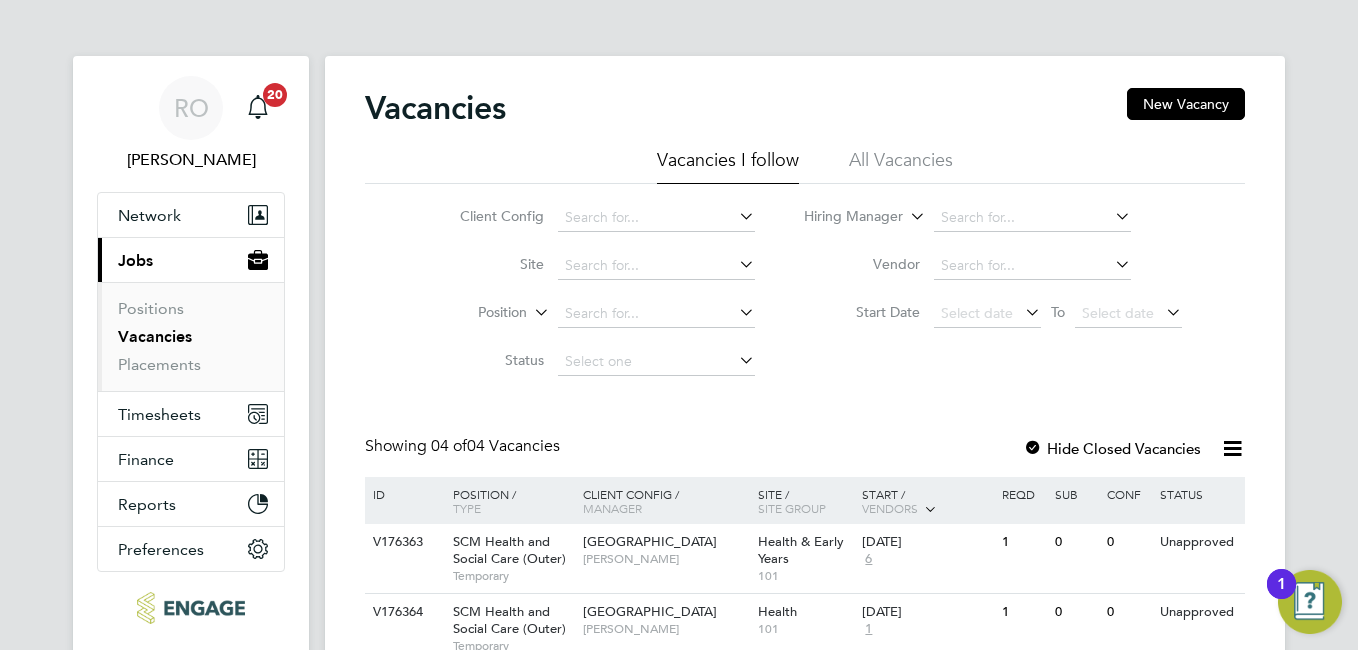 scroll, scrollTop: 228, scrollLeft: 0, axis: vertical 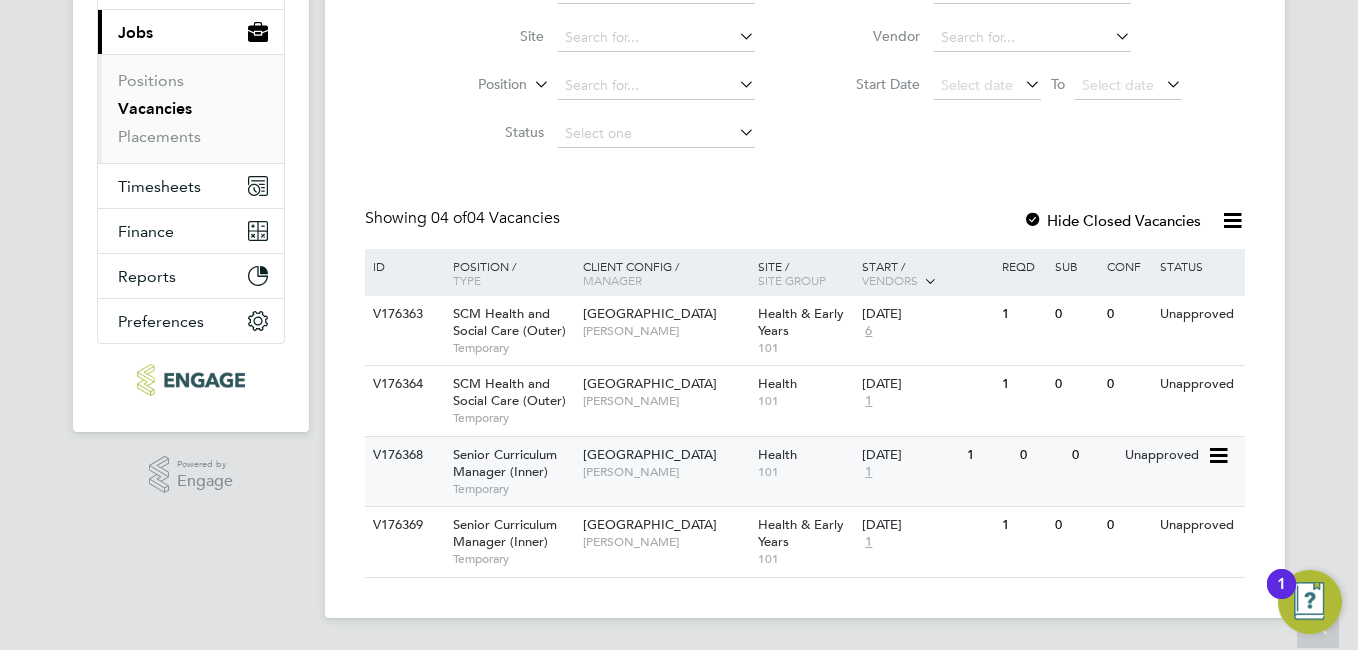 click 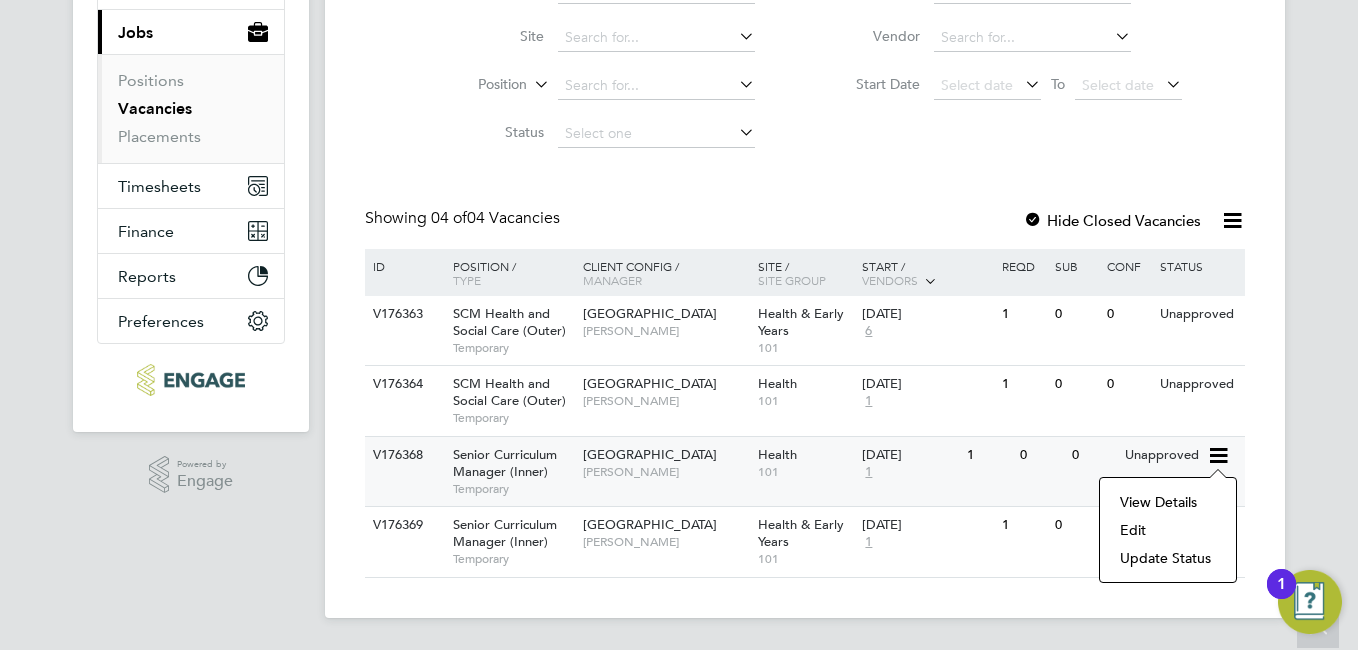 click on "View Details" 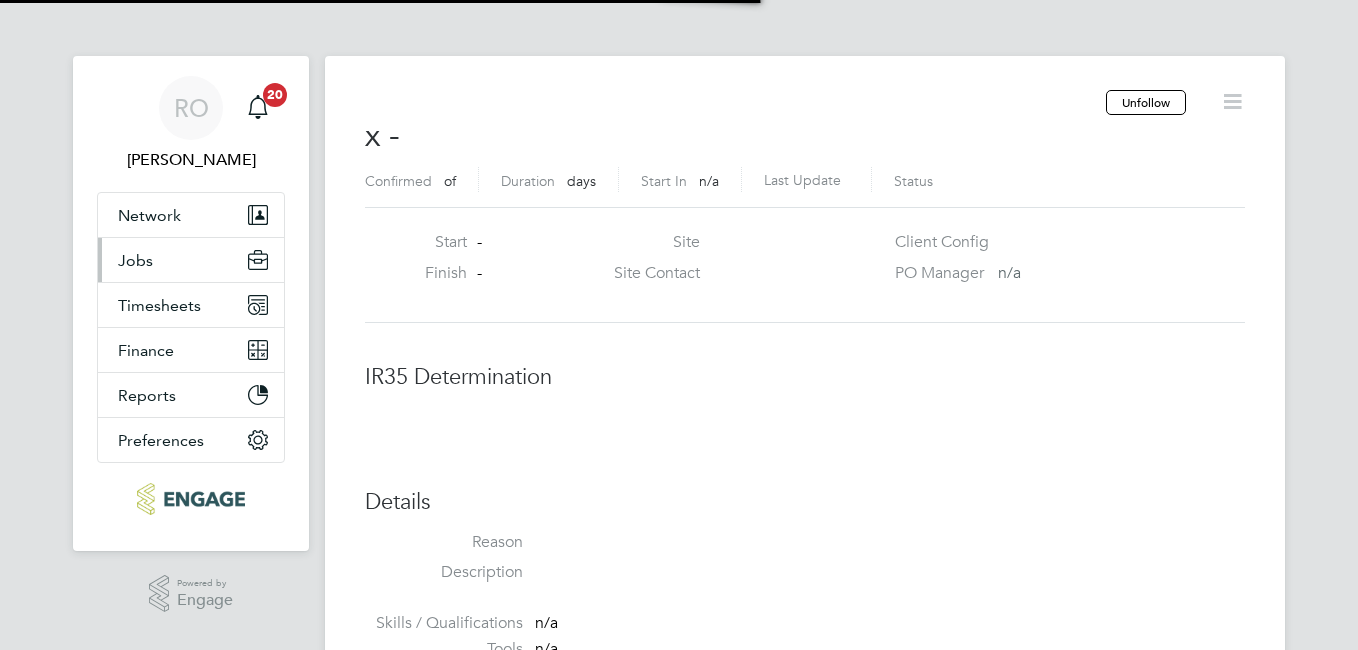 scroll, scrollTop: 0, scrollLeft: 0, axis: both 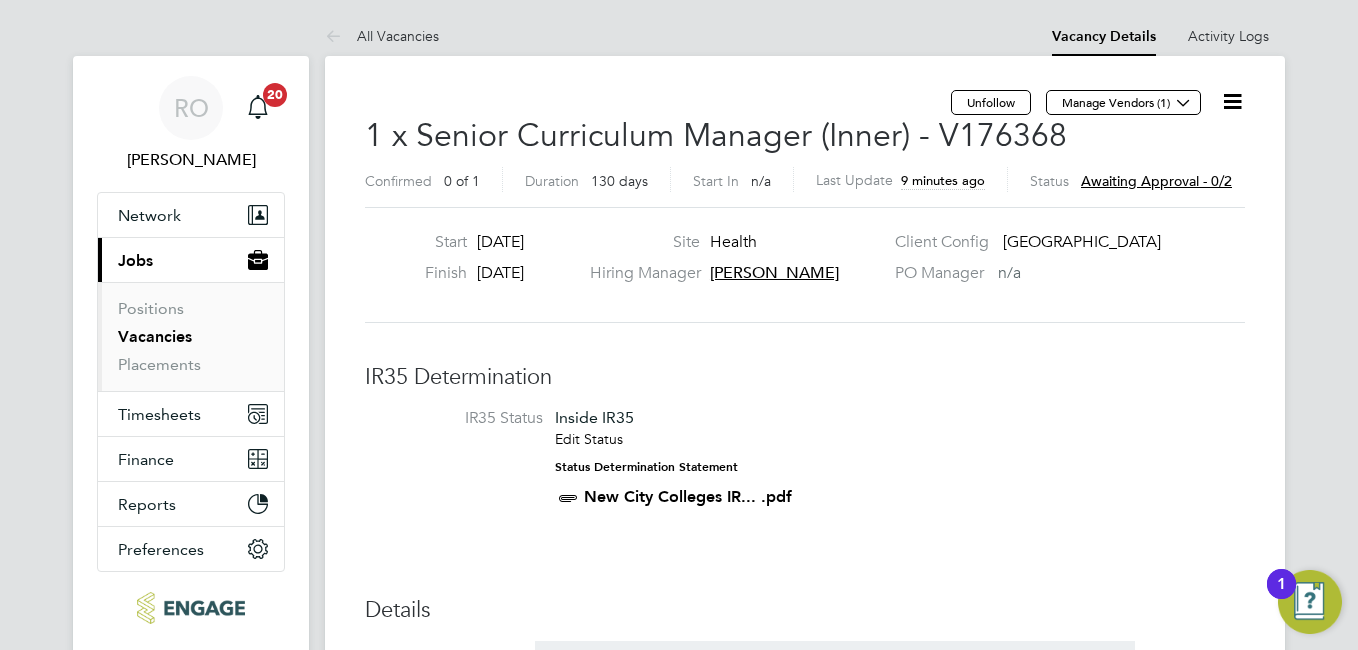 click 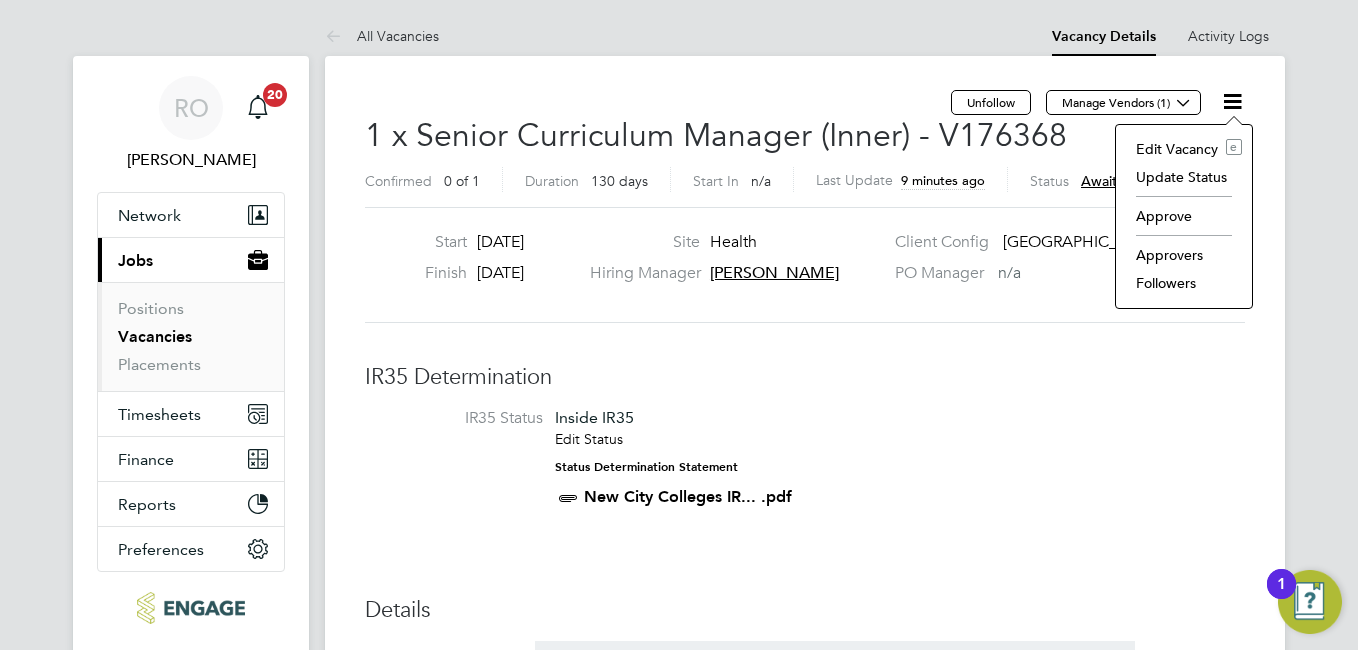 click on "Edit Vacancy e" 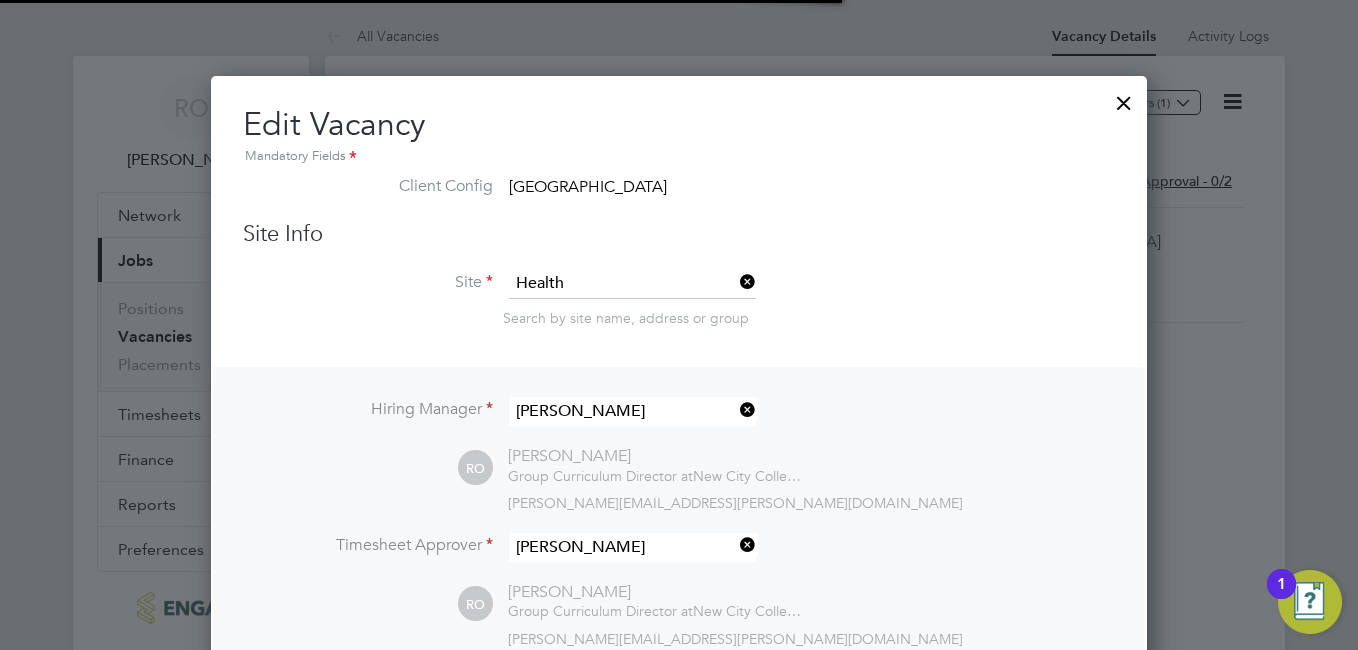 scroll, scrollTop: 10, scrollLeft: 10, axis: both 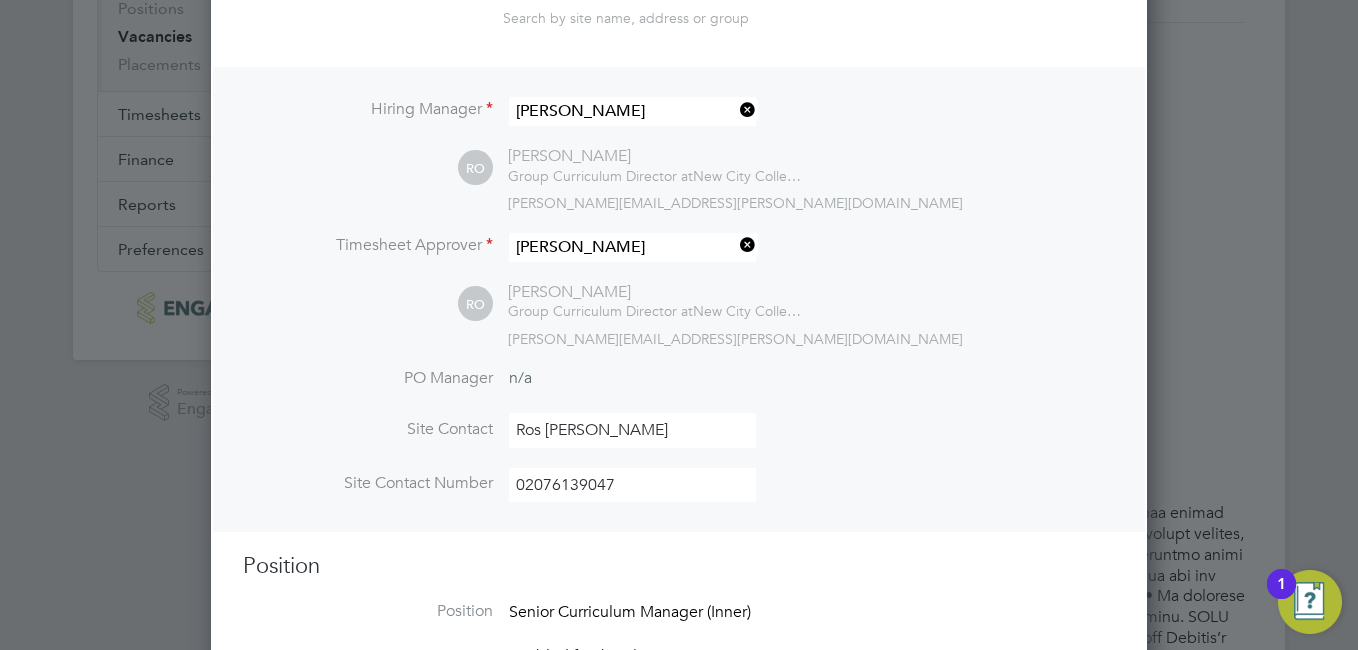 click at bounding box center [736, 110] 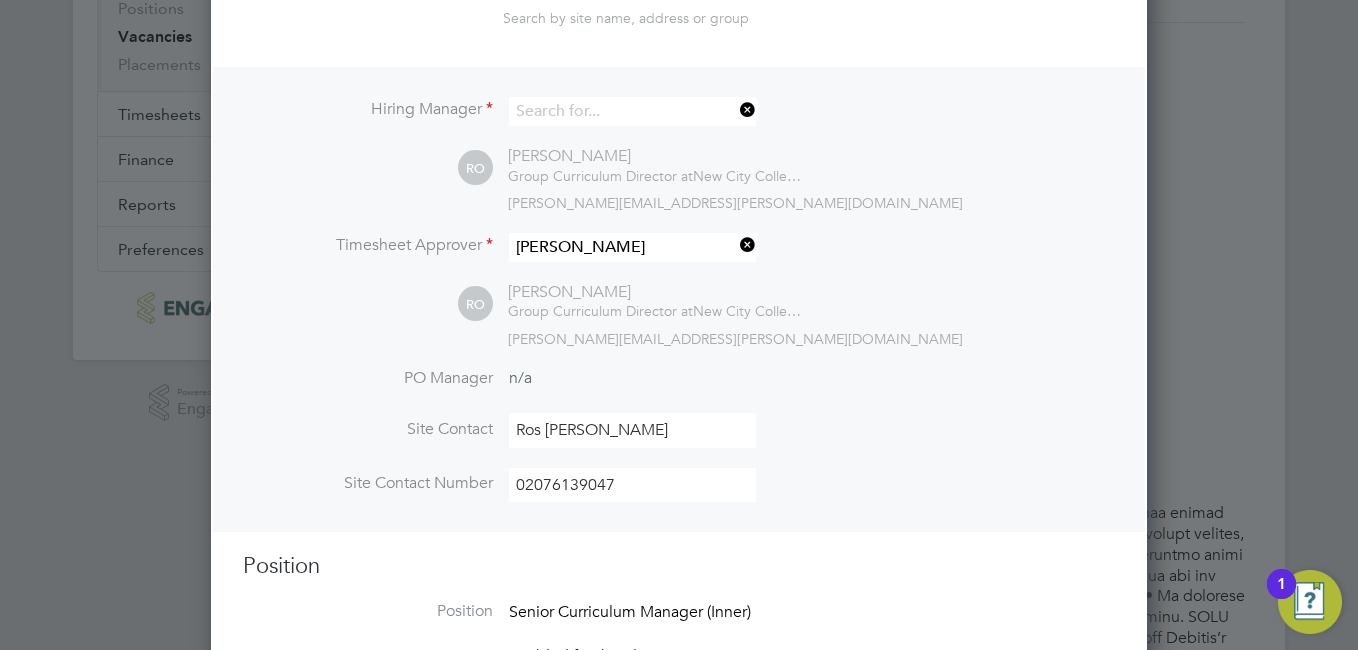 scroll, scrollTop: 3114, scrollLeft: 937, axis: both 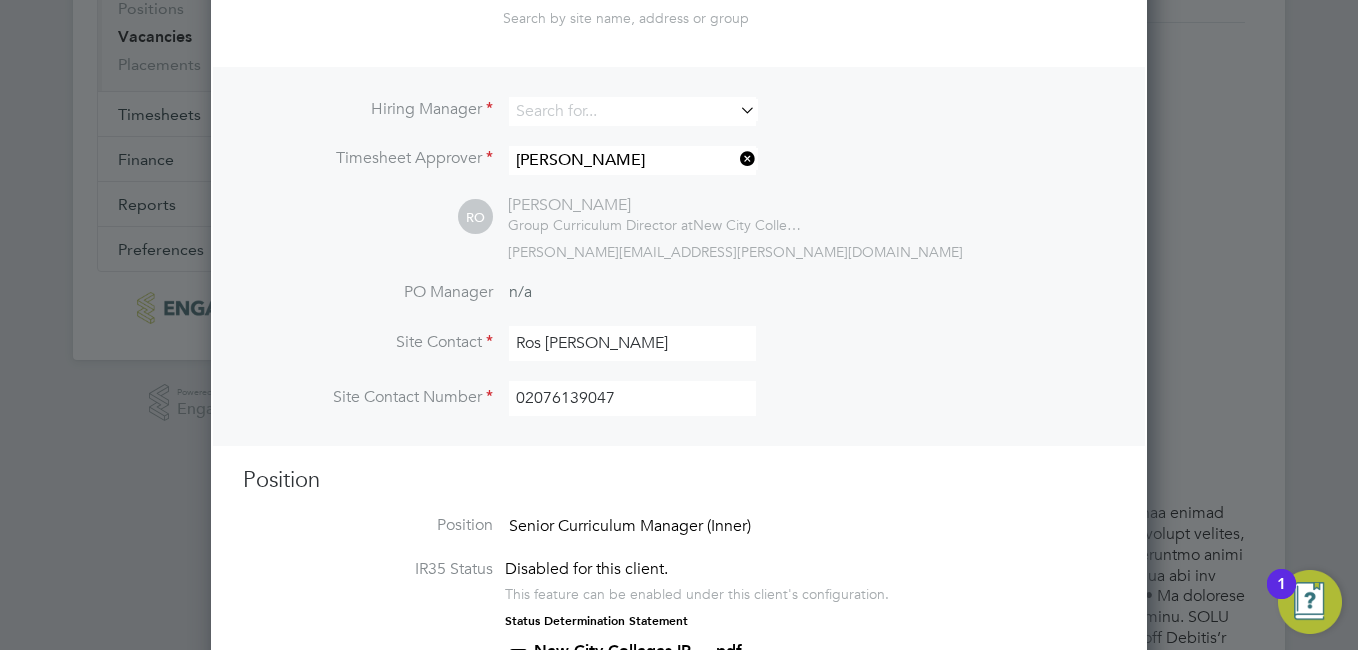 click at bounding box center [736, 159] 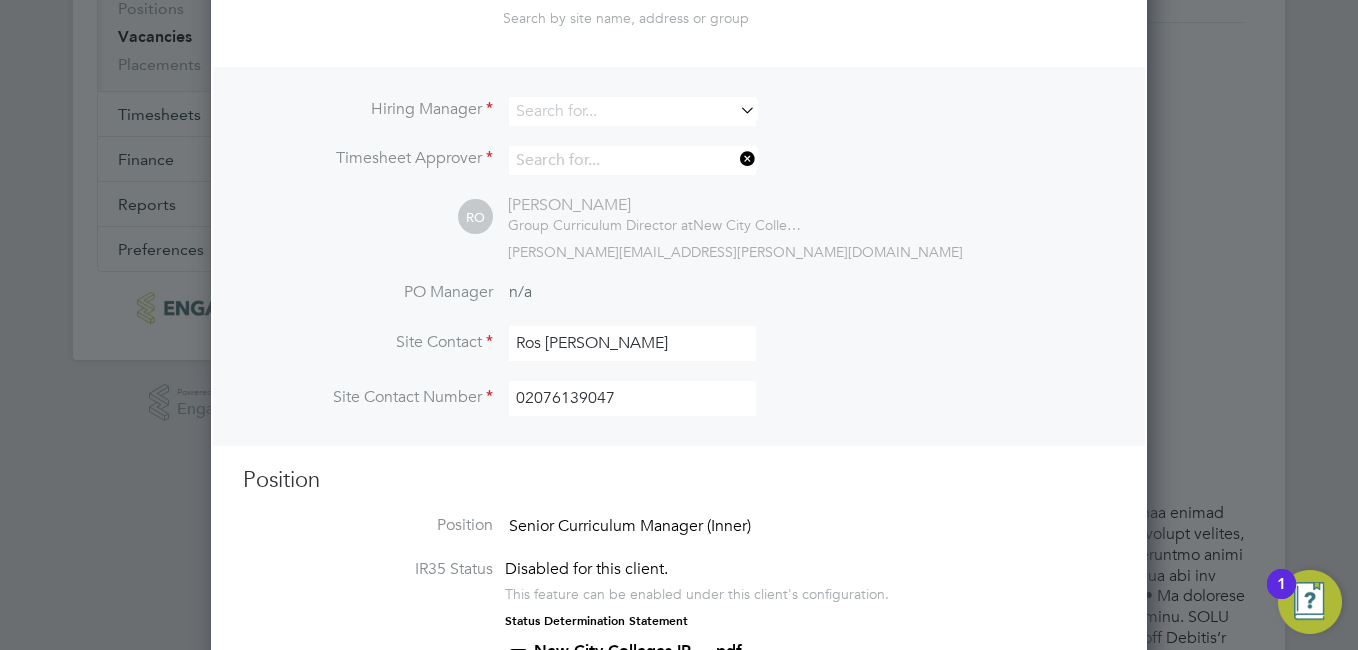 scroll, scrollTop: 3028, scrollLeft: 937, axis: both 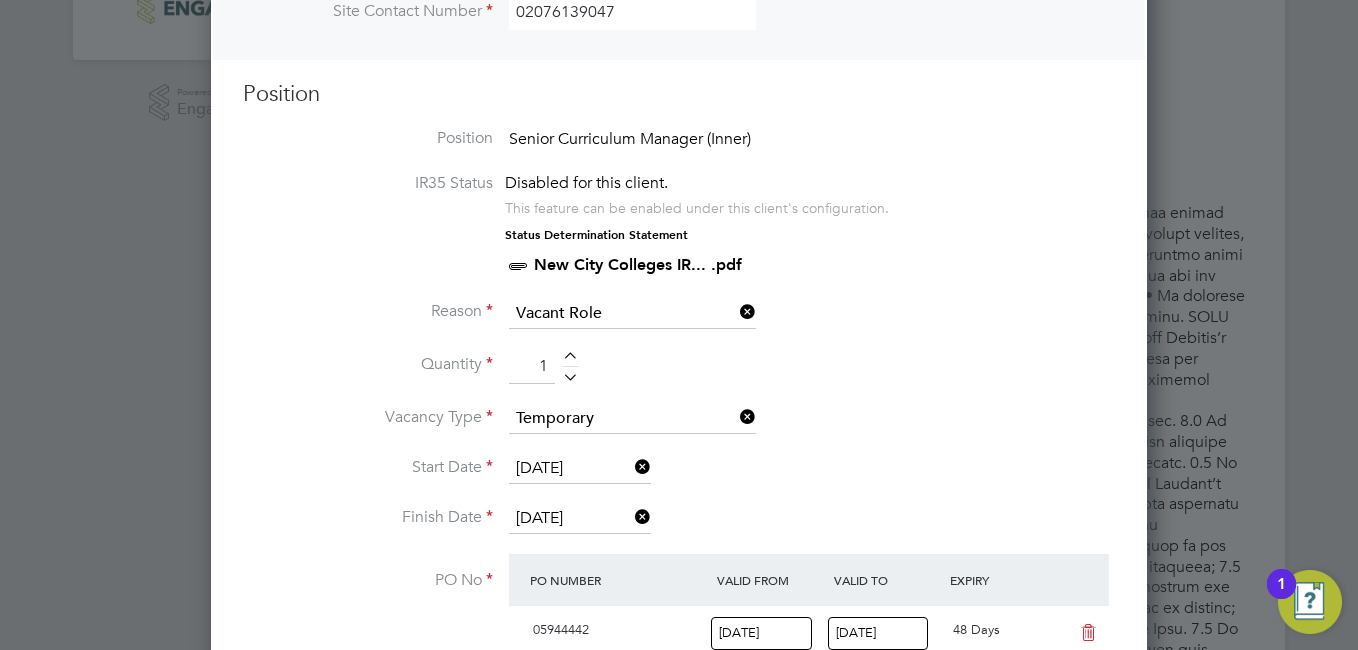 click at bounding box center [736, 312] 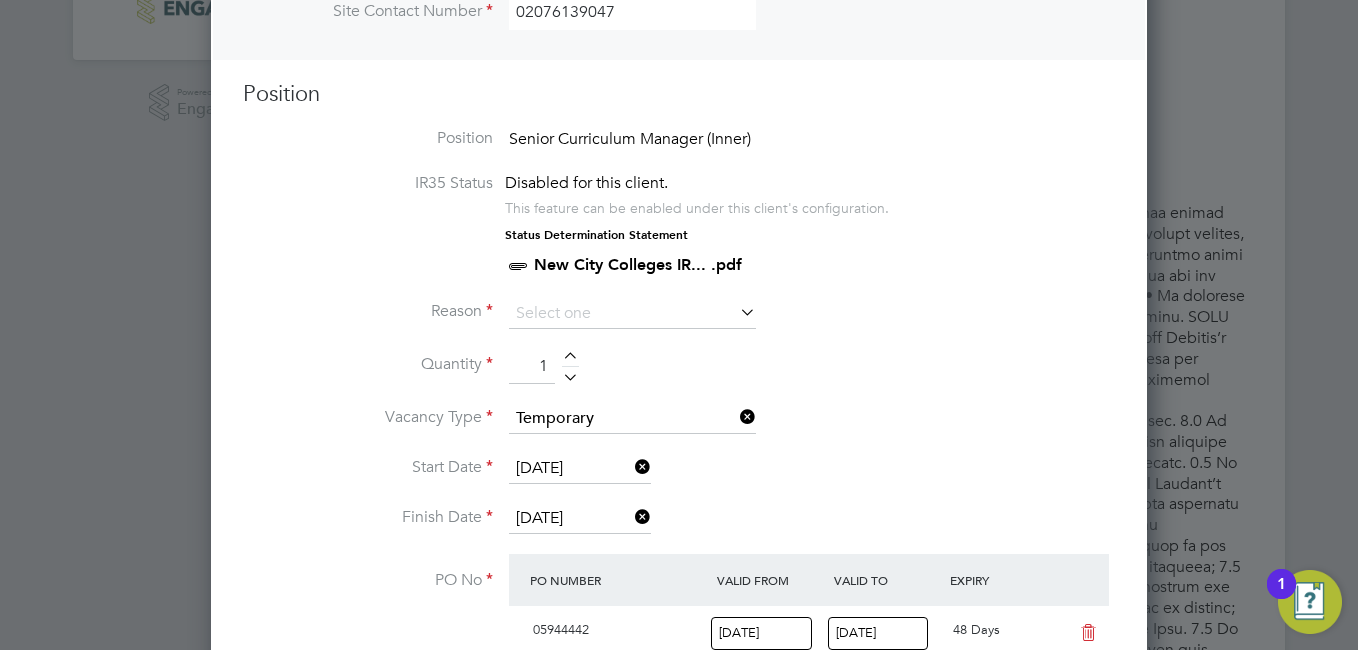 click at bounding box center [736, 417] 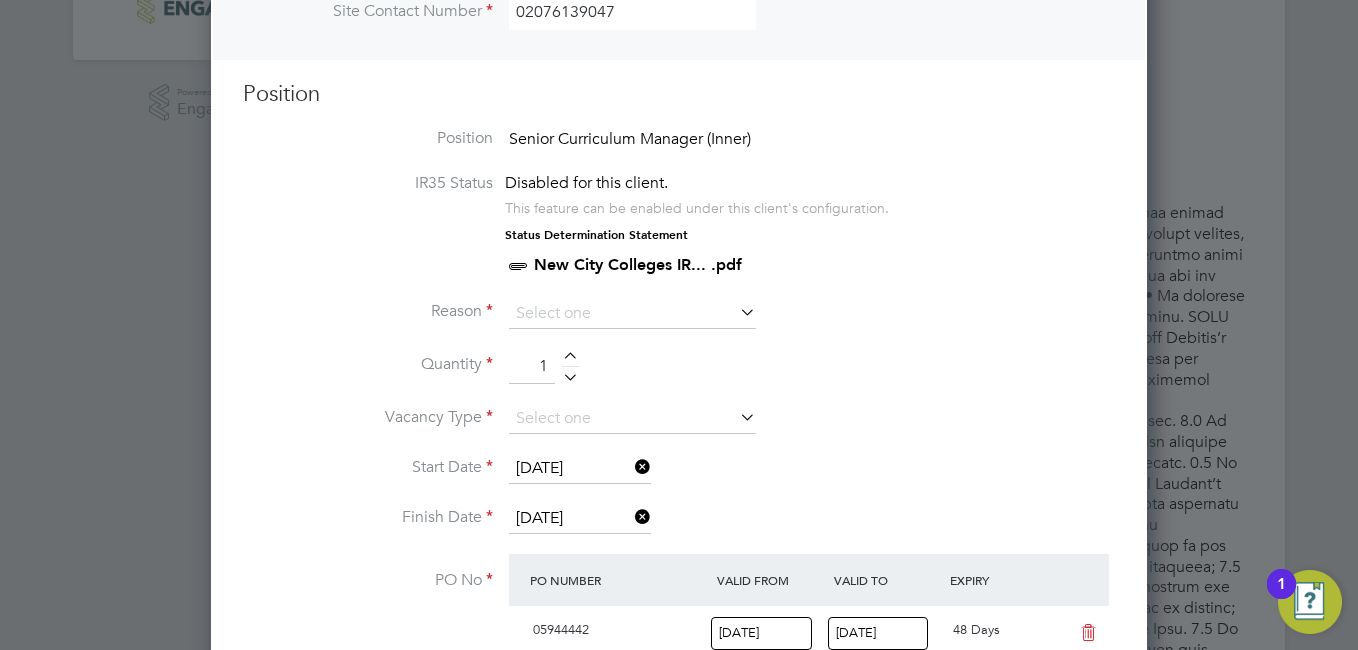 click at bounding box center (631, 467) 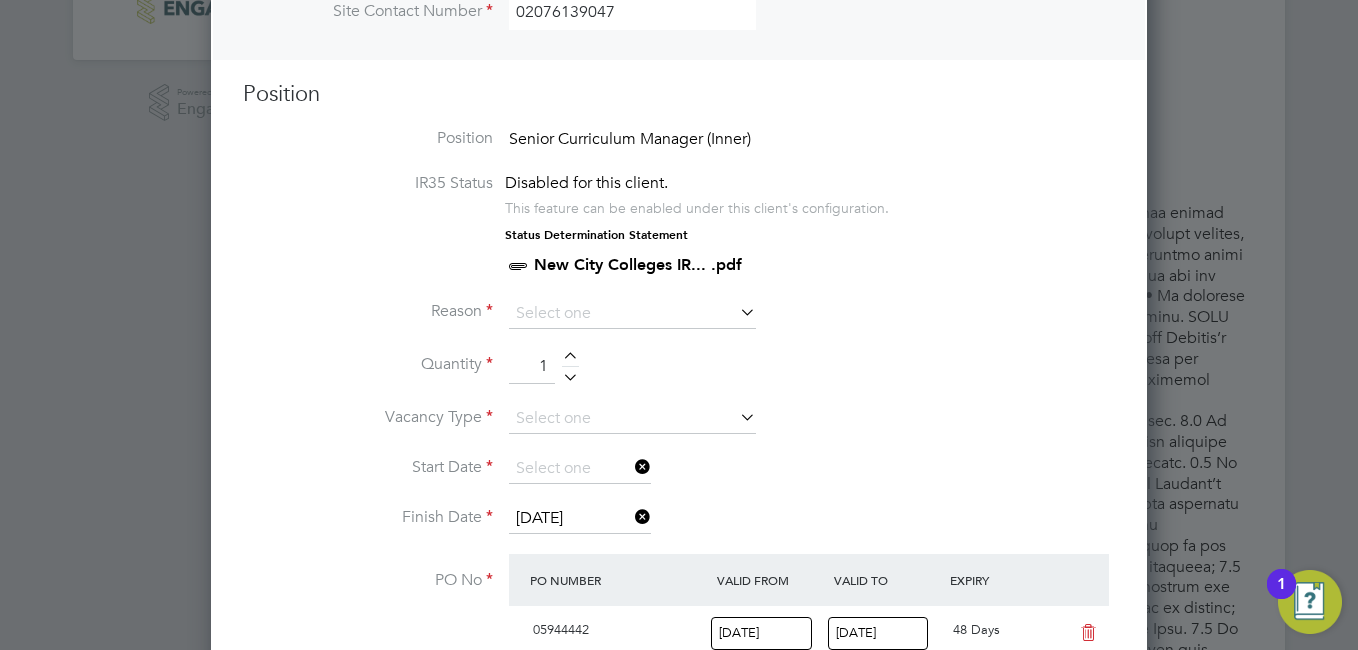 scroll, scrollTop: 10, scrollLeft: 10, axis: both 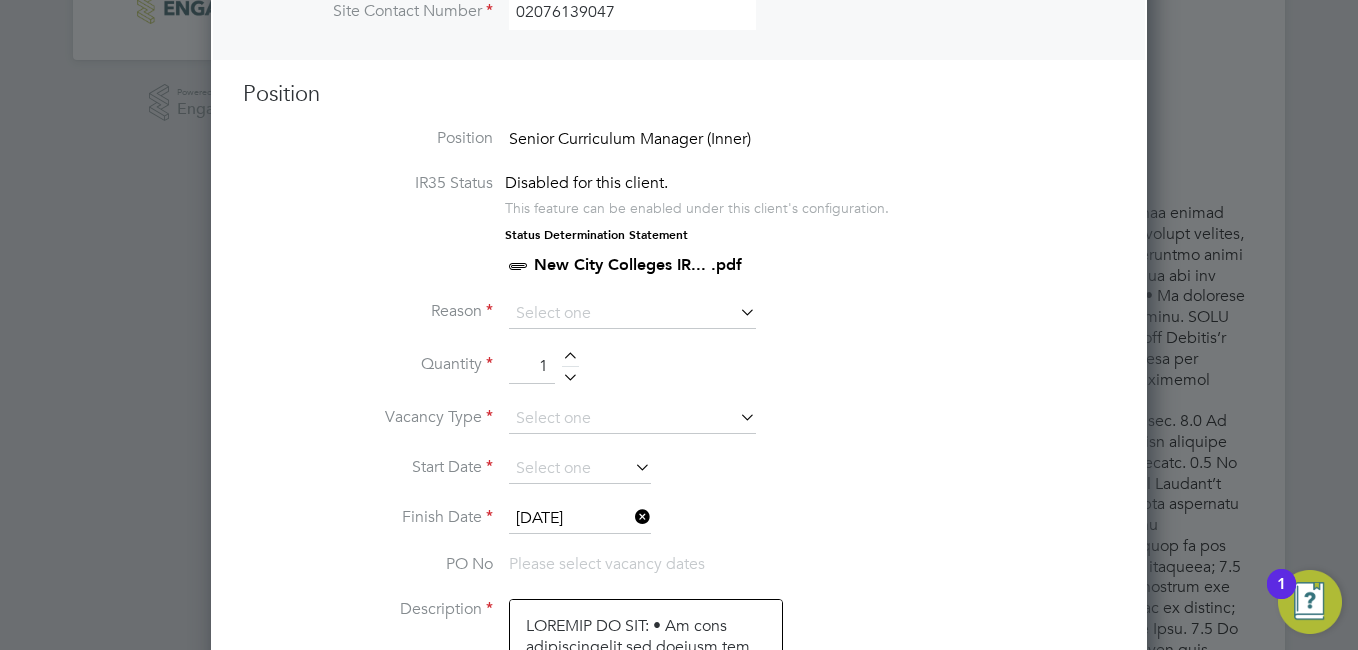 click at bounding box center (631, 517) 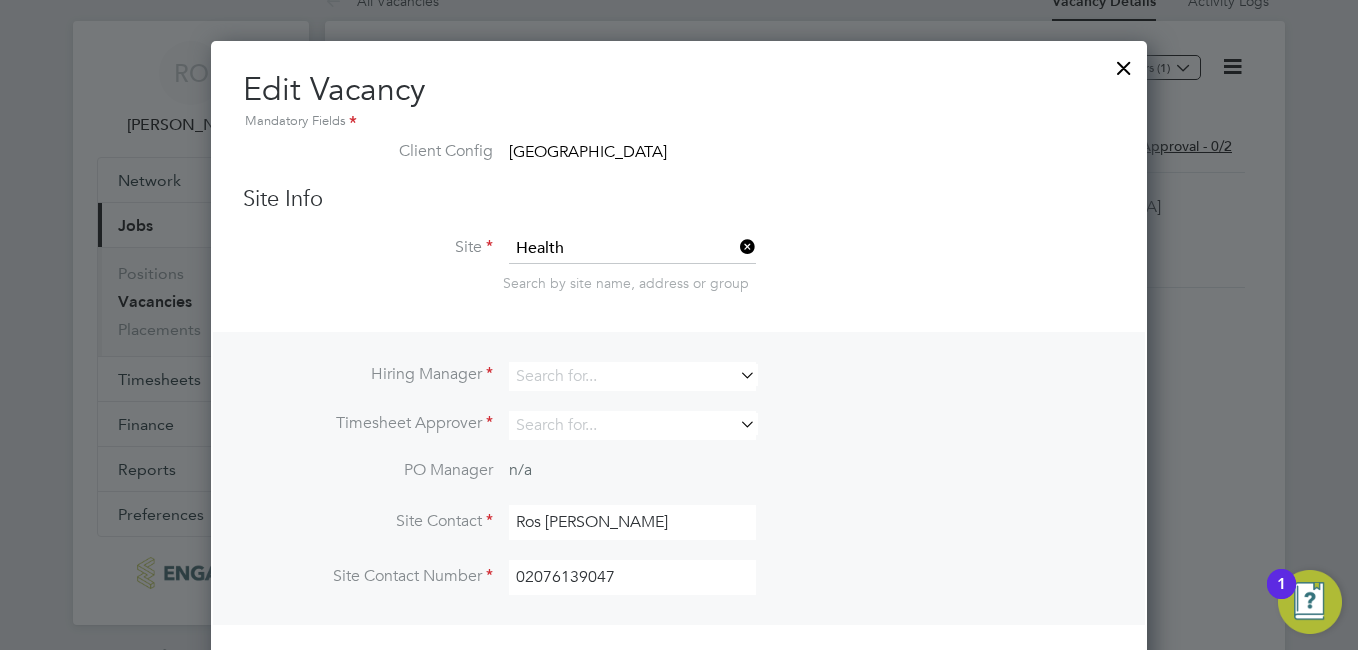 scroll, scrollTop: 0, scrollLeft: 0, axis: both 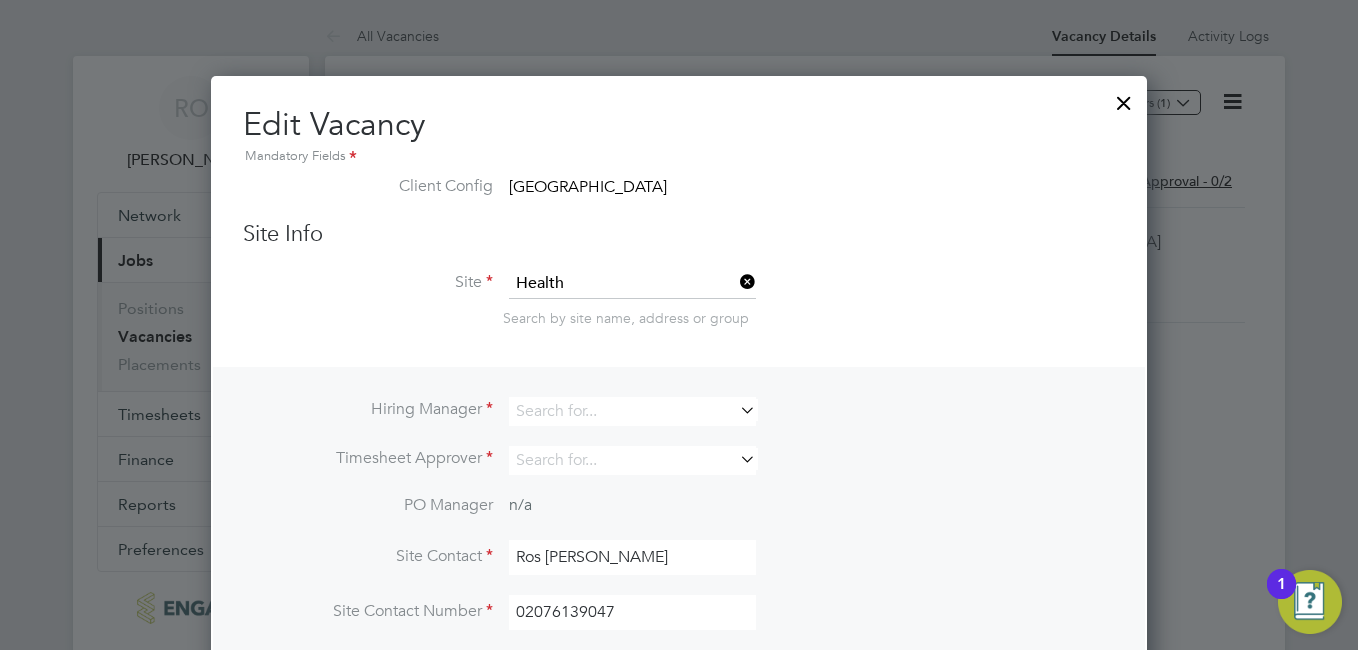 click at bounding box center [736, 282] 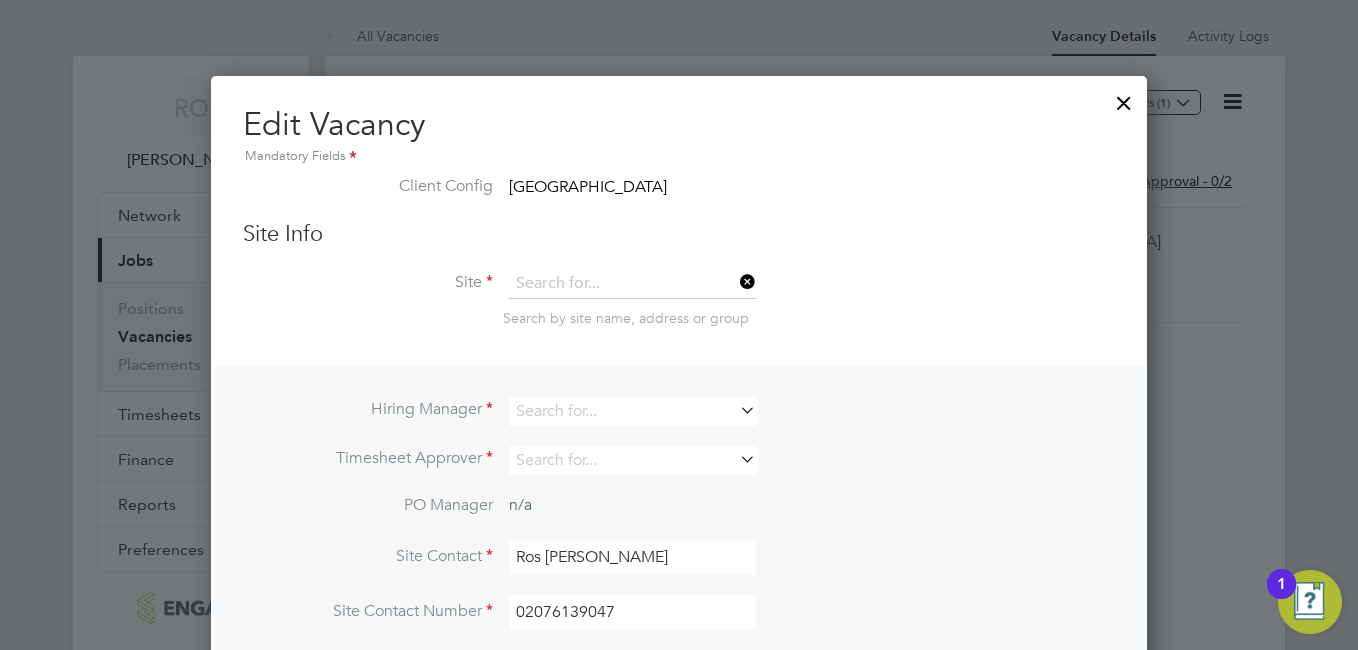 scroll, scrollTop: 333, scrollLeft: 937, axis: both 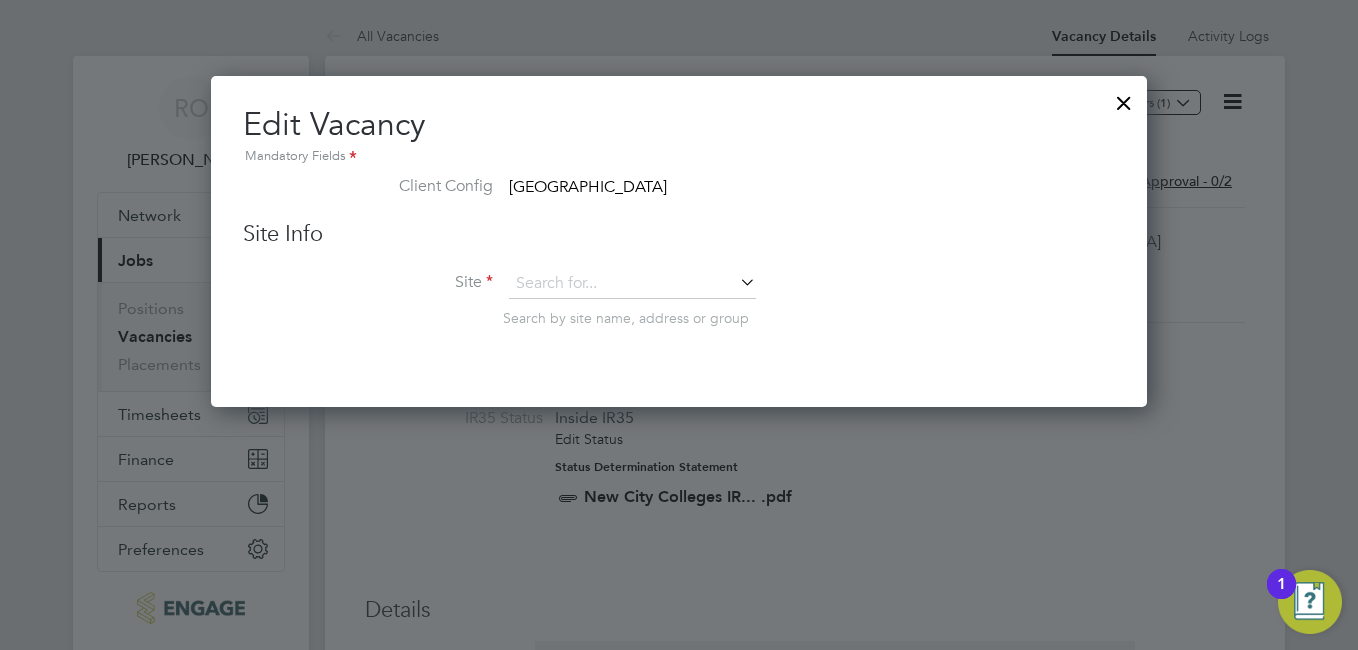 click at bounding box center [1124, 98] 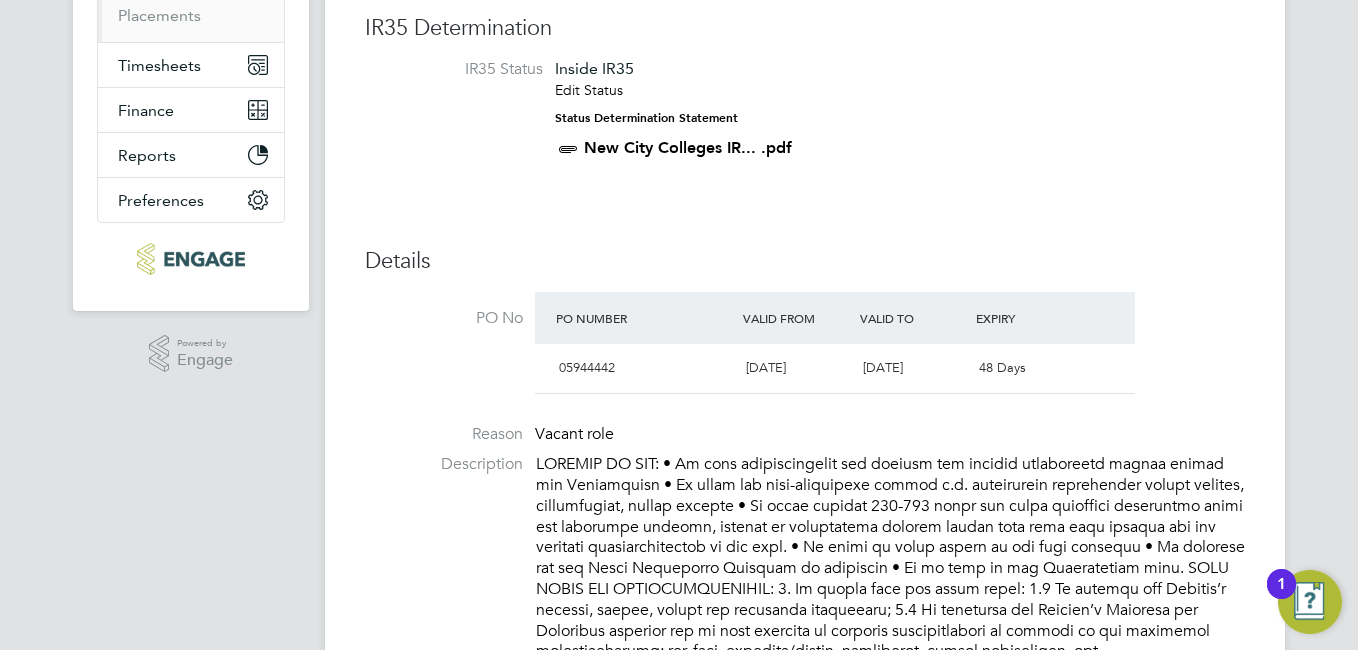 scroll, scrollTop: 400, scrollLeft: 0, axis: vertical 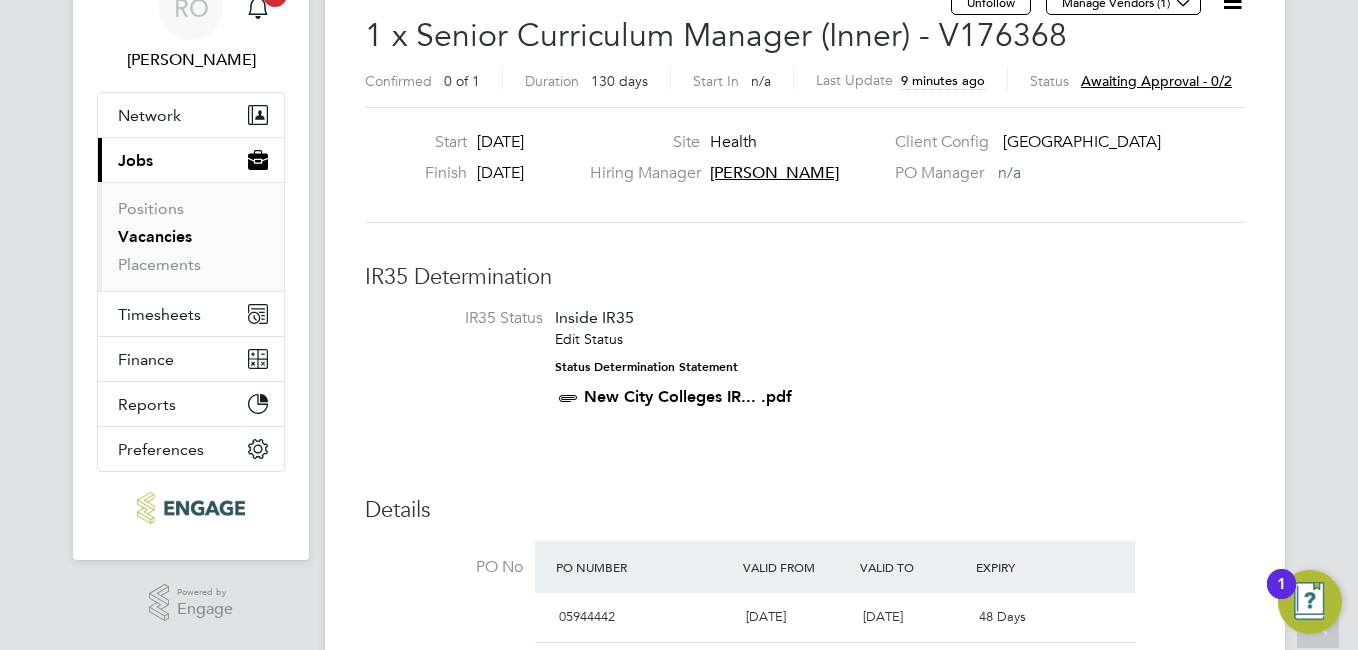 click on "Vacancies" at bounding box center (155, 236) 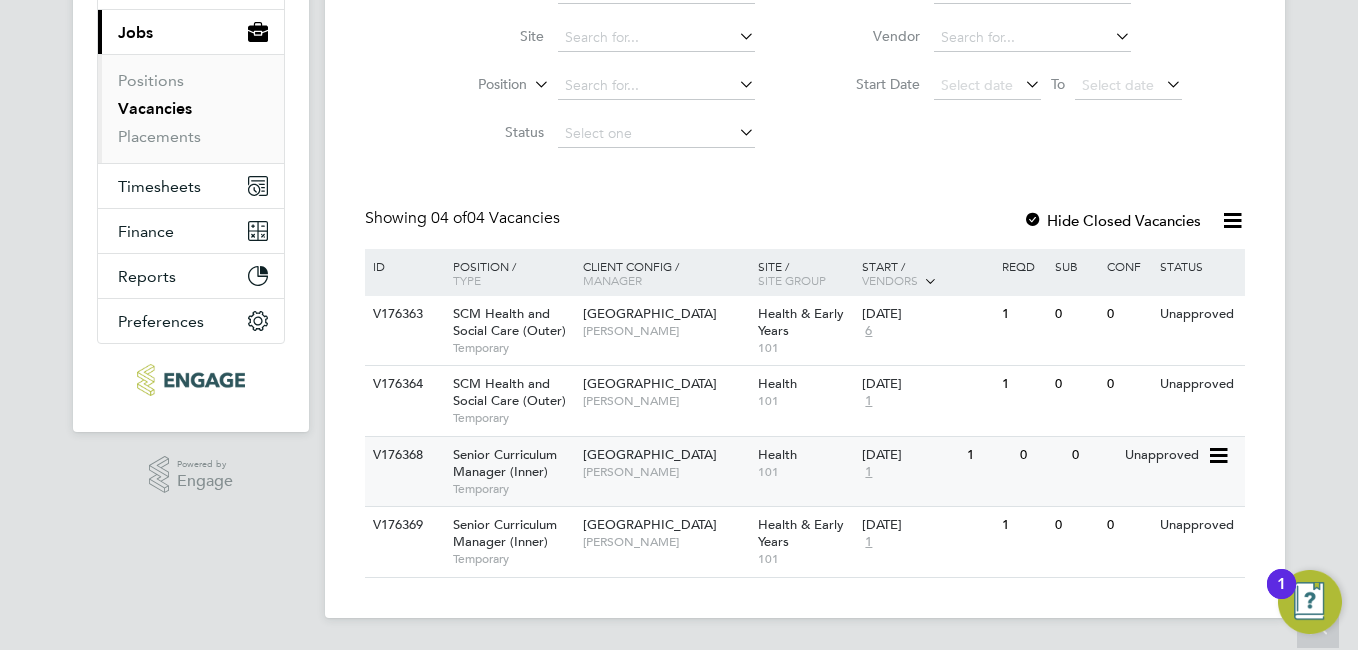 drag, startPoint x: 367, startPoint y: 447, endPoint x: 420, endPoint y: 456, distance: 53.75872 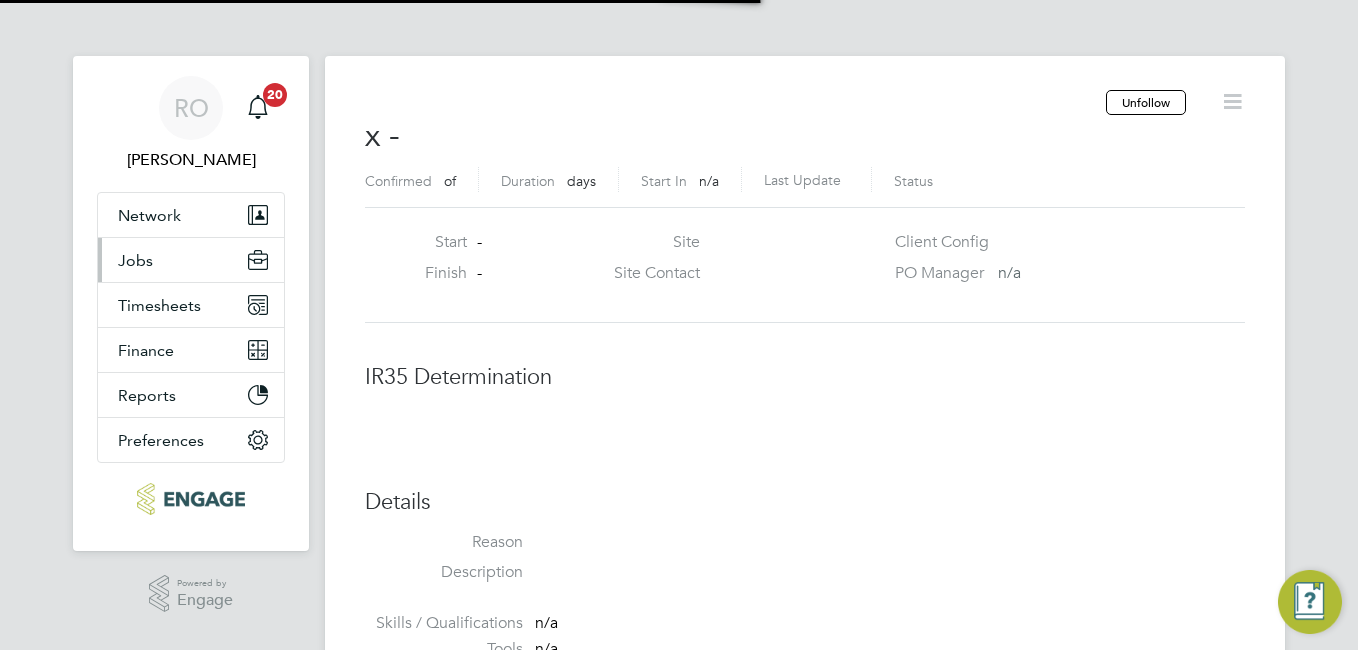 scroll, scrollTop: 0, scrollLeft: 0, axis: both 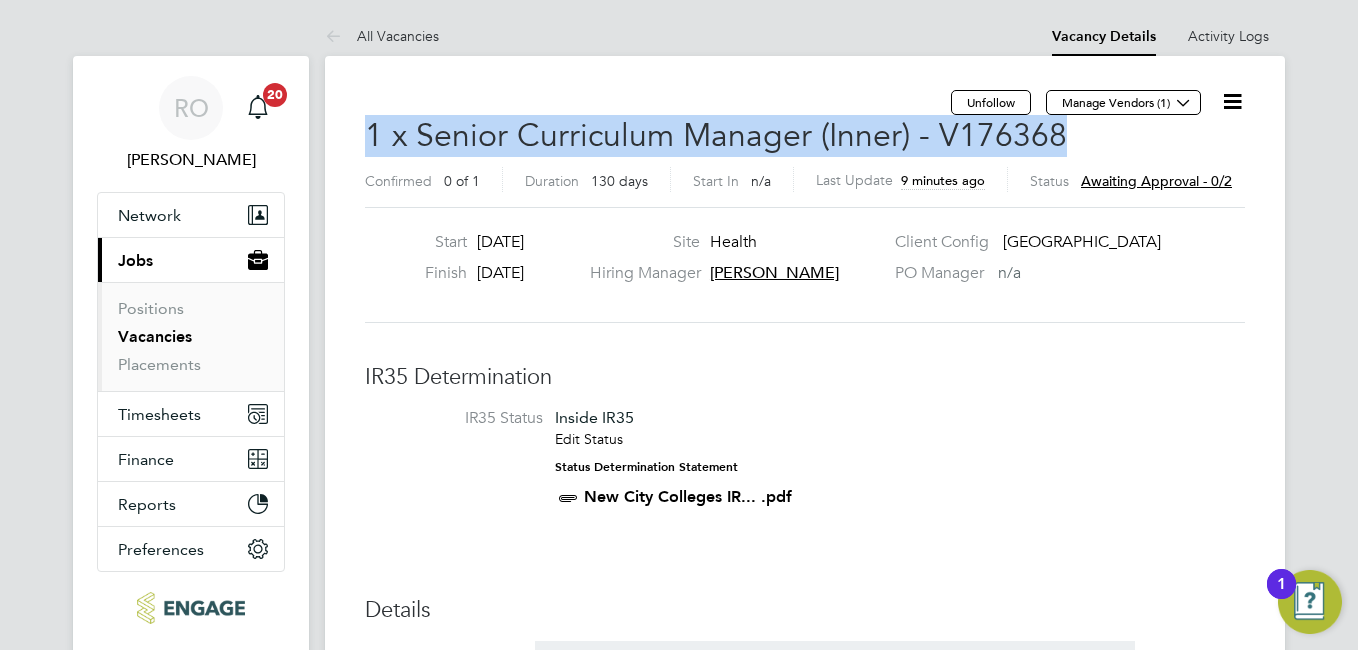drag, startPoint x: 369, startPoint y: 123, endPoint x: 1131, endPoint y: 149, distance: 762.4434 